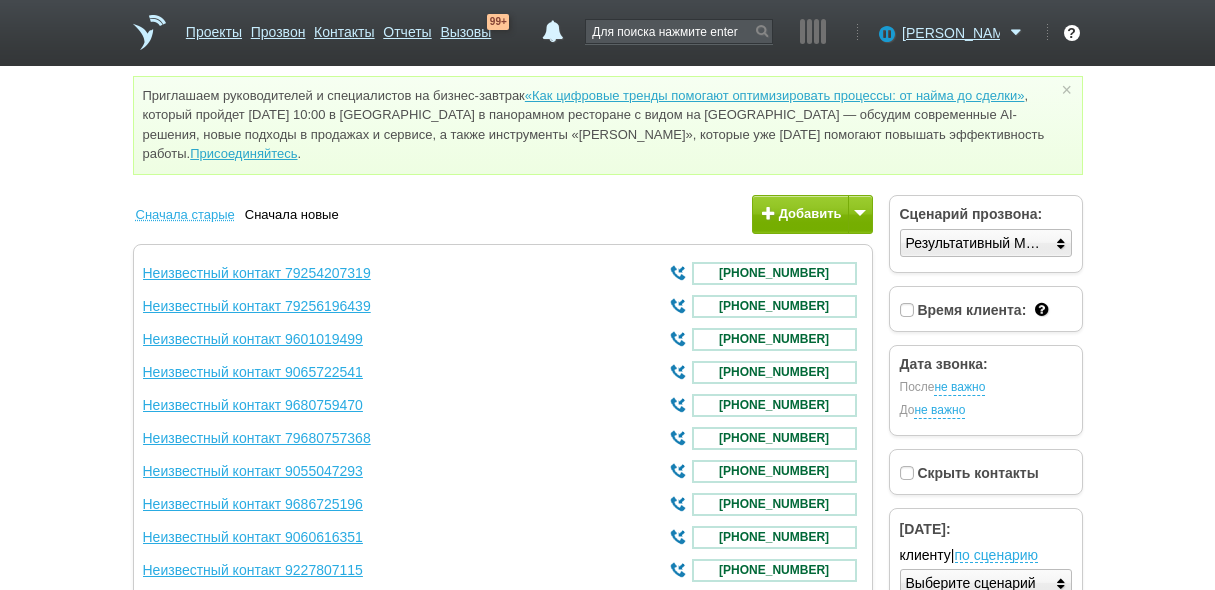 scroll, scrollTop: 0, scrollLeft: 0, axis: both 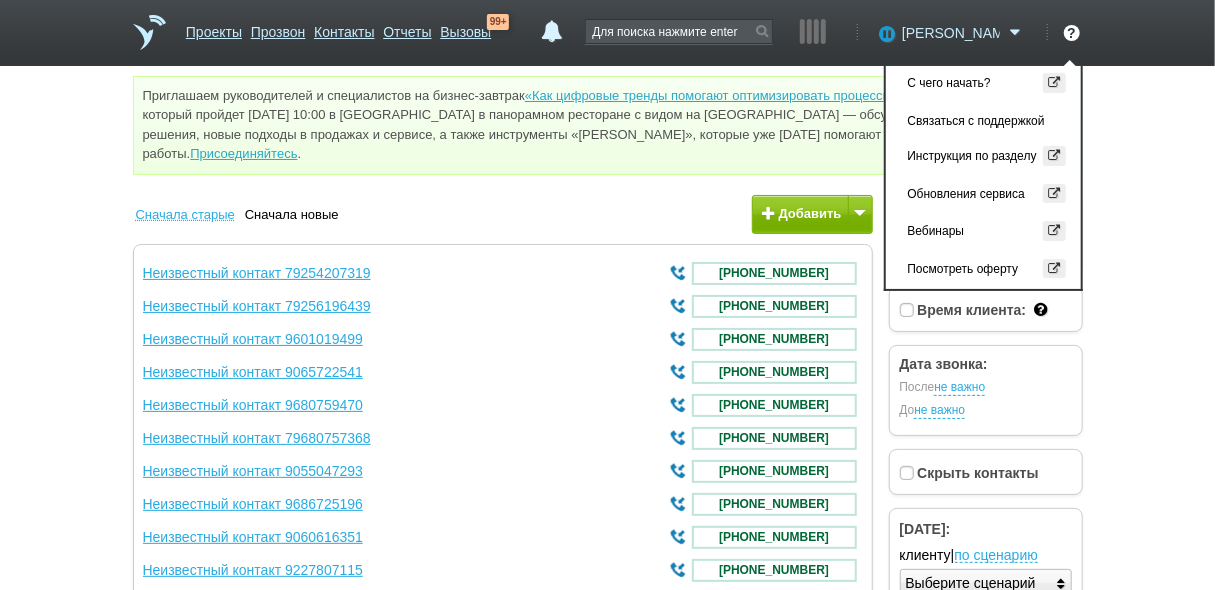 click on "[PERSON_NAME]" at bounding box center (951, 33) 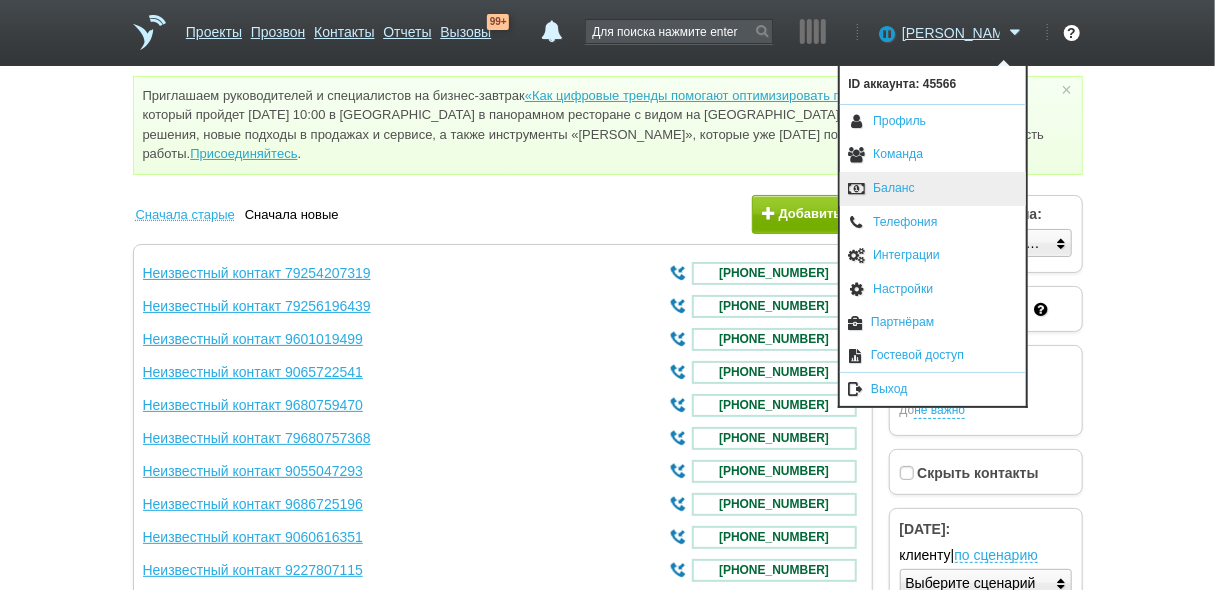 click on "Баланс" at bounding box center [933, 189] 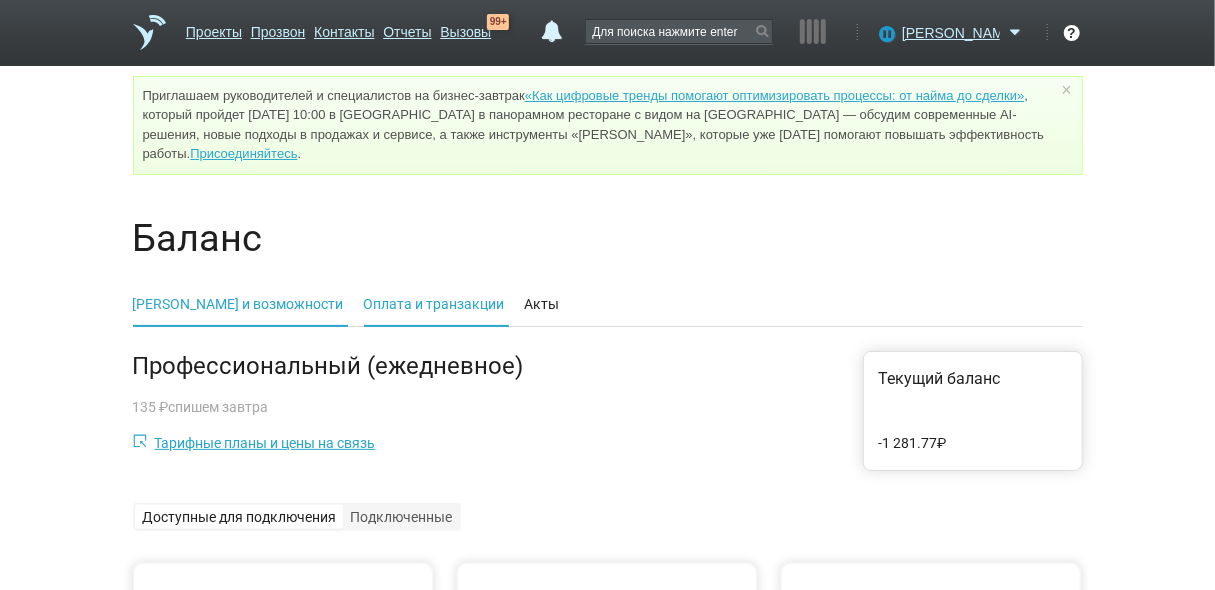 click on "Оплата и транзакции" at bounding box center [434, 304] 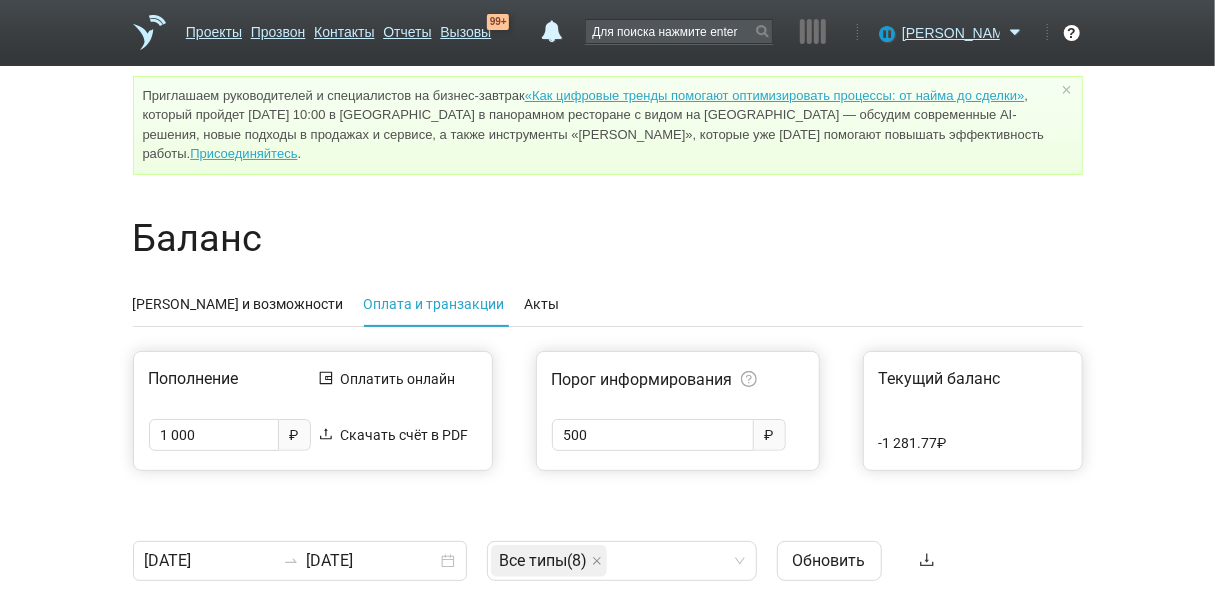 drag, startPoint x: 222, startPoint y: 432, endPoint x: 113, endPoint y: 434, distance: 109.01835 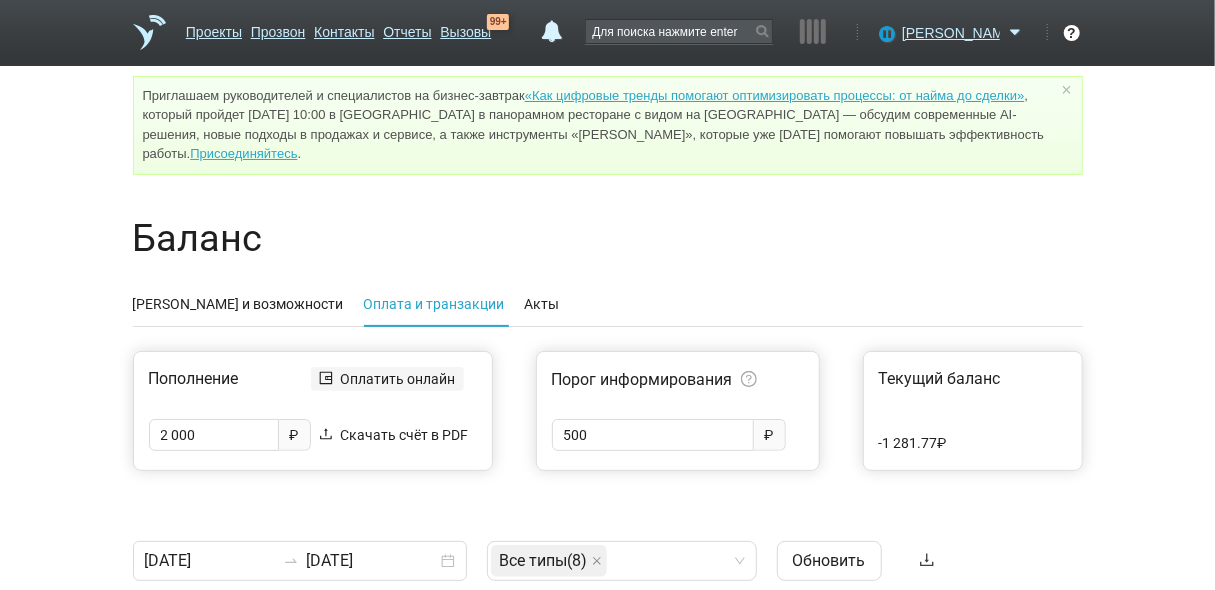 type on "2 000" 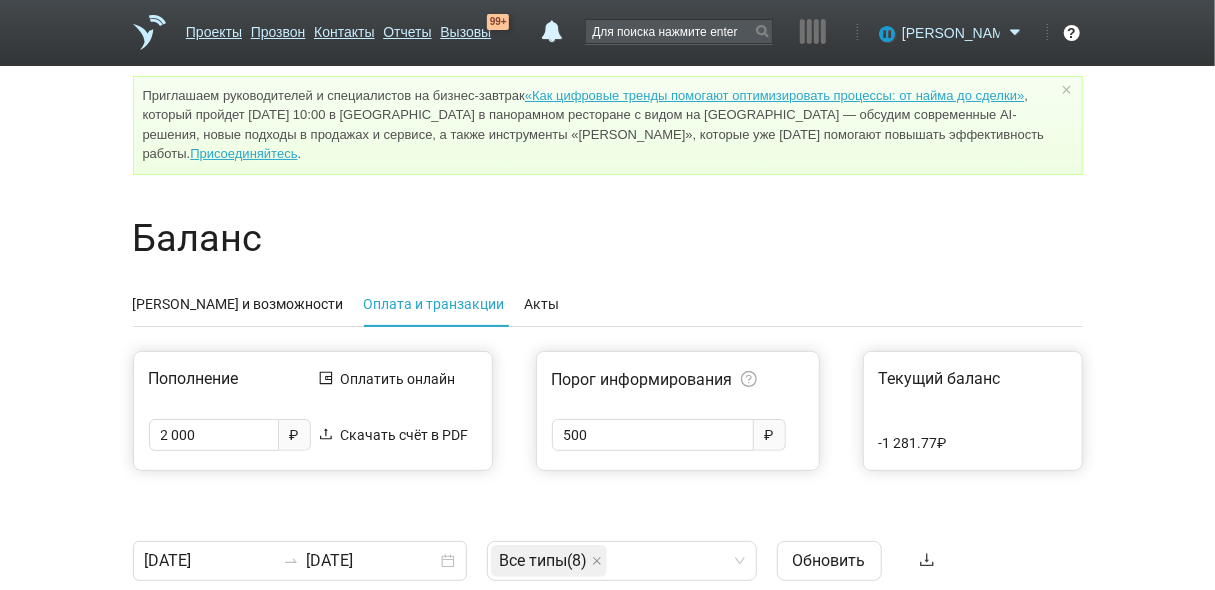 click on "[PERSON_NAME]" at bounding box center (951, 33) 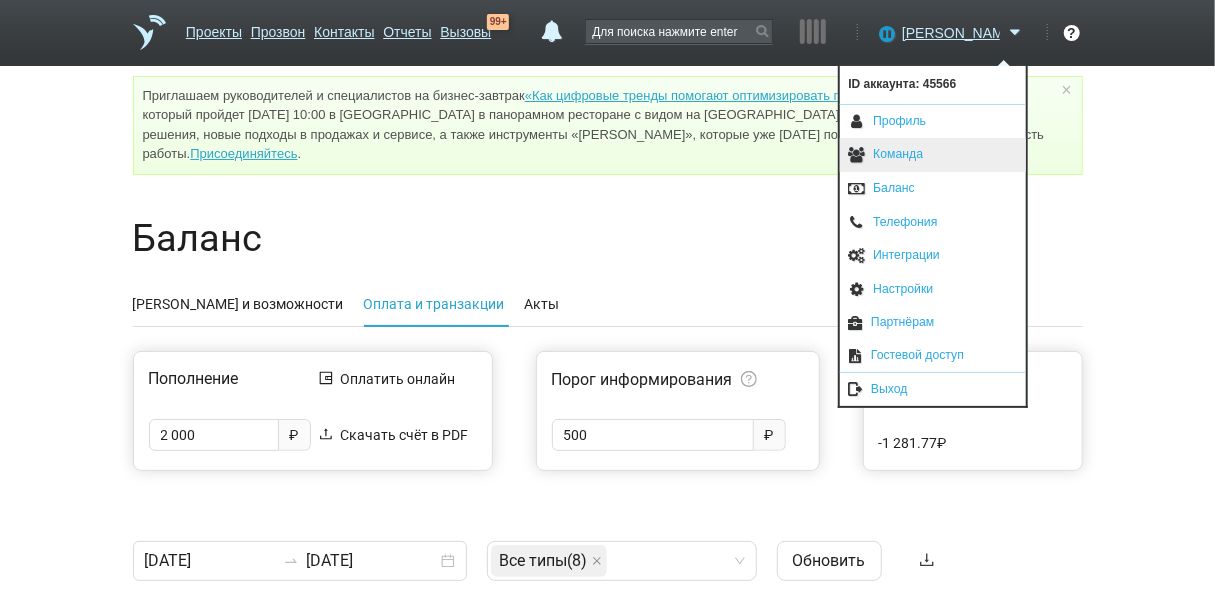 click on "Команда" at bounding box center (933, 155) 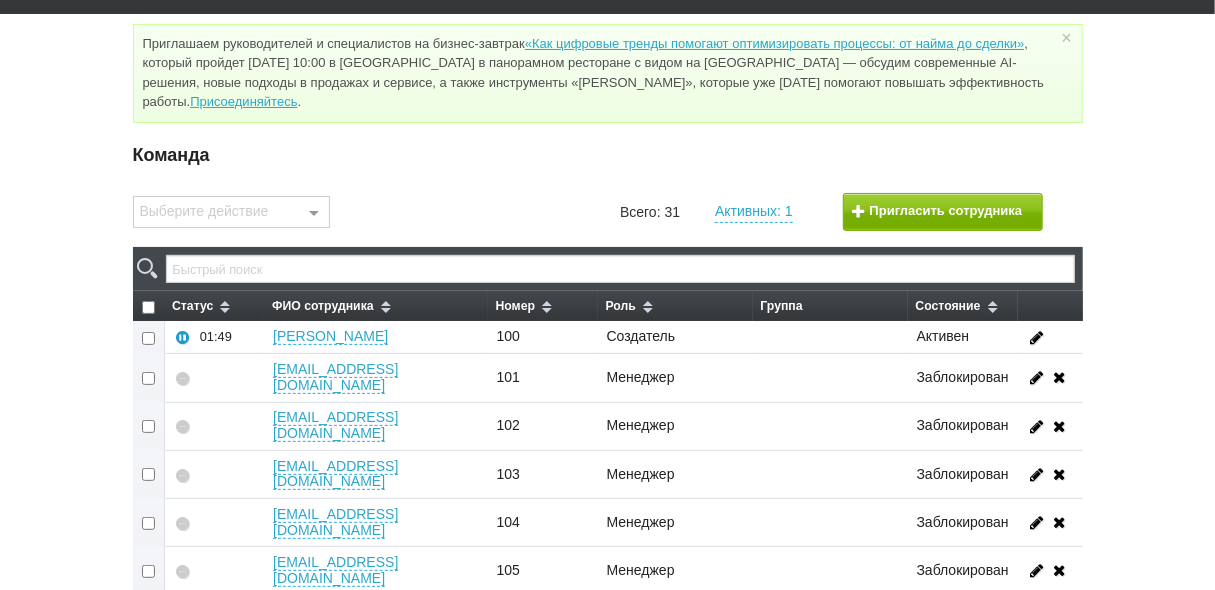 scroll, scrollTop: 80, scrollLeft: 0, axis: vertical 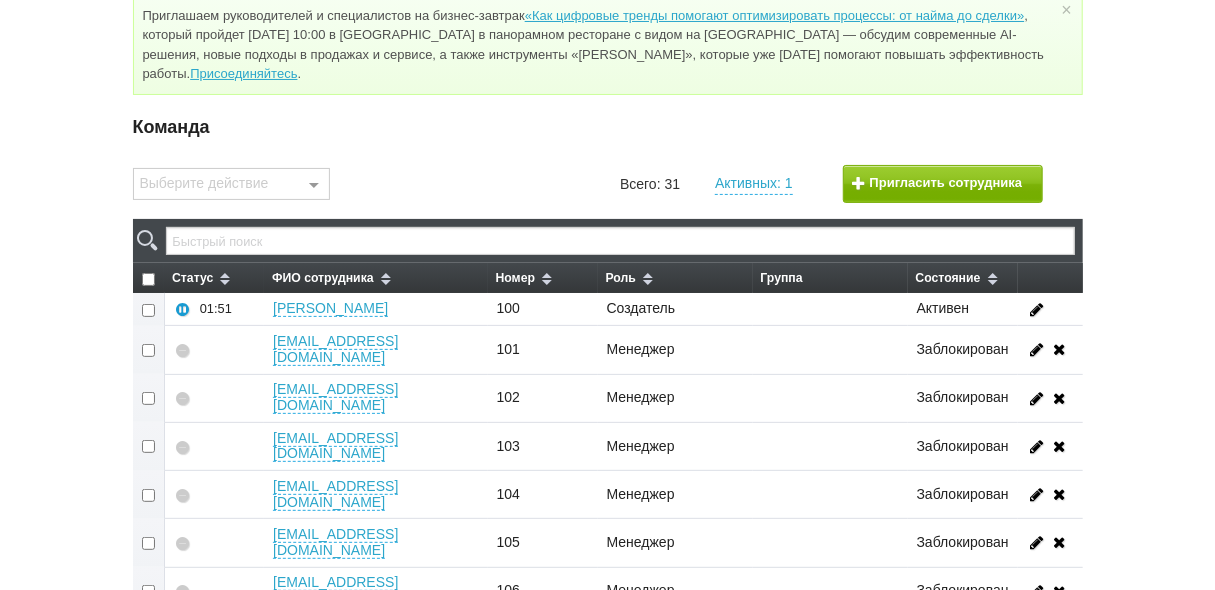click at bounding box center (149, 350) 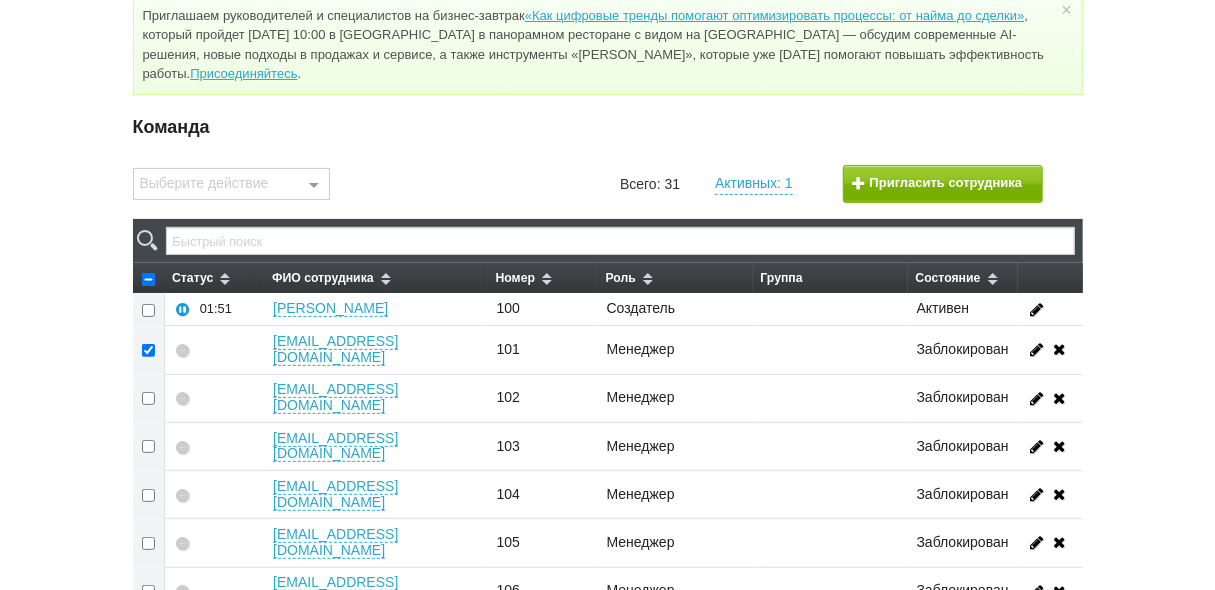 checkbox on "true" 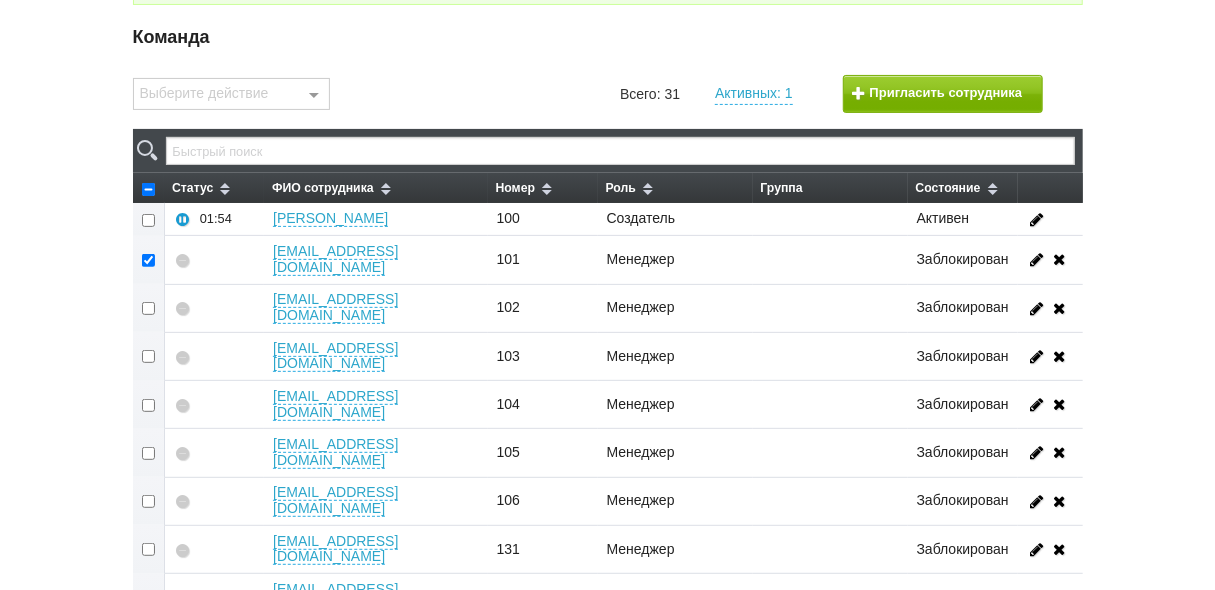 scroll, scrollTop: 240, scrollLeft: 0, axis: vertical 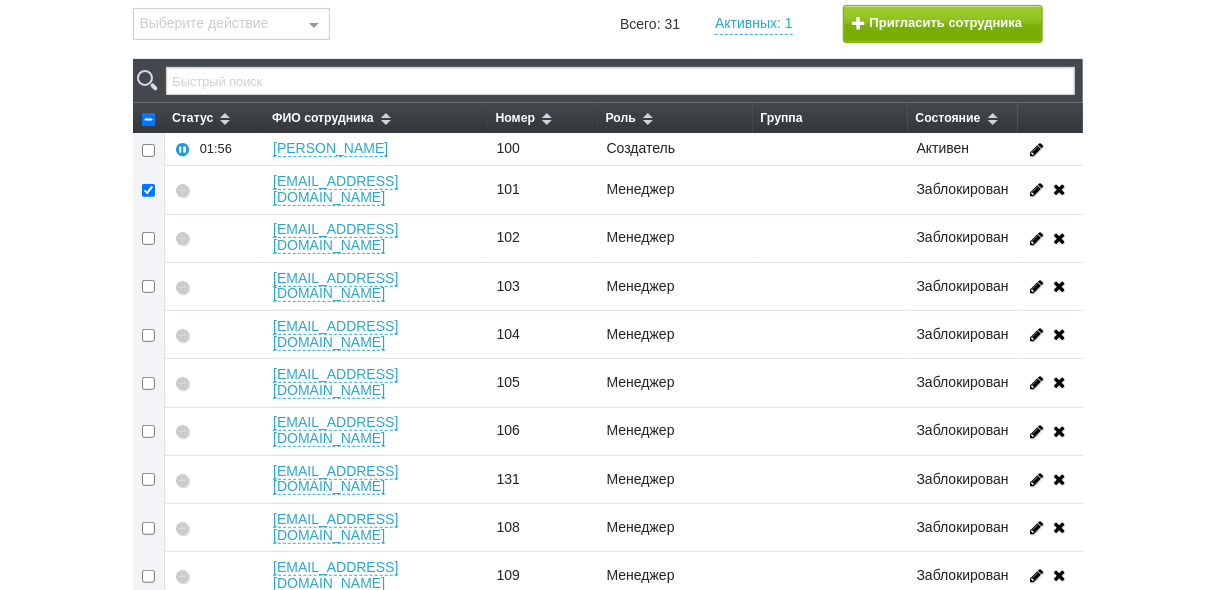 click at bounding box center [149, 383] 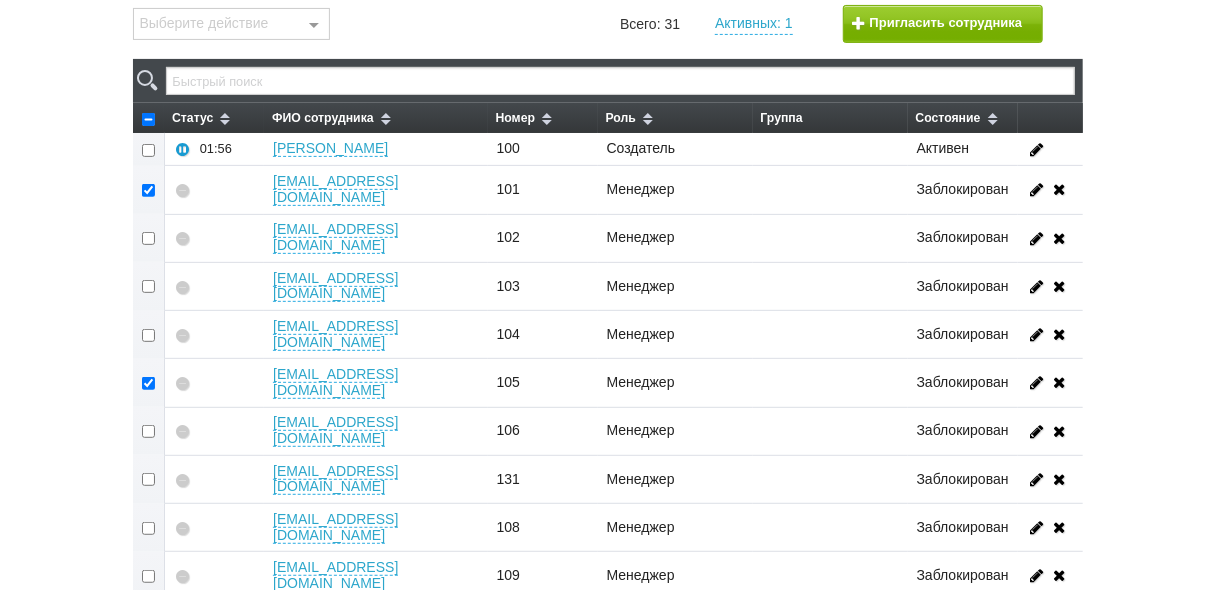 checkbox on "true" 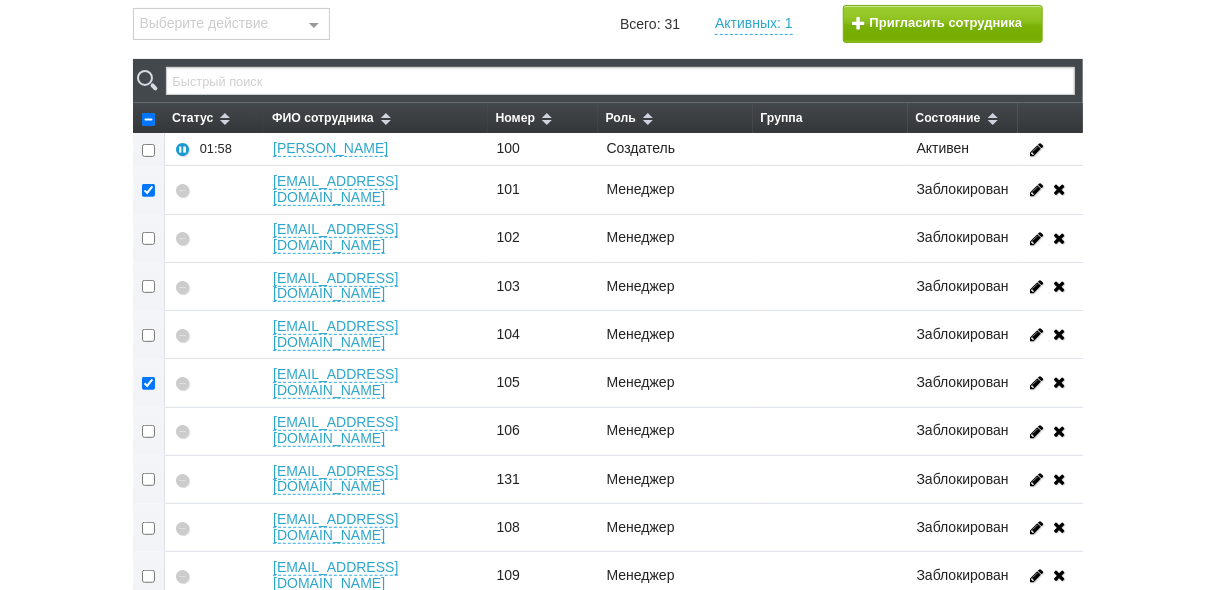 click at bounding box center [149, 238] 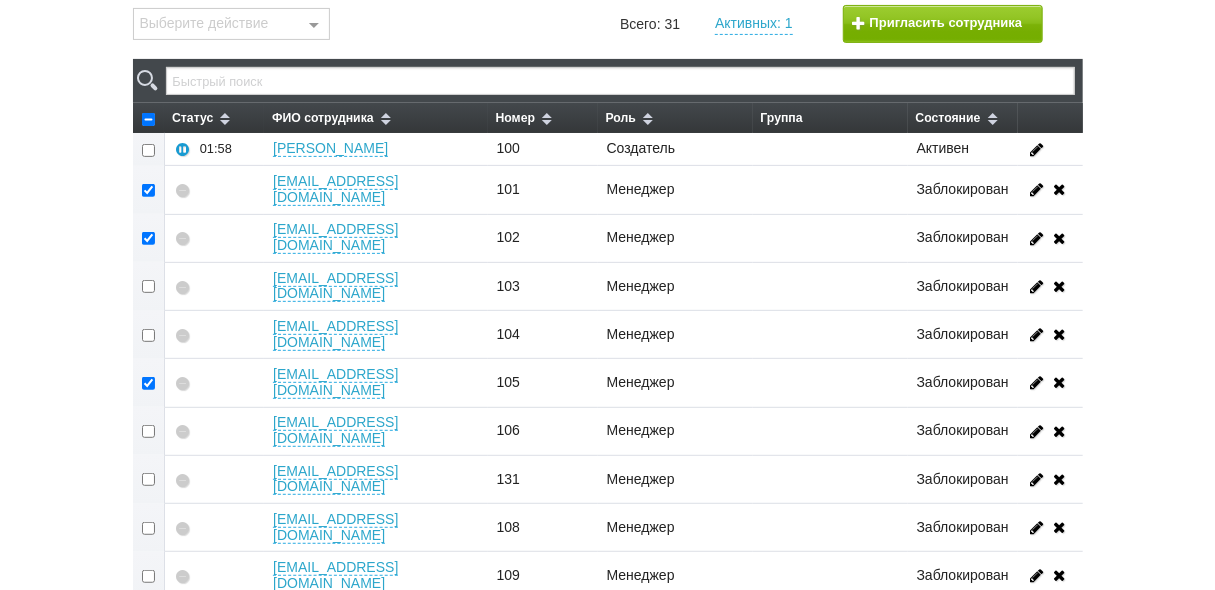 checkbox on "true" 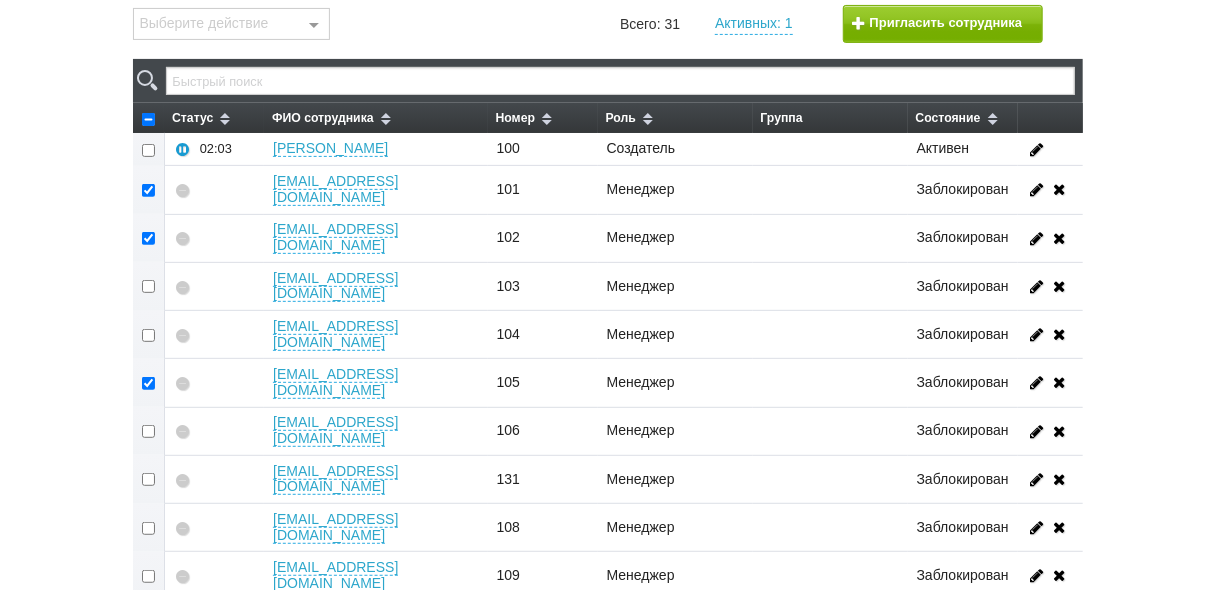 click at bounding box center [149, 286] 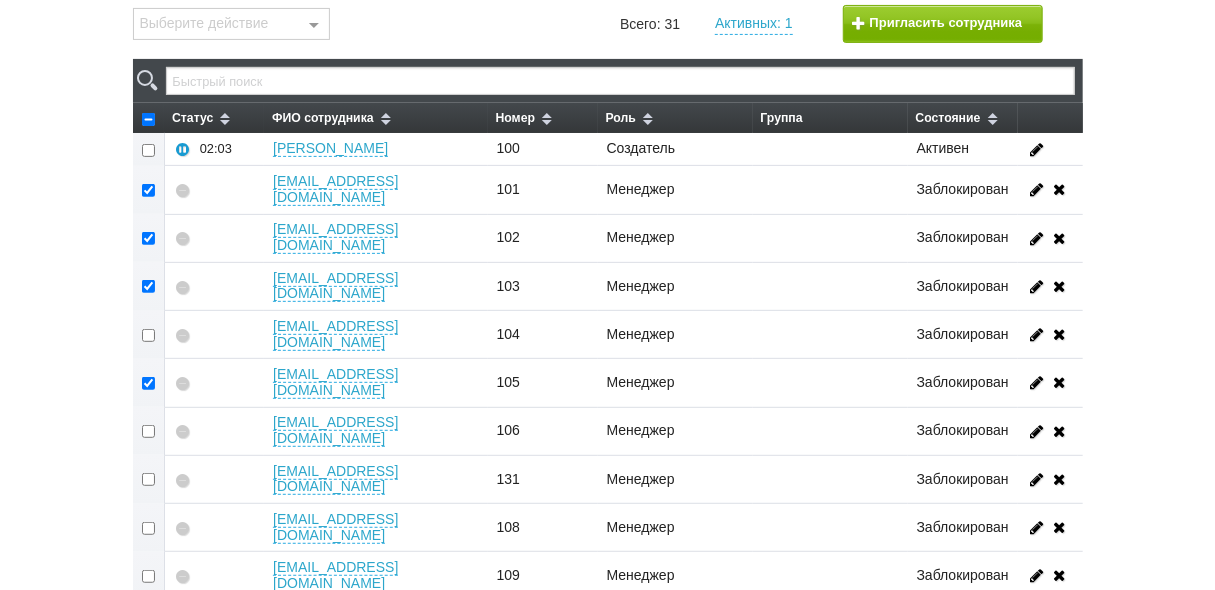 checkbox on "true" 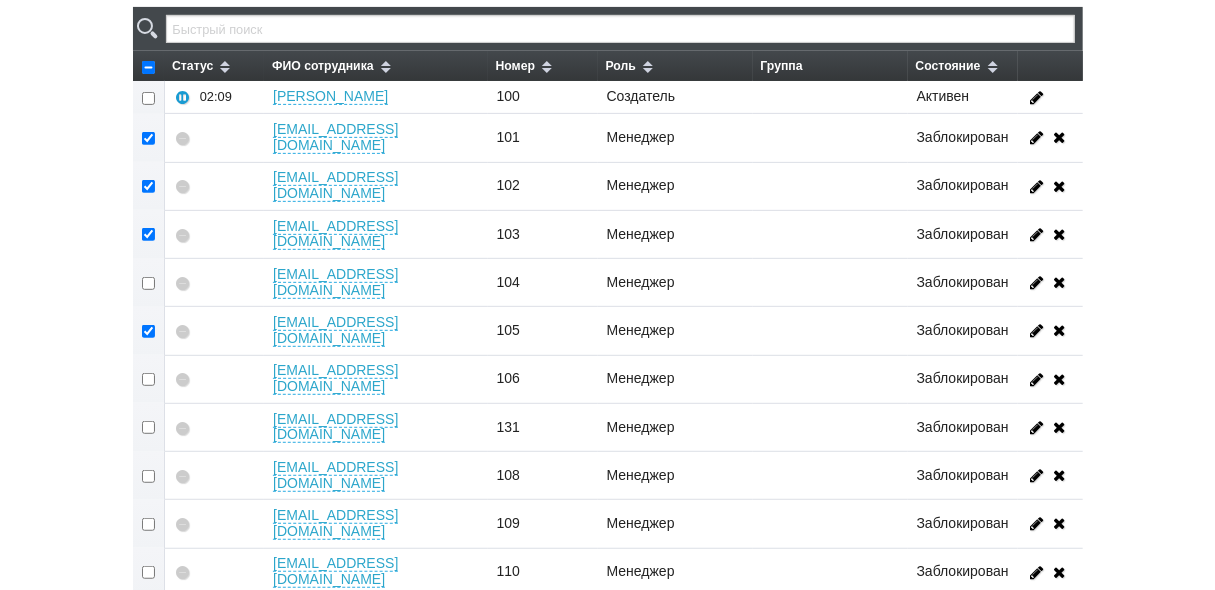 scroll, scrollTop: 320, scrollLeft: 0, axis: vertical 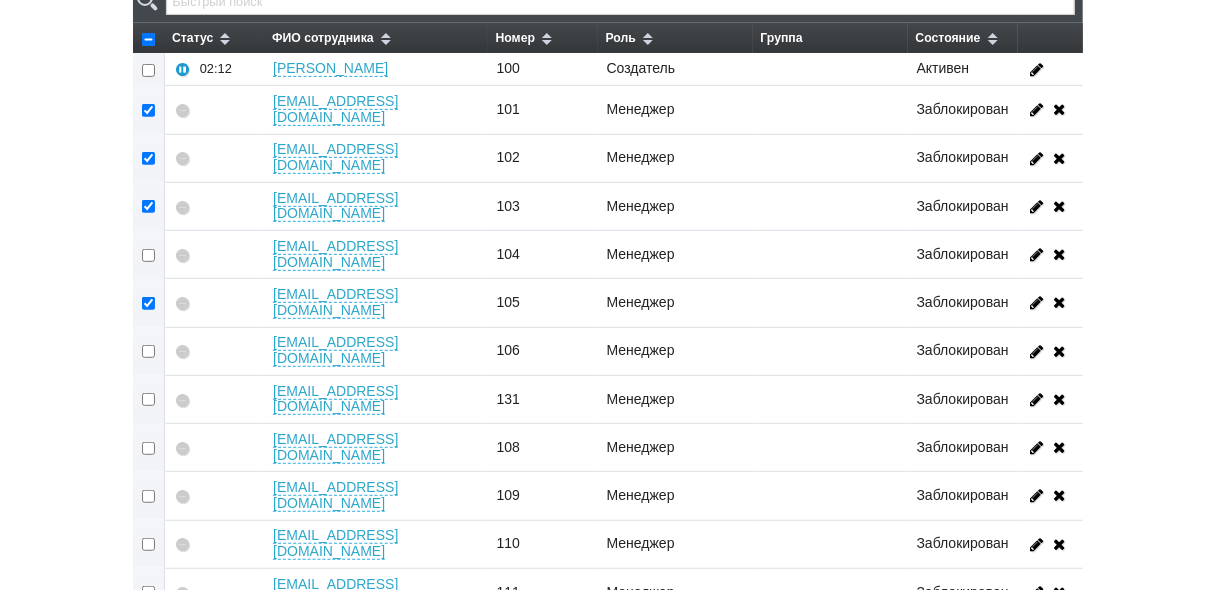 click at bounding box center (149, 496) 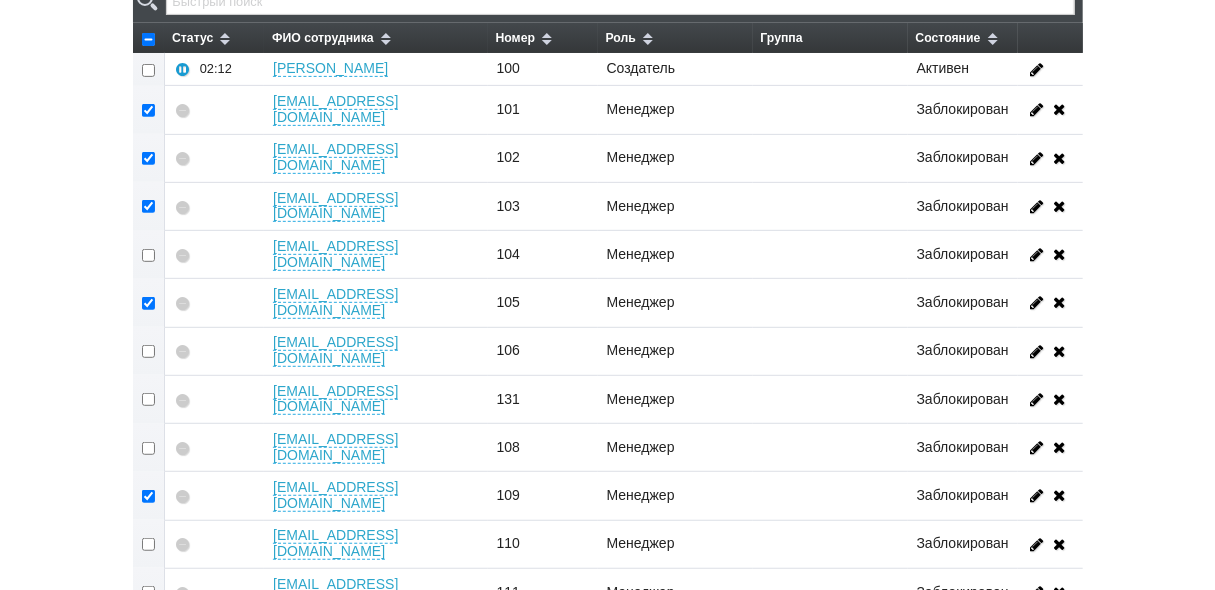checkbox on "true" 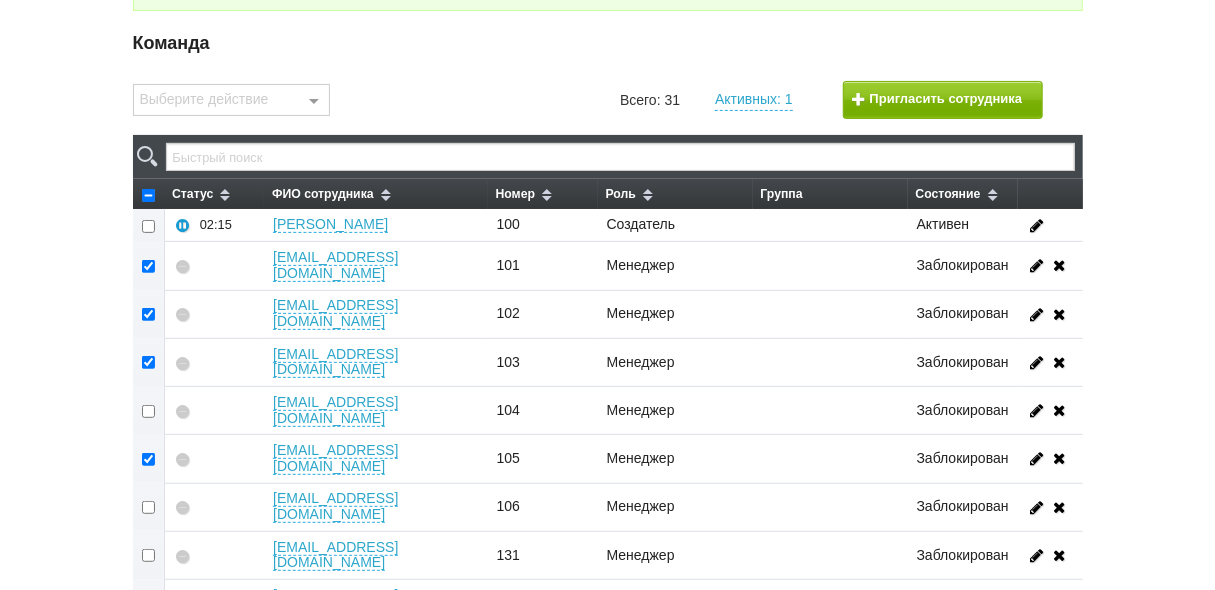 scroll, scrollTop: 320, scrollLeft: 0, axis: vertical 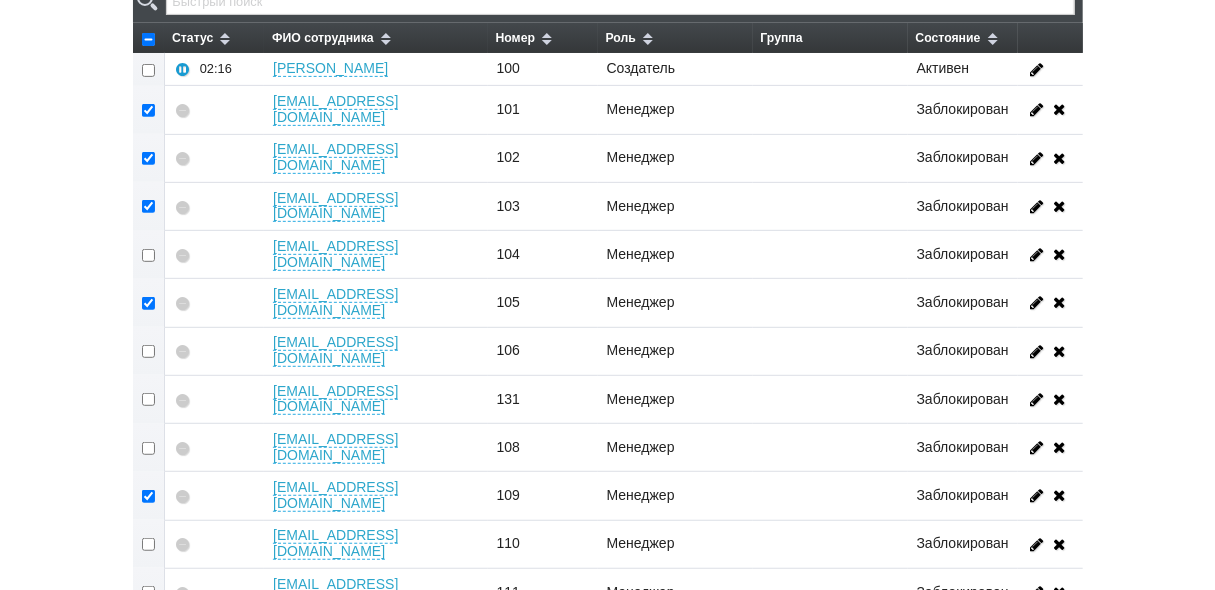 click at bounding box center [149, 641] 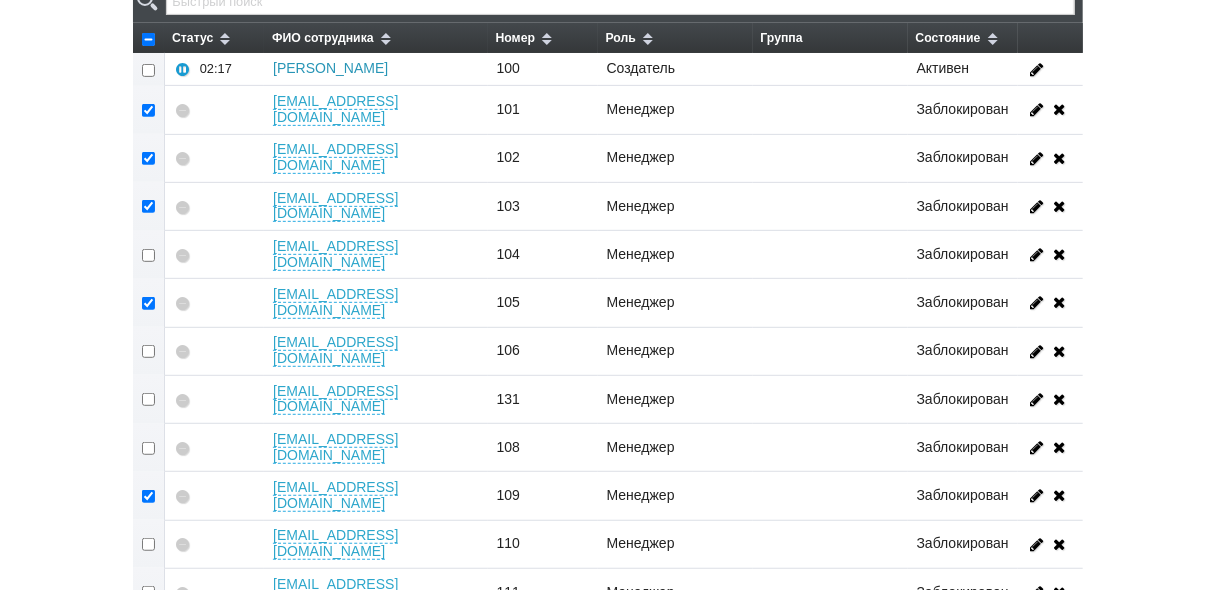 scroll, scrollTop: 160, scrollLeft: 0, axis: vertical 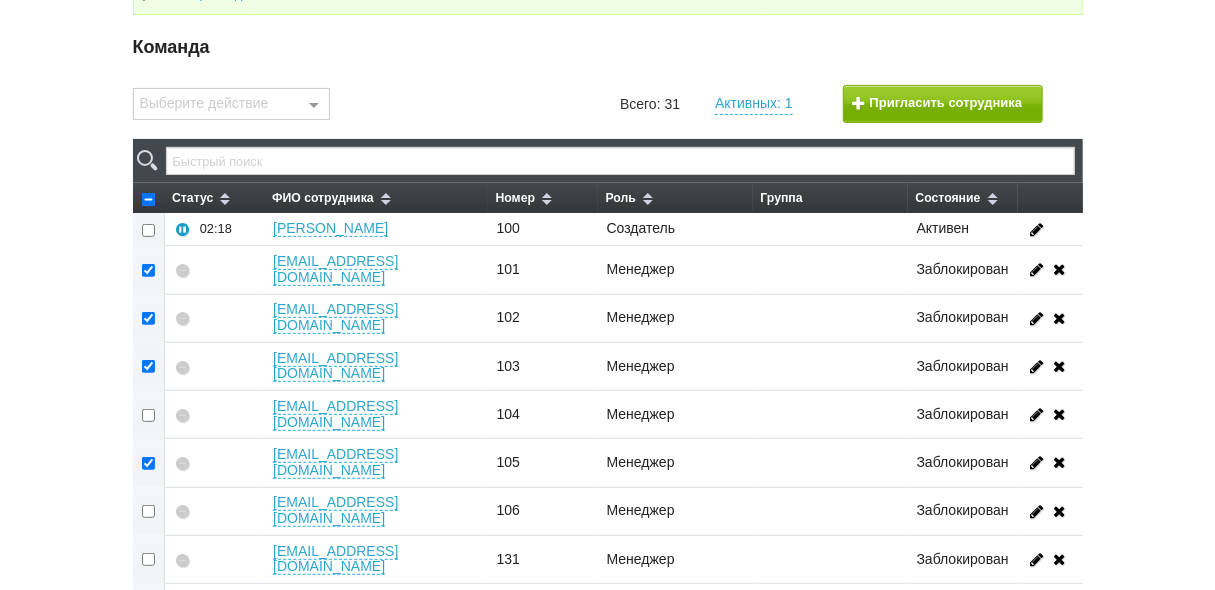 click at bounding box center (314, 105) 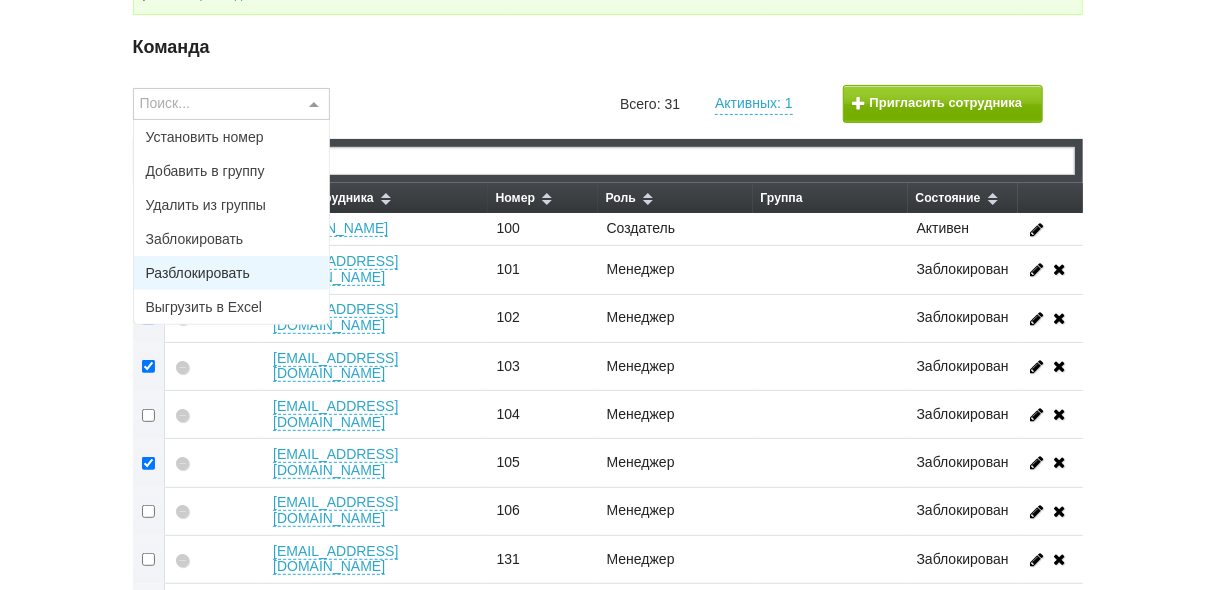 click on "Разблокировать" at bounding box center [198, 273] 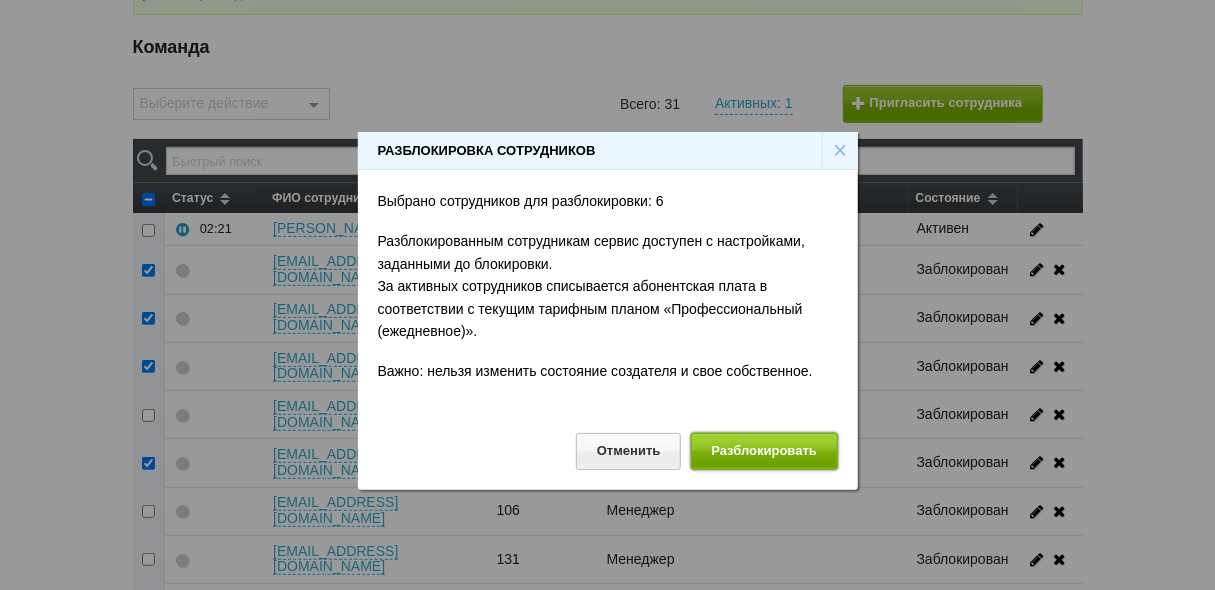 click on "Разблокировать" at bounding box center (764, 451) 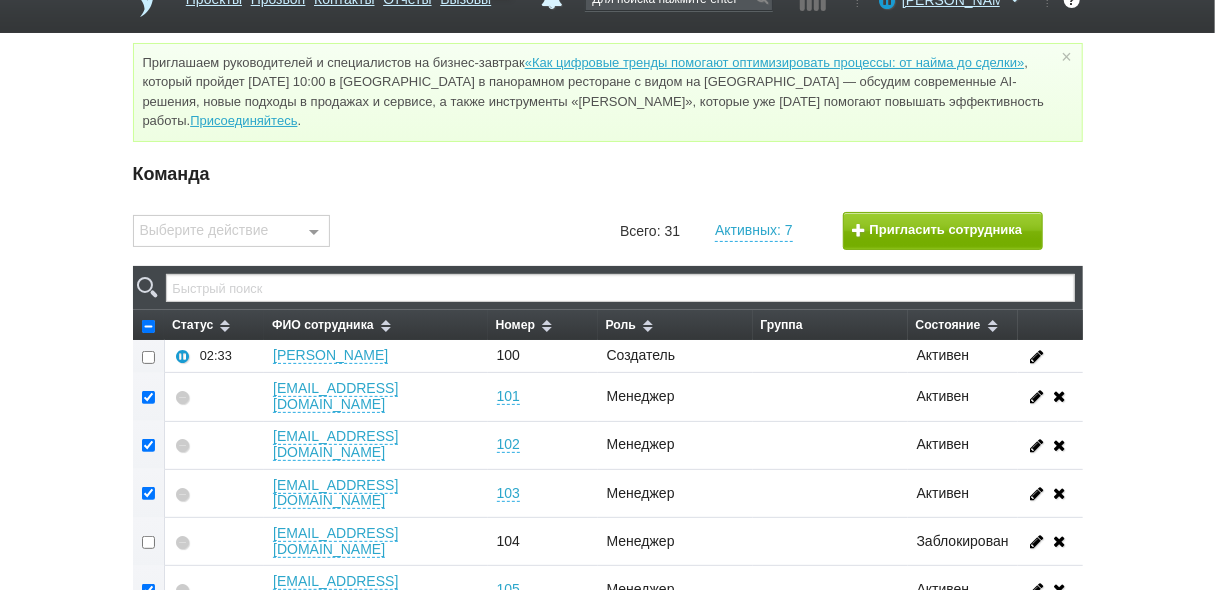 scroll, scrollTop: 0, scrollLeft: 0, axis: both 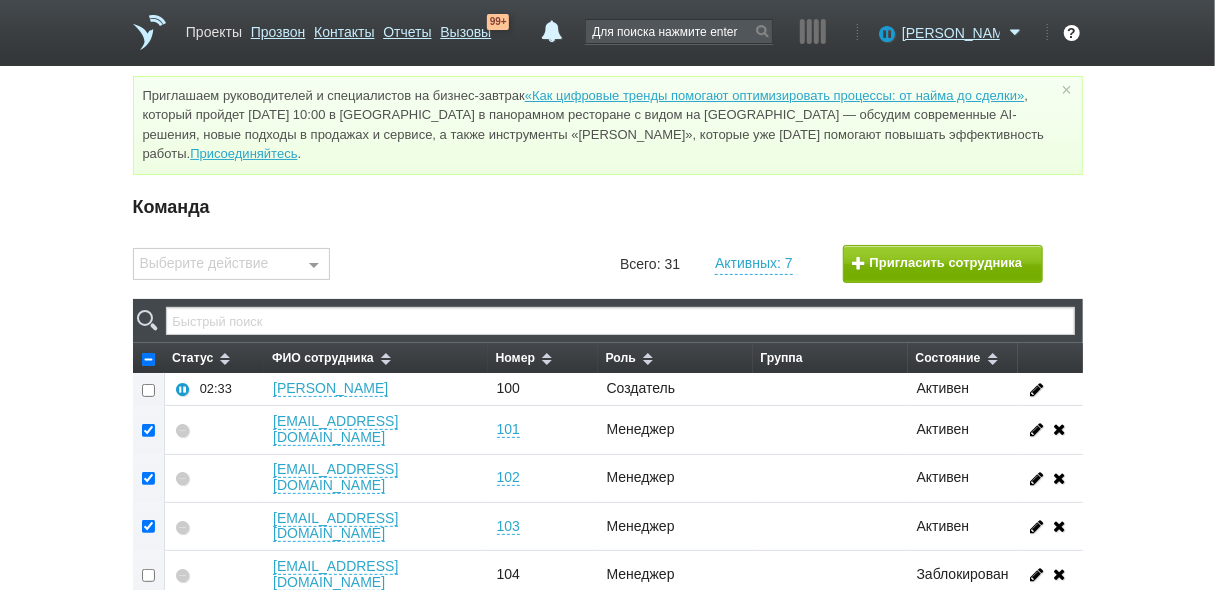 click on "Проекты" at bounding box center (214, 28) 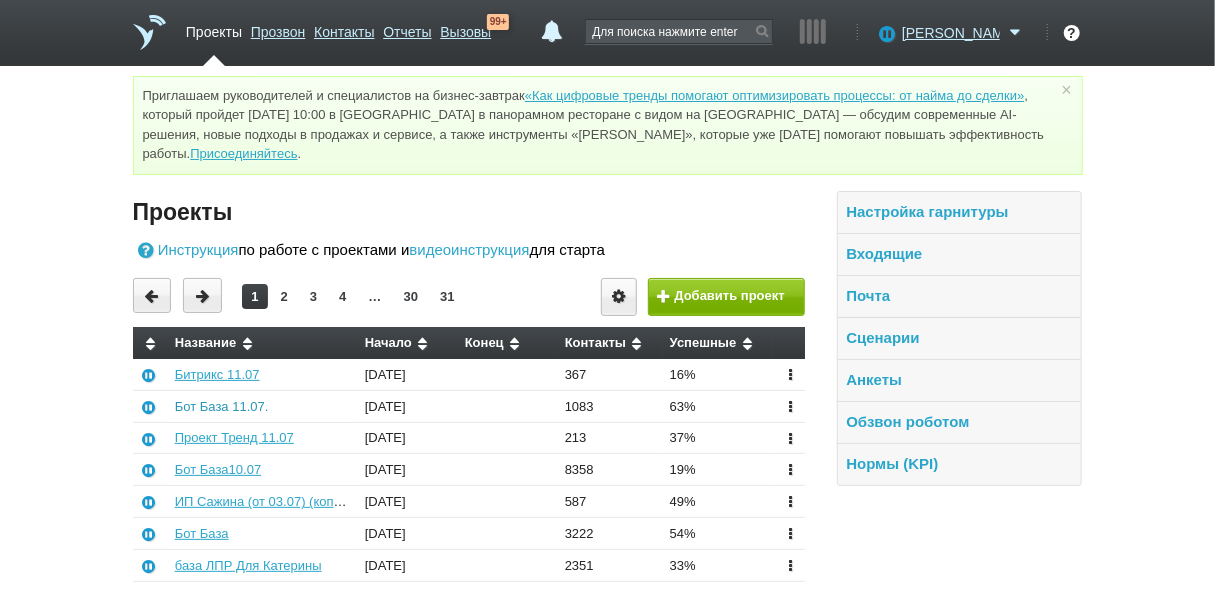 click on "Бот База 11.07." at bounding box center (222, 406) 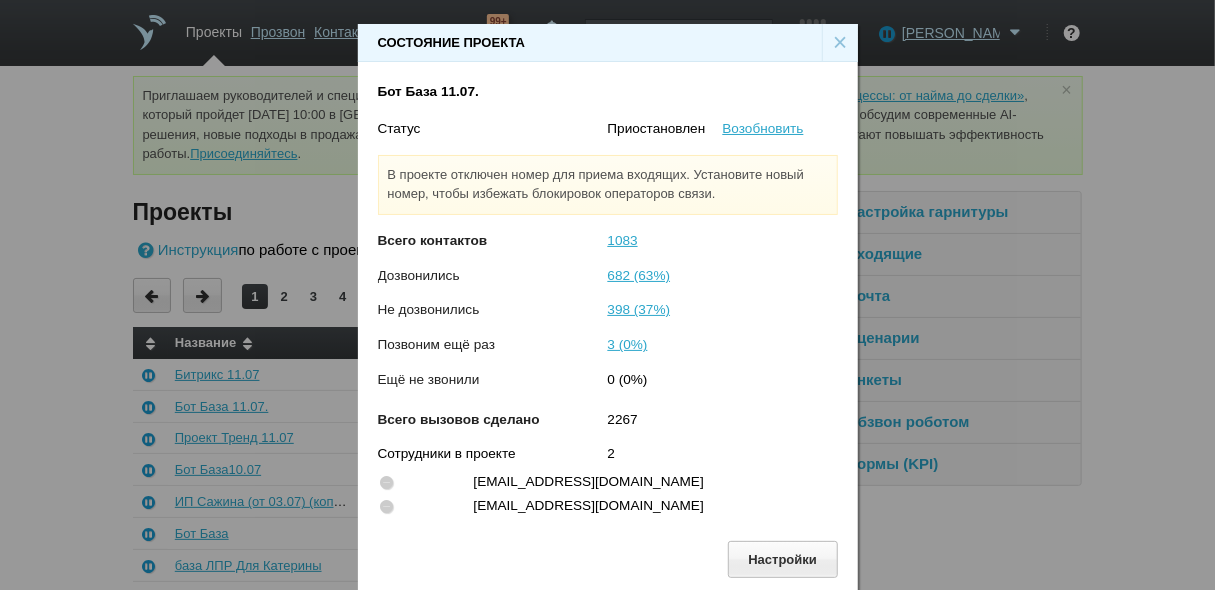 click on "×" at bounding box center [840, 43] 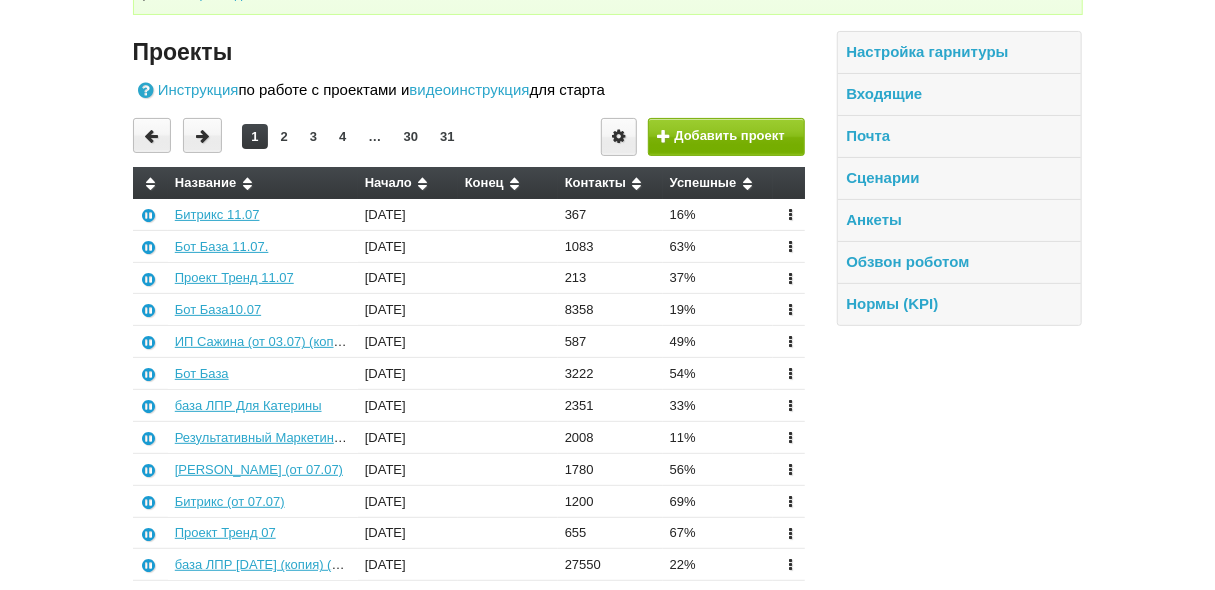 scroll, scrollTop: 240, scrollLeft: 0, axis: vertical 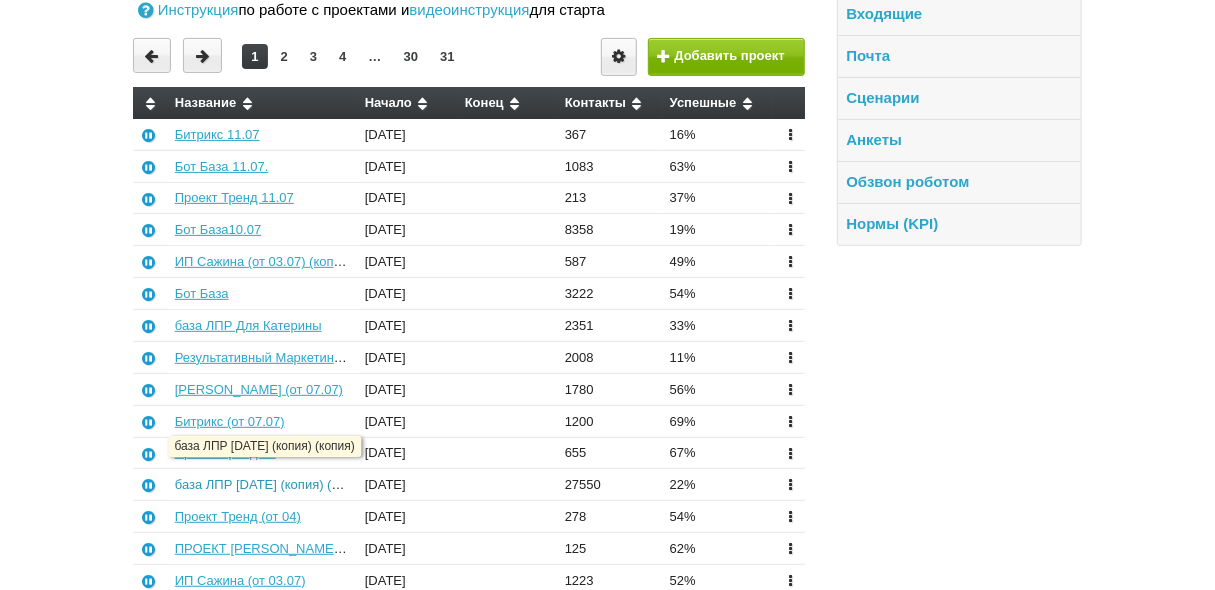 click on "база ЛПР  [DATE] (копия) (копия)" at bounding box center (272, 484) 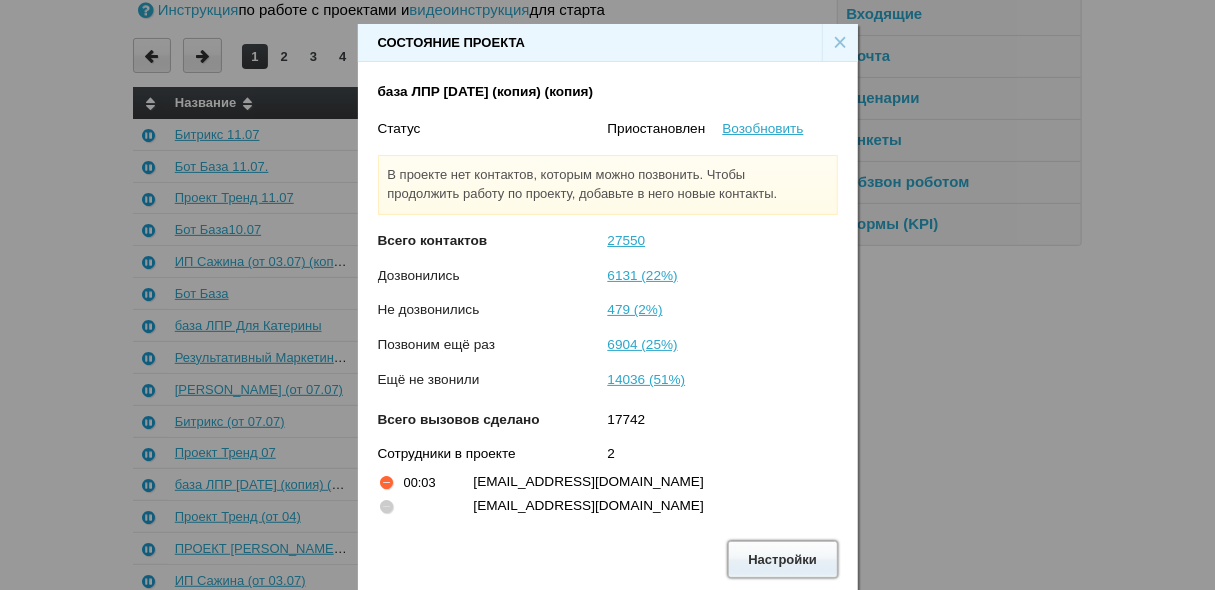 click on "Настройки" at bounding box center (783, 559) 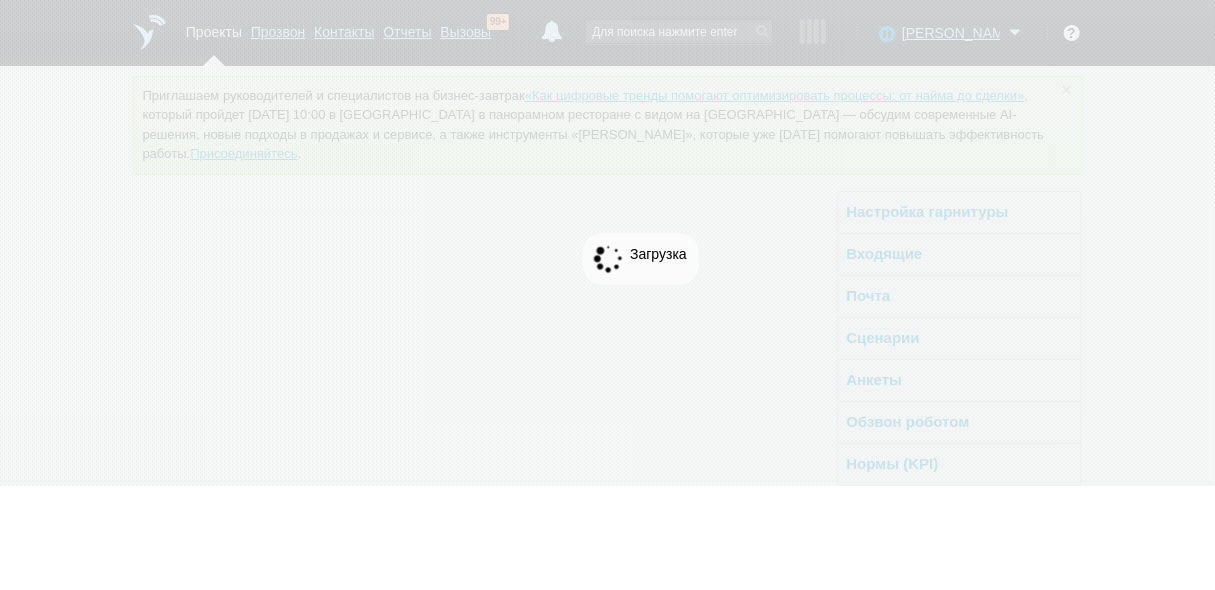 scroll, scrollTop: 0, scrollLeft: 0, axis: both 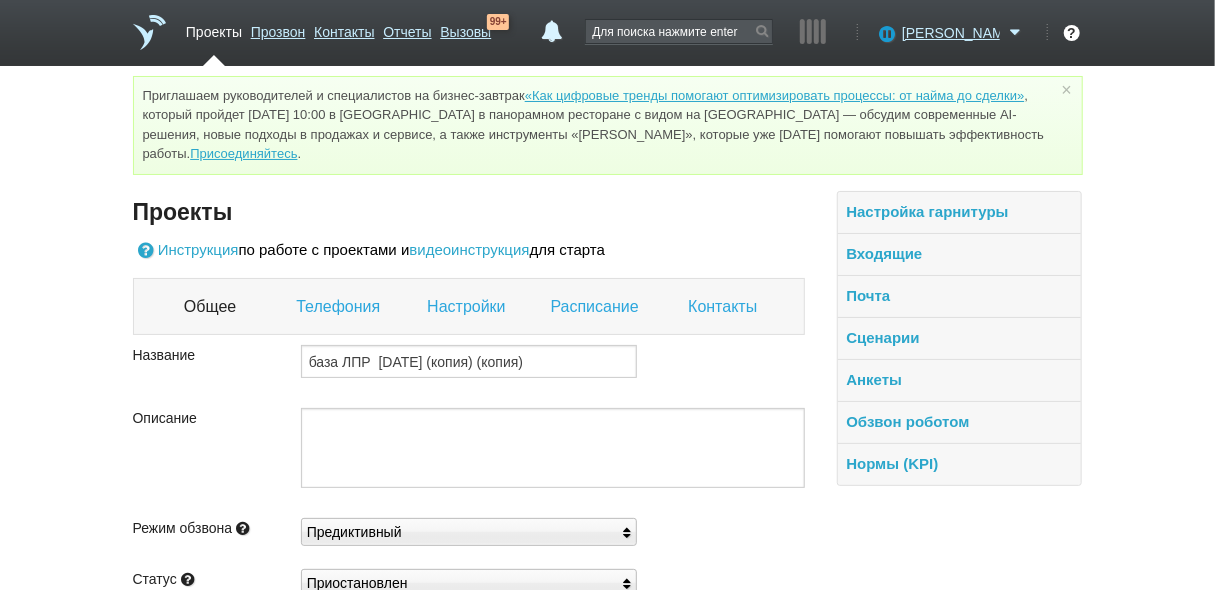 click on "Настройки" at bounding box center [468, 307] 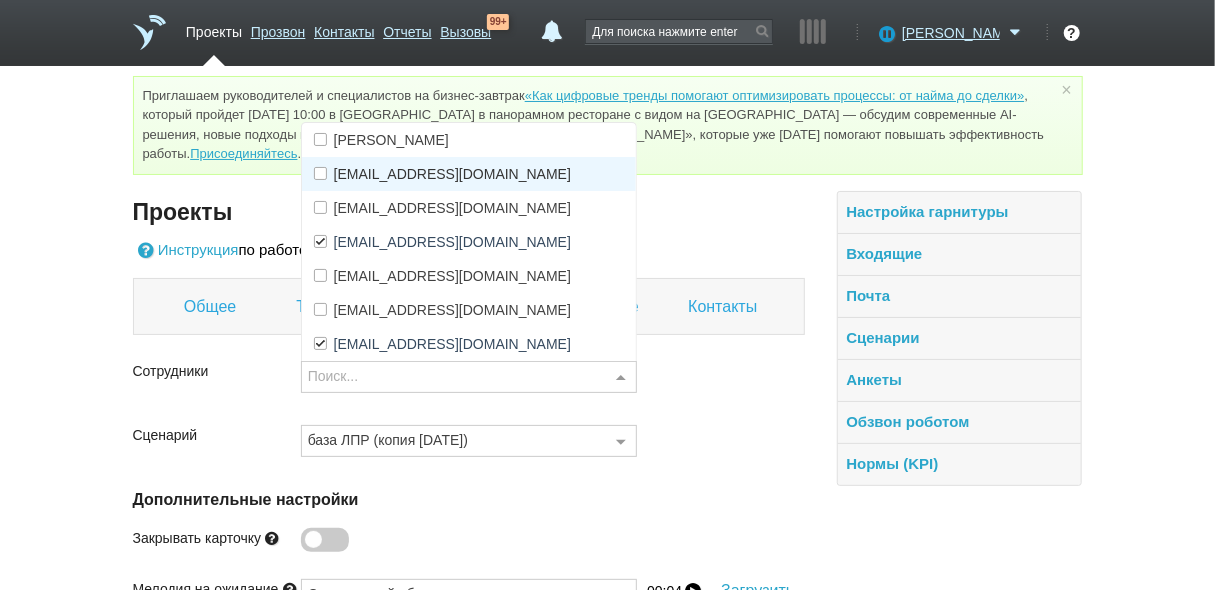 click on "[EMAIL_ADDRESS][DOMAIN_NAME]" at bounding box center [452, 174] 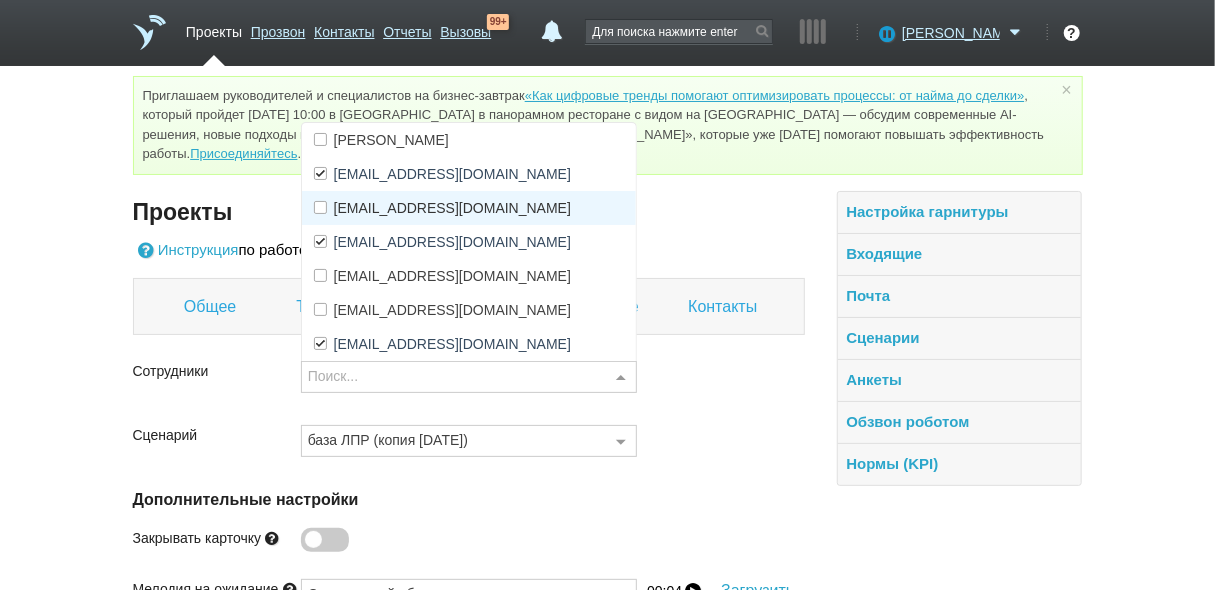 click on "[EMAIL_ADDRESS][DOMAIN_NAME]" at bounding box center [452, 208] 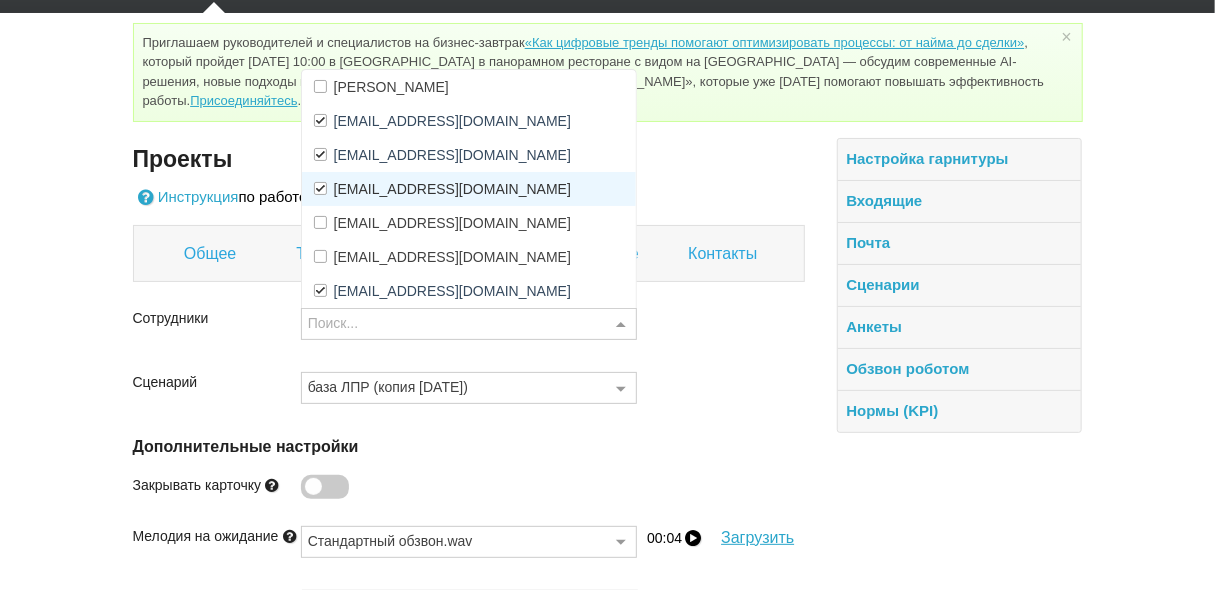 scroll, scrollTop: 80, scrollLeft: 0, axis: vertical 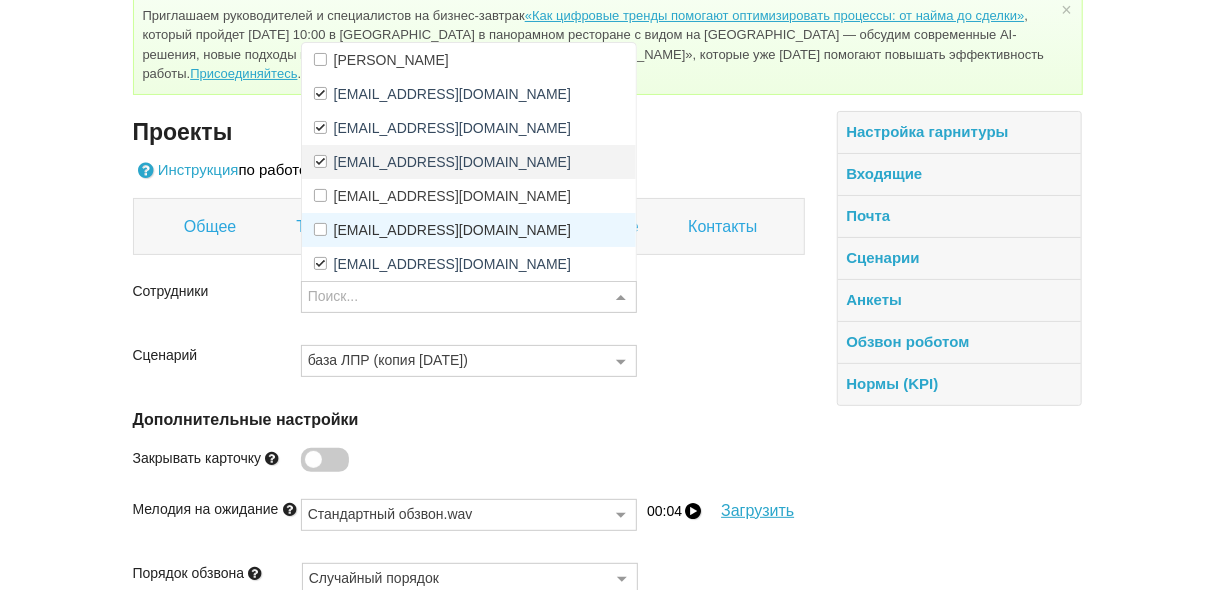 drag, startPoint x: 431, startPoint y: 227, endPoint x: 413, endPoint y: 188, distance: 42.953465 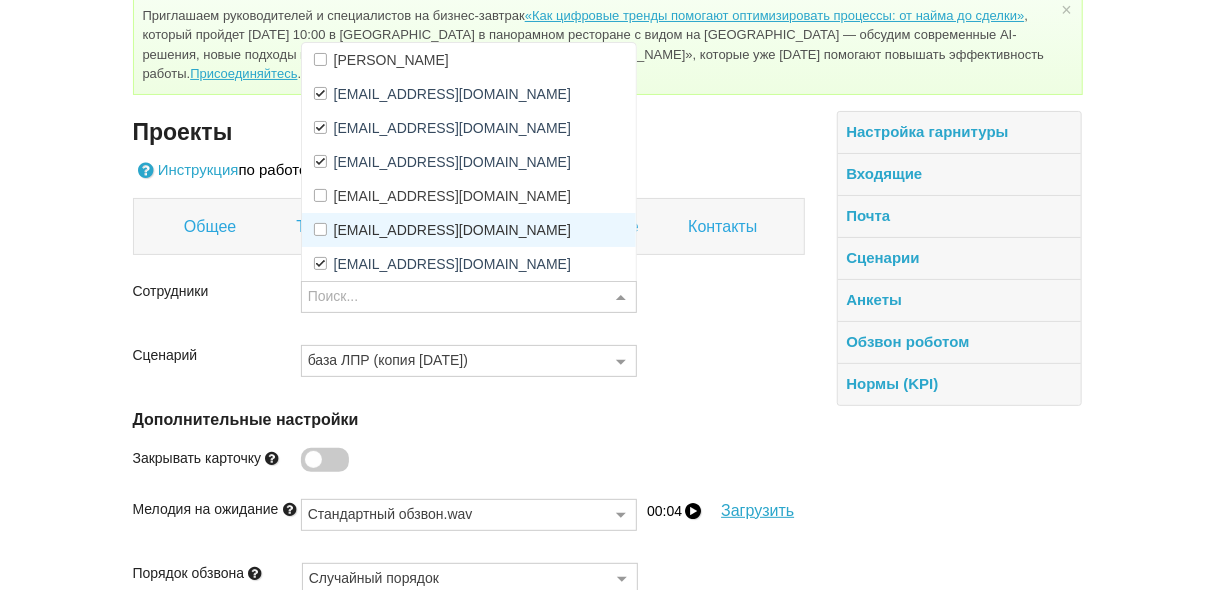 click on "[EMAIL_ADDRESS][DOMAIN_NAME]" at bounding box center [452, 230] 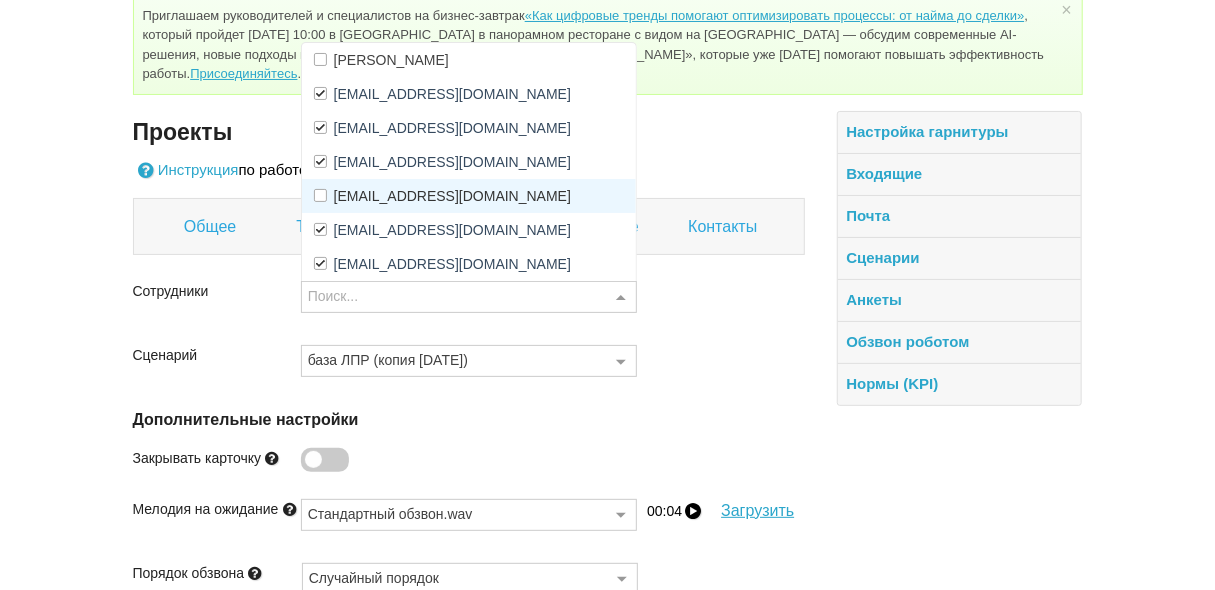 click on "[EMAIL_ADDRESS][DOMAIN_NAME]" at bounding box center (452, 196) 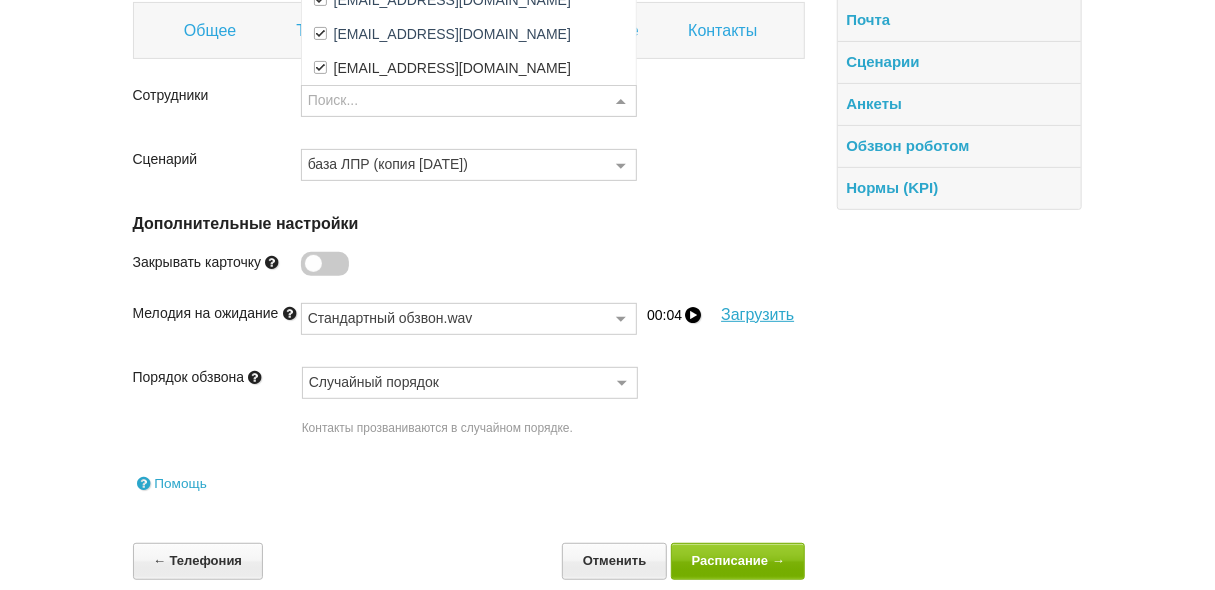 scroll, scrollTop: 295, scrollLeft: 0, axis: vertical 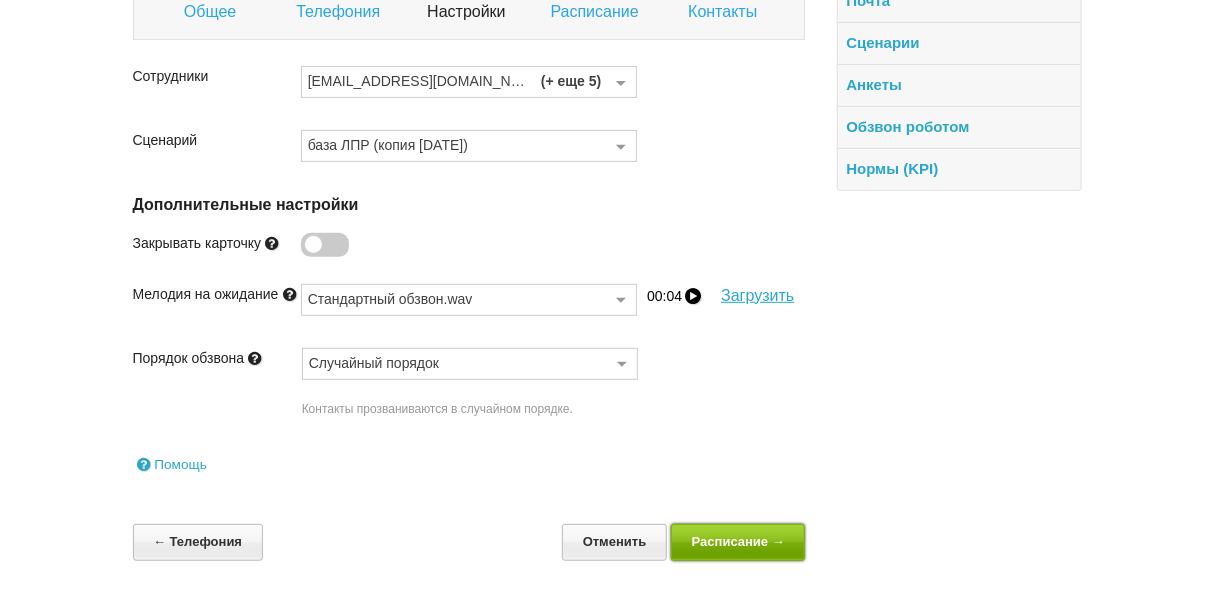 click on "Расписание →" at bounding box center (738, 542) 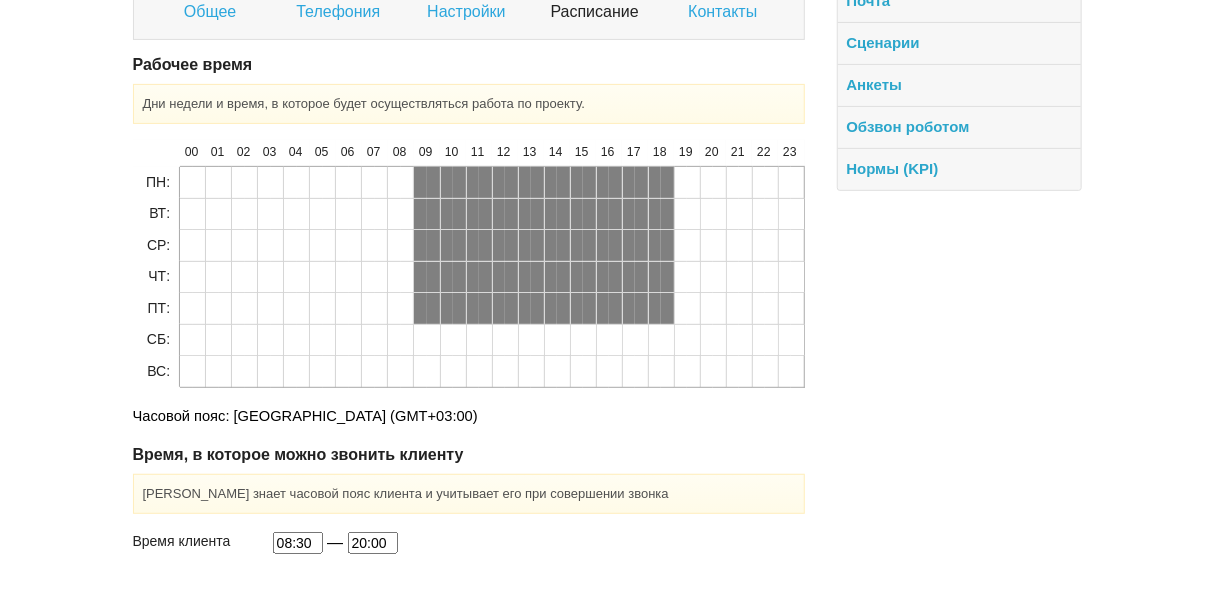 click on "08:30
—
20:00" at bounding box center (539, 548) 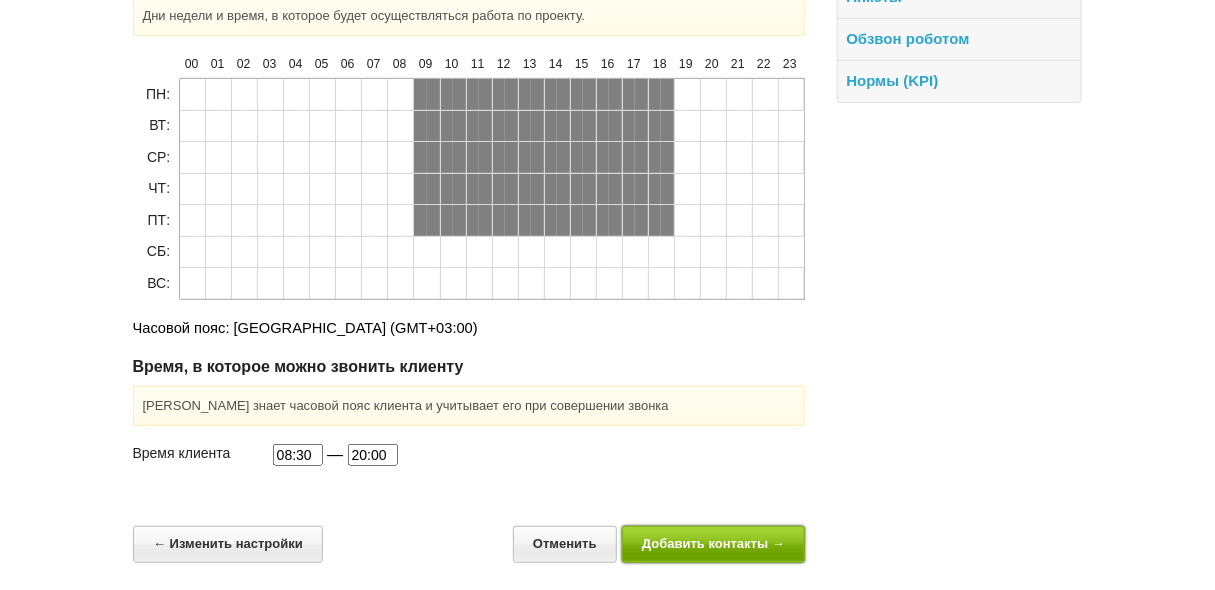click on "Добавить контакты →" at bounding box center (714, 544) 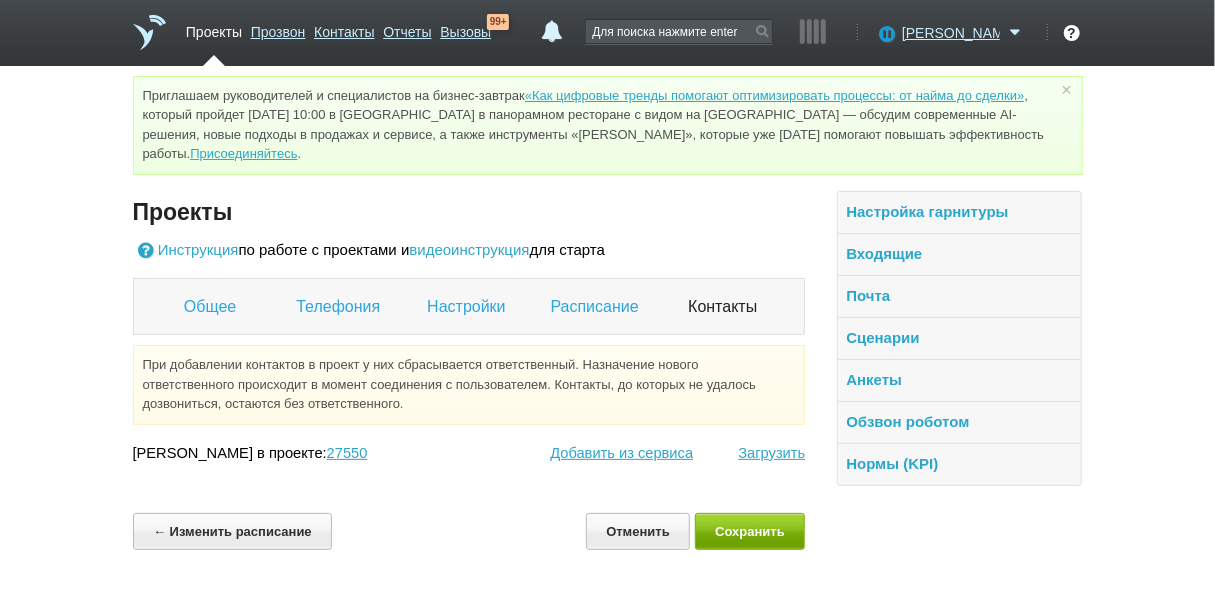 scroll, scrollTop: 0, scrollLeft: 0, axis: both 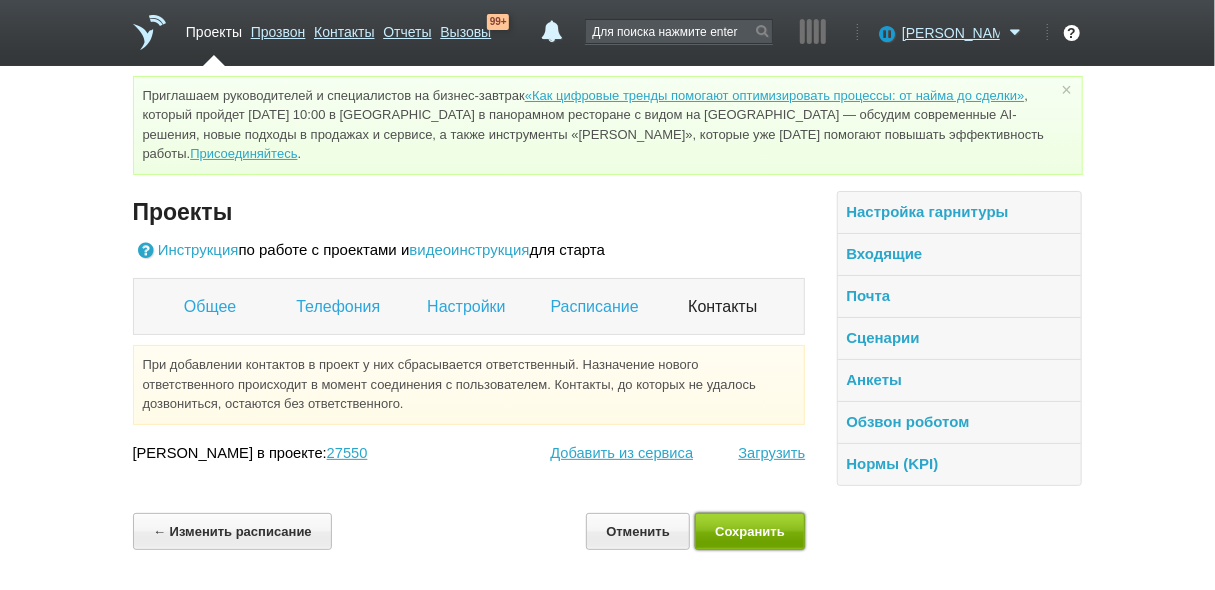 click on "Сохранить" at bounding box center (750, 531) 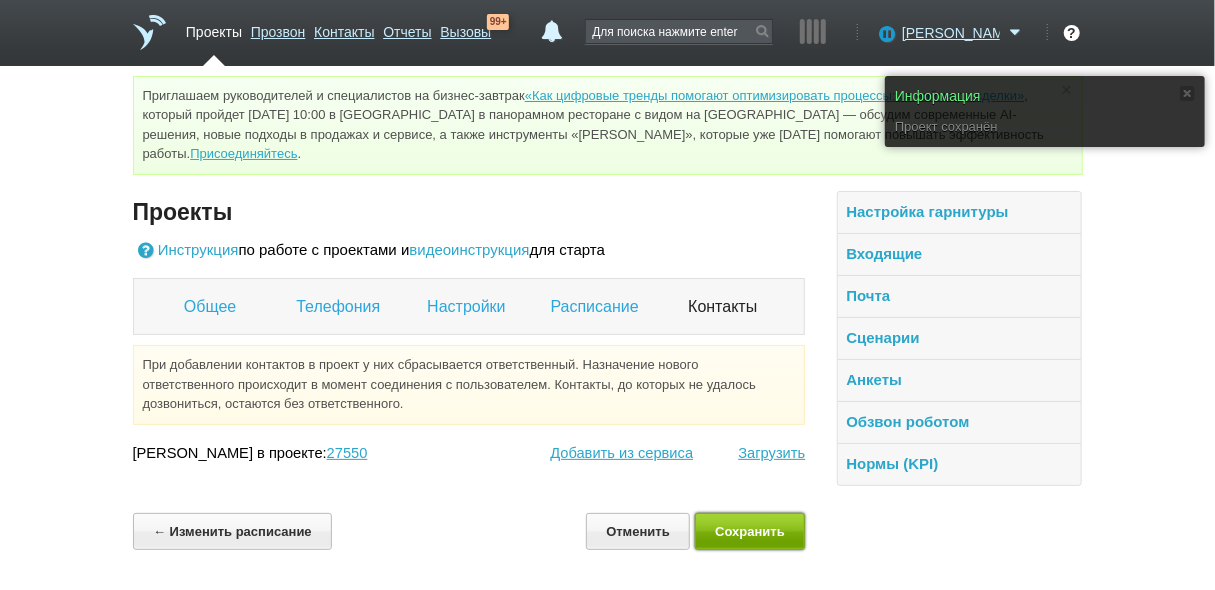 click on "Сохранить" at bounding box center [750, 531] 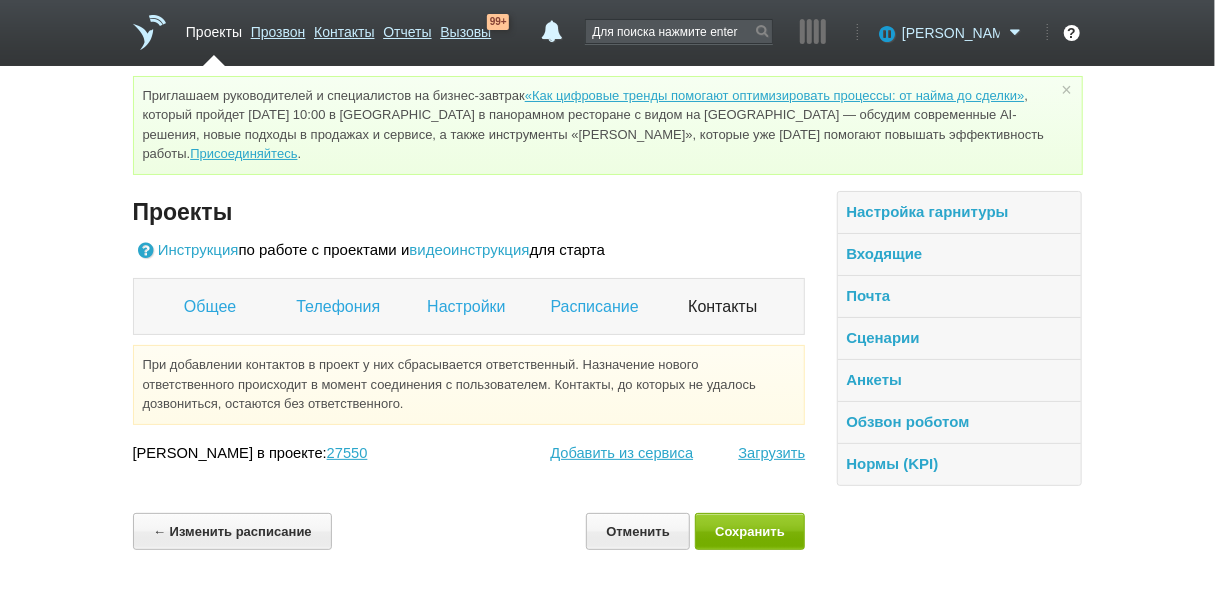 click on "[PERSON_NAME]" at bounding box center (951, 33) 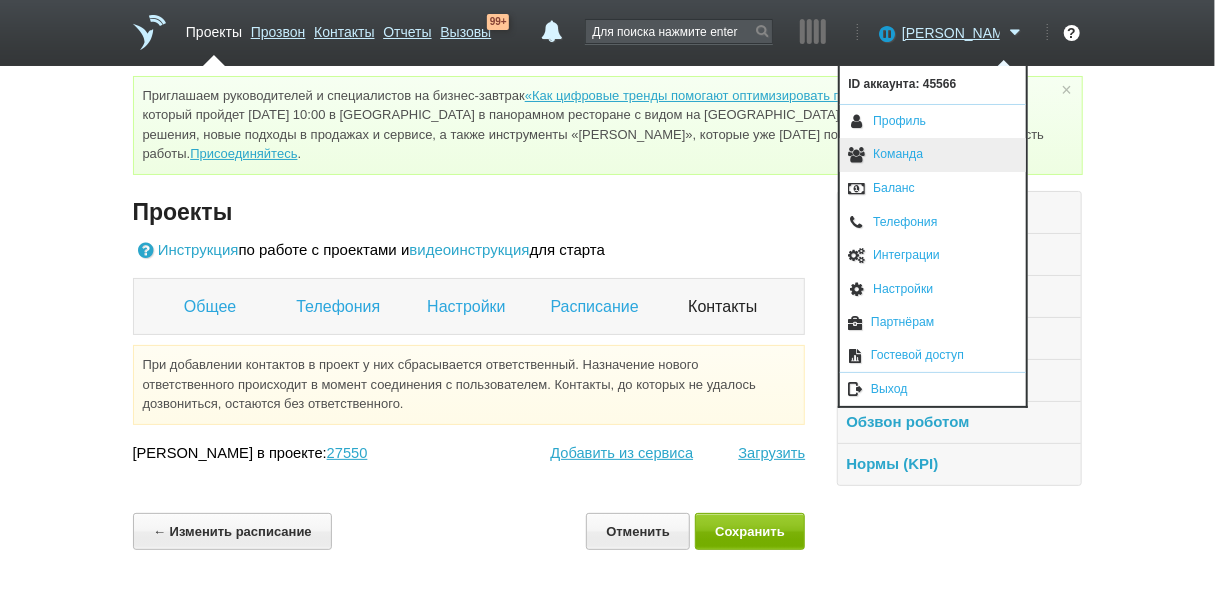 click on "Команда" at bounding box center (933, 155) 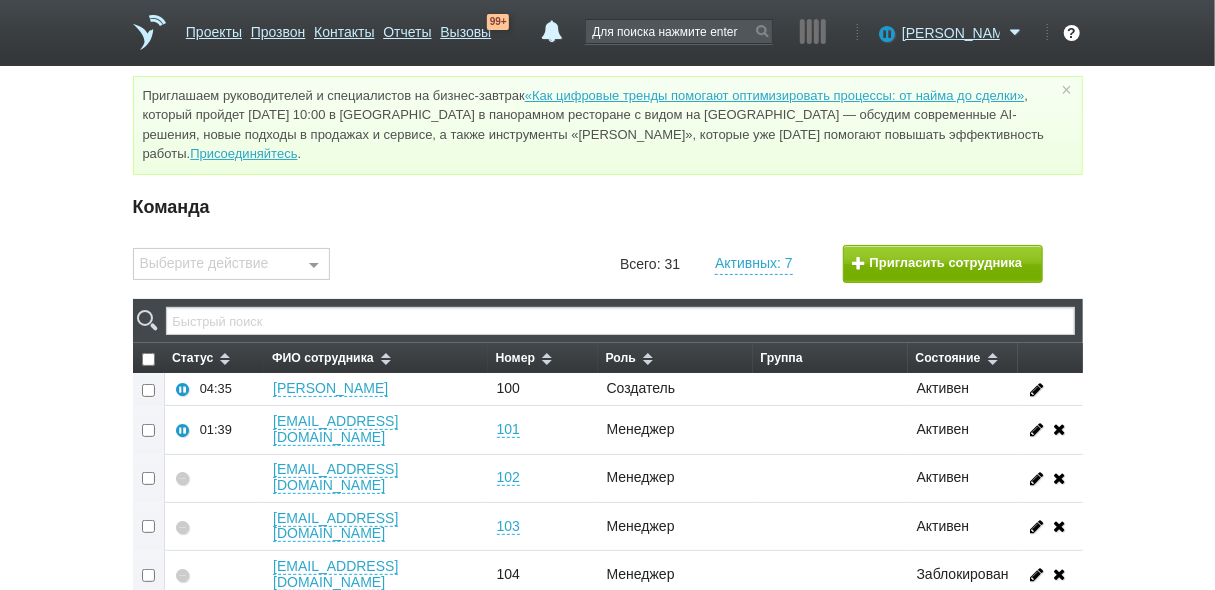 click at bounding box center (149, 575) 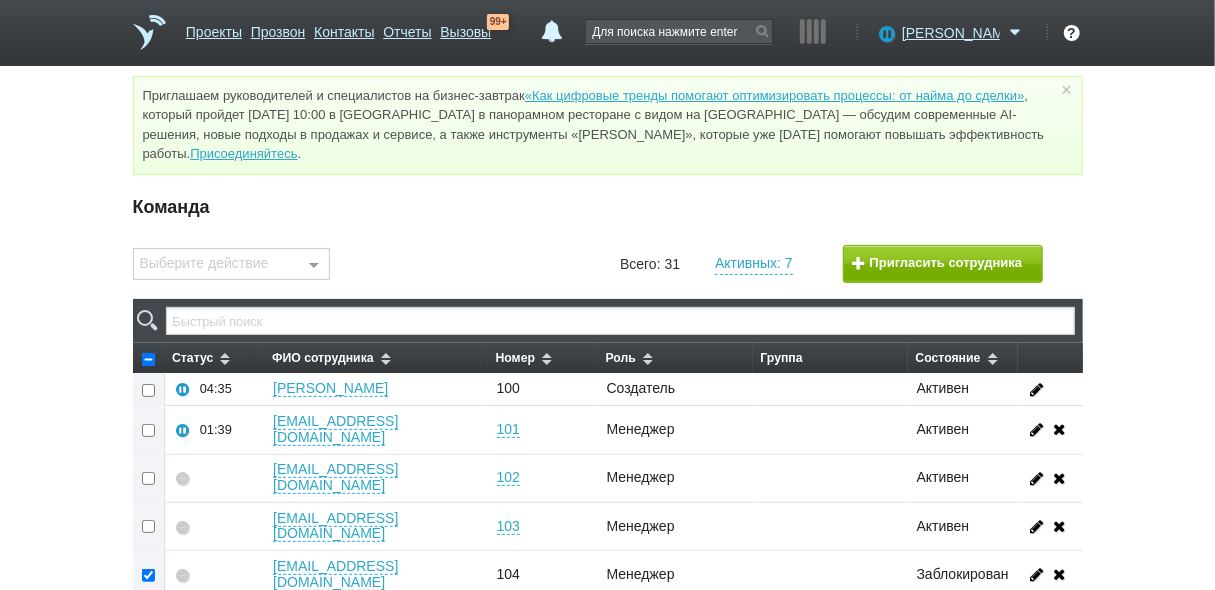 checkbox on "true" 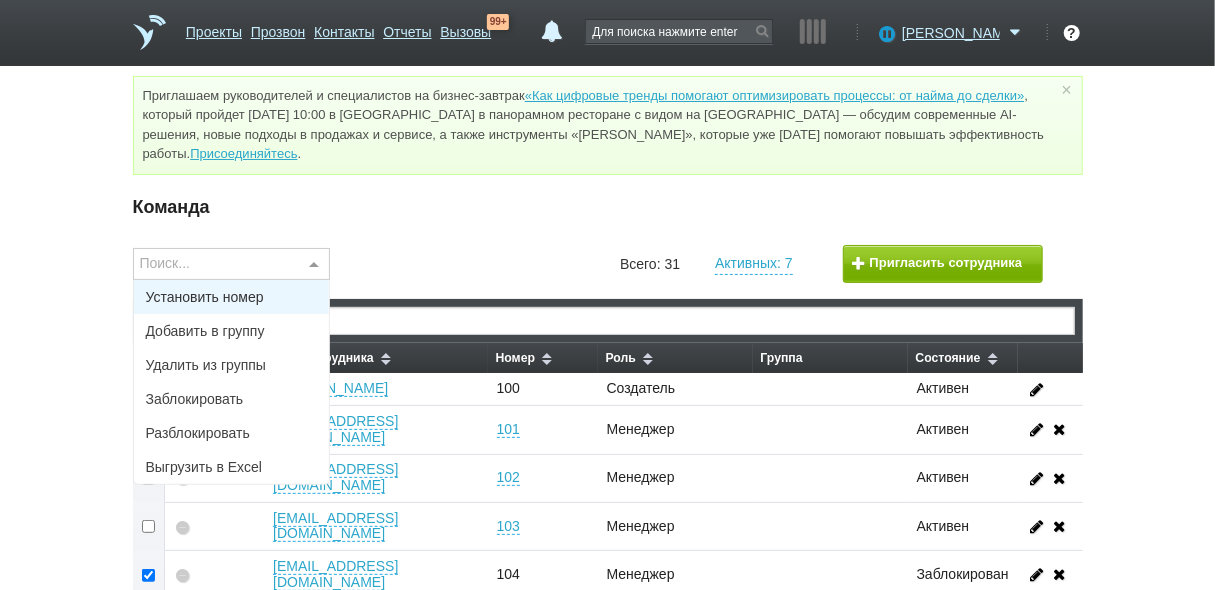 click at bounding box center (314, 265) 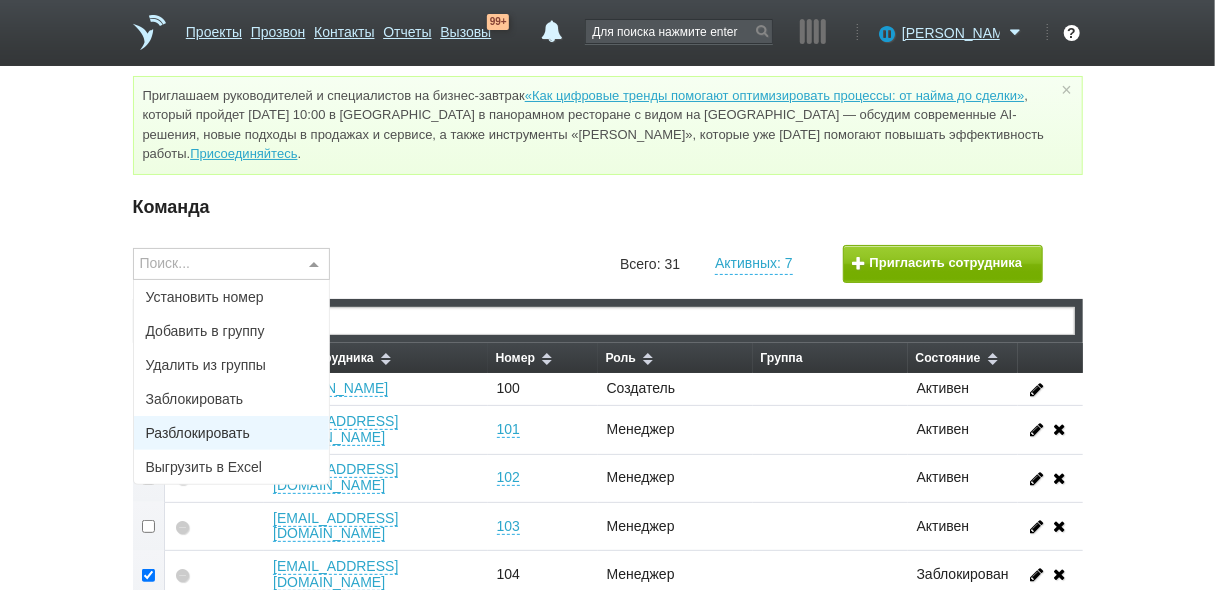 click on "Разблокировать" at bounding box center (198, 433) 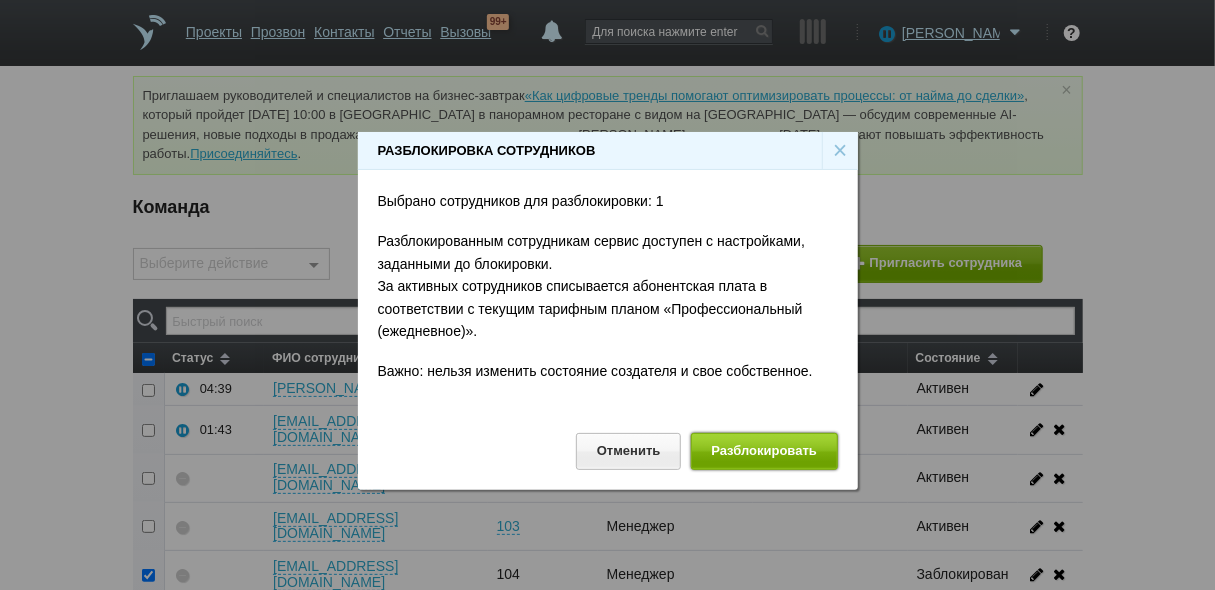 click on "Разблокировать" at bounding box center [764, 451] 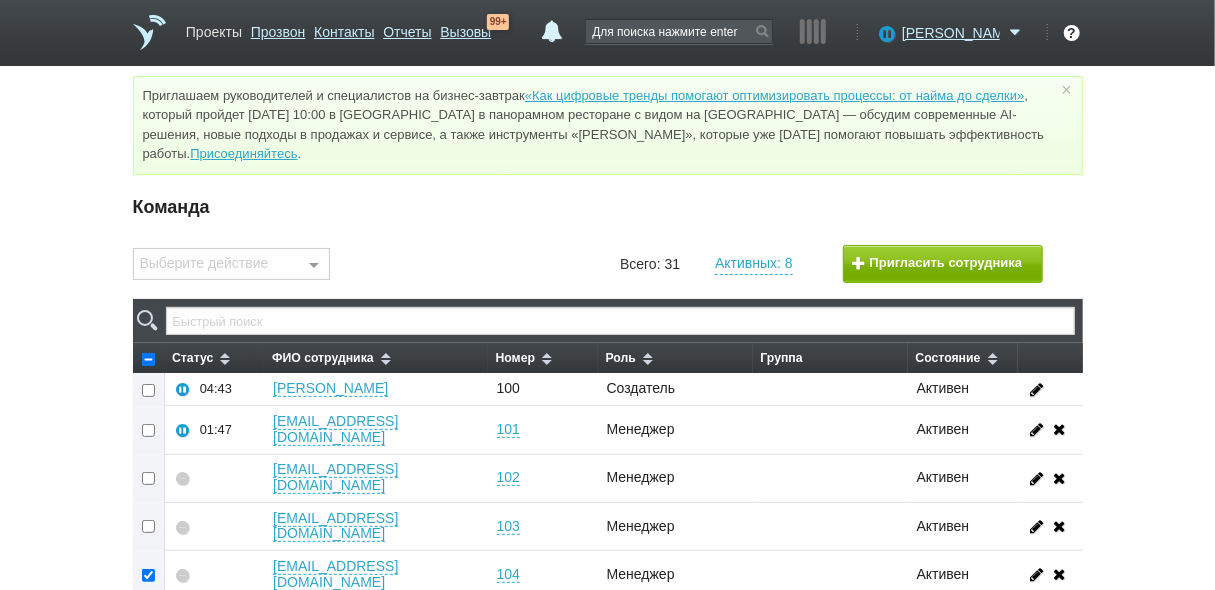 click on "Проекты" at bounding box center [214, 28] 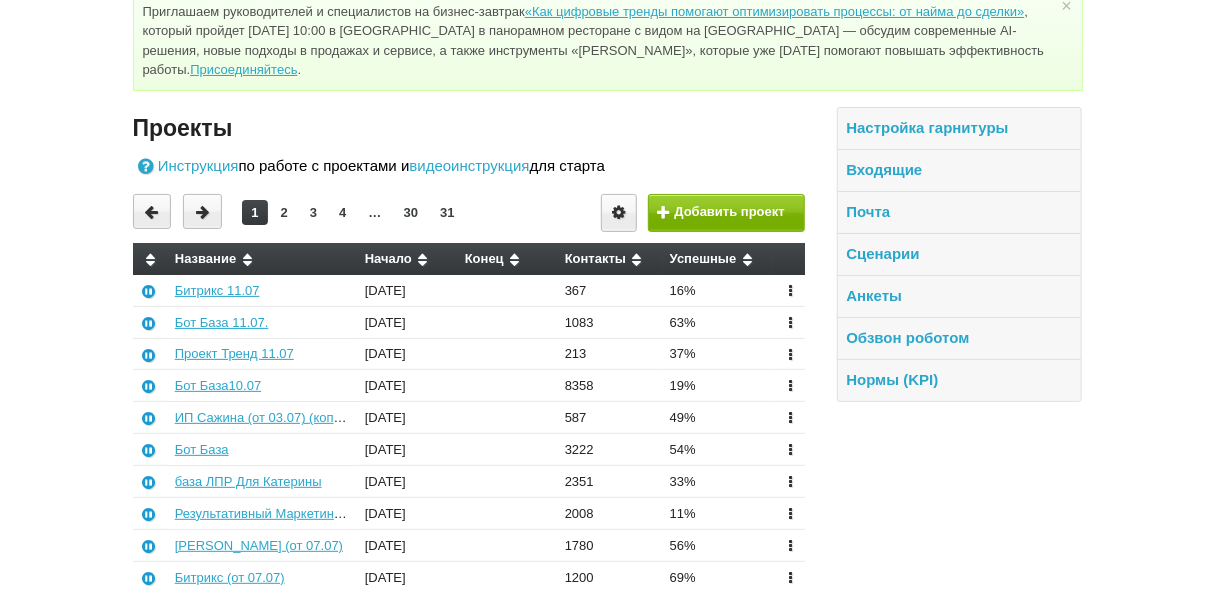 scroll, scrollTop: 400, scrollLeft: 0, axis: vertical 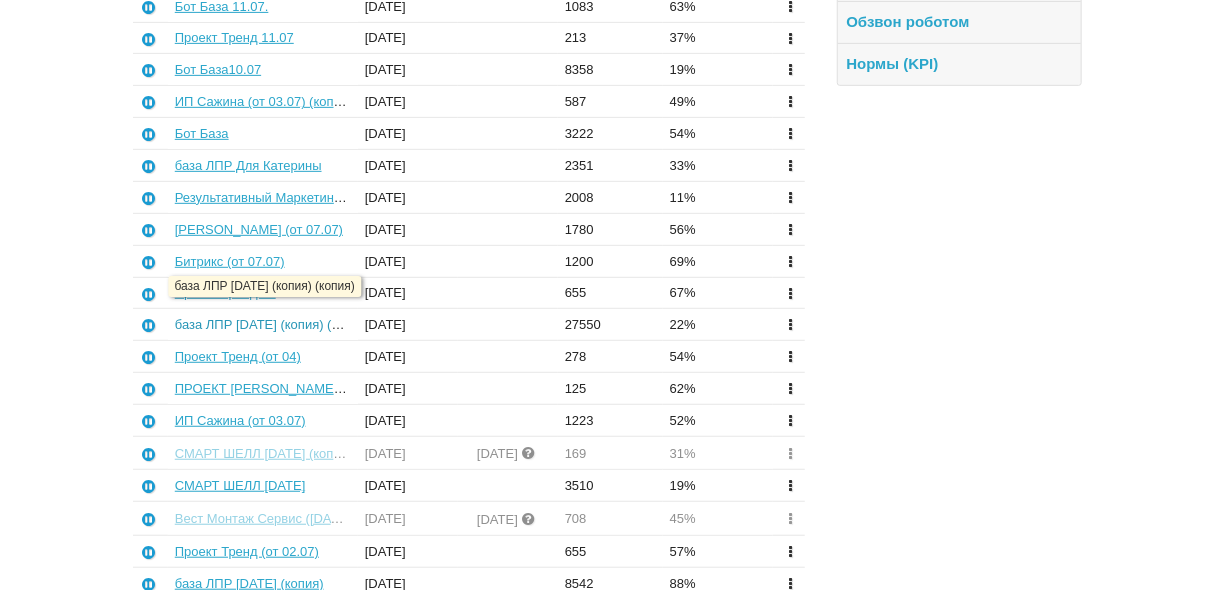click on "база ЛПР  [DATE] (копия) (копия)" at bounding box center (272, 324) 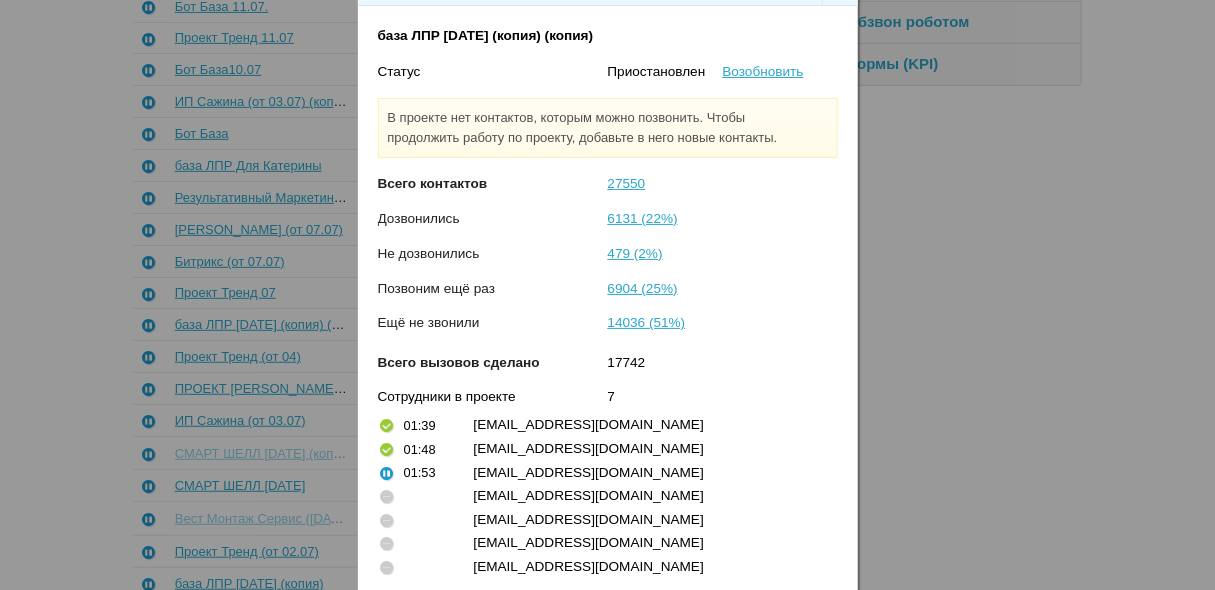 scroll, scrollTop: 101, scrollLeft: 0, axis: vertical 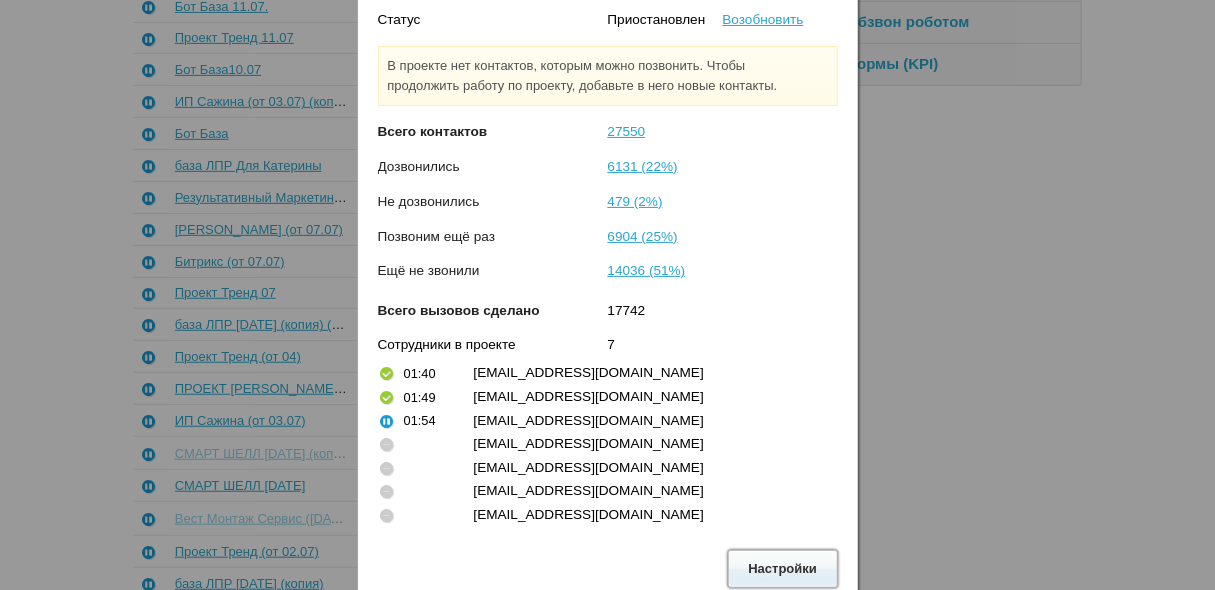 click on "Настройки" at bounding box center (783, 568) 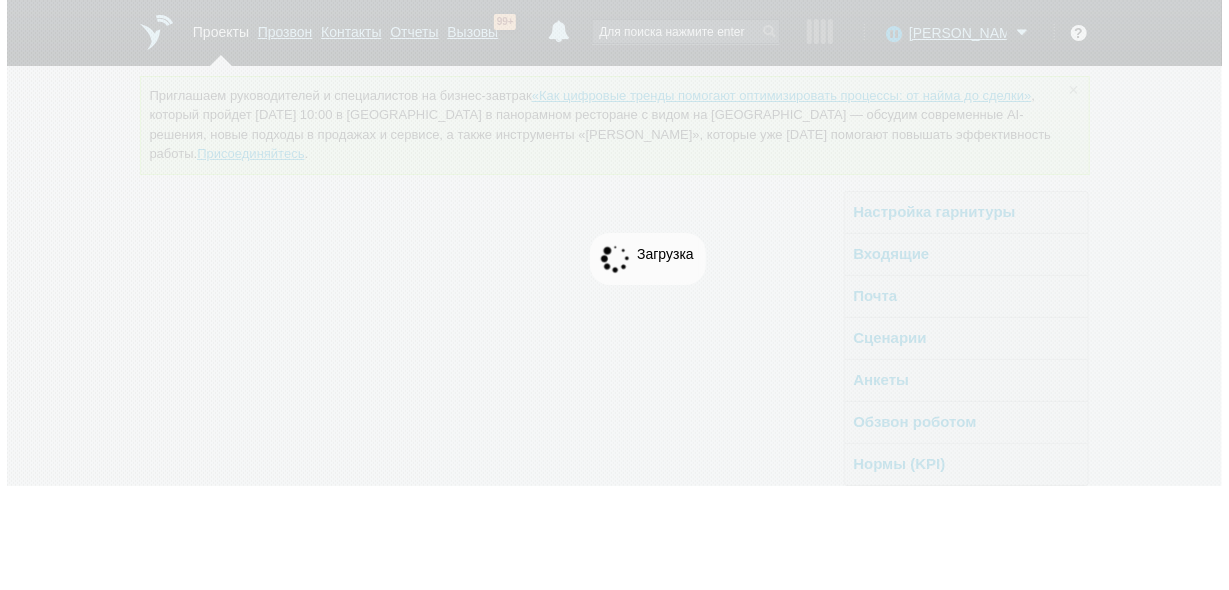 scroll, scrollTop: 0, scrollLeft: 0, axis: both 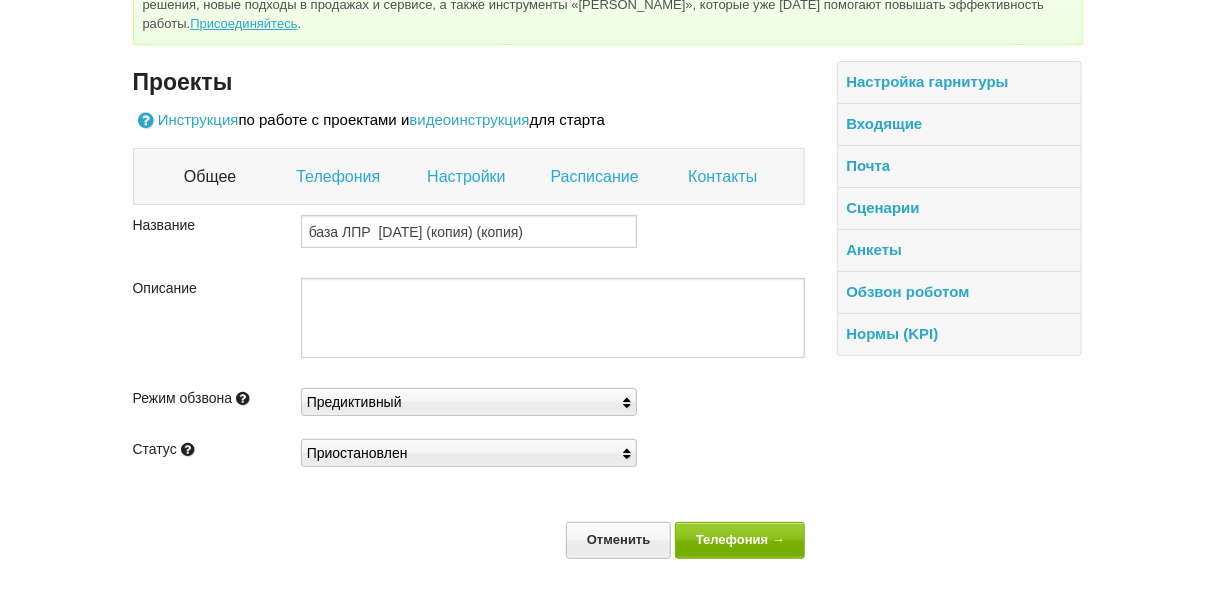 click on "Настройки" at bounding box center (468, 177) 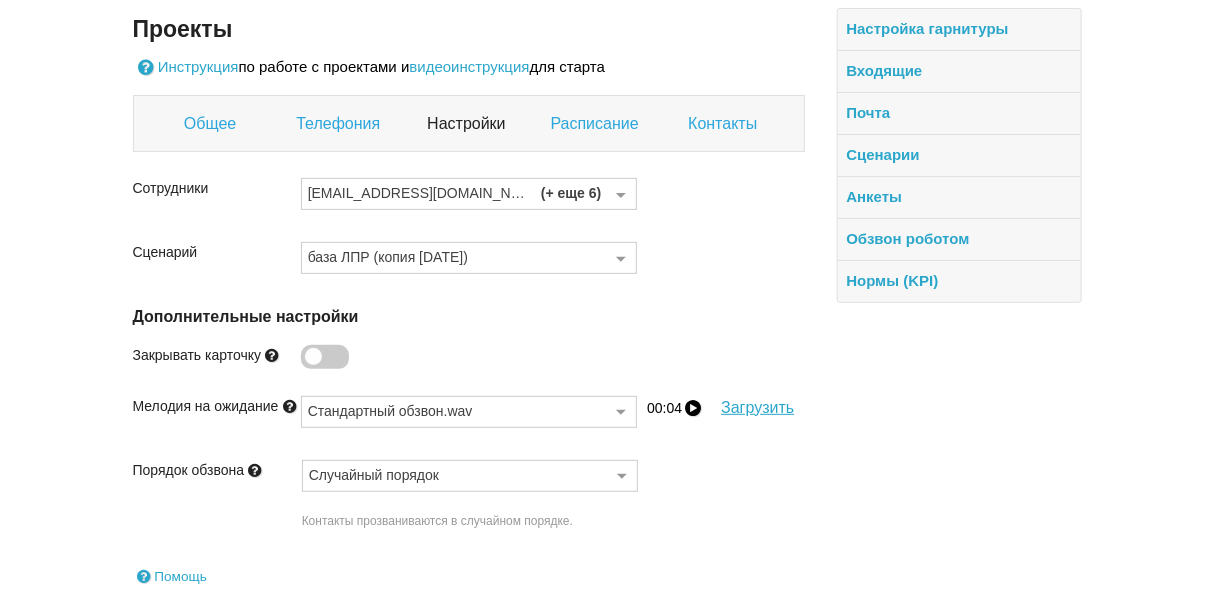 scroll, scrollTop: 210, scrollLeft: 0, axis: vertical 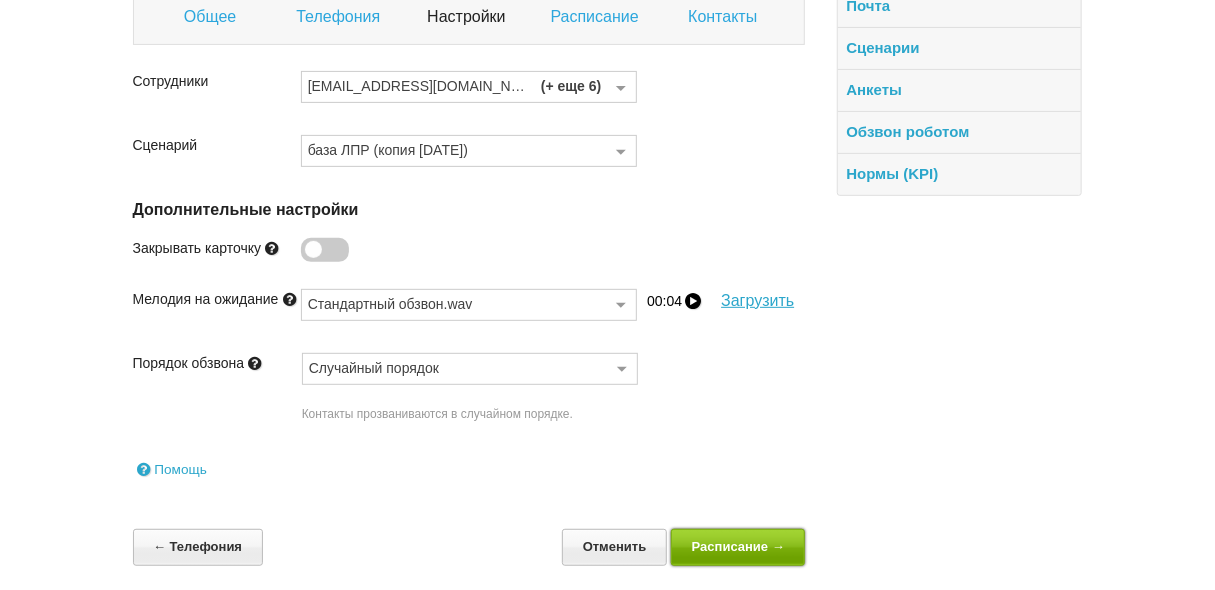 click on "Расписание →" at bounding box center [738, 547] 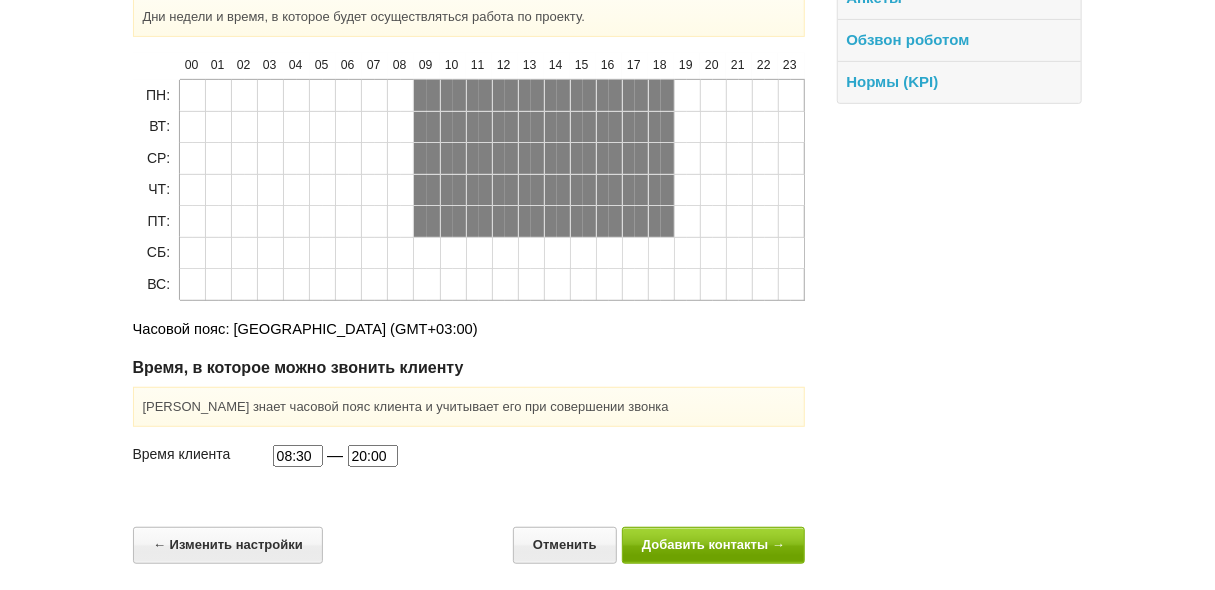 scroll, scrollTop: 383, scrollLeft: 0, axis: vertical 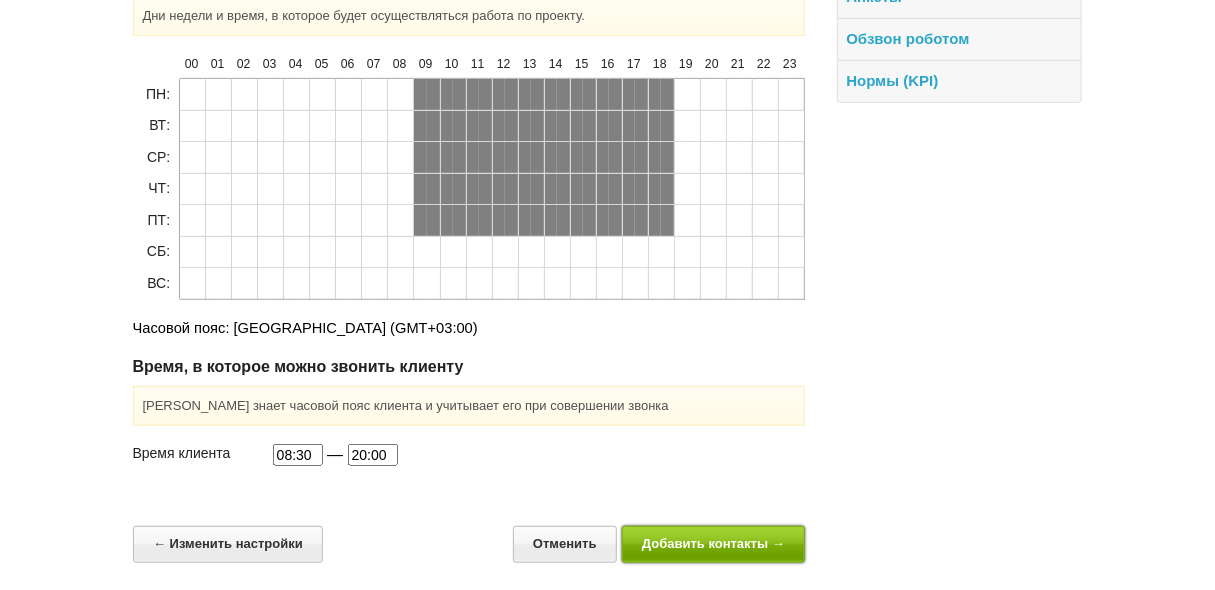 click on "Добавить контакты →" at bounding box center (714, 544) 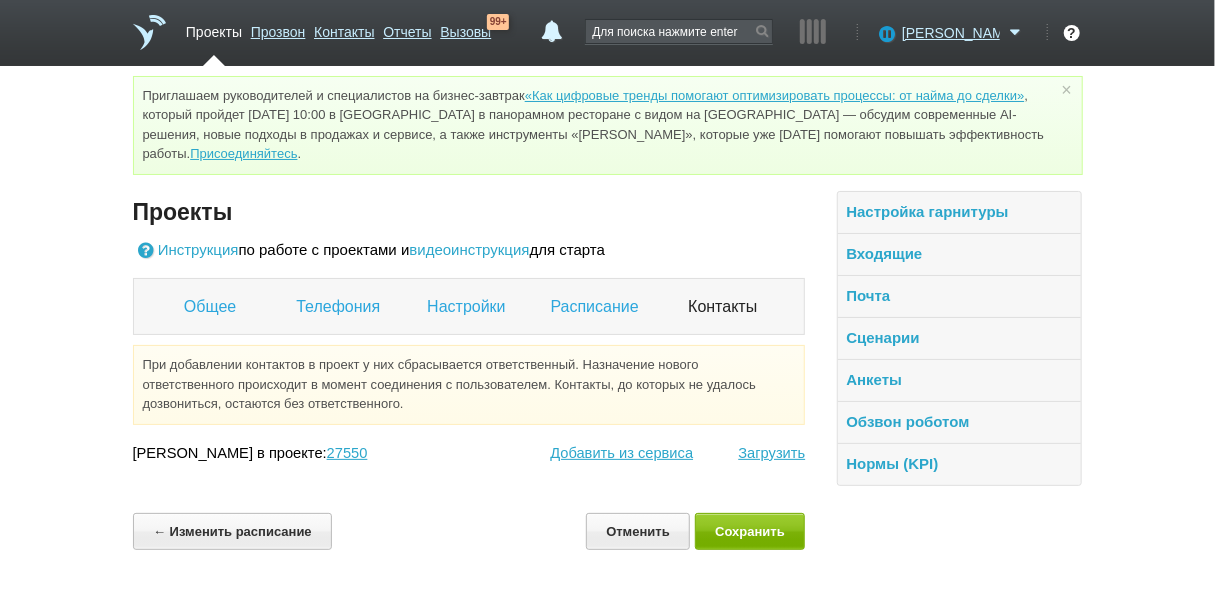 scroll, scrollTop: 0, scrollLeft: 0, axis: both 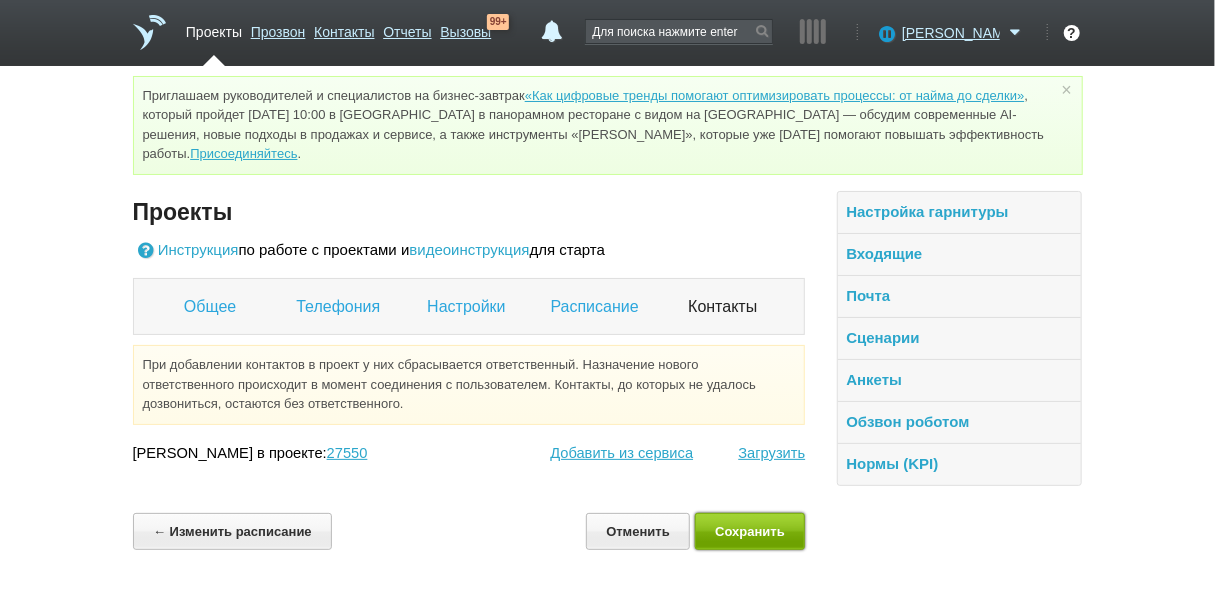 click on "Сохранить" at bounding box center [750, 531] 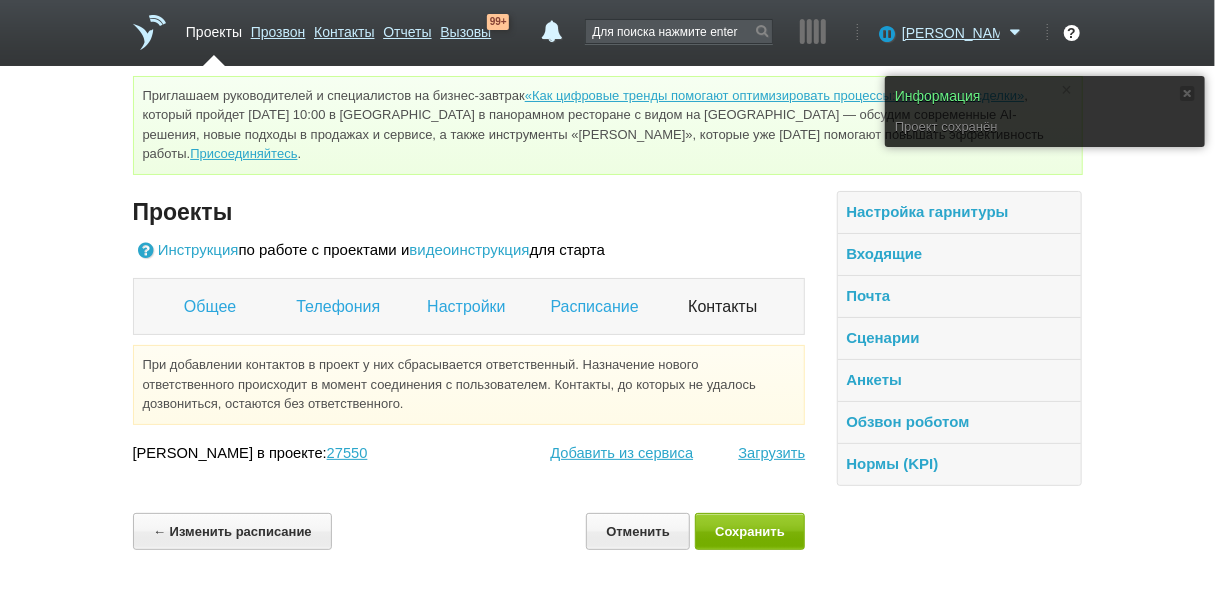 click on "Проекты" at bounding box center [214, 28] 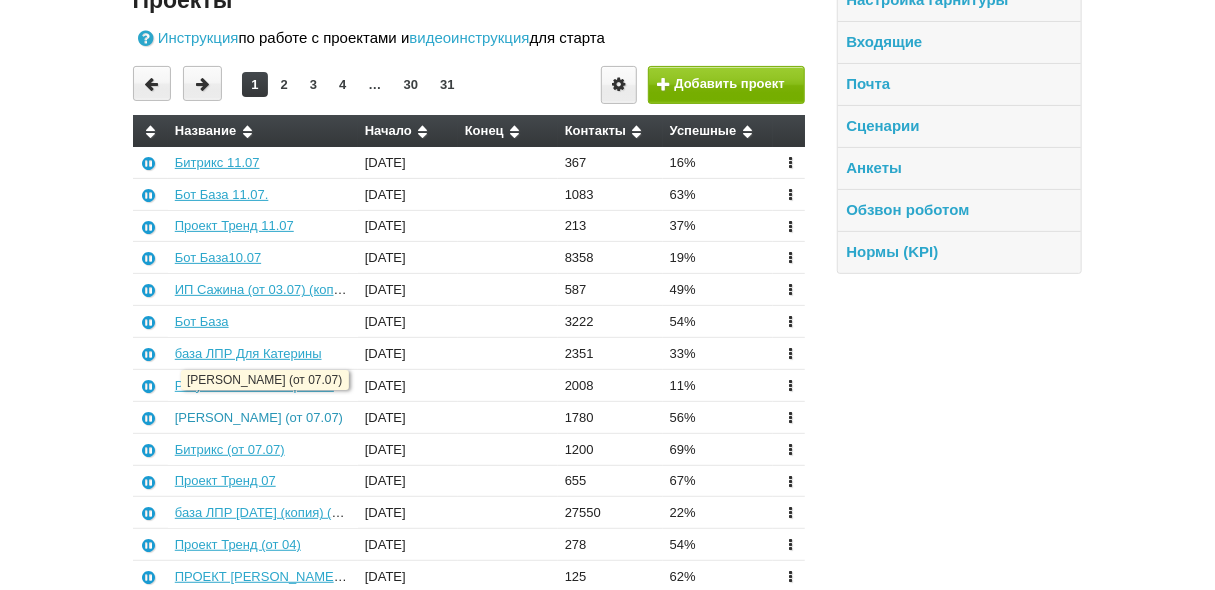 scroll, scrollTop: 240, scrollLeft: 0, axis: vertical 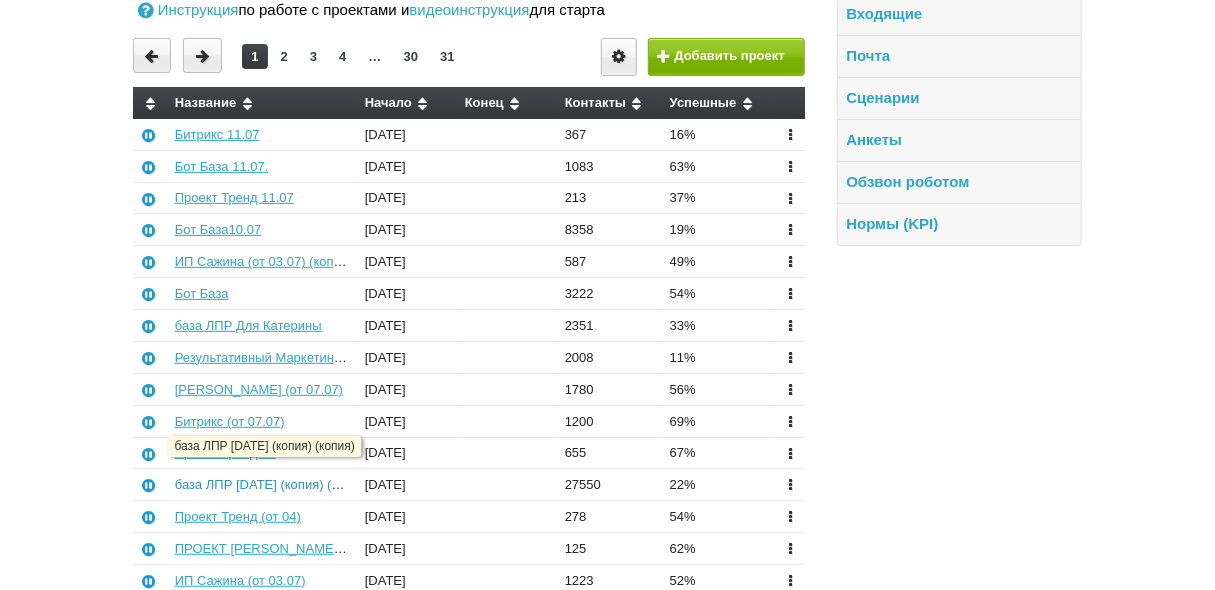 click on "база ЛПР  [DATE] (копия) (копия)" at bounding box center [272, 484] 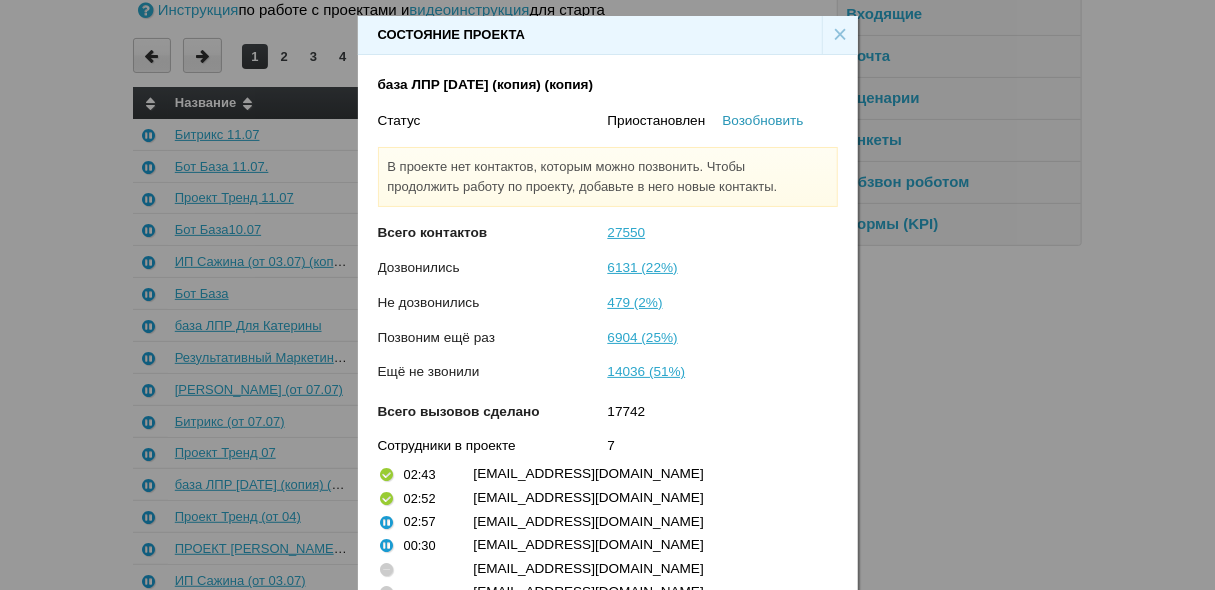 click on "Возобновить" at bounding box center (763, 120) 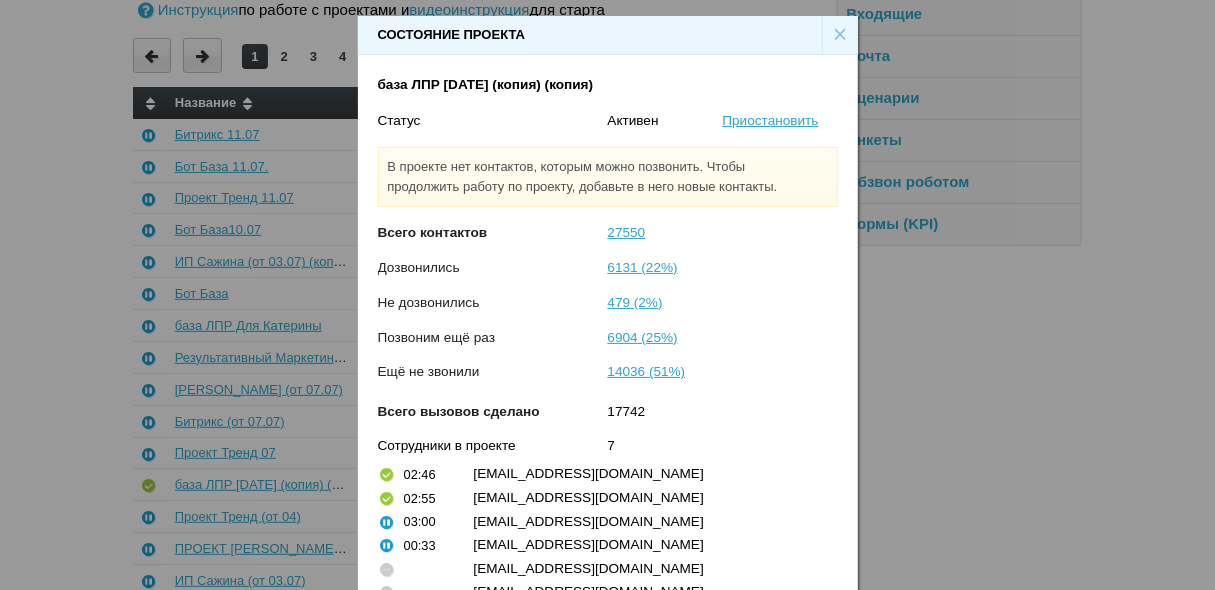 click on "×" at bounding box center [840, 35] 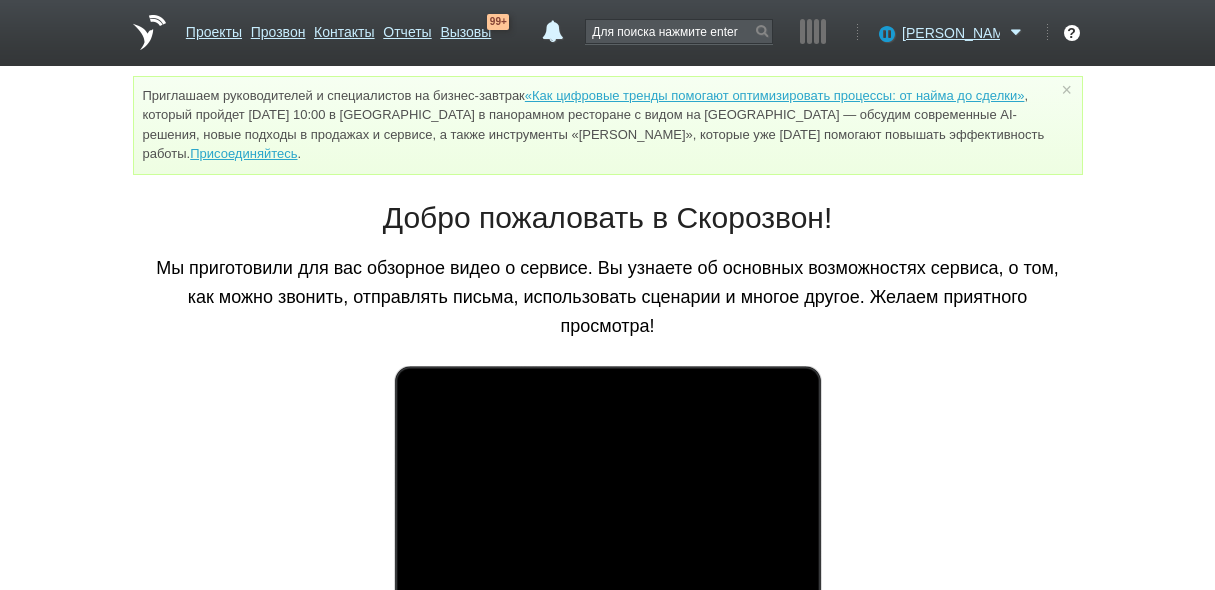 scroll, scrollTop: 0, scrollLeft: 0, axis: both 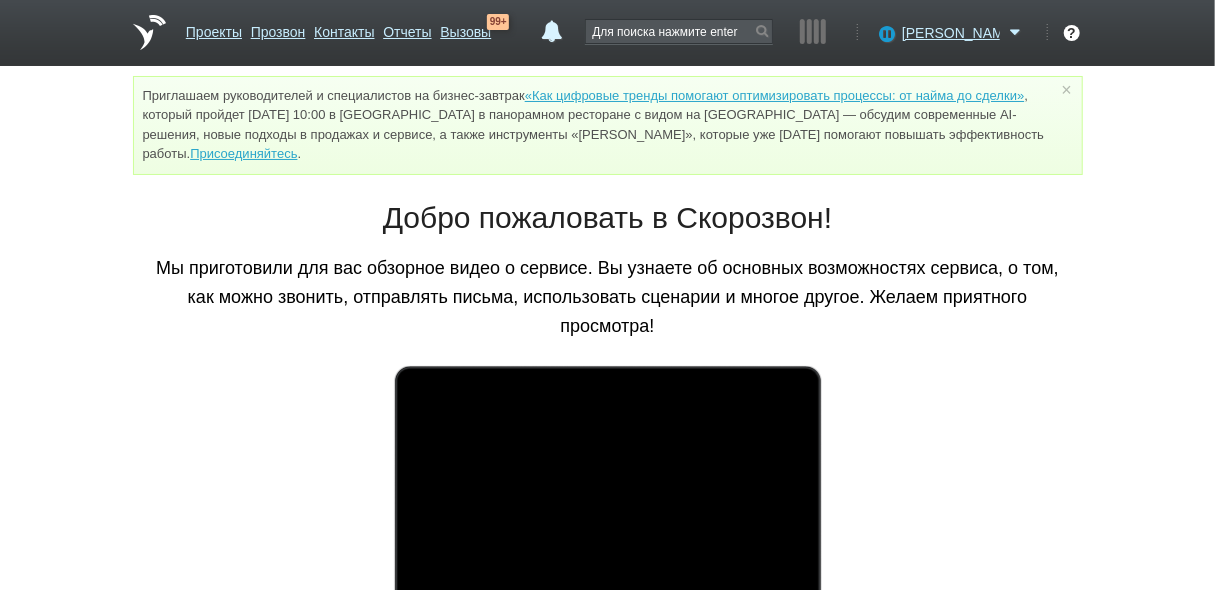 click on "[PERSON_NAME]" at bounding box center [951, 33] 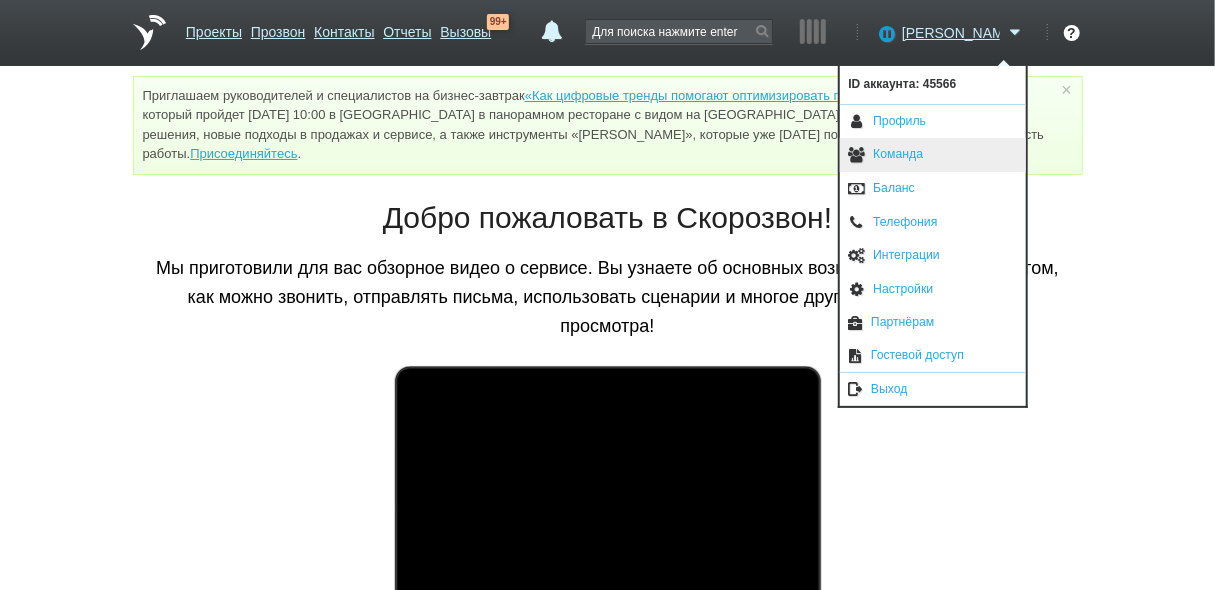 click on "Команда" at bounding box center [933, 155] 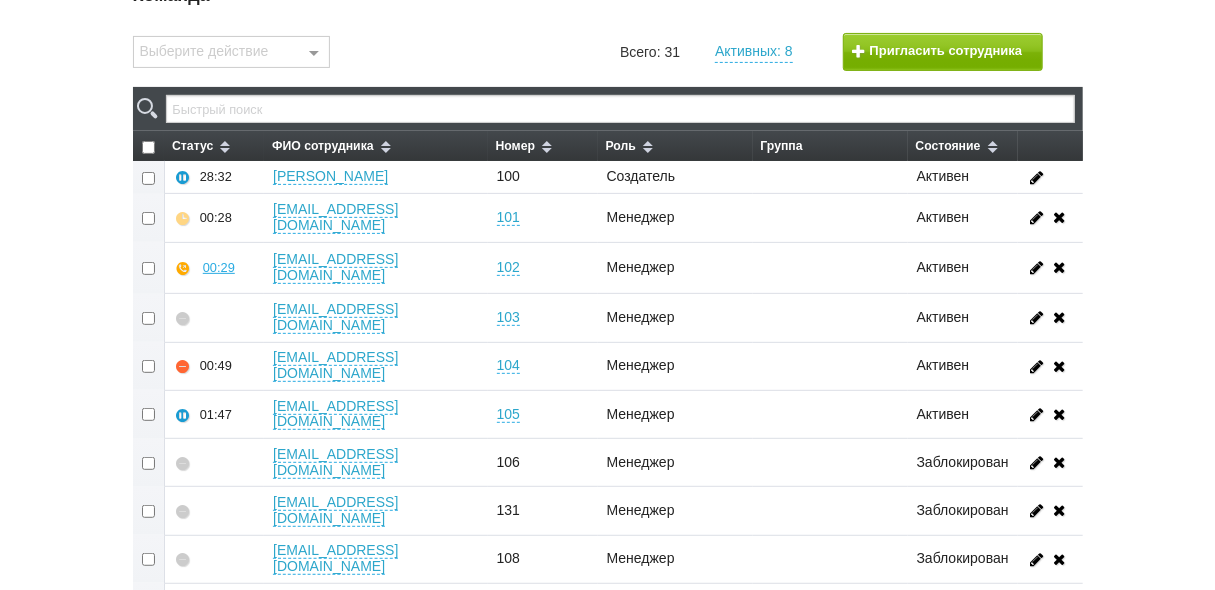 scroll, scrollTop: 240, scrollLeft: 0, axis: vertical 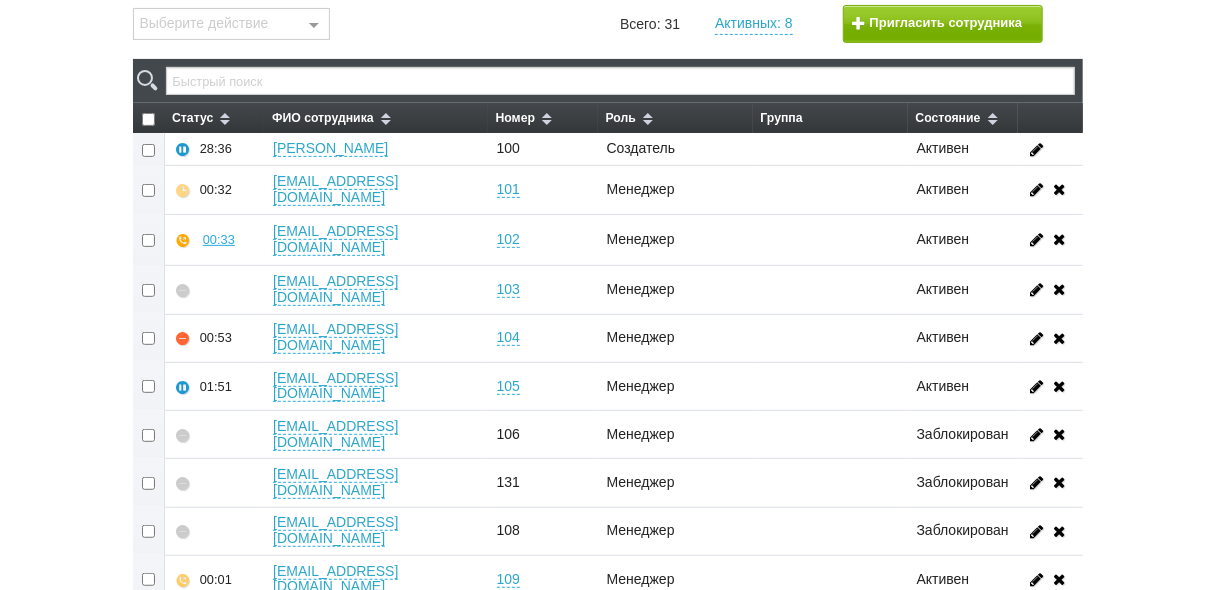 click at bounding box center (149, 435) 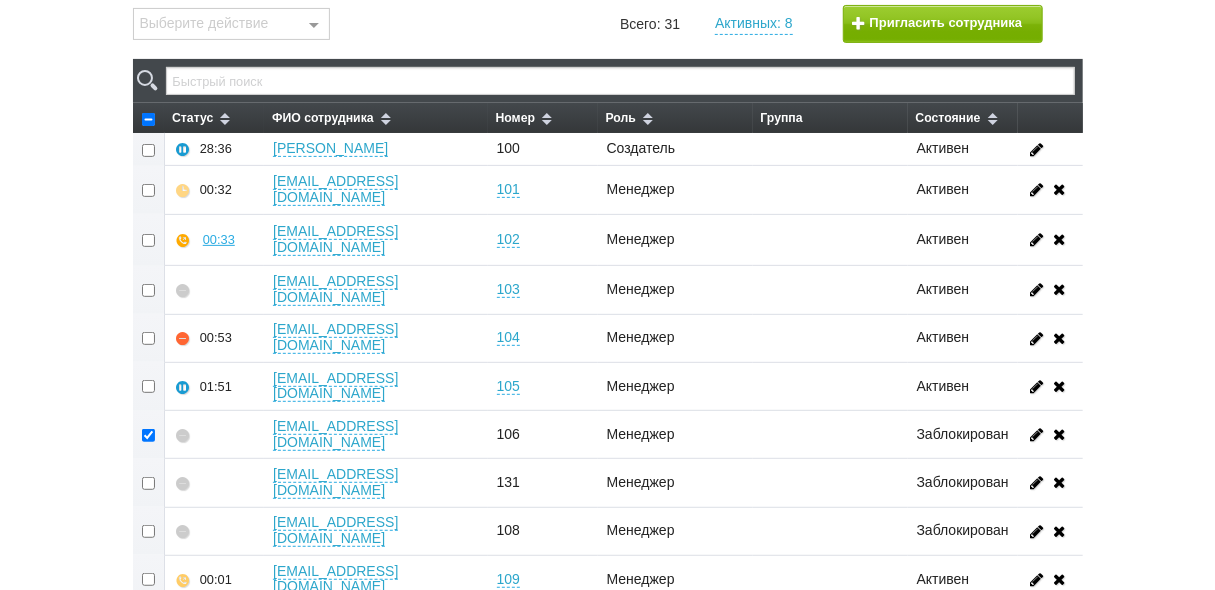 checkbox on "true" 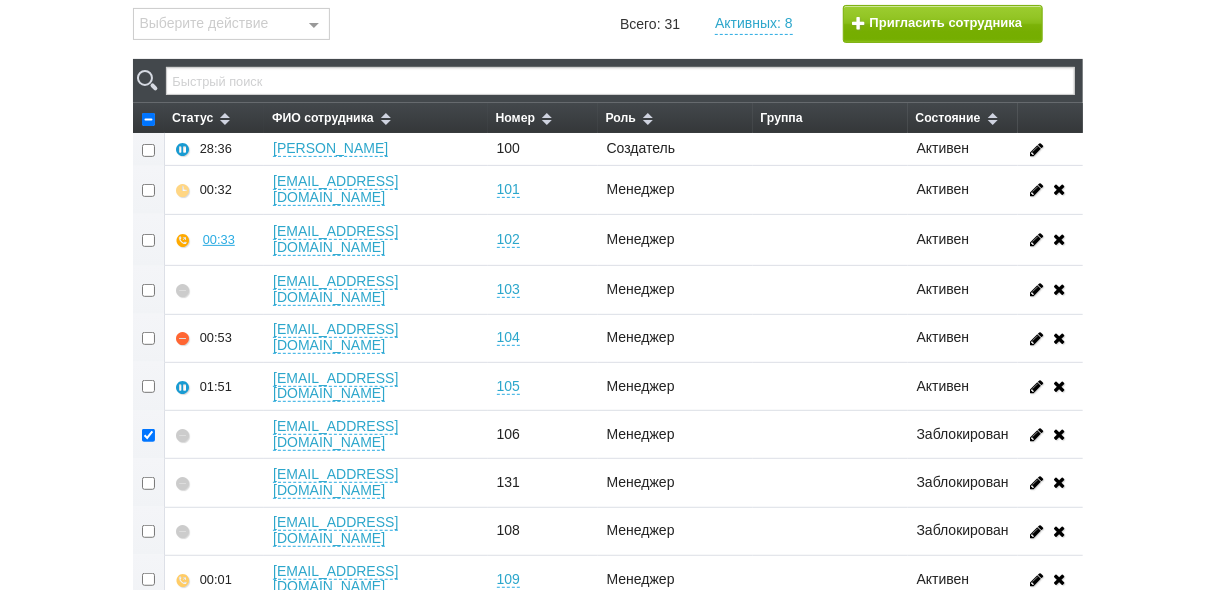 click at bounding box center [149, 483] 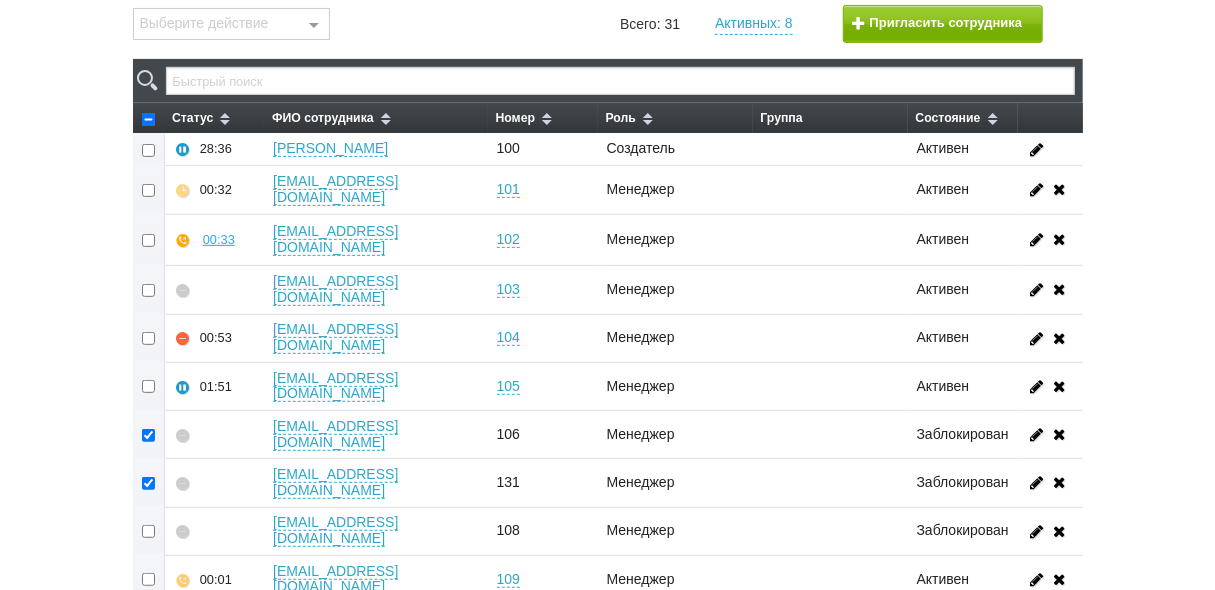 checkbox on "true" 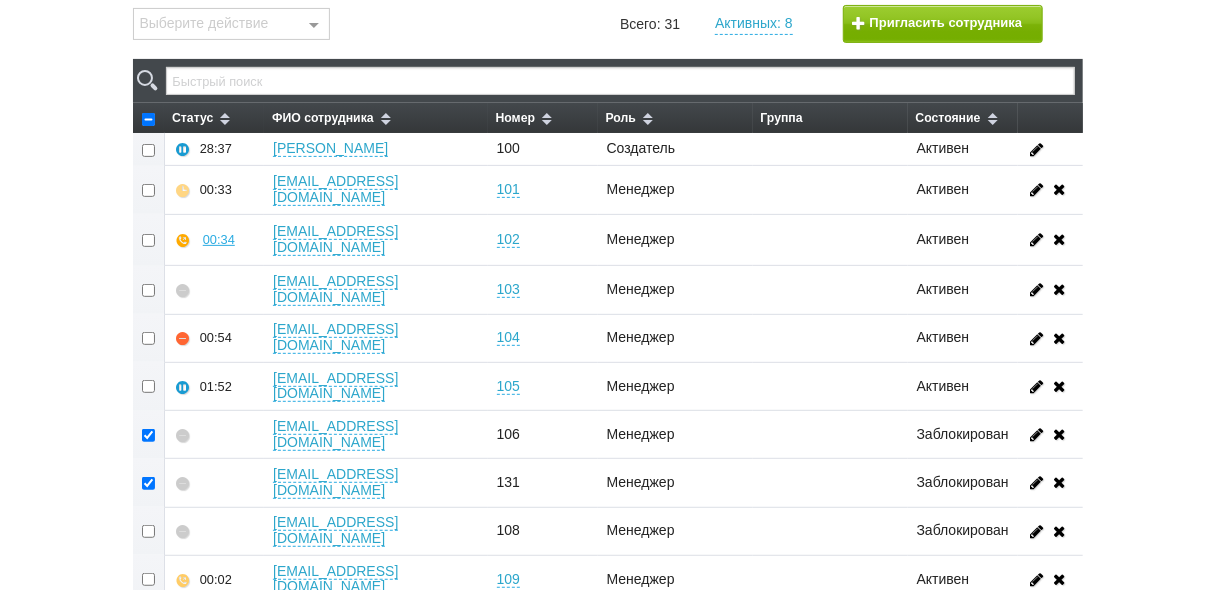 click at bounding box center [149, 531] 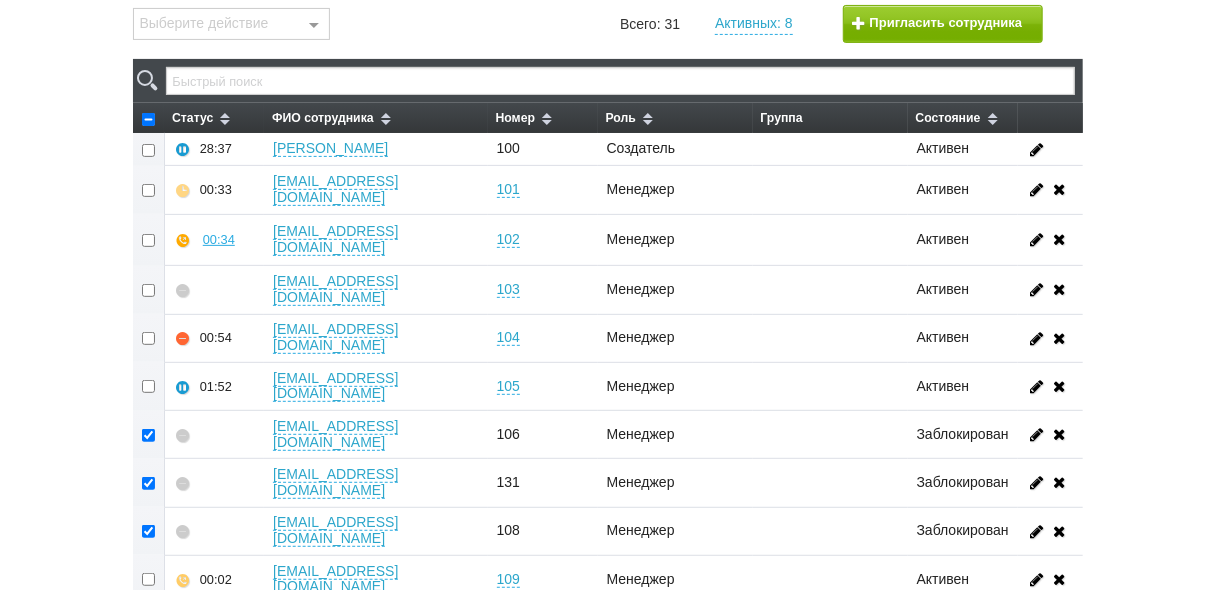 checkbox on "true" 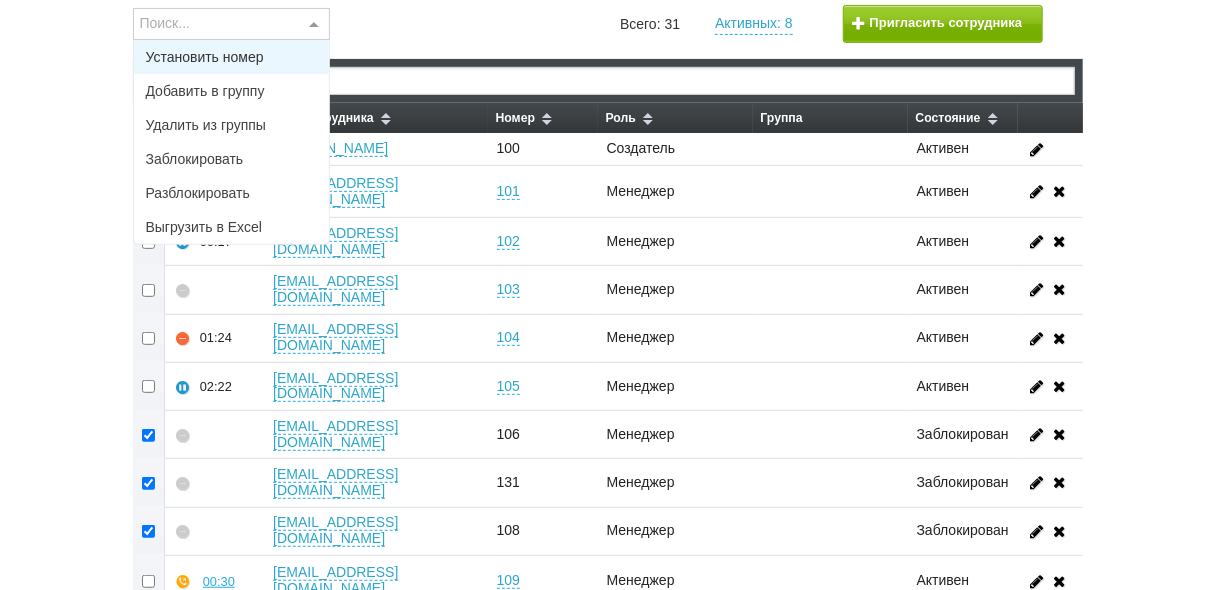 click at bounding box center [314, 25] 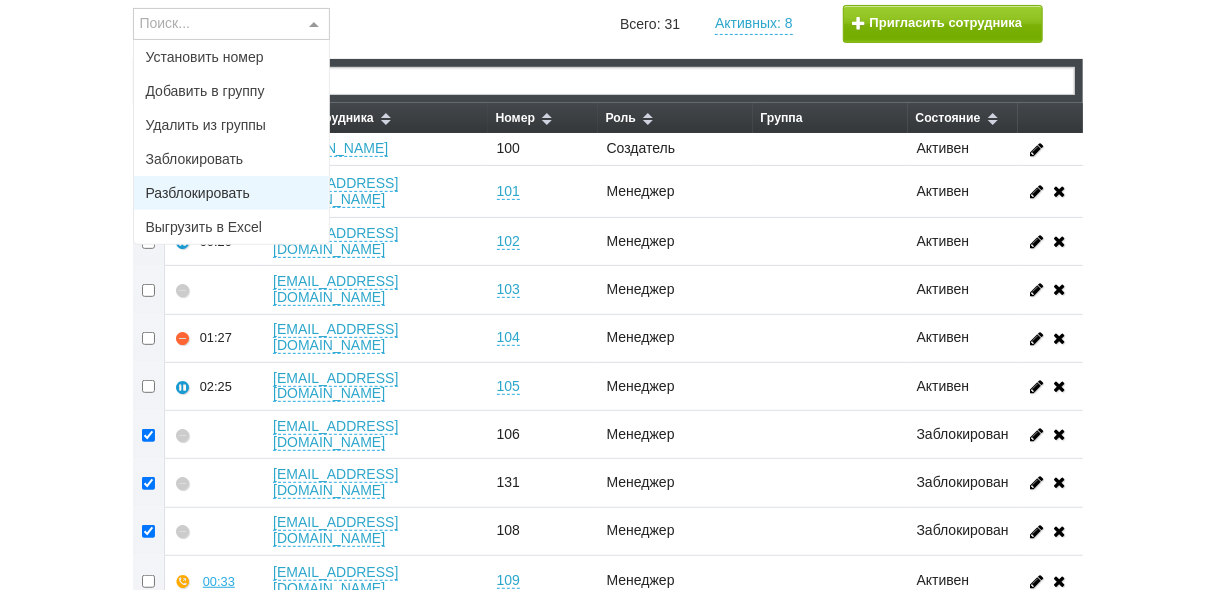 click on "Разблокировать" at bounding box center [232, 193] 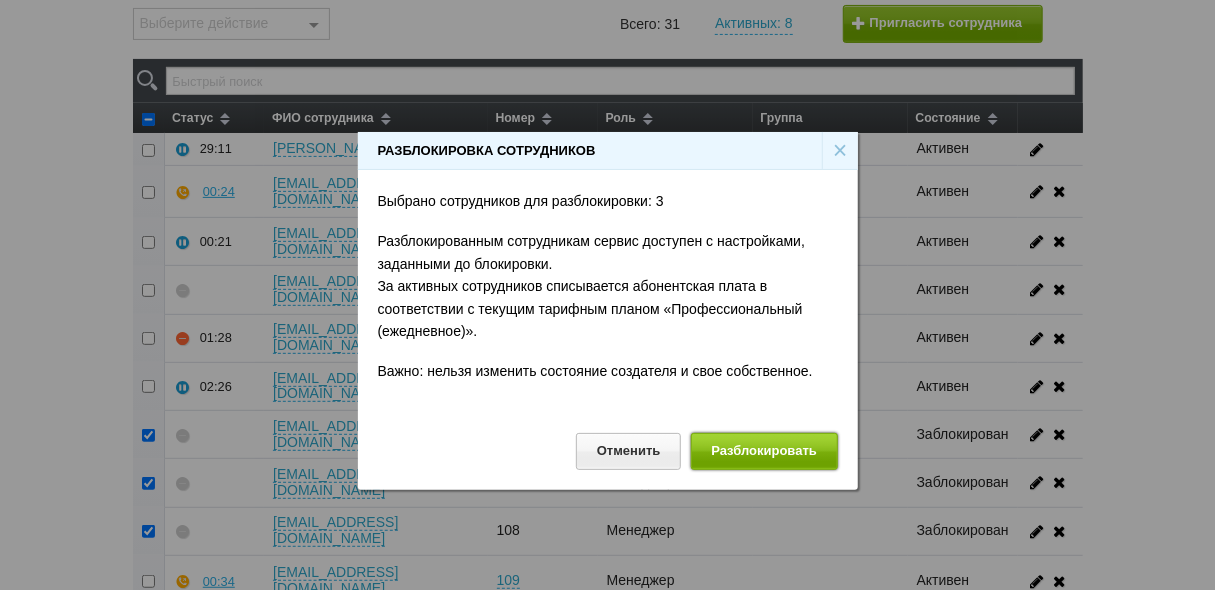 click on "Разблокировать" at bounding box center [764, 451] 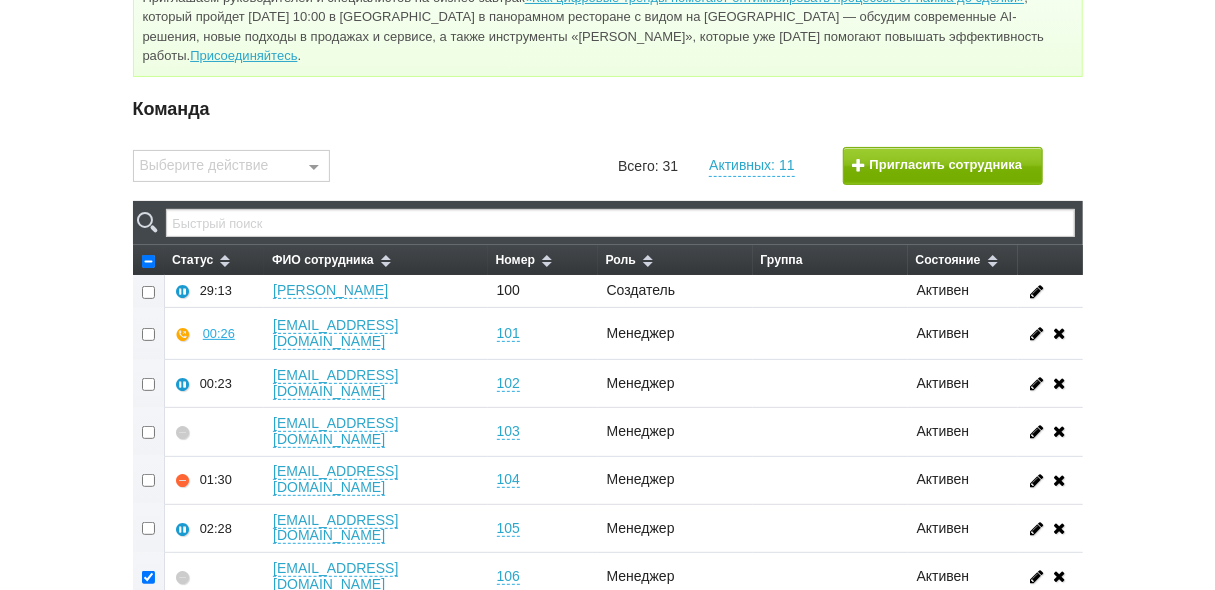 scroll, scrollTop: 80, scrollLeft: 0, axis: vertical 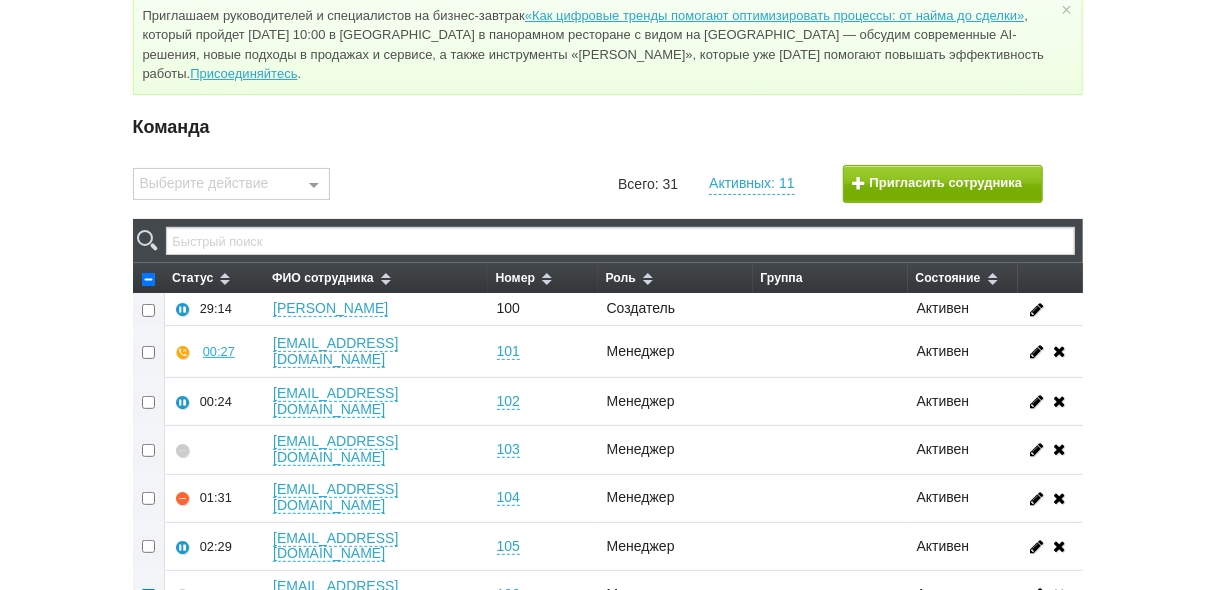 click at bounding box center [314, 185] 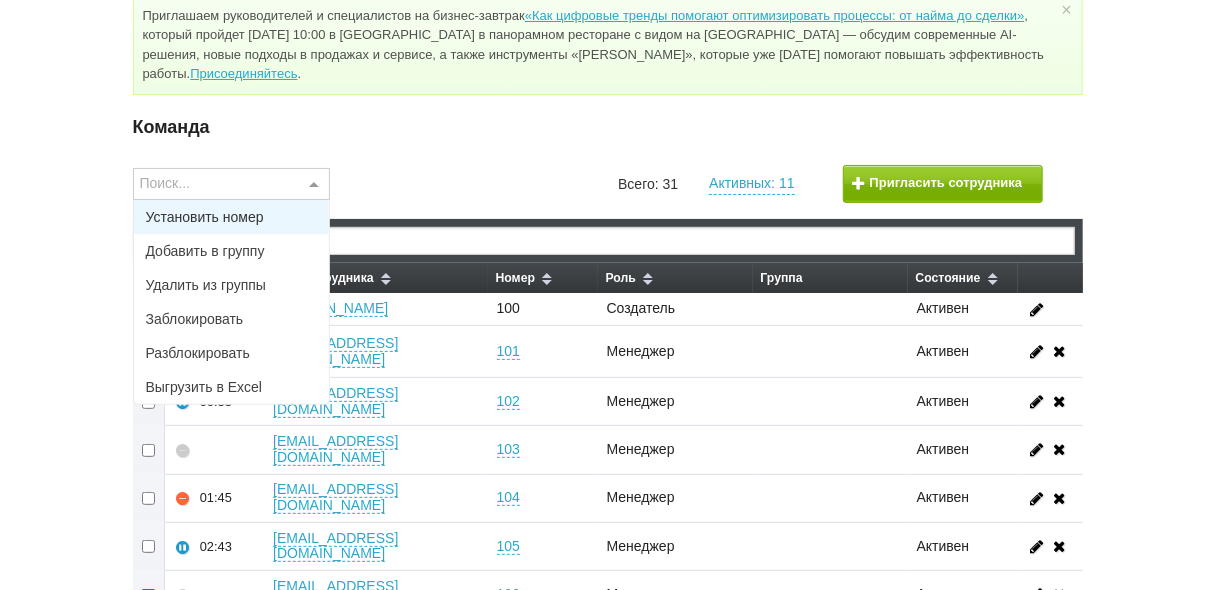 click on "Приглашаем руководителей и специалистов на бизнес-завтрак  «Как цифровые тренды помогают оптимизировать процессы: от найма до сделки» , который пройдет 22 июля 2025 года в 10:00 в Москве в панорамном ресторане с видом на Большой театр — обсудим современные AI-решения, новые подходы в продажах и сервисе, а также инструменты «Скорозвона», которые уже сегодня помогают повышать эффективность работы.  Присоединяйтесь .
×" at bounding box center (608, 45) 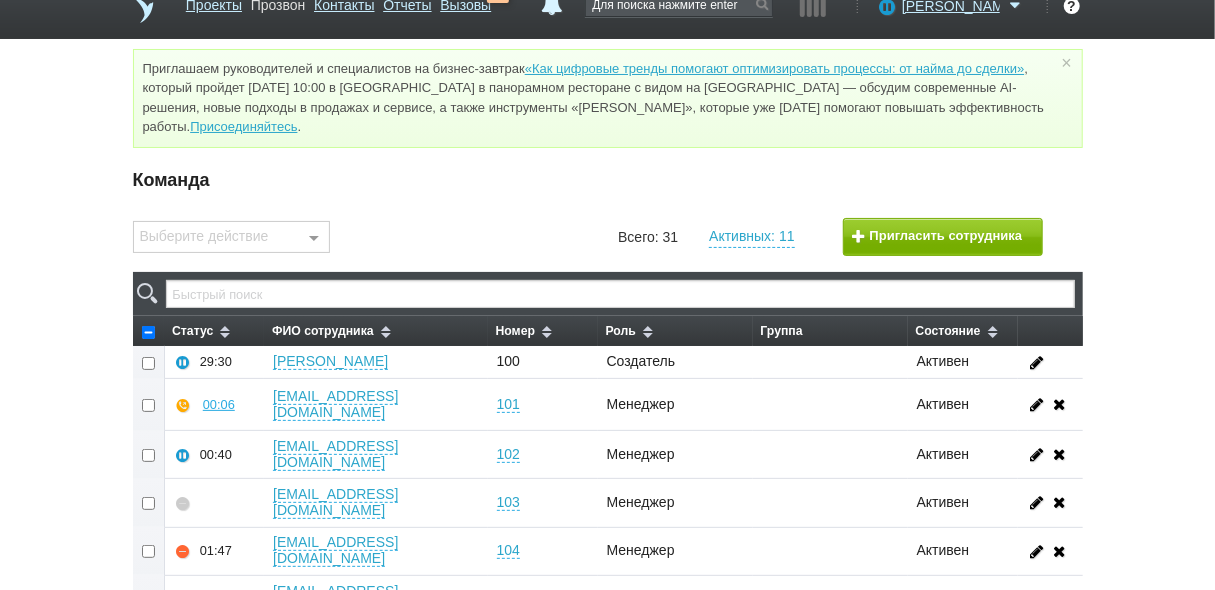 scroll, scrollTop: 0, scrollLeft: 0, axis: both 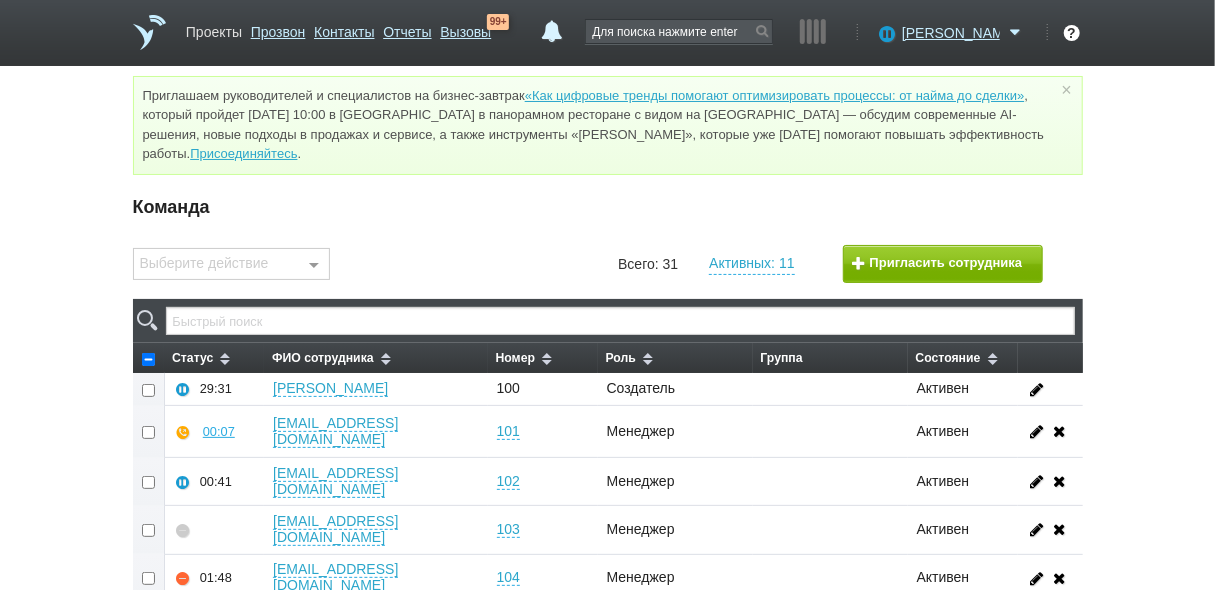 click on "Проекты" at bounding box center [214, 28] 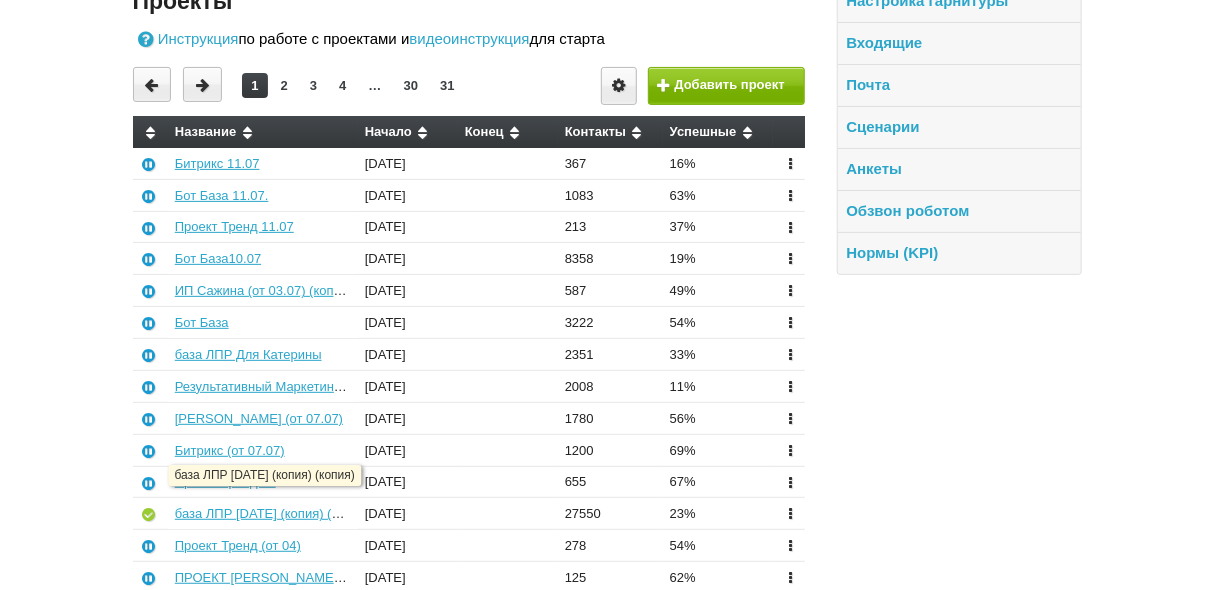 scroll, scrollTop: 240, scrollLeft: 0, axis: vertical 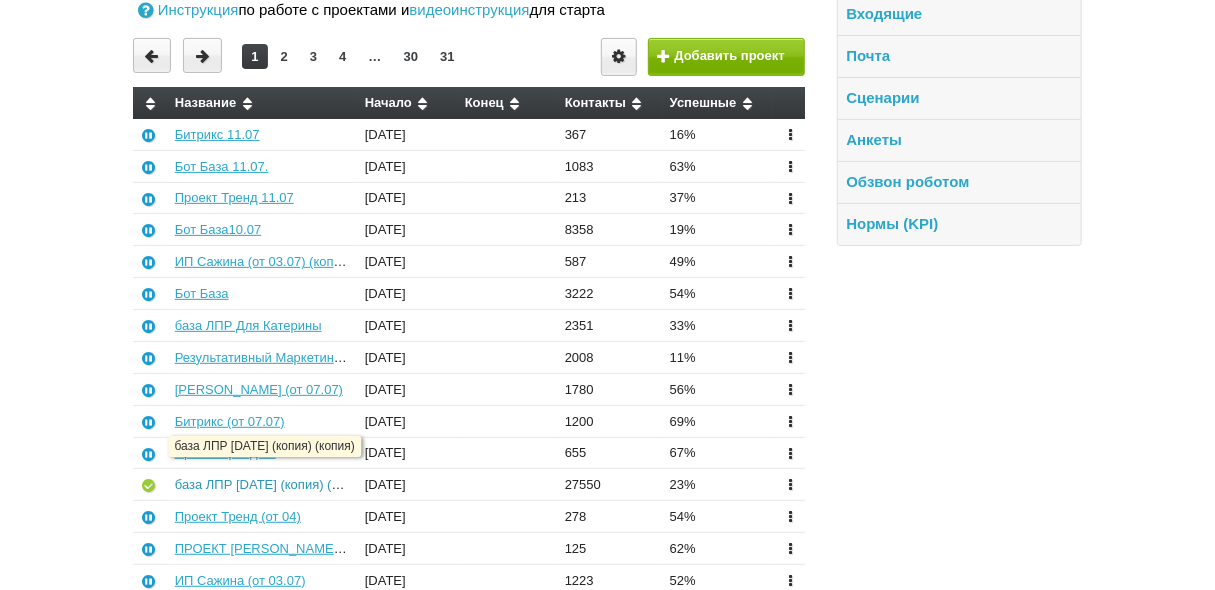click on "база ЛПР  [DATE] (копия) (копия)" at bounding box center (272, 484) 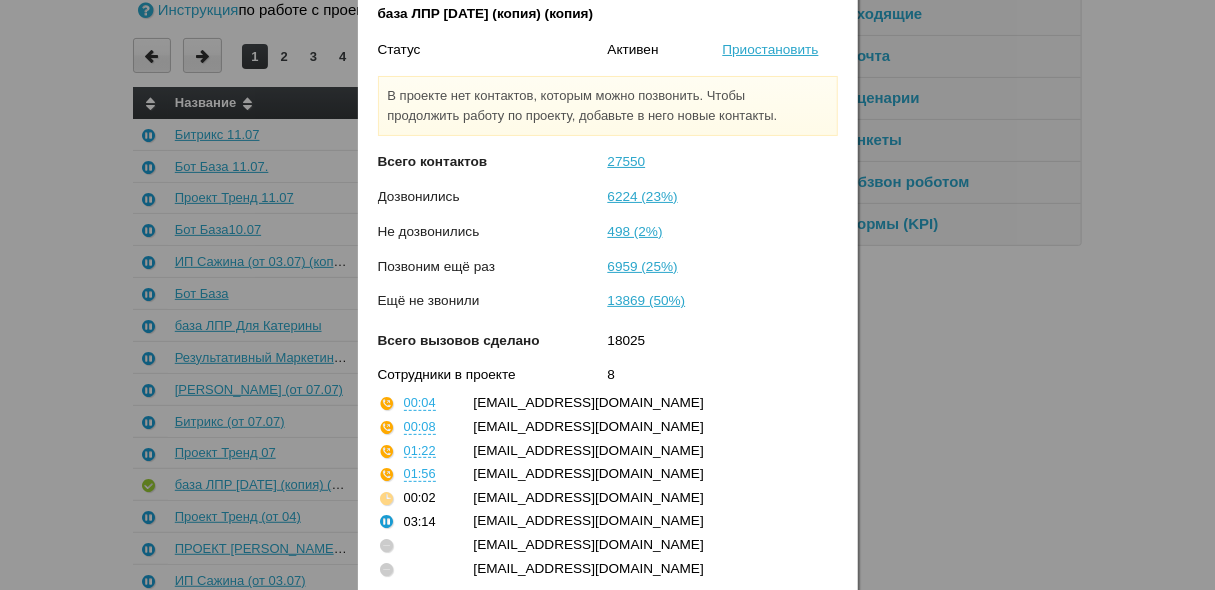 scroll, scrollTop: 124, scrollLeft: 0, axis: vertical 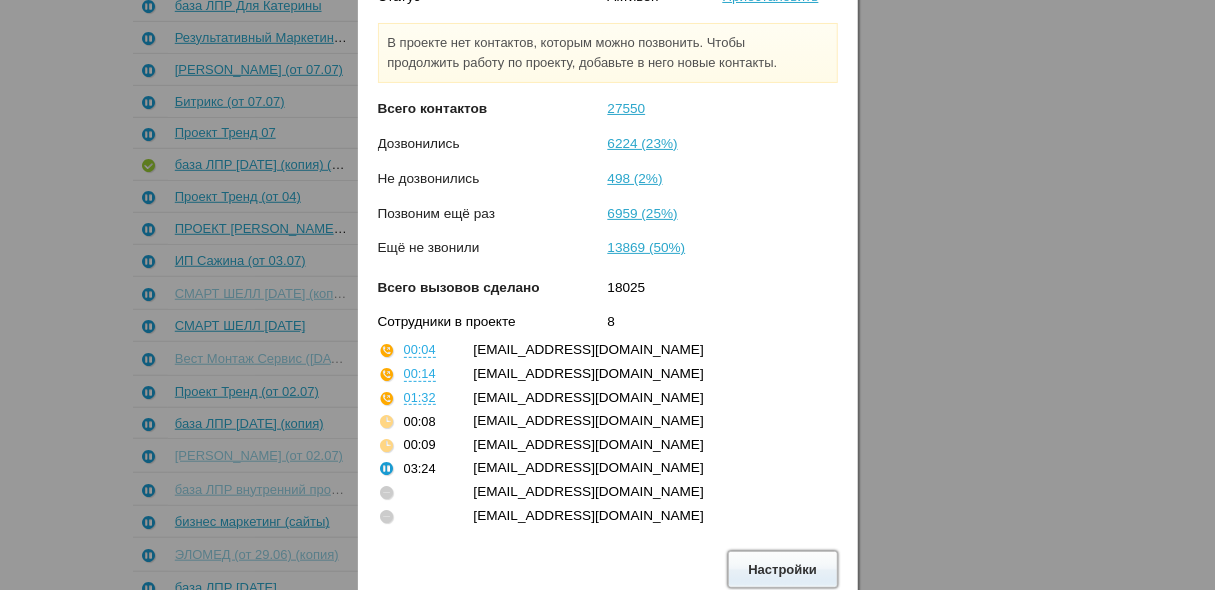 click on "Настройки" at bounding box center (783, 569) 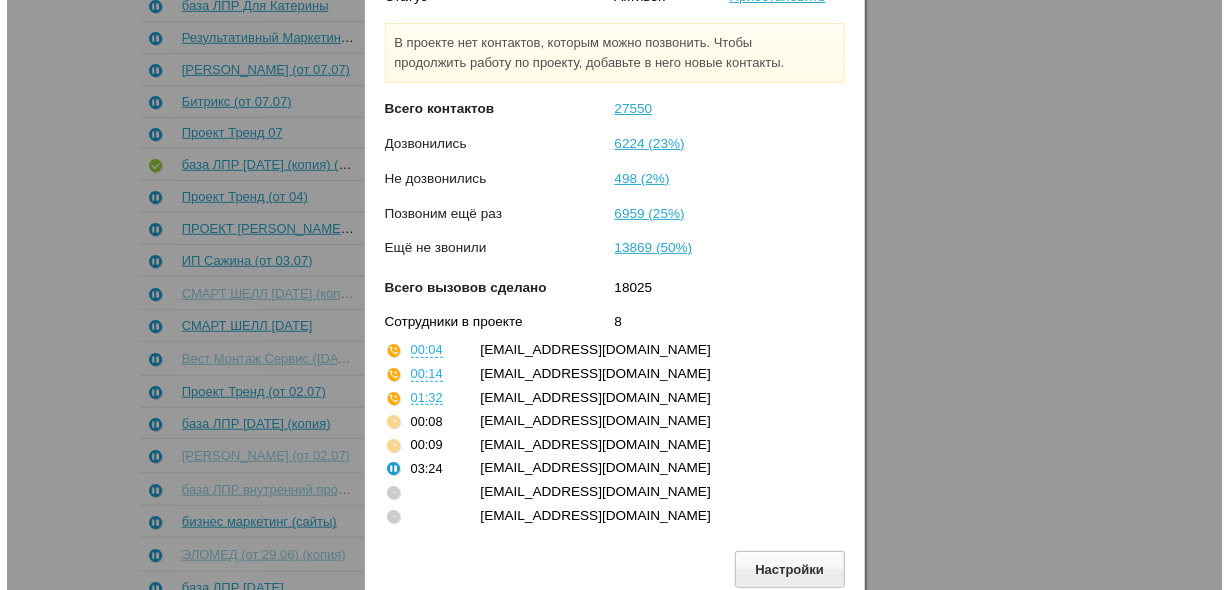 scroll, scrollTop: 0, scrollLeft: 0, axis: both 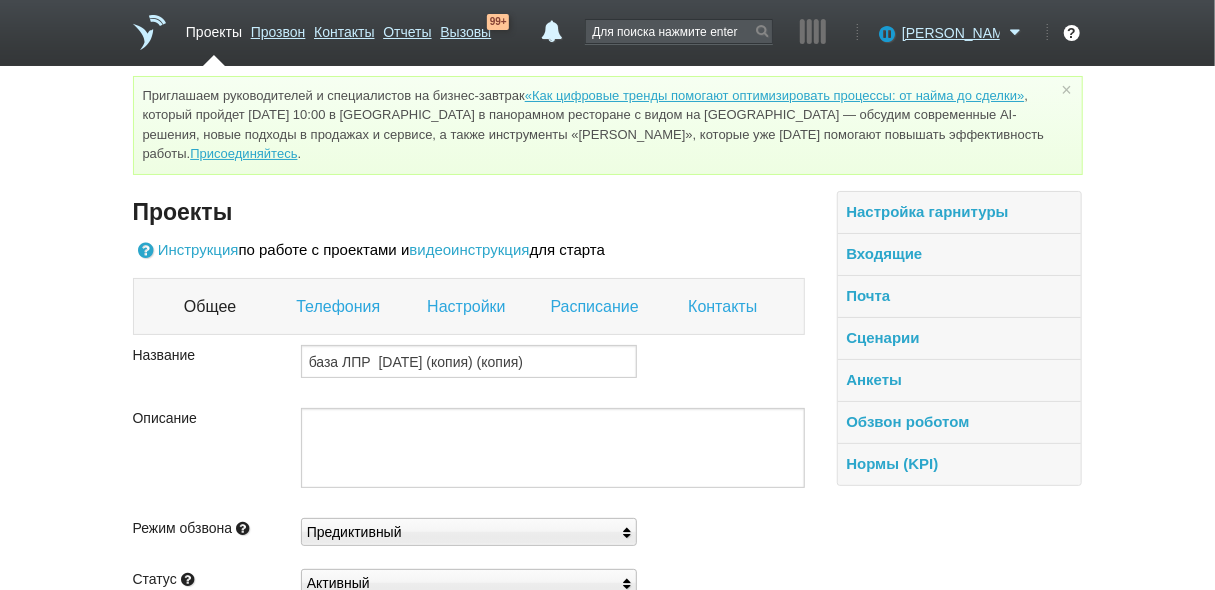 click on "Контакты" at bounding box center (725, 307) 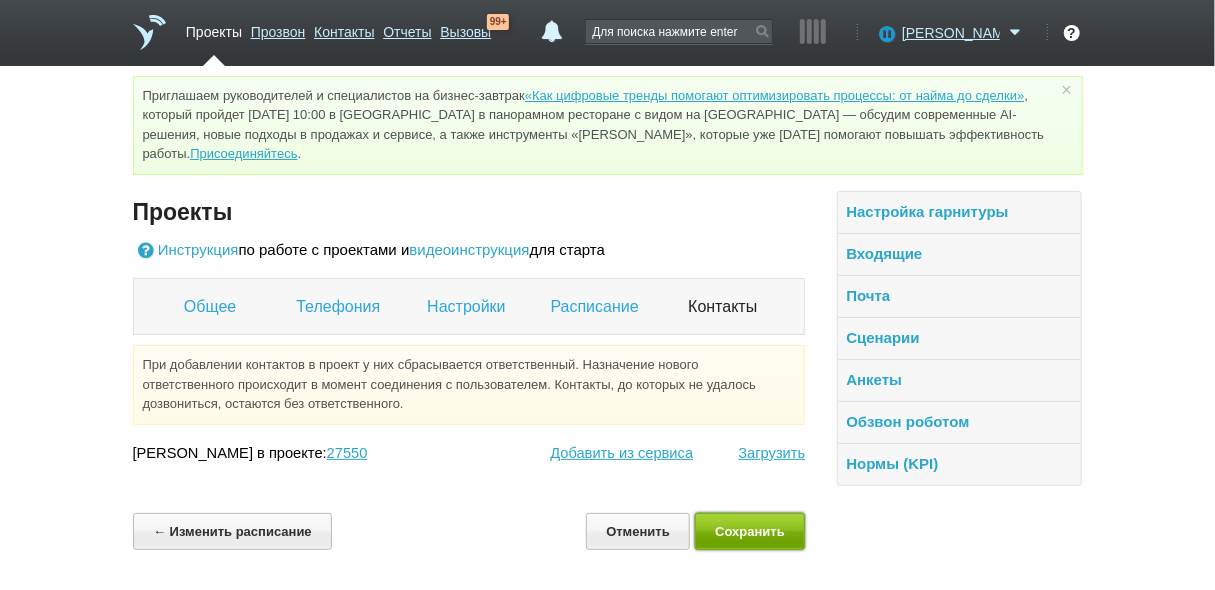 click on "Сохранить" at bounding box center [750, 531] 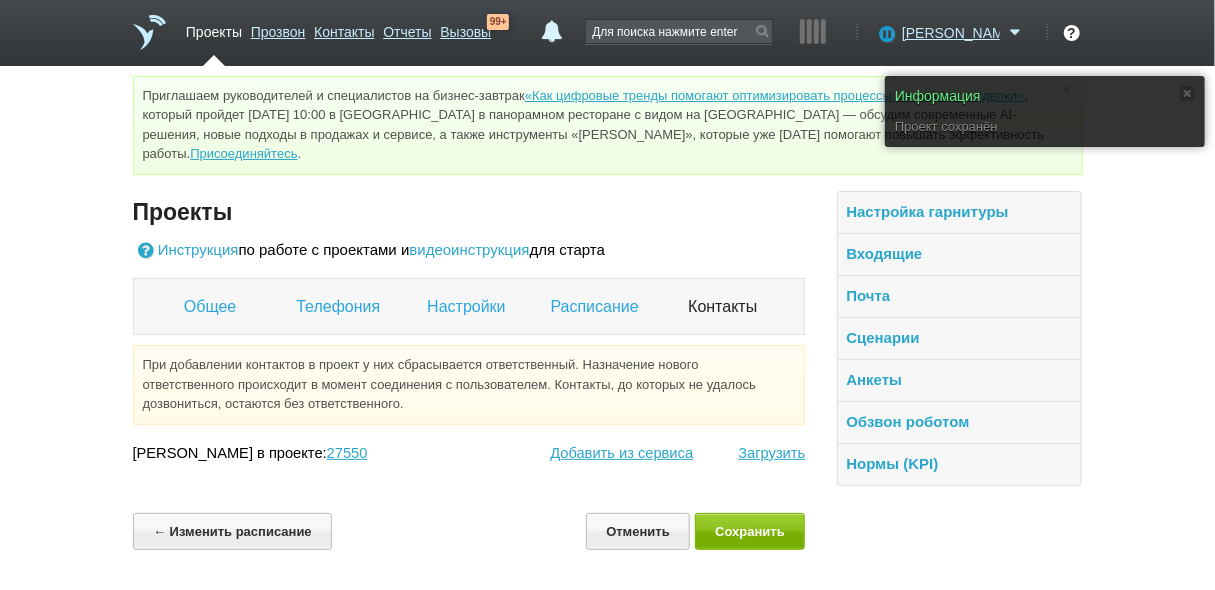 click on "Проекты  Инструкция  по работе с проектами и  видеоинструкция  для старта Общее Телефония Настройки Расписание Контакты
При добавлении контактов в проект у них сбрасывается ответственный. Назначение нового ответственного происходит в момент соединения с пользователем. Контакты, до которых не удалось дозвониться, остаются без ответственного.
Контактов в проекте:
27550
Добавить из сервиса
Загрузить
← Изменить расписание Отменить   Сохранить" at bounding box center (469, 386) 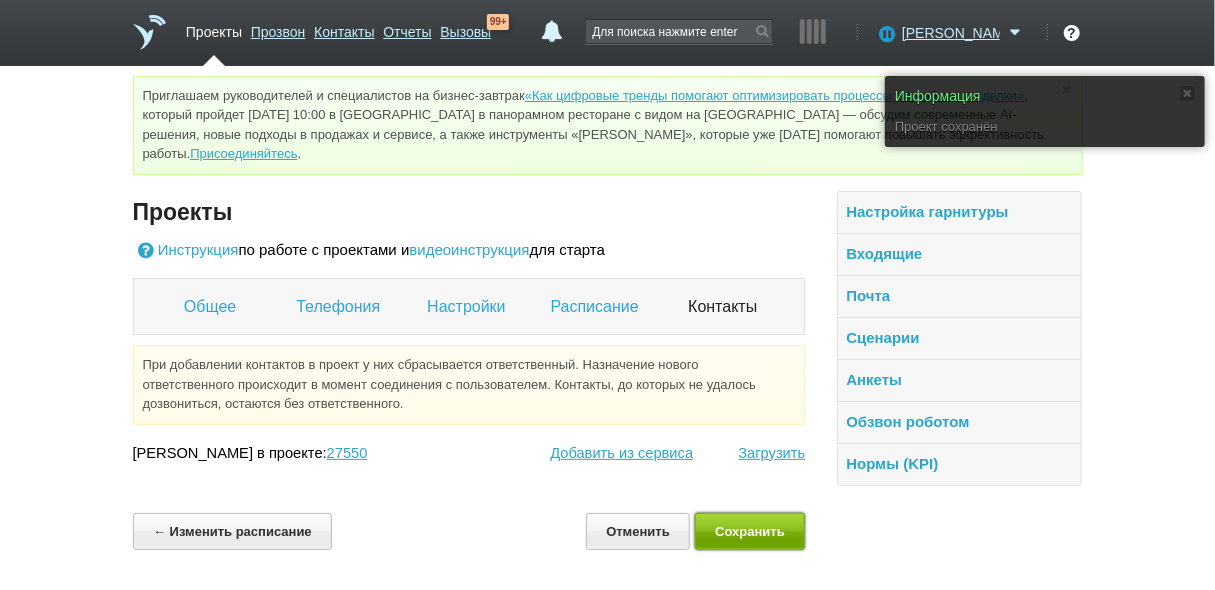 click on "Сохранить" at bounding box center (750, 531) 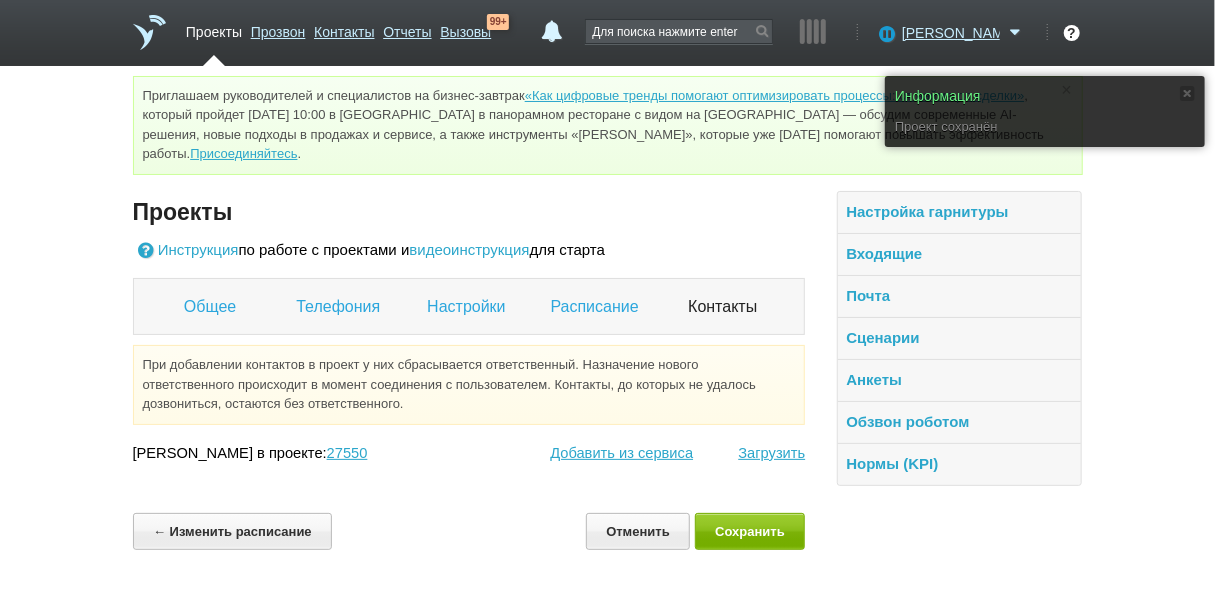 click on "Проекты" at bounding box center (214, 28) 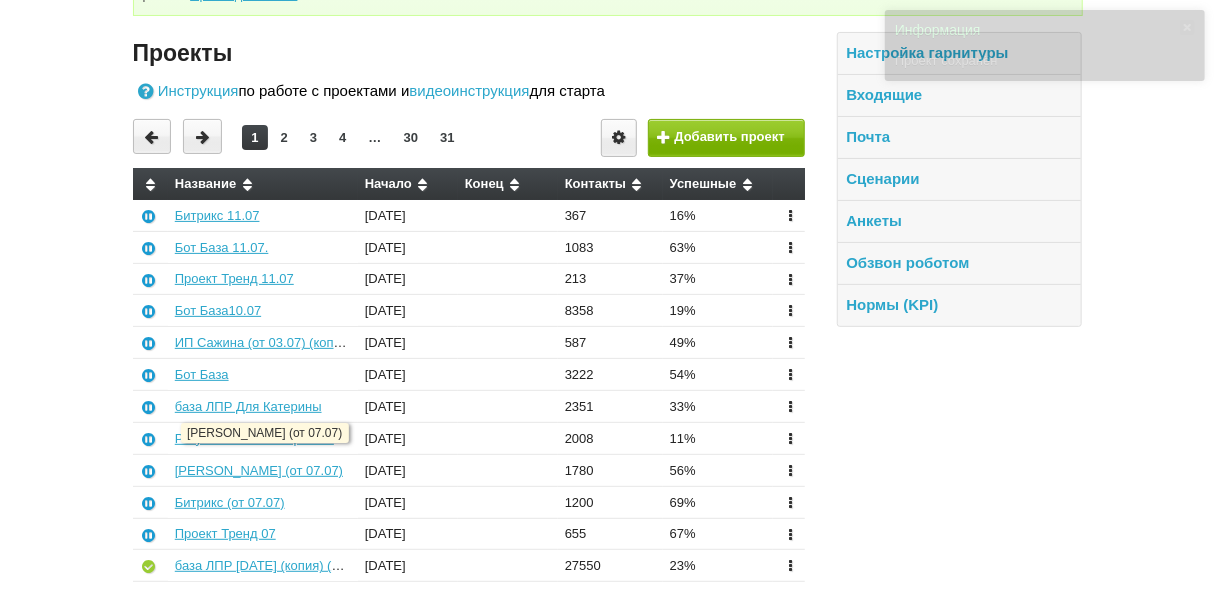 scroll, scrollTop: 160, scrollLeft: 0, axis: vertical 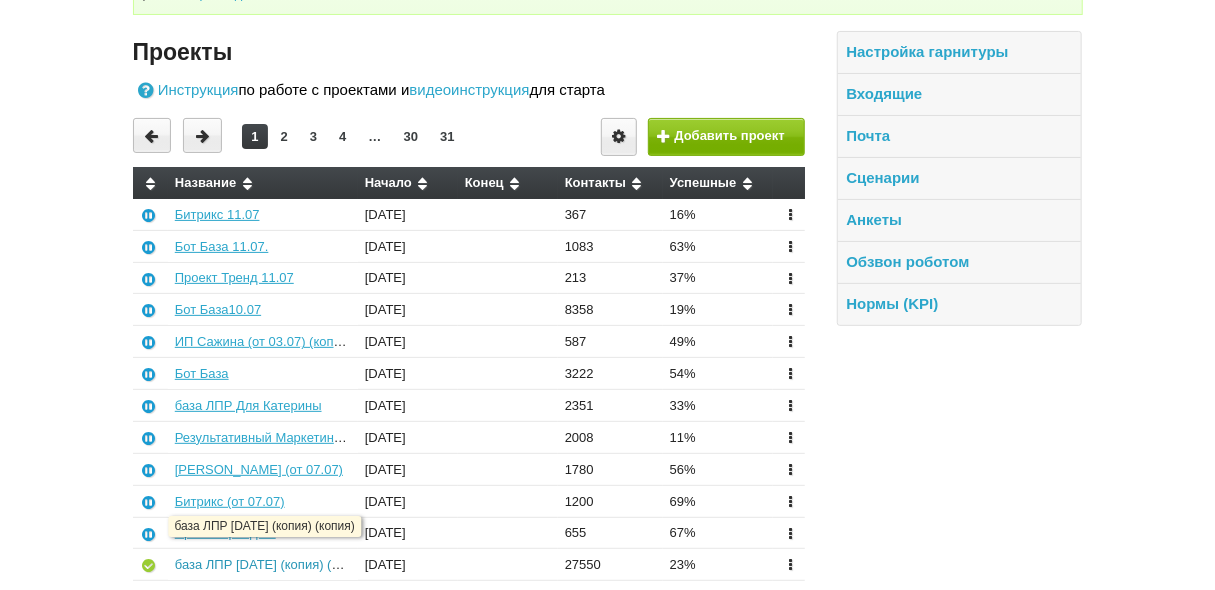click on "база ЛПР  [DATE] (копия) (копия)" at bounding box center (272, 564) 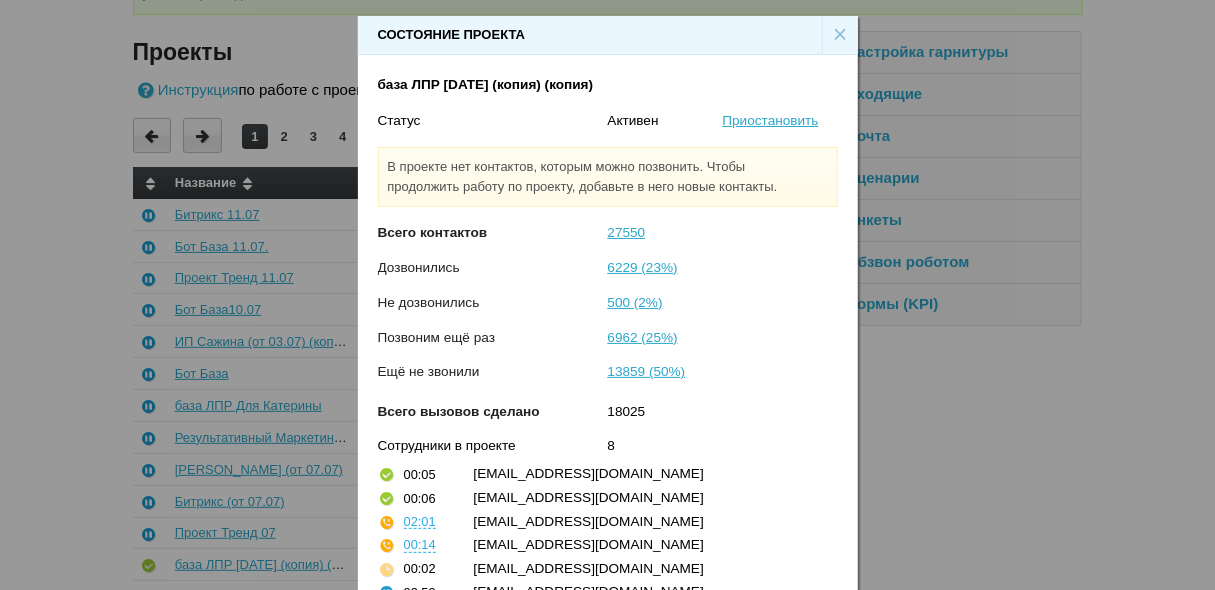 scroll, scrollTop: 124, scrollLeft: 0, axis: vertical 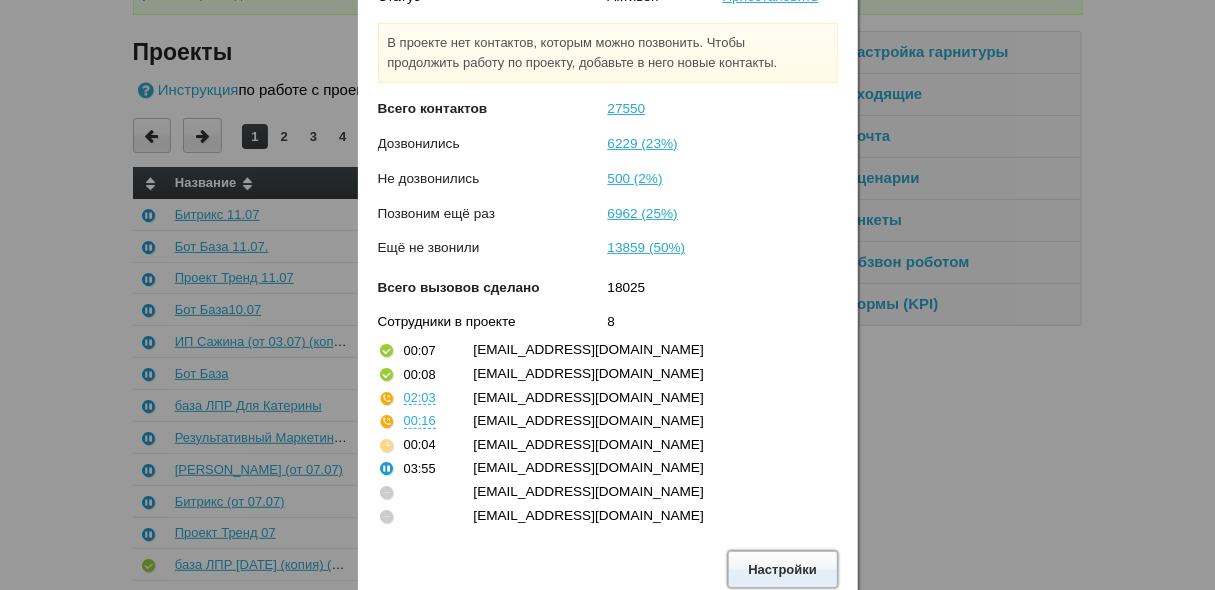 click on "Настройки" at bounding box center (783, 569) 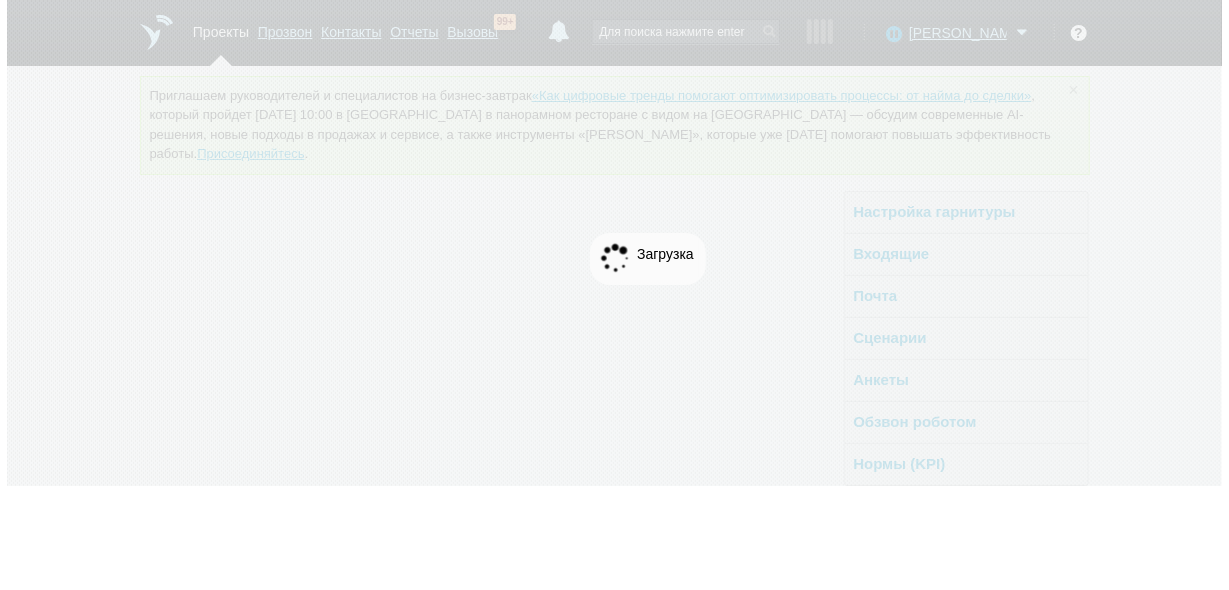 scroll, scrollTop: 0, scrollLeft: 0, axis: both 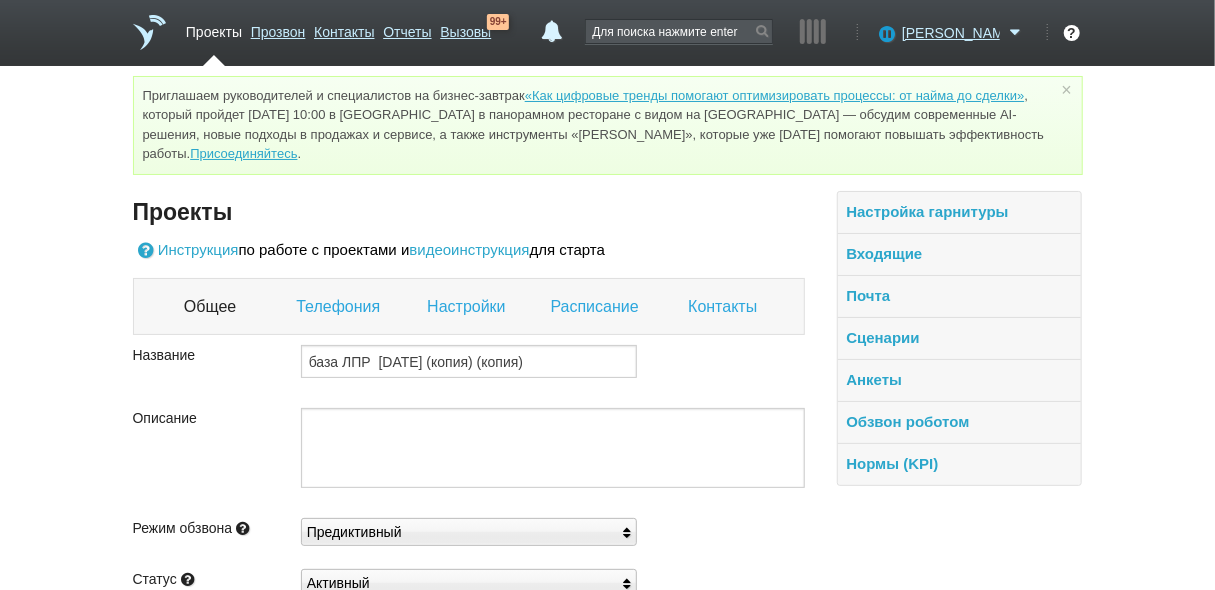 click on "Настройки" at bounding box center (468, 307) 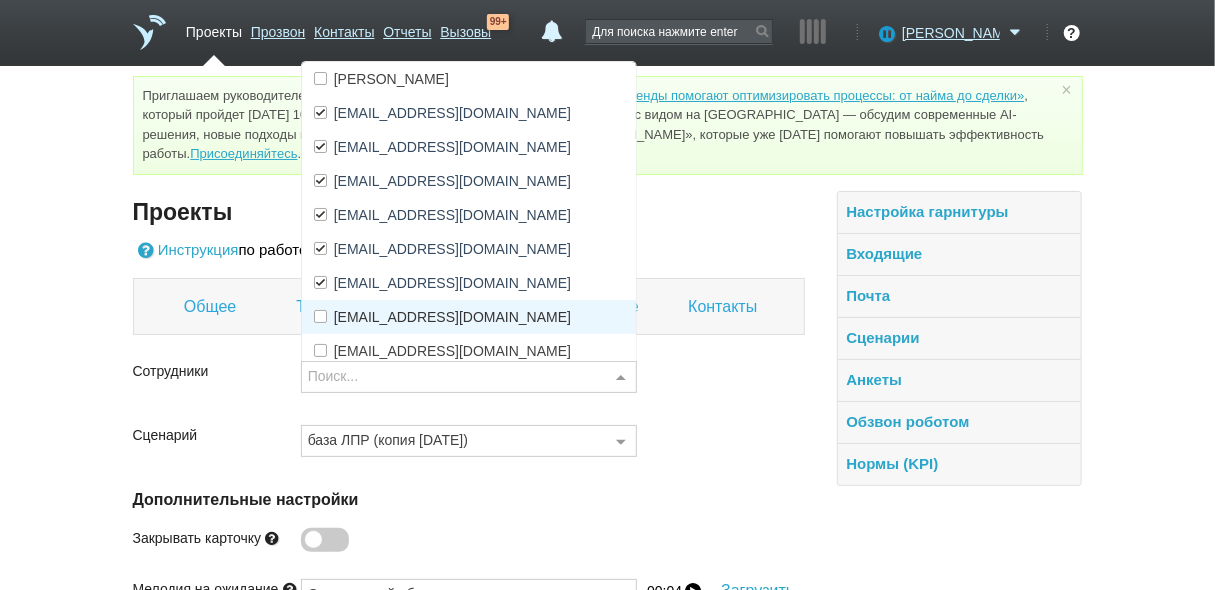 scroll, scrollTop: 74, scrollLeft: 0, axis: vertical 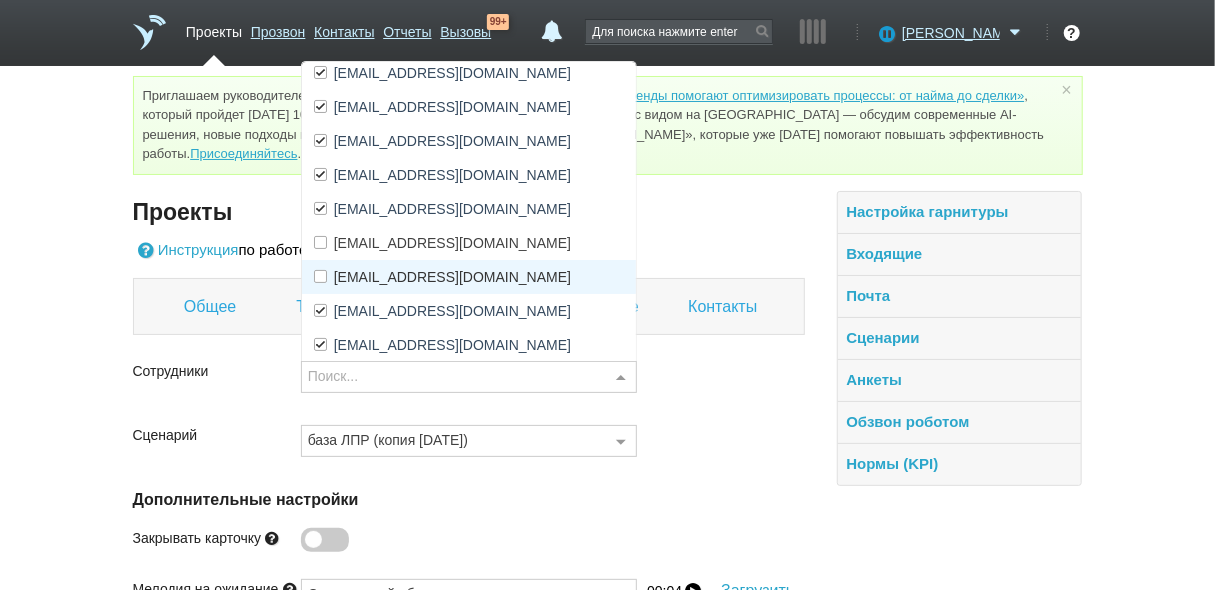 click on "[EMAIL_ADDRESS][DOMAIN_NAME]" at bounding box center (452, 277) 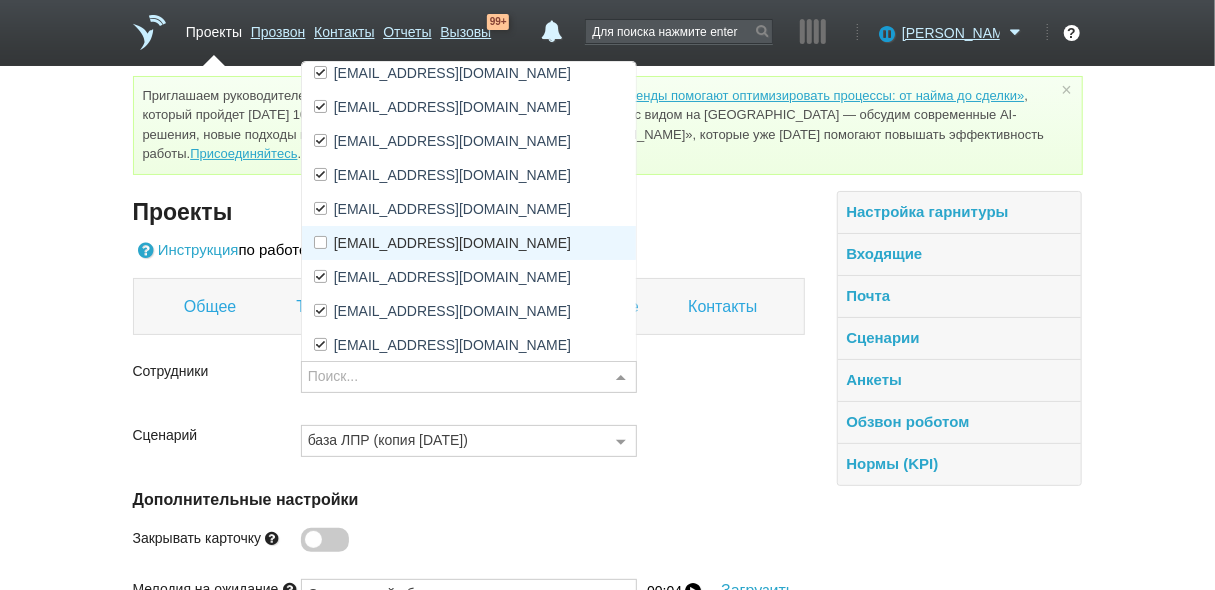 click on "[EMAIL_ADDRESS][DOMAIN_NAME]" at bounding box center (452, 243) 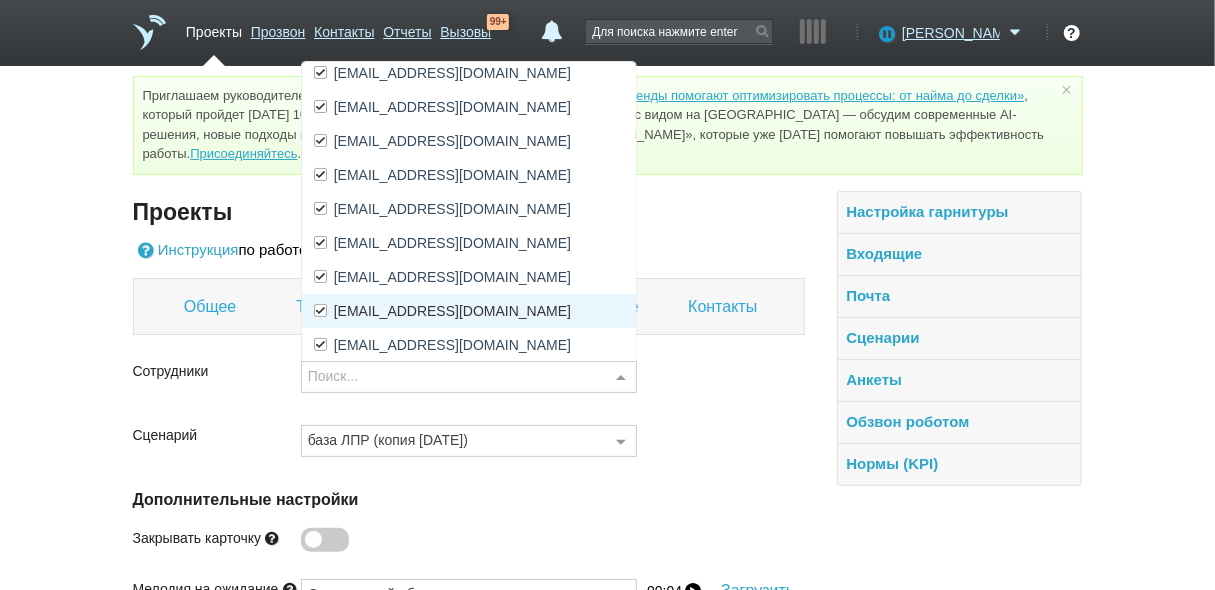 scroll, scrollTop: 0, scrollLeft: 0, axis: both 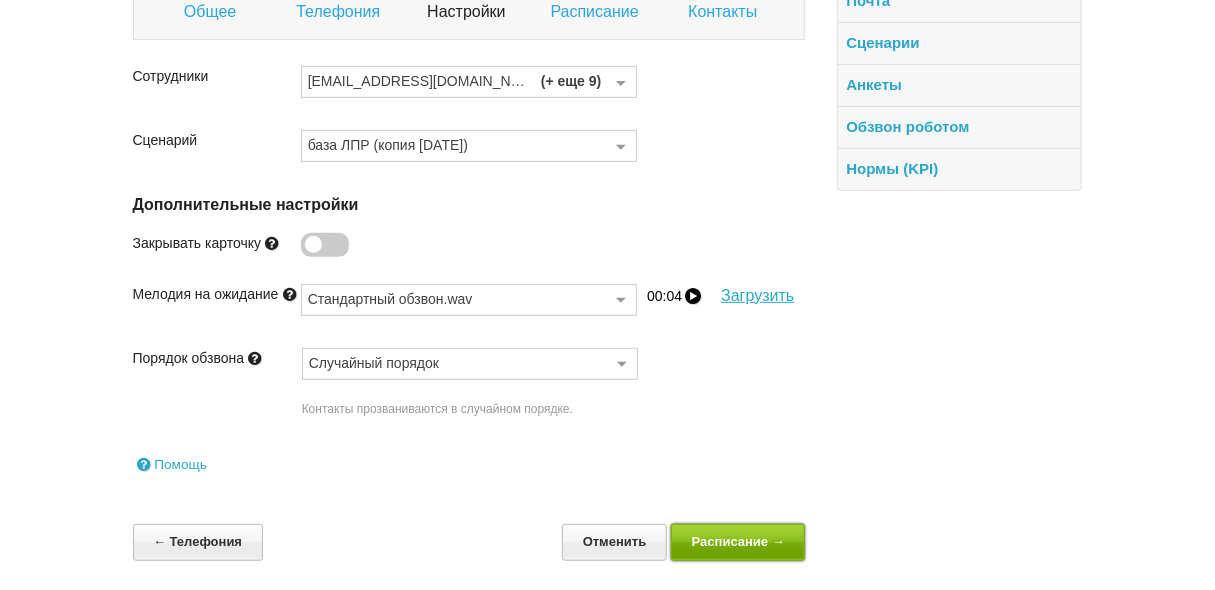 click on "Расписание →" at bounding box center (738, 542) 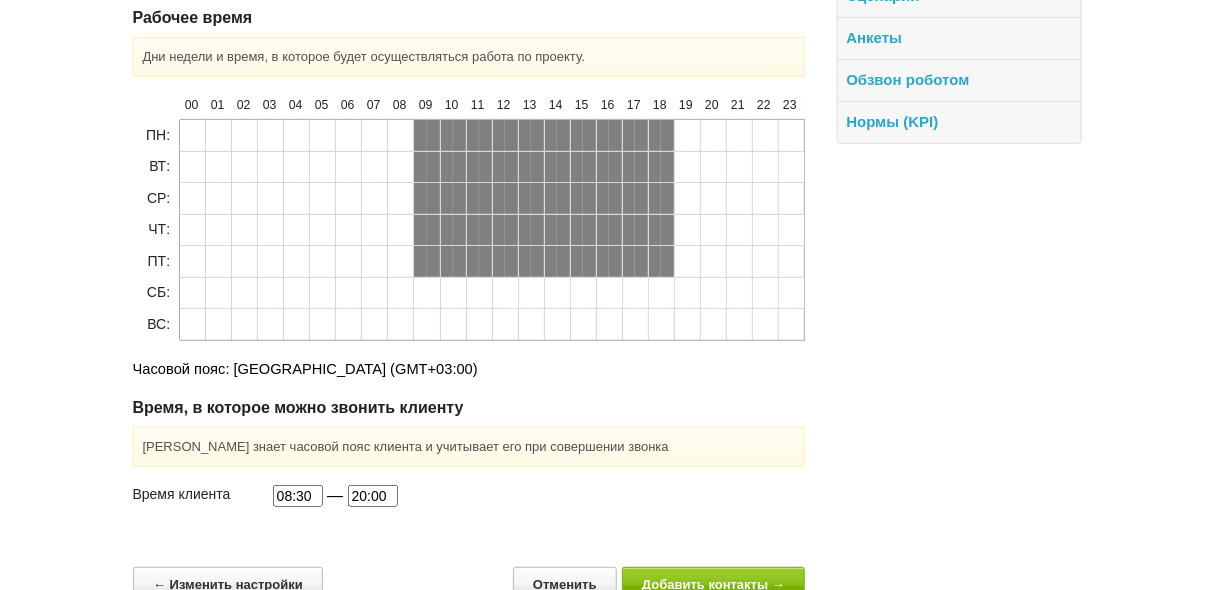 scroll, scrollTop: 383, scrollLeft: 0, axis: vertical 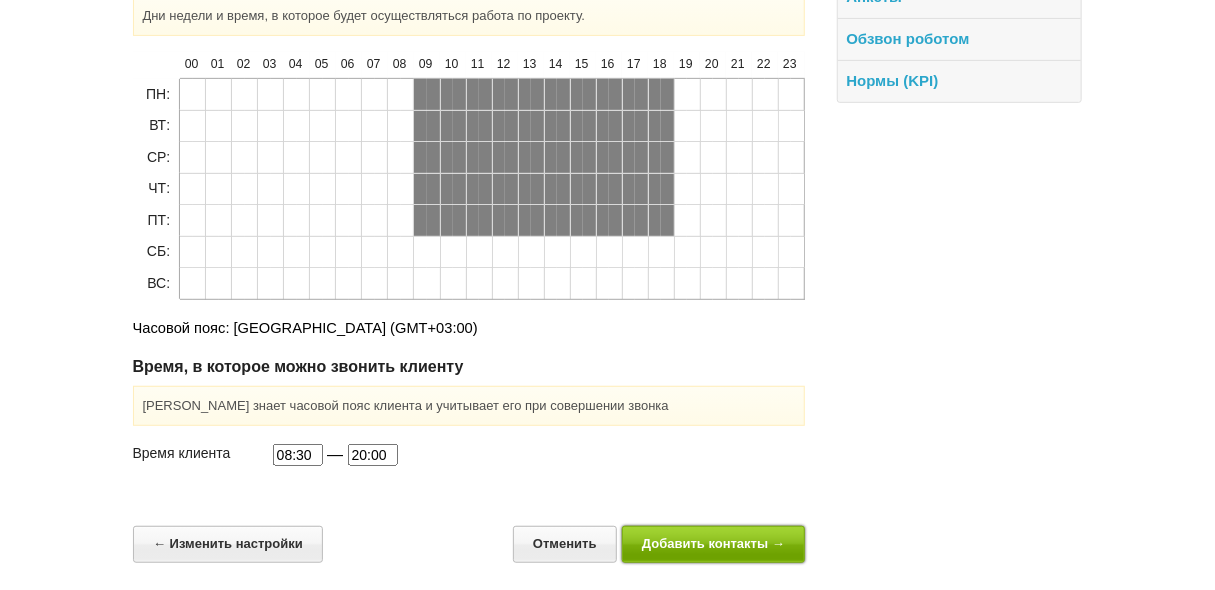click on "Добавить контакты →" at bounding box center [714, 544] 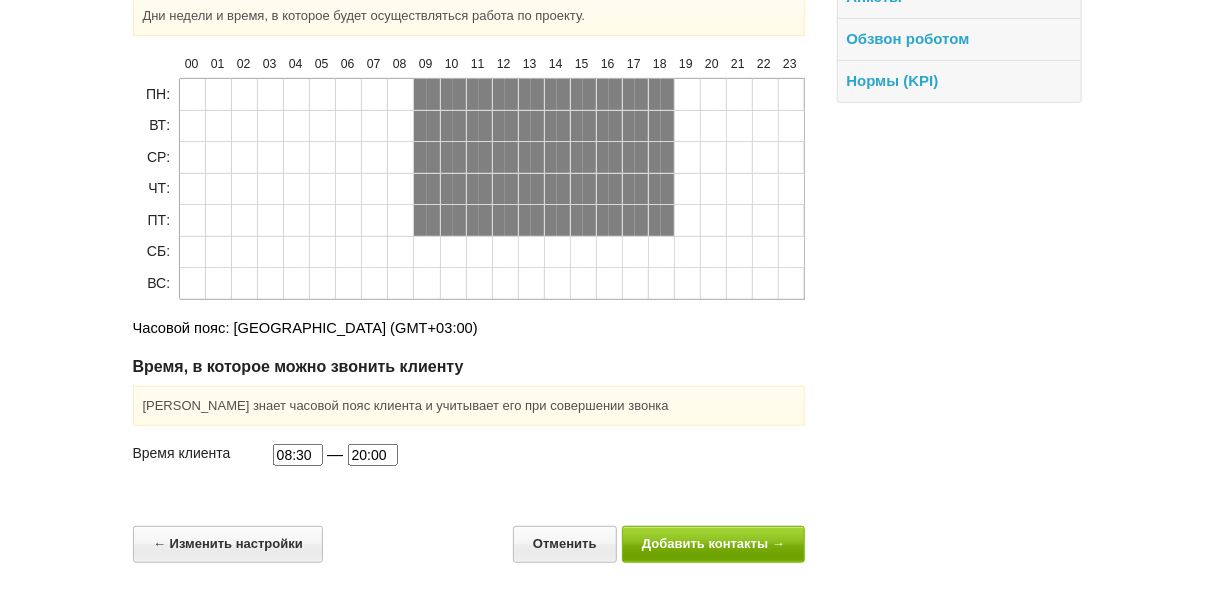 scroll, scrollTop: 0, scrollLeft: 0, axis: both 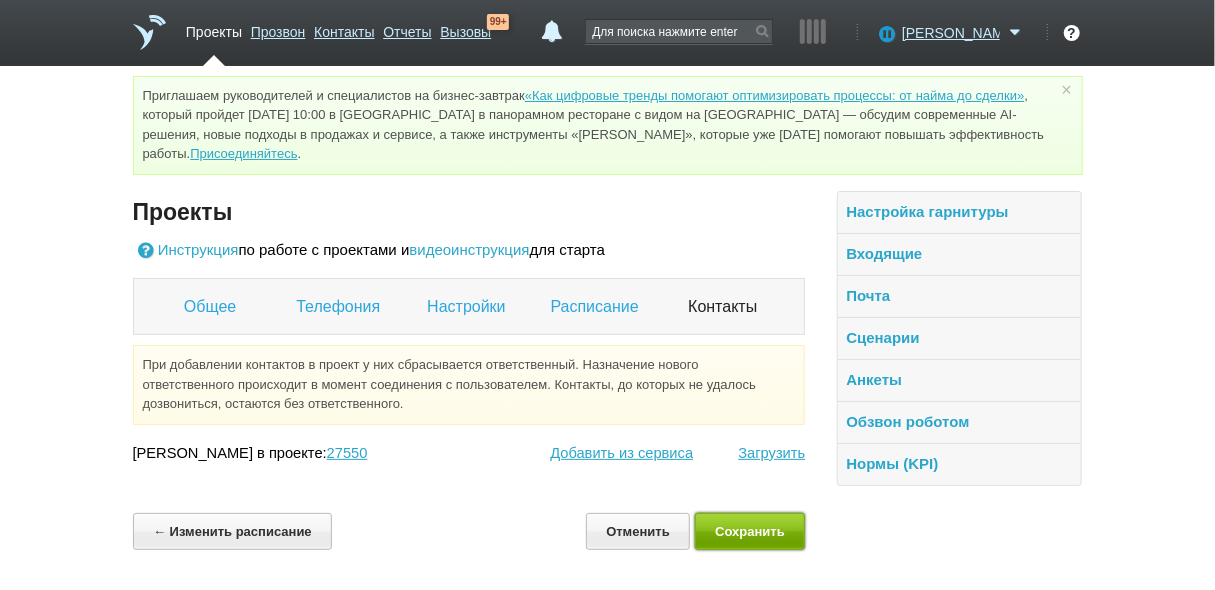 click on "Сохранить" at bounding box center [750, 531] 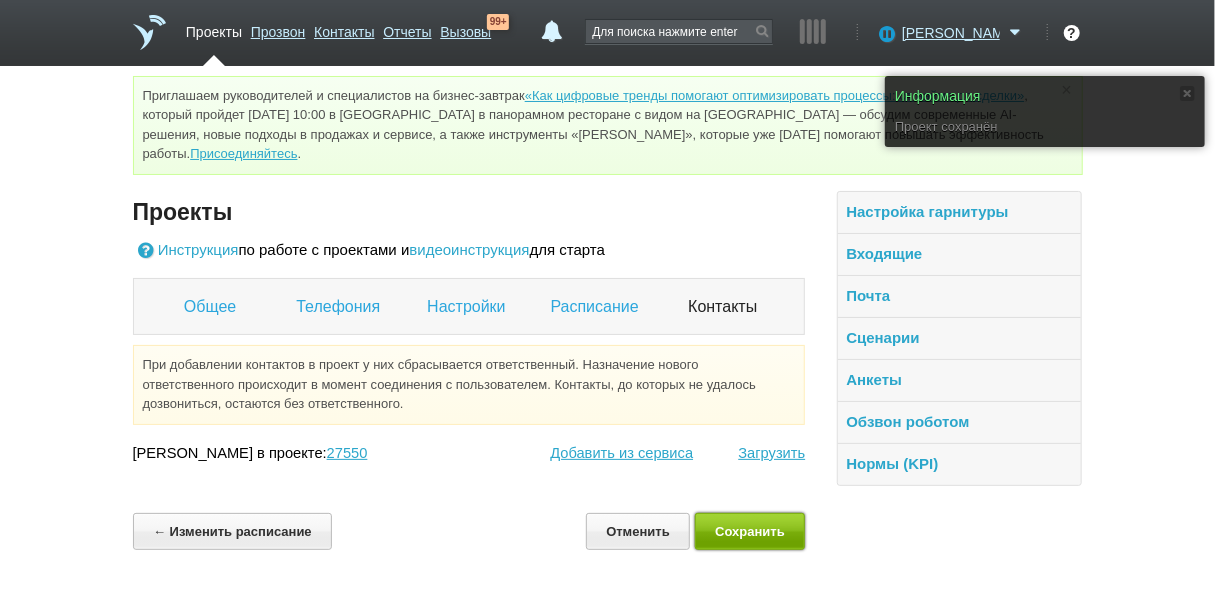 click on "Сохранить" at bounding box center (750, 531) 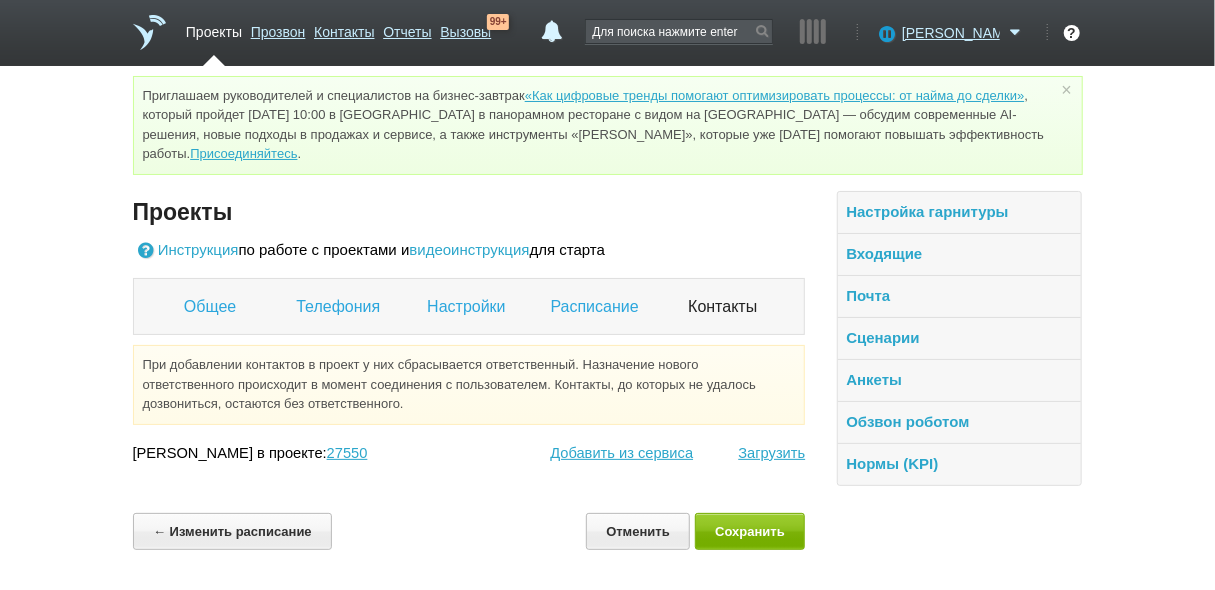 click on "Проекты   Прозвон   Контакты   Отчеты   Вызовы 99+" at bounding box center [351, 40] 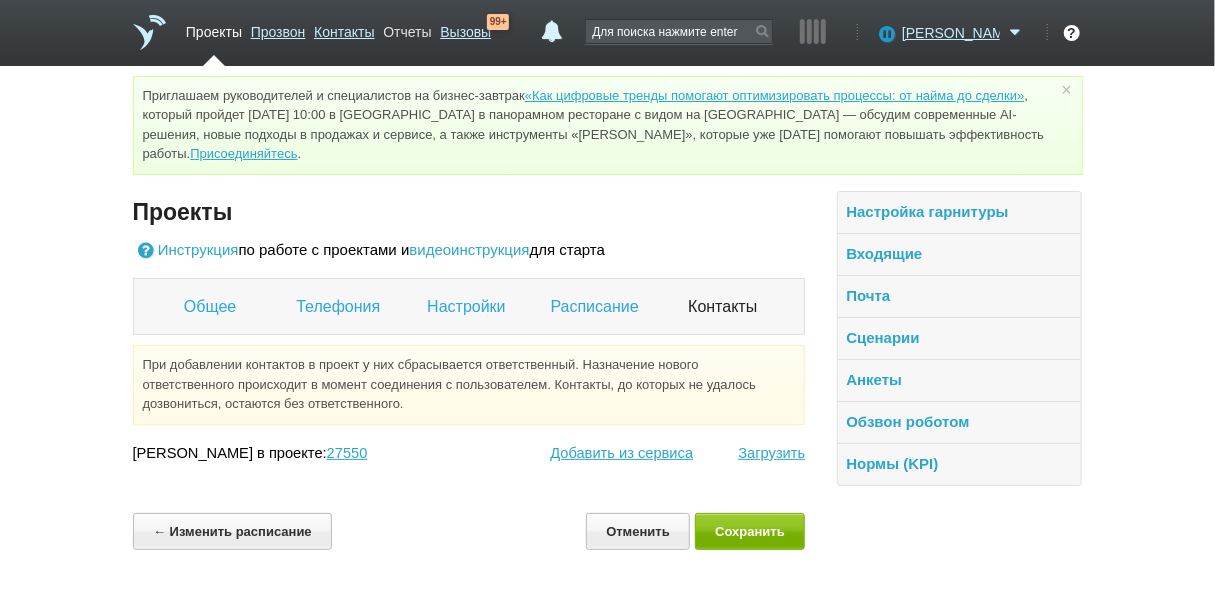 click on "Отчеты" at bounding box center (407, 28) 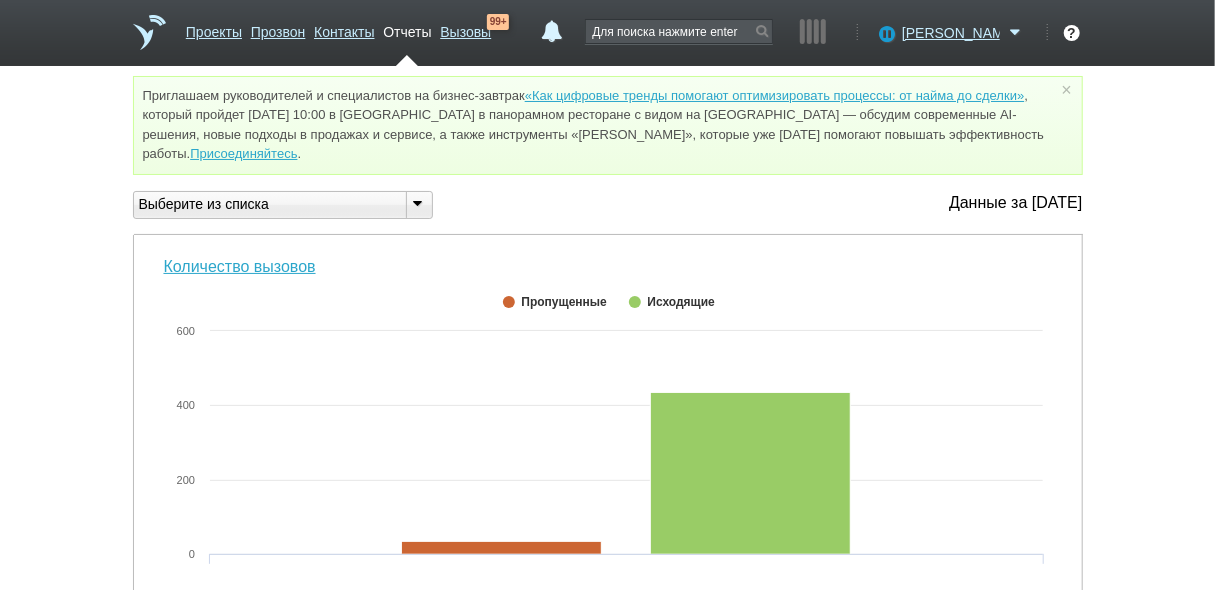 click at bounding box center [418, 203] 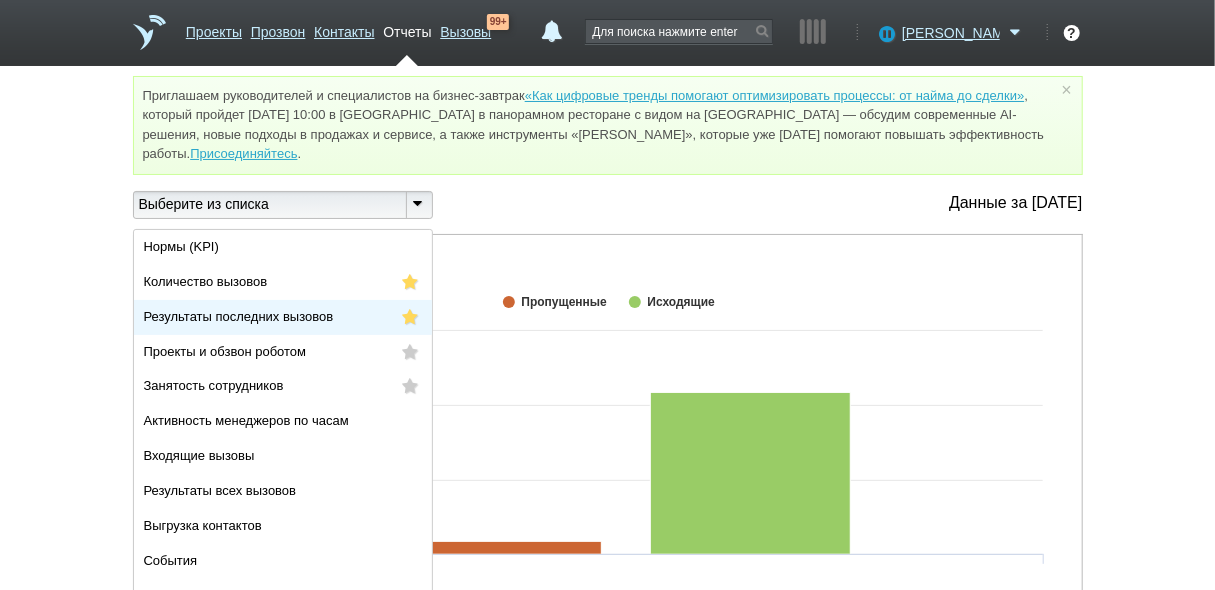 click on "Результаты последних вызовов" at bounding box center [239, 316] 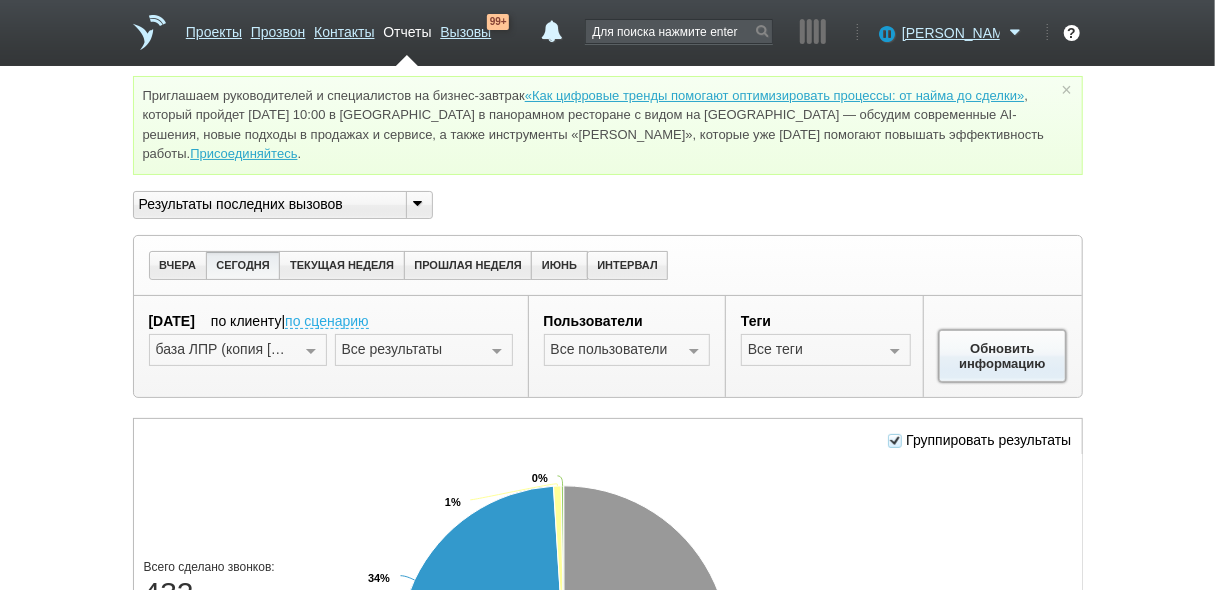 click on "Обновить информацию" at bounding box center [1003, 356] 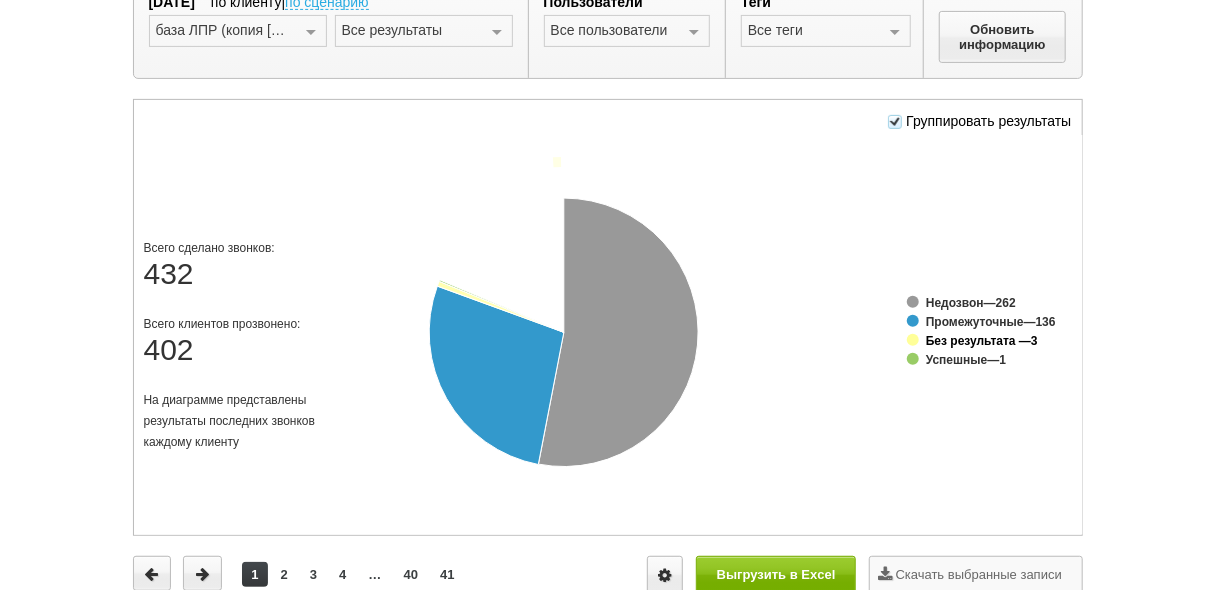 scroll, scrollTop: 320, scrollLeft: 0, axis: vertical 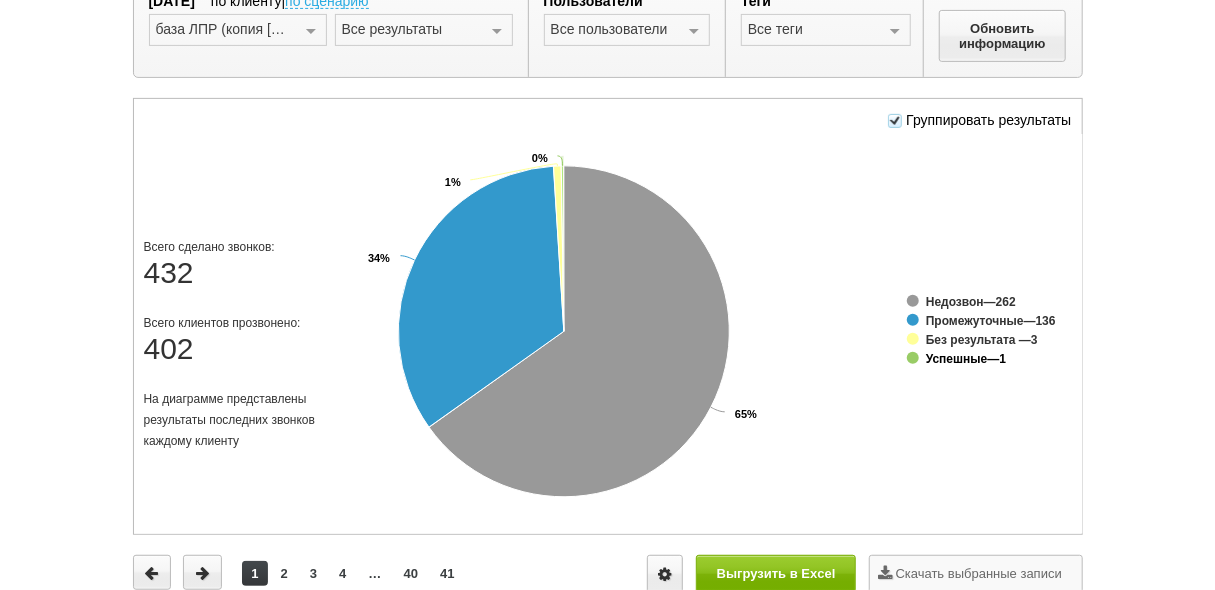 click on "Успешные" 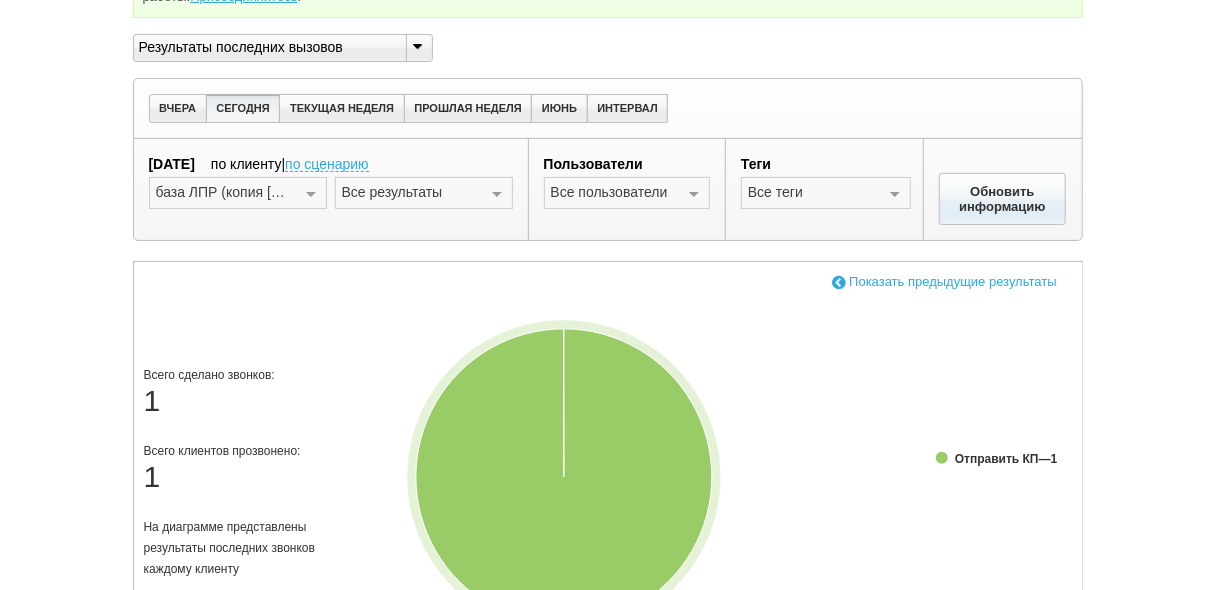 scroll, scrollTop: 132, scrollLeft: 0, axis: vertical 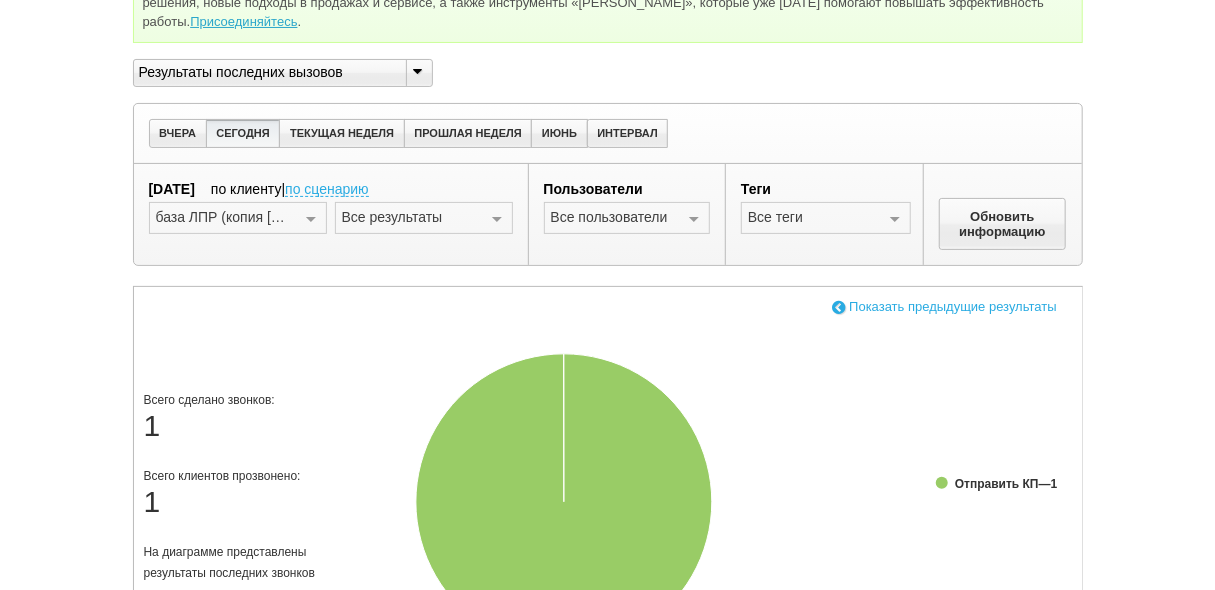 click at bounding box center (839, 306) 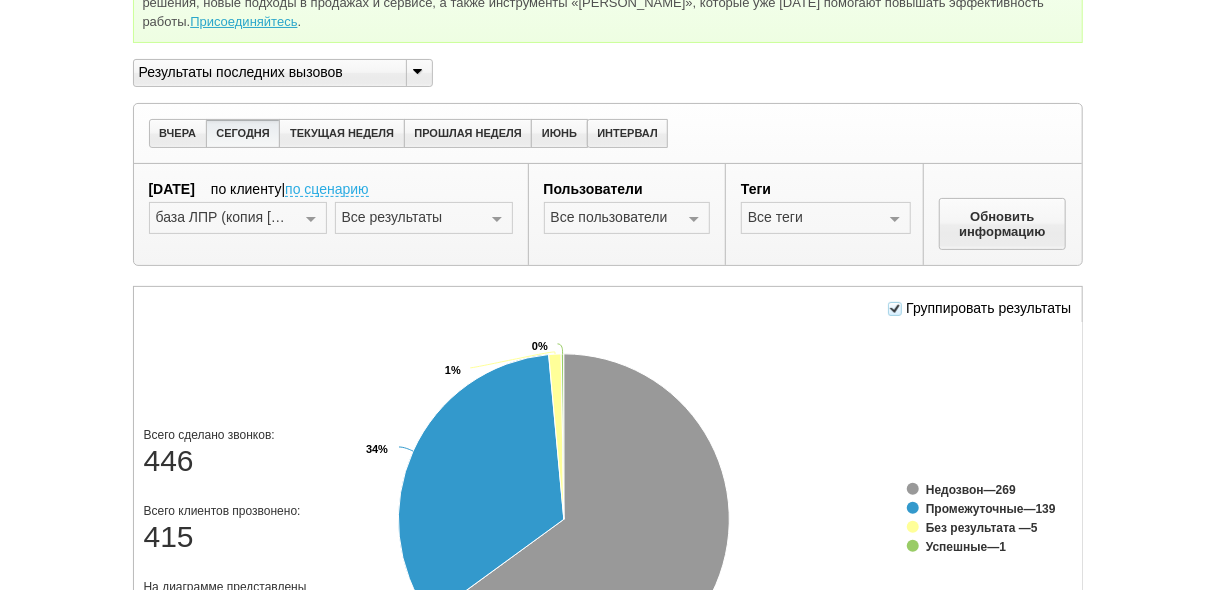 click at bounding box center (418, 71) 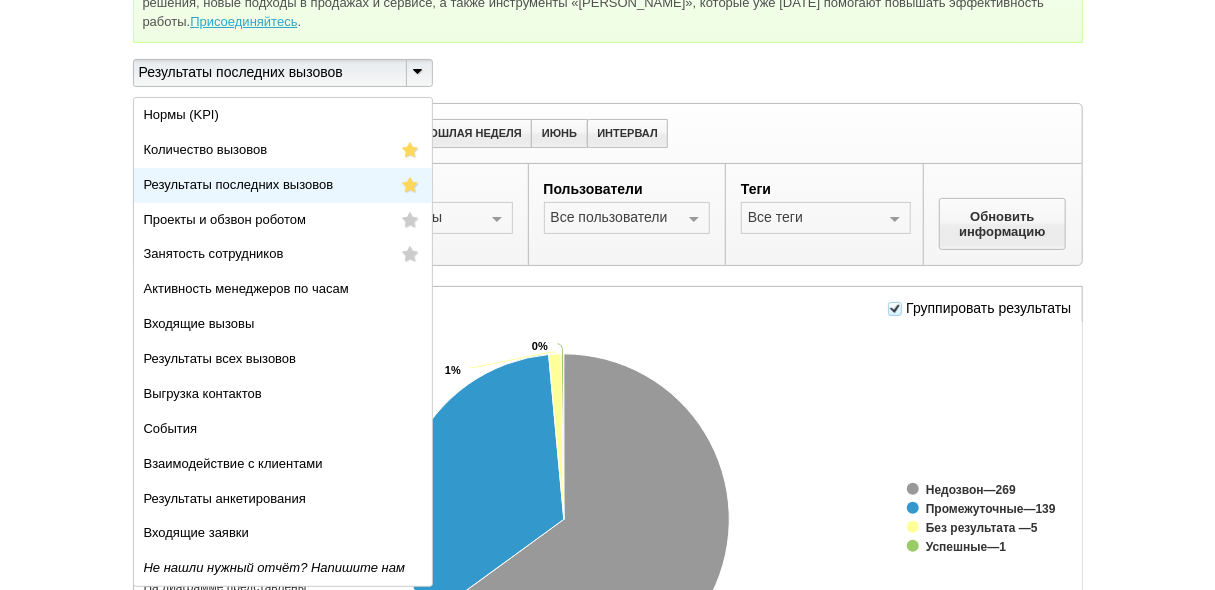 click on "Результаты последних вызовов" at bounding box center [283, 185] 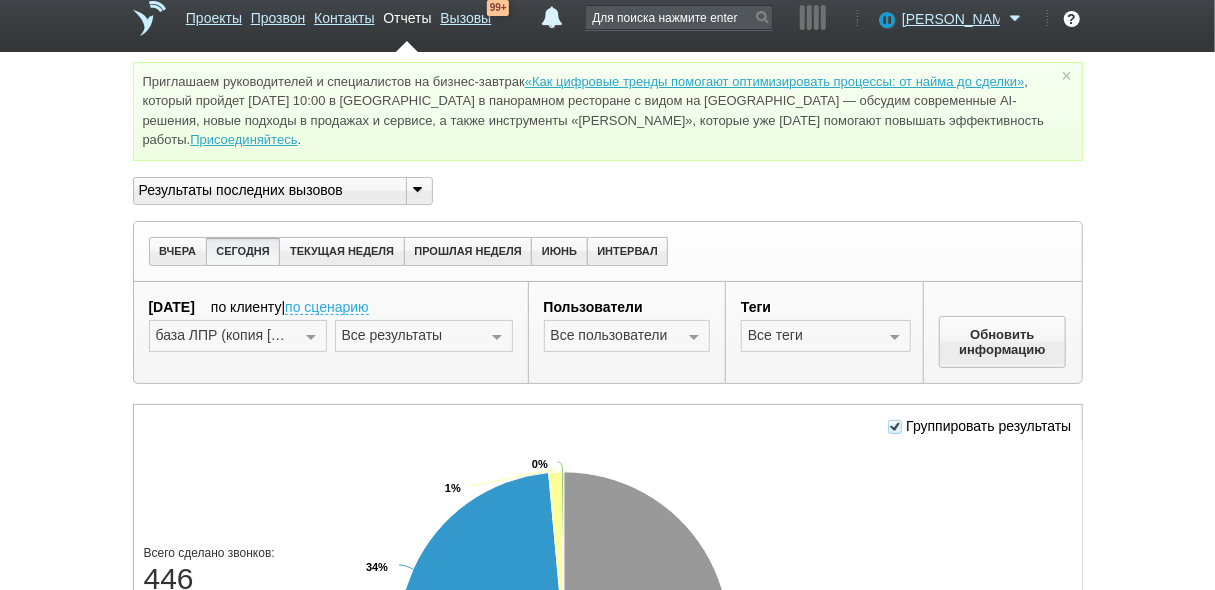 scroll, scrollTop: 0, scrollLeft: 0, axis: both 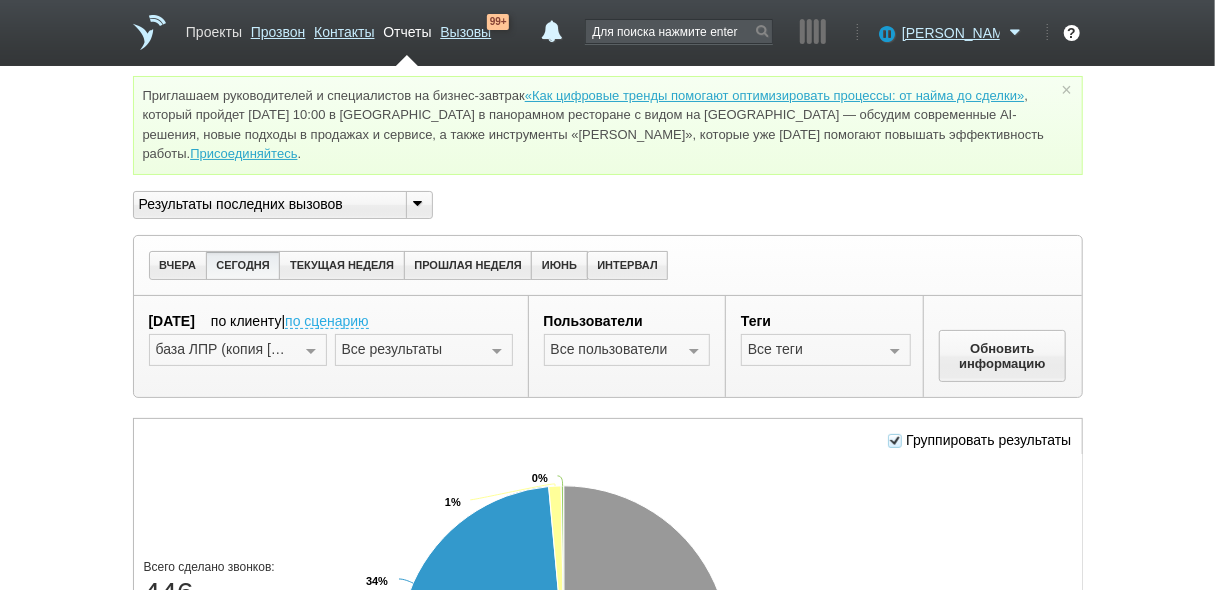 click on "Проекты" at bounding box center (214, 28) 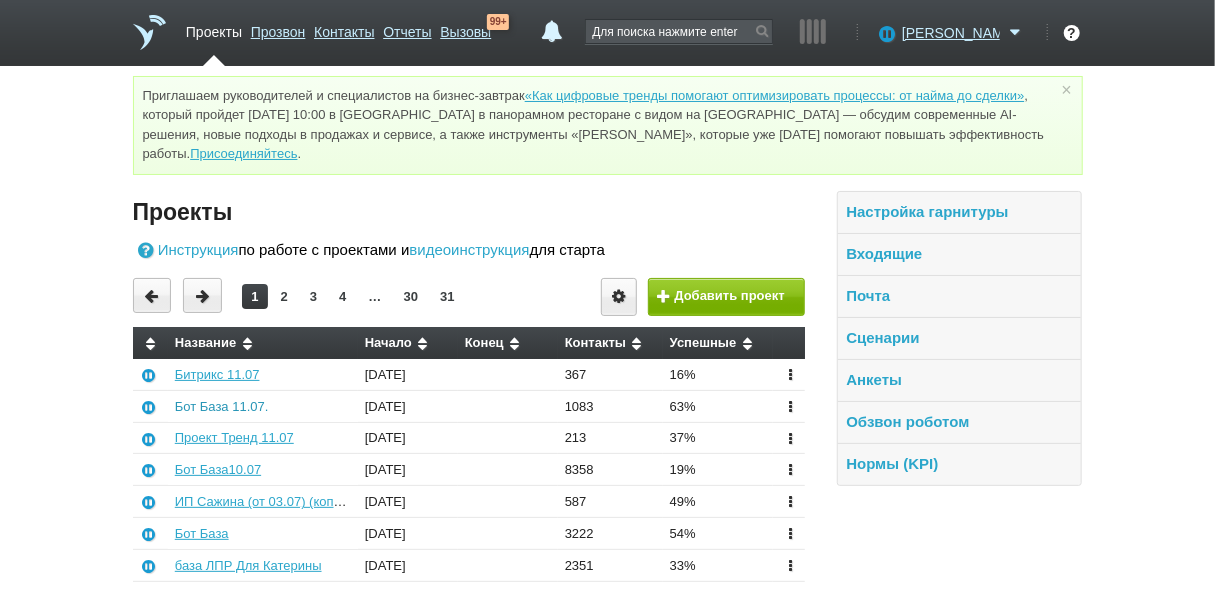 click on "Бот База 11.07." at bounding box center [222, 406] 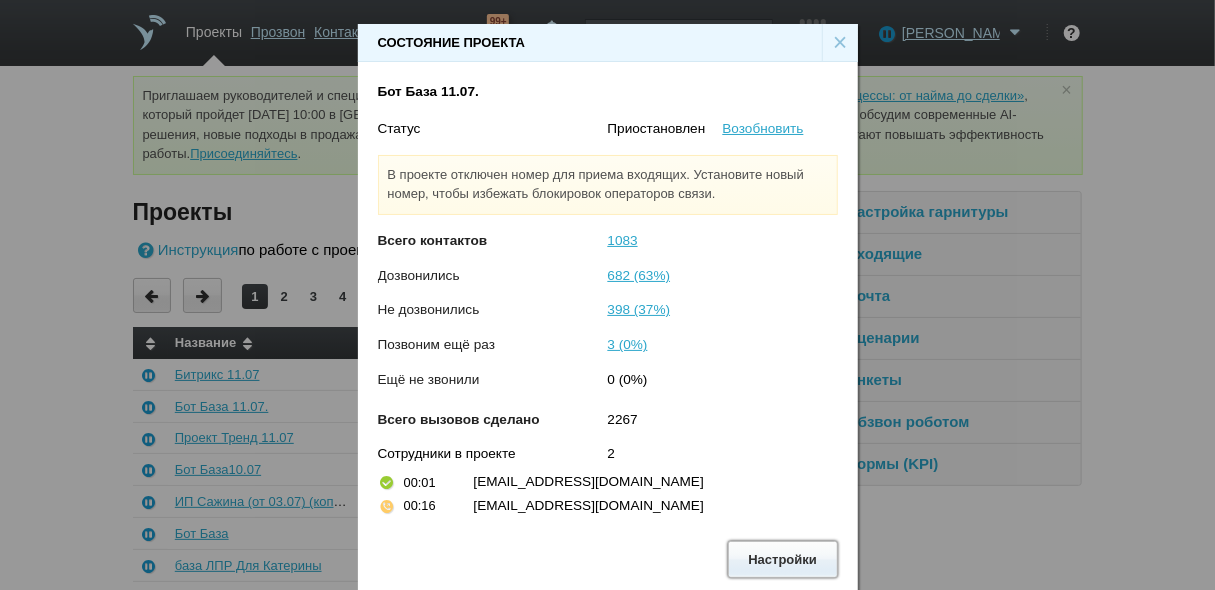 click on "Настройки" at bounding box center [783, 559] 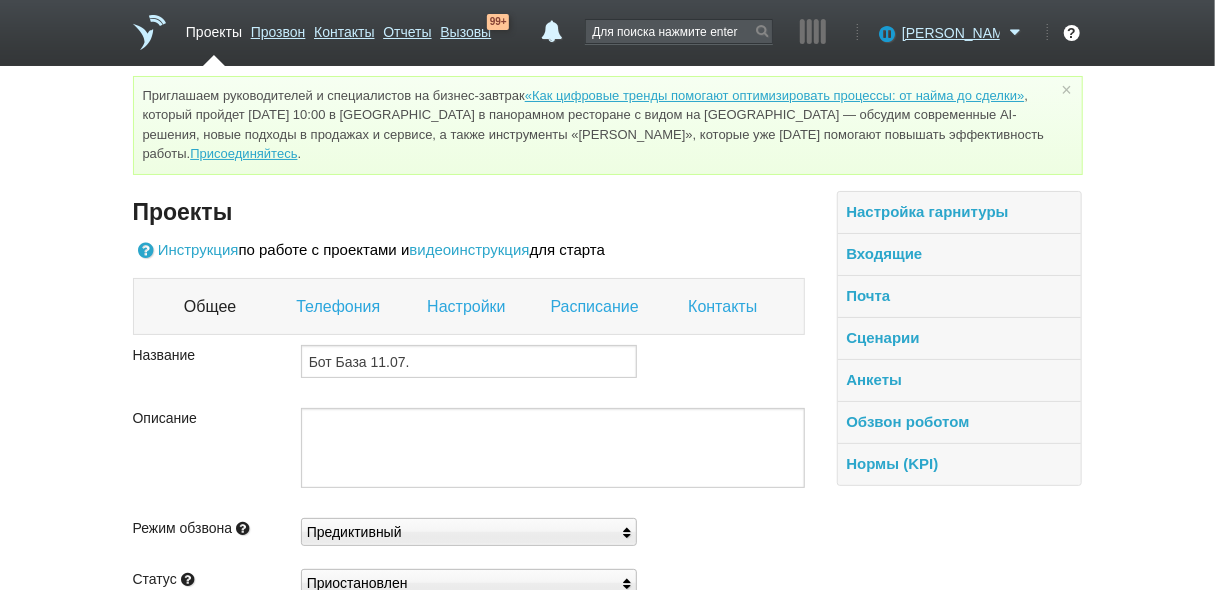 click on "Контакты" at bounding box center [725, 307] 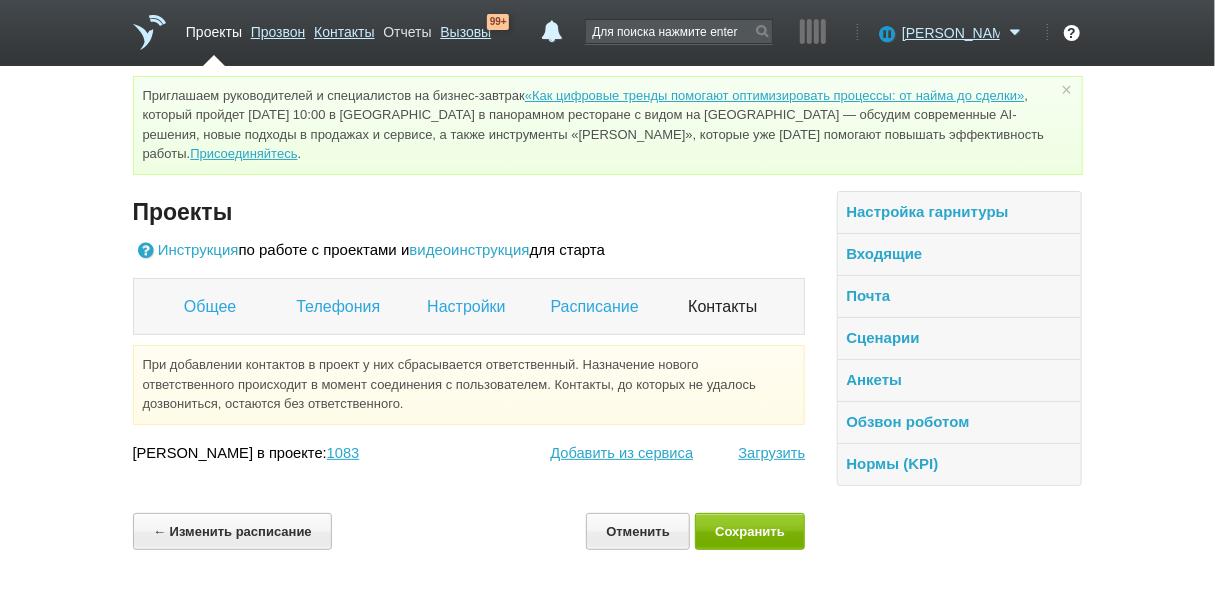click on "Отчеты" at bounding box center [407, 28] 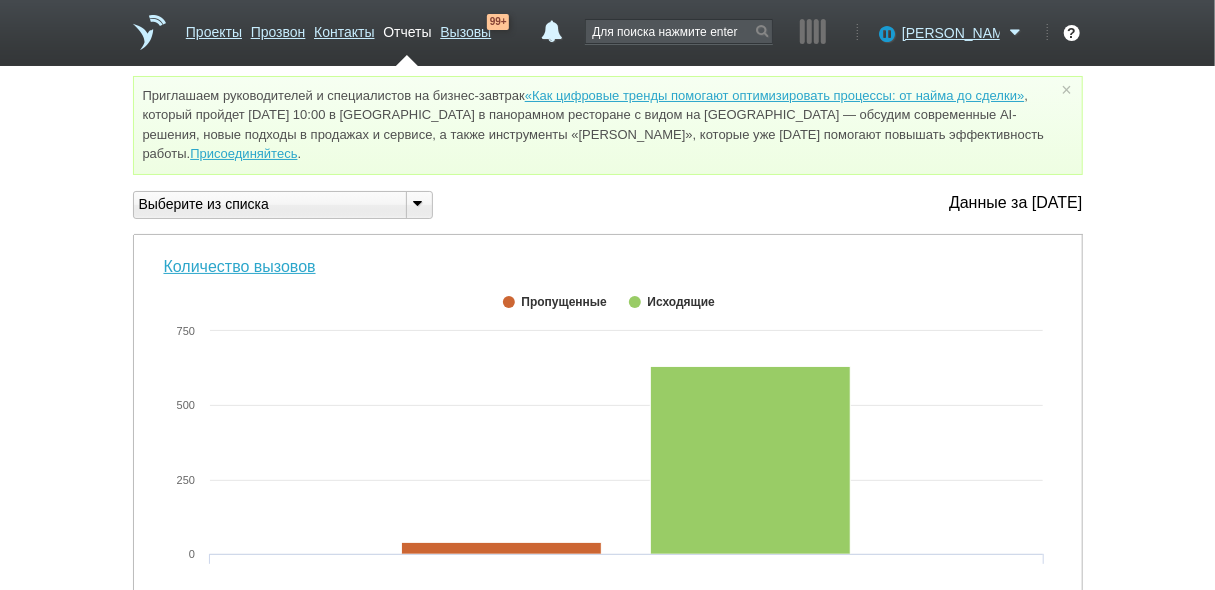 click at bounding box center (418, 203) 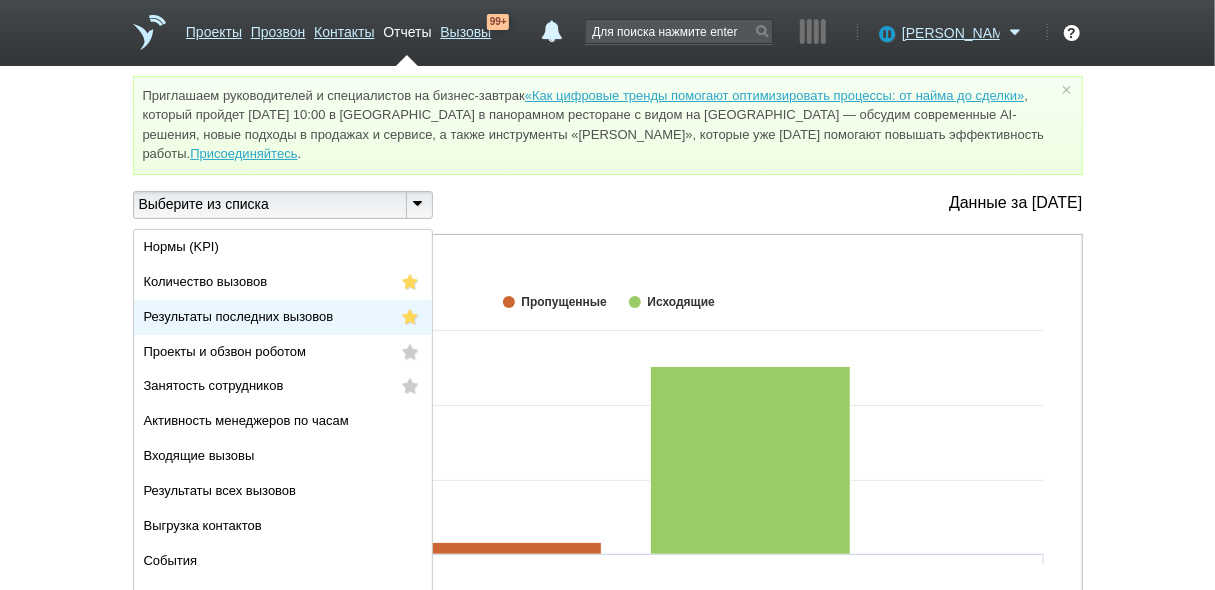 click on "Результаты последних вызовов" at bounding box center (283, 317) 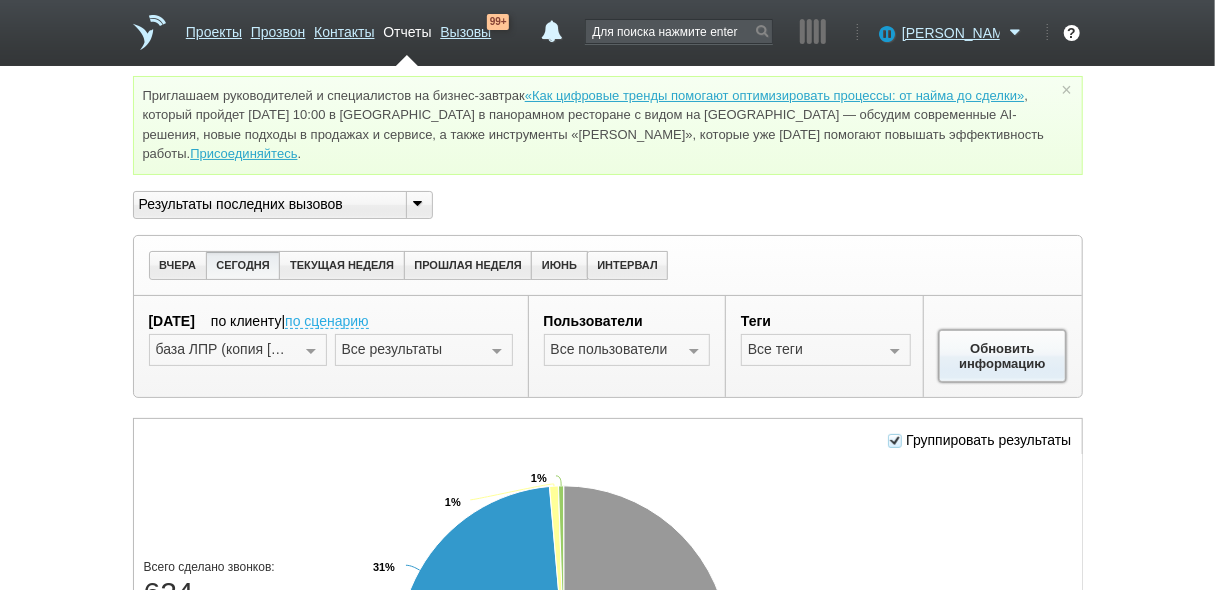click on "Обновить информацию" at bounding box center (1003, 356) 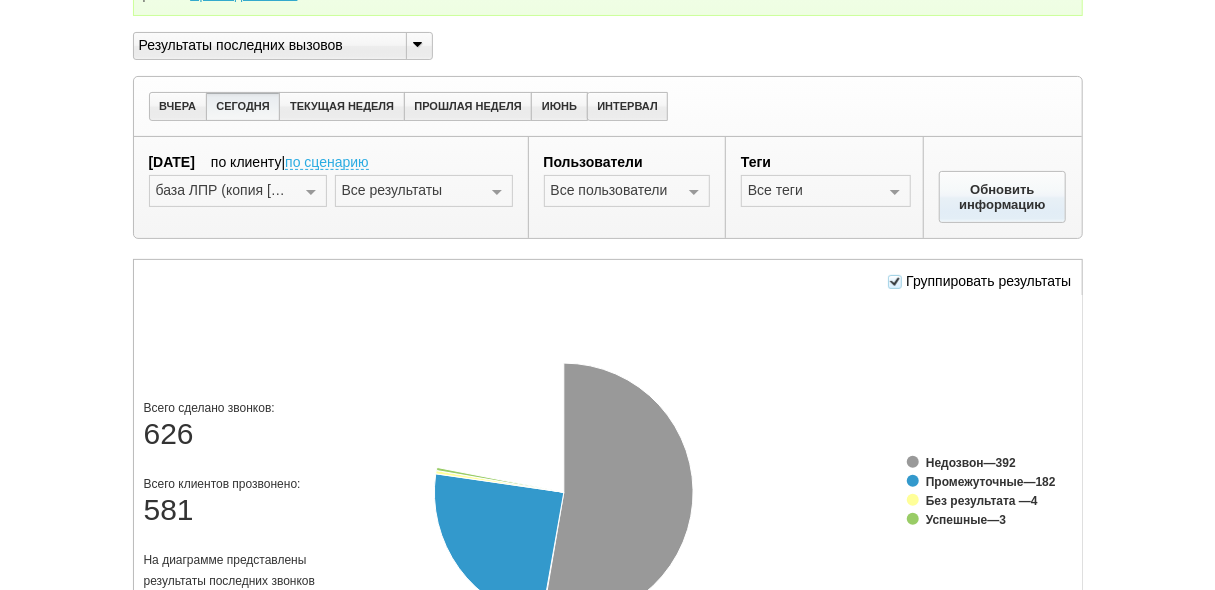 scroll, scrollTop: 160, scrollLeft: 0, axis: vertical 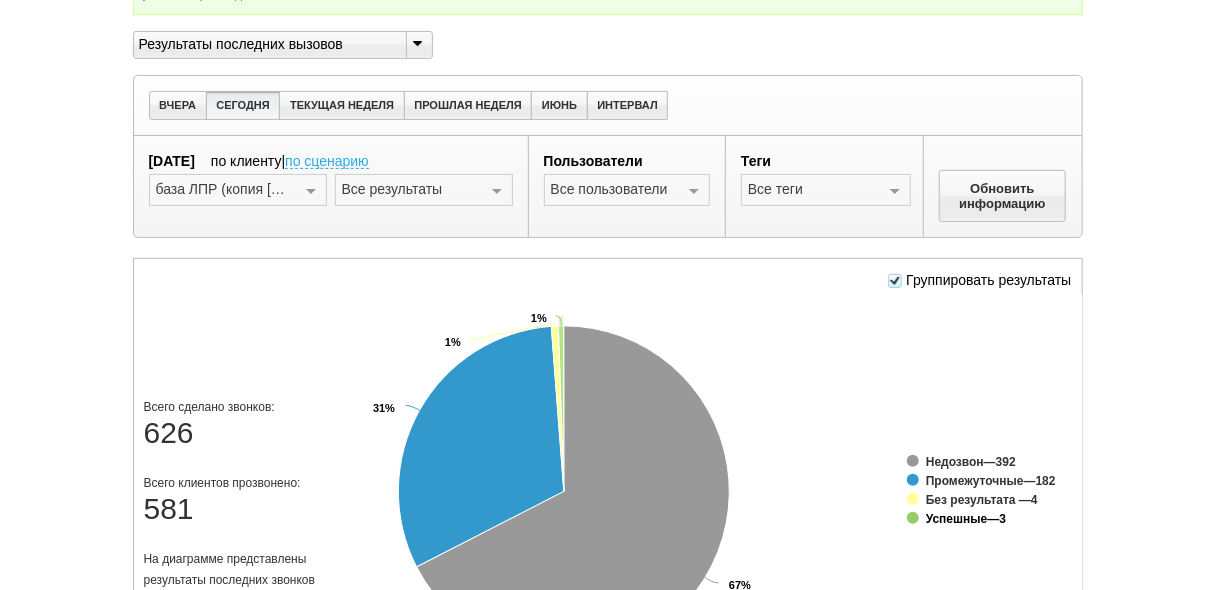 click on "Успешные" 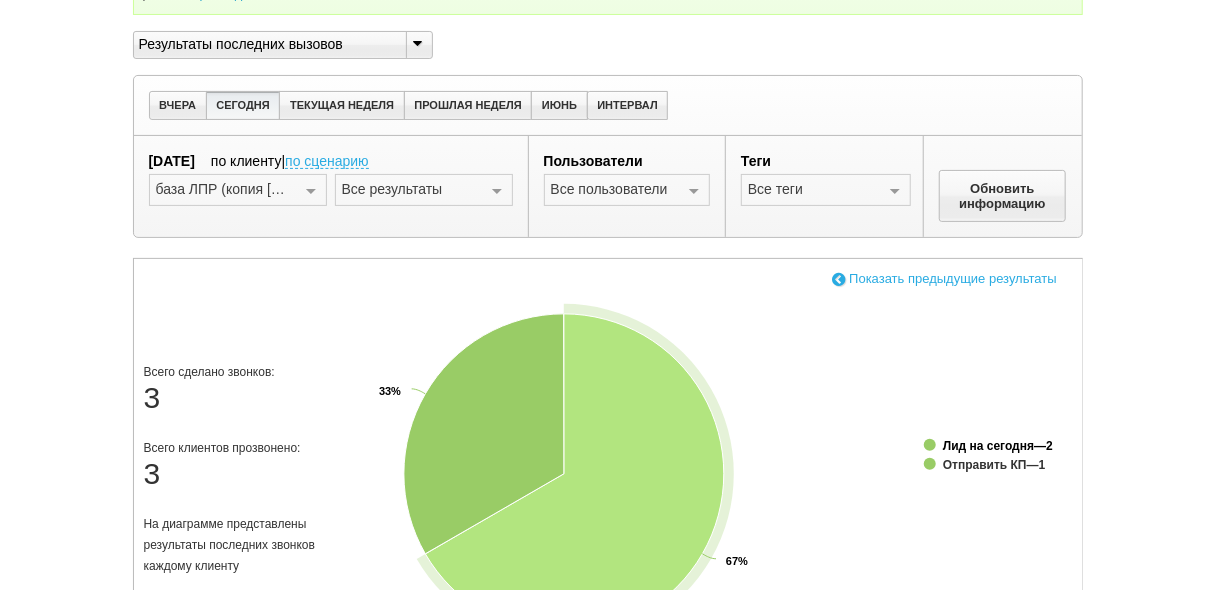click on "Лид на сегодня" 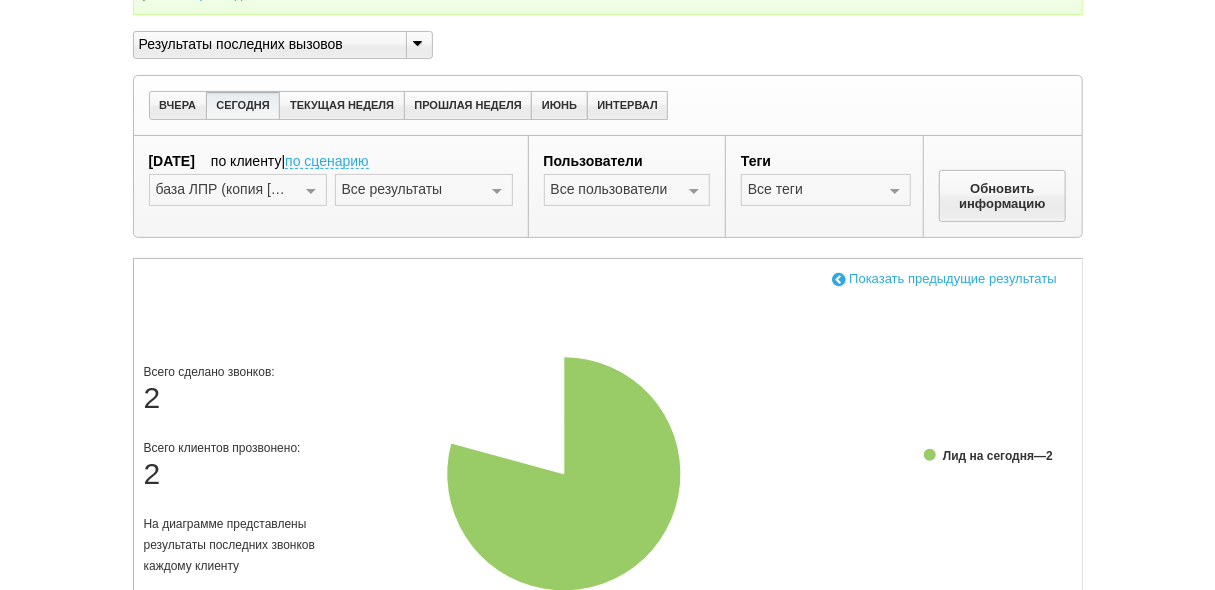 scroll, scrollTop: 480, scrollLeft: 0, axis: vertical 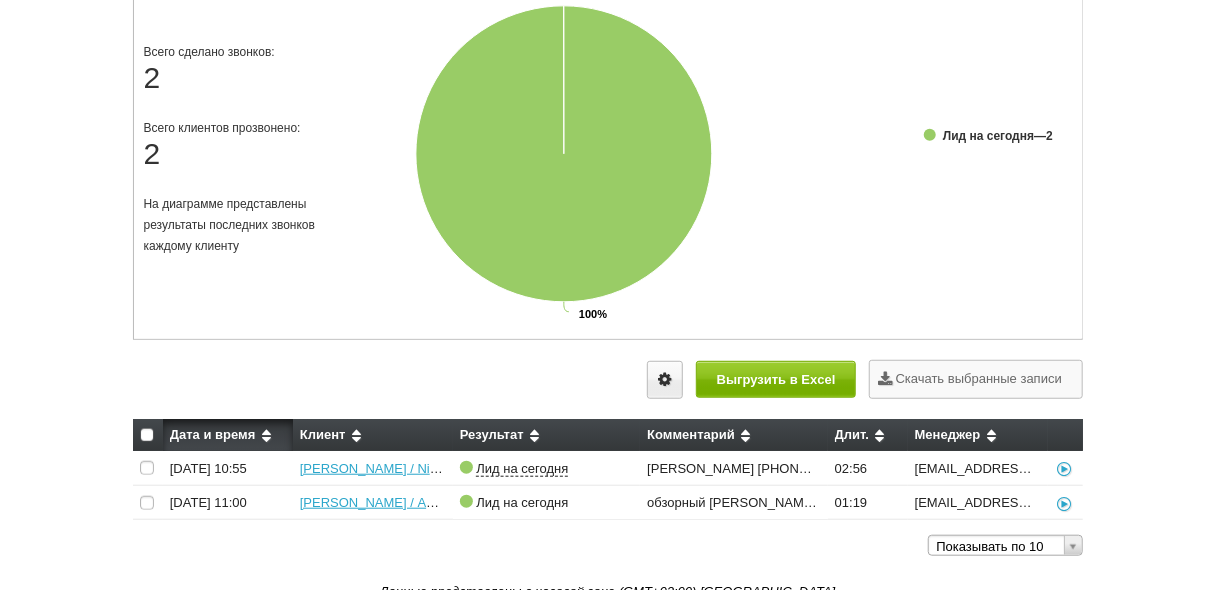 click on "Лид на сегодня" at bounding box center (522, 503) 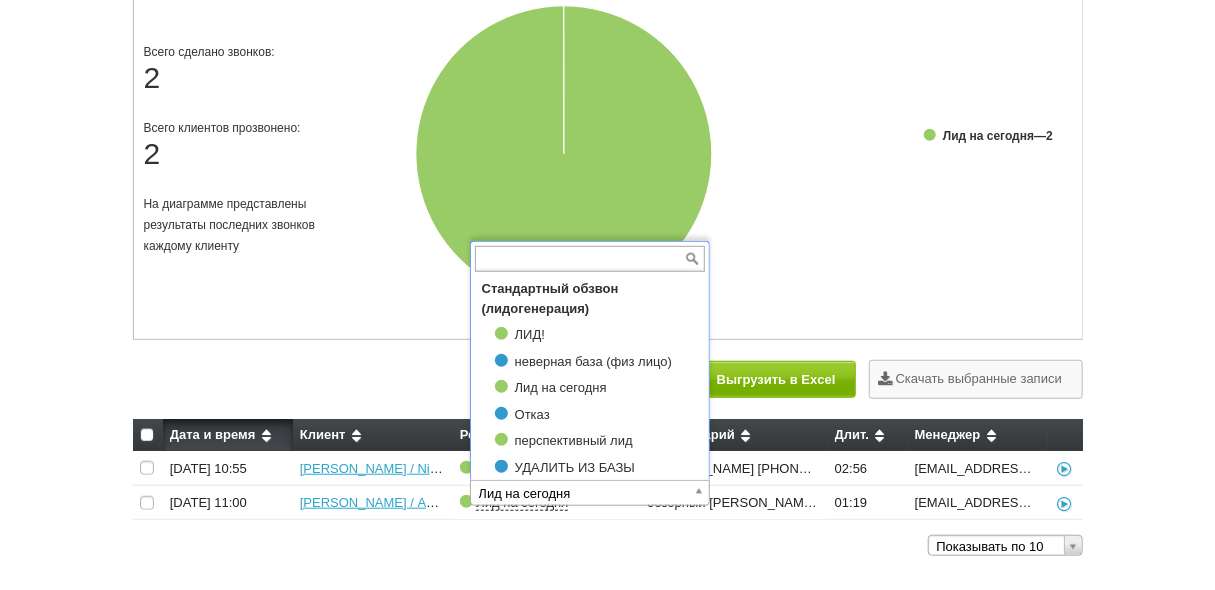 scroll, scrollTop: 126996, scrollLeft: 0, axis: vertical 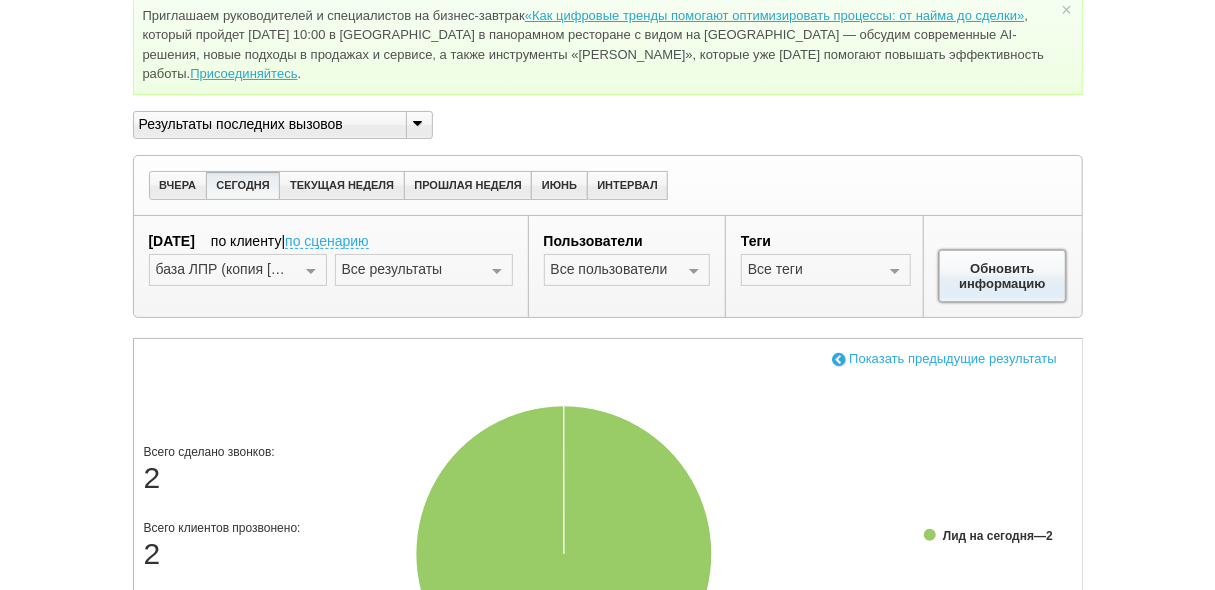 click on "Обновить информацию" at bounding box center (1003, 276) 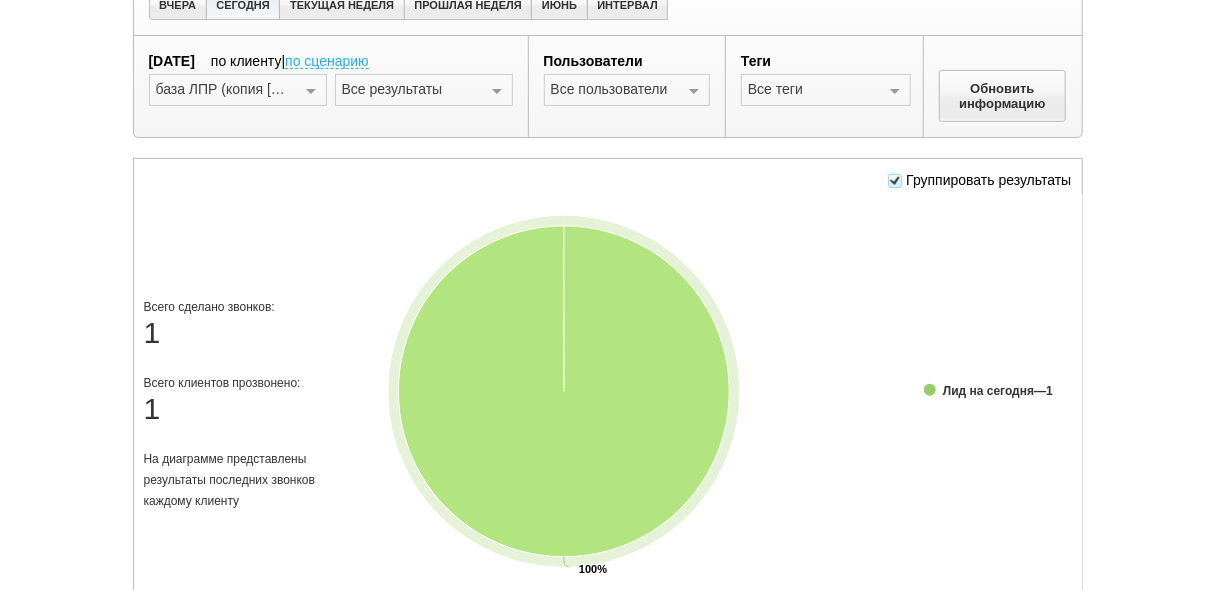 scroll, scrollTop: 247, scrollLeft: 0, axis: vertical 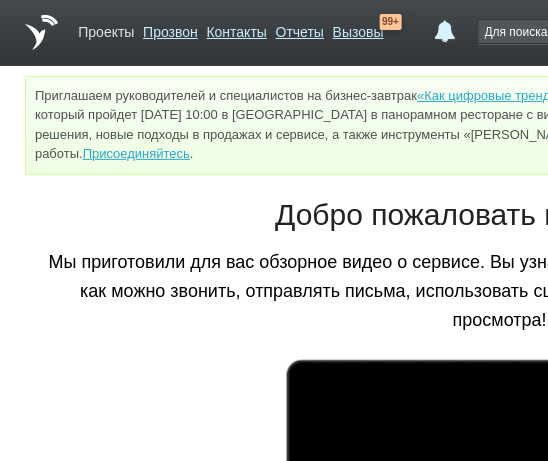 click on "Проекты" at bounding box center (106, 28) 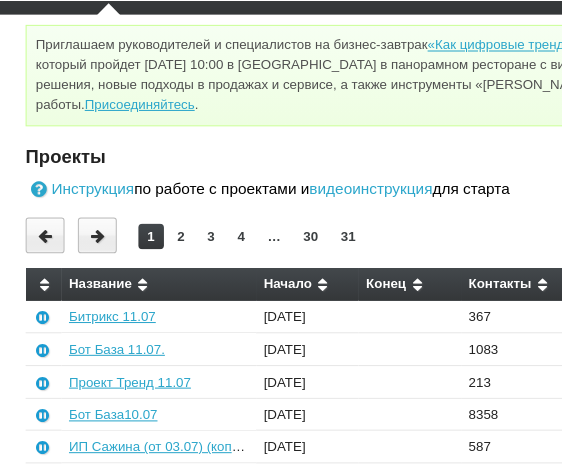 scroll, scrollTop: 80, scrollLeft: 0, axis: vertical 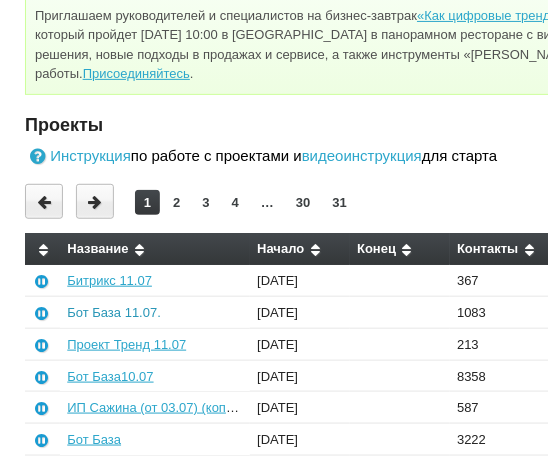 click on "Бот База 11.07." at bounding box center [114, 312] 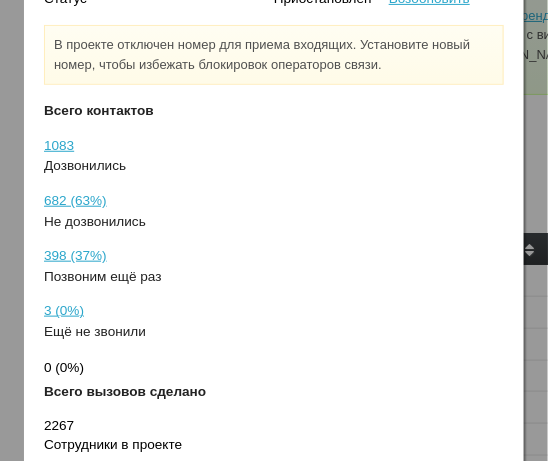 scroll, scrollTop: 254, scrollLeft: 0, axis: vertical 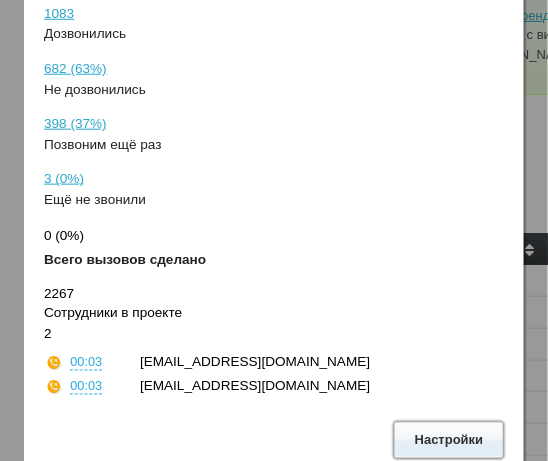 click on "Настройки" at bounding box center (449, 440) 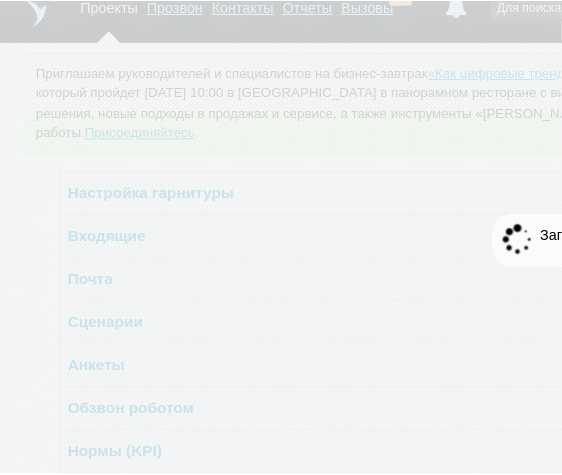 scroll, scrollTop: 7, scrollLeft: 0, axis: vertical 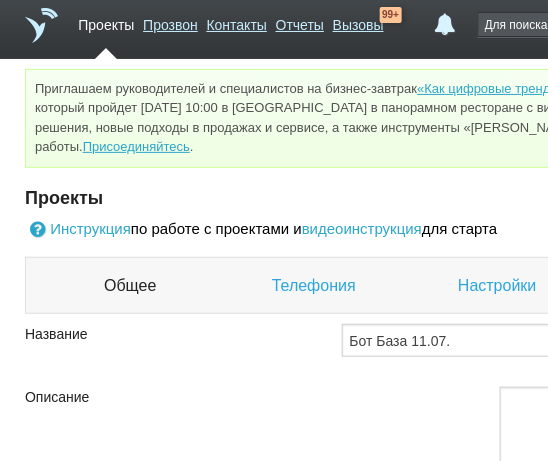 click on "Настройки" at bounding box center [499, 286] 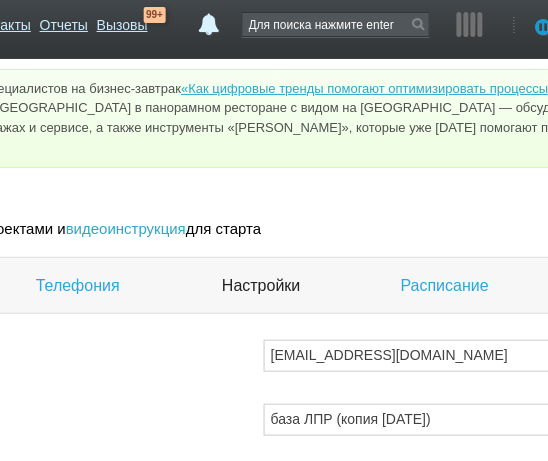 scroll, scrollTop: 7, scrollLeft: 305, axis: both 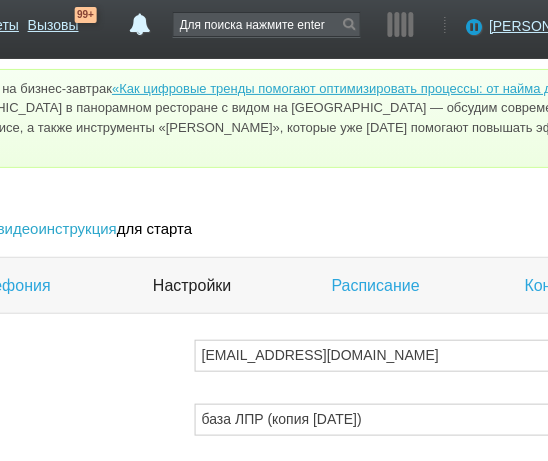 click on "Контакты" at bounding box center (562, 286) 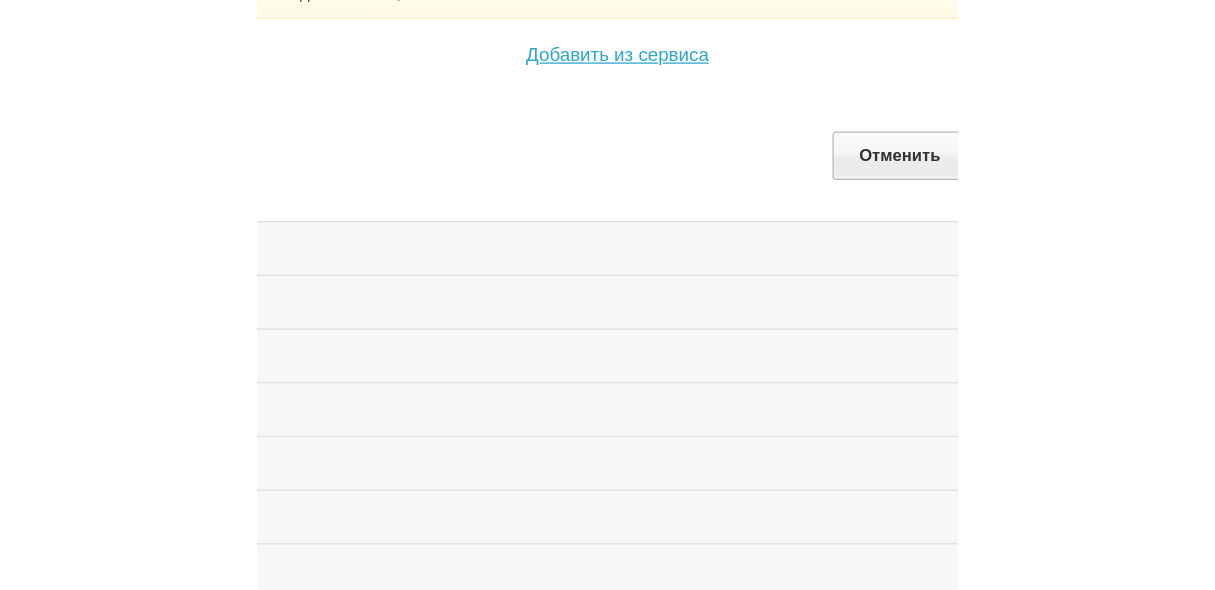 scroll, scrollTop: 0, scrollLeft: 0, axis: both 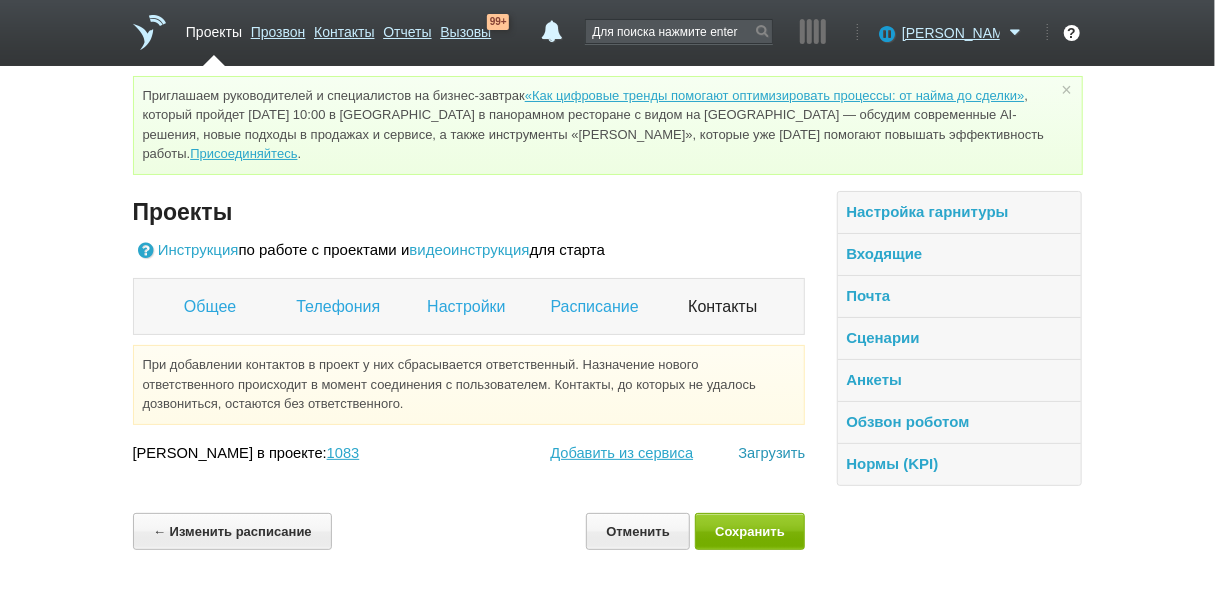 click on "Загрузить" at bounding box center [771, 453] 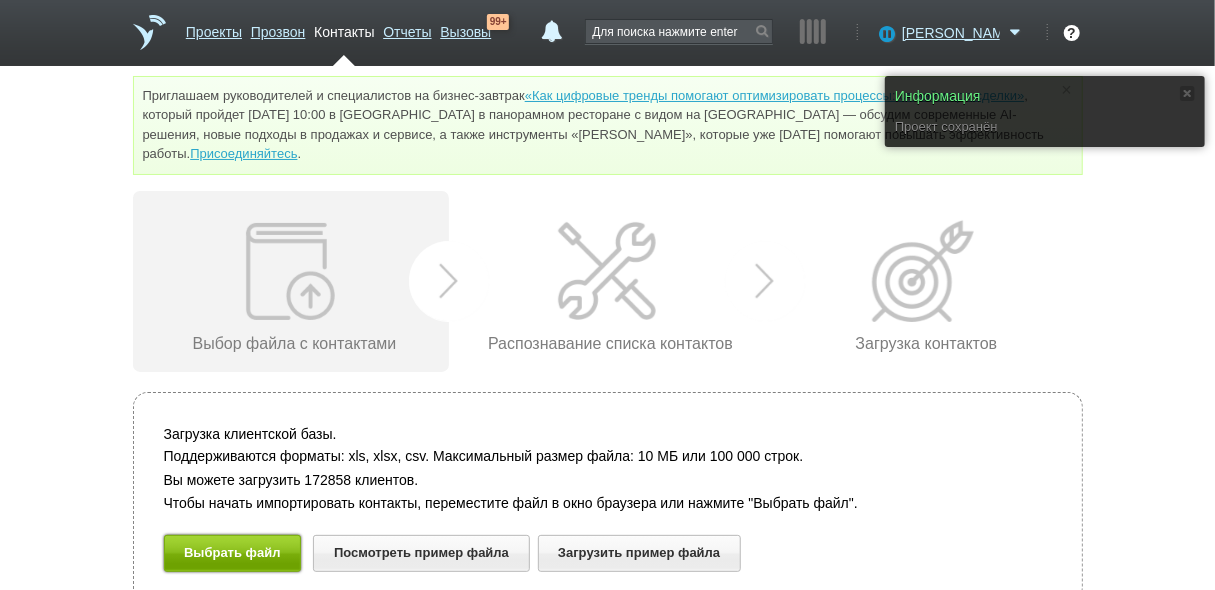 click on "Выбрать файл" at bounding box center (233, 553) 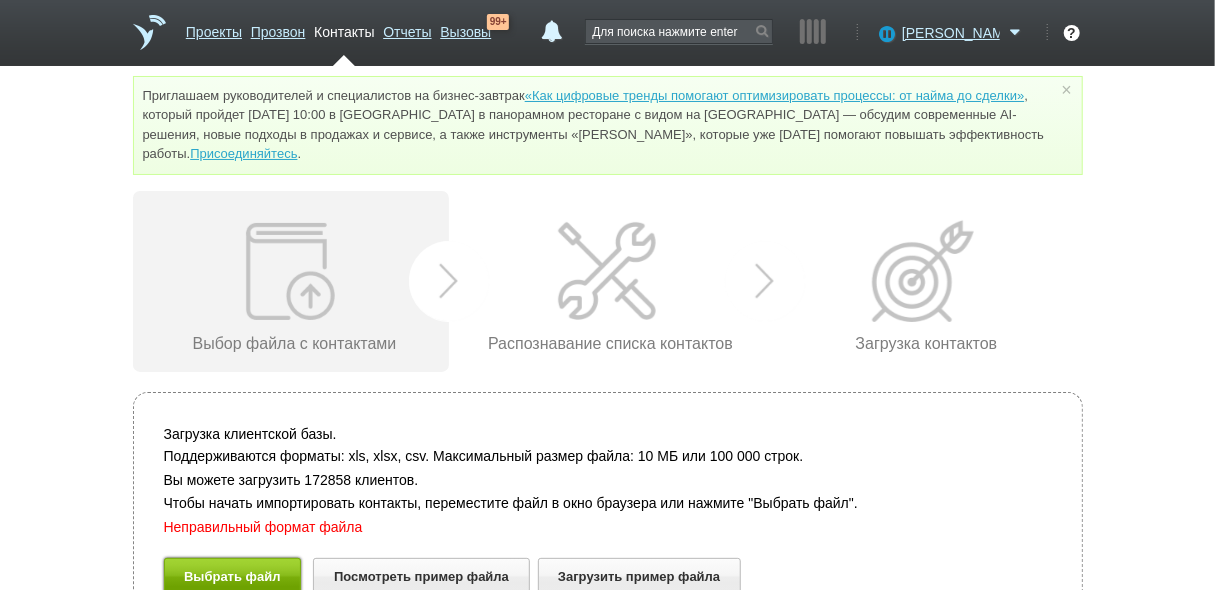 click on "Выбрать файл" at bounding box center [233, 576] 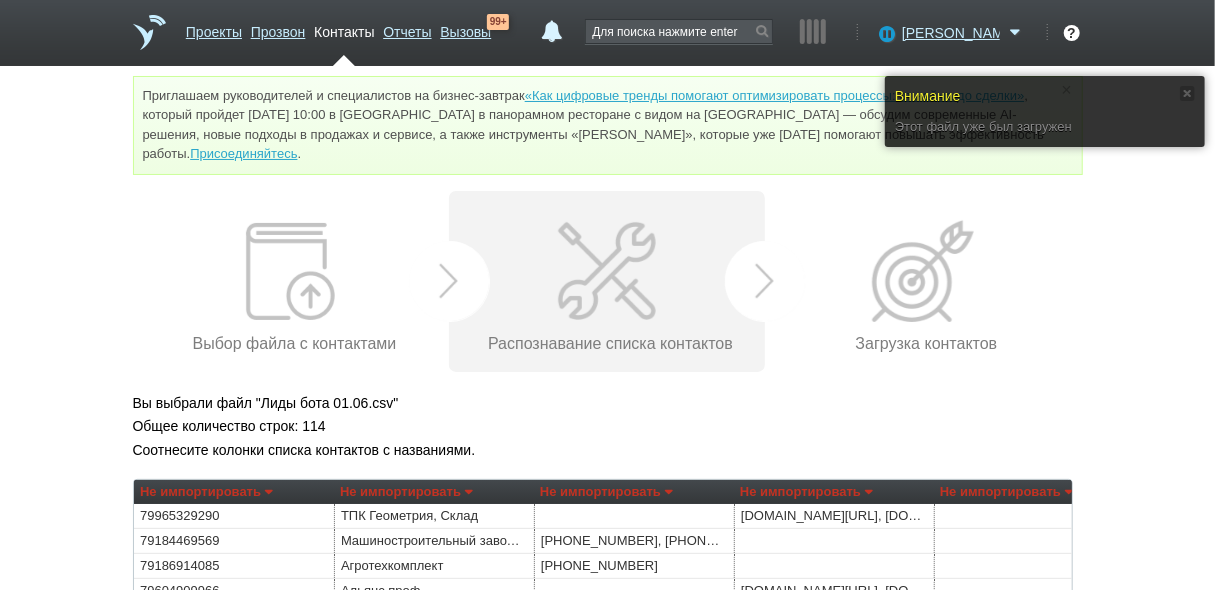 click on "Не импортировать" at bounding box center (206, 492) 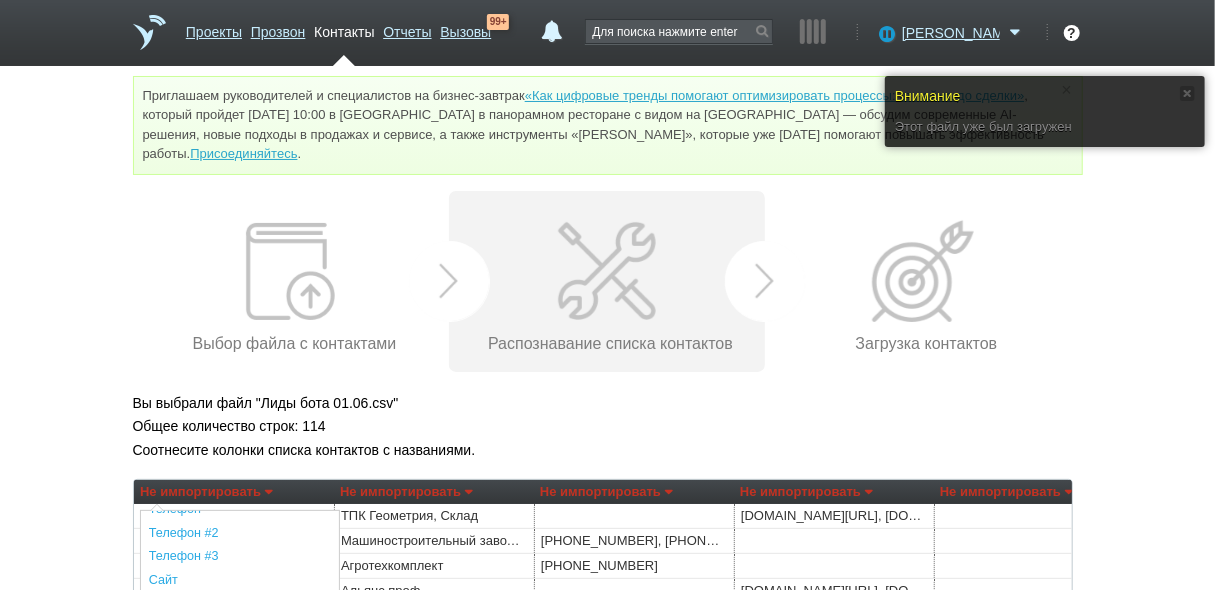 scroll, scrollTop: 80, scrollLeft: 0, axis: vertical 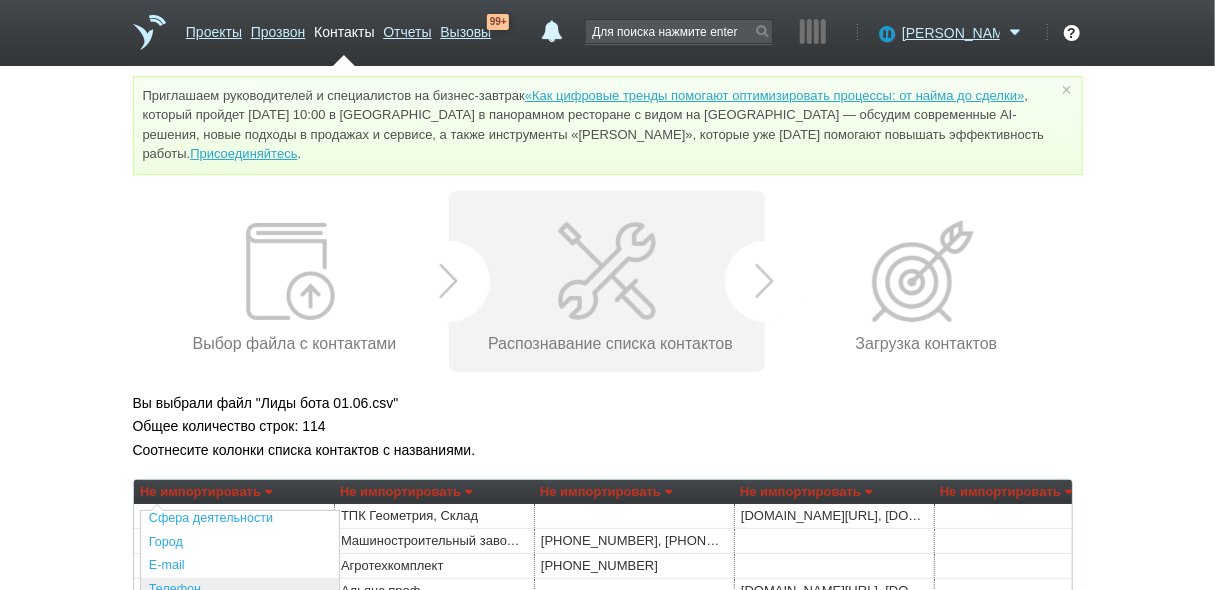 click on "Телефон" at bounding box center (240, 590) 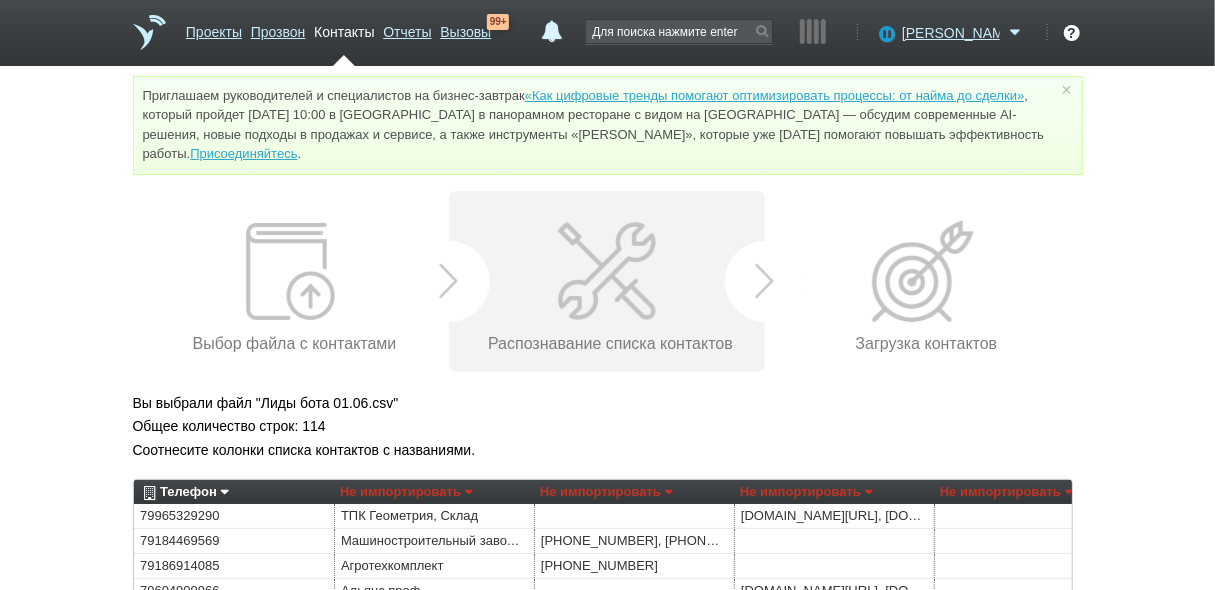 click on "Не импортировать" at bounding box center (406, 492) 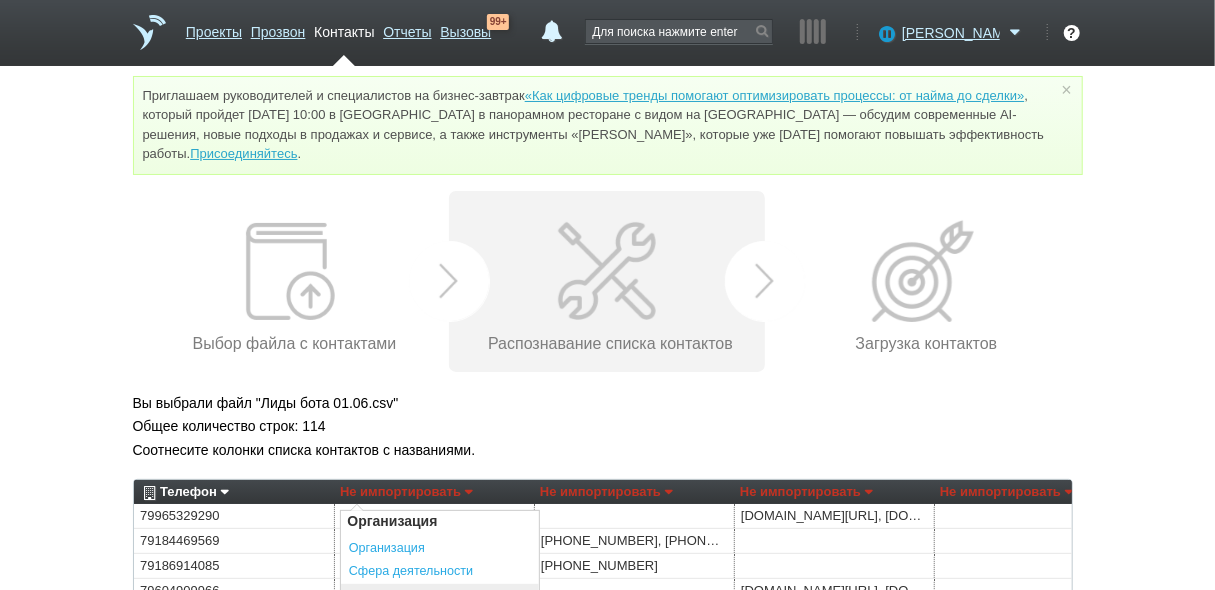 scroll, scrollTop: 0, scrollLeft: 0, axis: both 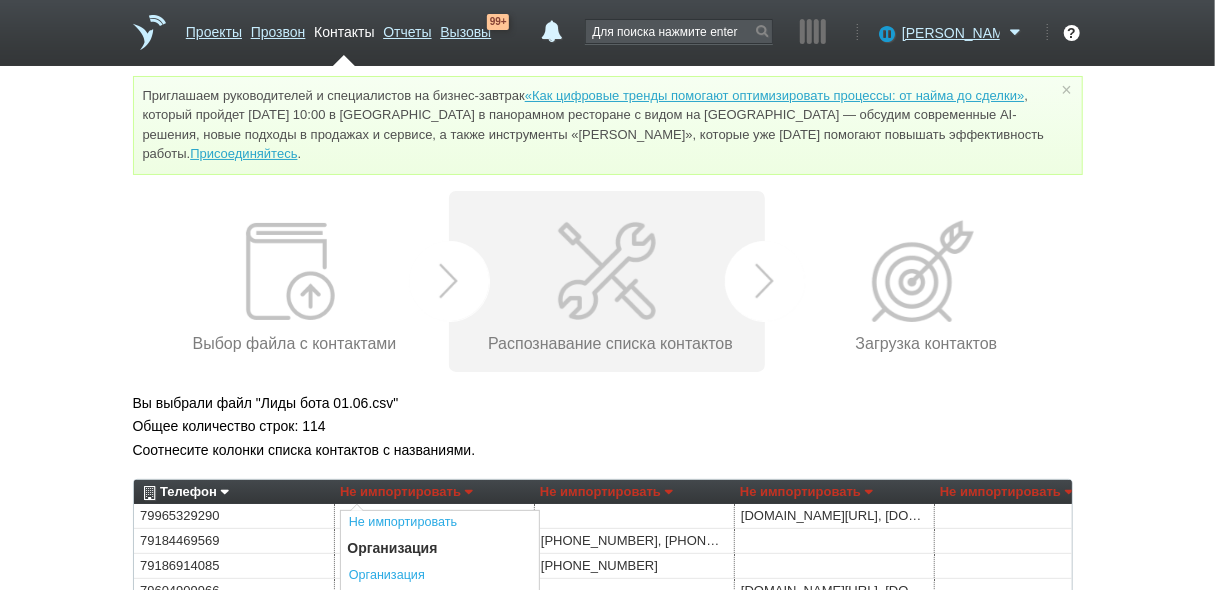 click on "Организация" at bounding box center [440, 576] 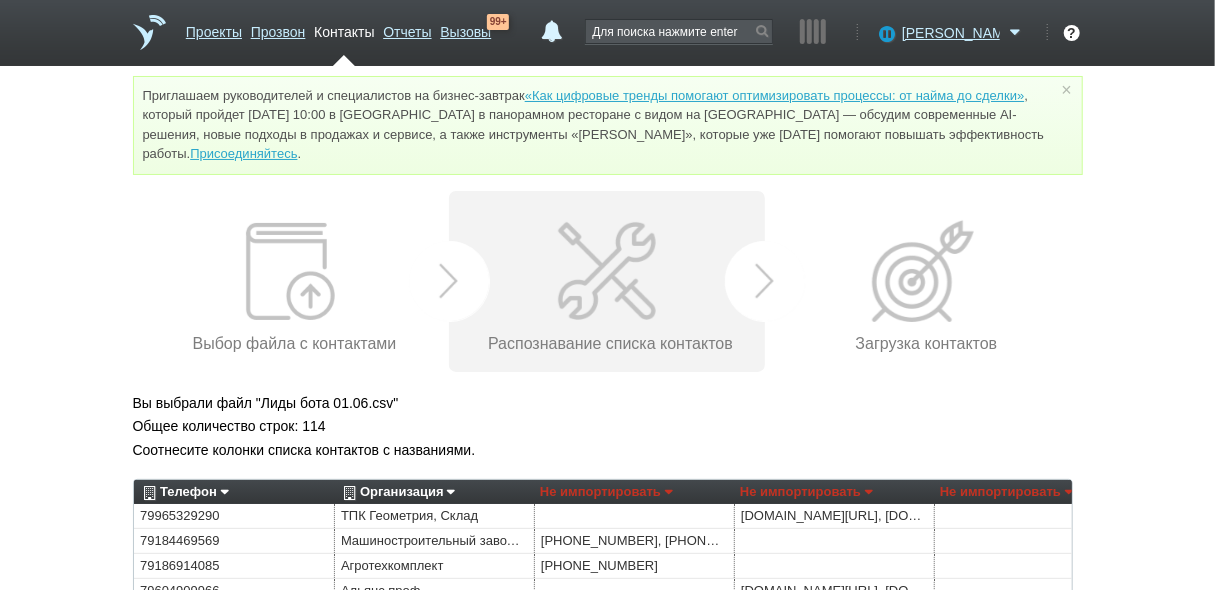 click on "Не импортировать" at bounding box center (606, 492) 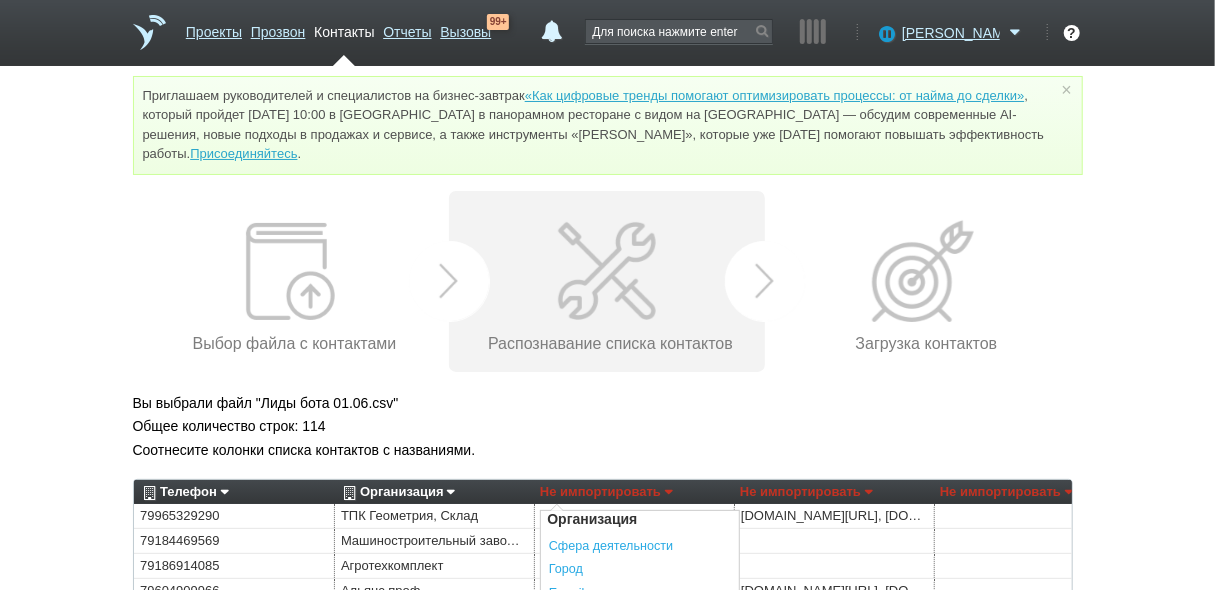 scroll, scrollTop: 80, scrollLeft: 0, axis: vertical 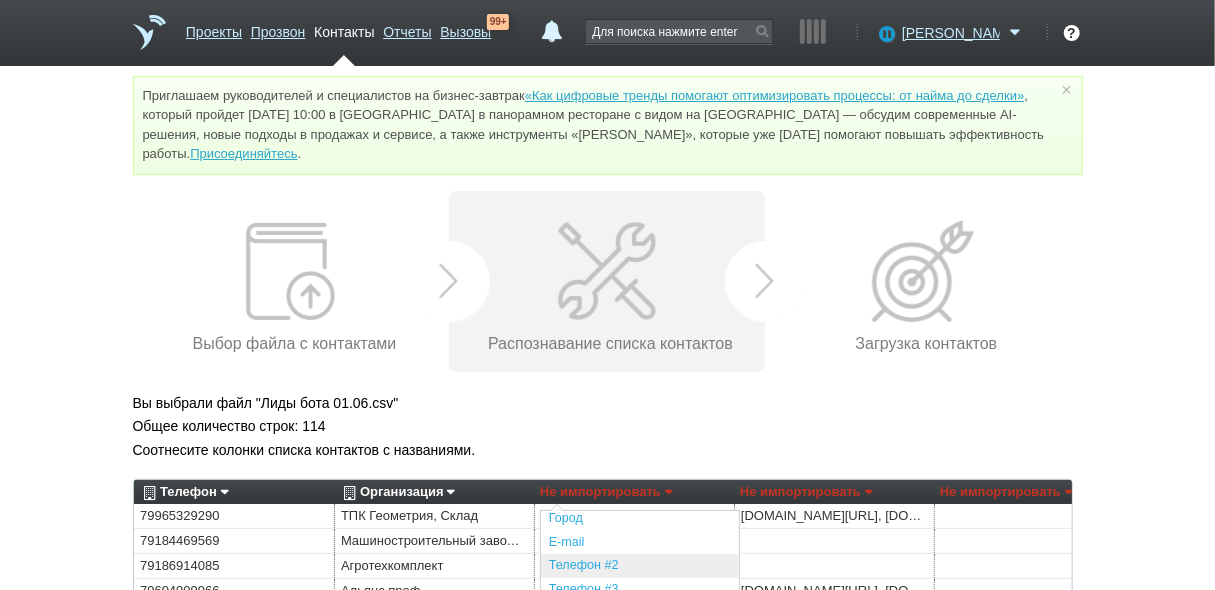 click on "Телефон #2" at bounding box center (640, 566) 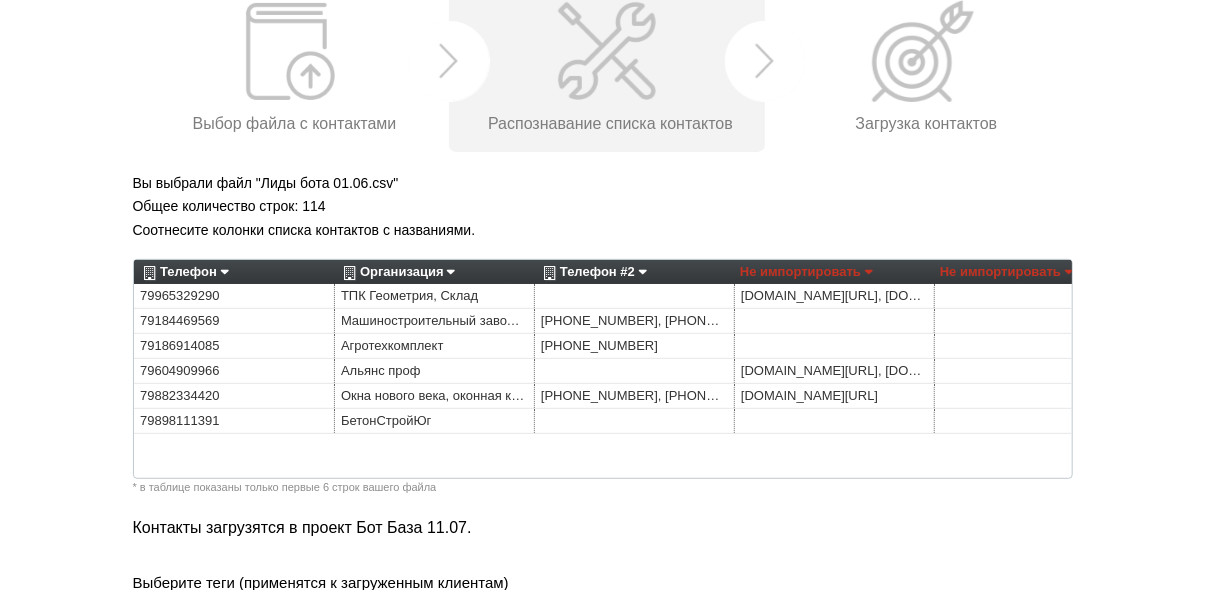 scroll, scrollTop: 240, scrollLeft: 0, axis: vertical 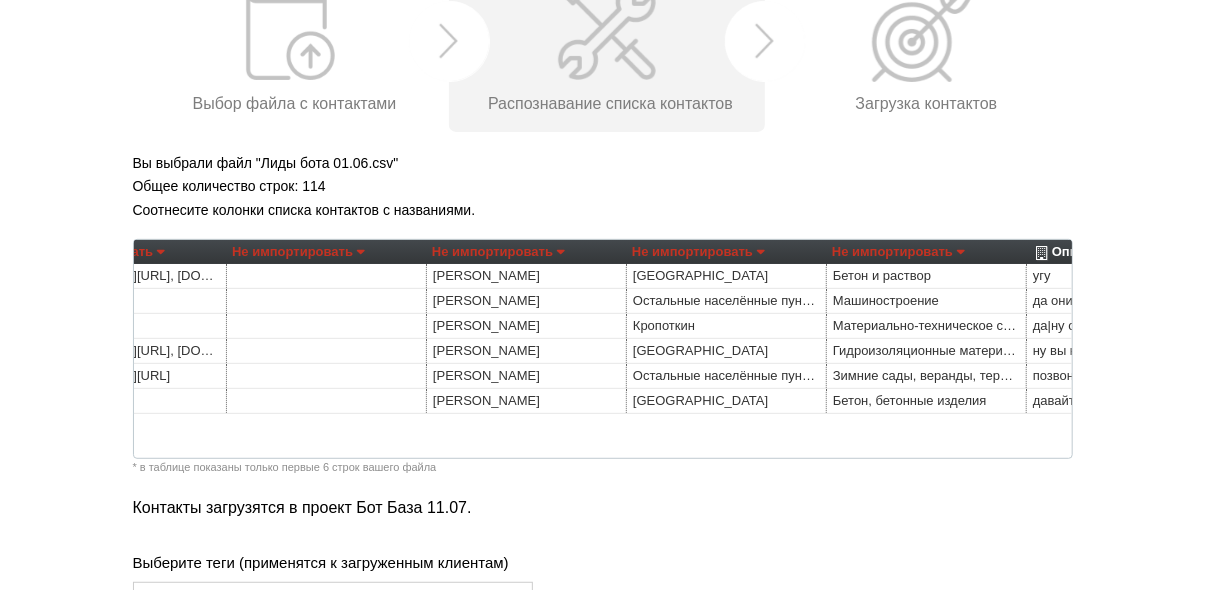 click on "Не импортировать" at bounding box center (498, 252) 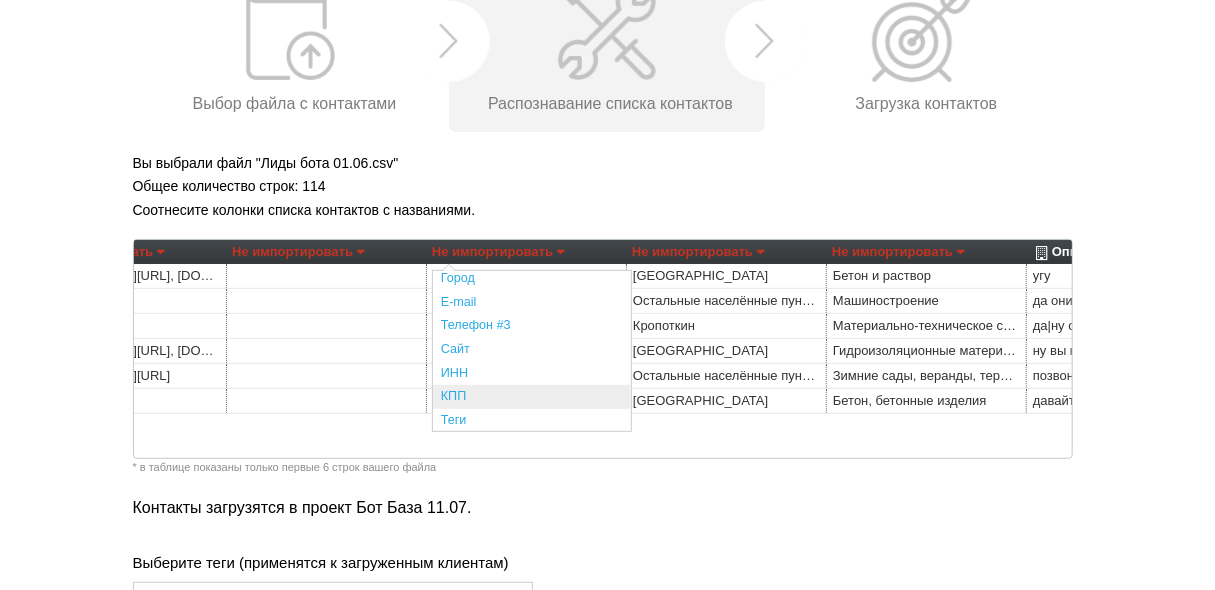 scroll, scrollTop: 160, scrollLeft: 0, axis: vertical 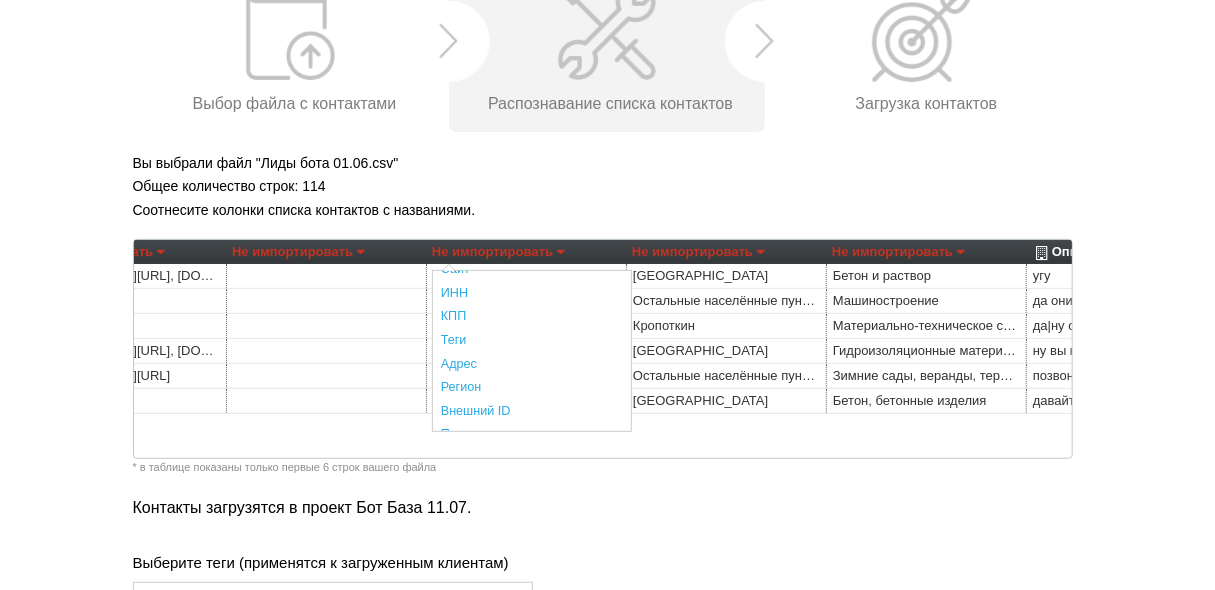 click on "Вы выбрали файл "Лиды бота 01.06.csv" Общее количество строк: 114 Соотнесите колонки списка контактов с названиями. Телефон Не импортировать Преобразовать хеш номер Организация Организация Сфера деятельности Город E-mail Телефон Телефон #2 Телефон #3 Сайт Описание ИНН КПП Теги Адрес Регион Внешний ID Приоритет Контакт Город Должность Фамилия Имя Отчество E-mail Телефон Телефон #2 Телефон #3 Сайт Описание Адрес Регион Приоритет Не импортировать Преобразовать хеш номер Организация Организация Сфера деятельности Город E-mail Телефон Телефон #2 Телефон #3 Сайт Описание ИНН" at bounding box center (608, 512) 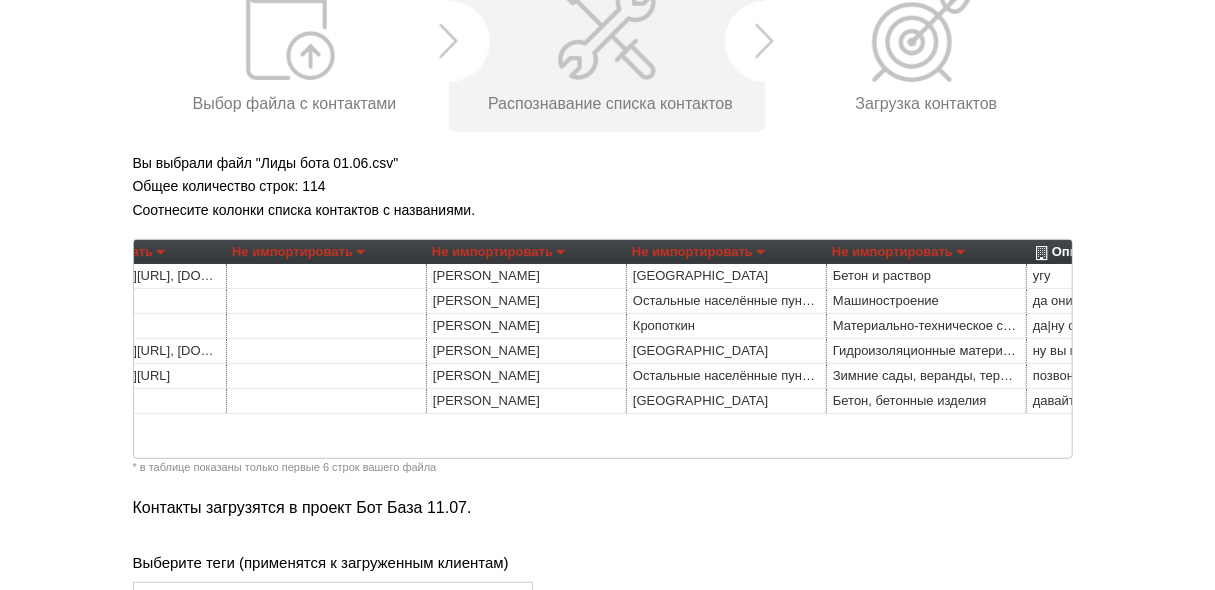 drag, startPoint x: 520, startPoint y: 242, endPoint x: 554, endPoint y: 247, distance: 34.36568 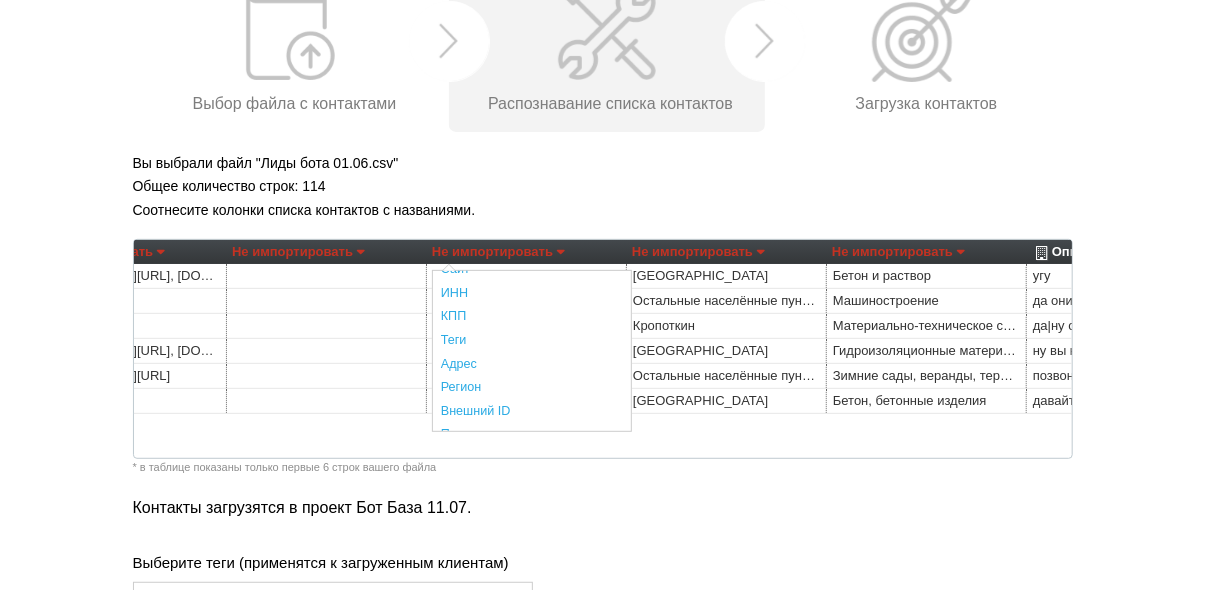 click on "Общее количество строк: 114" at bounding box center (608, 186) 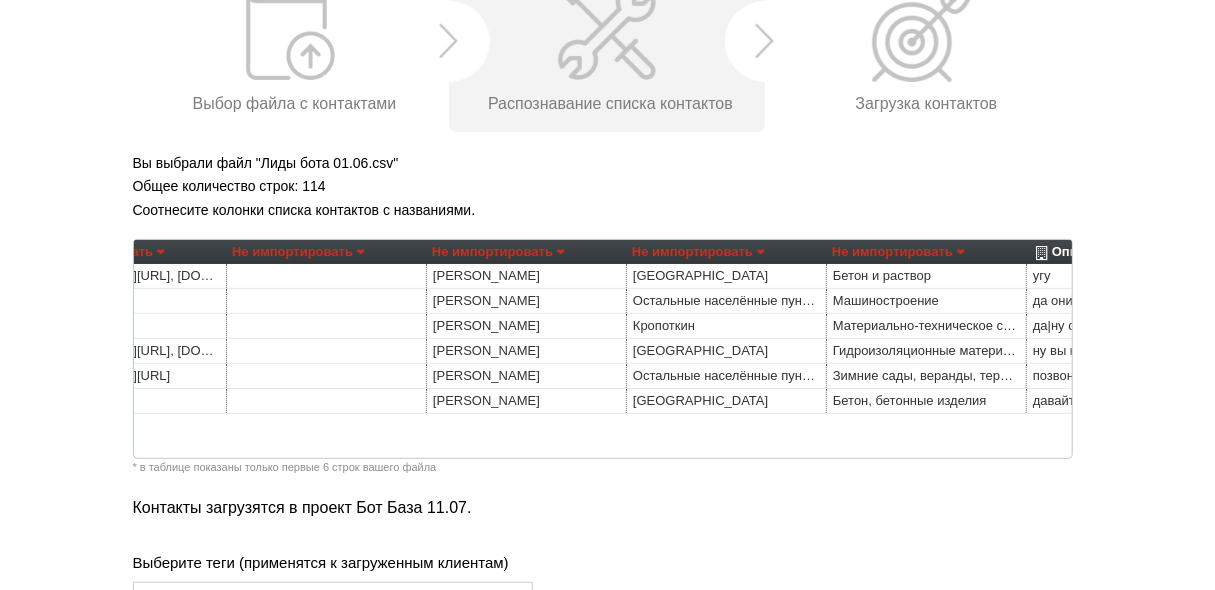 click on "Не импортировать" at bounding box center [498, 252] 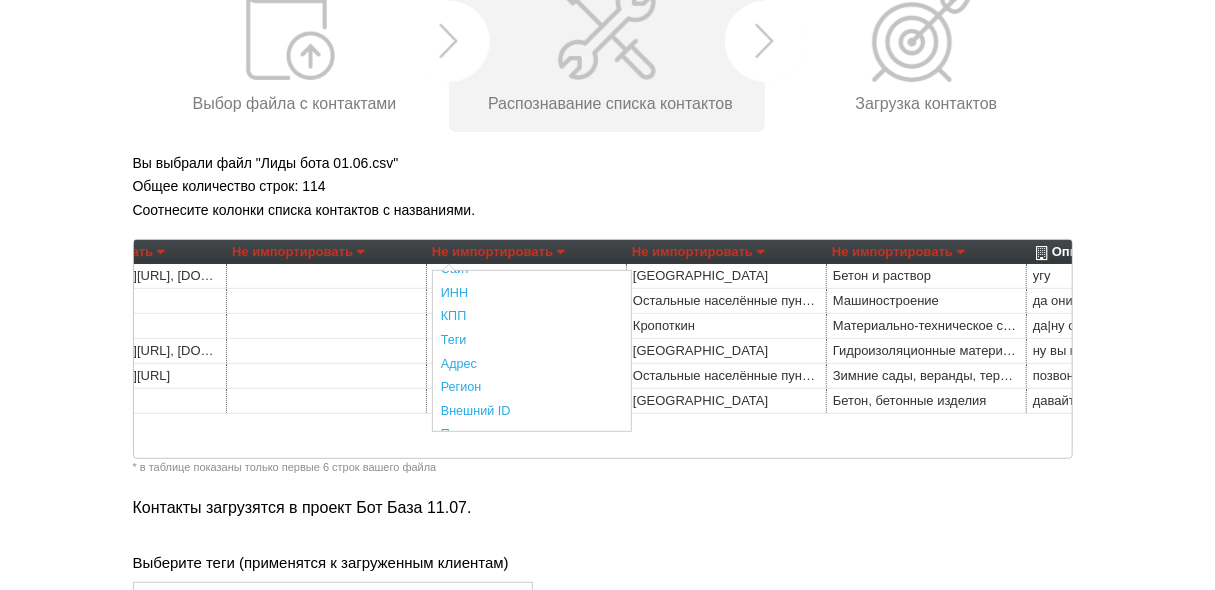 click on "Общее количество строк: 114" at bounding box center [608, 186] 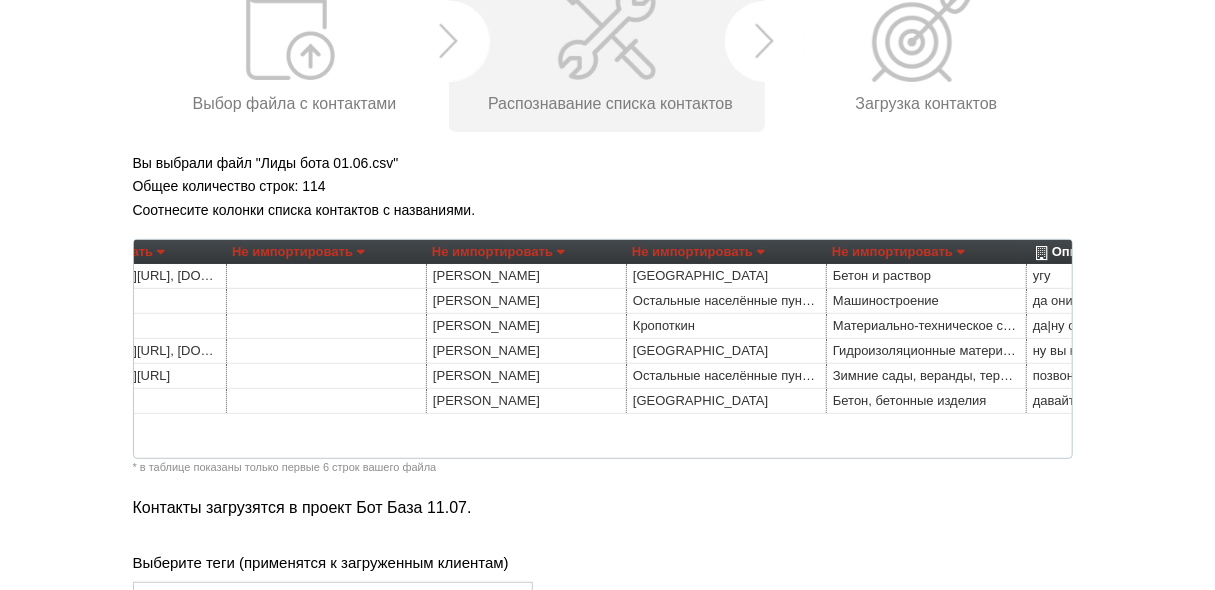 scroll, scrollTop: 320, scrollLeft: 0, axis: vertical 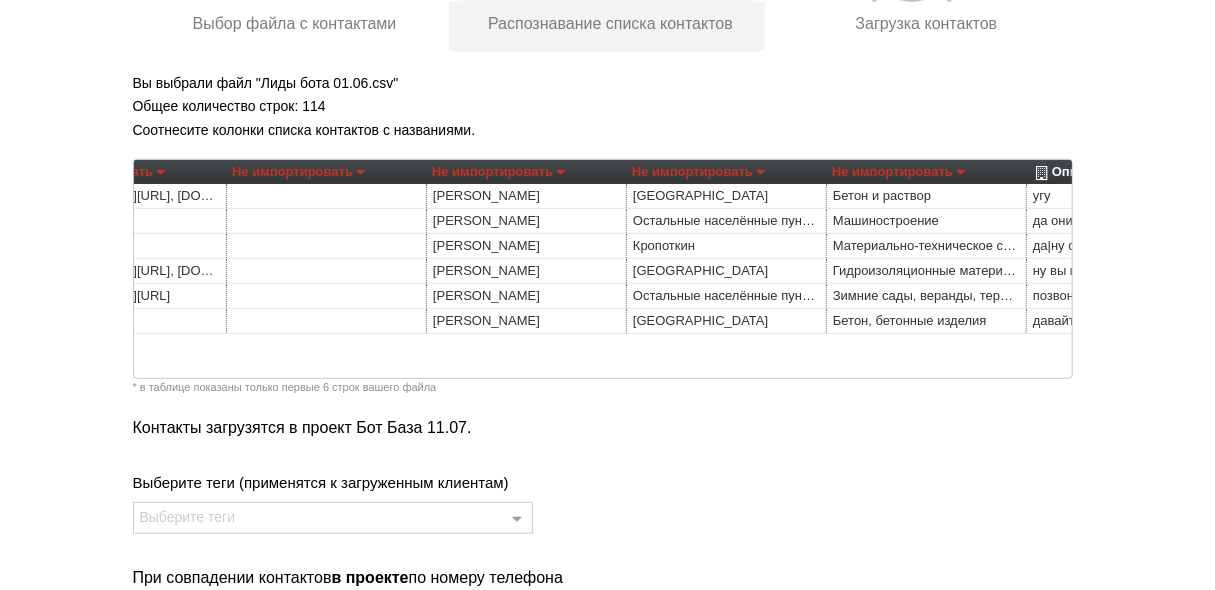 click on "Вы выбрали файл "Лиды бота 01.06.csv" Общее количество строк: 114 Соотнесите колонки списка контактов с названиями. Телефон Не импортировать Преобразовать хеш номер Организация Организация Сфера деятельности Город E-mail Телефон Телефон #2 Телефон #3 Сайт Описание ИНН КПП Теги Адрес Регион Внешний ID Приоритет Контакт Город Должность Фамилия Имя Отчество E-mail Телефон Телефон #2 Телефон #3 Сайт Описание Адрес Регион Приоритет Не импортировать Преобразовать хеш номер Организация Организация Сфера деятельности Город E-mail Телефон Телефон #2 Телефон #3 Сайт Описание ИНН" at bounding box center (608, 432) 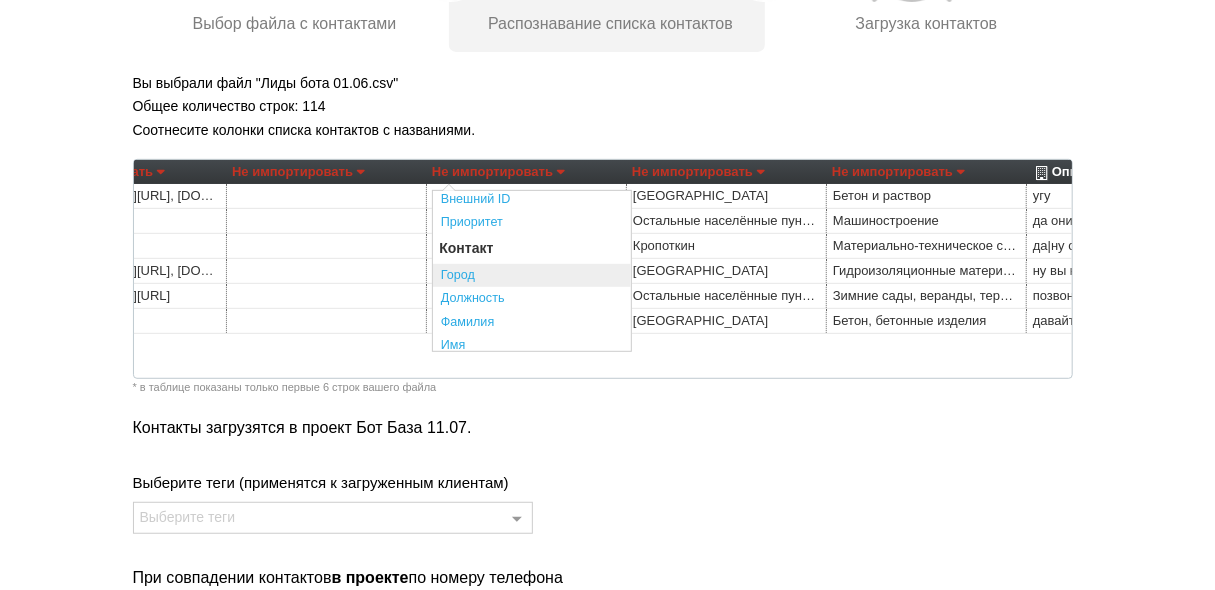 scroll, scrollTop: 320, scrollLeft: 0, axis: vertical 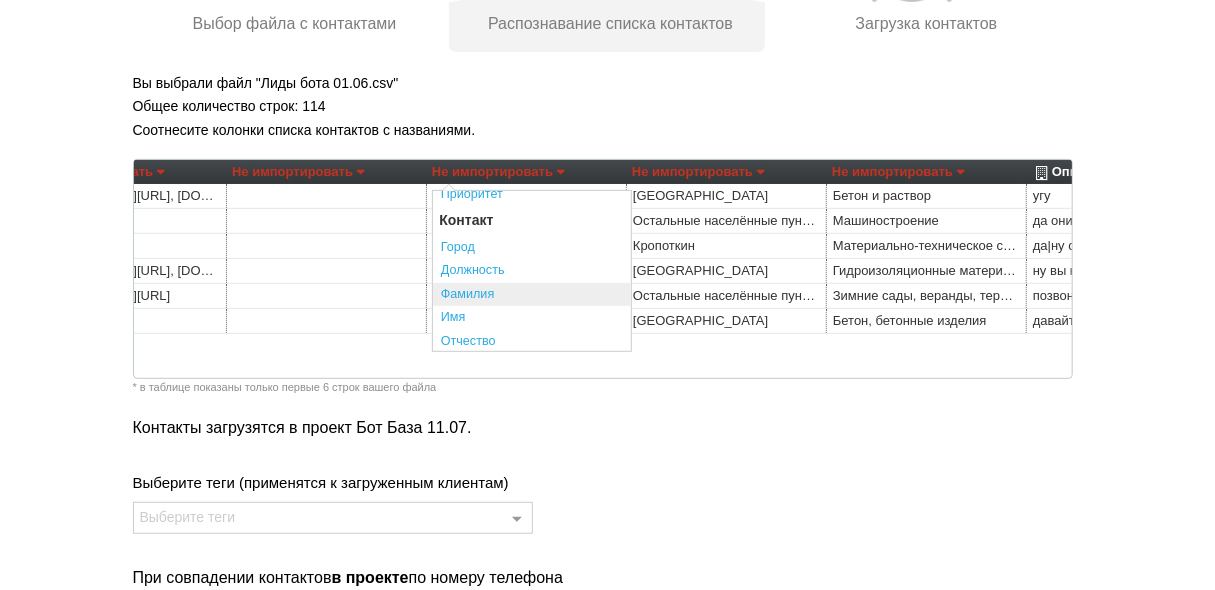 click on "Фамилия" at bounding box center [532, 295] 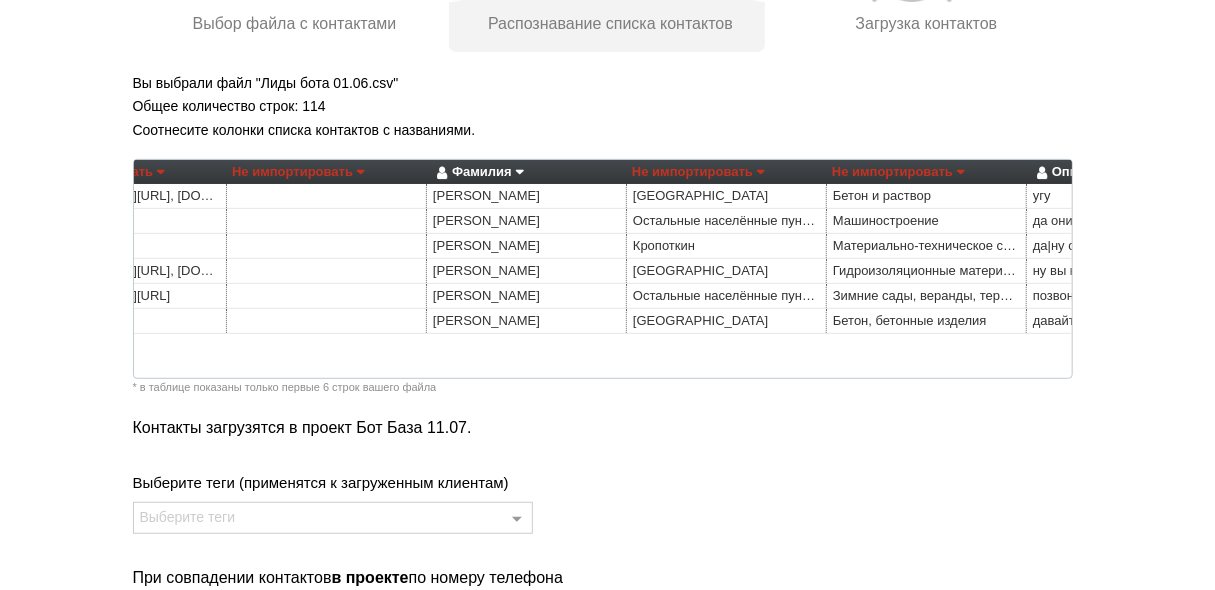click on "Не импортировать" at bounding box center [698, 172] 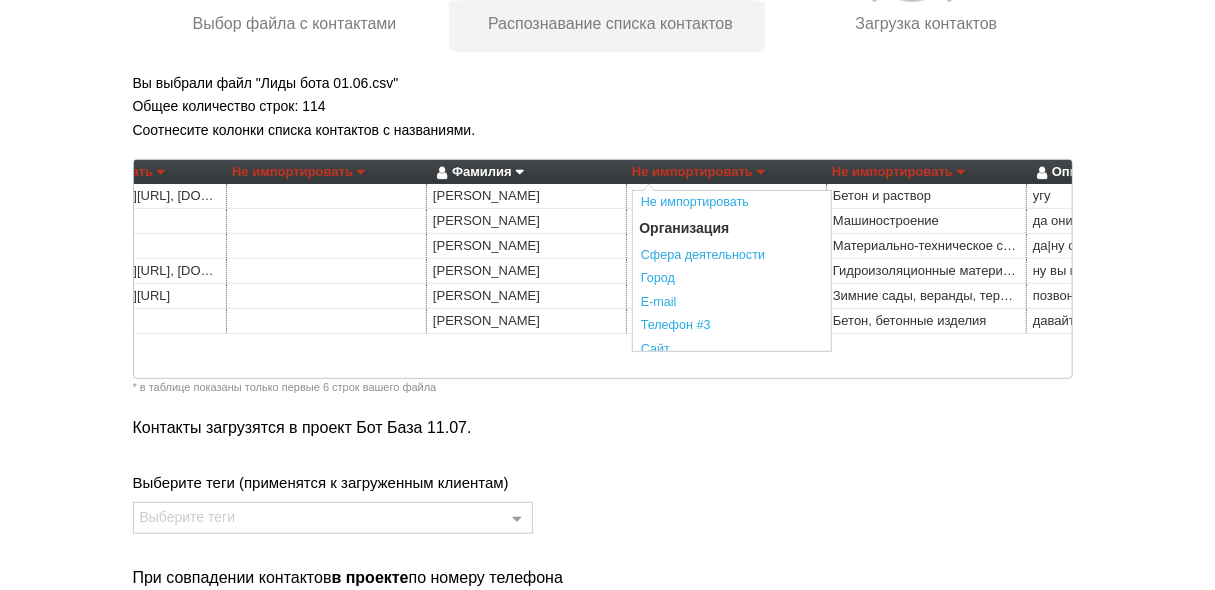 click on "Город" at bounding box center (732, 279) 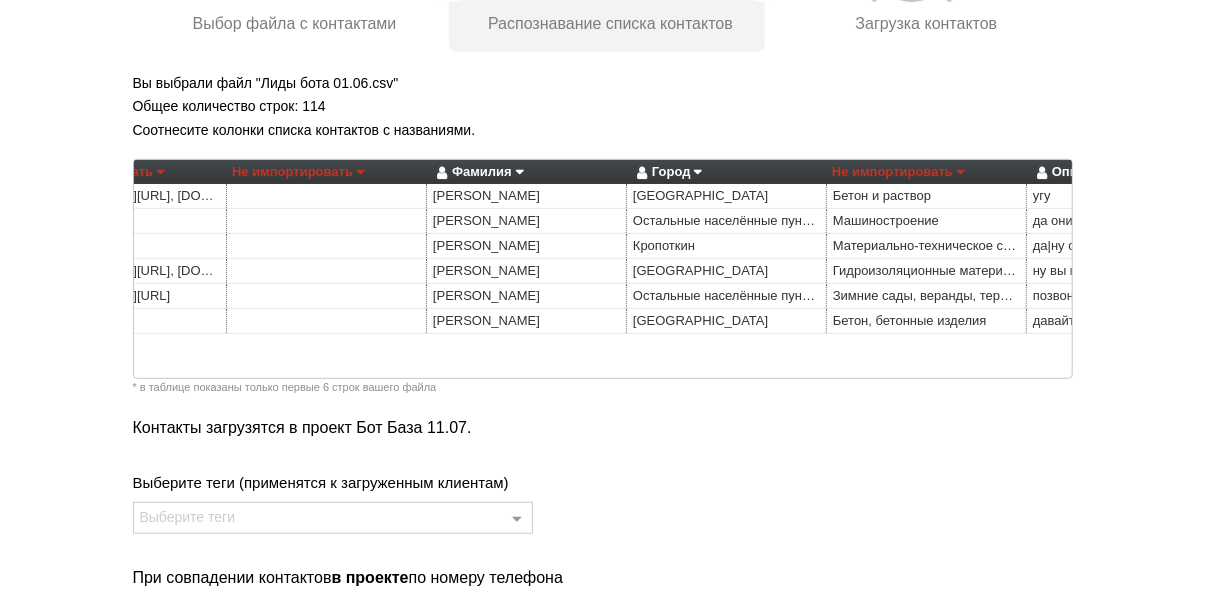 click on "Не импортировать" at bounding box center (898, 172) 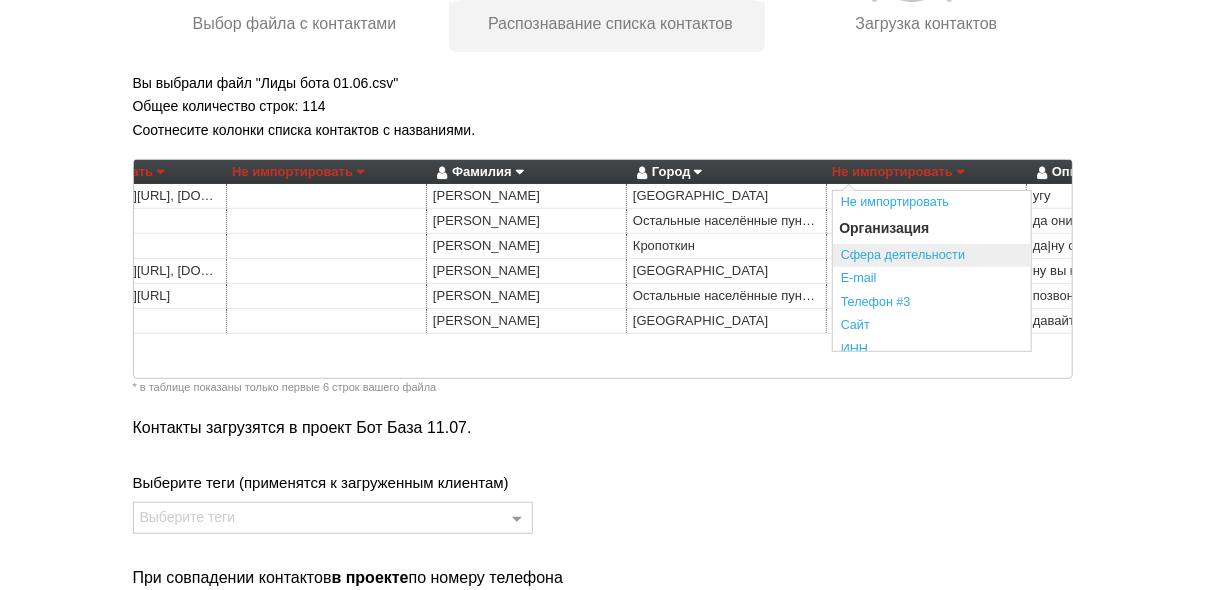 click on "Сфера деятельности" at bounding box center [932, 256] 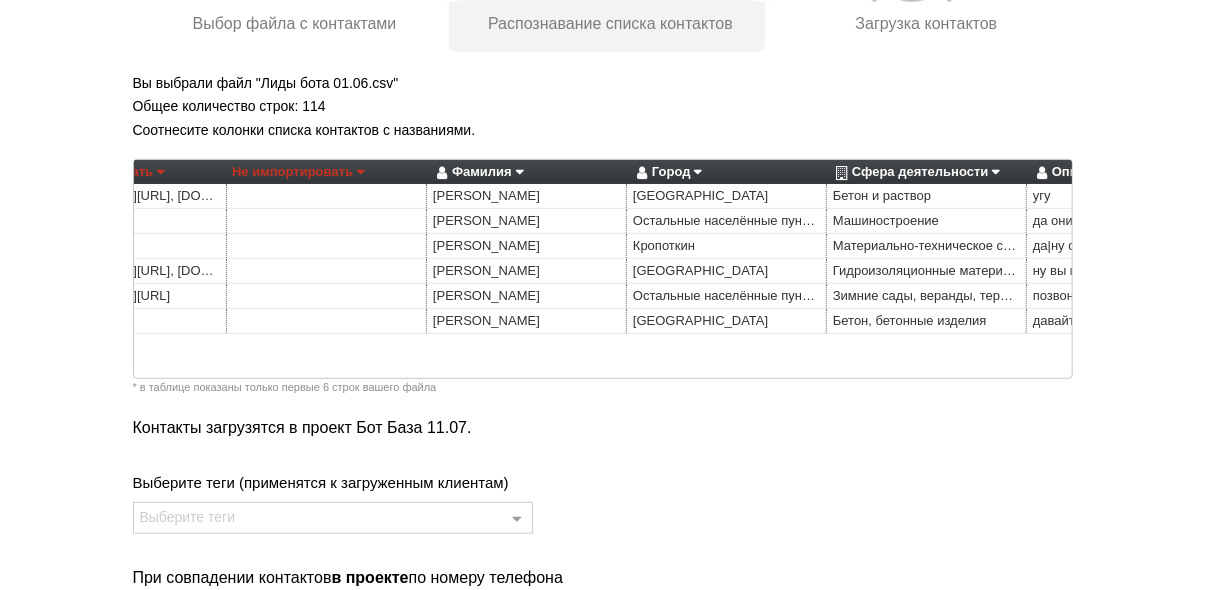 drag, startPoint x: 751, startPoint y: 379, endPoint x: 808, endPoint y: 372, distance: 57.428215 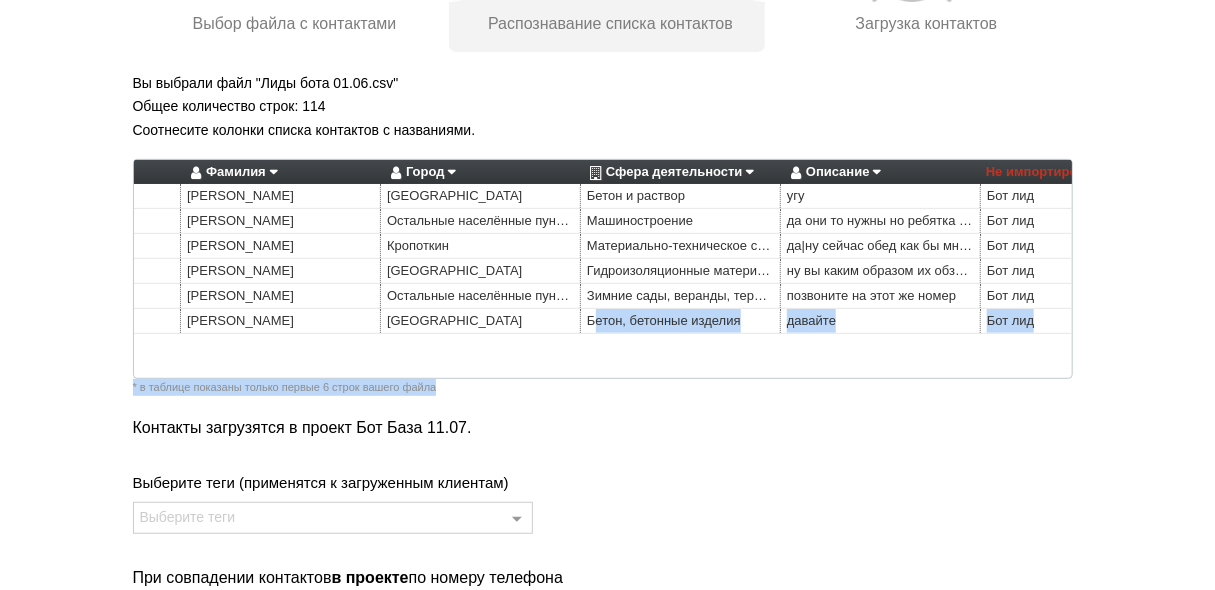 scroll, scrollTop: 0, scrollLeft: 1023, axis: horizontal 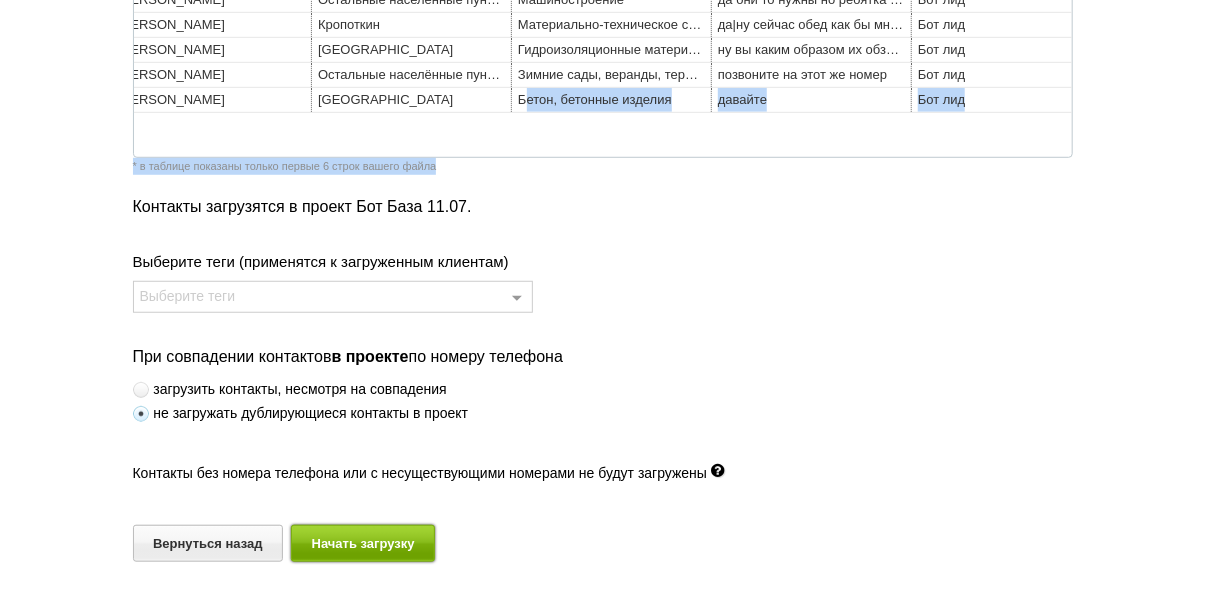 click on "Начать загрузку" at bounding box center (363, 543) 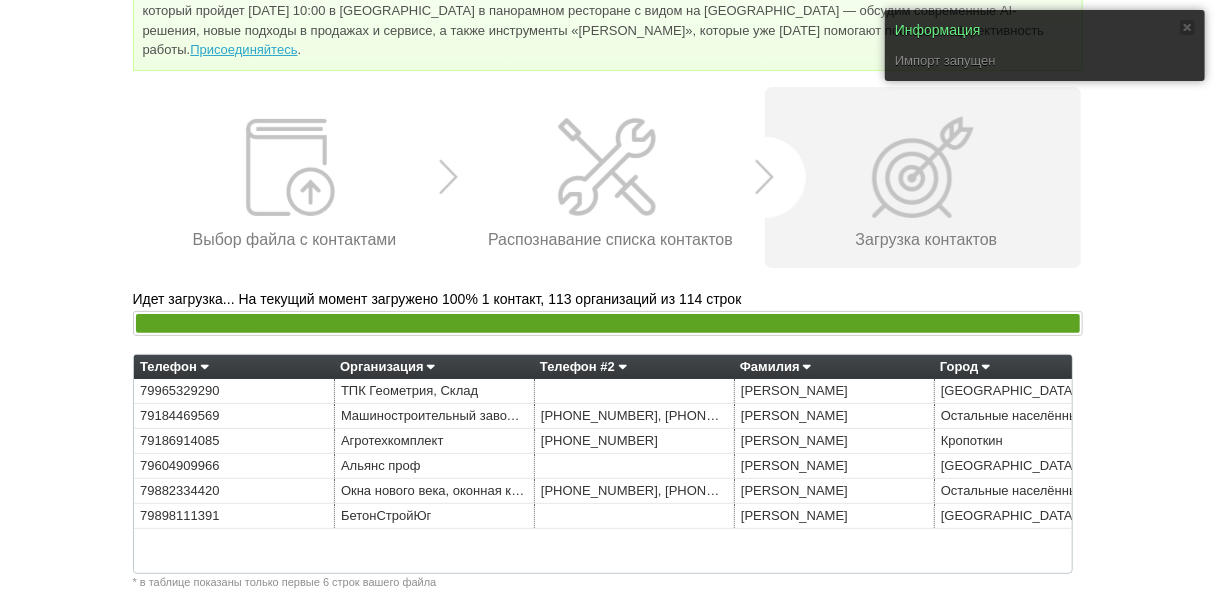 scroll, scrollTop: 221, scrollLeft: 0, axis: vertical 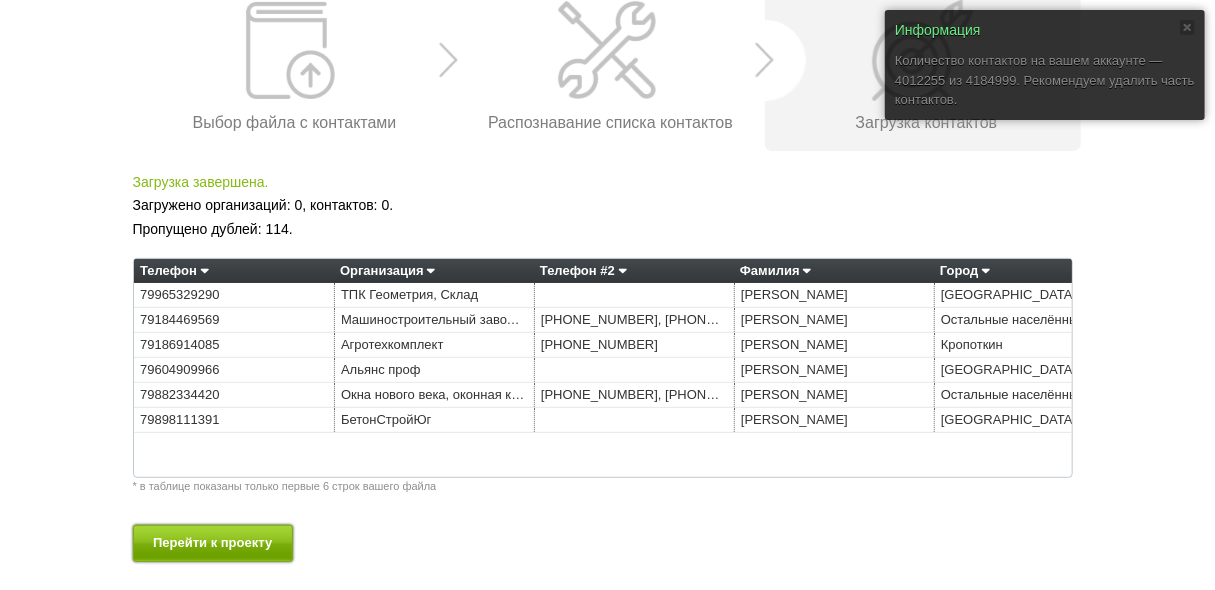 click on "Перейти к проекту" at bounding box center (213, 543) 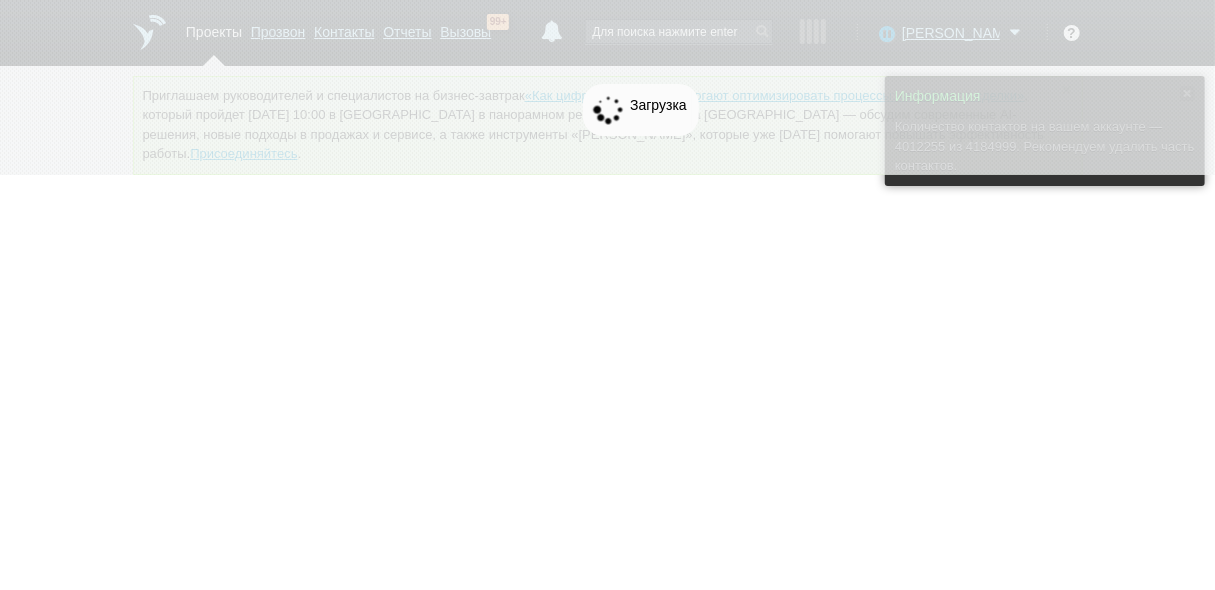 scroll, scrollTop: 0, scrollLeft: 0, axis: both 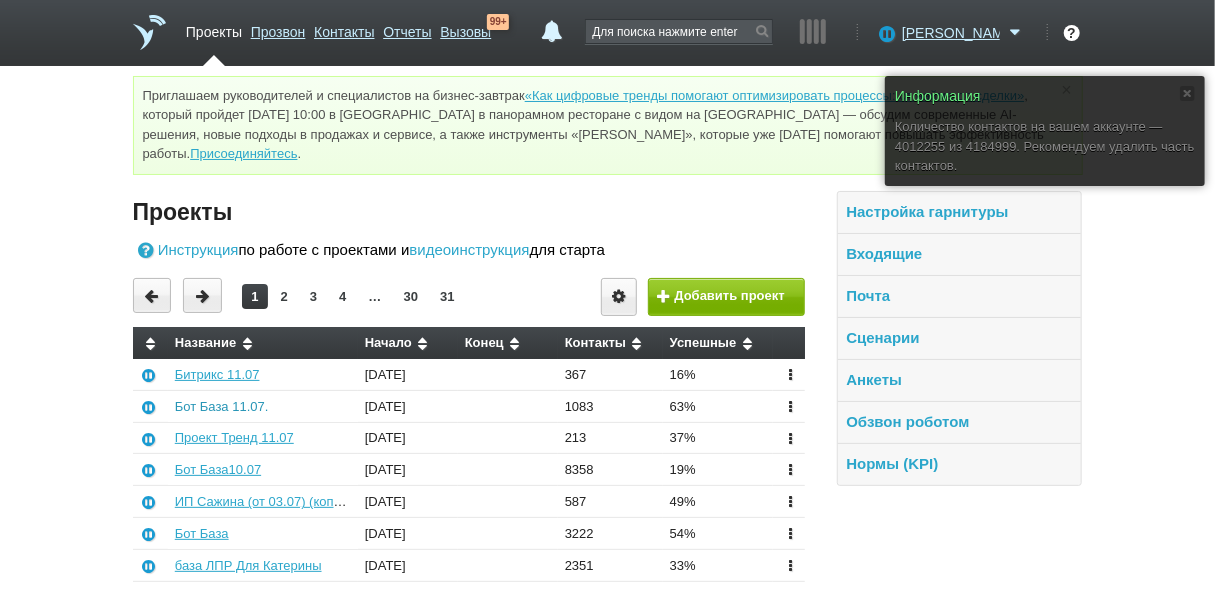 click on "Бот База 11.07." at bounding box center [222, 406] 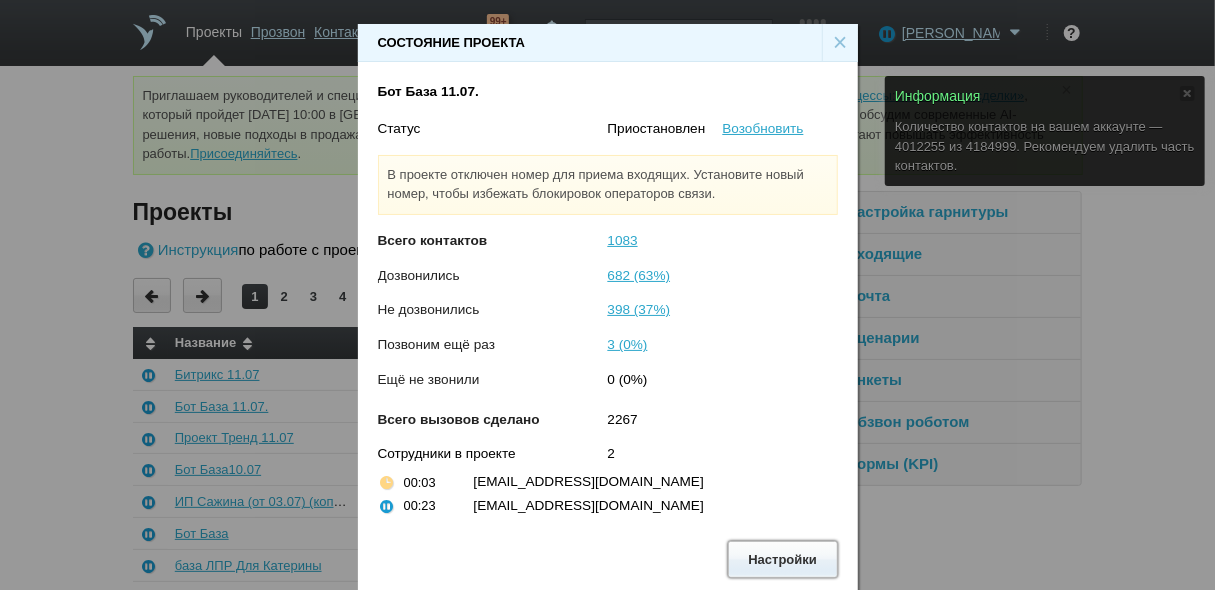 click on "Настройки" at bounding box center [783, 559] 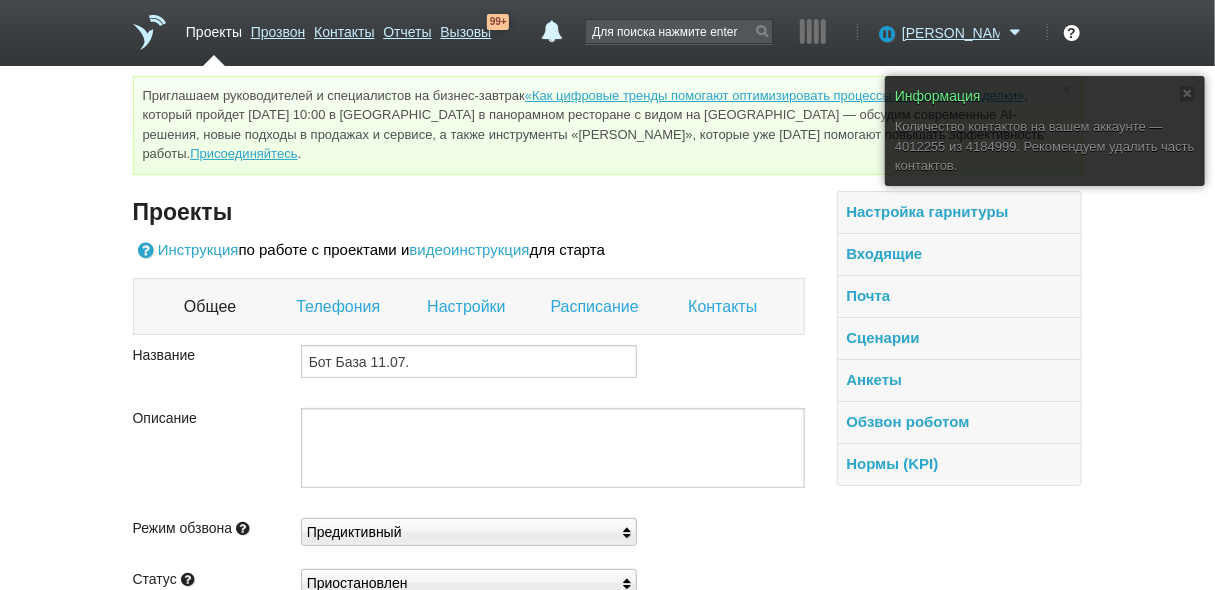 click on "Контакты" at bounding box center (725, 307) 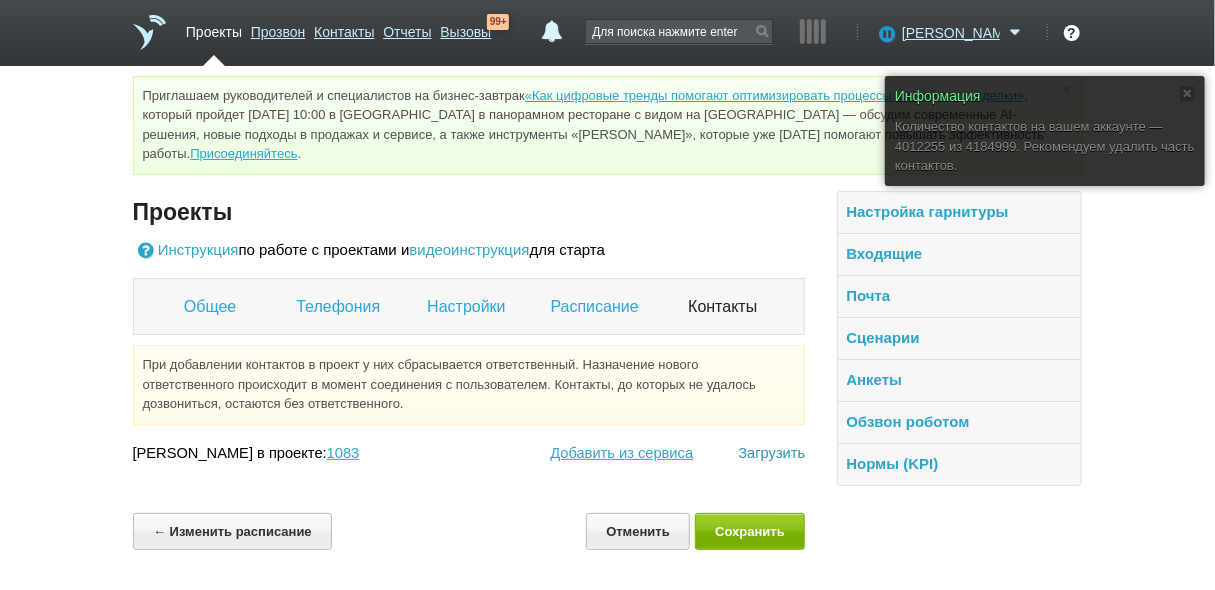 click on "Загрузить" at bounding box center [771, 453] 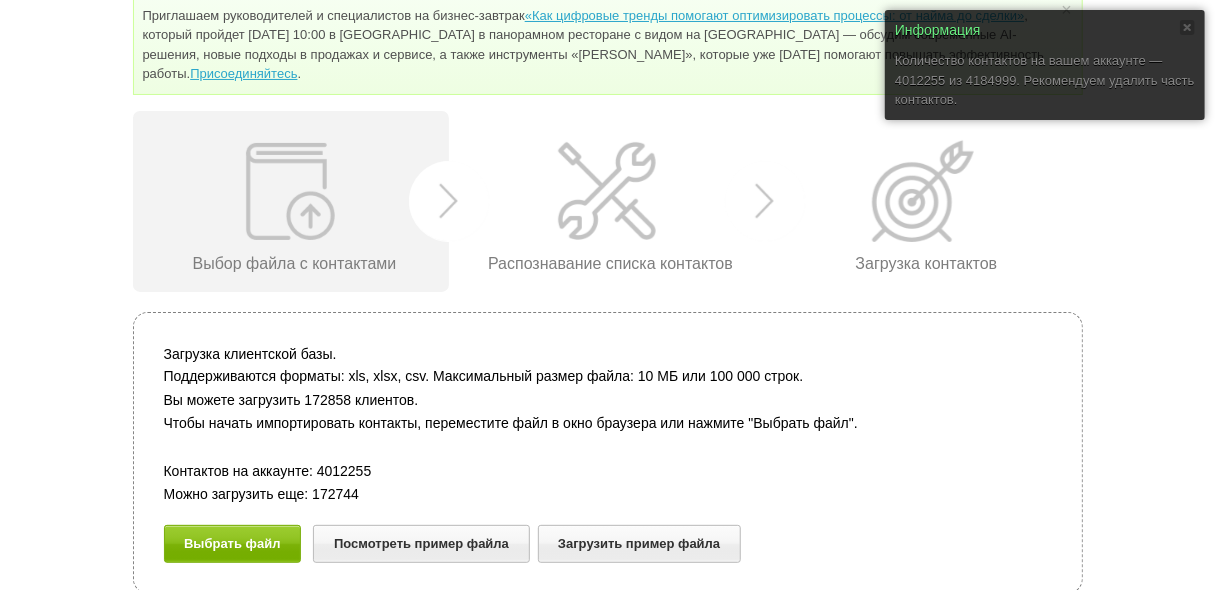 scroll, scrollTop: 81, scrollLeft: 0, axis: vertical 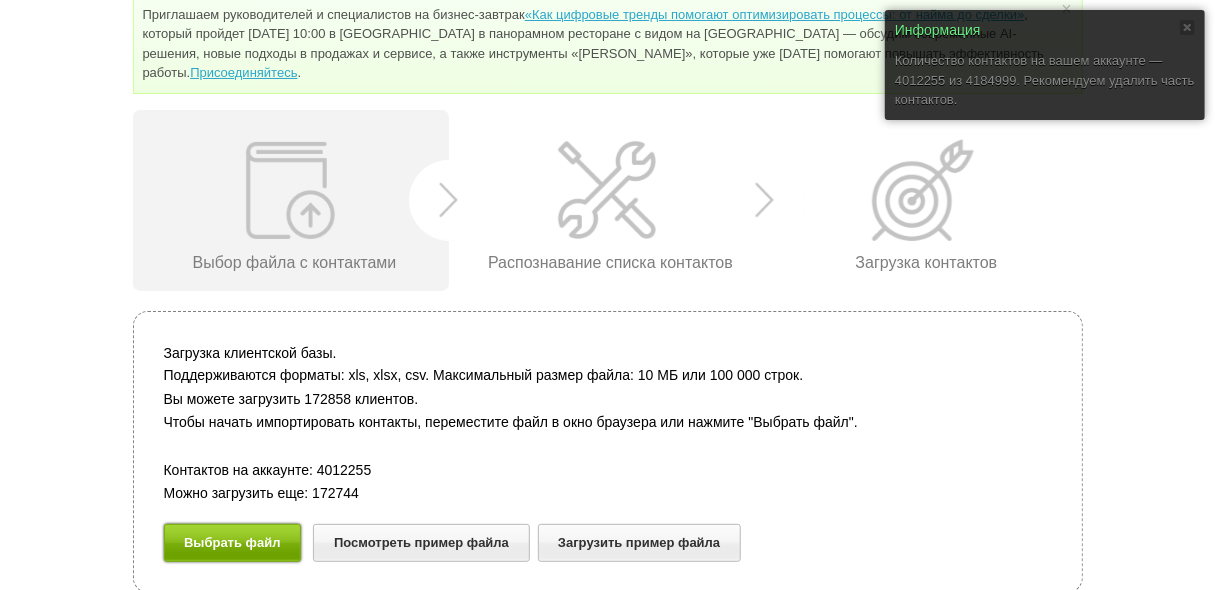 click on "Выбрать файл" at bounding box center (233, 542) 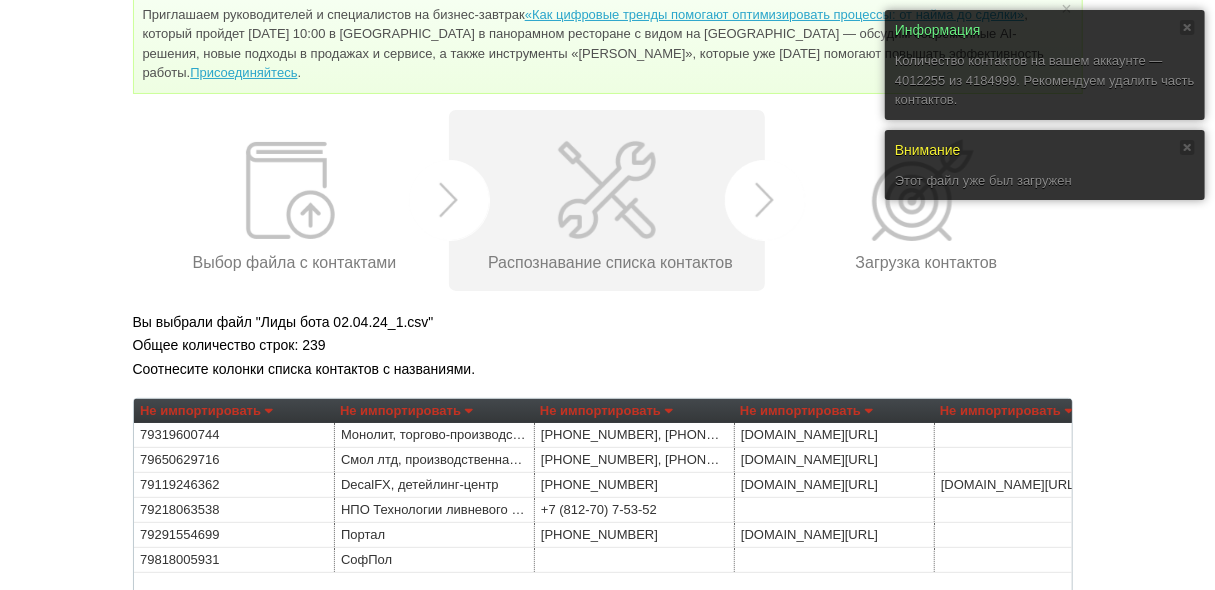click on "Не импортировать" at bounding box center [206, 411] 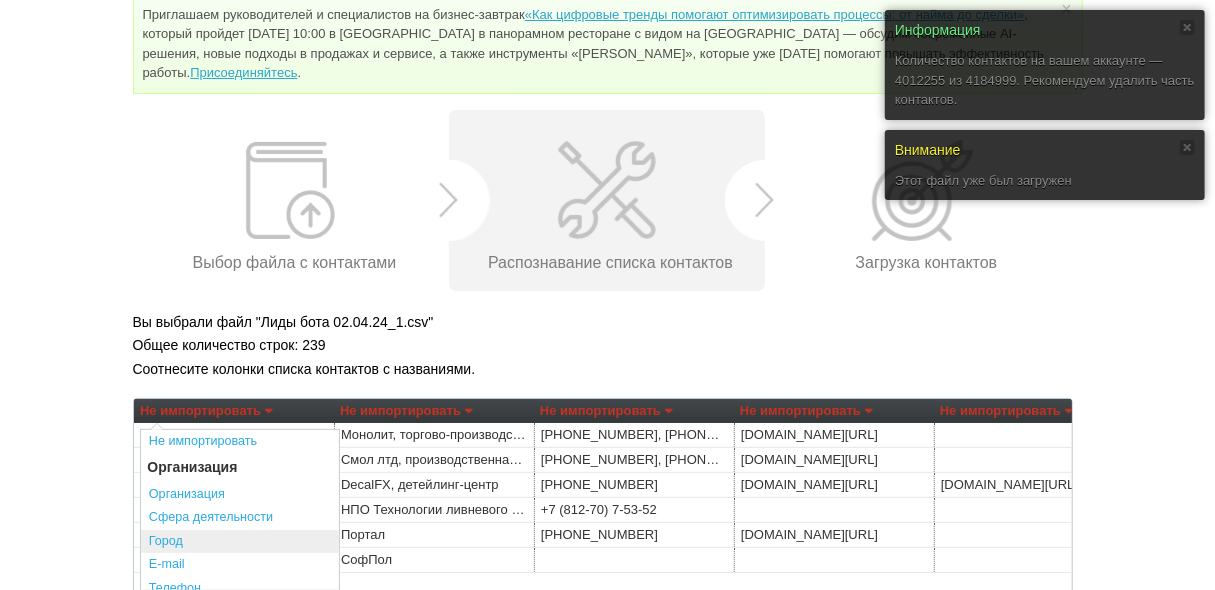 click on "Город" at bounding box center (240, 542) 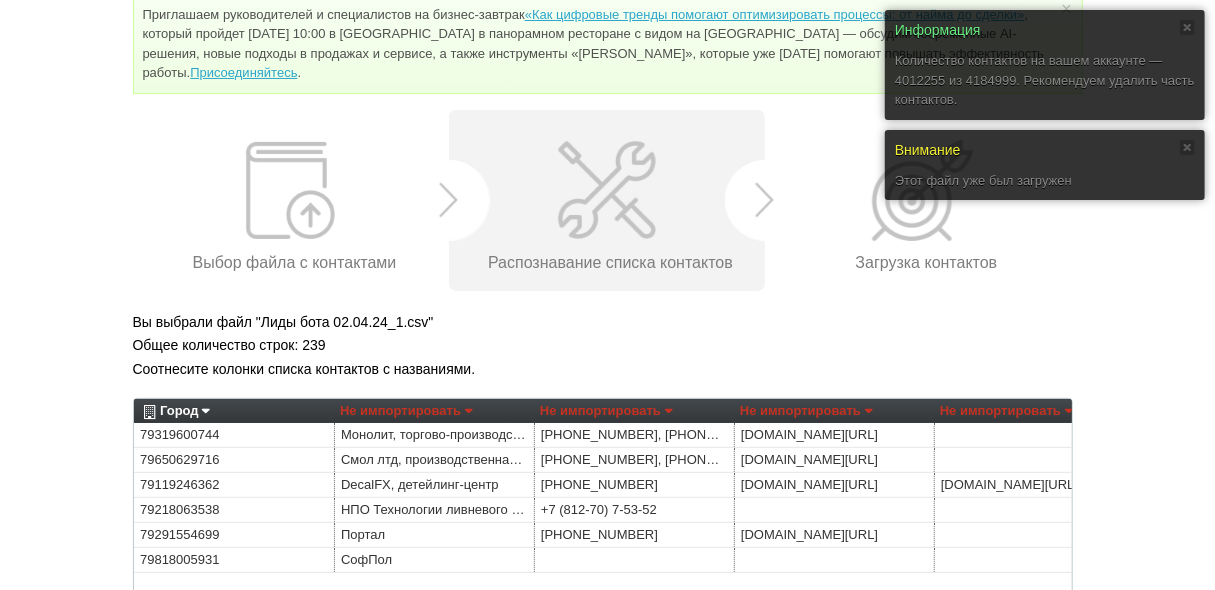 click on "Не импортировать" at bounding box center [406, 411] 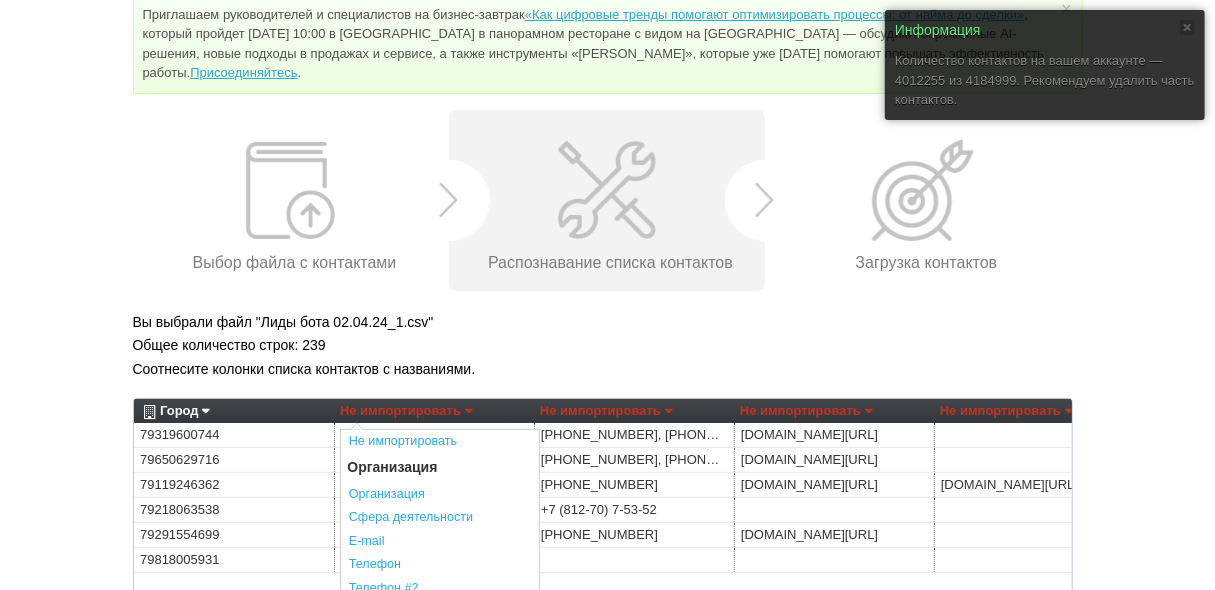 click on "Общее количество строк: 239" at bounding box center [608, 345] 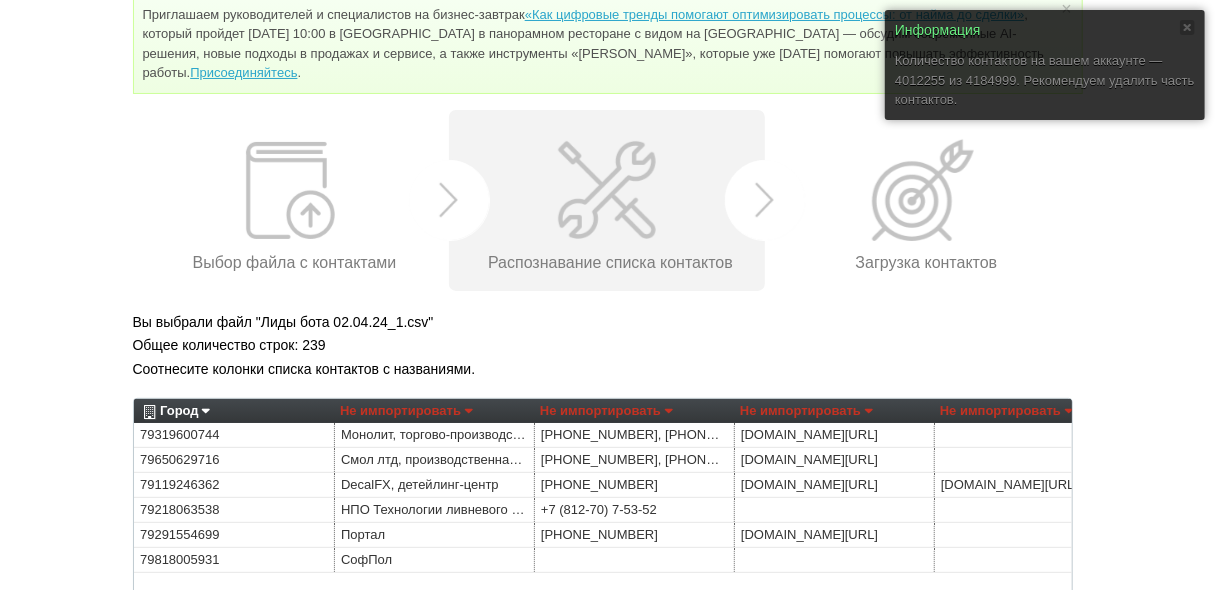 click on "Не импортировать" at bounding box center [606, 411] 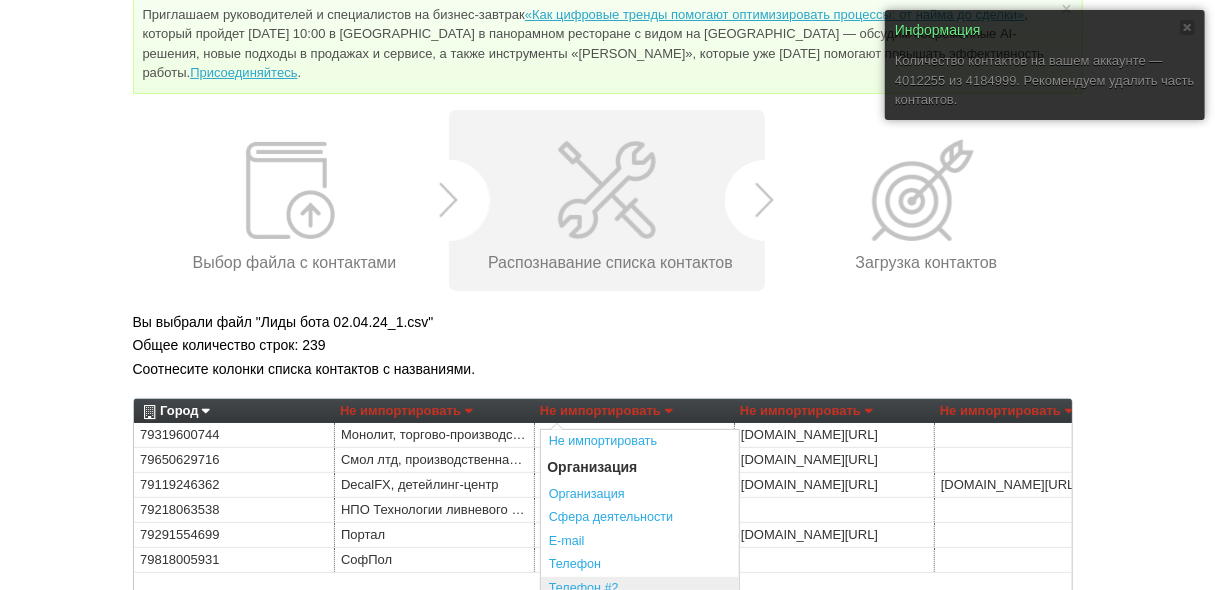 click on "Телефон #2" at bounding box center [640, 589] 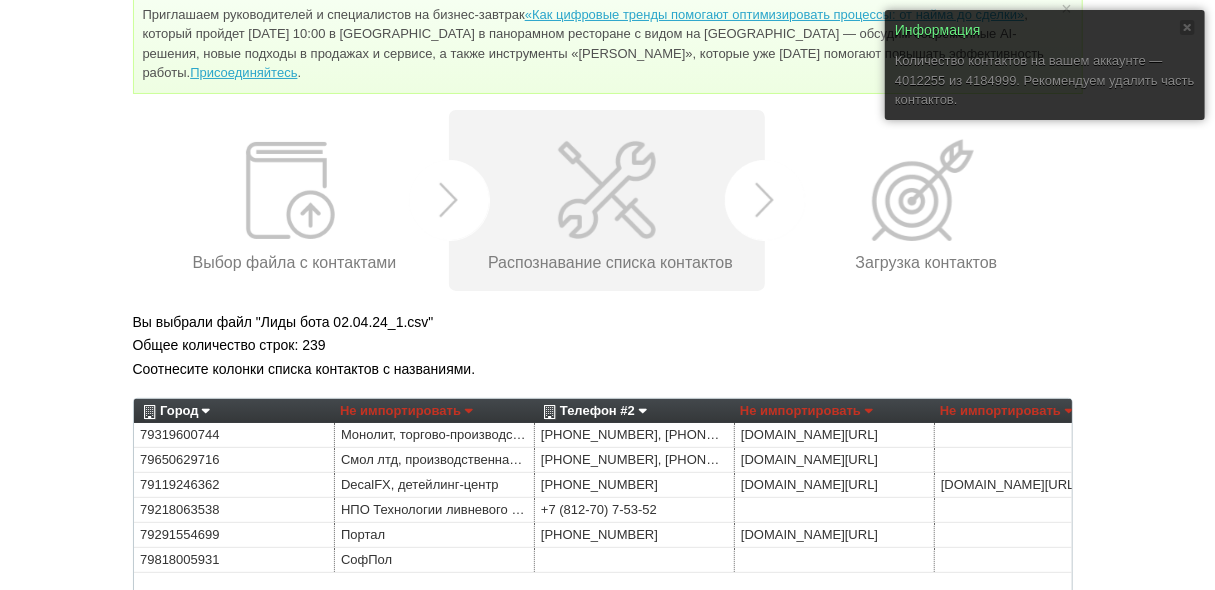 click on "Не импортировать" at bounding box center [406, 411] 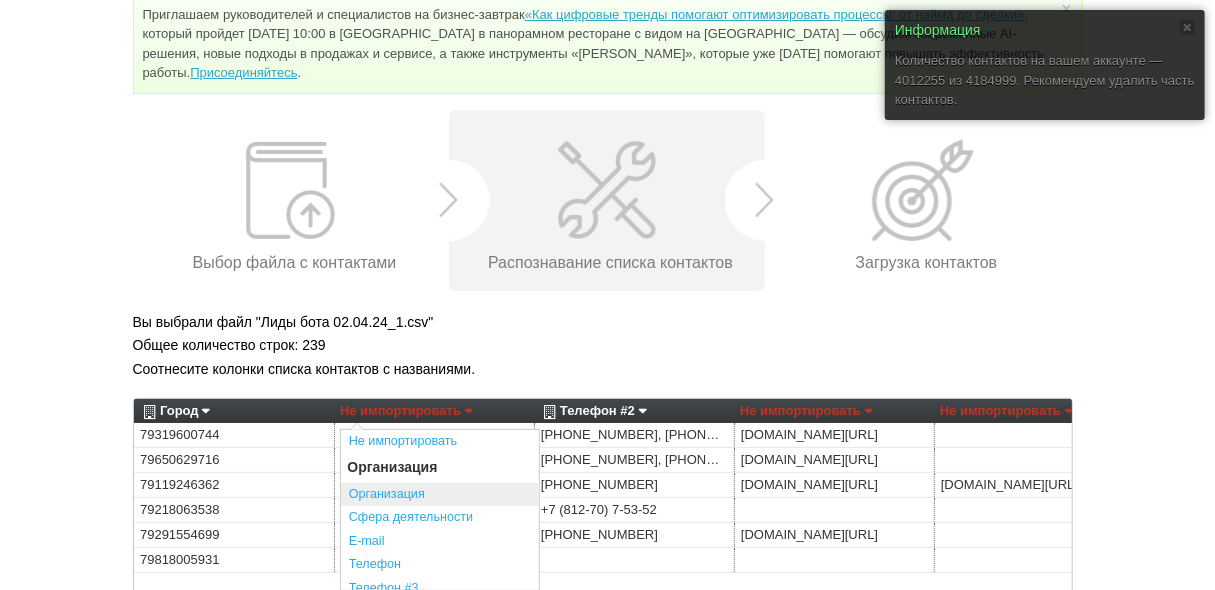 click on "Организация" at bounding box center [440, 495] 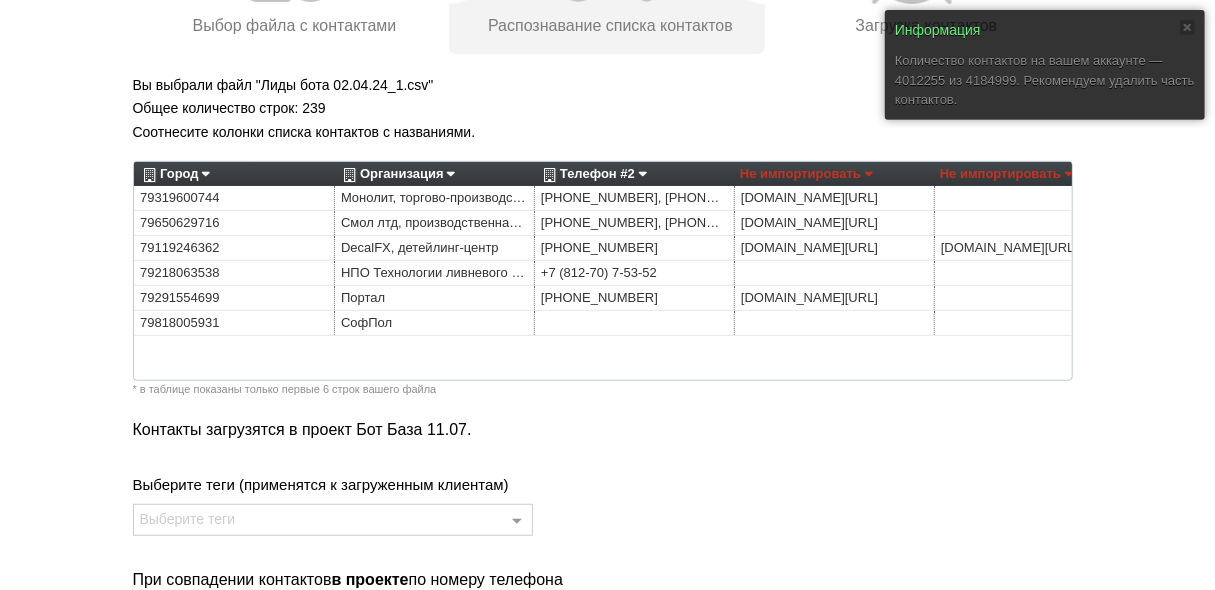 scroll, scrollTop: 321, scrollLeft: 0, axis: vertical 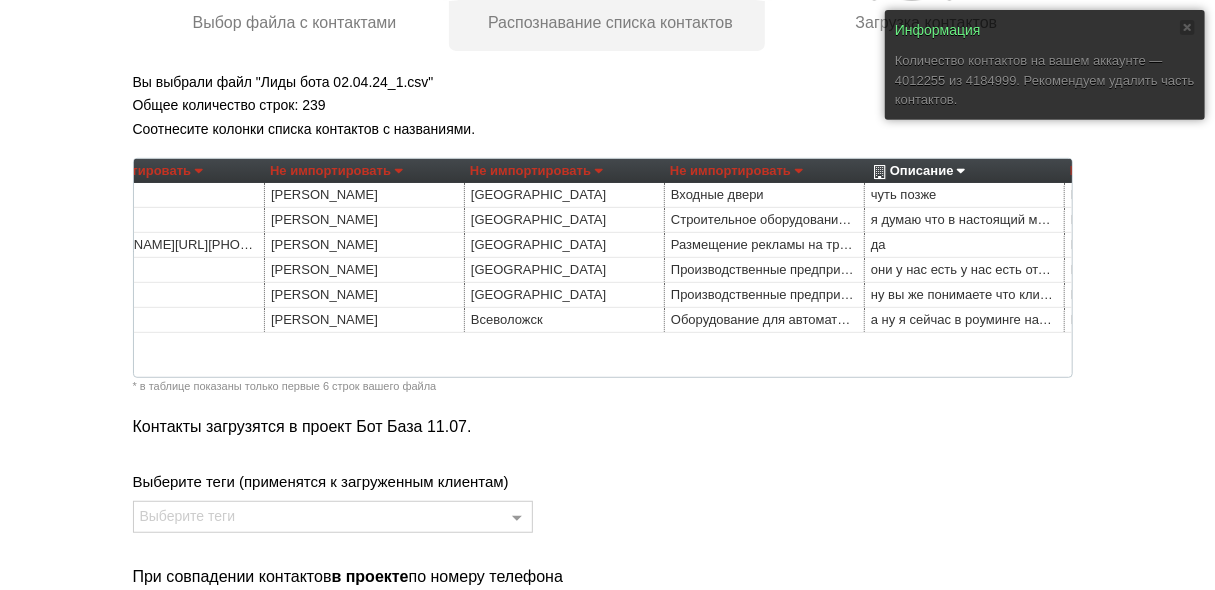 click on "Не импортировать" at bounding box center (536, 171) 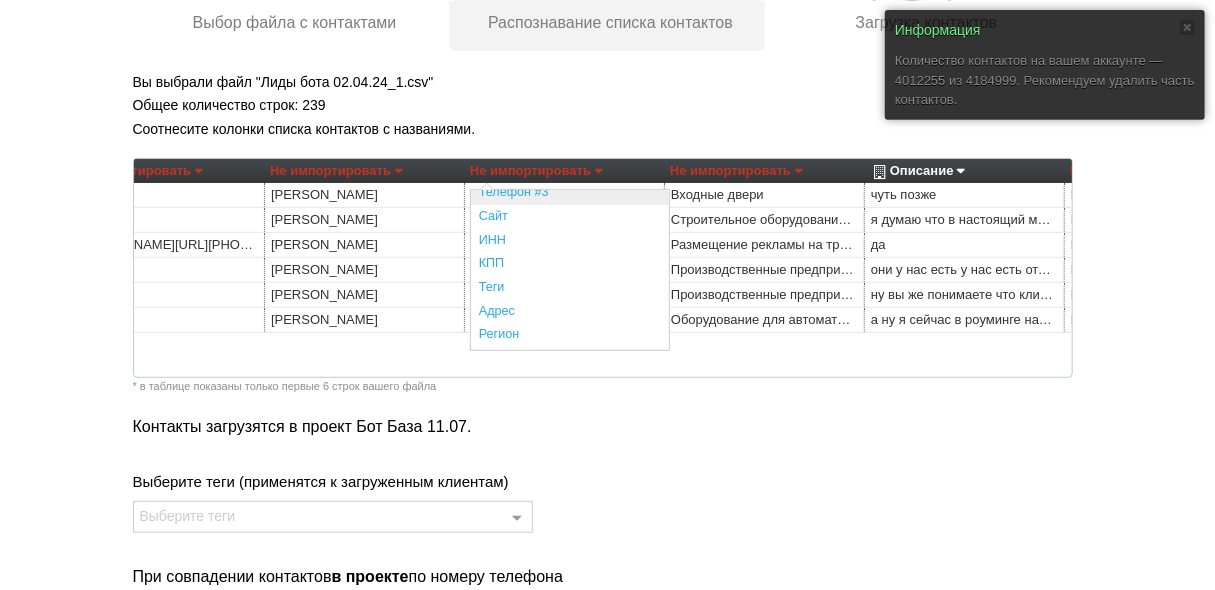 scroll, scrollTop: 160, scrollLeft: 0, axis: vertical 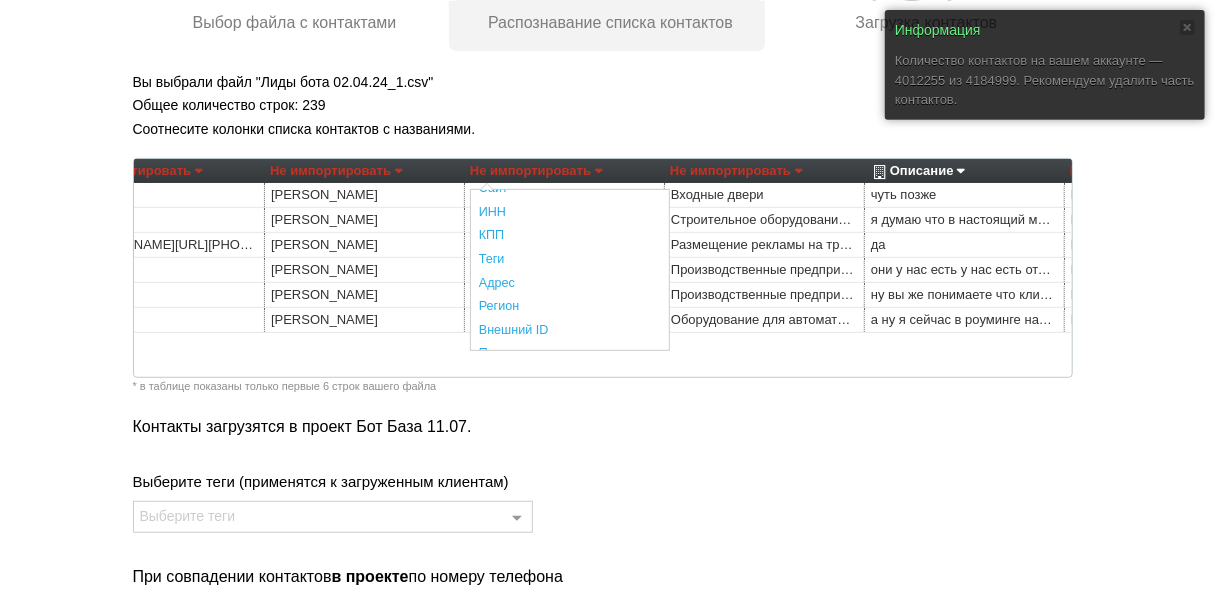 click on "Не импортировать" at bounding box center [736, 171] 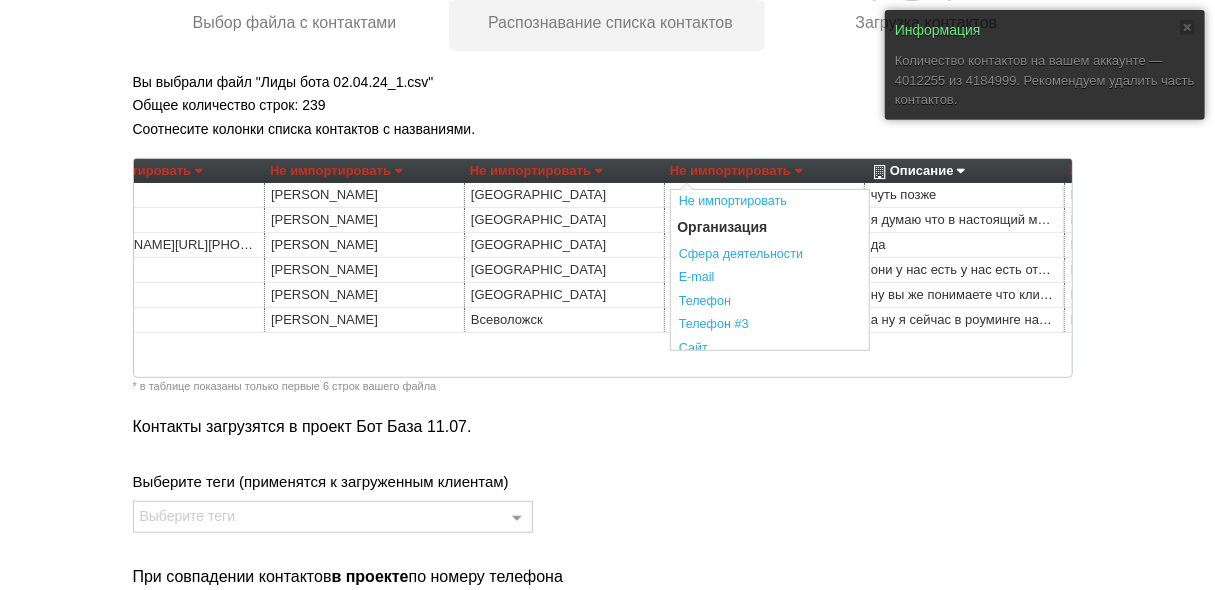 click on "Контакты загрузятся в проект Бот База 11.07.  Выберите теги (применятся к загруженным клиентам) Выберите теги Лит-Студия решения оренбург Вентматик Авантаж_часть Авантаж Эломед ЛПР байков 23.5.2025 тп ШАРПТУЛ_20.05 Байков_20.05.2025 Инвестплощадка_ сельхоз Шарптул_19.05.25 ИНЛИД_ВЕКОНС инвест_площадка 30.04.2025 Проект Proirrigation ИП Тихов Елизавета Плеханова Анастасия Марихина Владислав Козулин Кристина Александровна Александра Кривенко Анастасия Бузина Екатерина Васильева Сергей Филипов Константин Белоусов Дарья Рубцова Татьяна Ахвердова Альберт Аблалимов ИМТ УЗИ Ручьи" at bounding box center (608, 560) 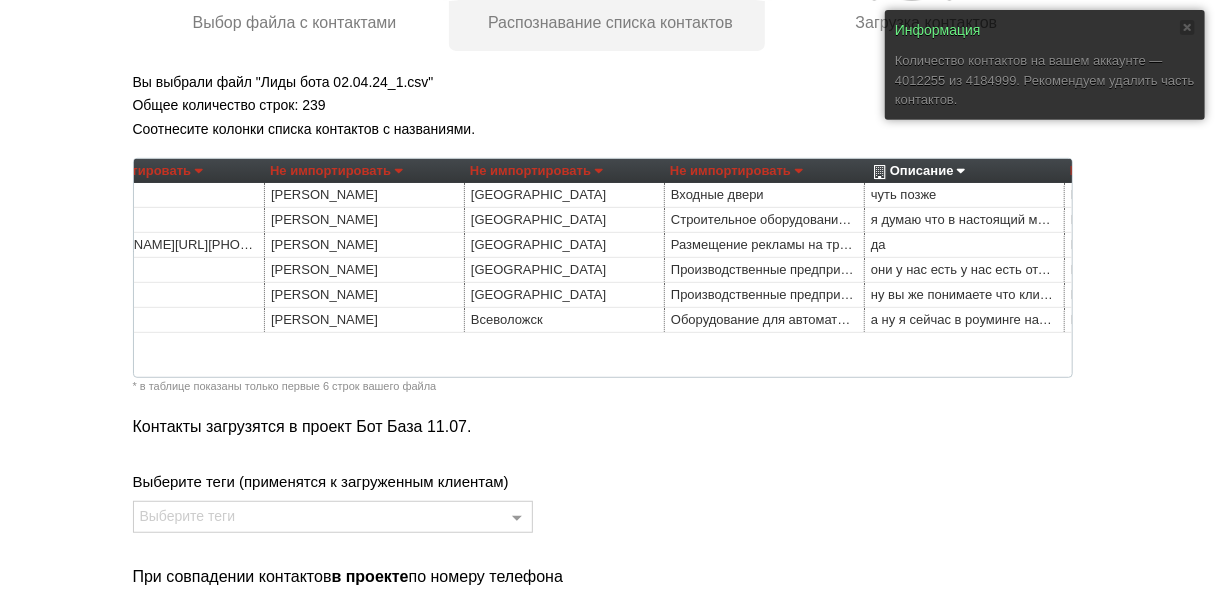 click on "Не импортировать" at bounding box center [736, 171] 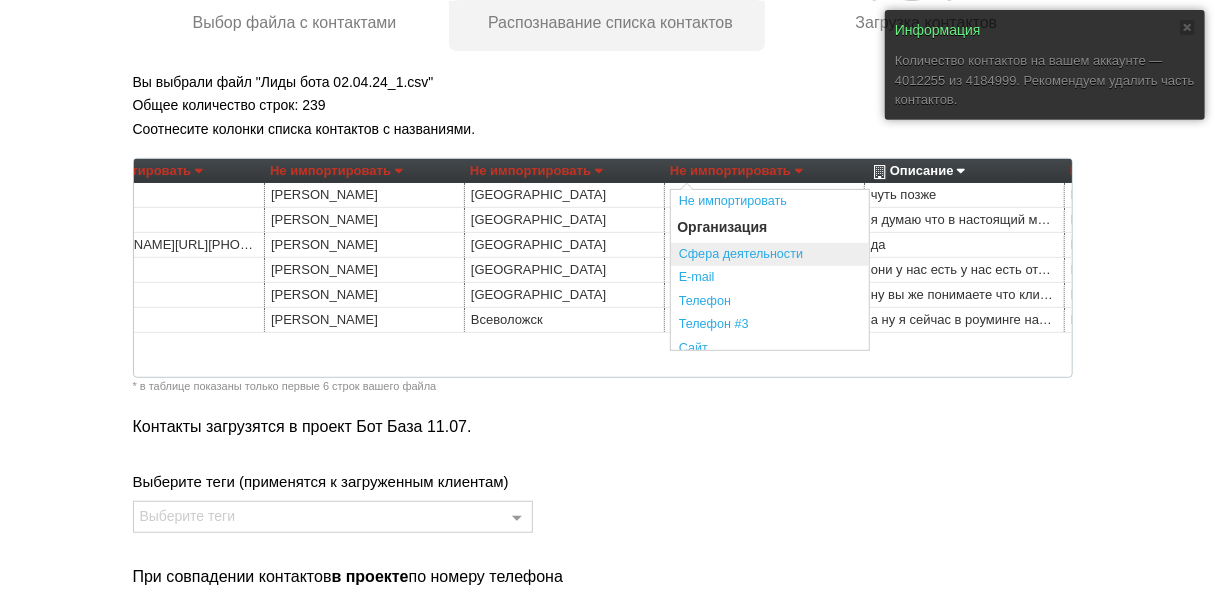 click on "Сфера деятельности" at bounding box center [770, 255] 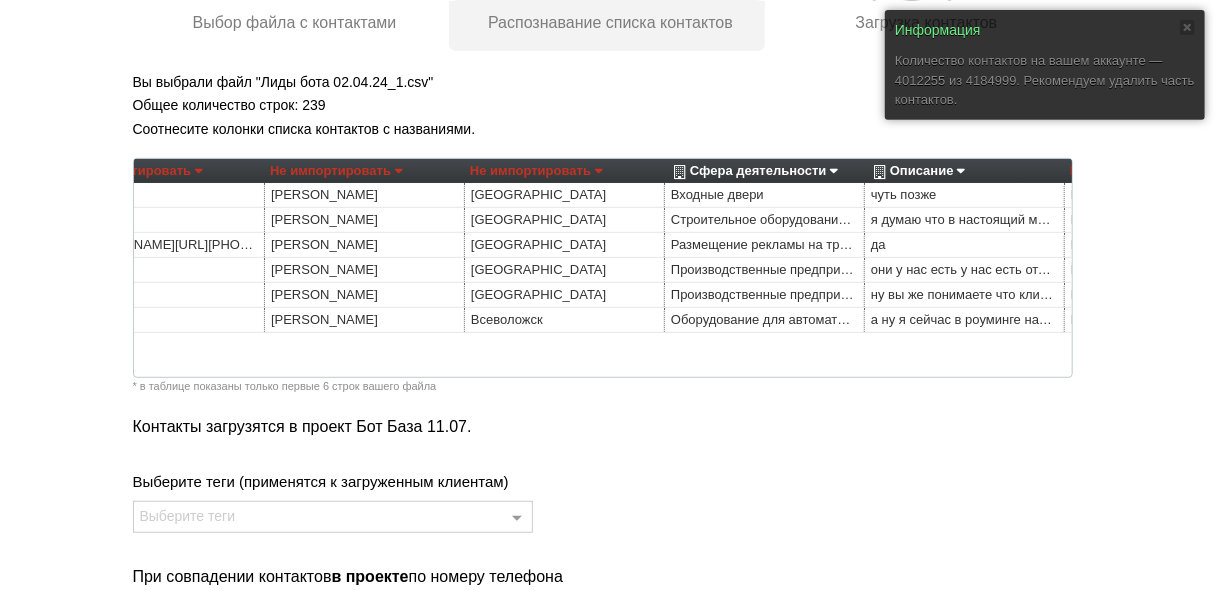 click on "Не импортировать" at bounding box center (536, 171) 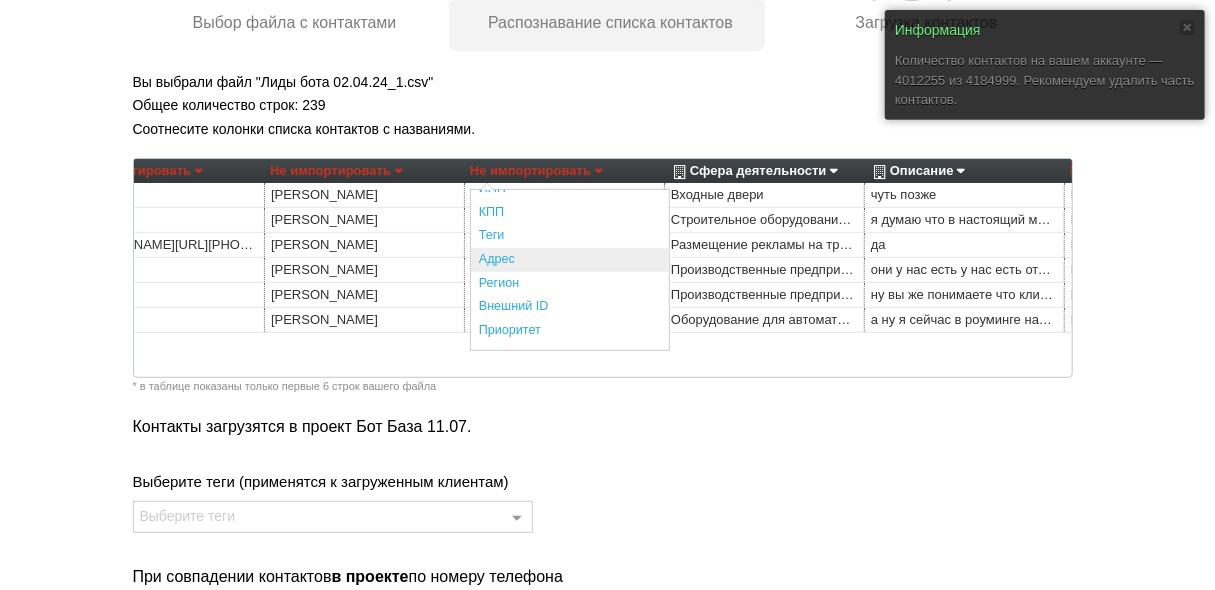 click on "Адрес" at bounding box center [570, 260] 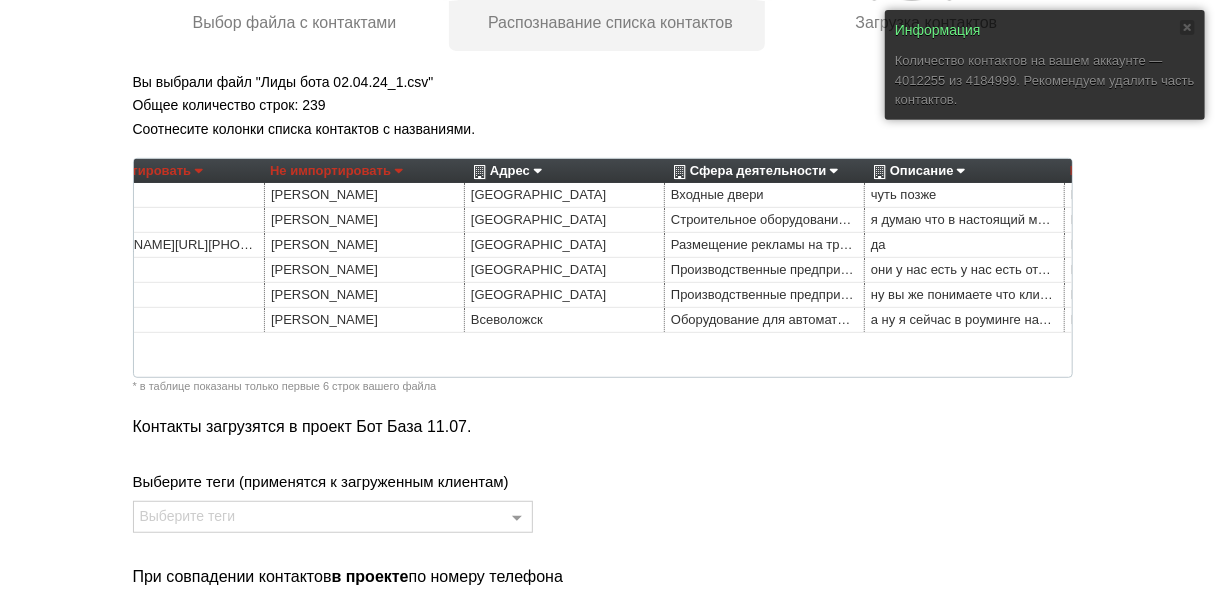 click on "Не импортировать" at bounding box center [336, 171] 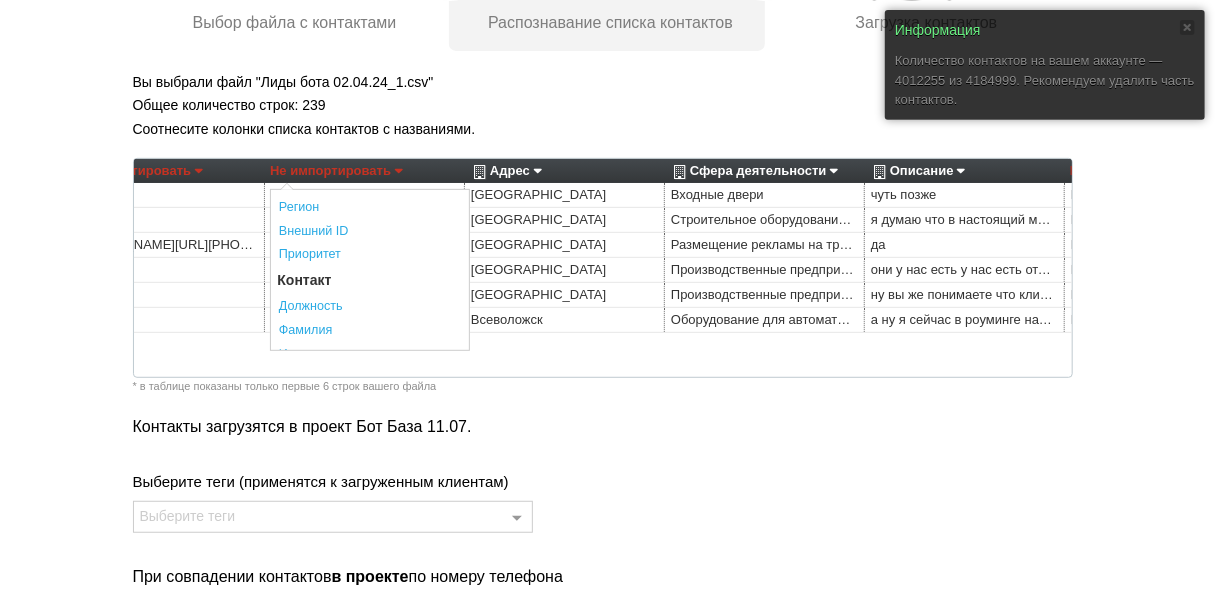 scroll, scrollTop: 240, scrollLeft: 0, axis: vertical 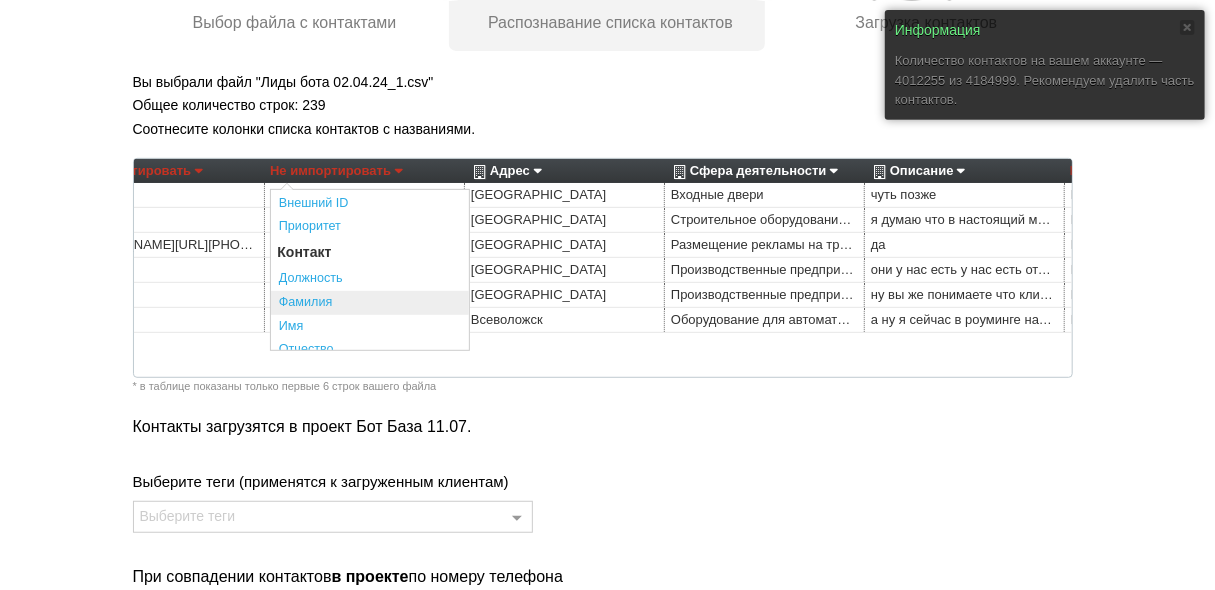 click on "Фамилия" at bounding box center (370, 303) 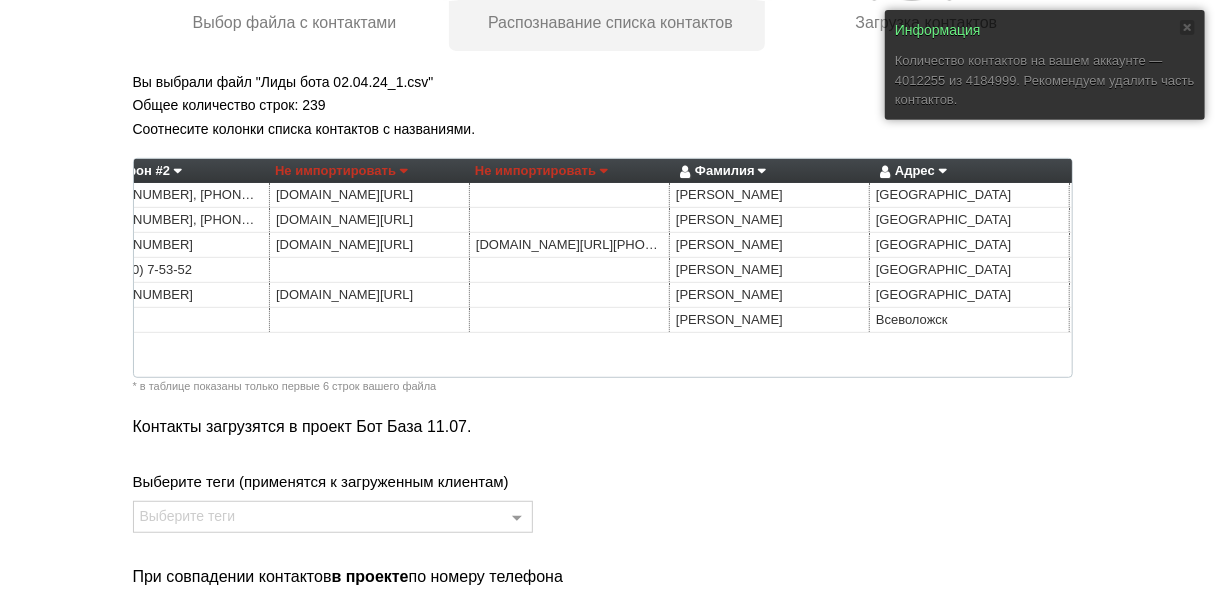 scroll, scrollTop: 0, scrollLeft: 299, axis: horizontal 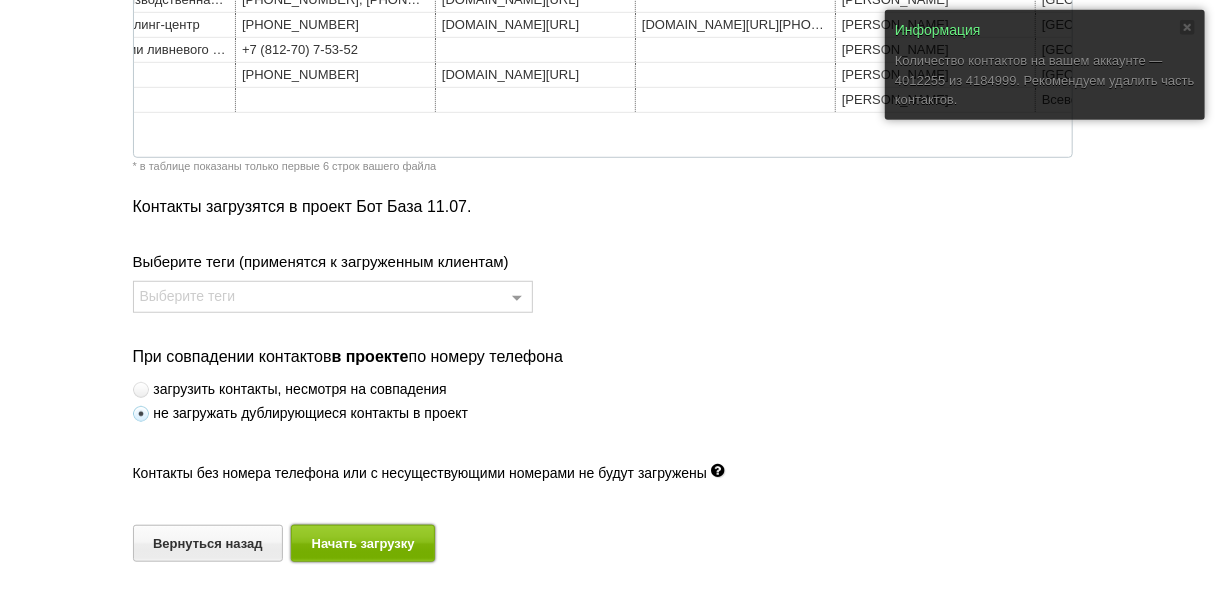 drag, startPoint x: 393, startPoint y: 533, endPoint x: 403, endPoint y: 521, distance: 15.6205 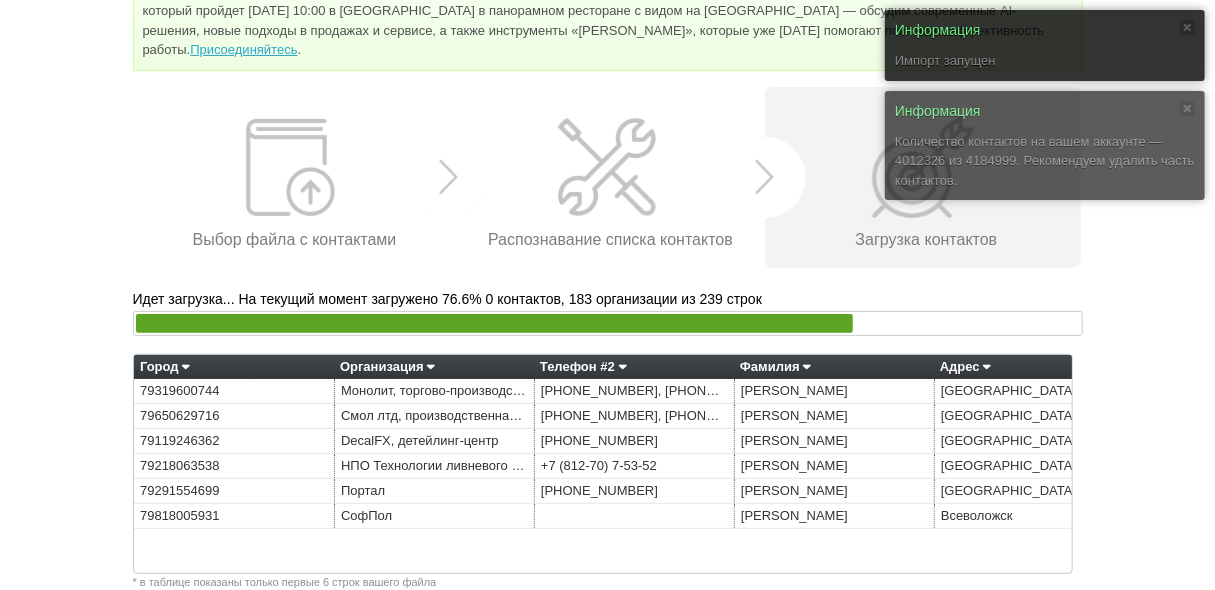 scroll, scrollTop: 221, scrollLeft: 0, axis: vertical 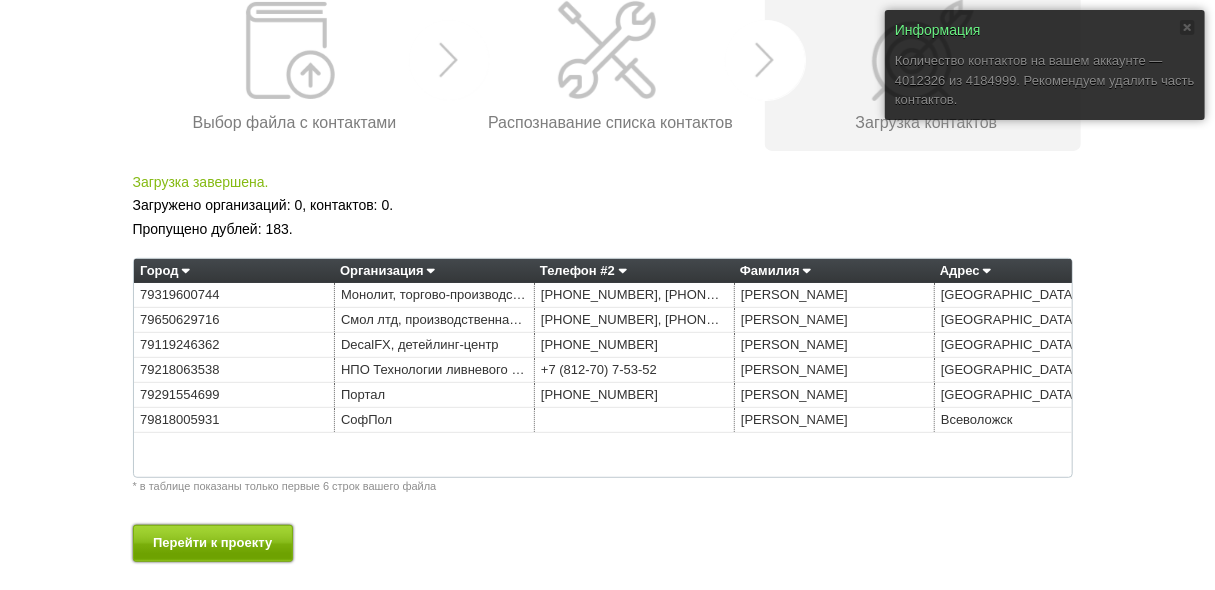 click on "Перейти к проекту" at bounding box center (213, 543) 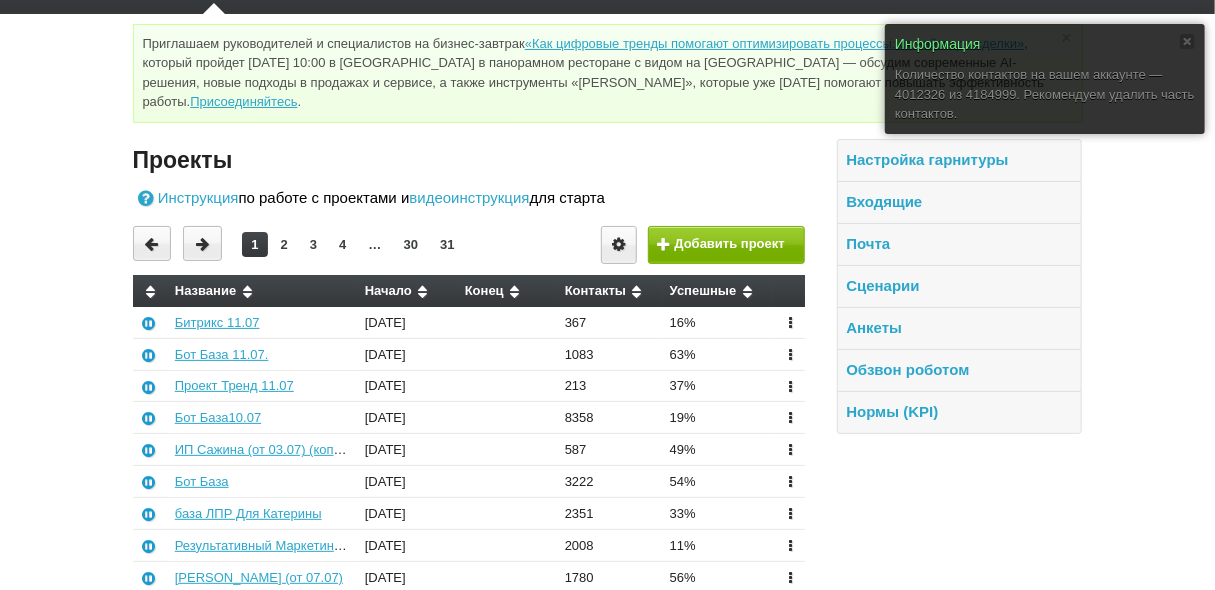 scroll, scrollTop: 80, scrollLeft: 0, axis: vertical 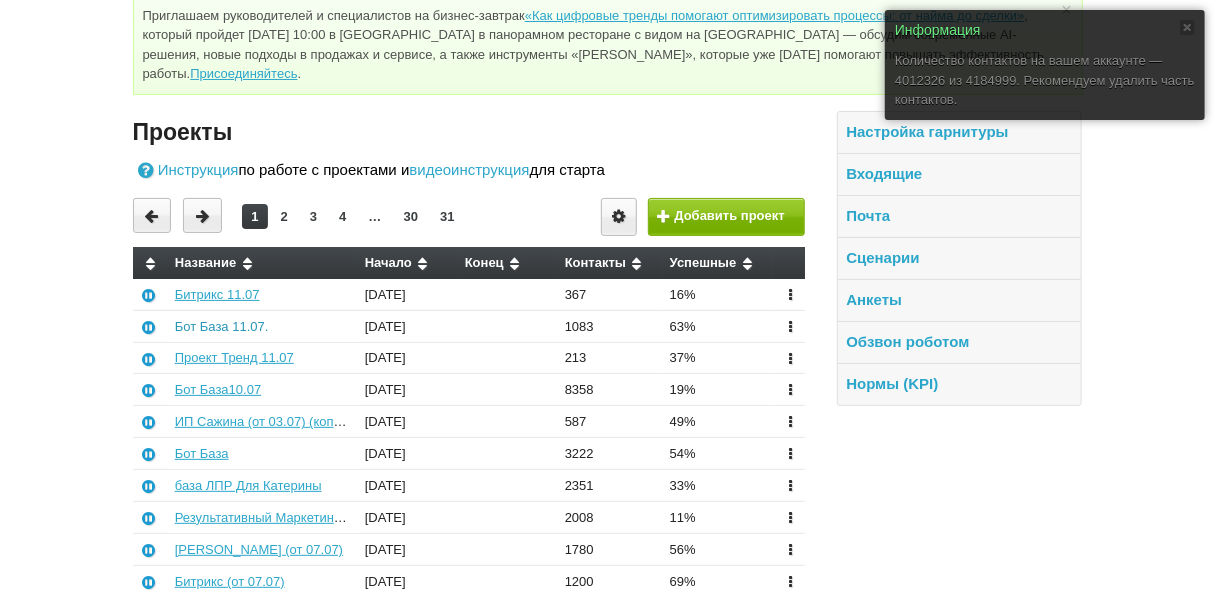 click on "Бот База 11.07." at bounding box center [222, 326] 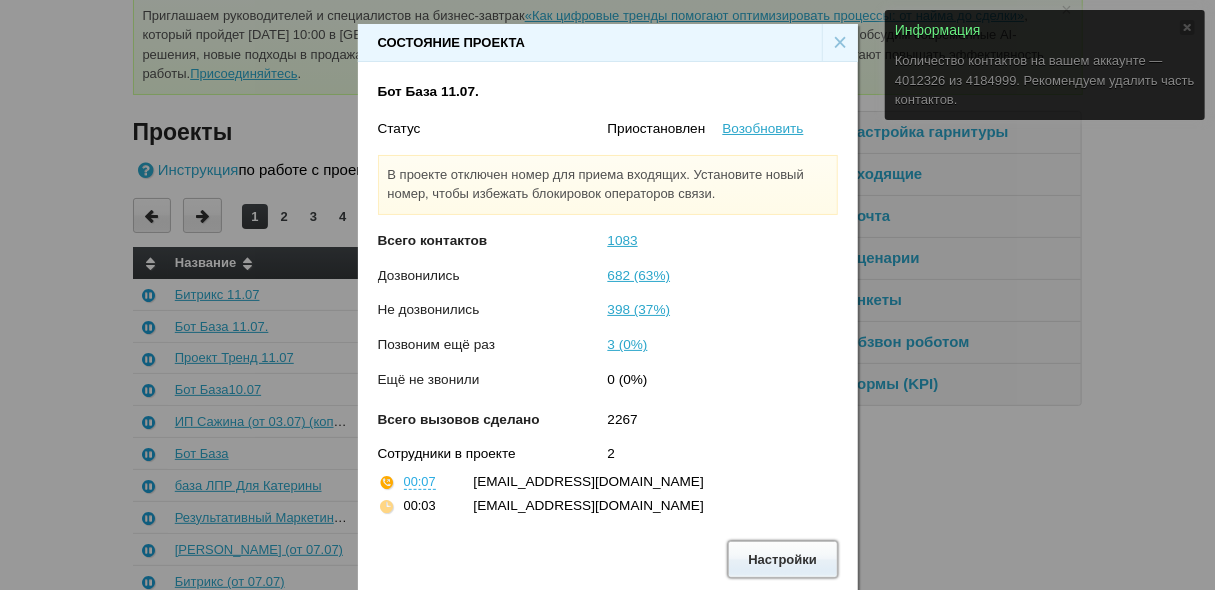 click on "Настройки" at bounding box center (783, 559) 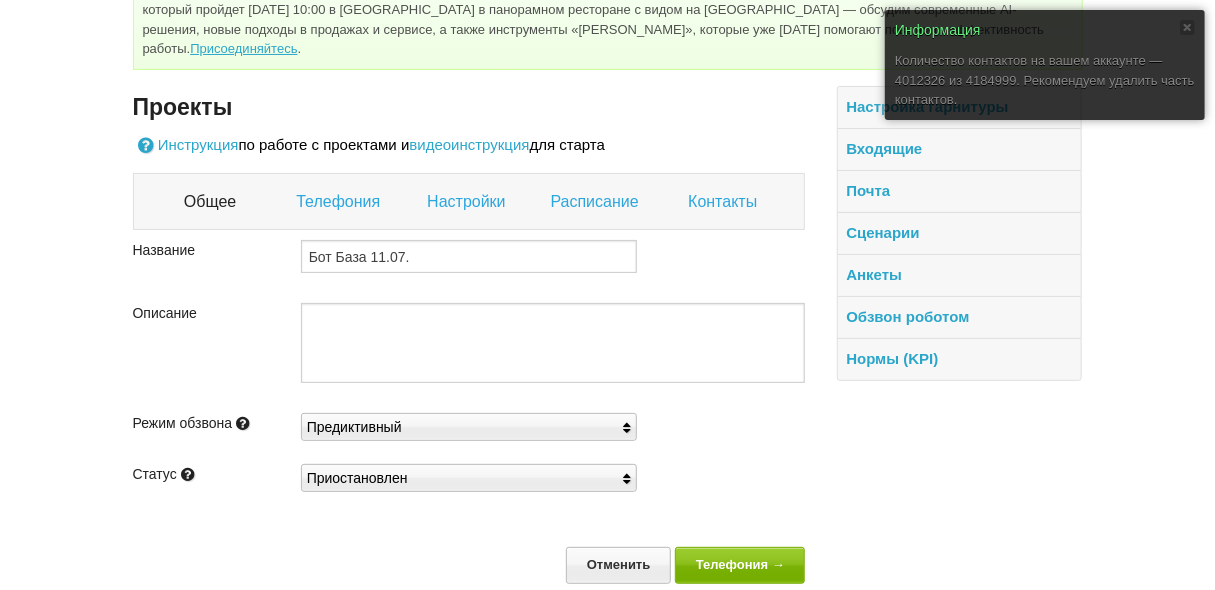 scroll, scrollTop: 130, scrollLeft: 0, axis: vertical 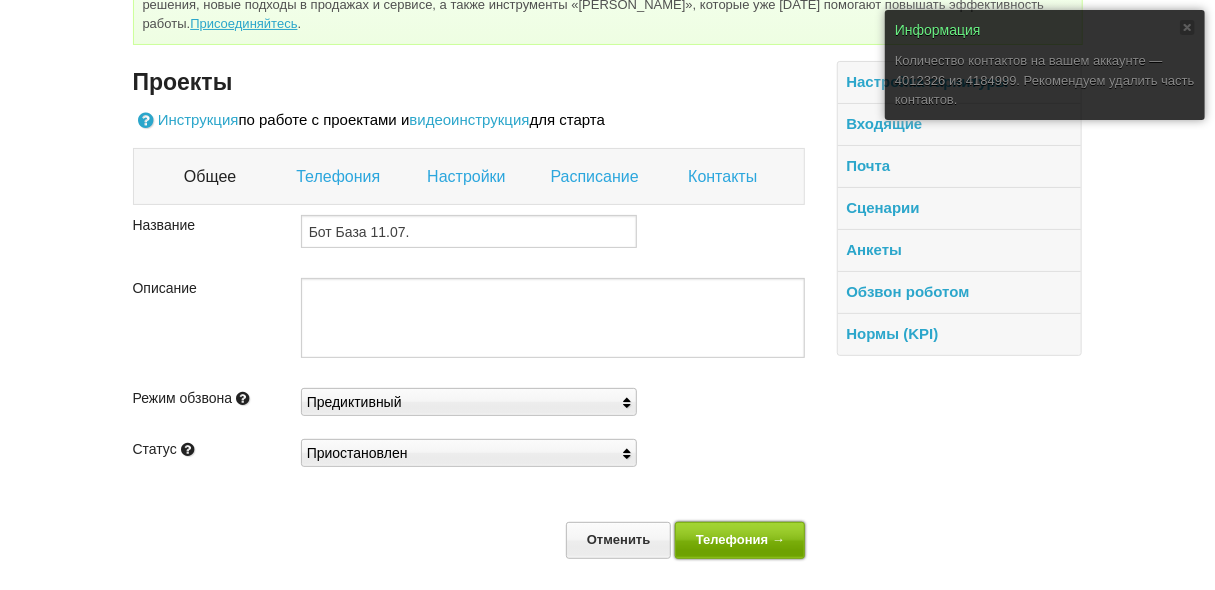 click on "Телефония →" at bounding box center (740, 540) 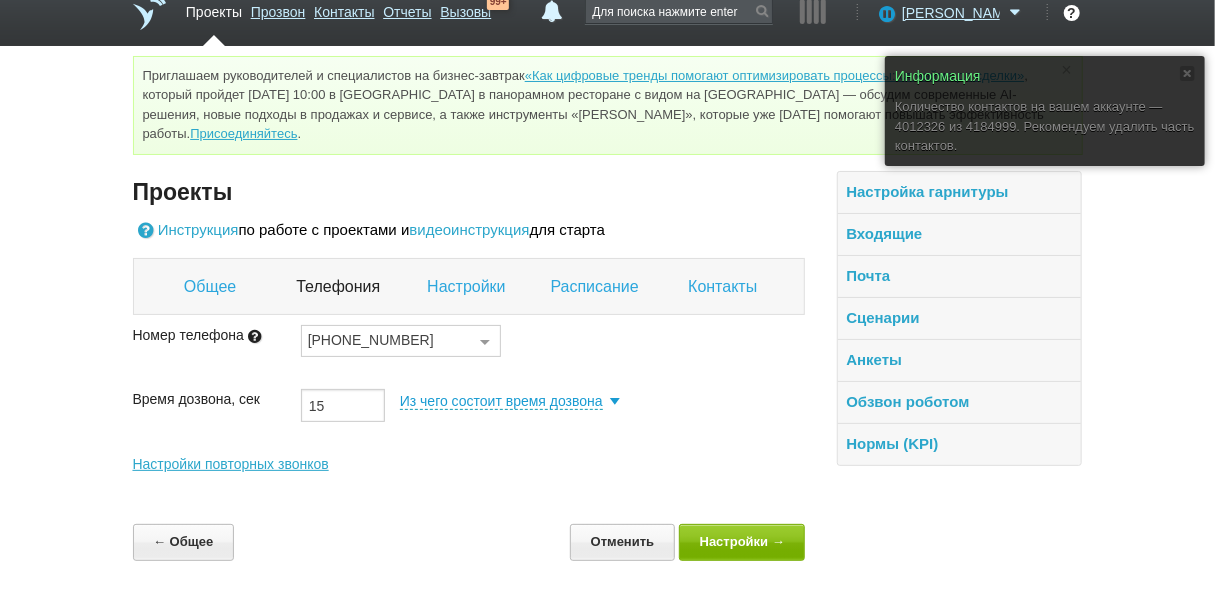 scroll, scrollTop: 22, scrollLeft: 0, axis: vertical 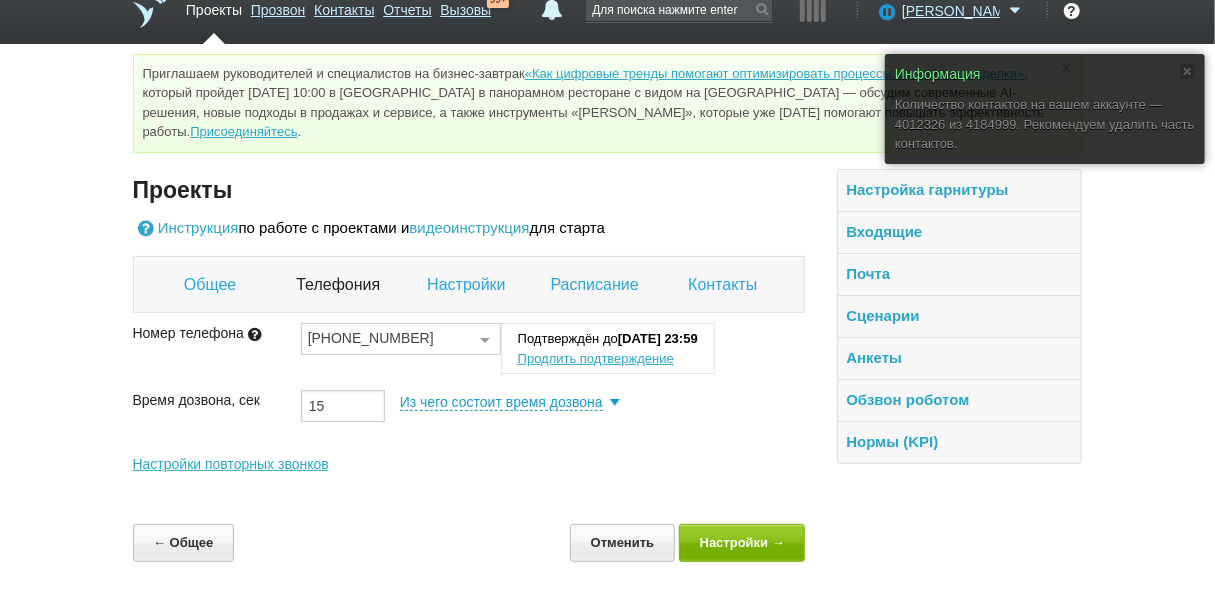 click on "Контакты" at bounding box center (725, 285) 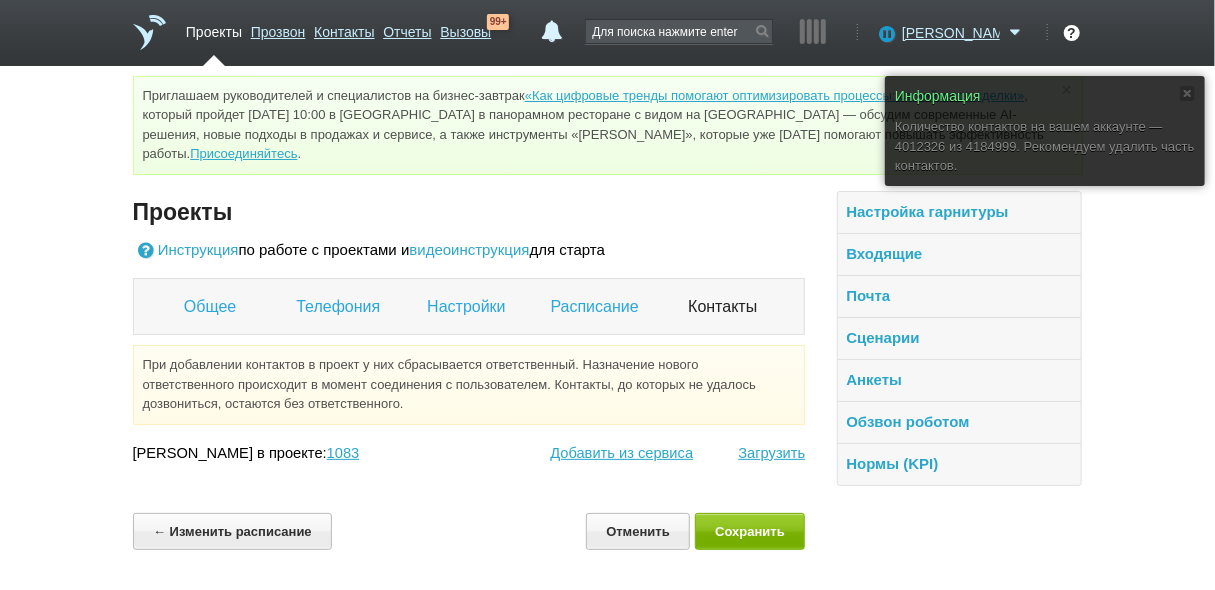 scroll, scrollTop: 0, scrollLeft: 0, axis: both 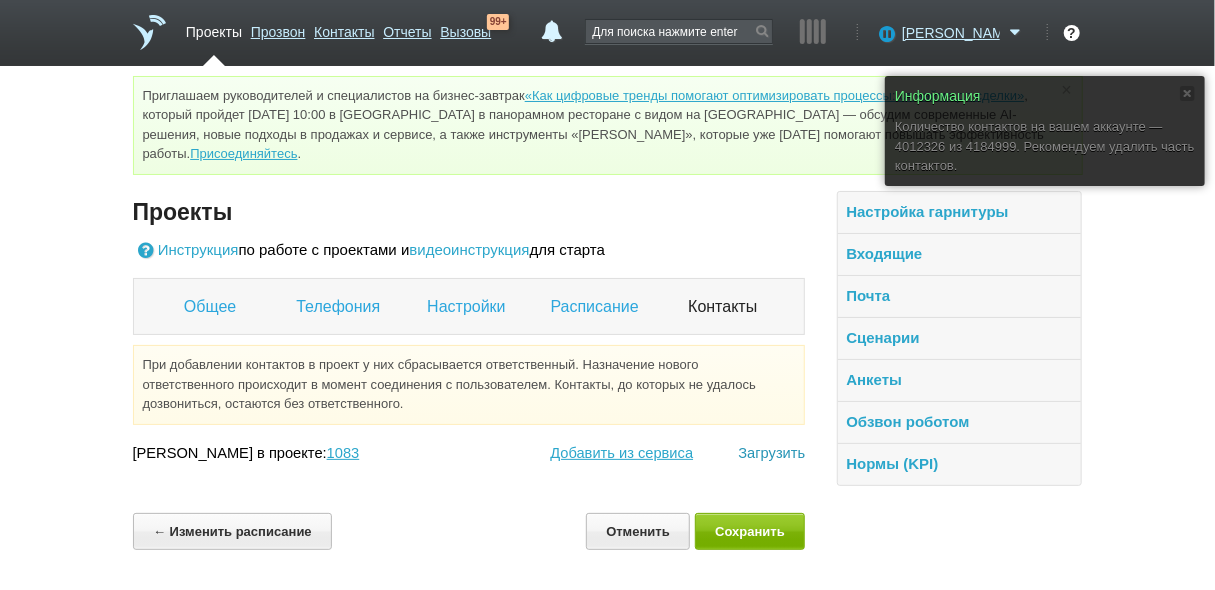 click on "Загрузить" at bounding box center (771, 453) 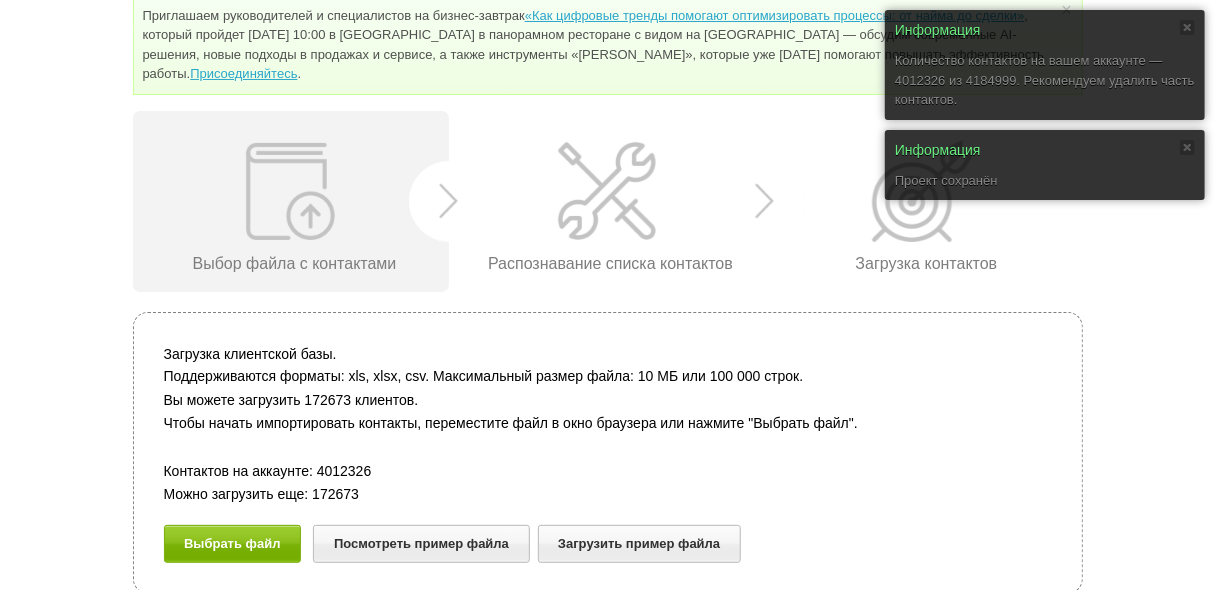 scroll, scrollTop: 81, scrollLeft: 0, axis: vertical 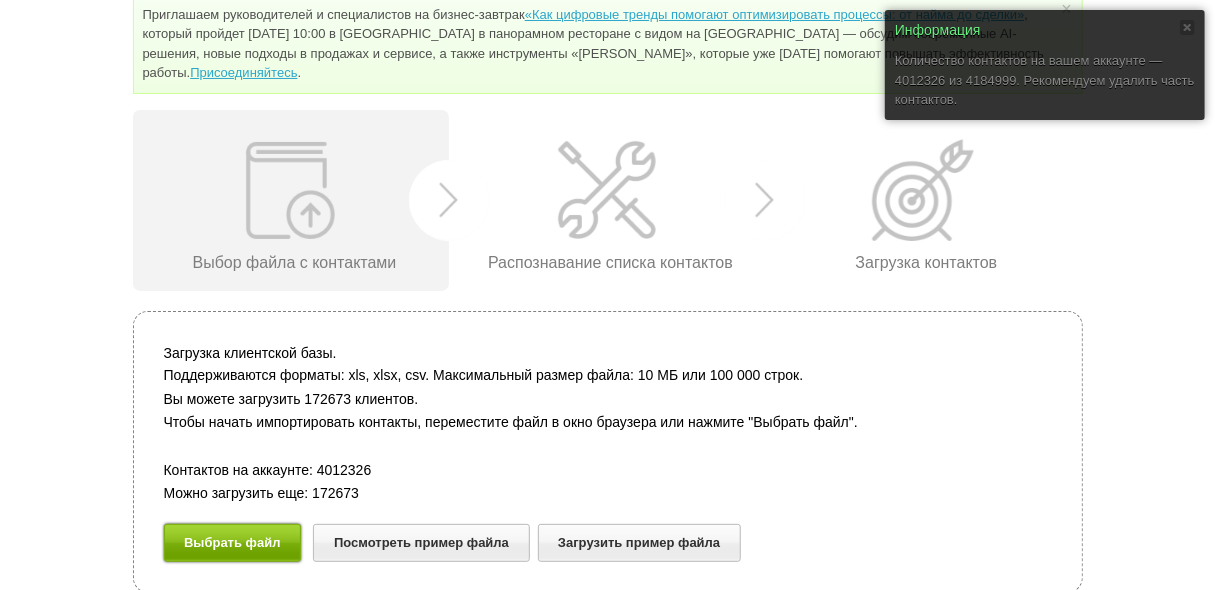 click on "Выбрать файл" at bounding box center (233, 542) 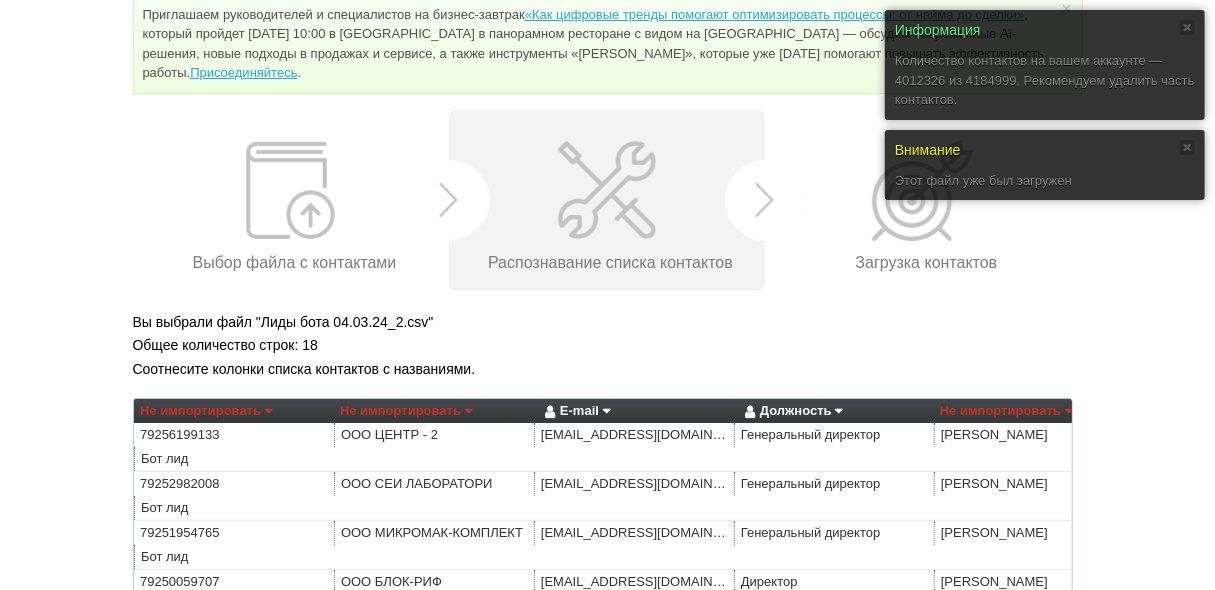 click on "Не импортировать" at bounding box center [206, 411] 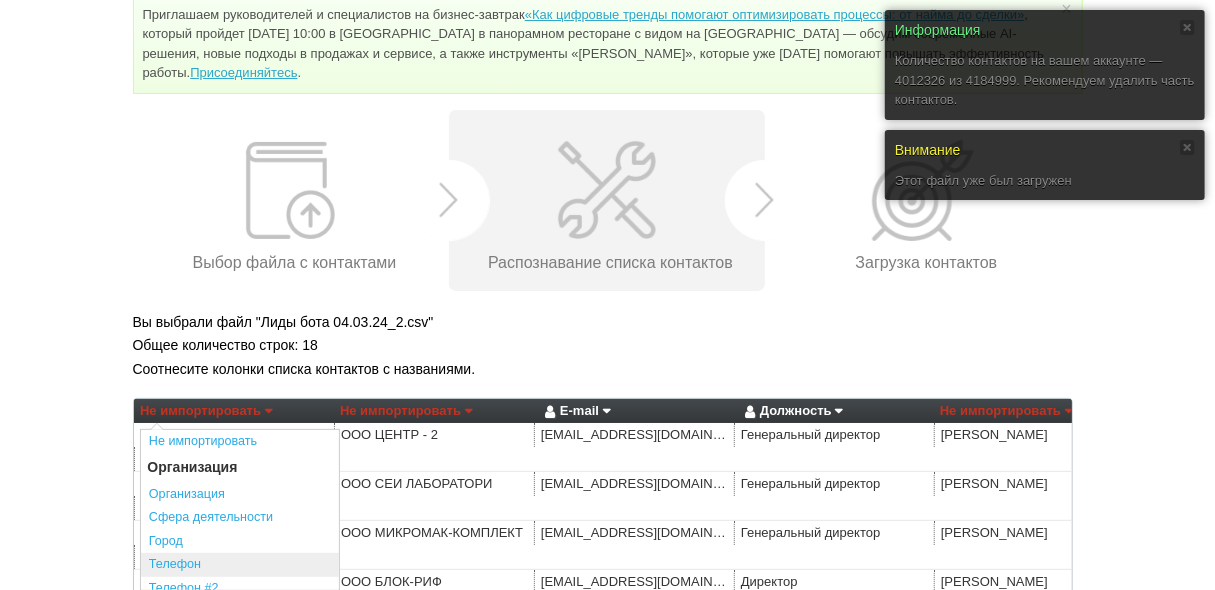 click on "Телефон" at bounding box center [240, 565] 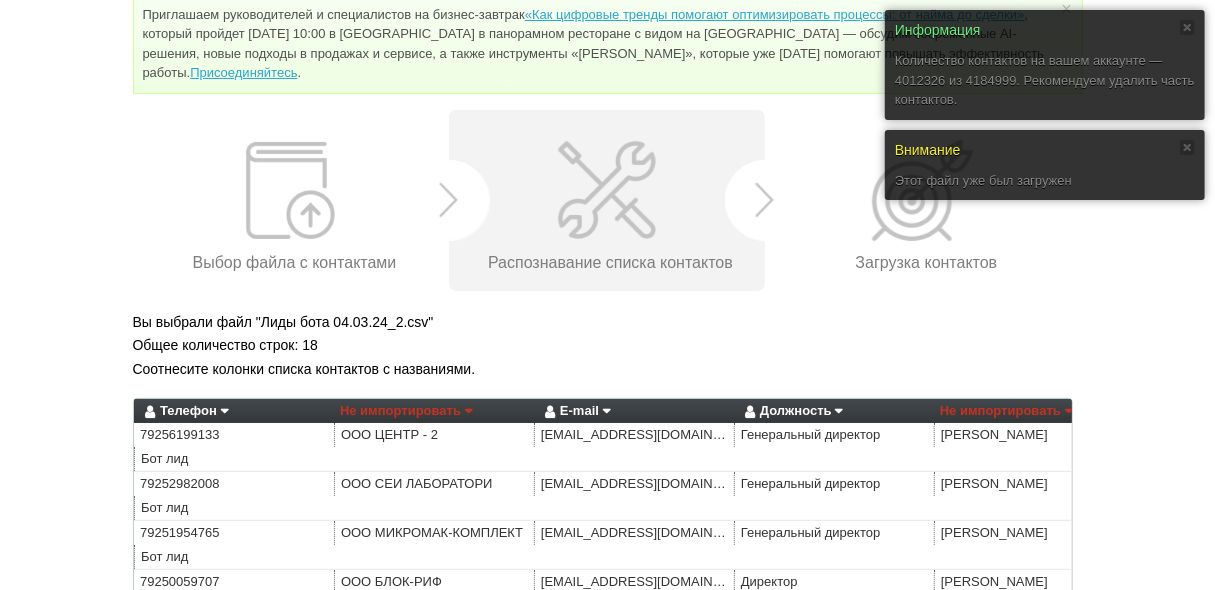 click on "Не импортировать" at bounding box center (406, 411) 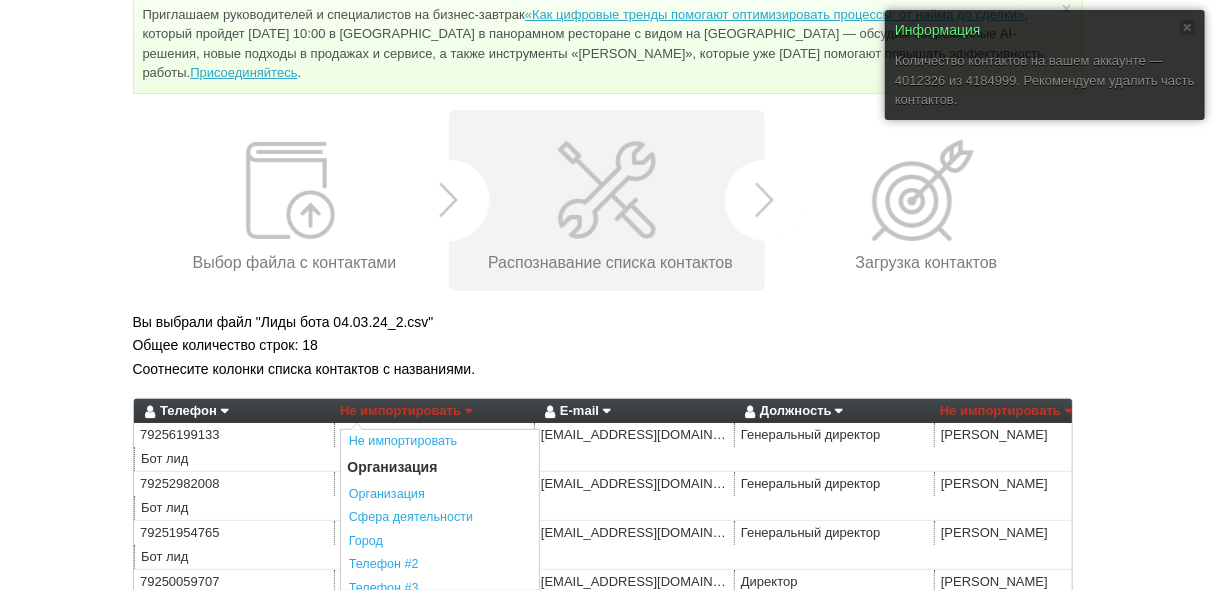 click on "Соотнесите колонки списка контактов с названиями." at bounding box center [608, 369] 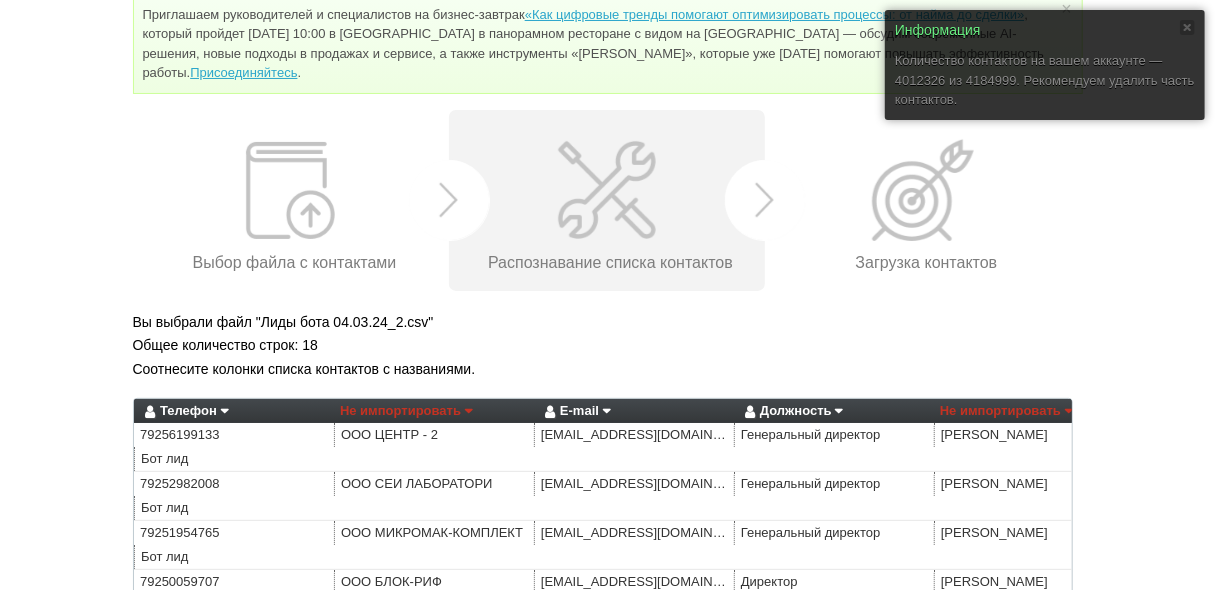 click on "Не импортировать" at bounding box center (406, 411) 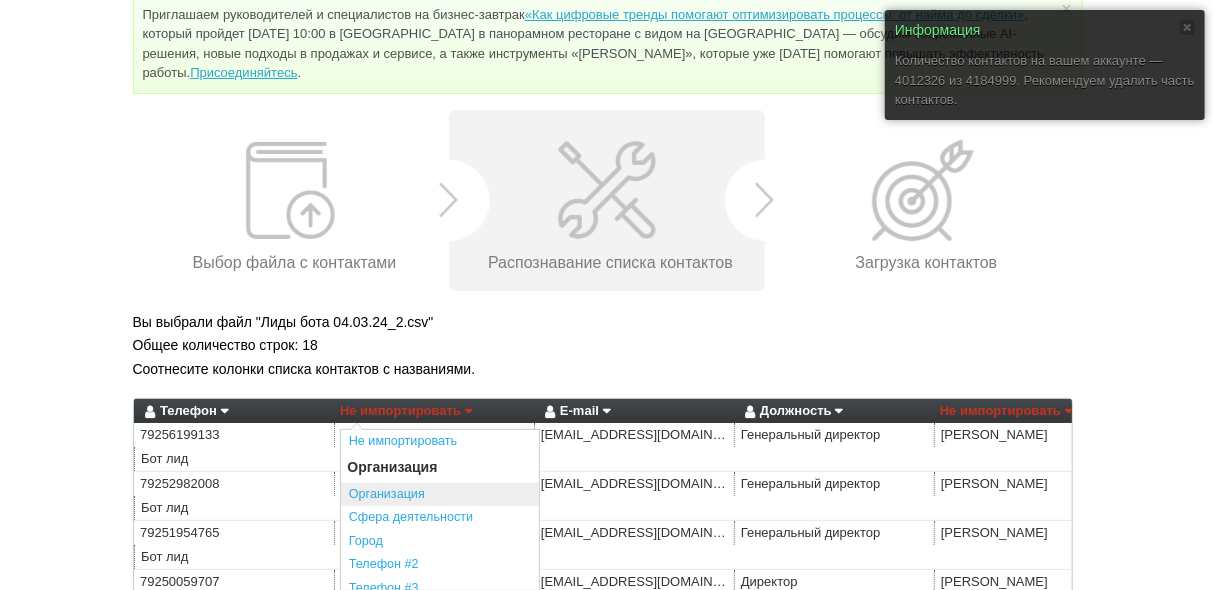 click on "Организация" at bounding box center [440, 495] 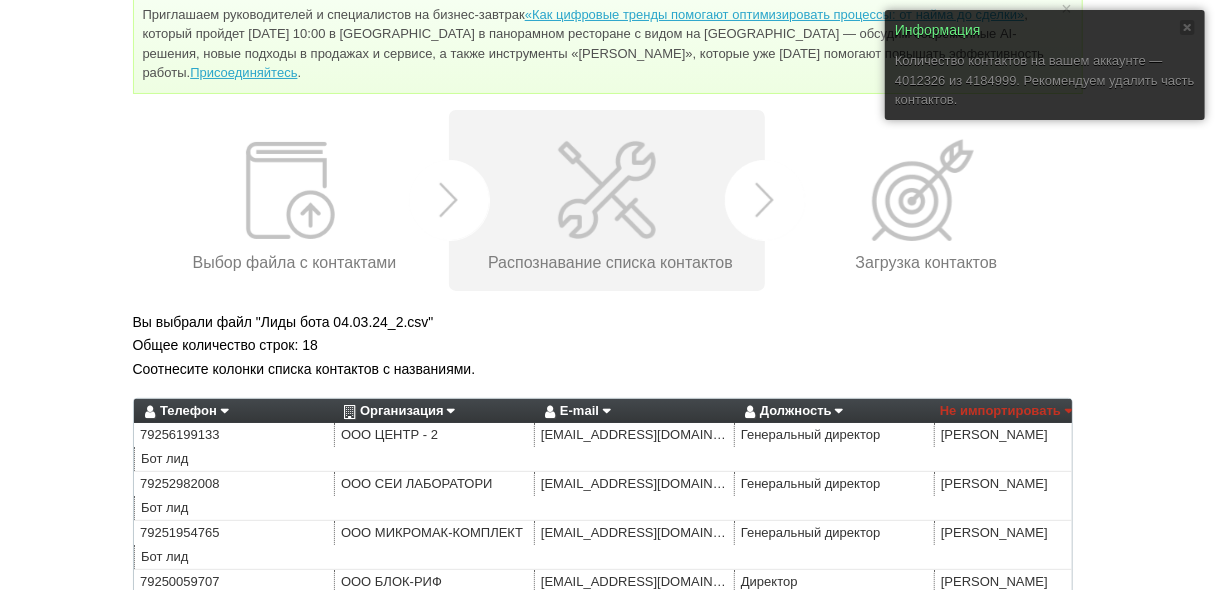 click on "E-mail" at bounding box center (575, 411) 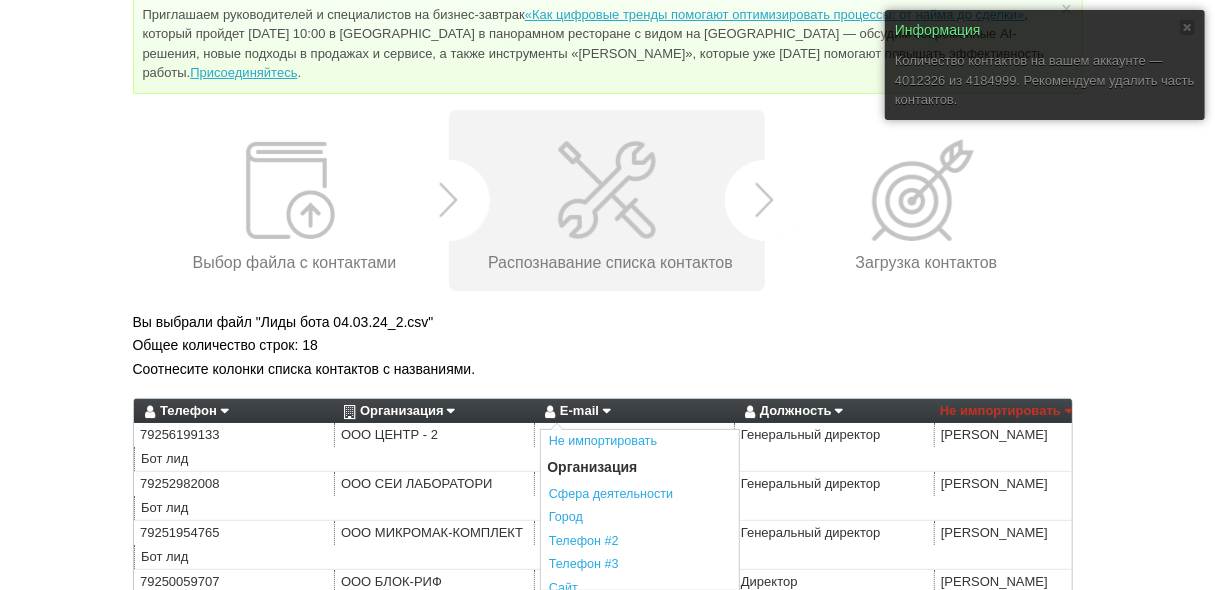 click on "Общее количество строк: 18" at bounding box center [608, 345] 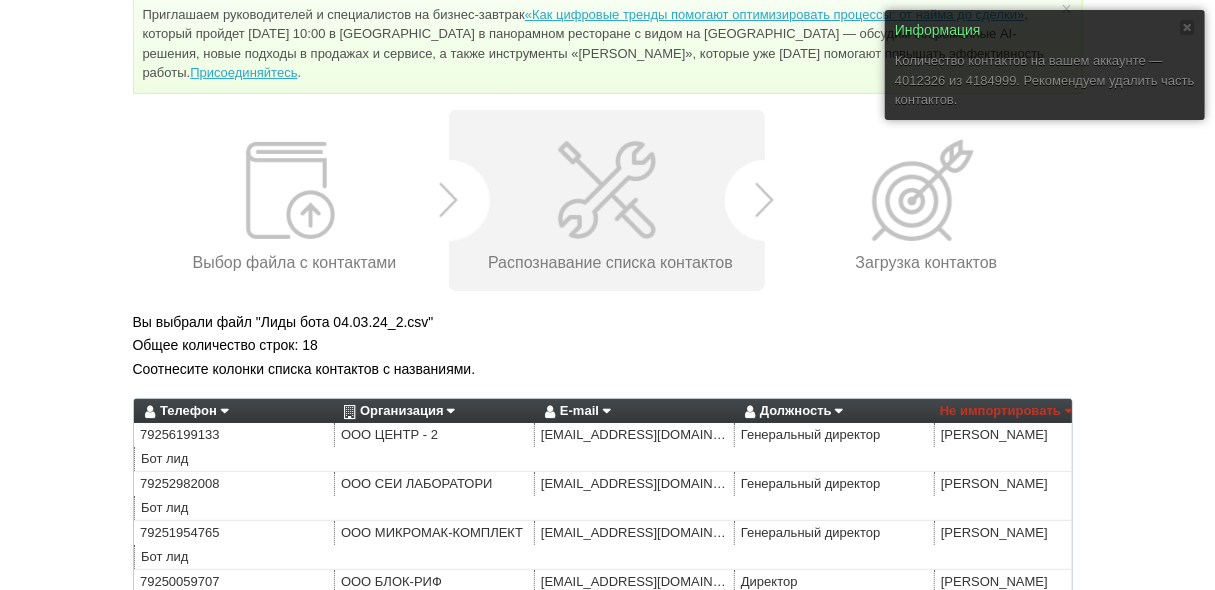click on "Не импортировать" at bounding box center (1006, 411) 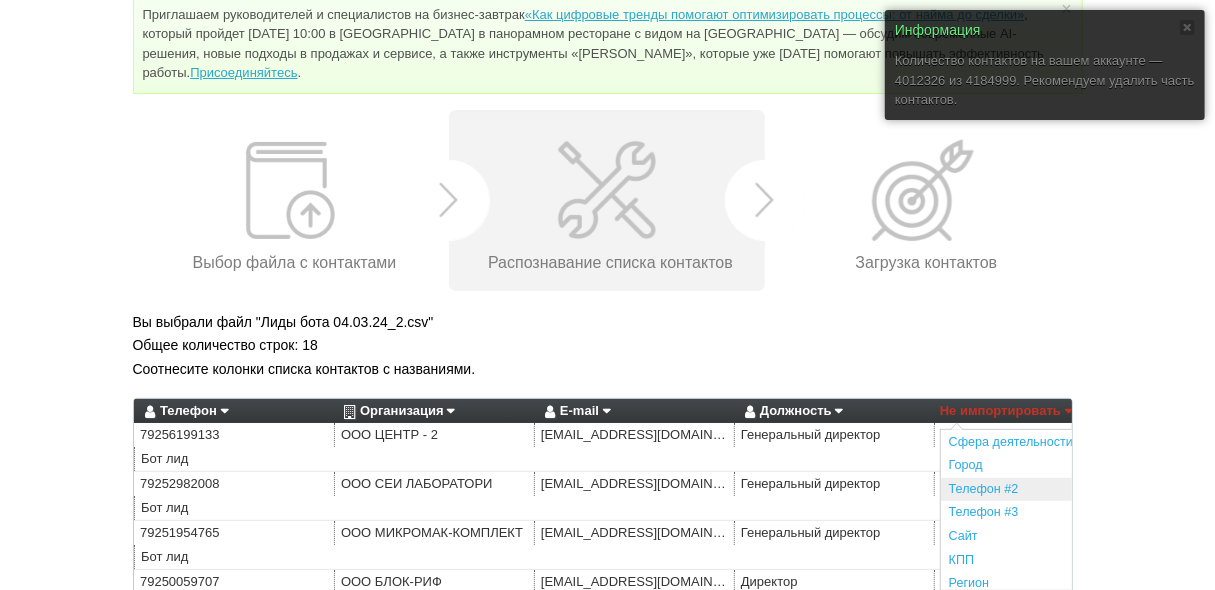 scroll, scrollTop: 80, scrollLeft: 0, axis: vertical 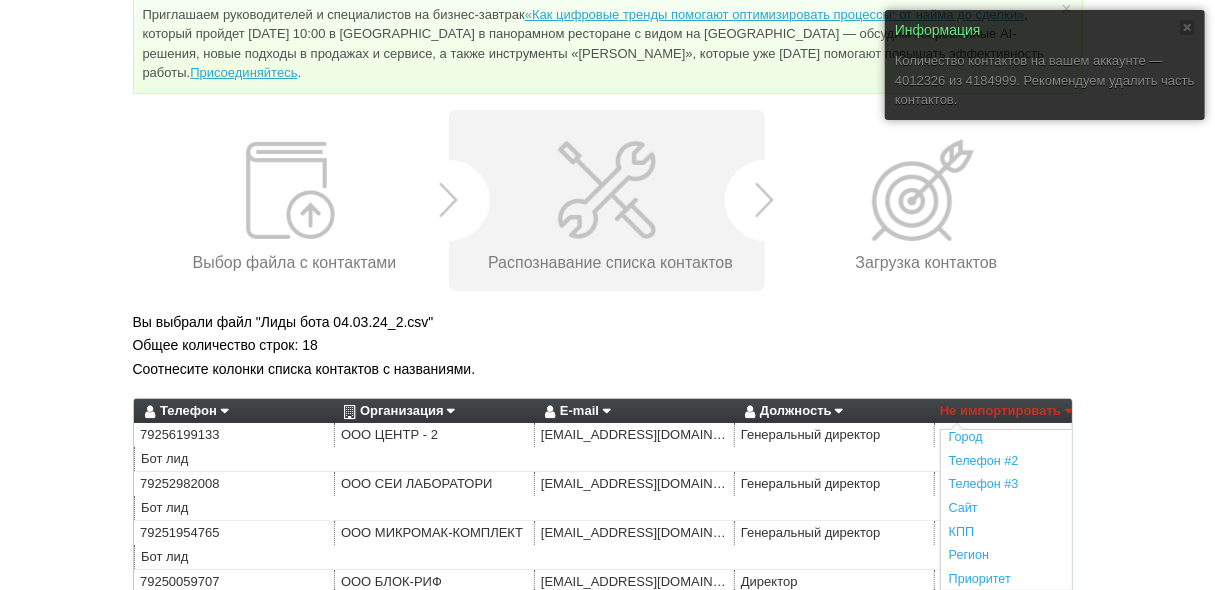 click on "Соотнесите колонки списка контактов с названиями." at bounding box center [608, 369] 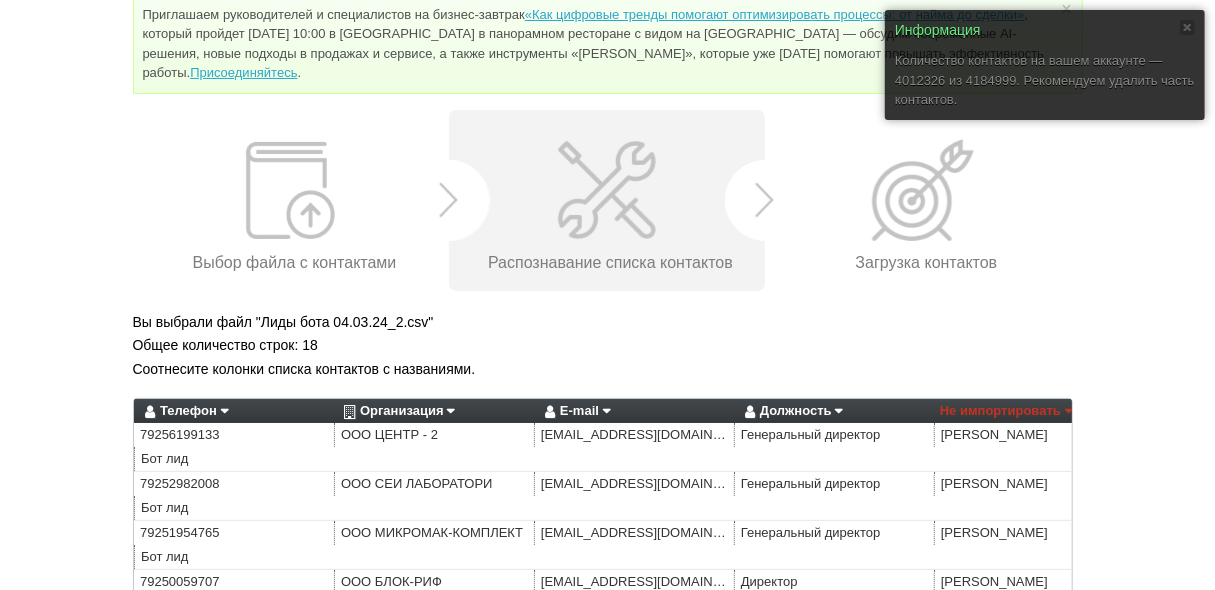 click on "Не импортировать" at bounding box center (1006, 411) 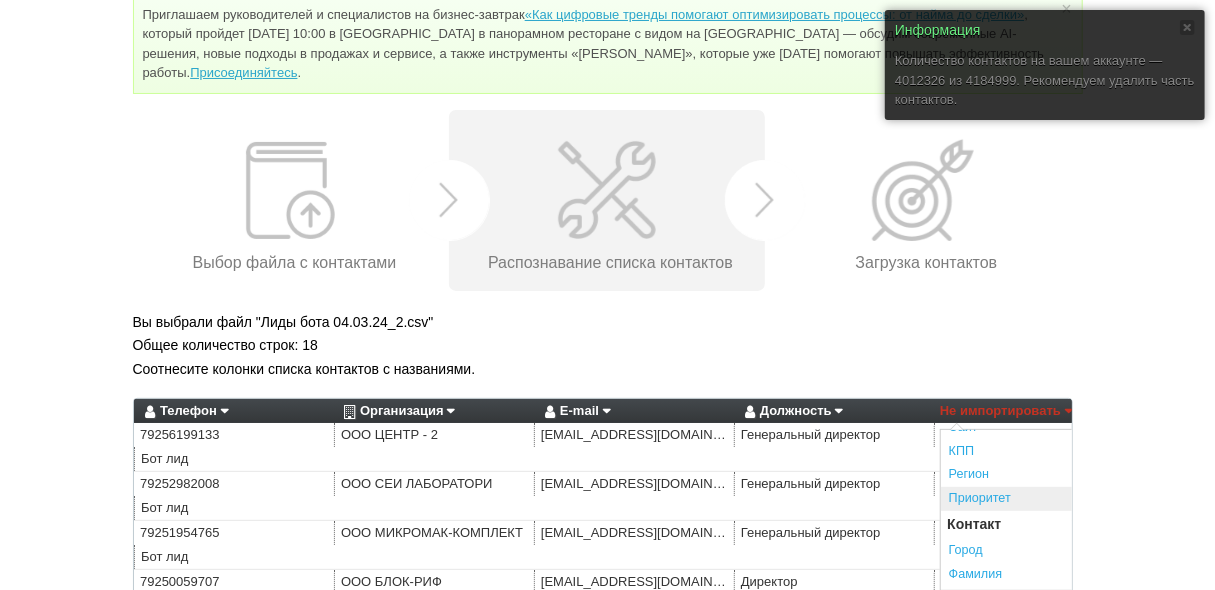 scroll, scrollTop: 240, scrollLeft: 0, axis: vertical 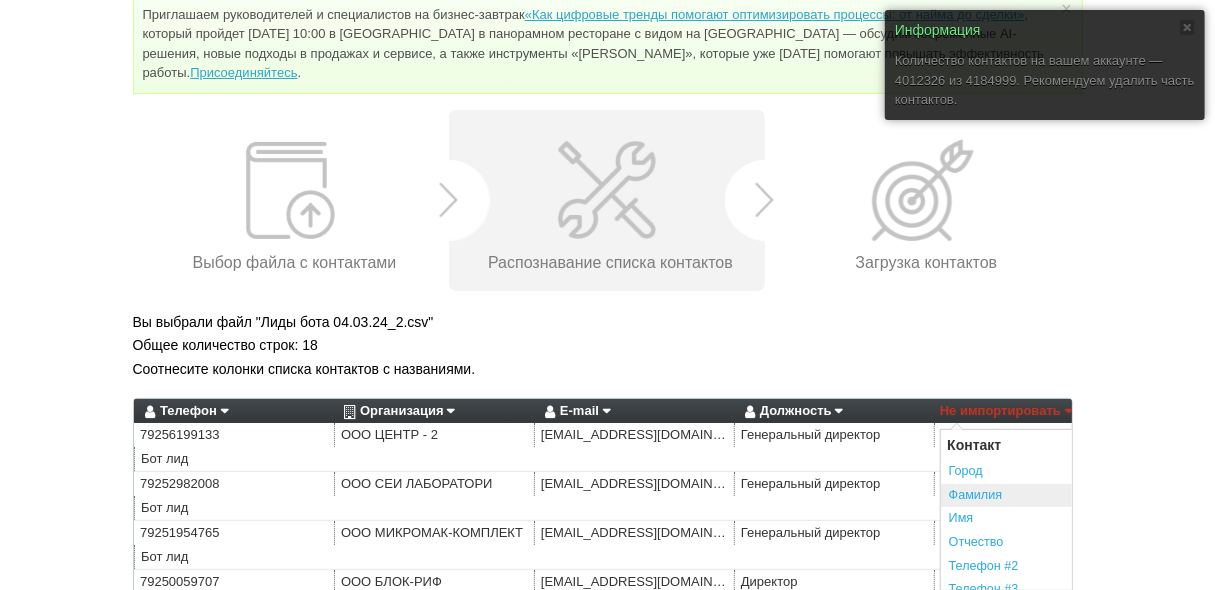 click on "Фамилия" at bounding box center (1040, 496) 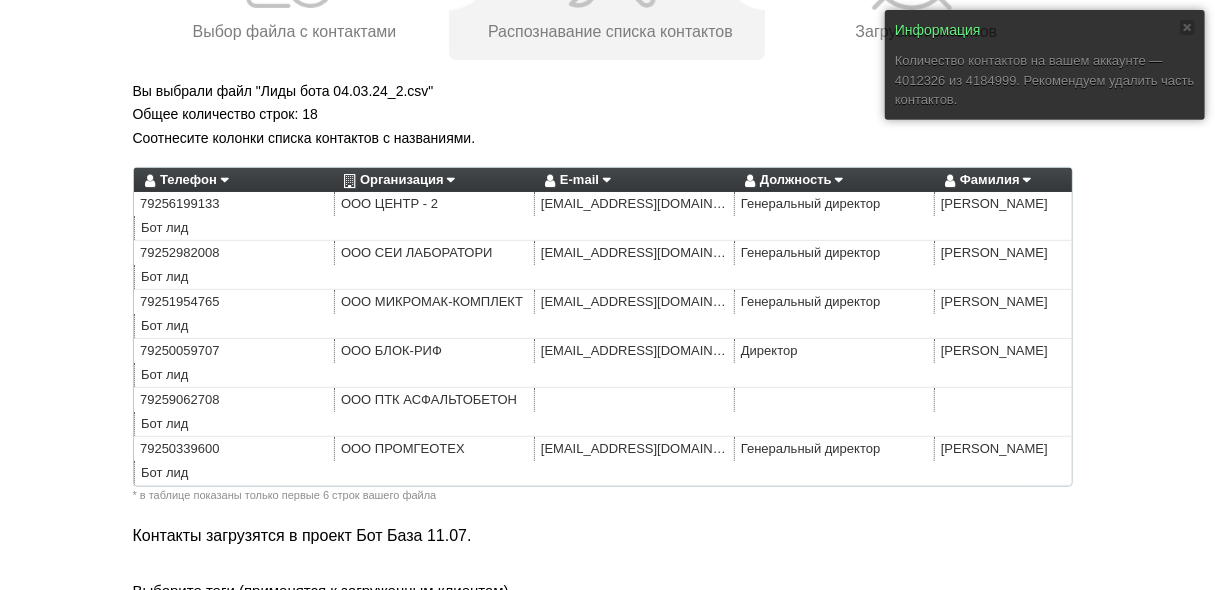 scroll, scrollTop: 321, scrollLeft: 0, axis: vertical 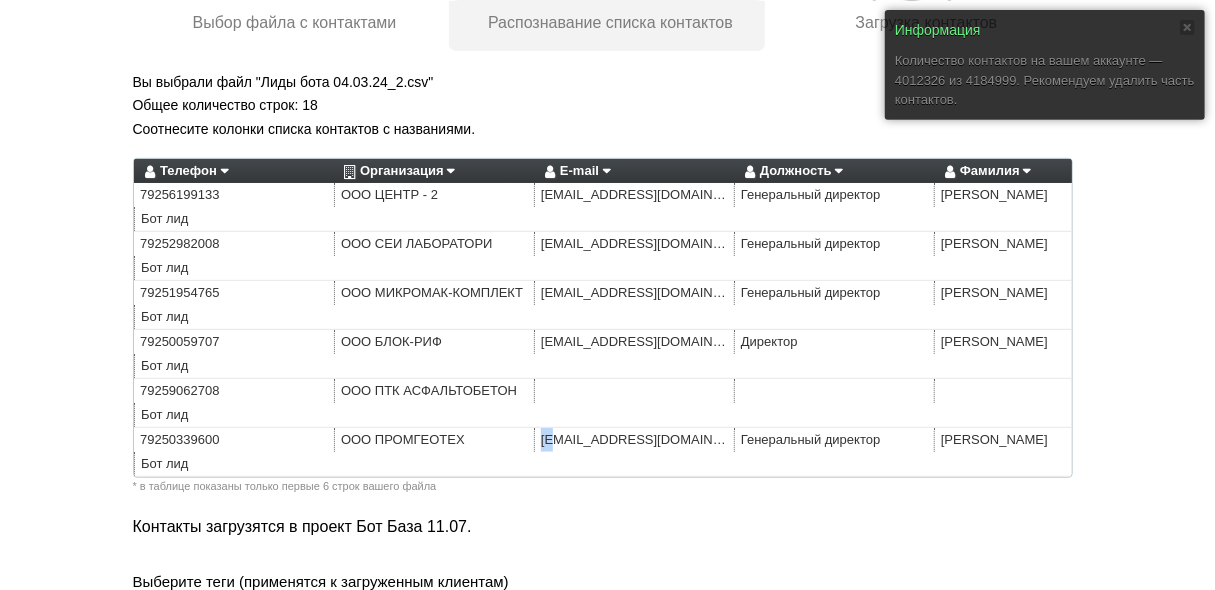 drag, startPoint x: 502, startPoint y: 473, endPoint x: 552, endPoint y: 482, distance: 50.803543 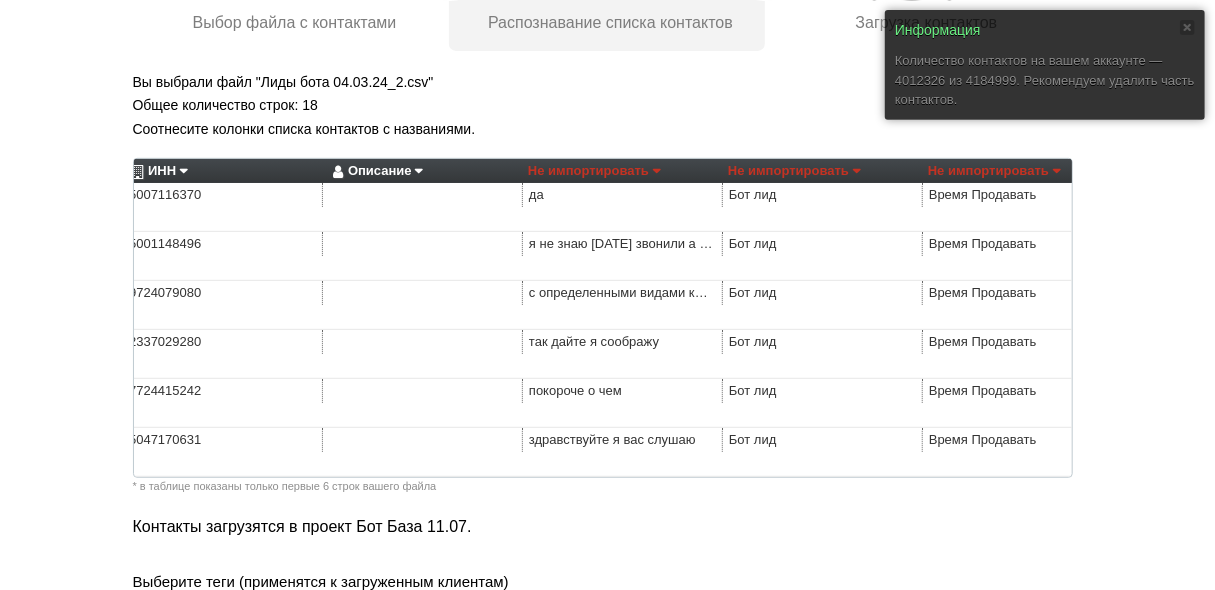 scroll, scrollTop: 0, scrollLeft: 1213, axis: horizontal 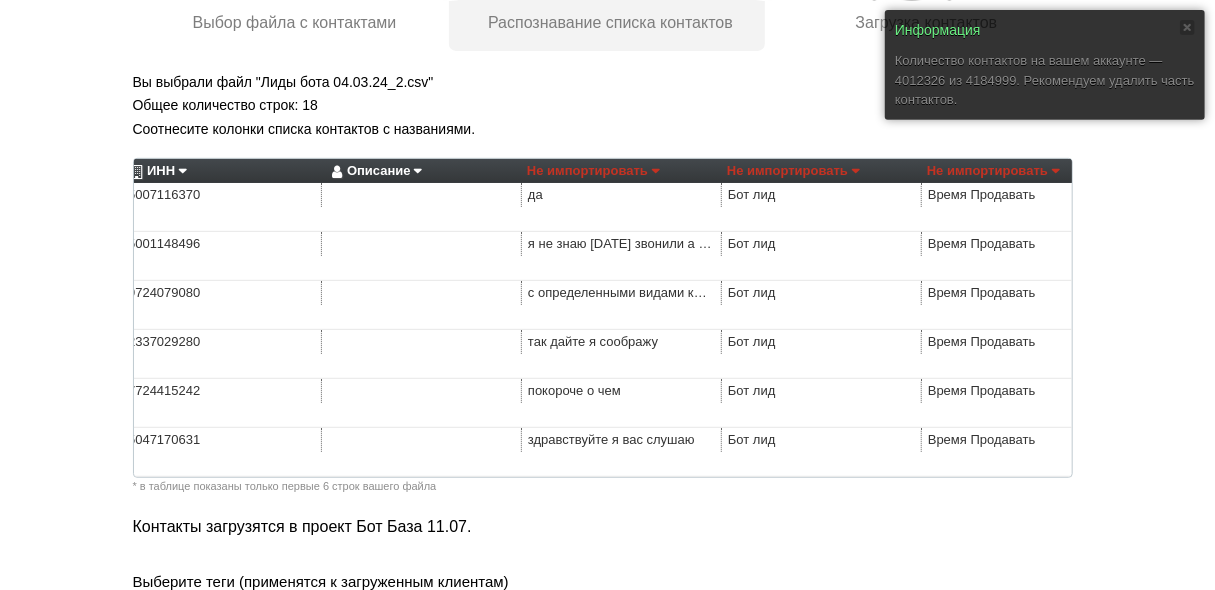click on "Не импортировать" at bounding box center (593, 171) 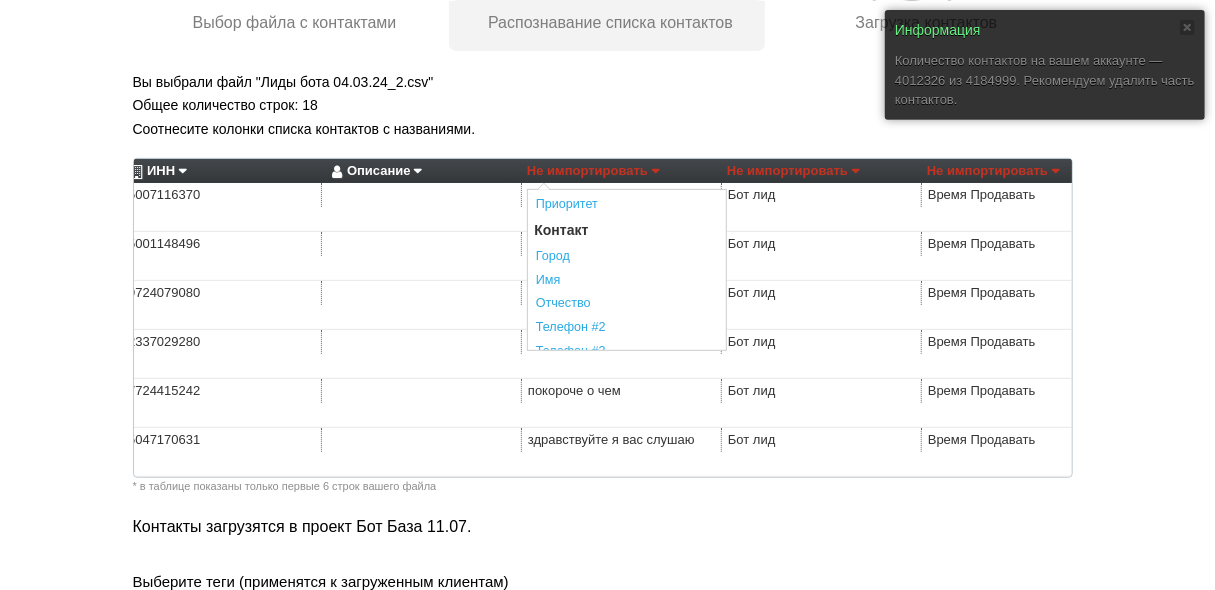 scroll, scrollTop: 240, scrollLeft: 0, axis: vertical 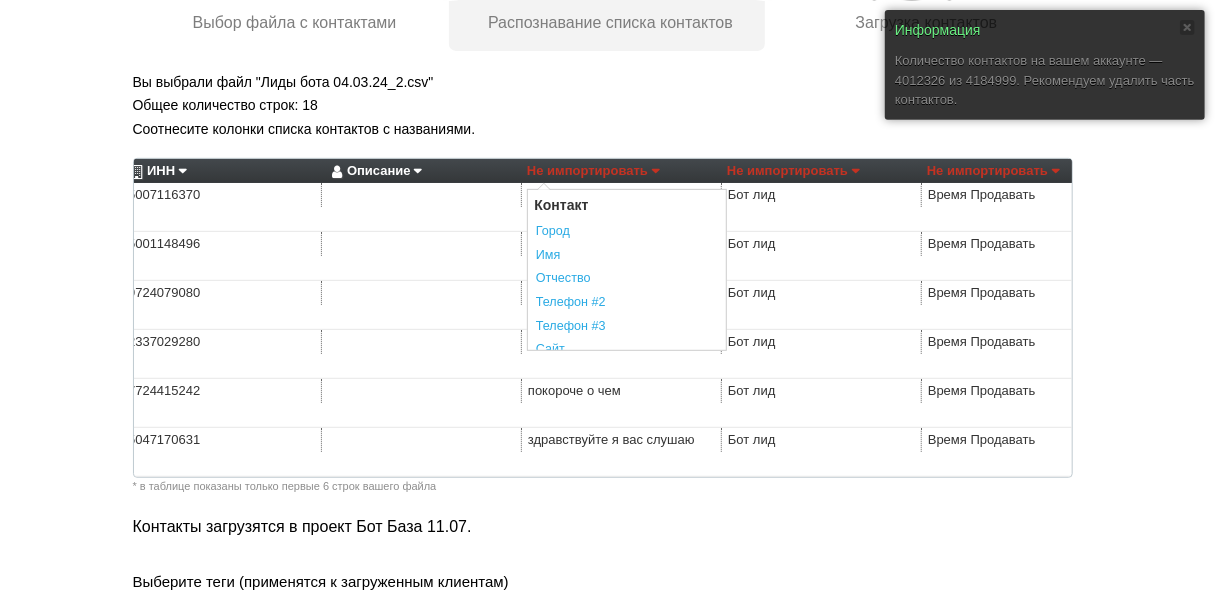 click on "Описание" at bounding box center (374, 171) 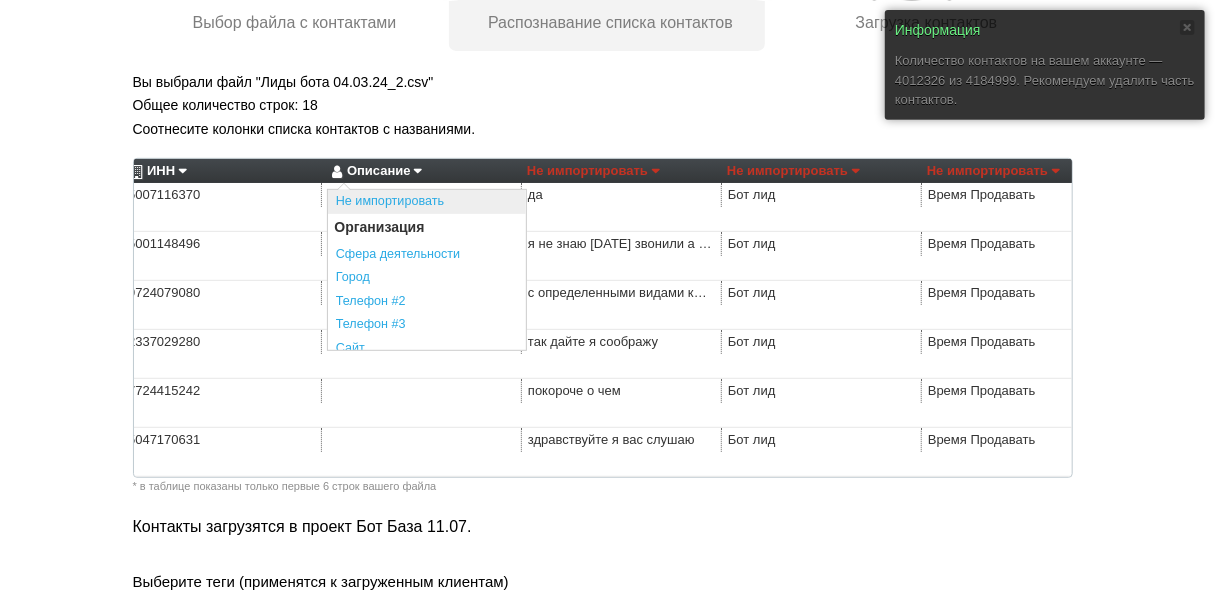 click on "Не импортировать" at bounding box center [427, 202] 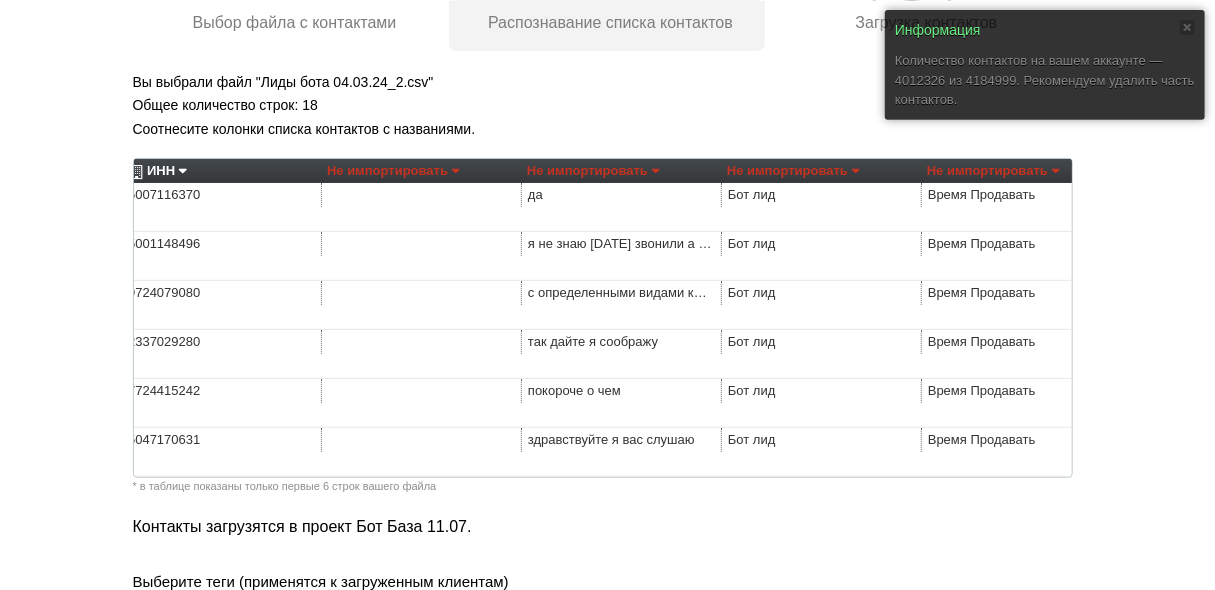 click on "Не импортировать" at bounding box center [593, 171] 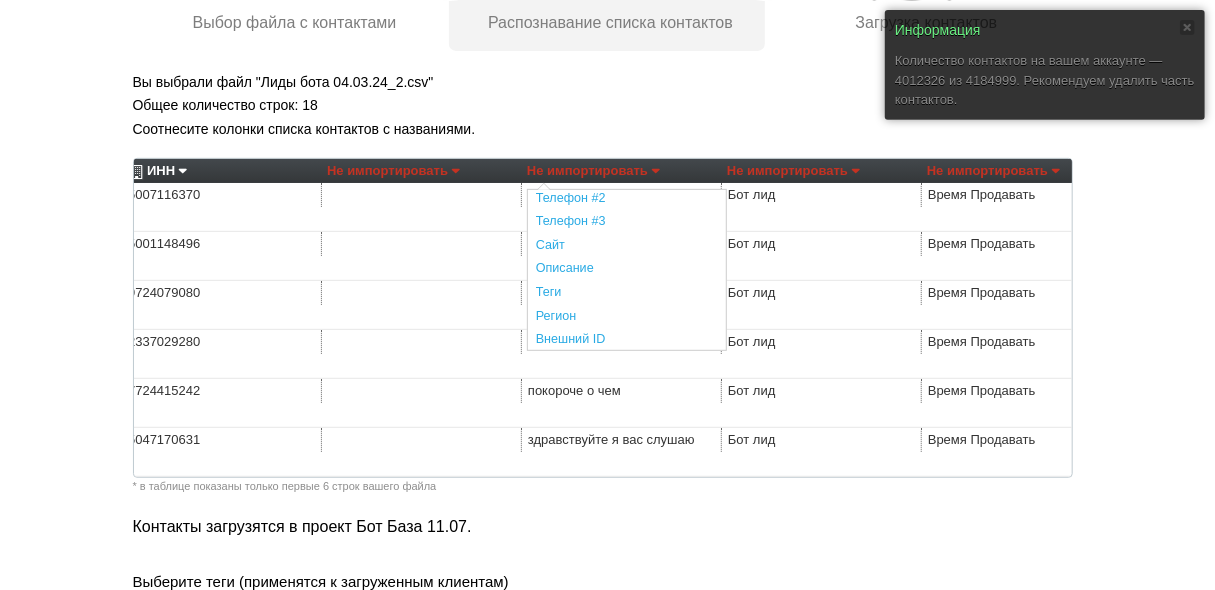 scroll, scrollTop: 392, scrollLeft: 0, axis: vertical 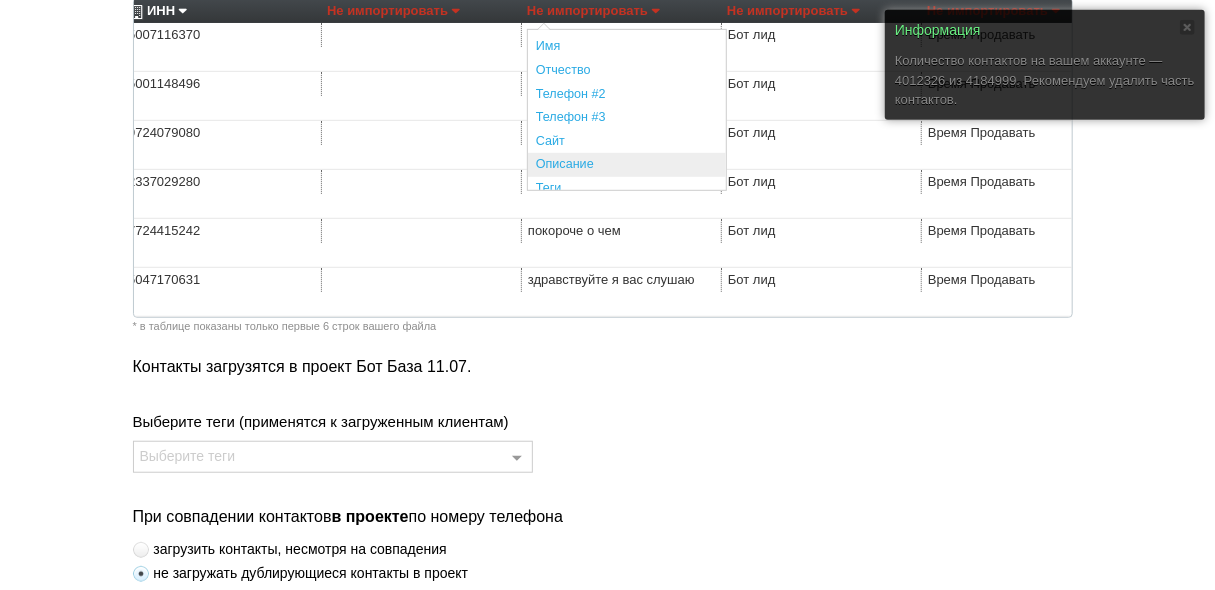 click on "Описание" at bounding box center [627, 165] 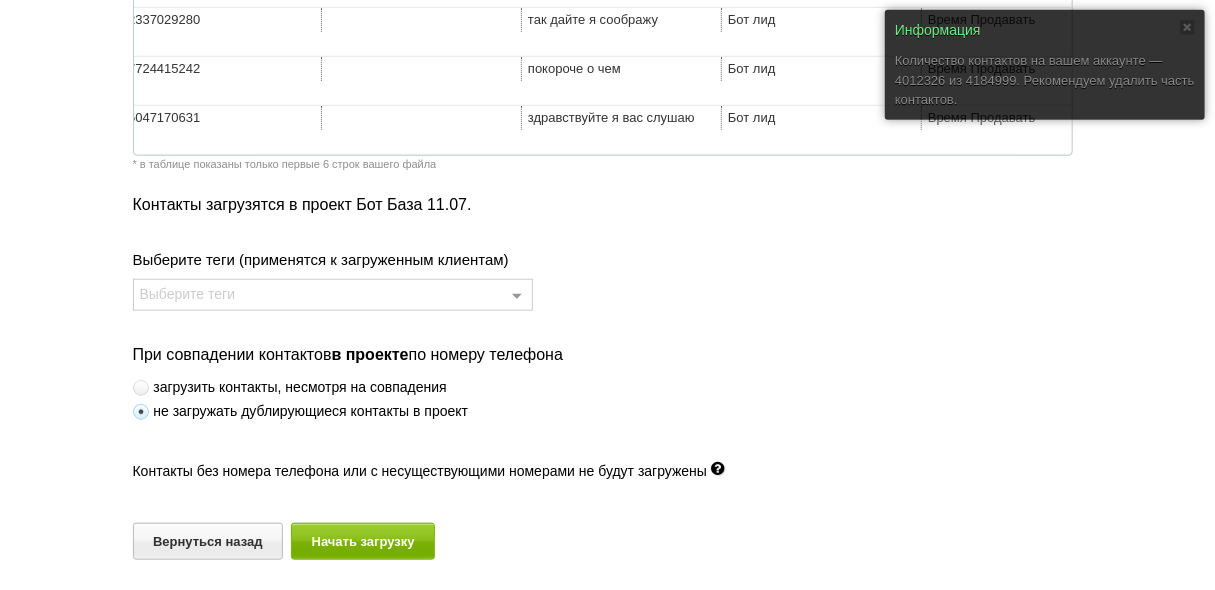 scroll, scrollTop: 651, scrollLeft: 0, axis: vertical 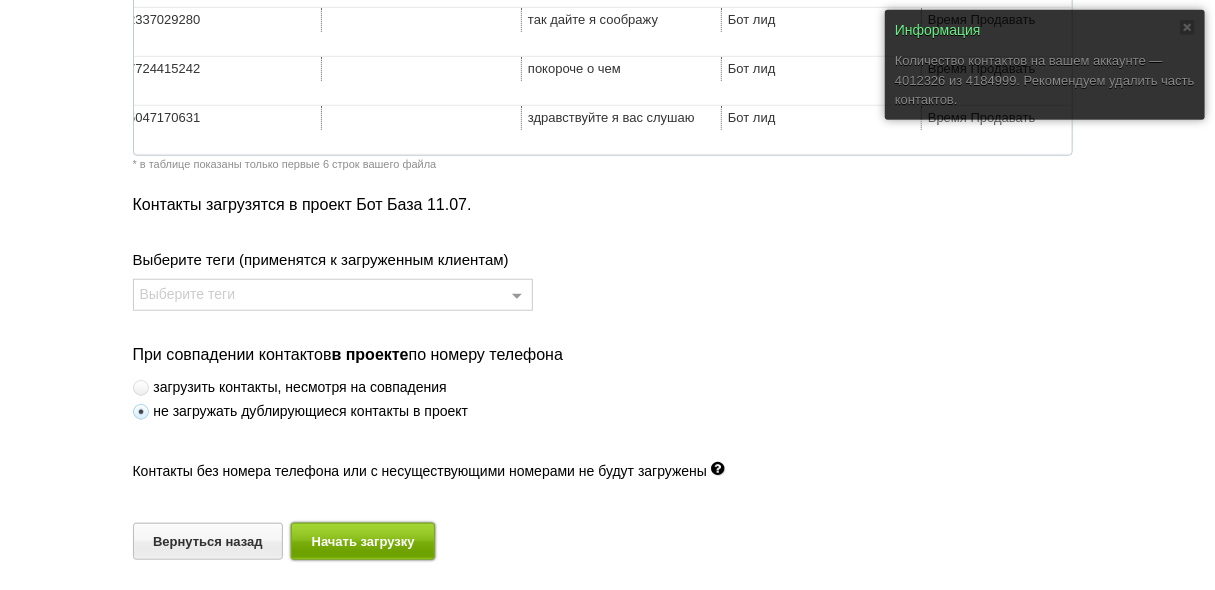 click on "Начать загрузку" at bounding box center (363, 541) 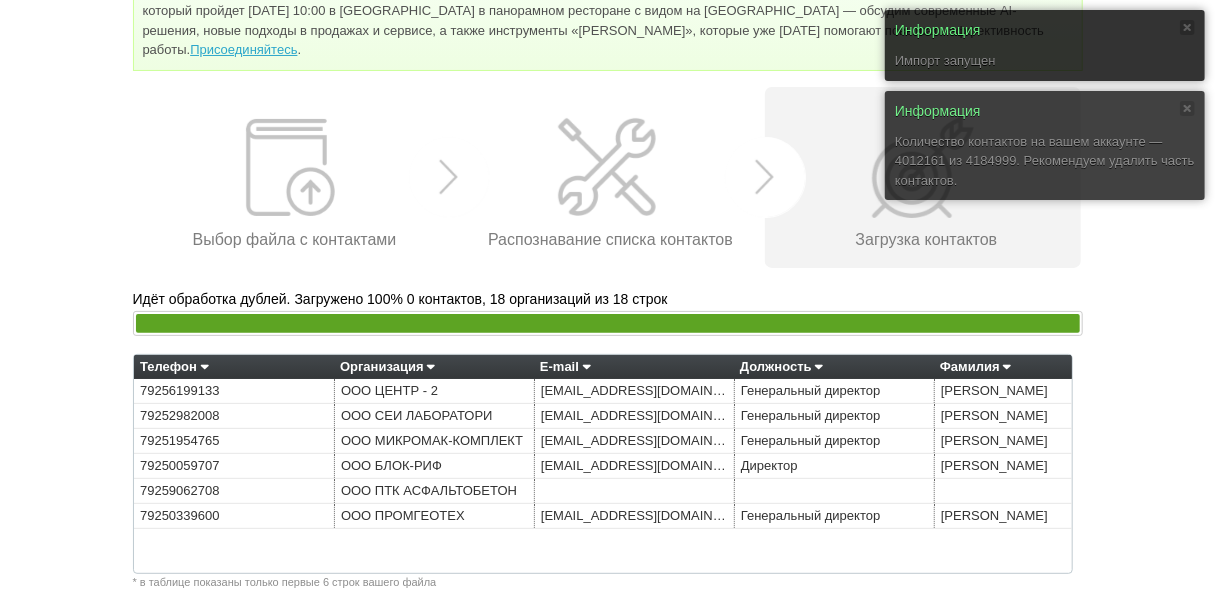 scroll, scrollTop: 221, scrollLeft: 0, axis: vertical 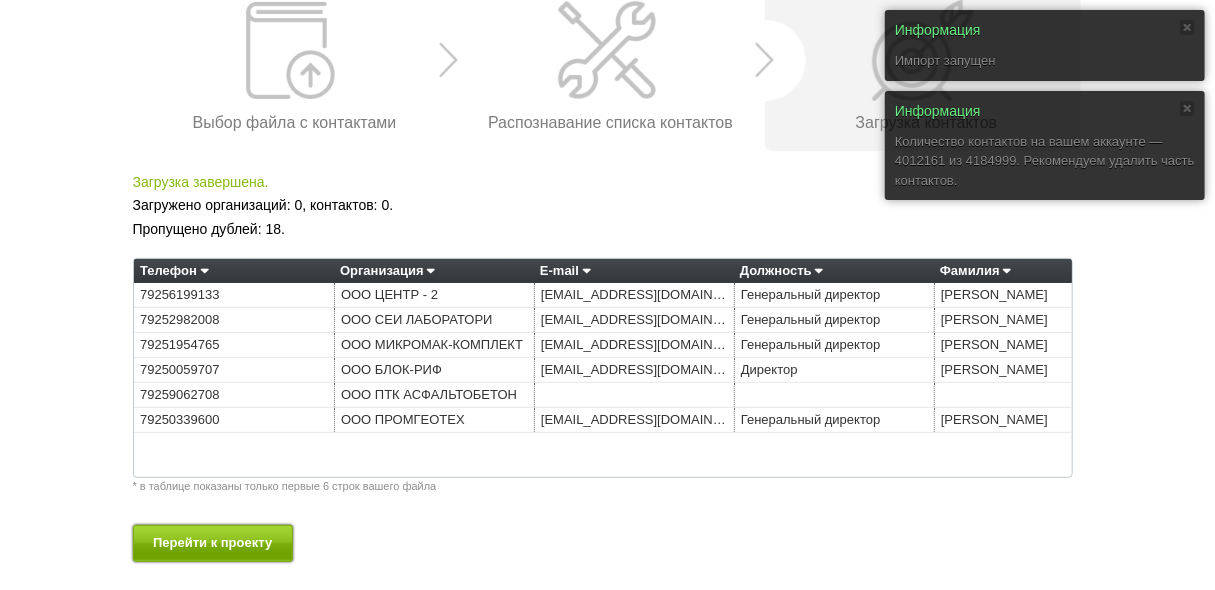 click on "Перейти к проекту" at bounding box center (213, 543) 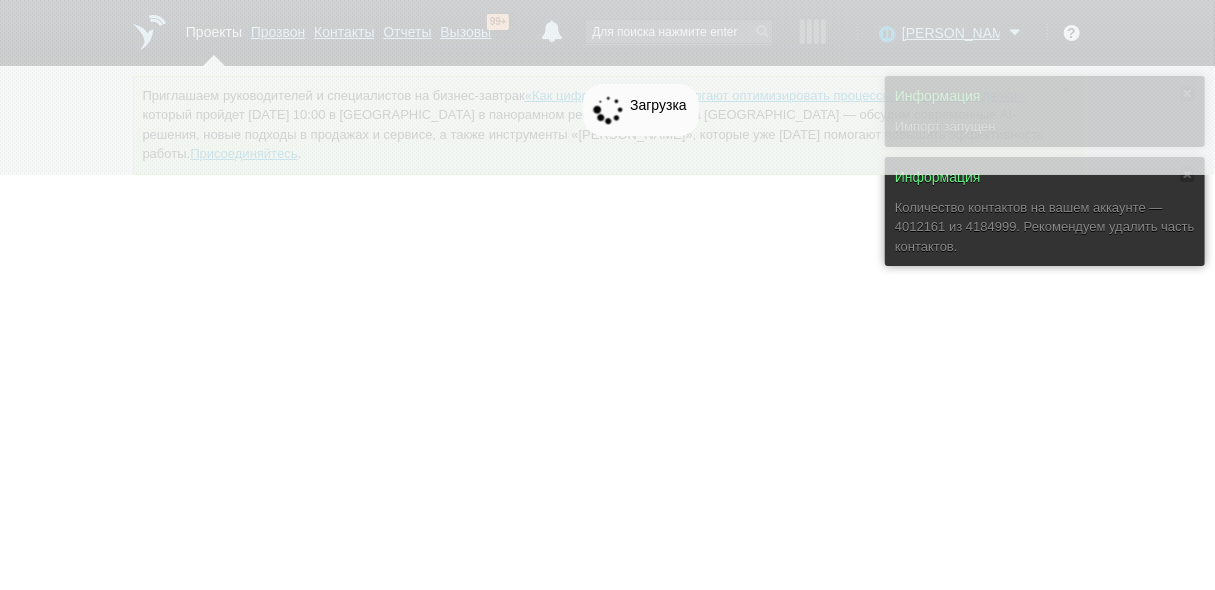 scroll, scrollTop: 0, scrollLeft: 0, axis: both 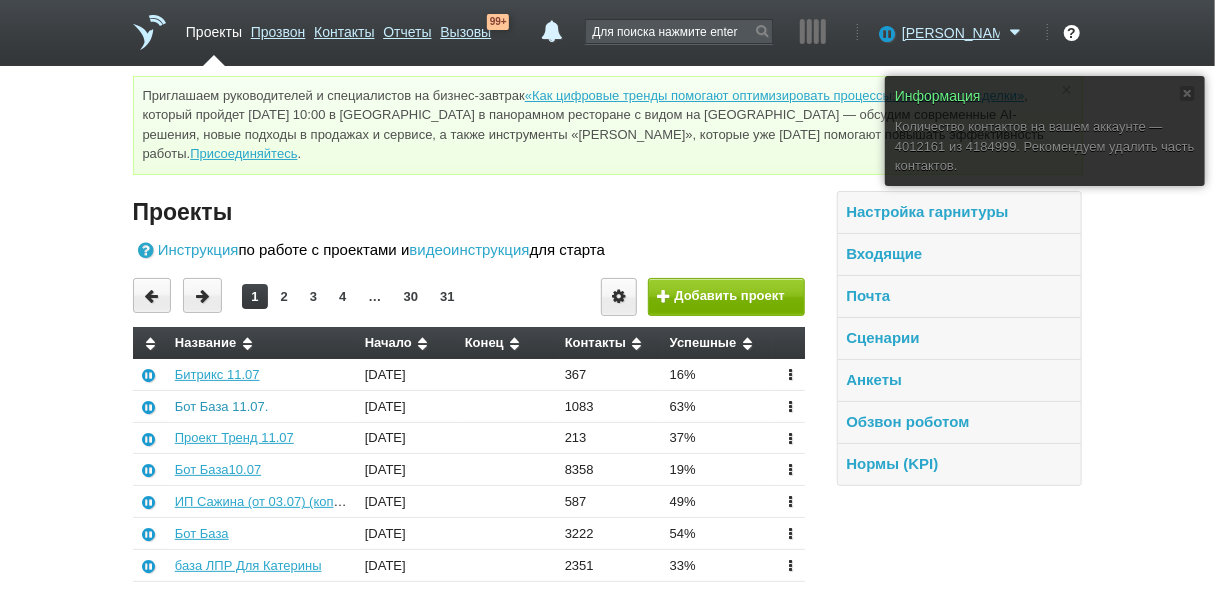 click on "Бот База 11.07." at bounding box center (222, 406) 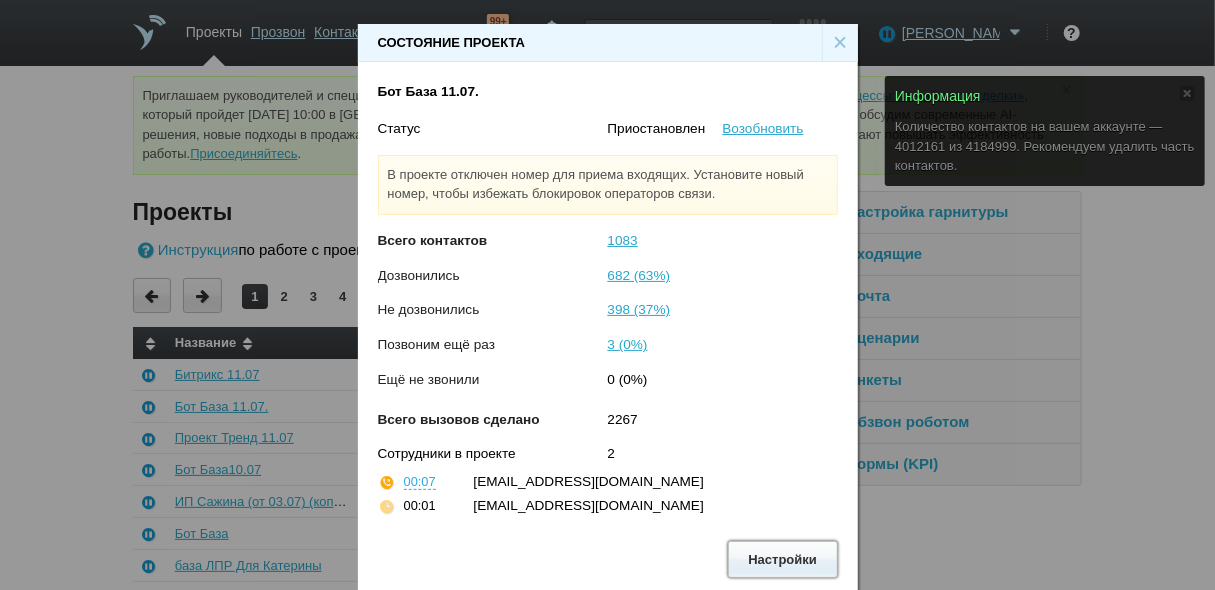 click on "Настройки" at bounding box center (783, 559) 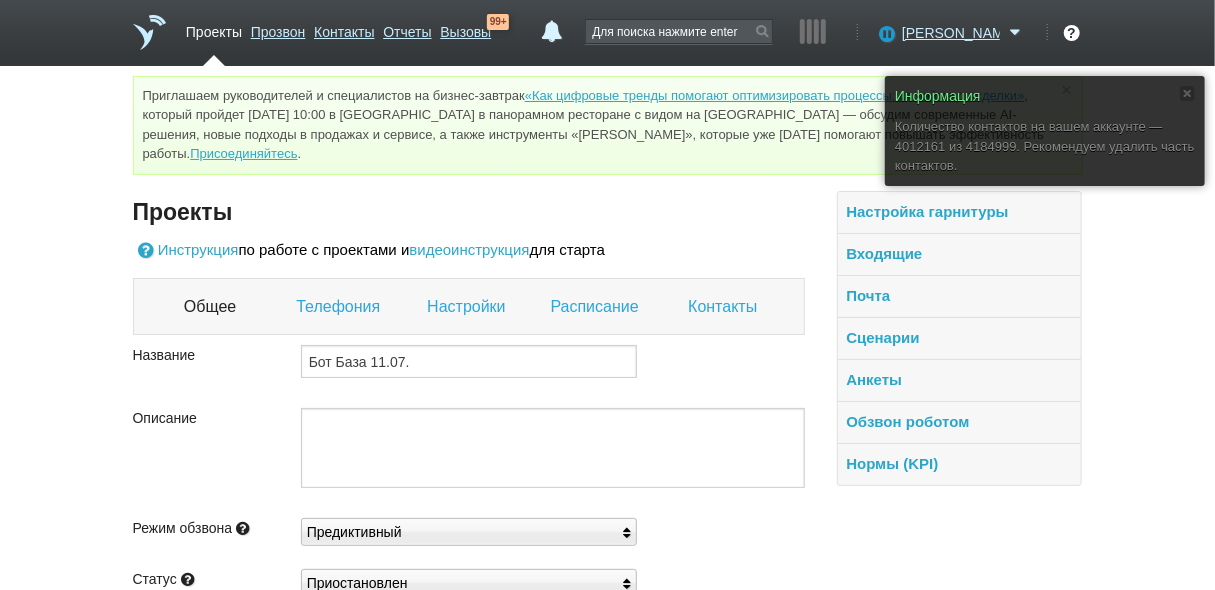 click on "Контакты" at bounding box center (725, 307) 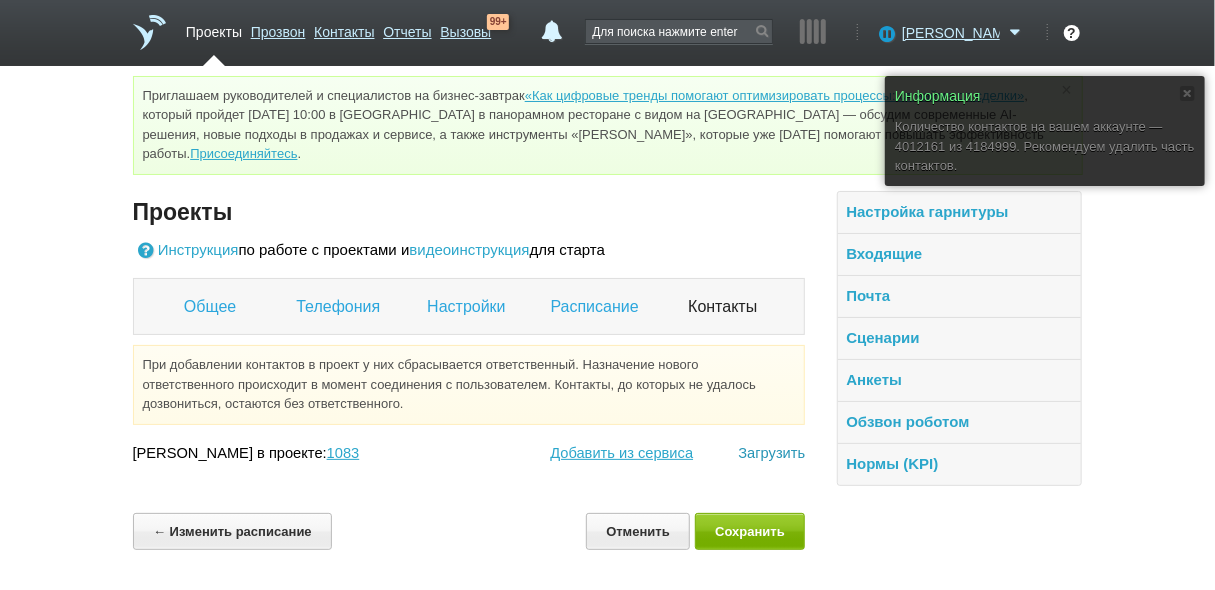 click on "Загрузить" at bounding box center [771, 453] 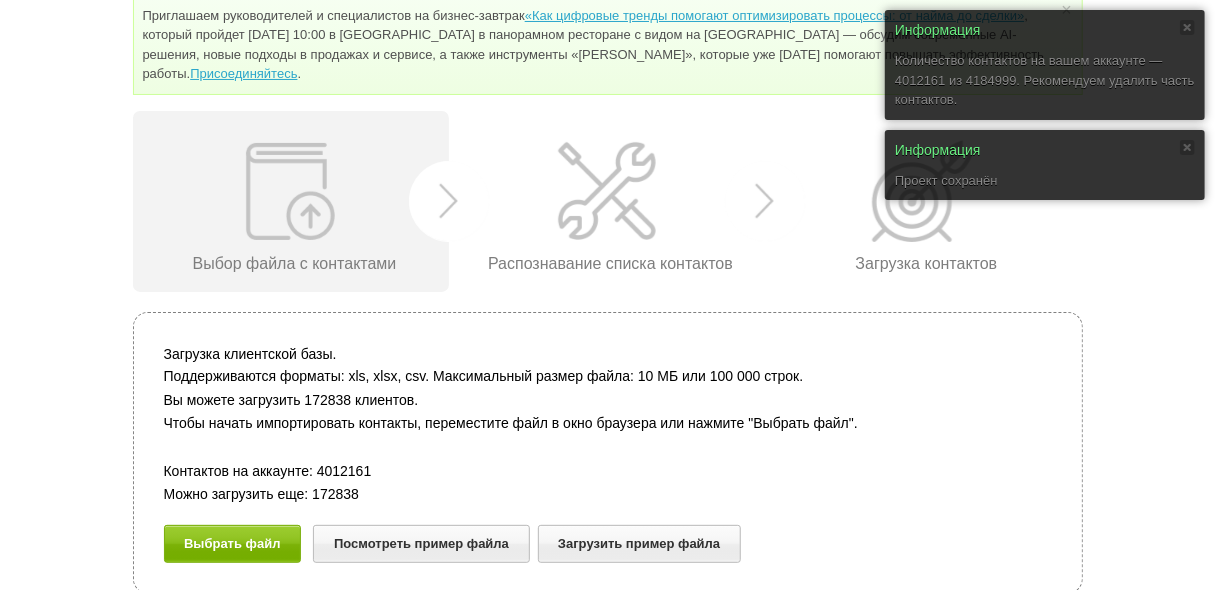 scroll, scrollTop: 81, scrollLeft: 0, axis: vertical 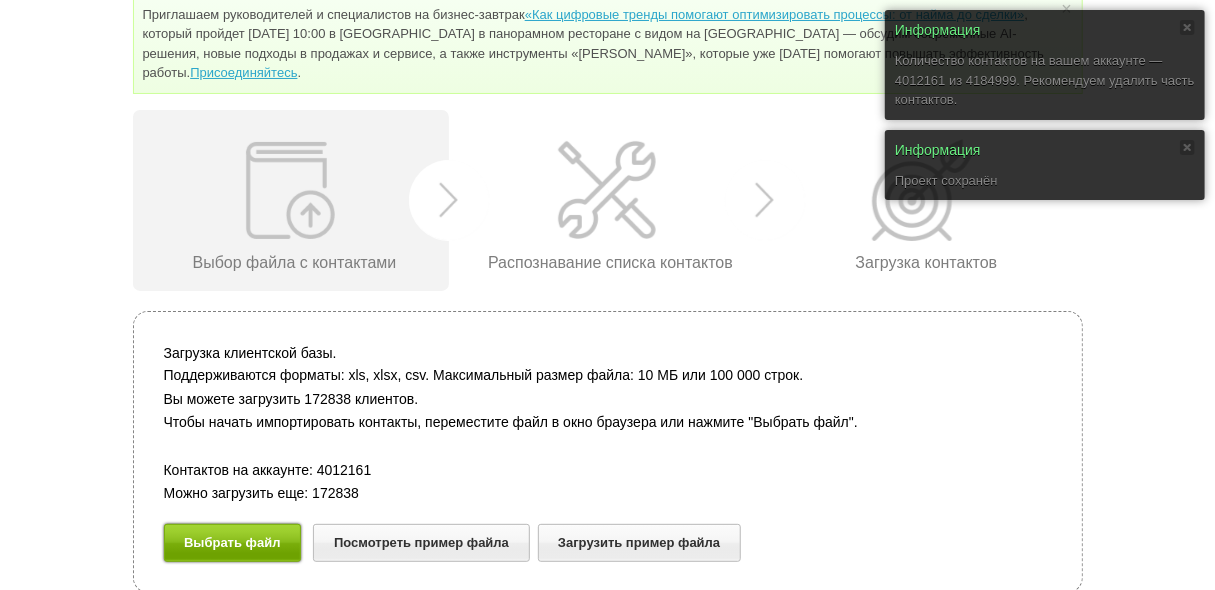 click on "Выбрать файл" at bounding box center (233, 542) 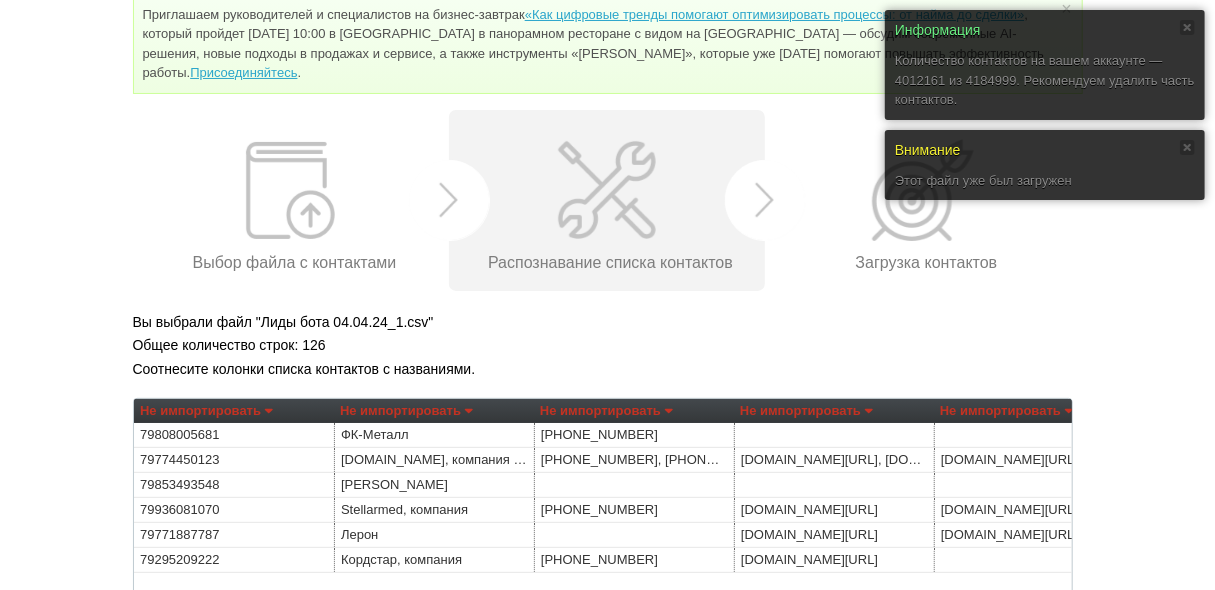 click on "Не импортировать" at bounding box center (206, 411) 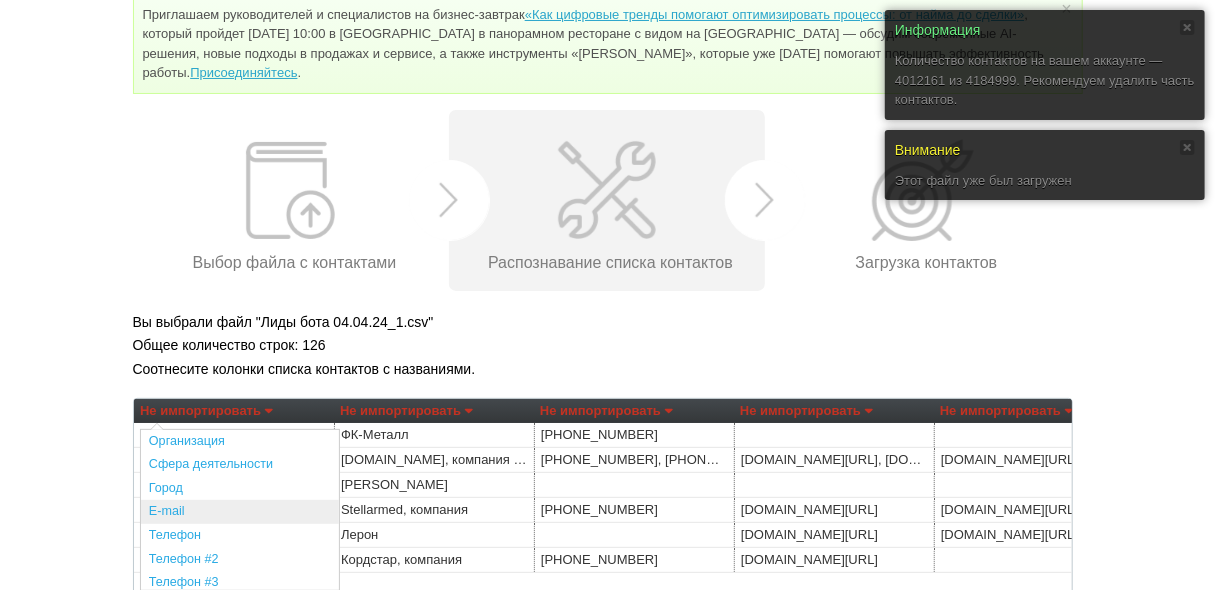 scroll, scrollTop: 80, scrollLeft: 0, axis: vertical 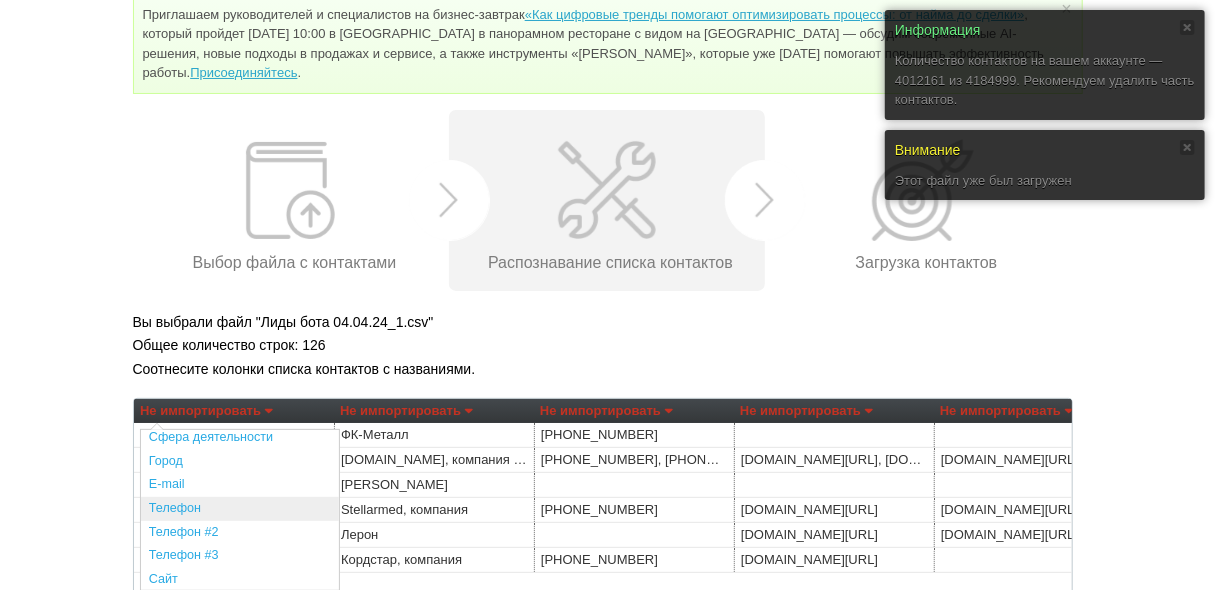 click on "Телефон" at bounding box center (240, 509) 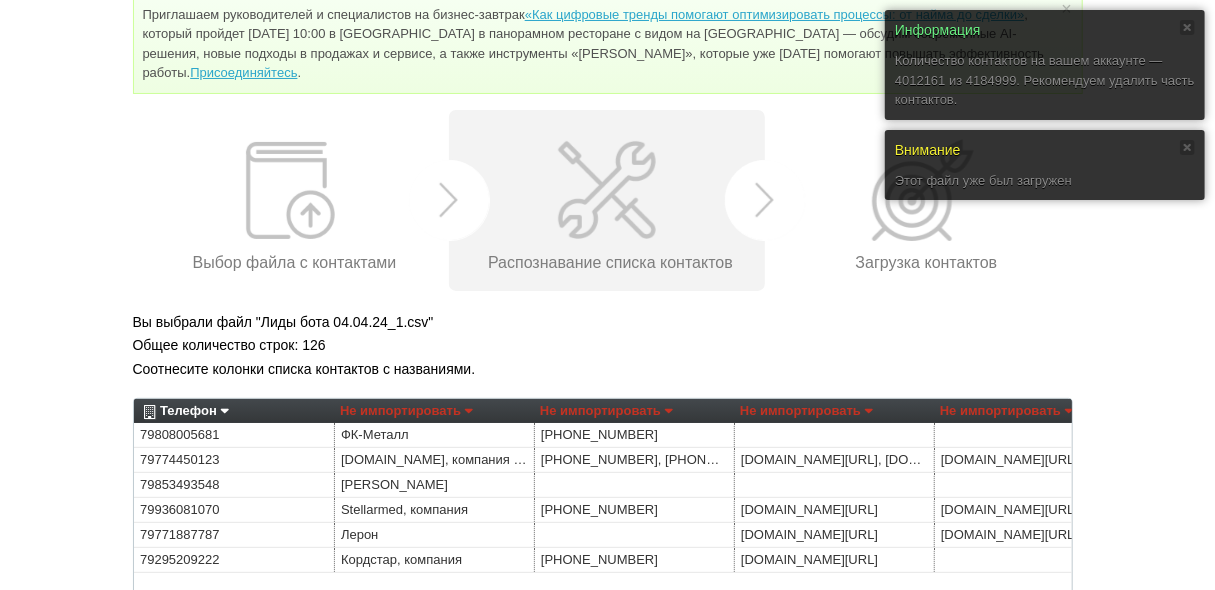 click on "Не импортировать" at bounding box center (406, 411) 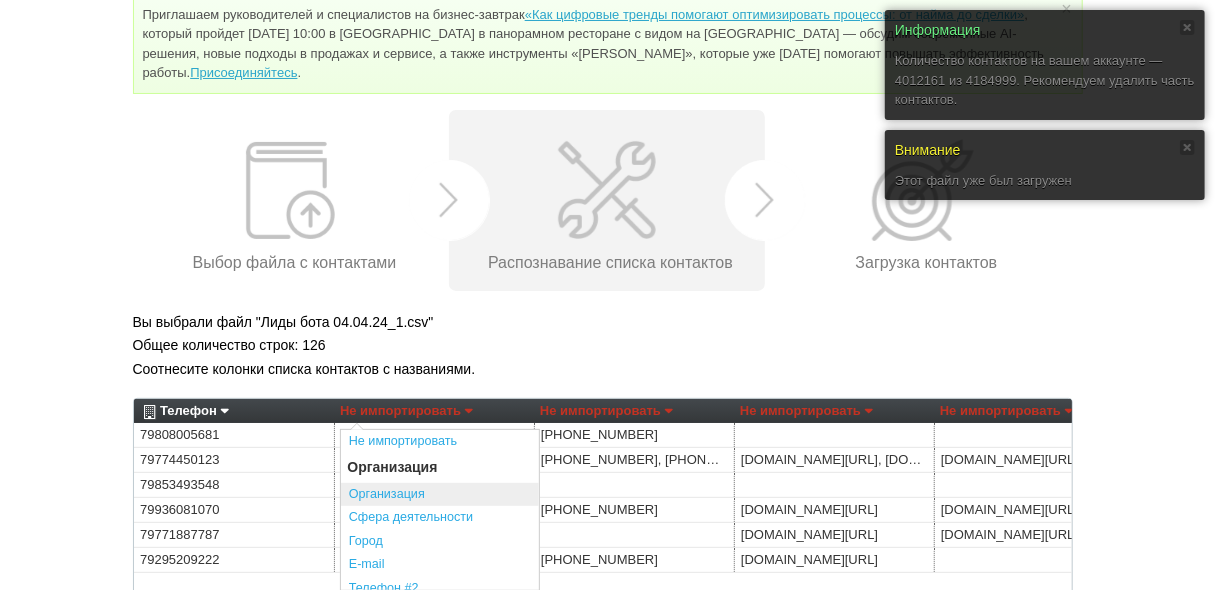 click on "Организация" at bounding box center (440, 495) 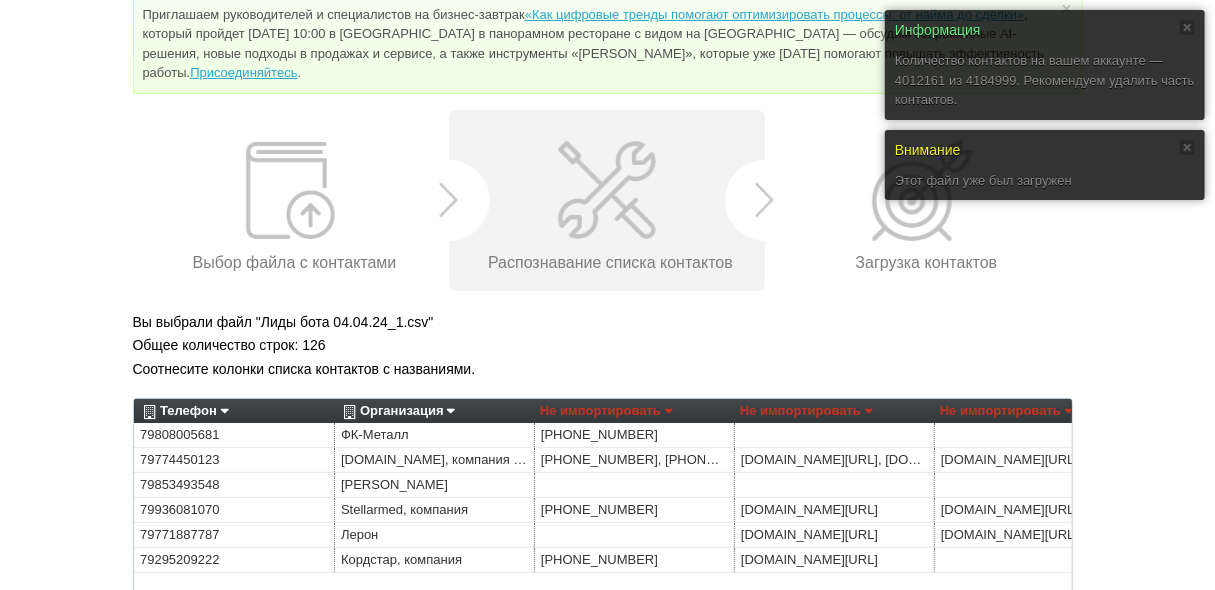 drag, startPoint x: 570, startPoint y: 407, endPoint x: 570, endPoint y: 438, distance: 31 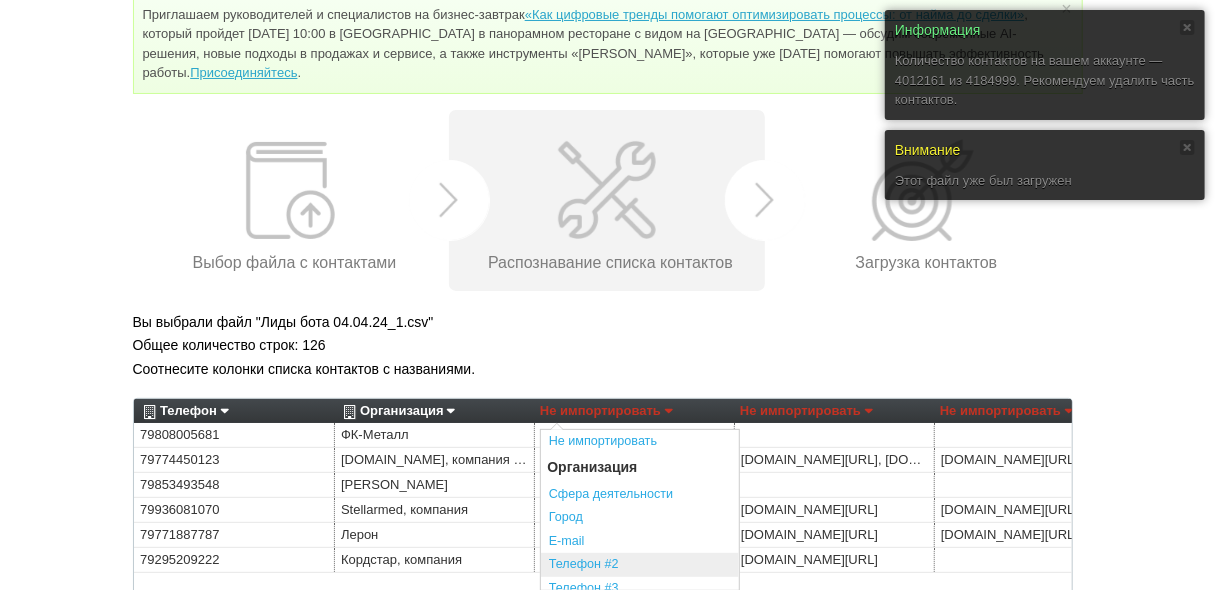 click on "Телефон #2" at bounding box center (640, 565) 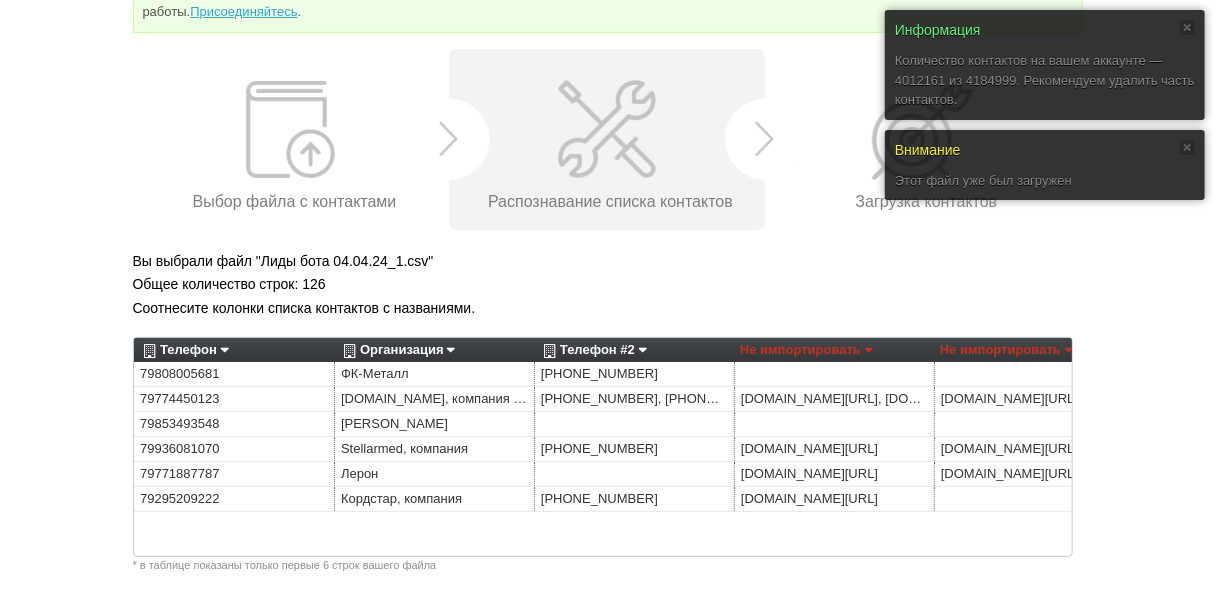 scroll, scrollTop: 241, scrollLeft: 0, axis: vertical 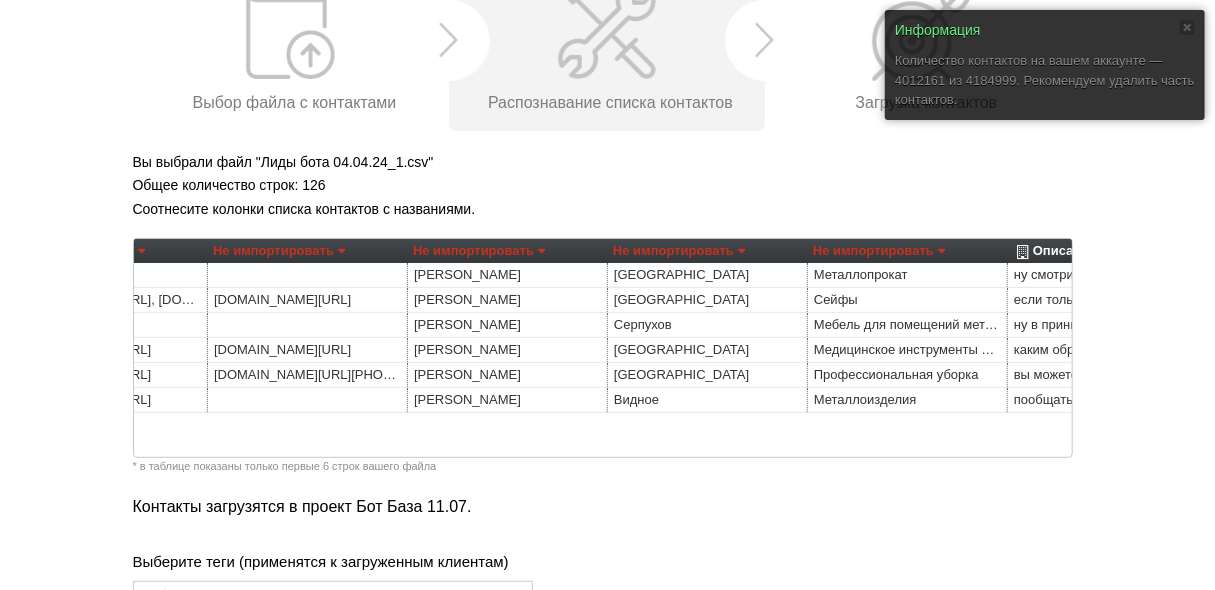 click on "Не импортировать" at bounding box center [479, 251] 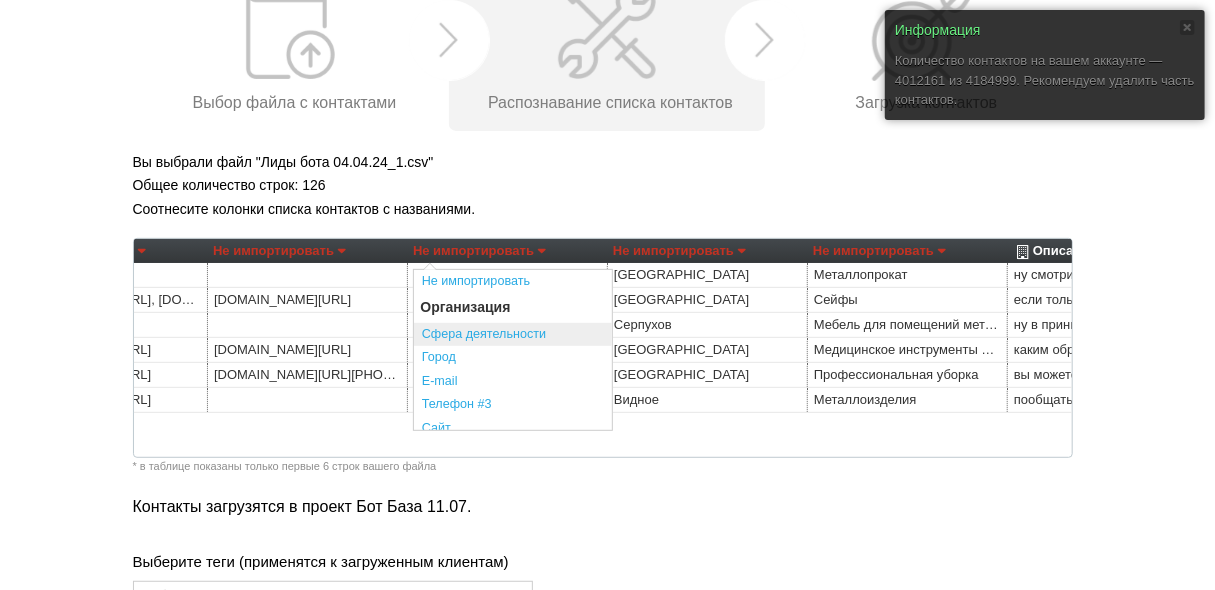 click on "Сфера деятельности" at bounding box center [513, 335] 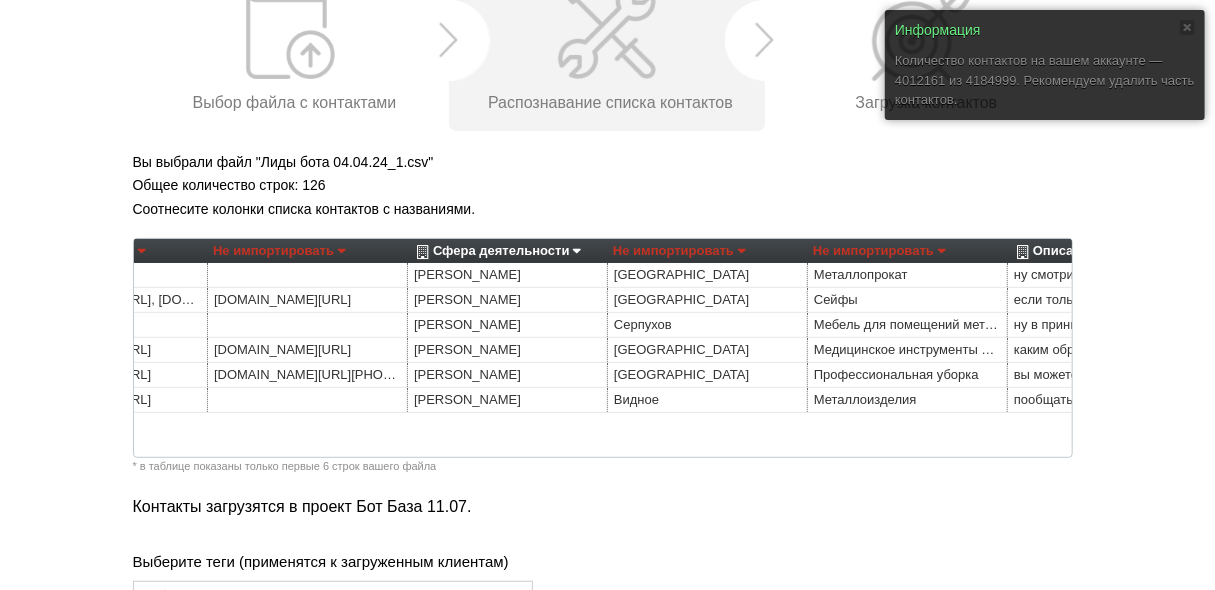 click on "Сфера деятельности" at bounding box center (496, 251) 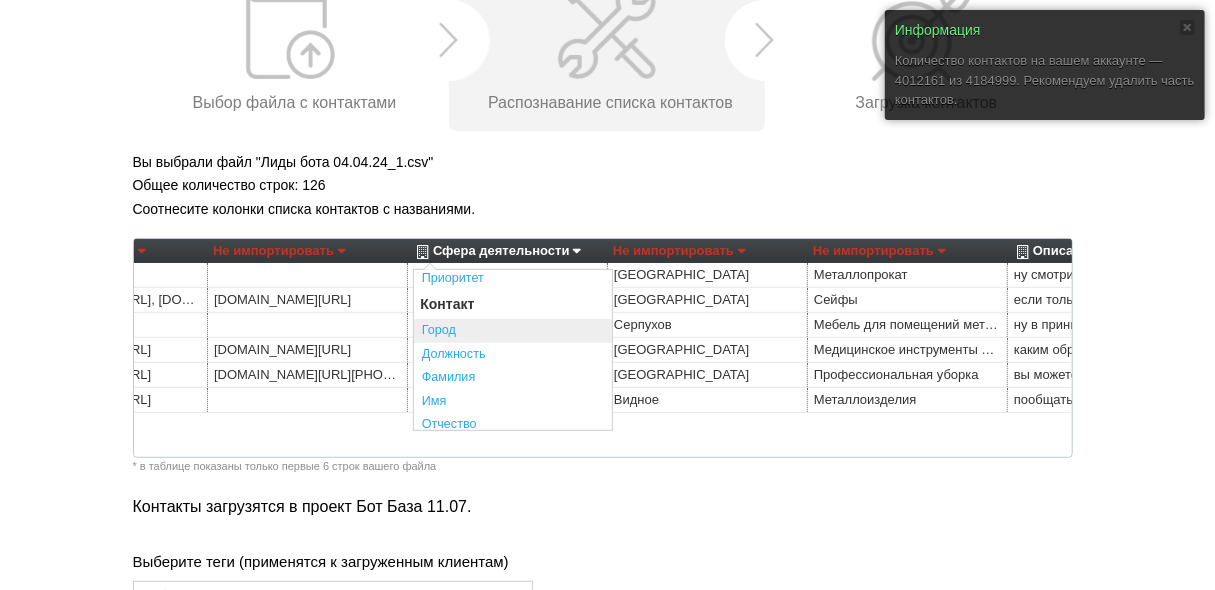 scroll, scrollTop: 320, scrollLeft: 0, axis: vertical 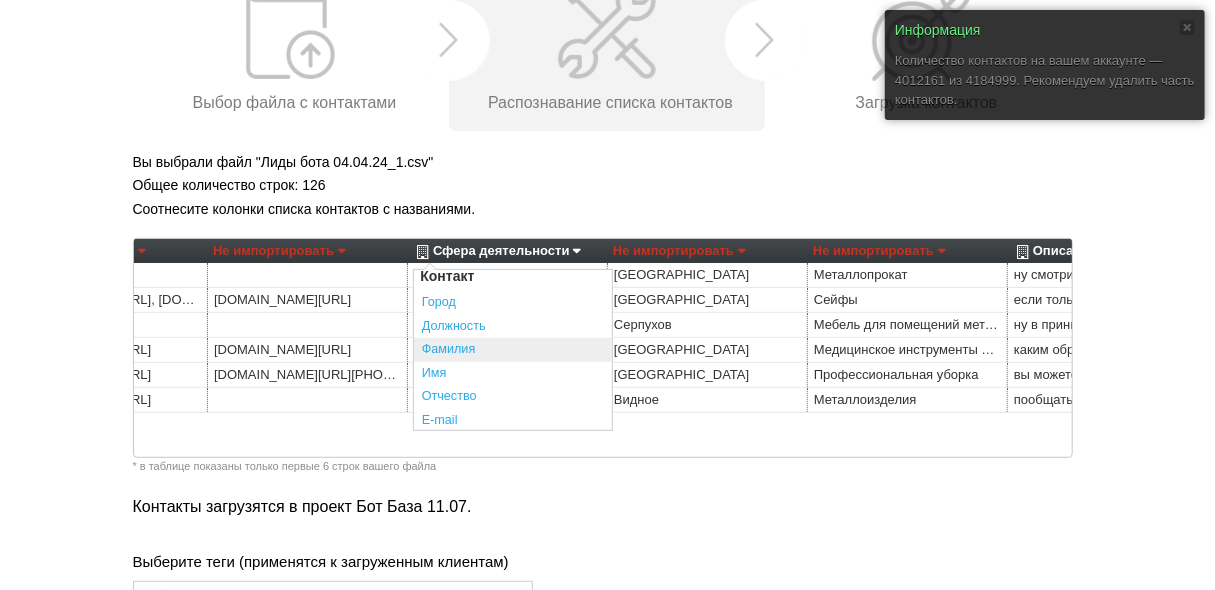 click on "Фамилия" at bounding box center (513, 350) 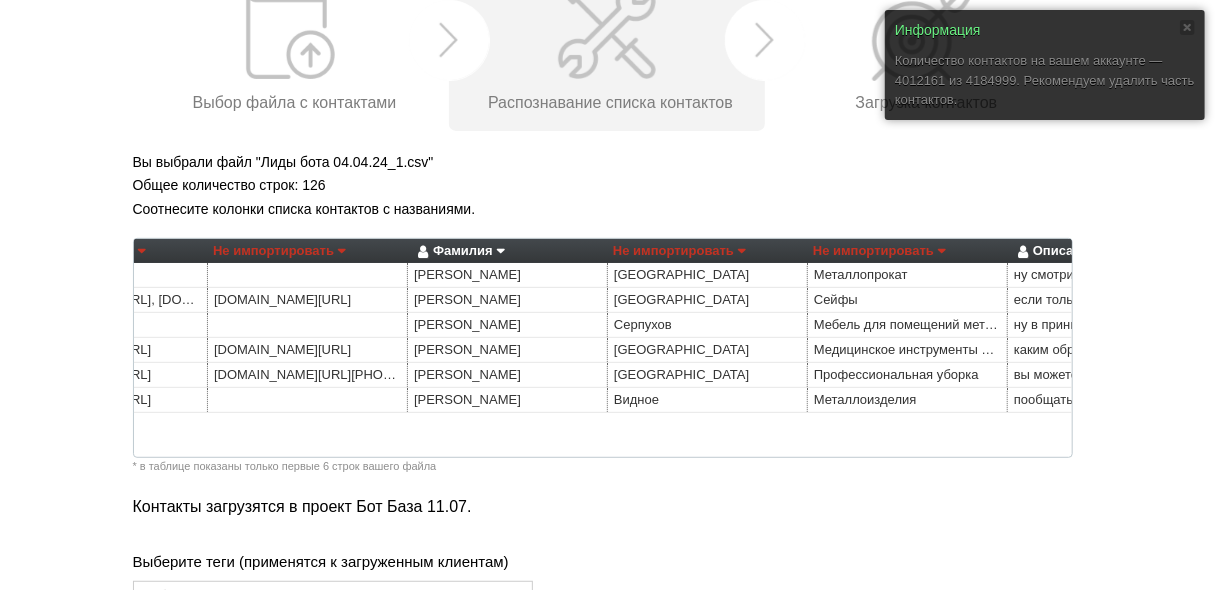 click on "Не импортировать" at bounding box center (679, 251) 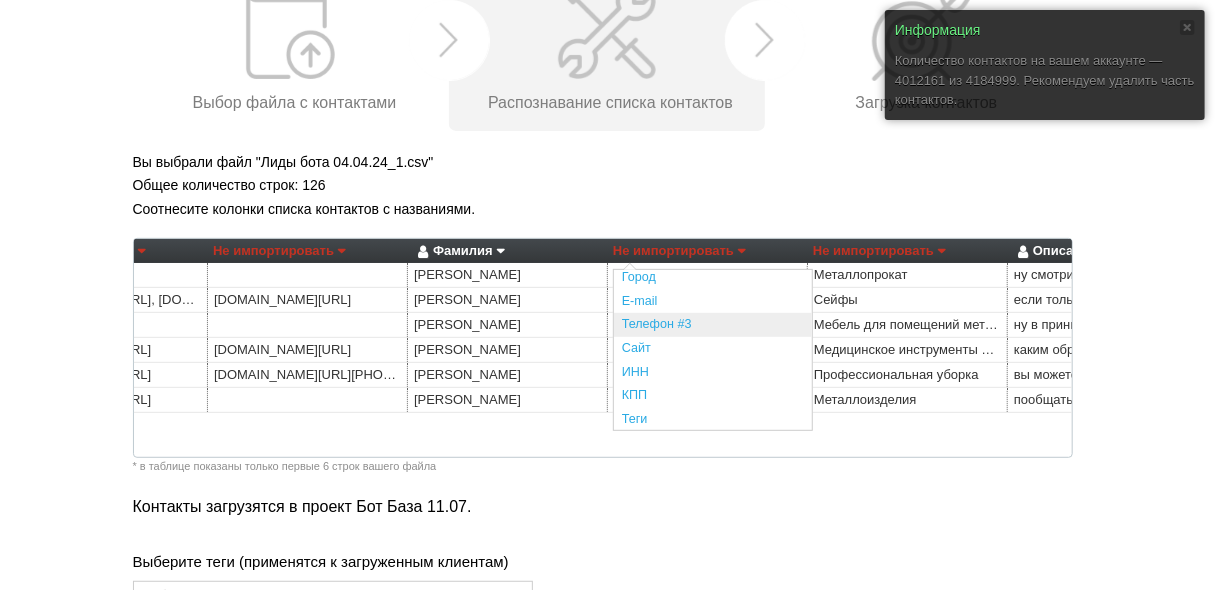 scroll, scrollTop: 0, scrollLeft: 0, axis: both 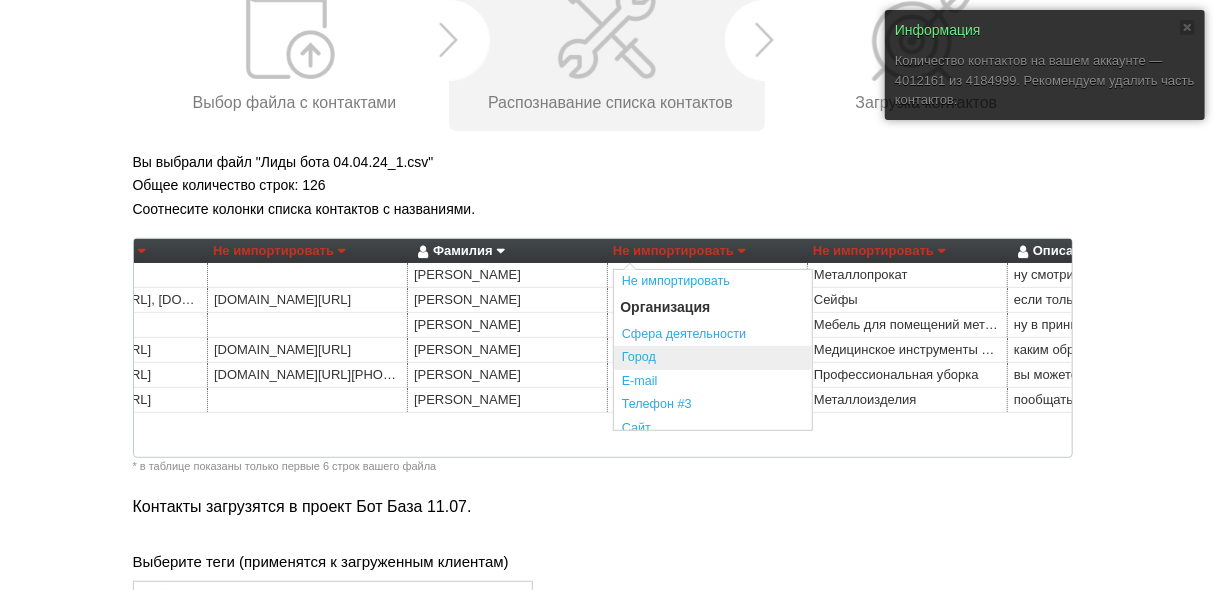 click on "Город" at bounding box center (713, 358) 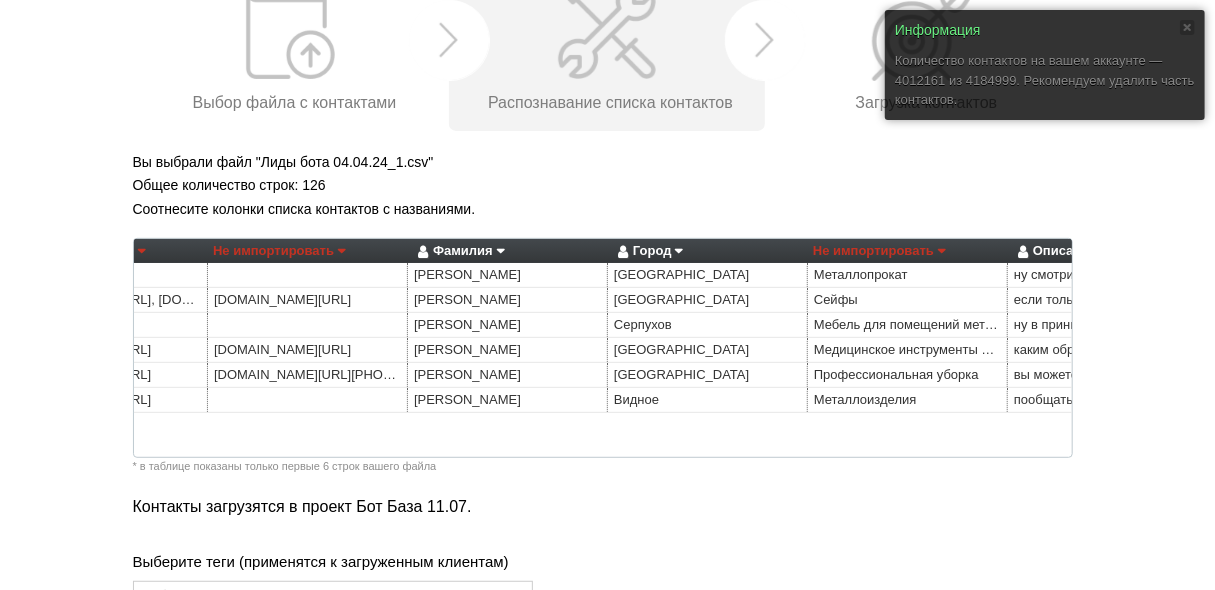 click on "Не импортировать" at bounding box center [879, 251] 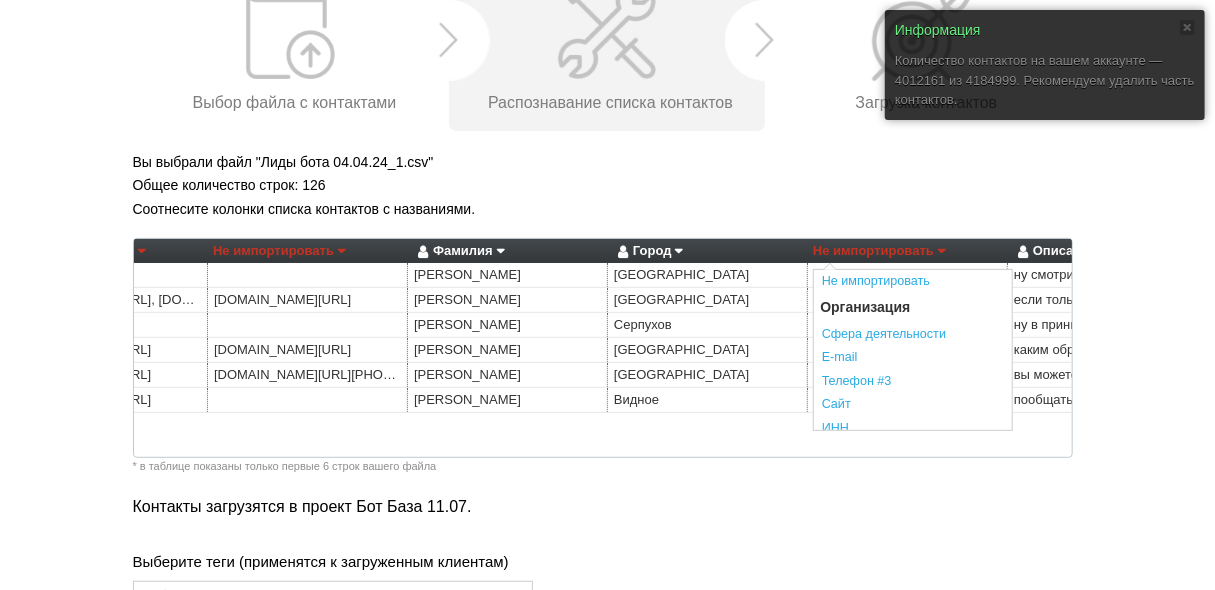 click on "Вы выбрали файл "Лиды бота 04.04.24_1.csv"" at bounding box center [608, 162] 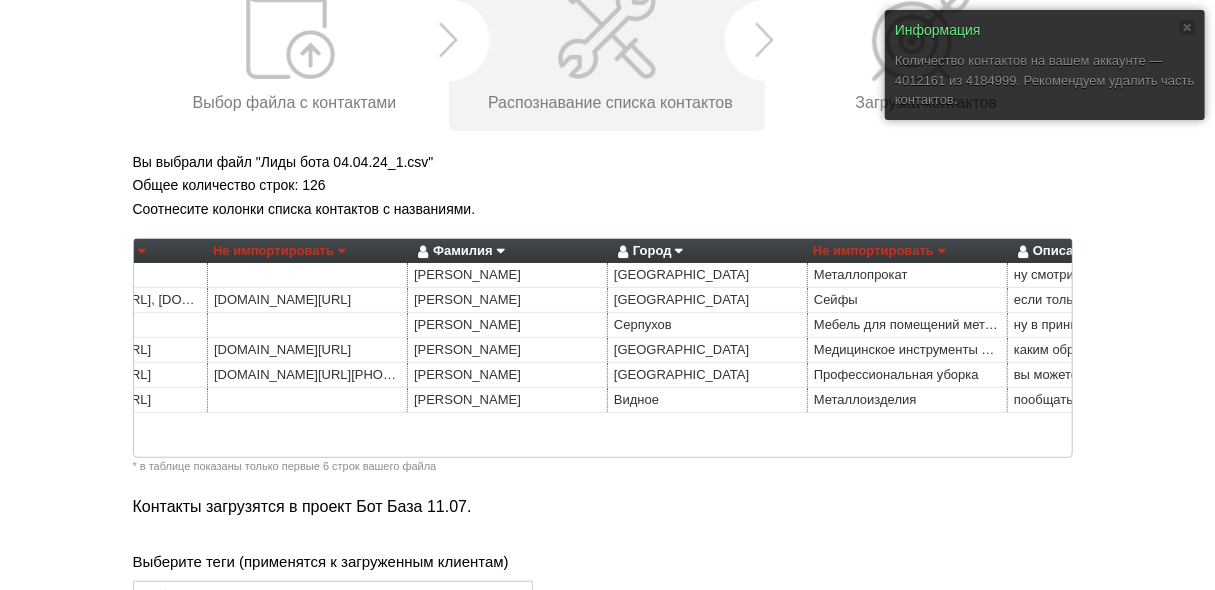 click on "Не импортировать" at bounding box center [879, 251] 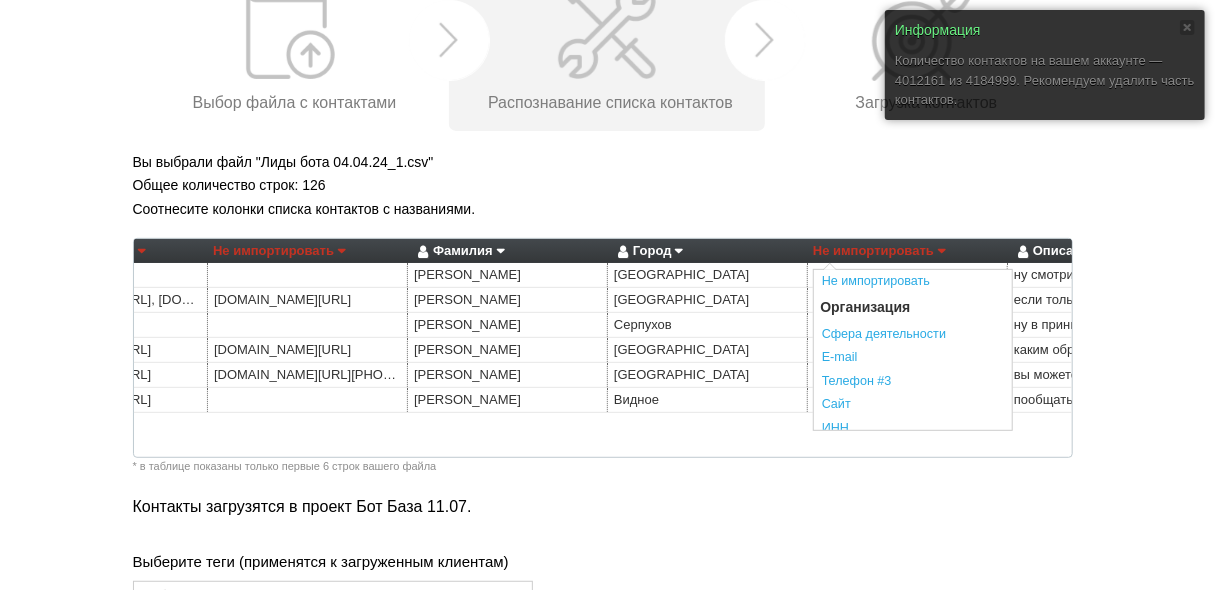 click on "Соотнесите колонки списка контактов с названиями." at bounding box center [608, 209] 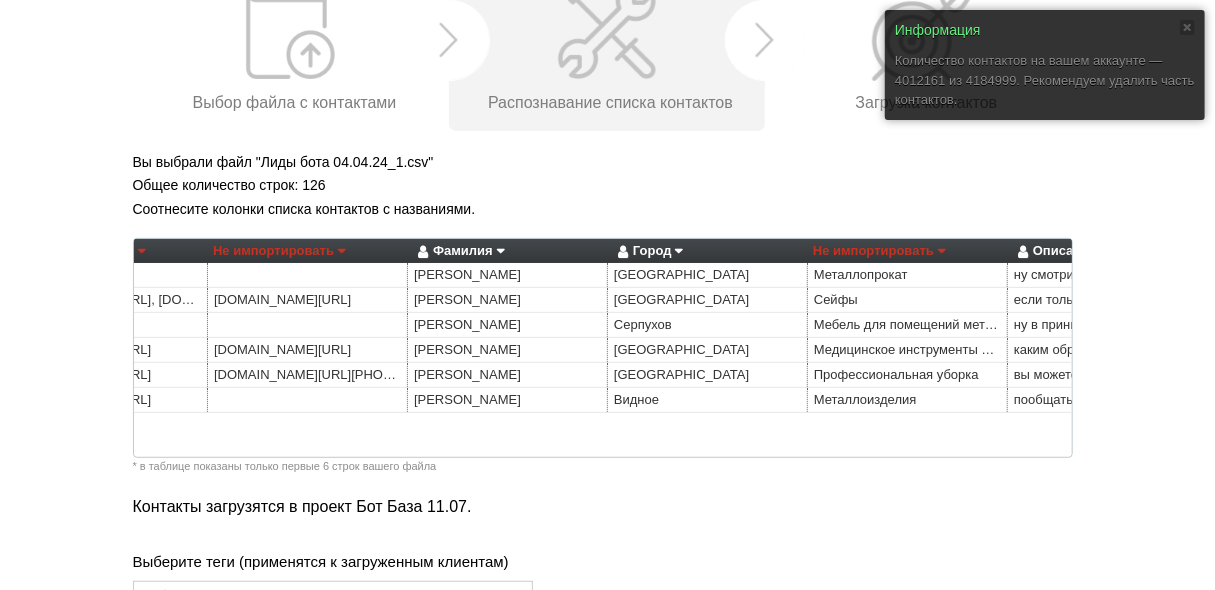 click on "Не импортировать" at bounding box center (879, 251) 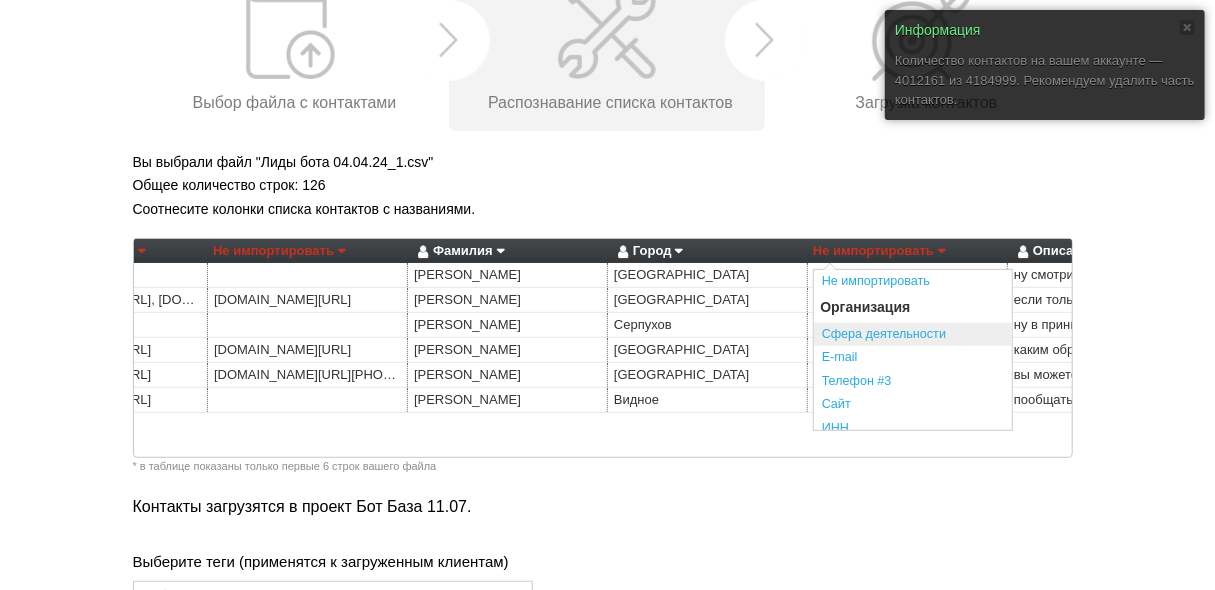 click on "Сфера деятельности" at bounding box center [913, 335] 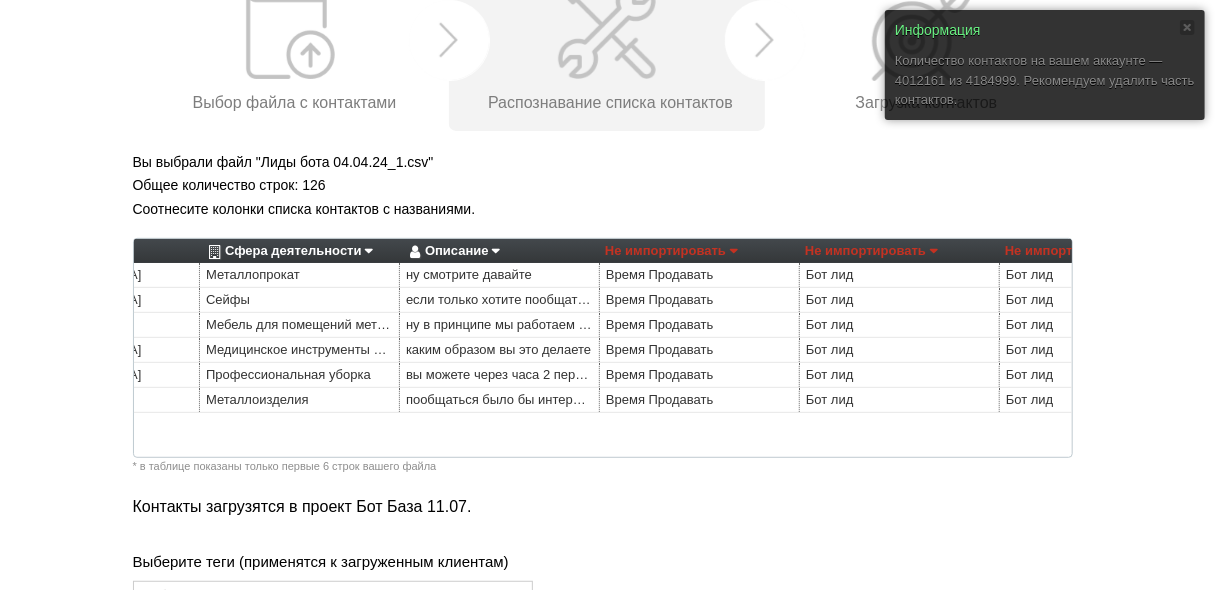 scroll, scrollTop: 0, scrollLeft: 1461, axis: horizontal 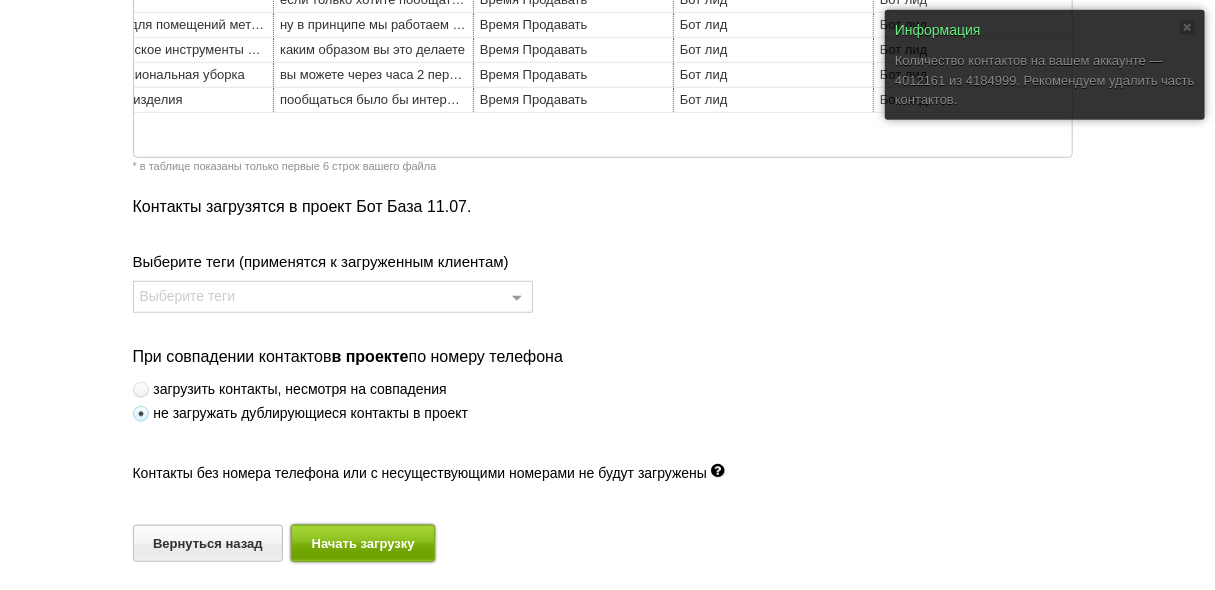 click on "Начать загрузку" at bounding box center [363, 543] 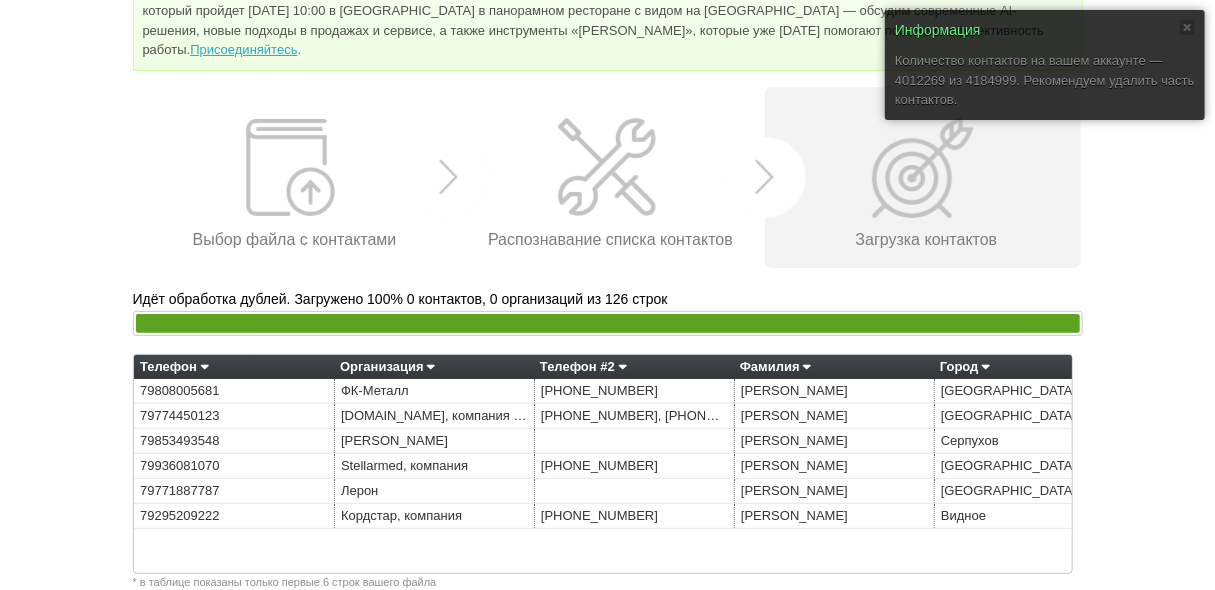 scroll, scrollTop: 221, scrollLeft: 0, axis: vertical 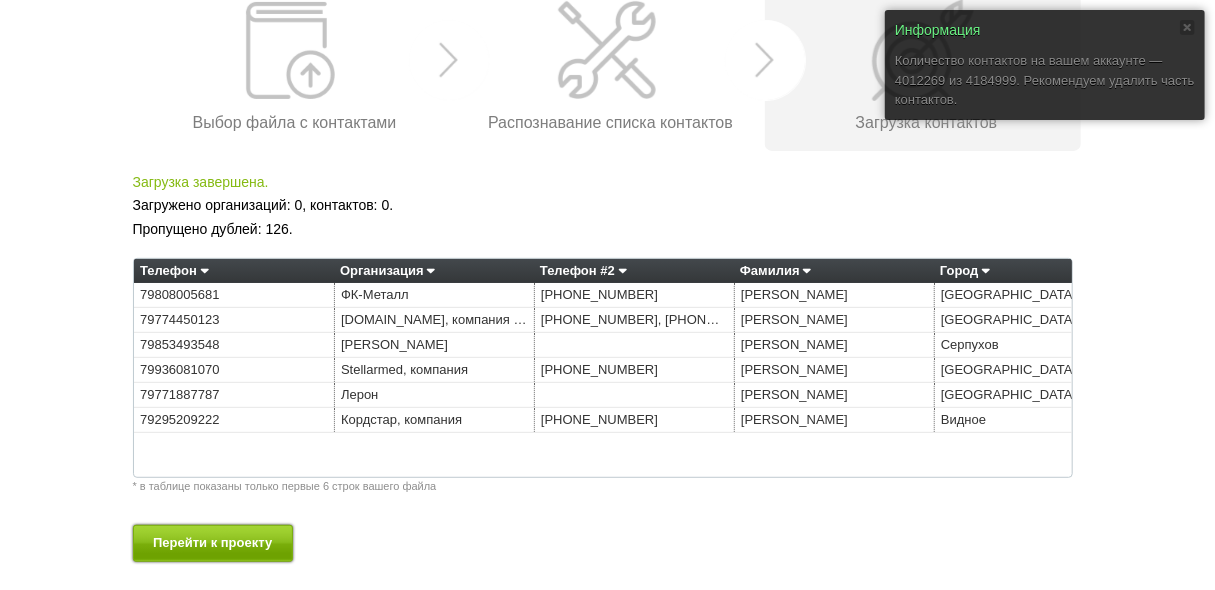 click on "Перейти к проекту" at bounding box center (213, 543) 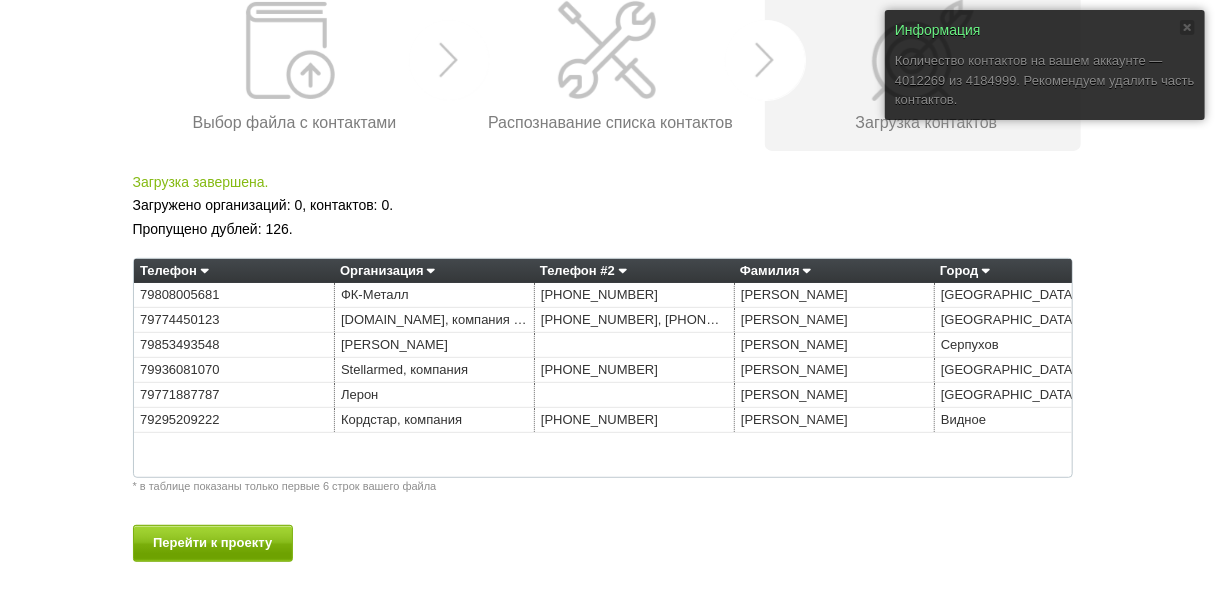 scroll, scrollTop: 0, scrollLeft: 0, axis: both 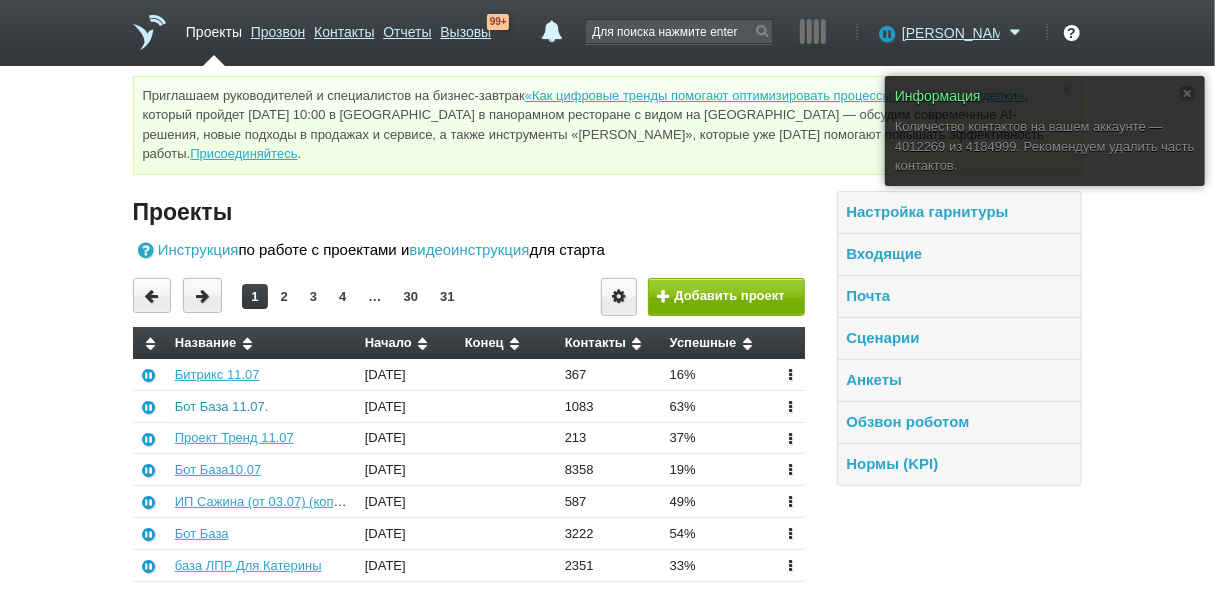 click on "Бот База 11.07." at bounding box center [222, 406] 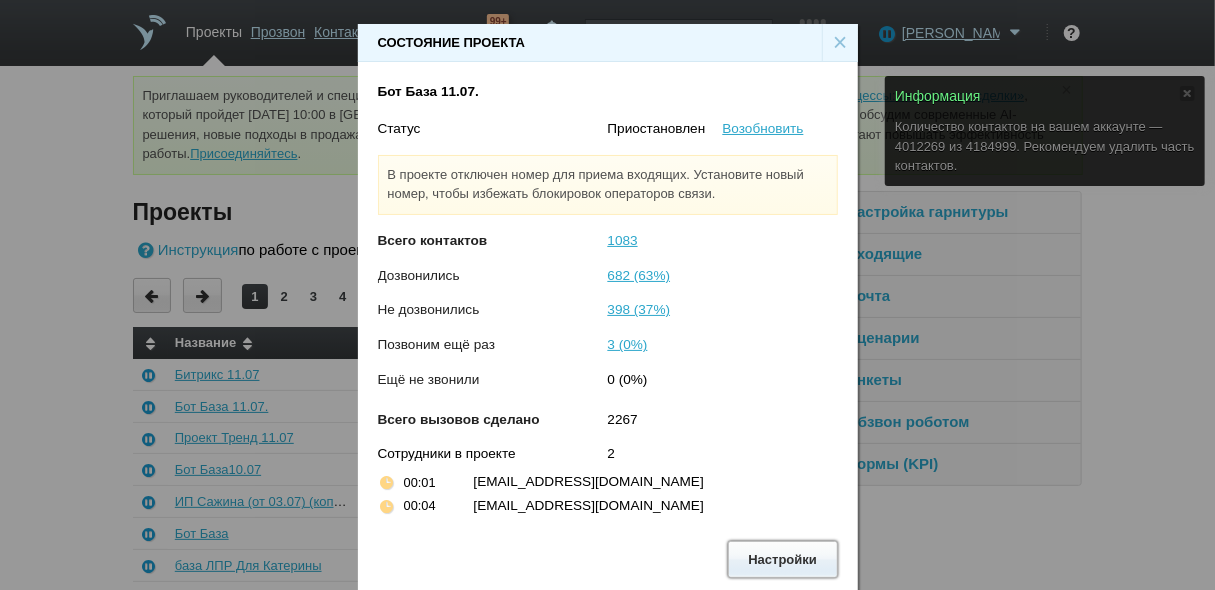 click on "Настройки" at bounding box center (783, 559) 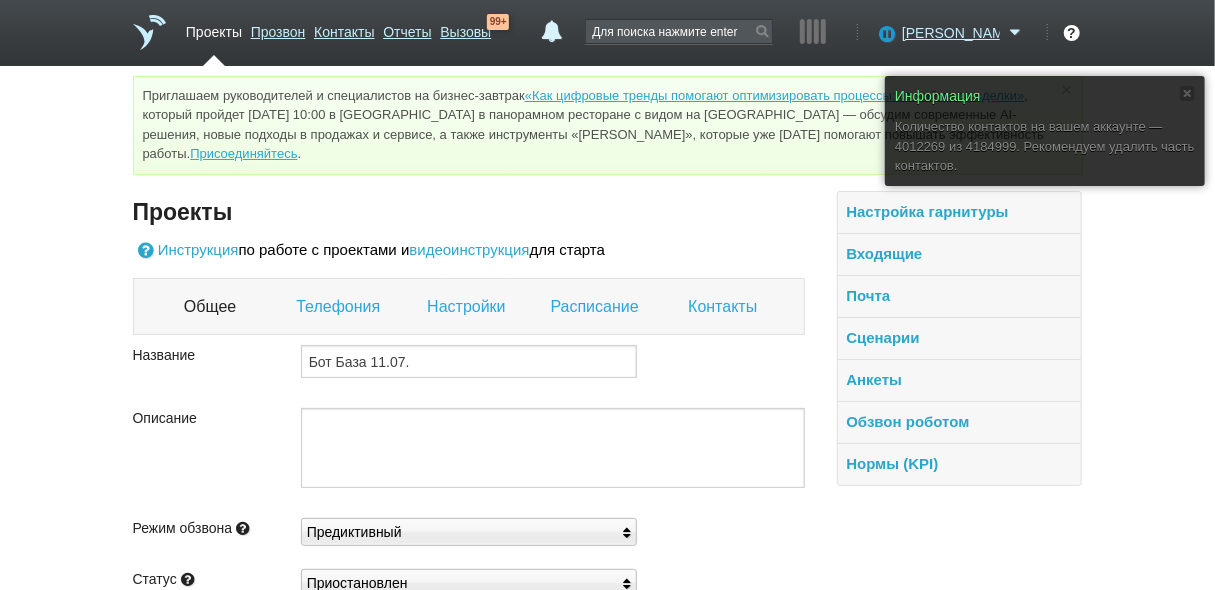 click on "Контакты" at bounding box center (725, 307) 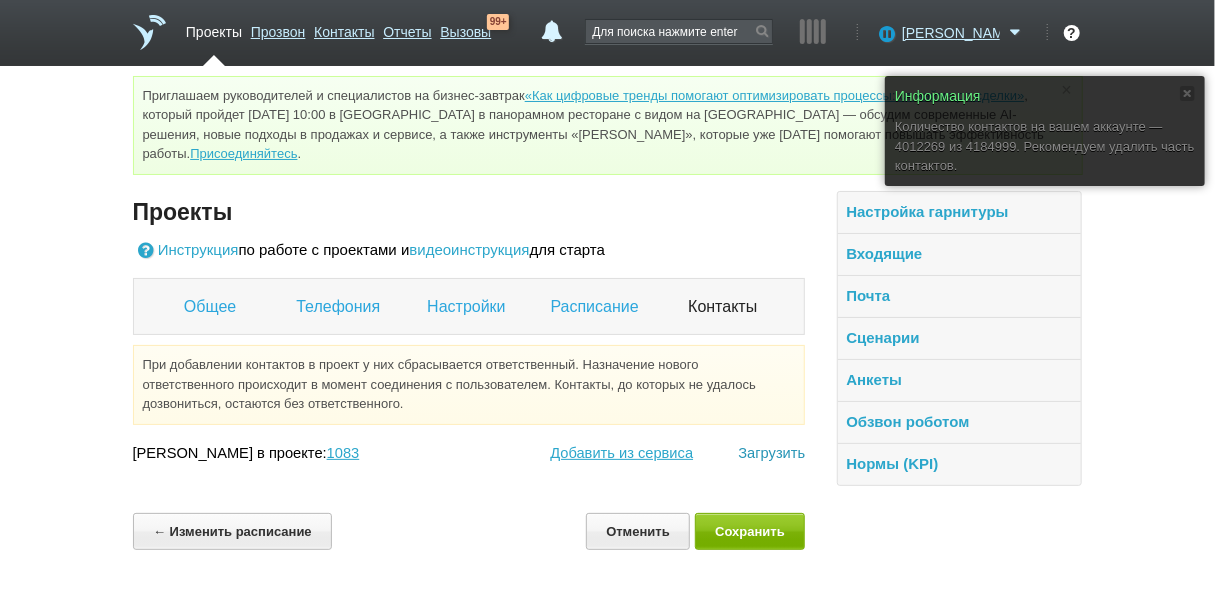click on "Загрузить" at bounding box center [771, 453] 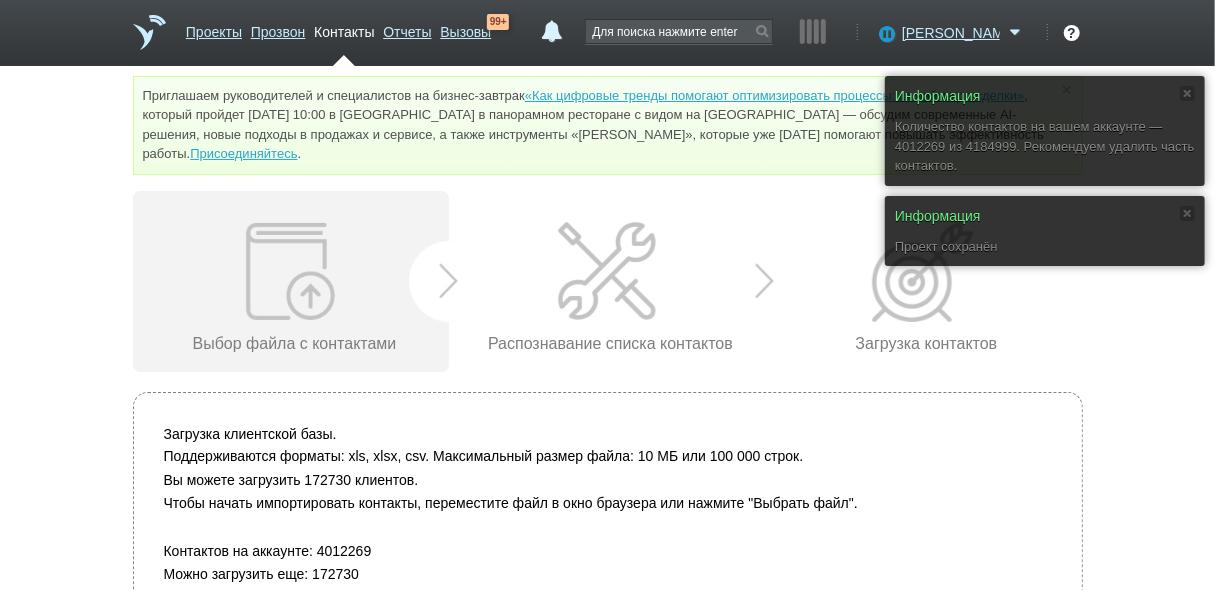scroll, scrollTop: 81, scrollLeft: 0, axis: vertical 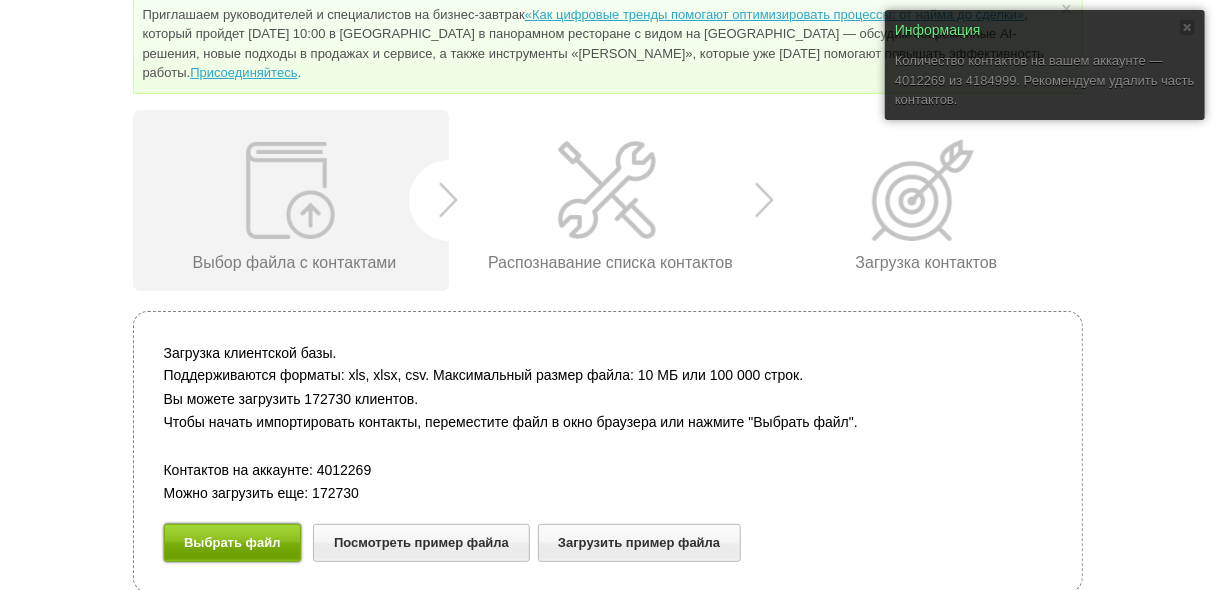 click on "Выбрать файл" at bounding box center [233, 542] 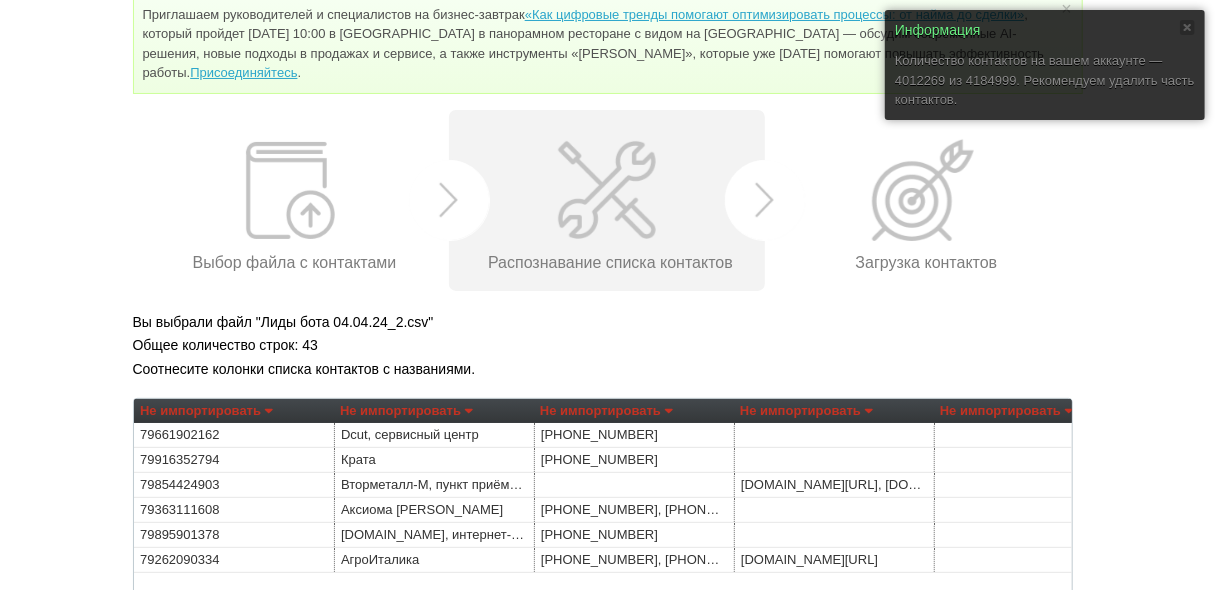 click on "Не импортировать" at bounding box center [206, 411] 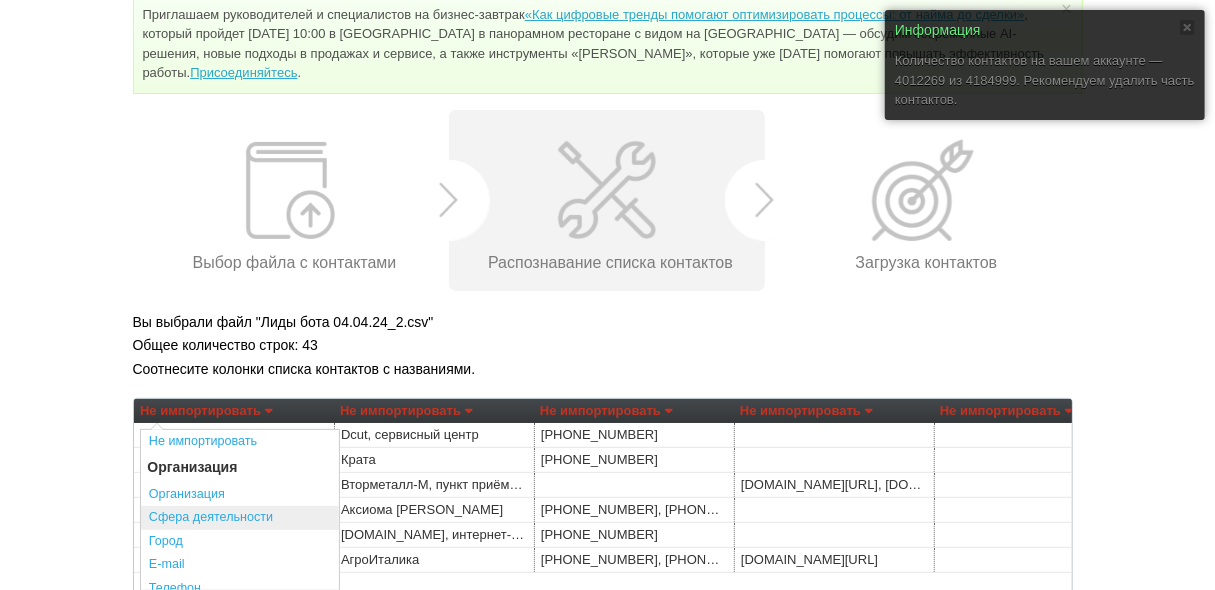scroll, scrollTop: 80, scrollLeft: 0, axis: vertical 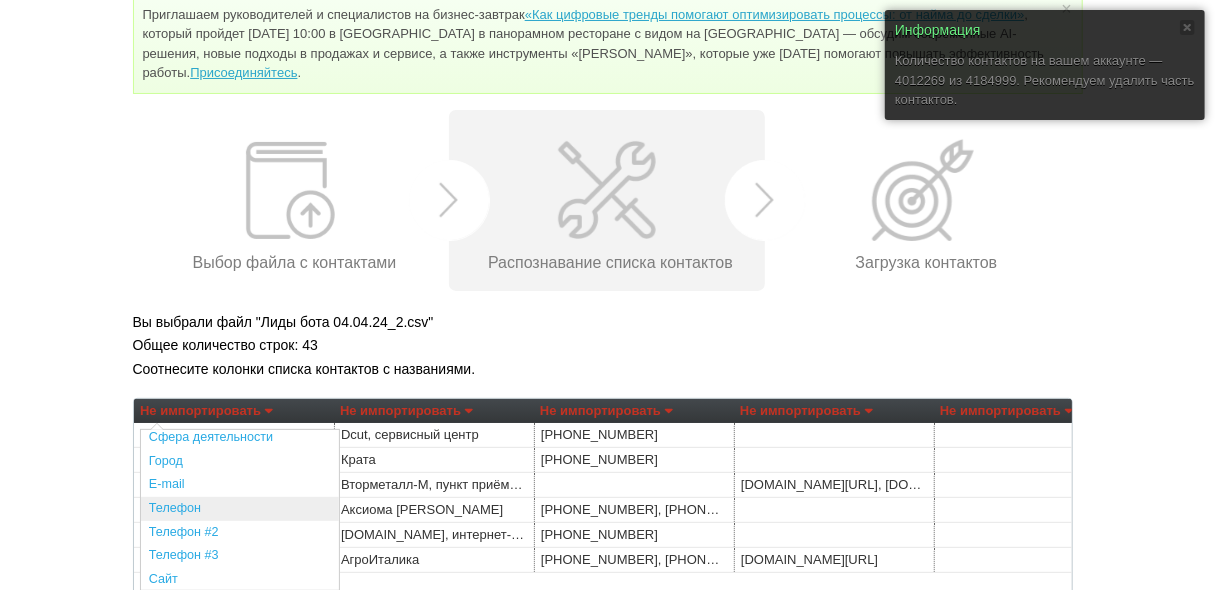 click on "Телефон" at bounding box center (240, 509) 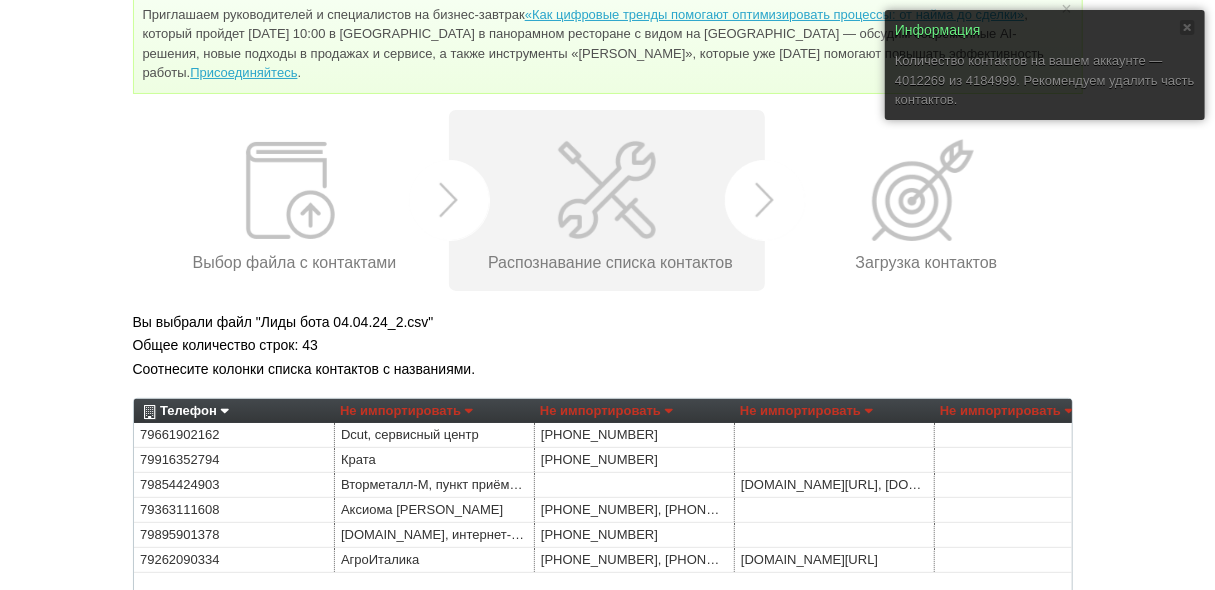 click on "Не импортировать" at bounding box center [406, 411] 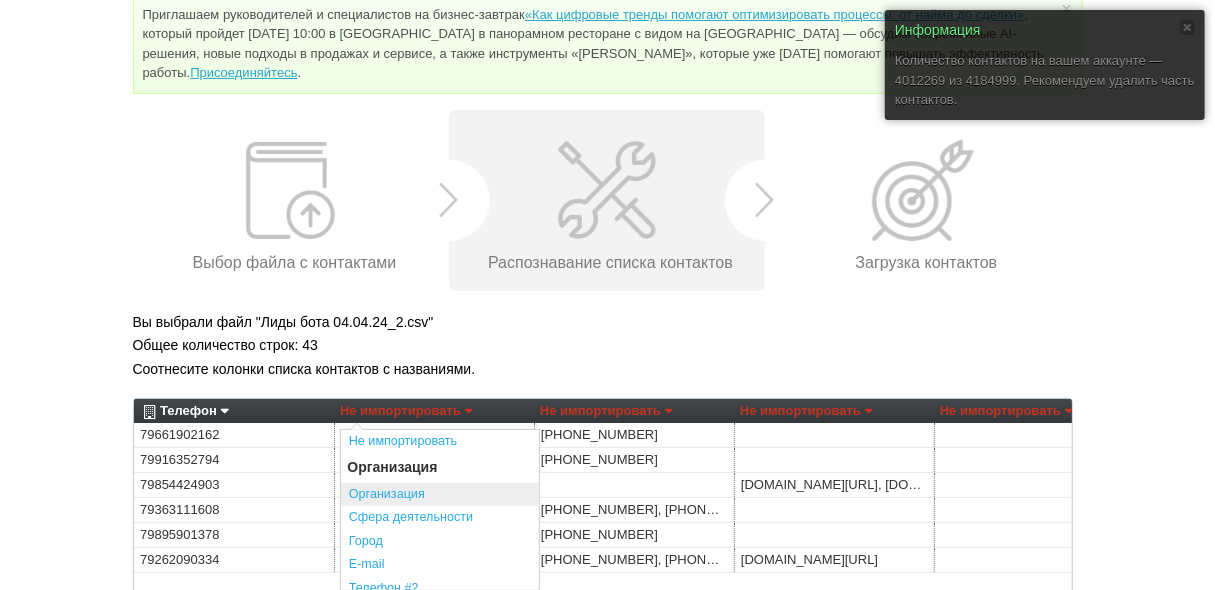 click on "Организация" at bounding box center (440, 495) 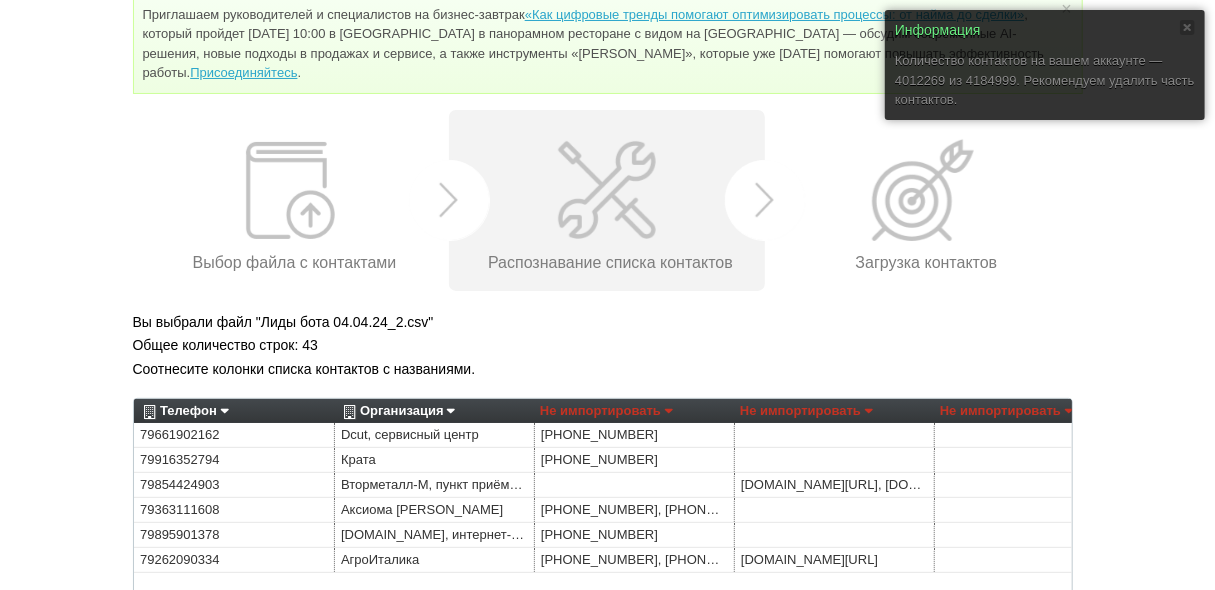 click on "Не импортировать" at bounding box center (606, 411) 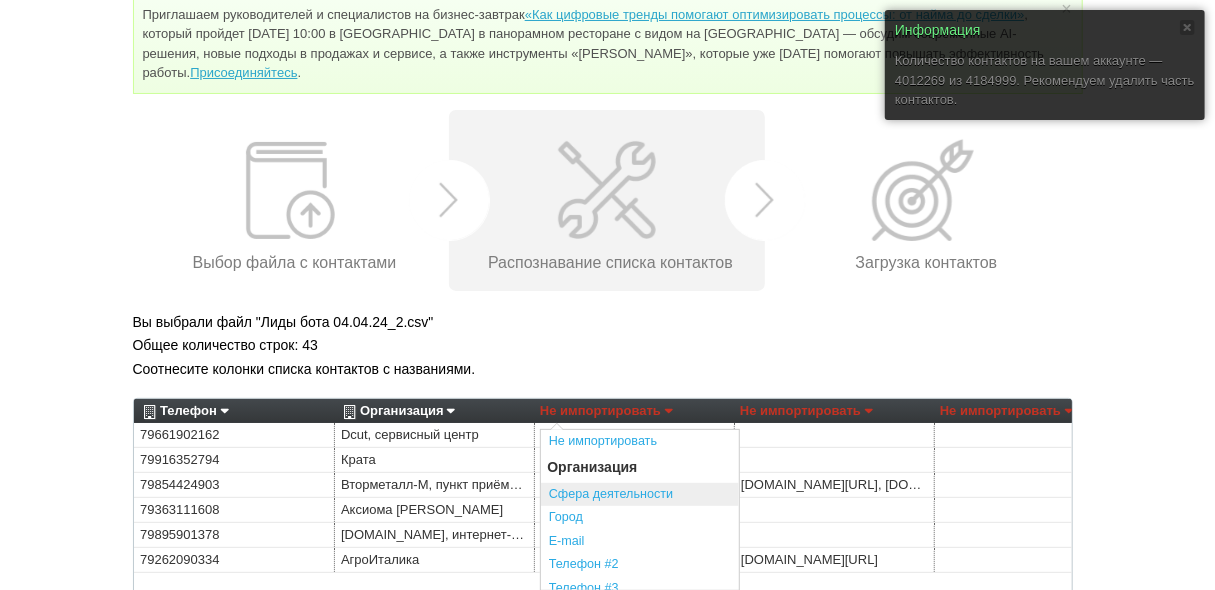 click on "Сфера деятельности" at bounding box center (640, 495) 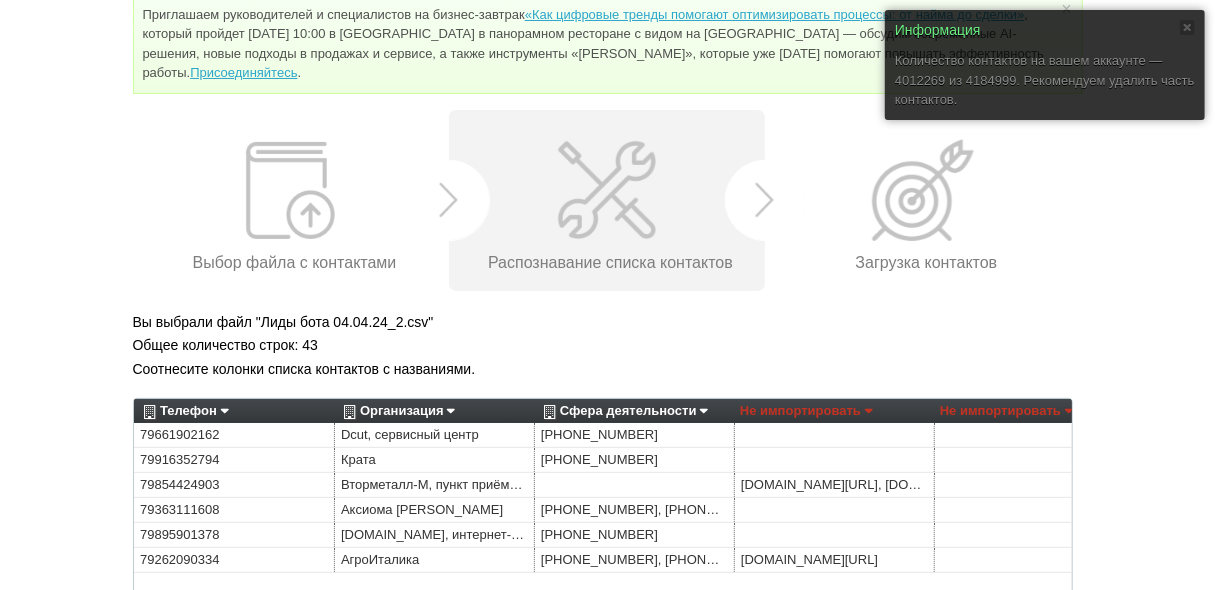 click on "Сфера деятельности" at bounding box center [623, 411] 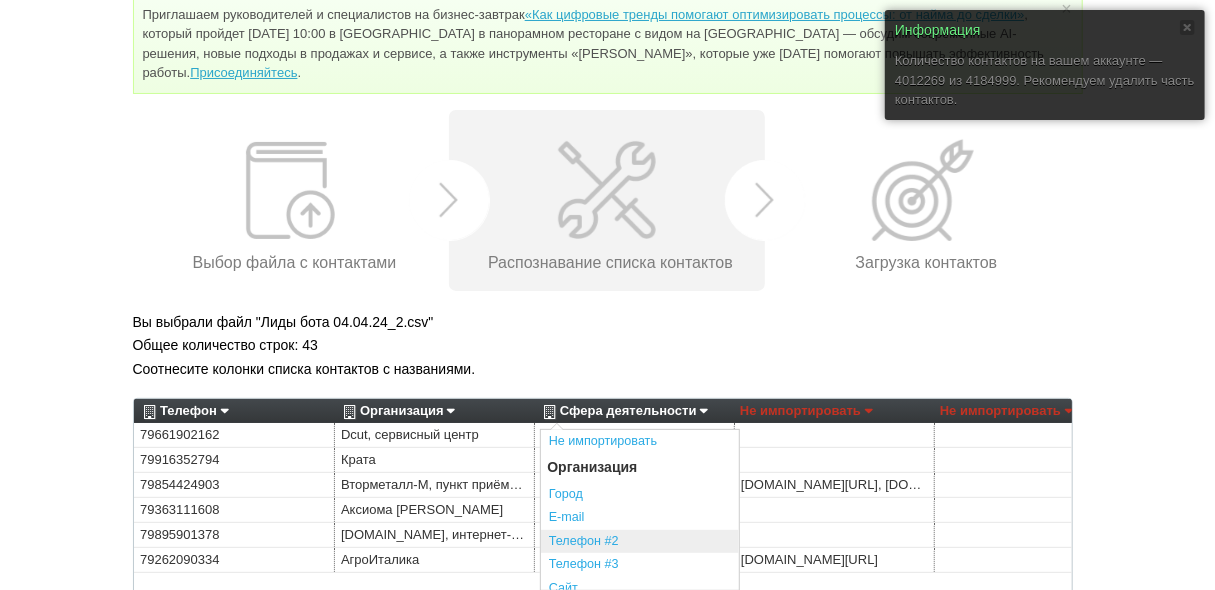 click on "Телефон #2" at bounding box center (640, 542) 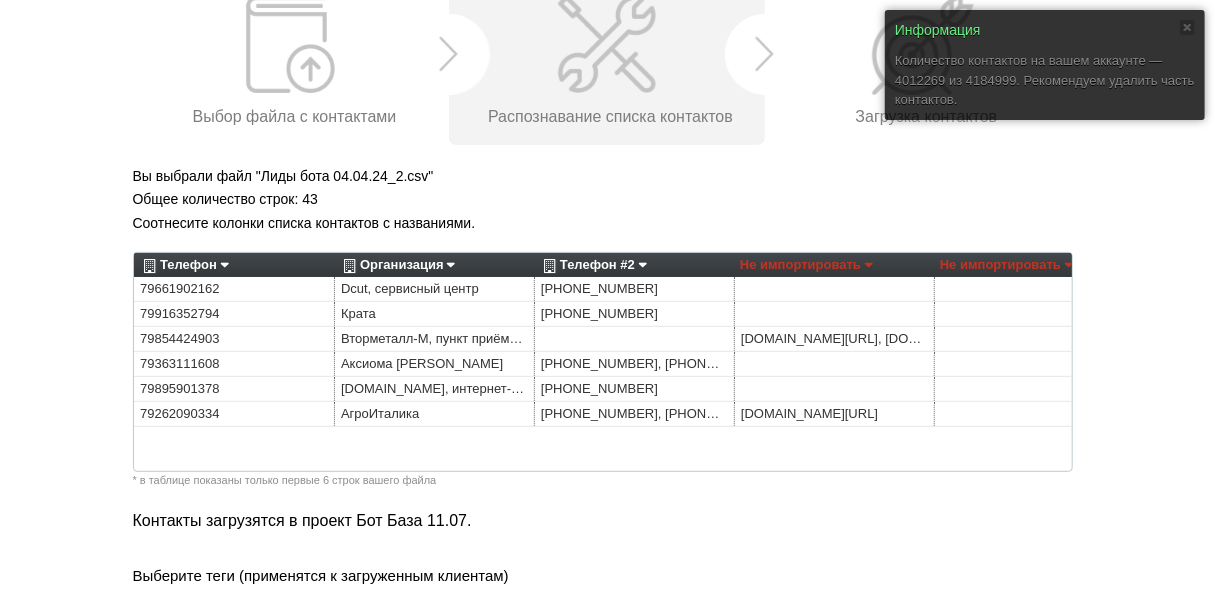 scroll, scrollTop: 241, scrollLeft: 0, axis: vertical 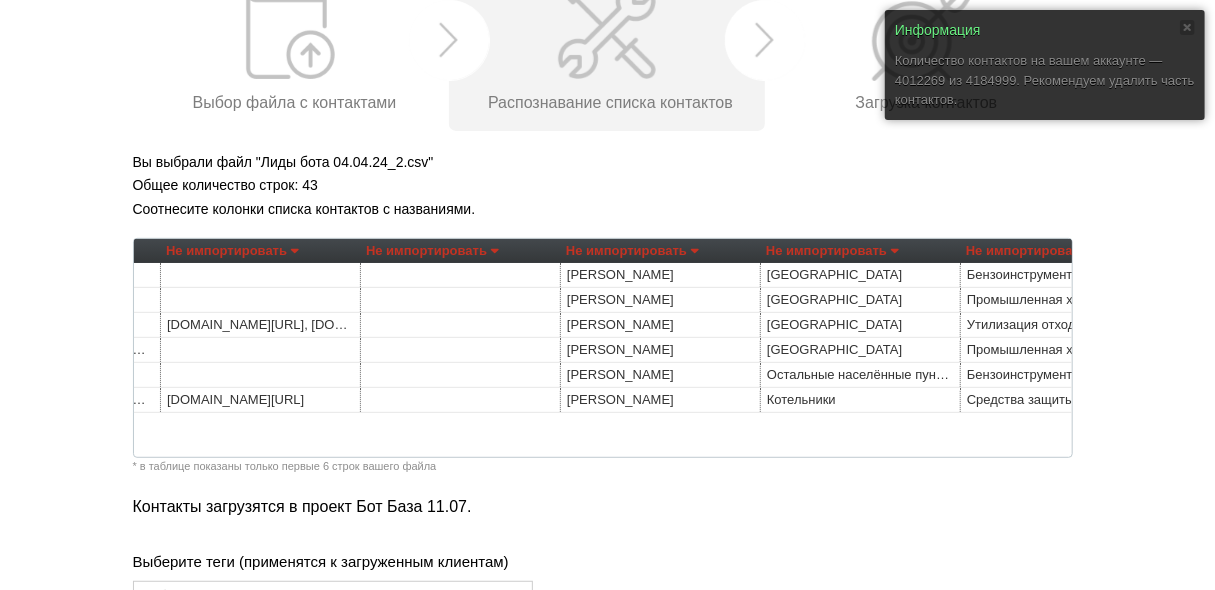 click on "Не импортировать" at bounding box center (632, 251) 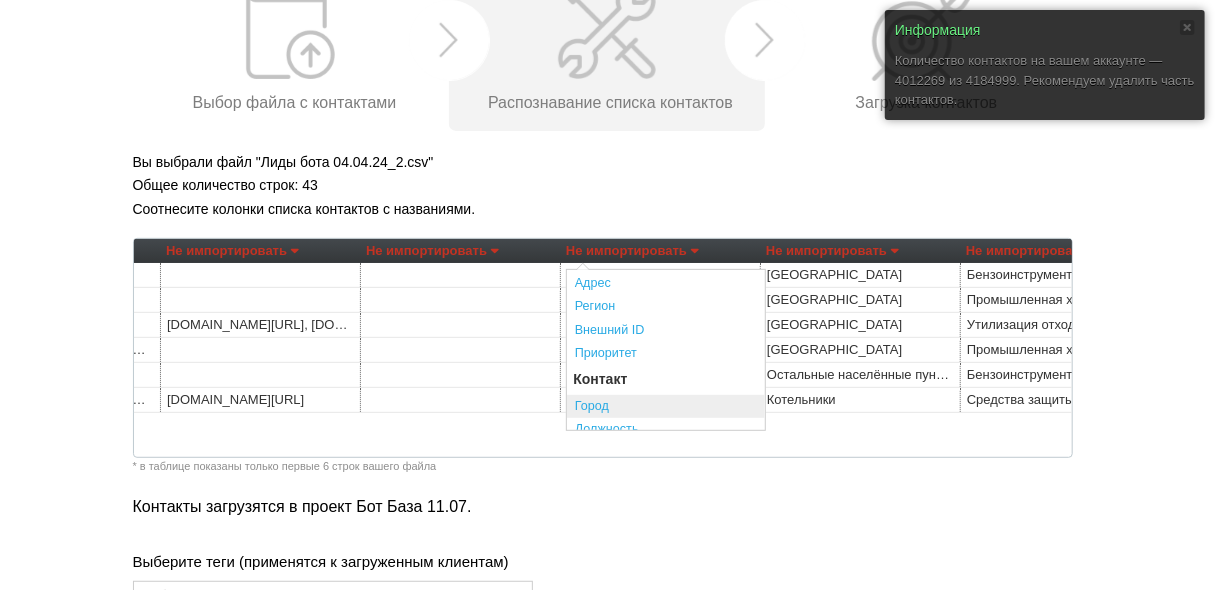 scroll, scrollTop: 320, scrollLeft: 0, axis: vertical 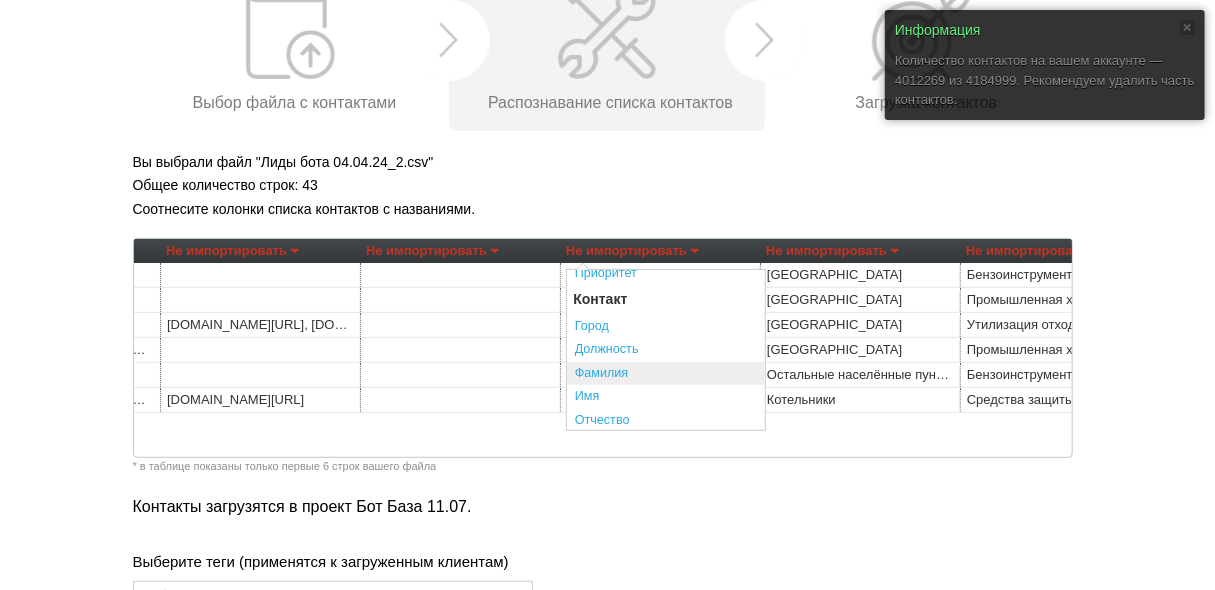 click on "Фамилия" at bounding box center [666, 374] 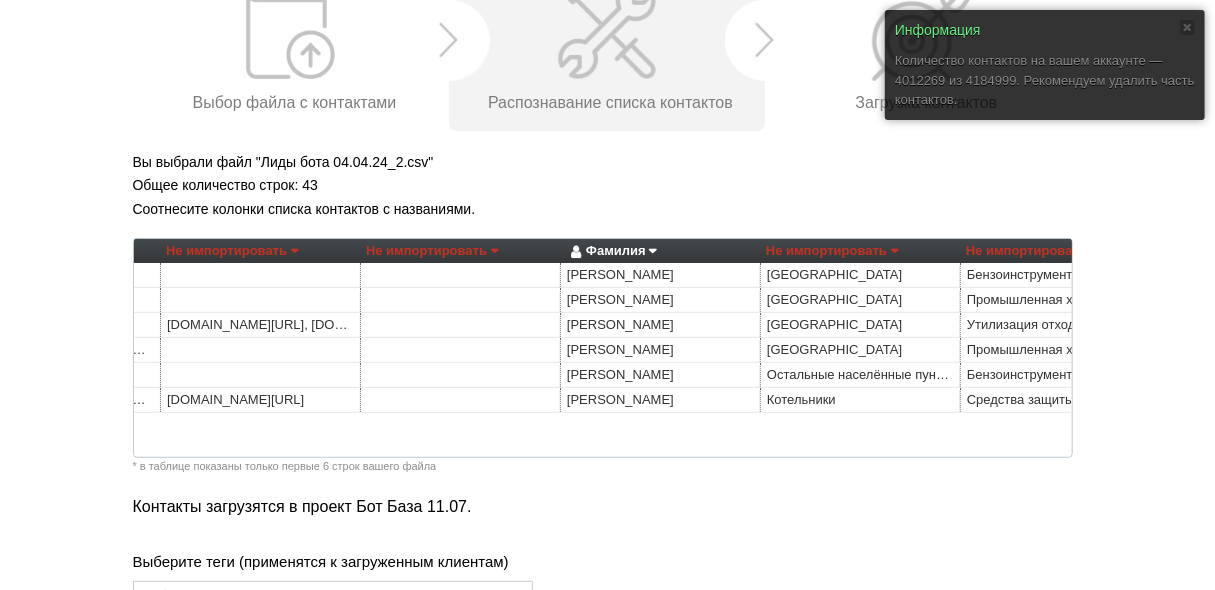 click on "Не импортировать" at bounding box center [832, 251] 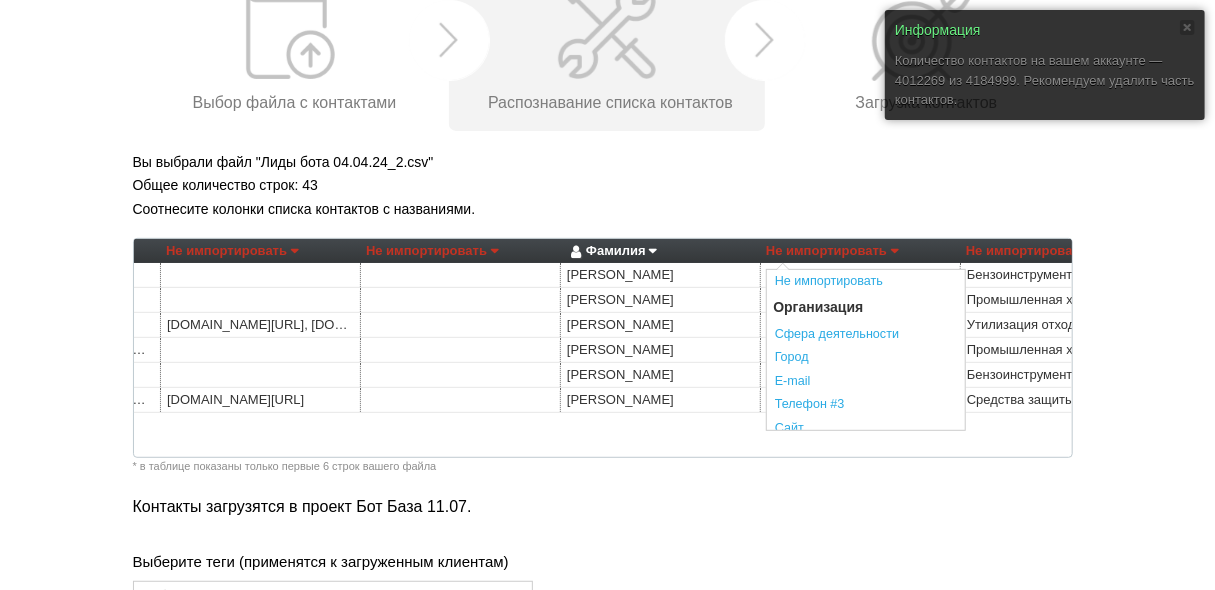 click on "Вы выбрали файл "Лиды бота 04.04.24_2.csv" Общее количество строк: 43 Соотнесите колонки списка контактов с названиями. Телефон Не импортировать Преобразовать хеш номер Организация Организация Сфера деятельности Город E-mail Телефон Телефон #2 Телефон #3 Сайт Описание ИНН КПП Теги Адрес Регион Внешний ID Приоритет Контакт Город Должность Фамилия Имя Отчество E-mail Телефон Телефон #2 Телефон #3 Сайт Описание Адрес Регион Приоритет Не импортировать Преобразовать хеш номер Организация Организация Сфера деятельности Город E-mail Телефон Телефон #2 Телефон #3 Сайт Описание" at bounding box center (608, 511) 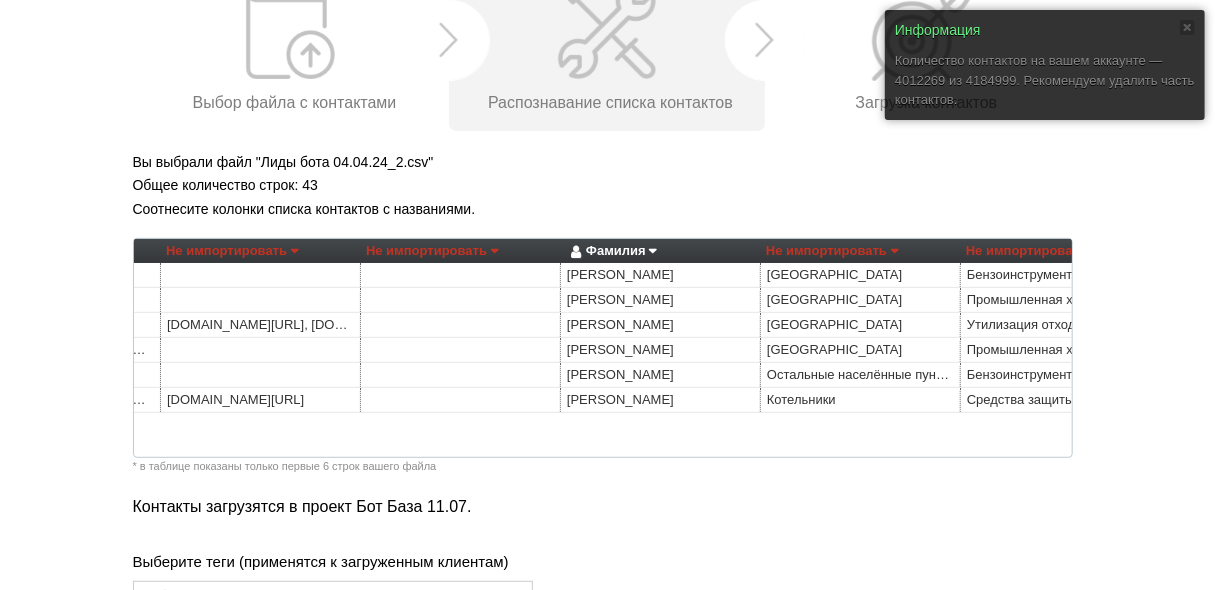 click on "Не импортировать" at bounding box center [832, 251] 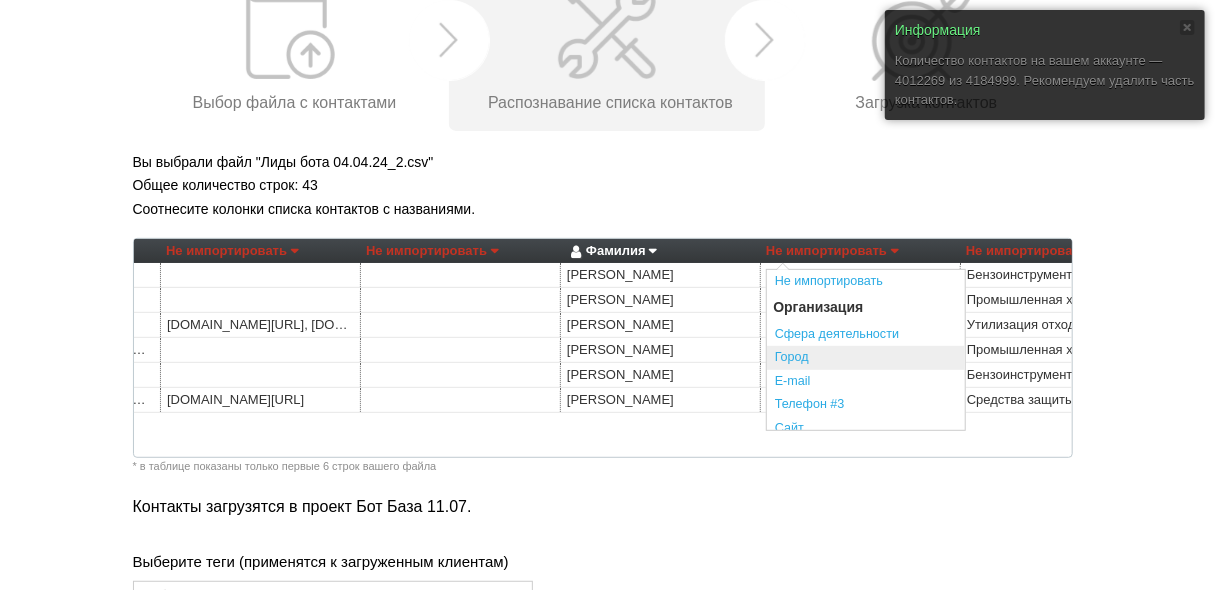 click on "Город" at bounding box center [866, 358] 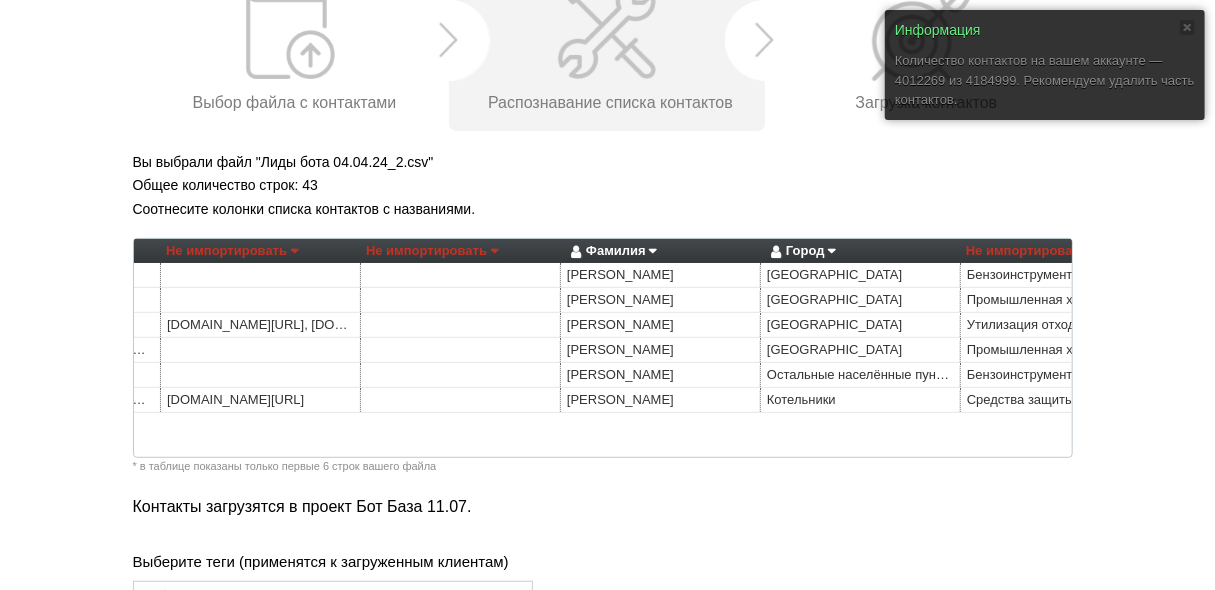 click on "Не импортировать" at bounding box center (1032, 251) 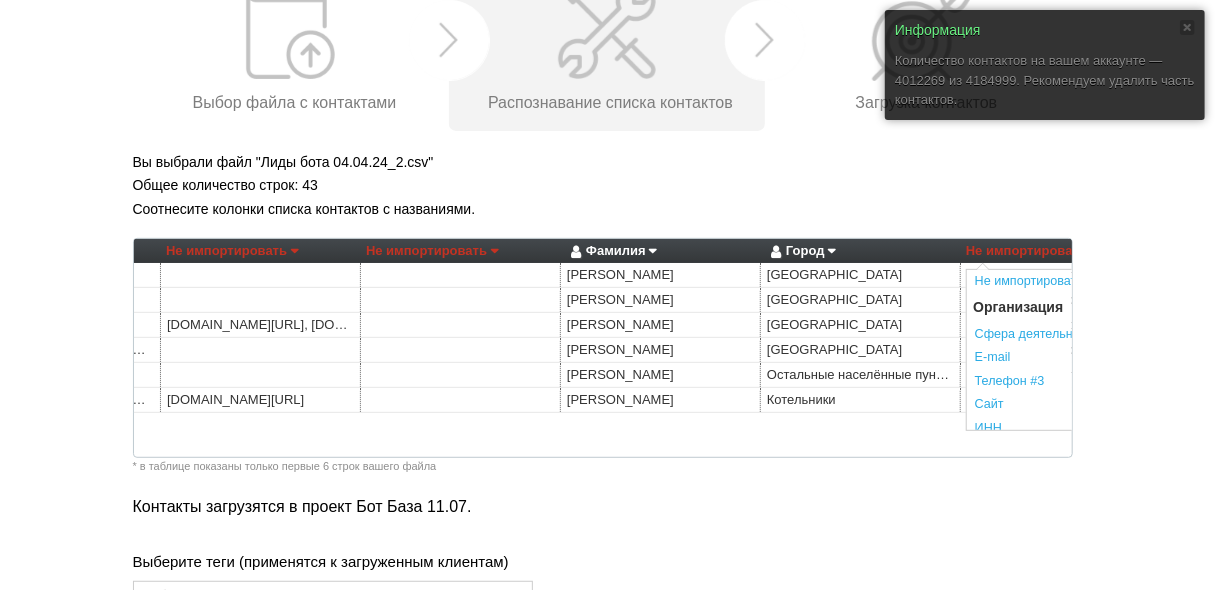 click on "Соотнесите колонки списка контактов с названиями." at bounding box center (608, 209) 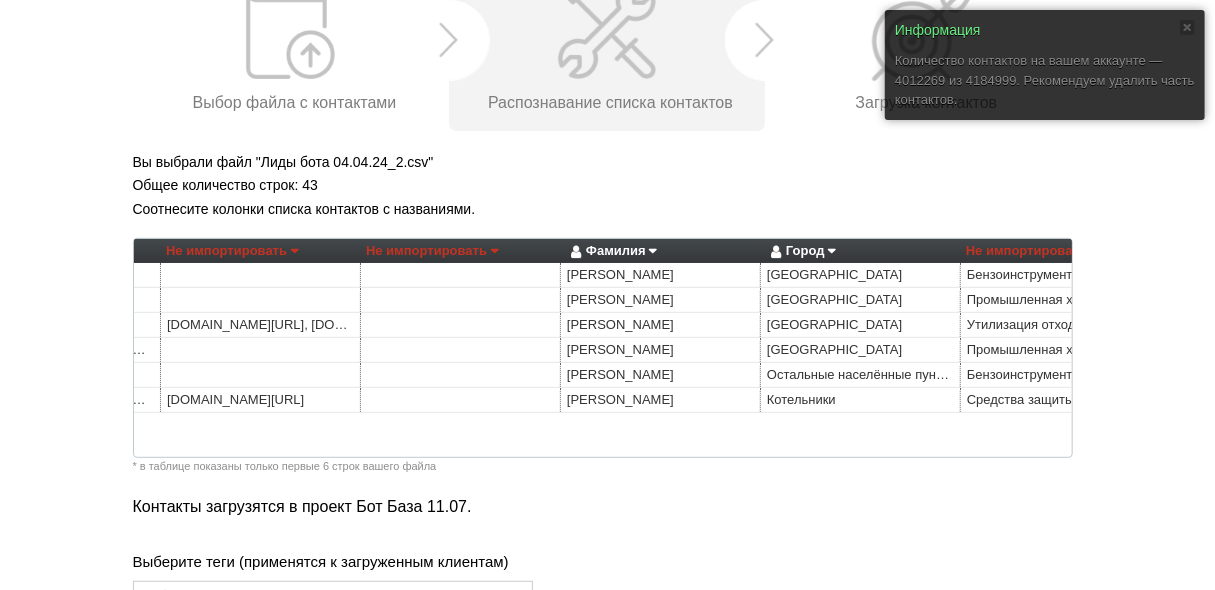 click on "Не импортировать" at bounding box center [1032, 251] 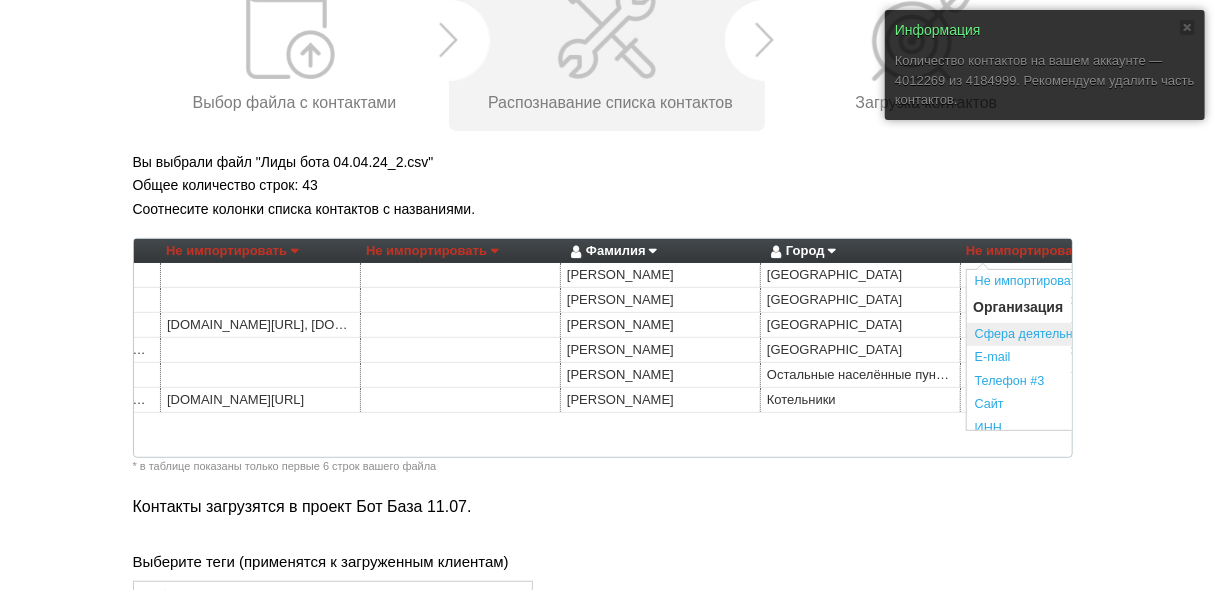 click on "Сфера деятельности" at bounding box center (1066, 335) 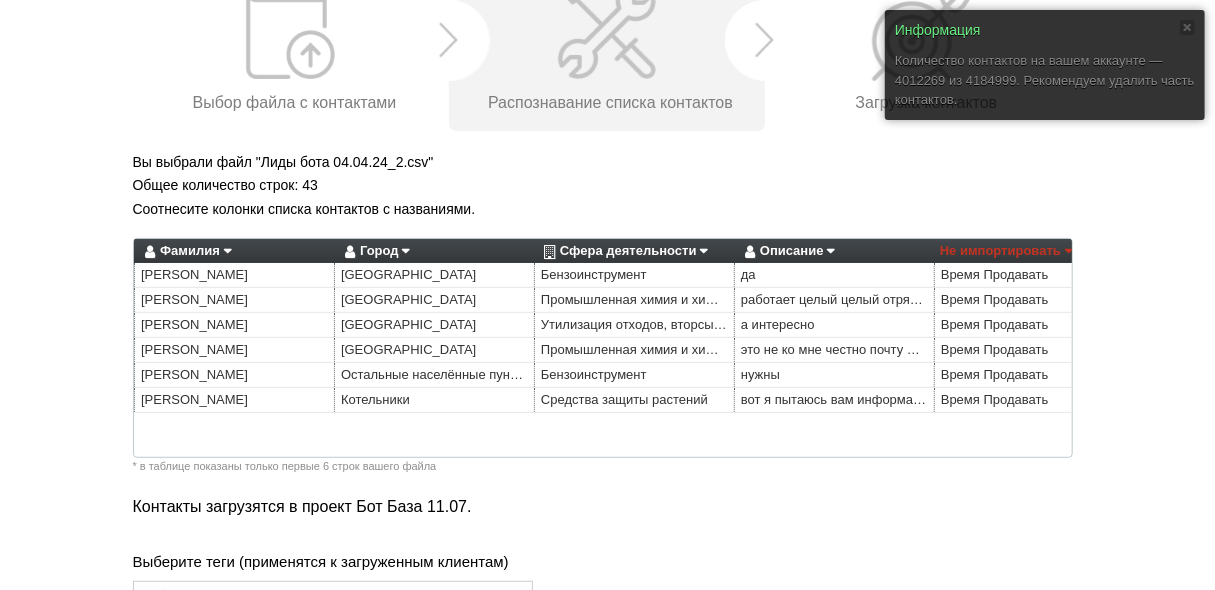 scroll, scrollTop: 0, scrollLeft: 940, axis: horizontal 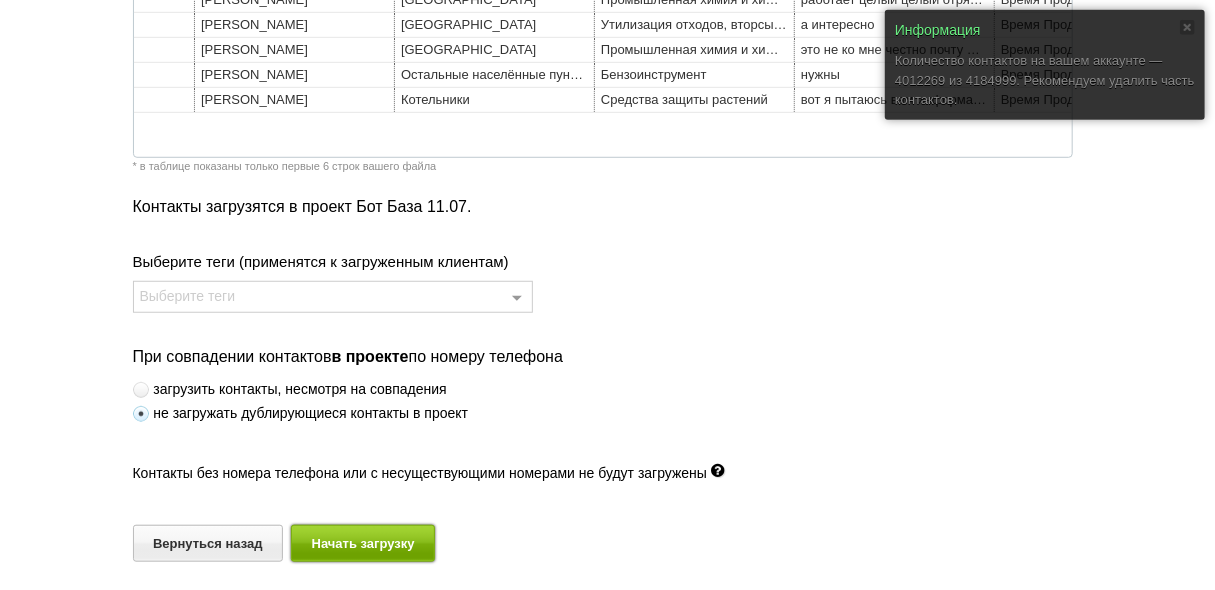 click on "Начать загрузку" at bounding box center (363, 543) 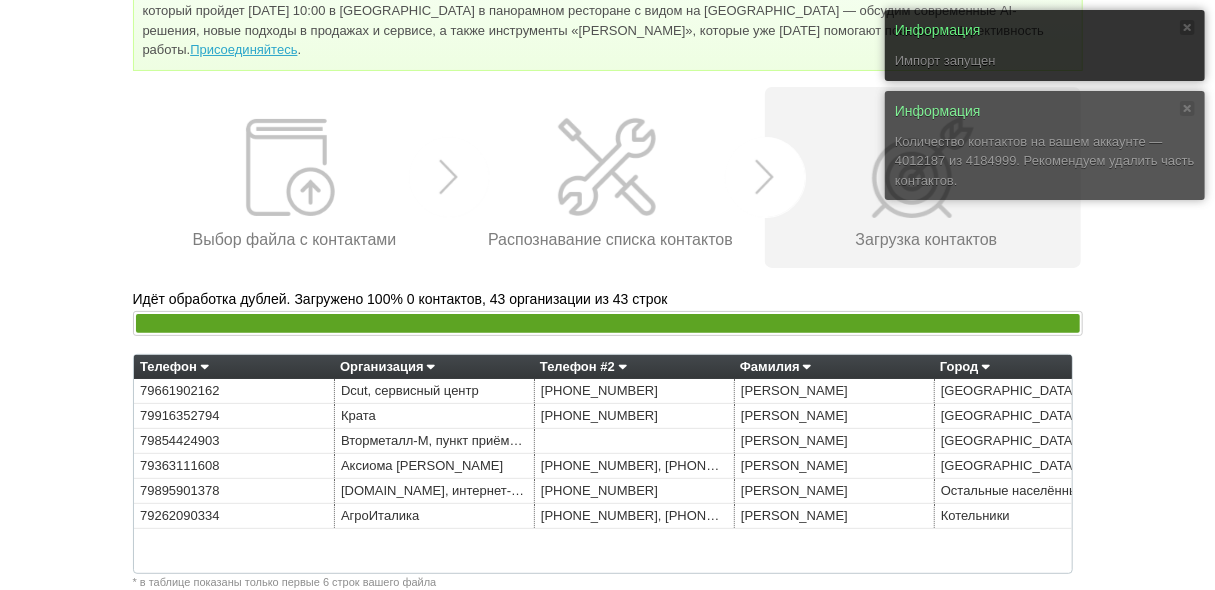 scroll, scrollTop: 221, scrollLeft: 0, axis: vertical 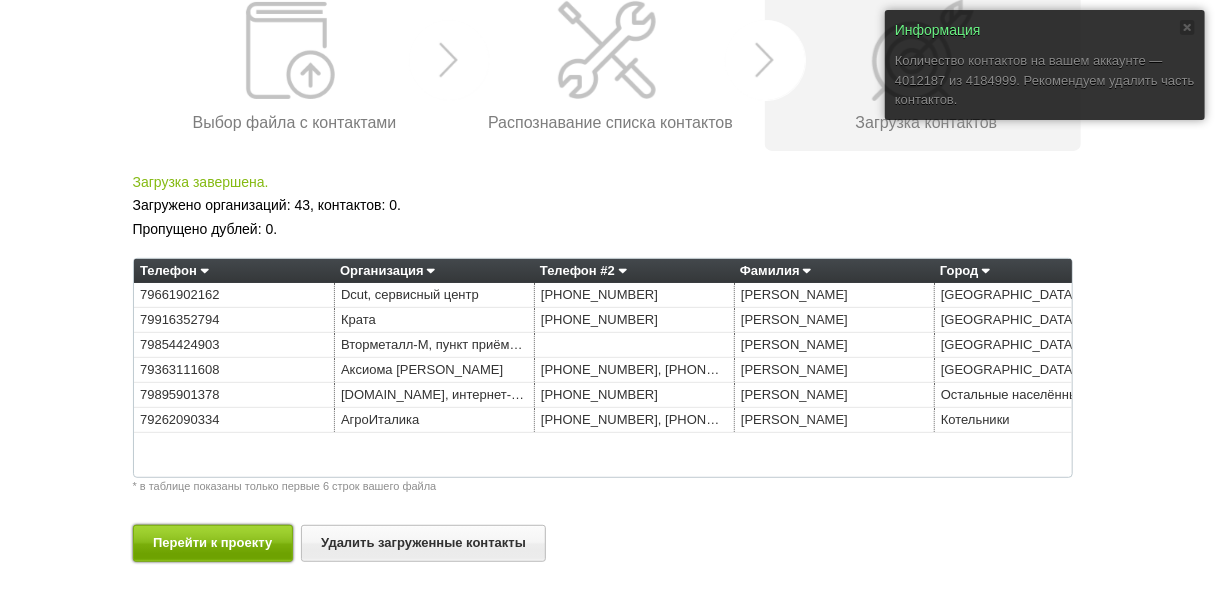 click on "Перейти к проекту" at bounding box center (213, 543) 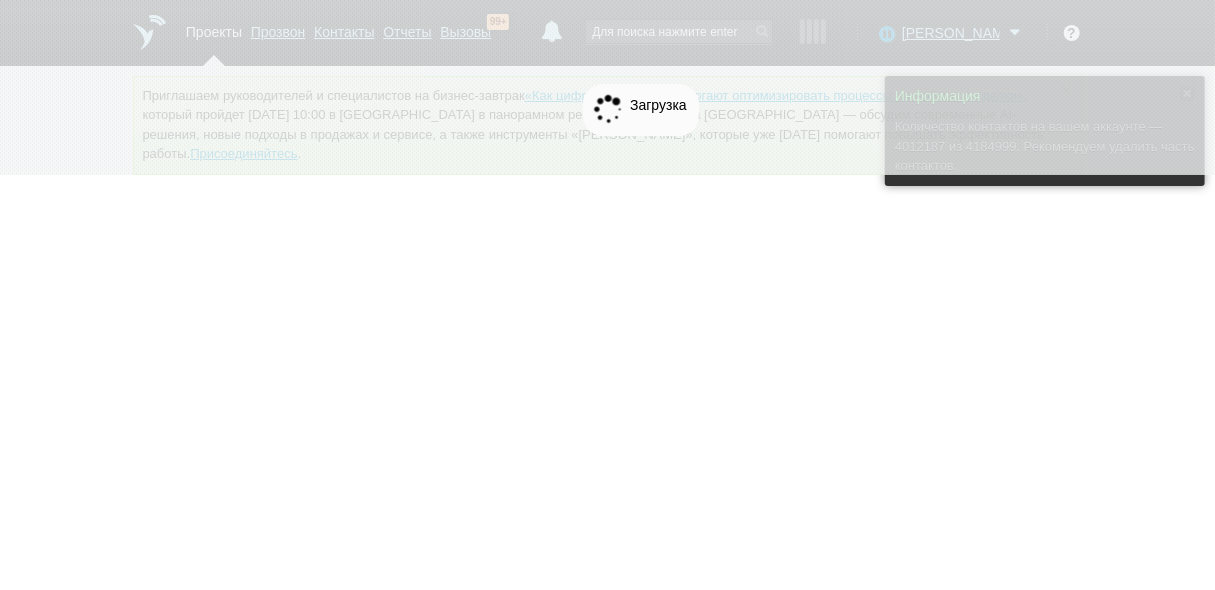 scroll, scrollTop: 0, scrollLeft: 0, axis: both 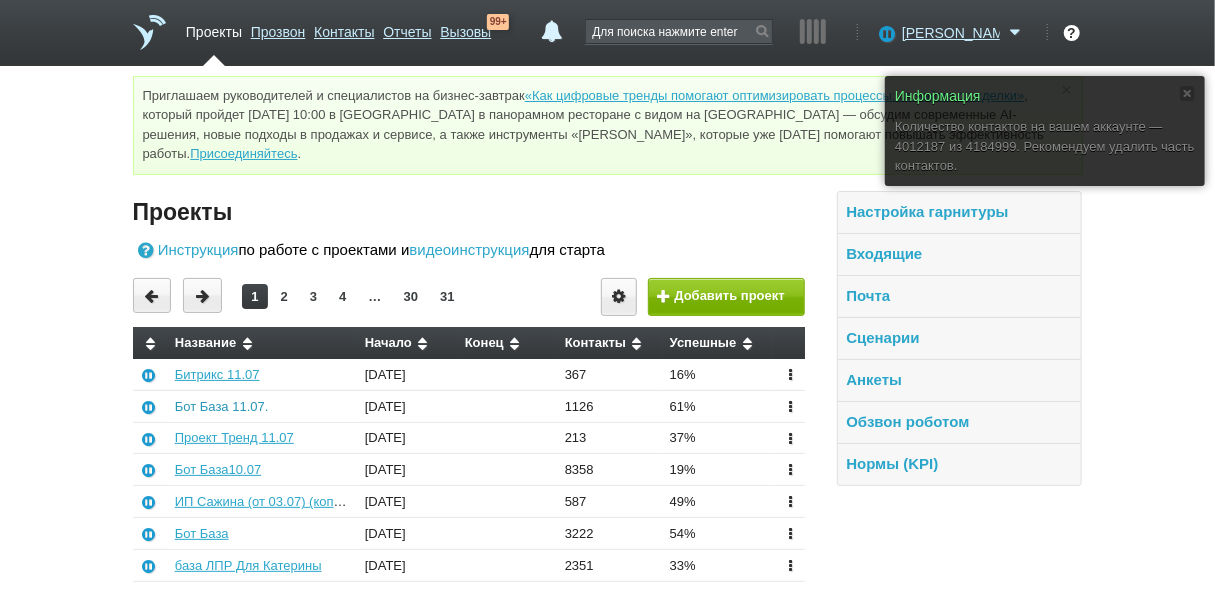 click on "Бот База 11.07." at bounding box center [222, 406] 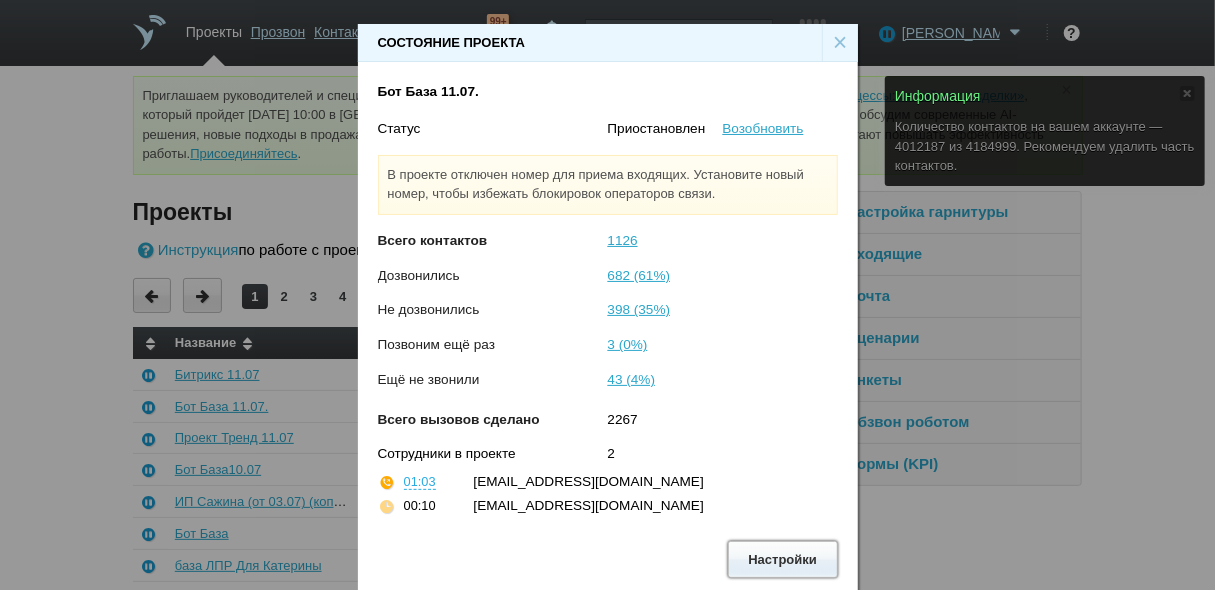 click on "Настройки" at bounding box center (783, 559) 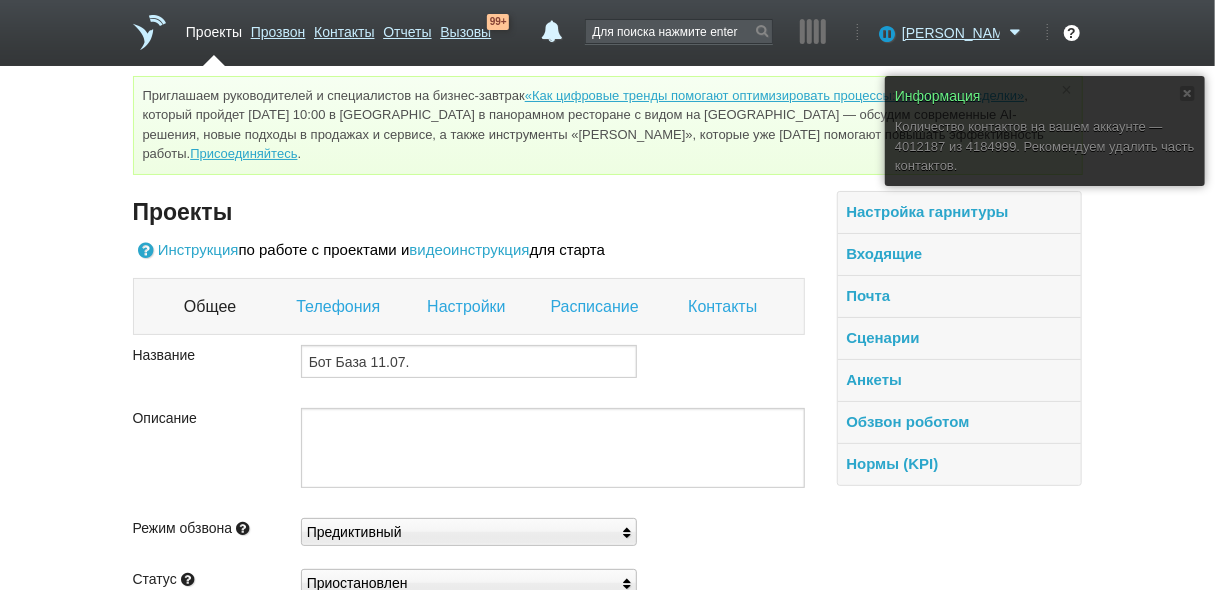 click on "Контакты" at bounding box center [725, 307] 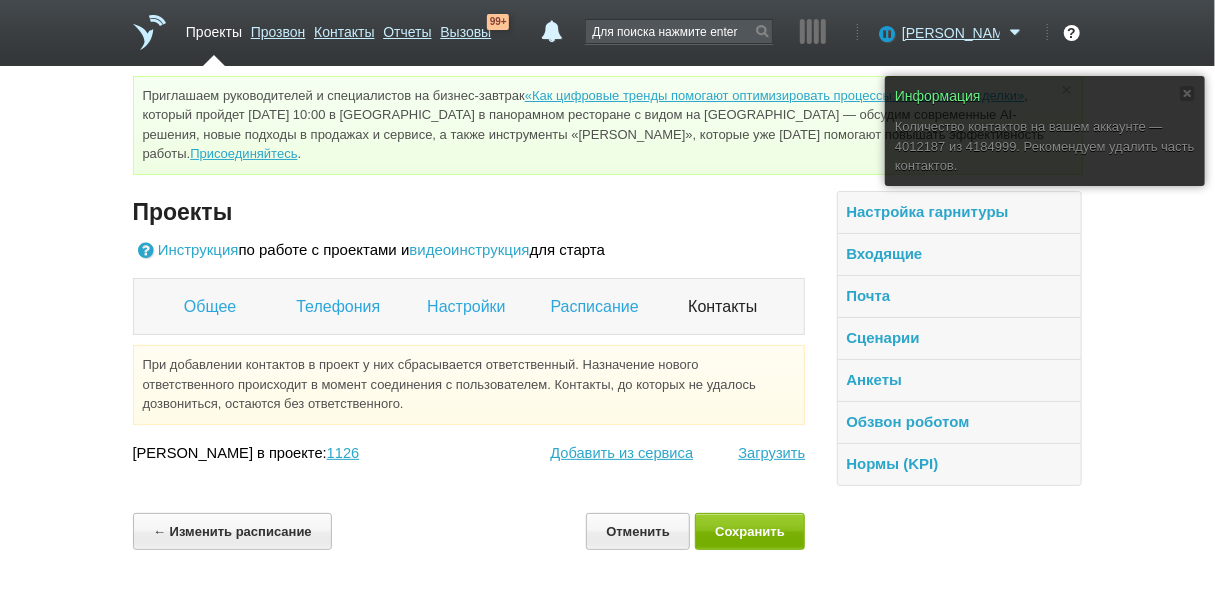 click on "Настройки" at bounding box center [468, 307] 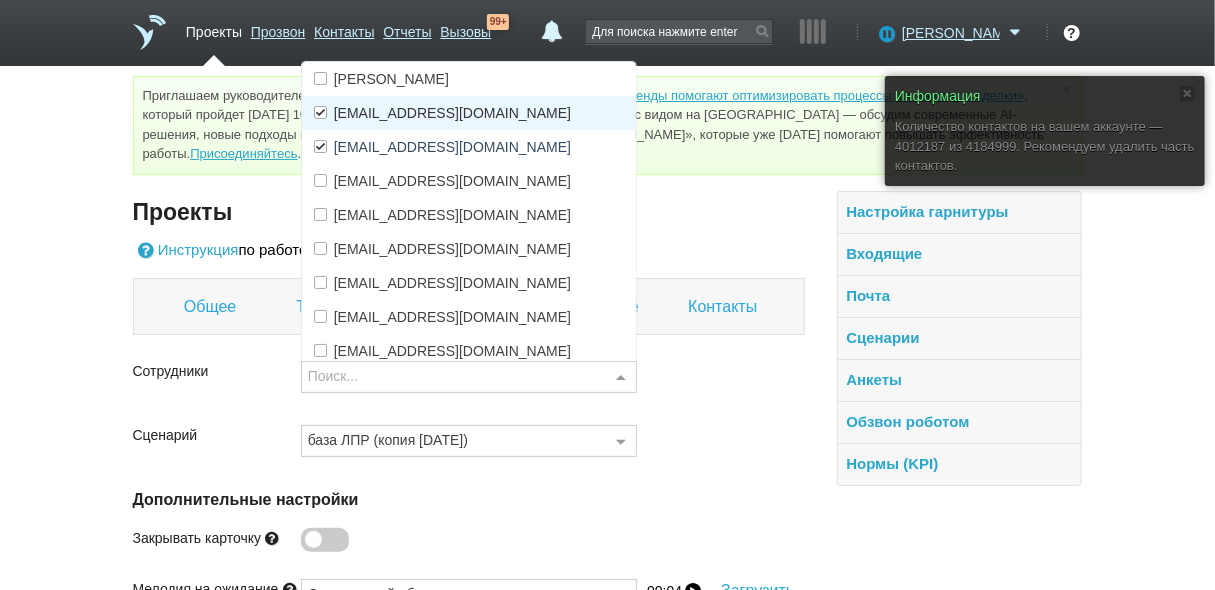 click on "[EMAIL_ADDRESS][DOMAIN_NAME]" at bounding box center [452, 113] 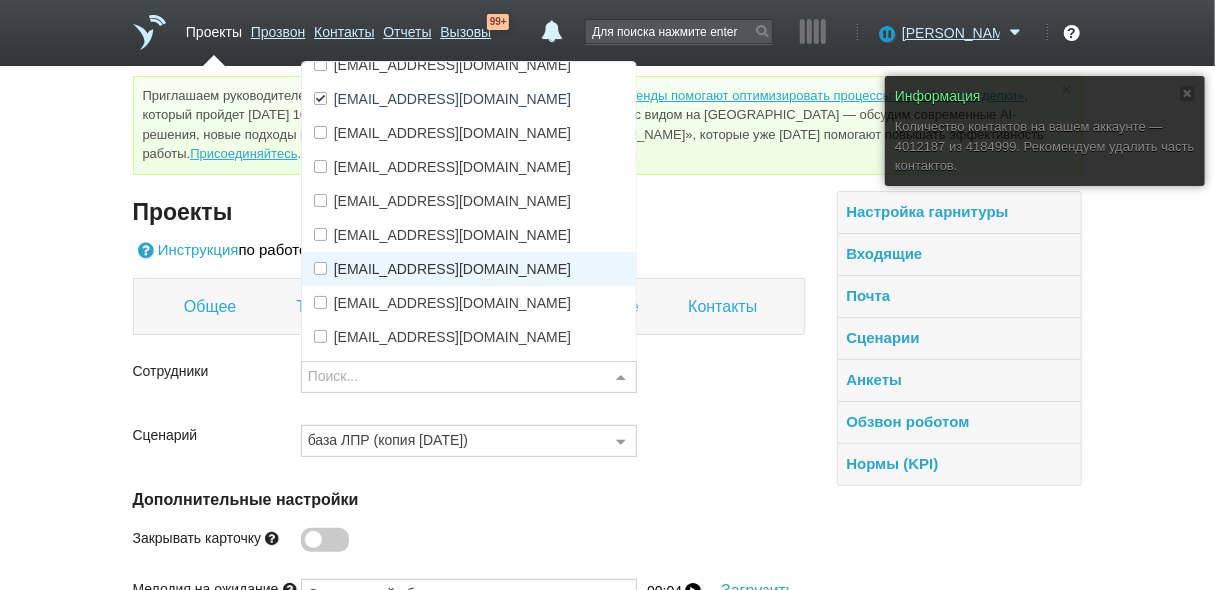 scroll, scrollTop: 74, scrollLeft: 0, axis: vertical 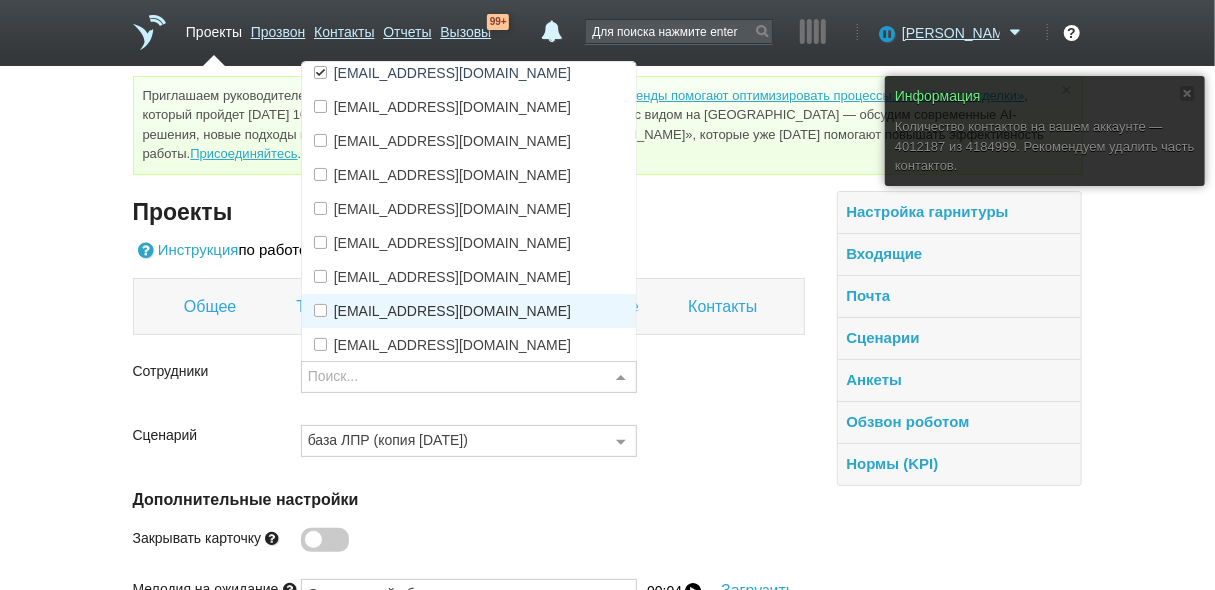click on "[EMAIL_ADDRESS][DOMAIN_NAME]" at bounding box center [452, 311] 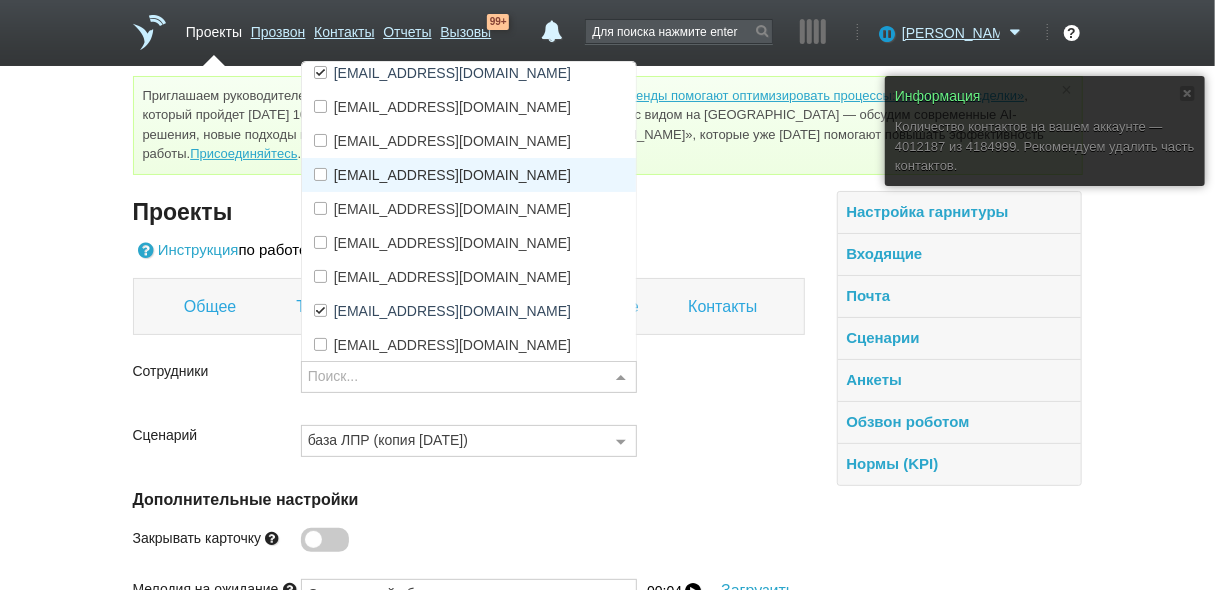 click on "[EMAIL_ADDRESS][DOMAIN_NAME]" at bounding box center (469, 175) 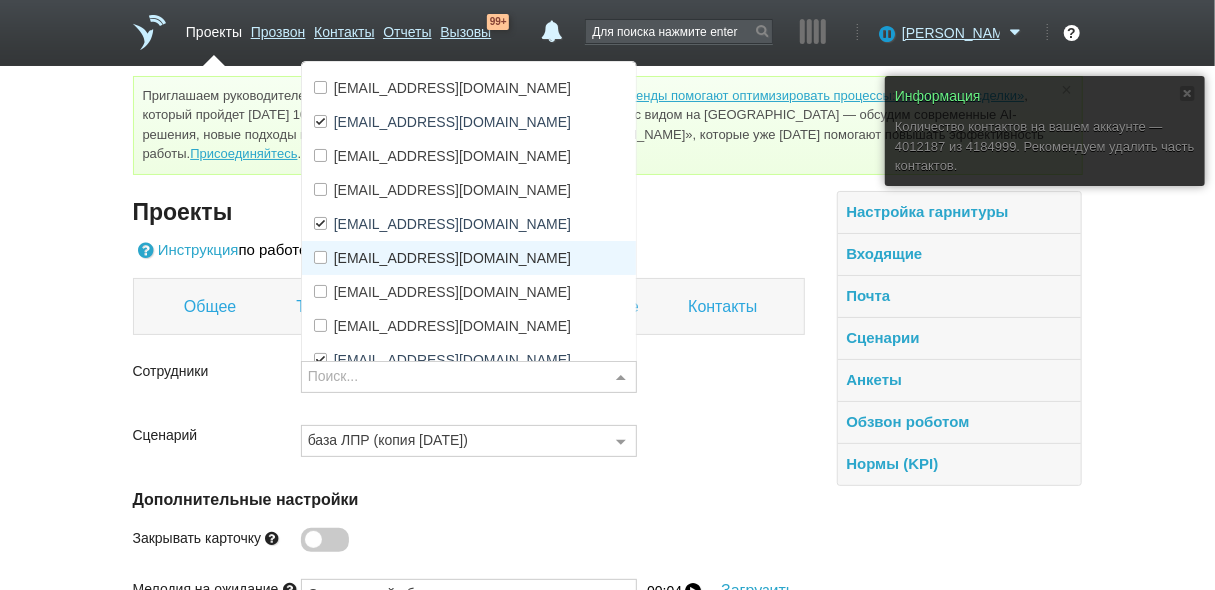 scroll, scrollTop: 0, scrollLeft: 0, axis: both 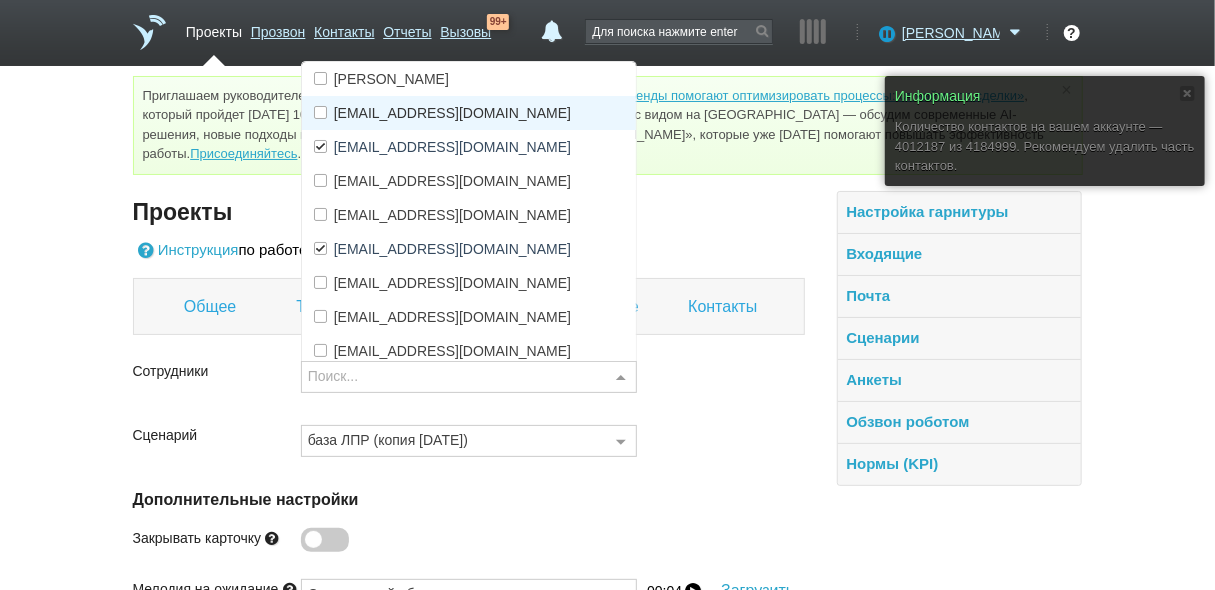 click on "[EMAIL_ADDRESS][DOMAIN_NAME]" at bounding box center (452, 113) 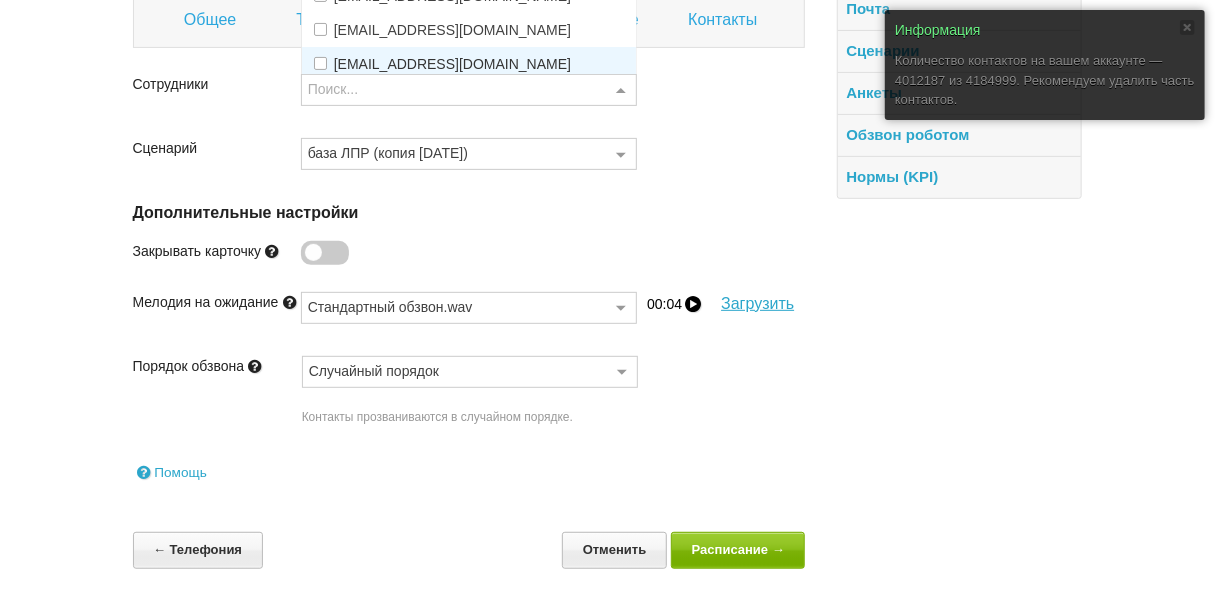 scroll, scrollTop: 295, scrollLeft: 0, axis: vertical 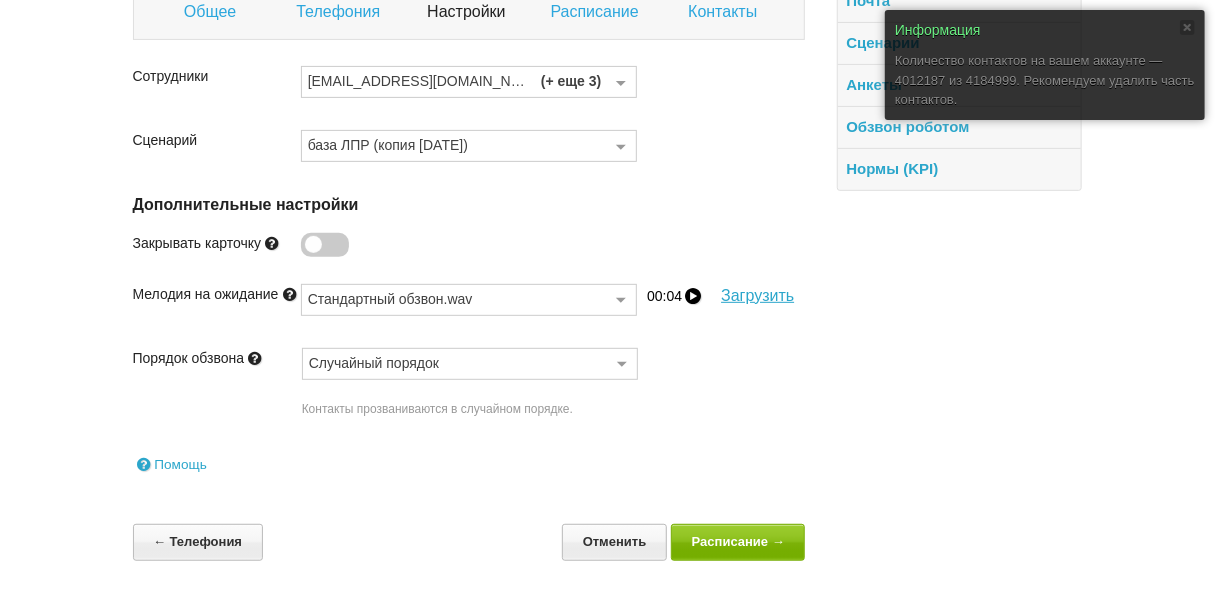 click on "Дополнительные настройки" at bounding box center (469, 205) 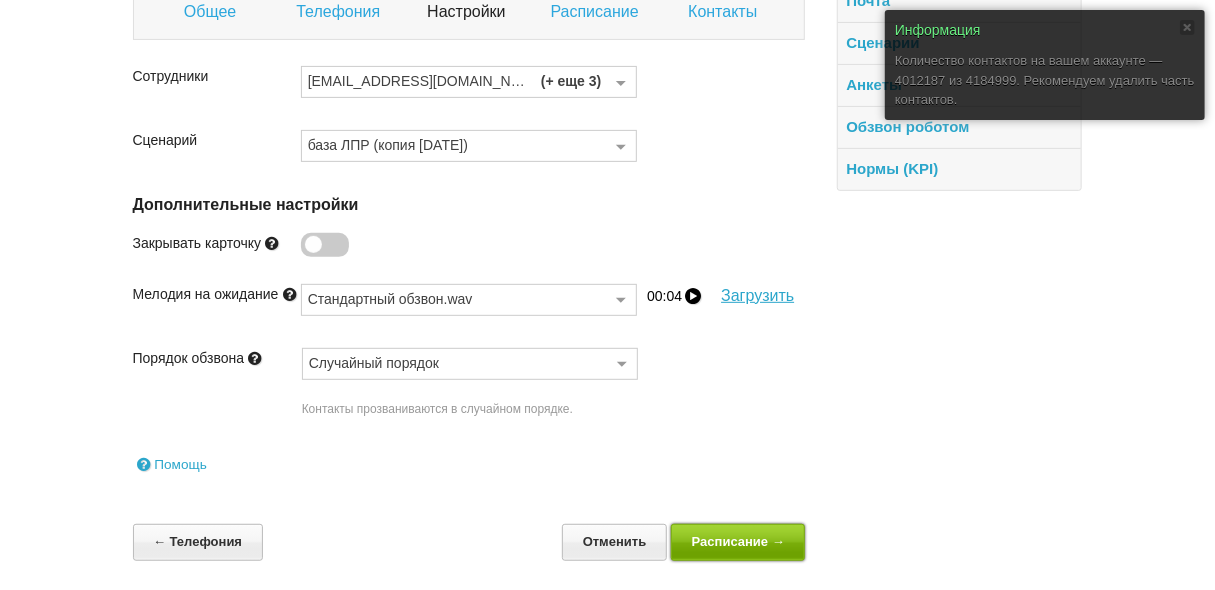 click on "Расписание →" at bounding box center (738, 542) 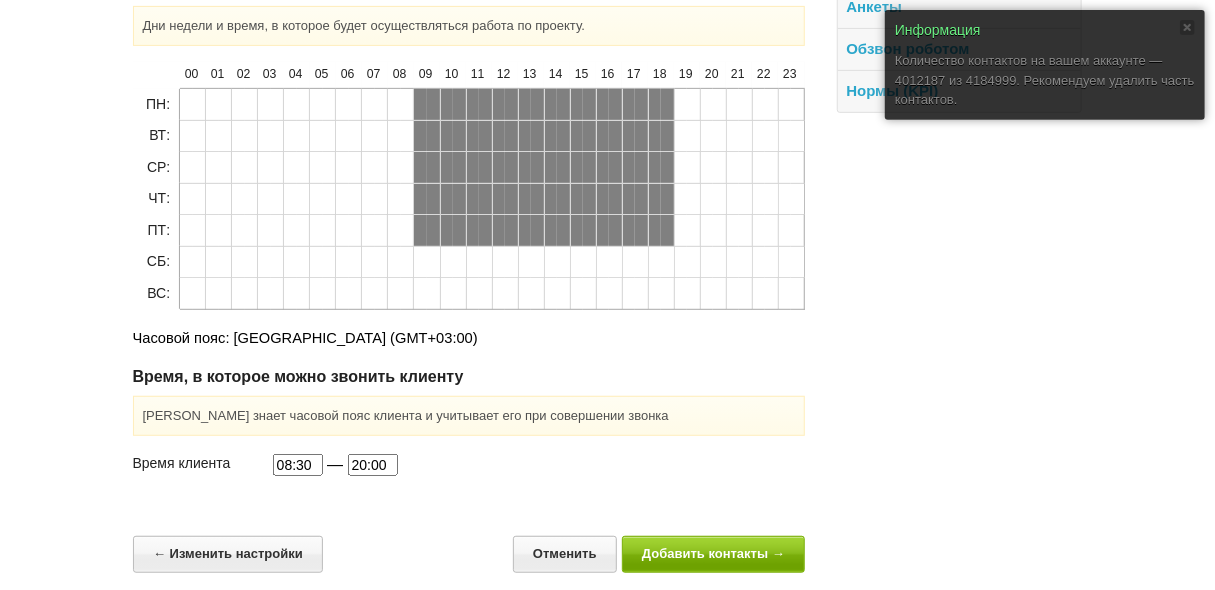 scroll, scrollTop: 383, scrollLeft: 0, axis: vertical 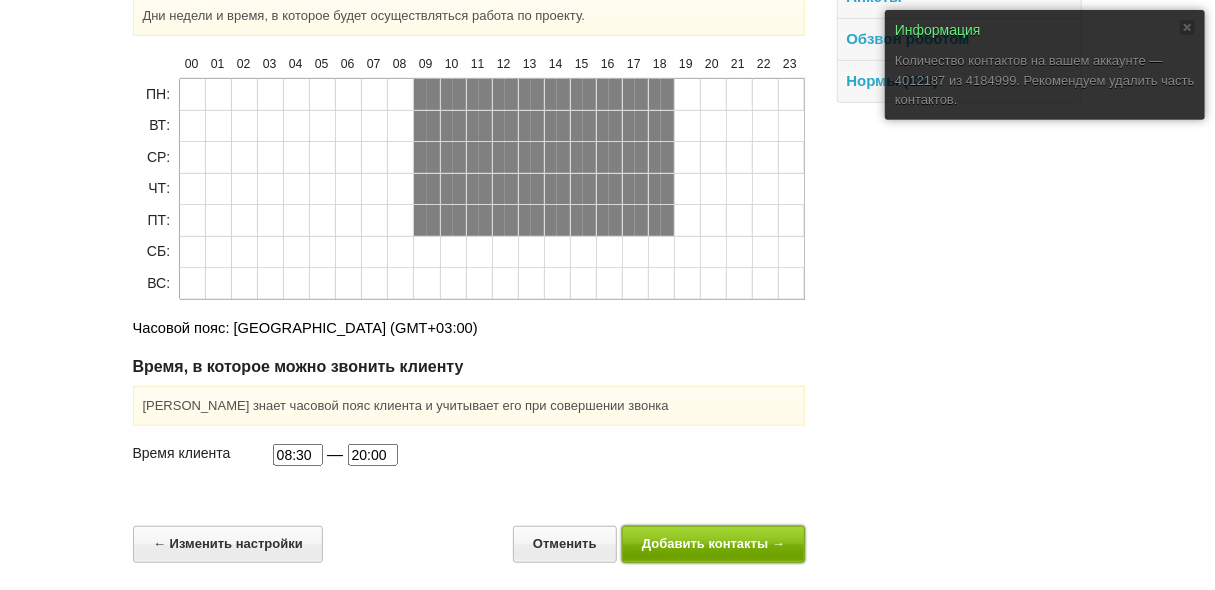 click on "Добавить контакты →" at bounding box center (714, 544) 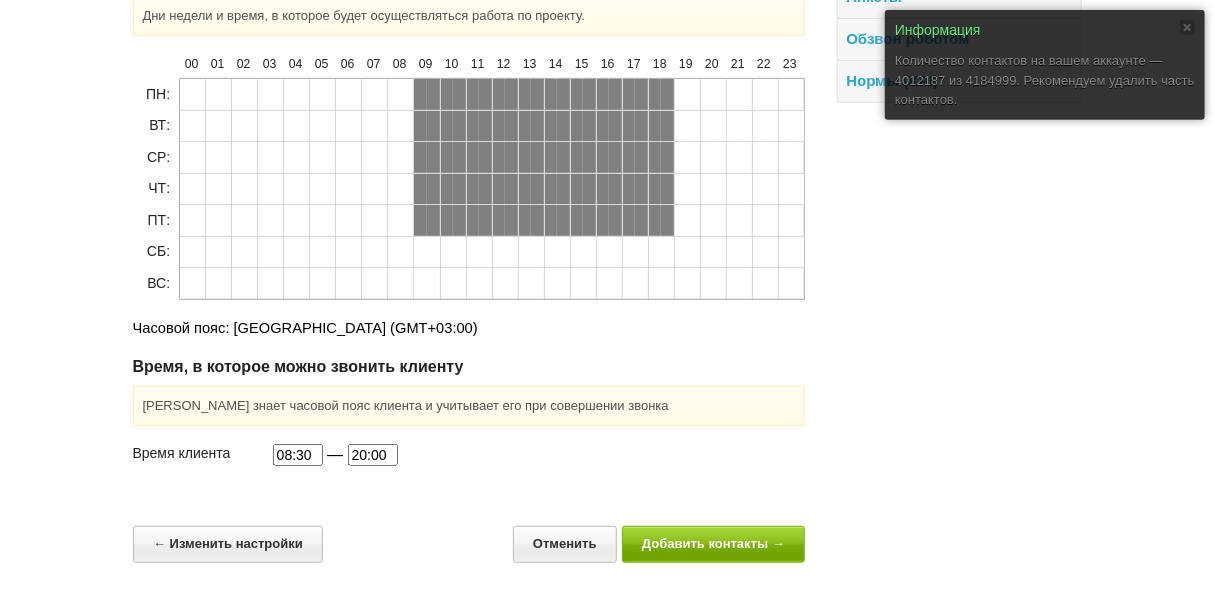 scroll, scrollTop: 0, scrollLeft: 0, axis: both 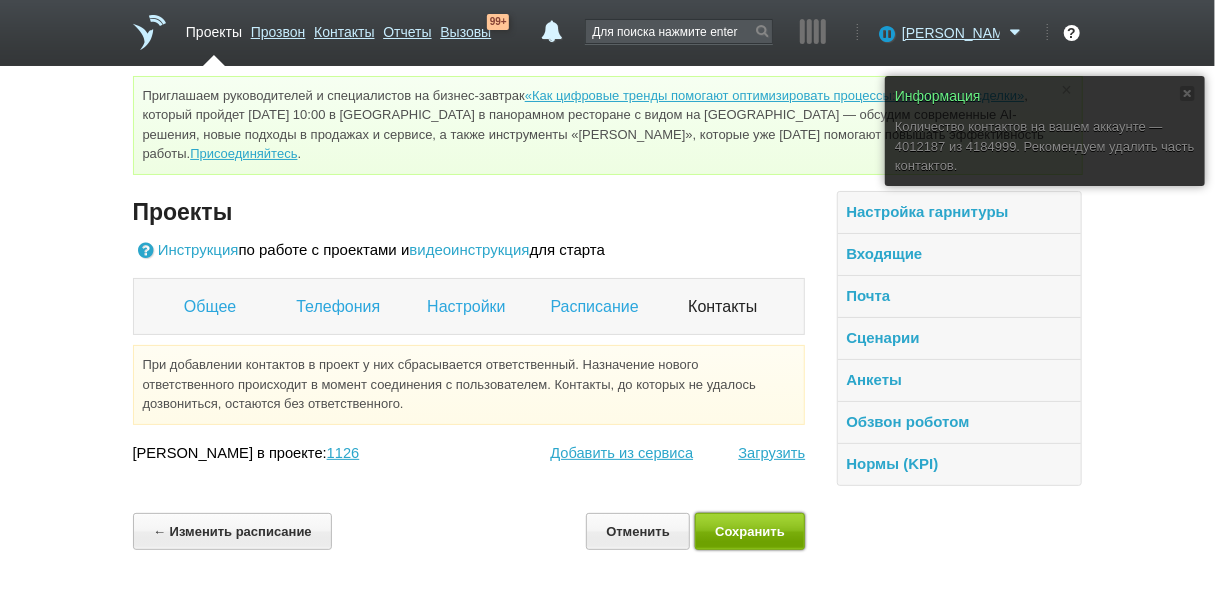 click on "Сохранить" at bounding box center [750, 531] 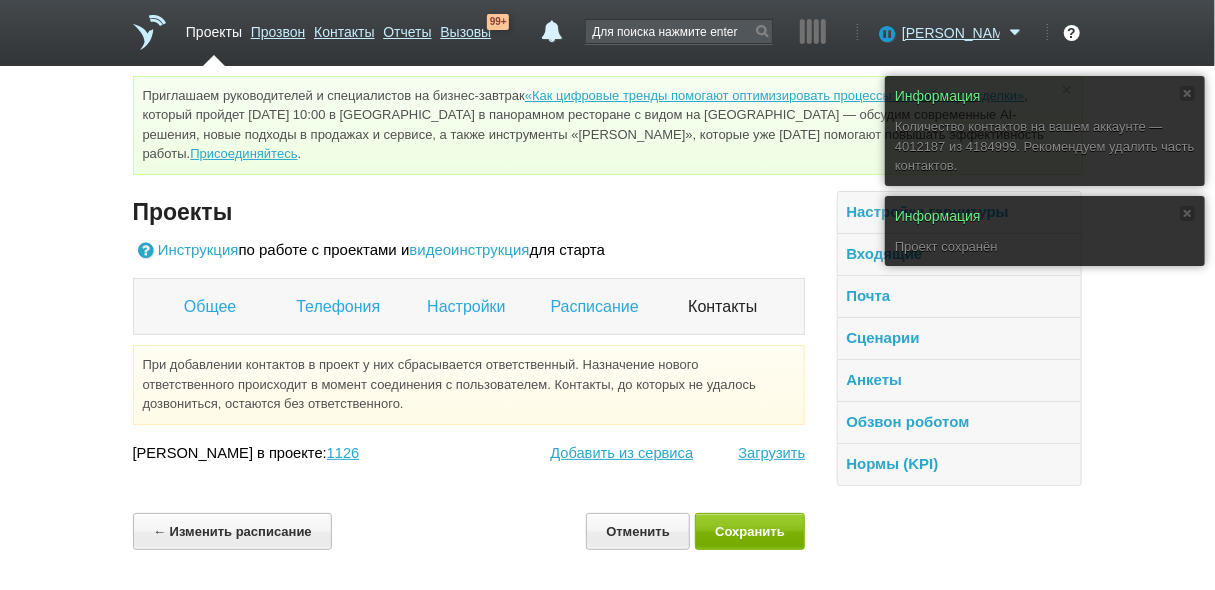click on "Проекты" at bounding box center [214, 28] 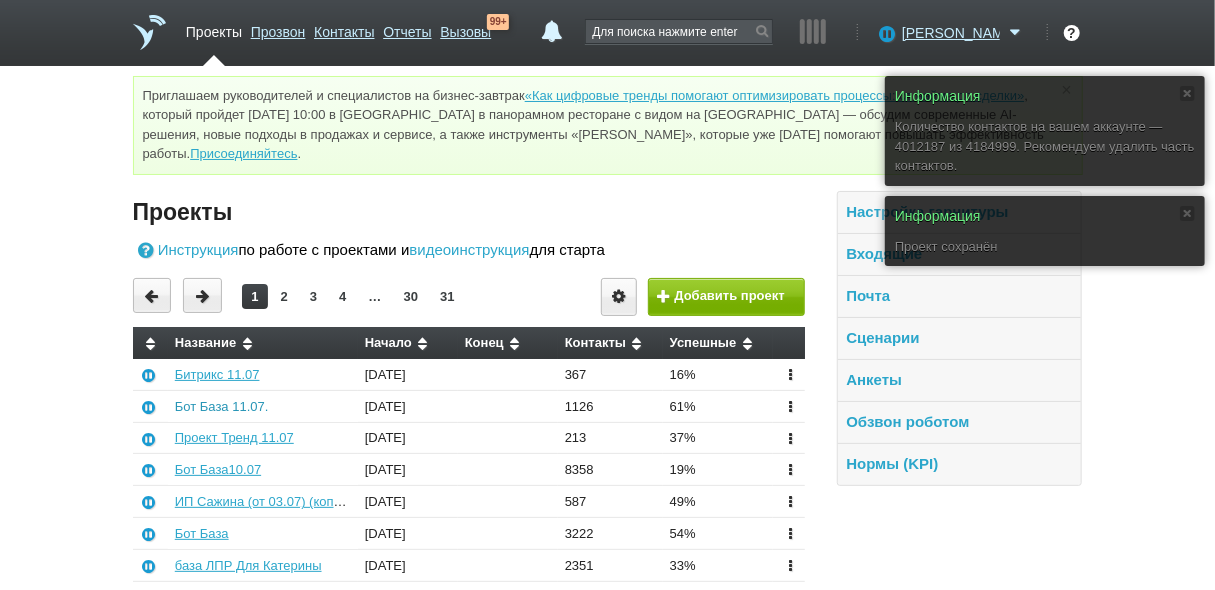 click on "Бот База 11.07." at bounding box center [222, 406] 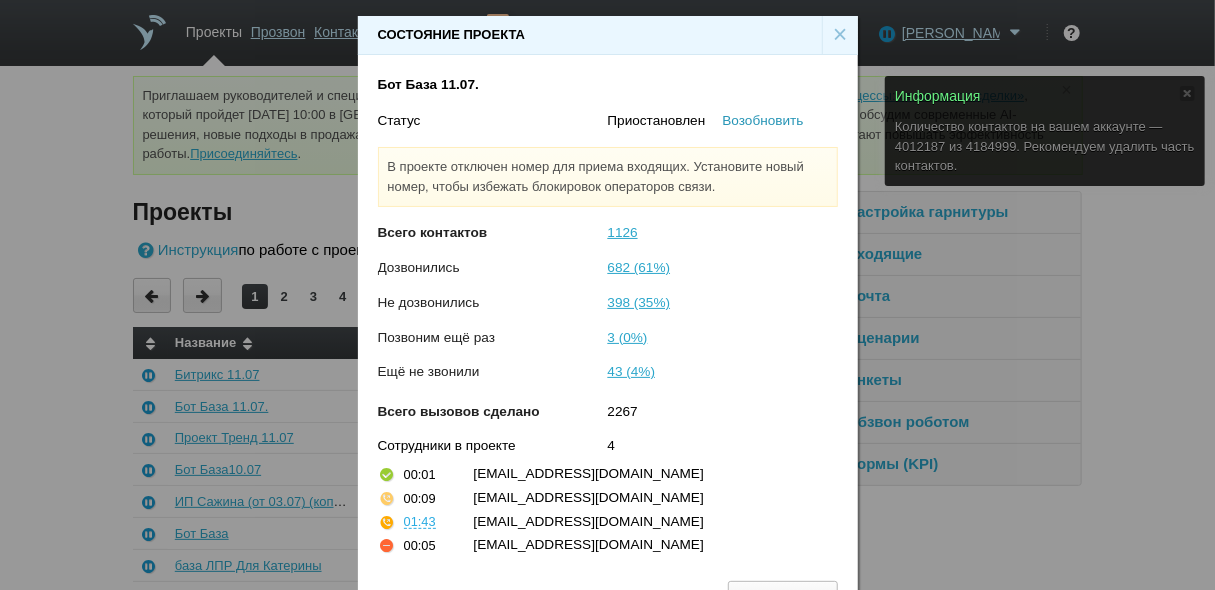 click on "Возобновить" at bounding box center [763, 120] 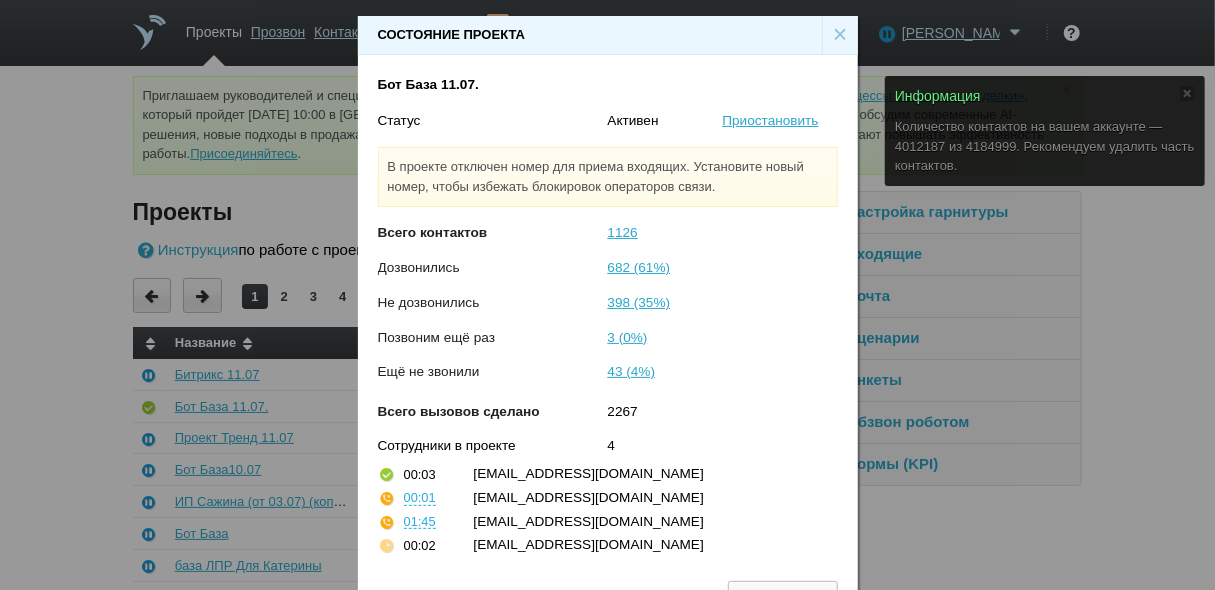 click on "×" at bounding box center (840, 35) 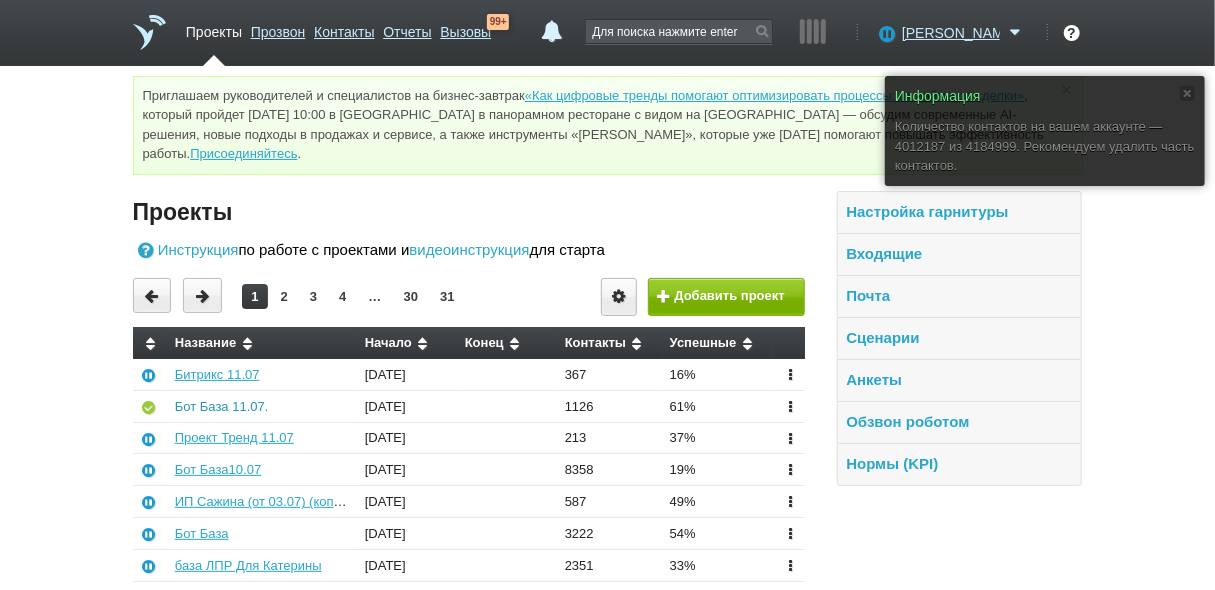 click on "Бот База 11.07." at bounding box center [222, 406] 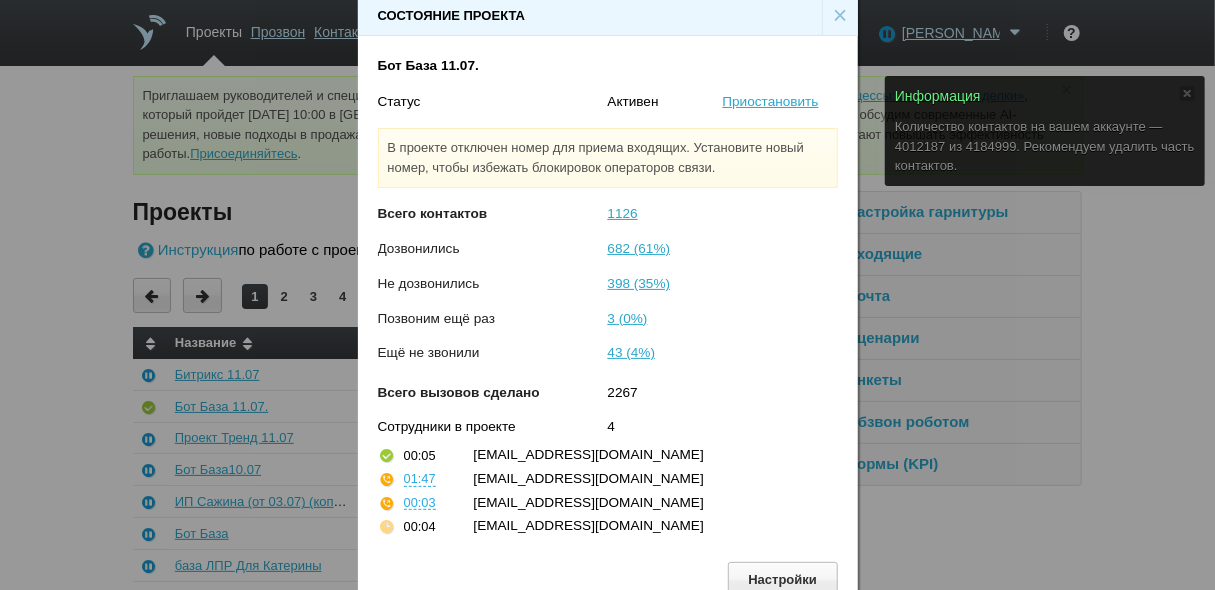 scroll, scrollTop: 30, scrollLeft: 0, axis: vertical 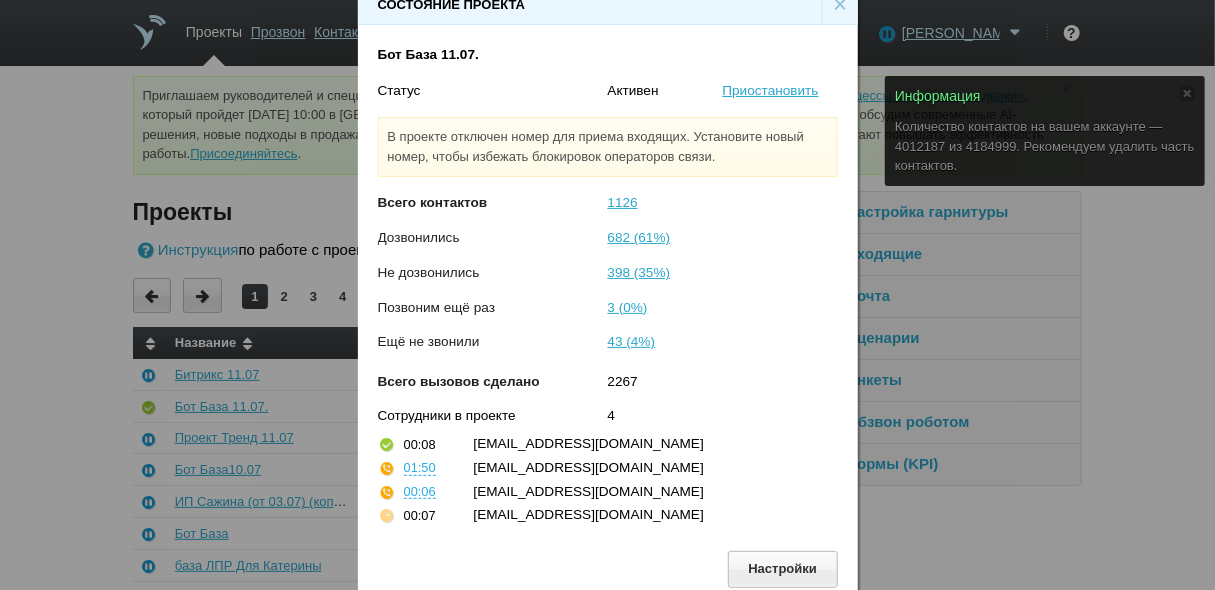 click on "Состояние проекта × Бот База 11.07.  Статус Активен Приостановить В проекте отключен номер для приема входящих. Установите новый номер, чтобы избежать блокировок операторов связи. Всего контактов 1126 Дозвонились 682 (61%) Не дозвонились 398 (35%) Позвоним ещё раз 3 (0%) Ещё не звонили 43 (4%) Всего вызовов сделано 2267 Сотрудники в проекте 4 00:08 o2@salesmonster.ru 01:50 о1@salesmonster.ru 00:06 o5@salesmonster.ru 00:07 o9@salesmonster.ru Настройки" at bounding box center [607, 303] 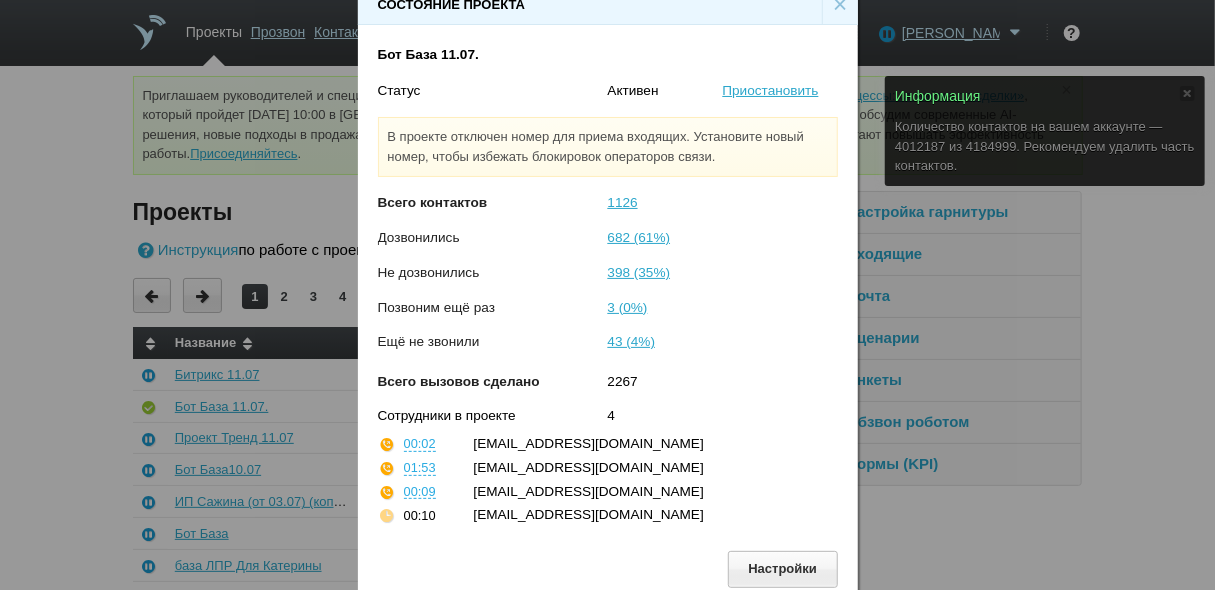click on "×" at bounding box center [840, 5] 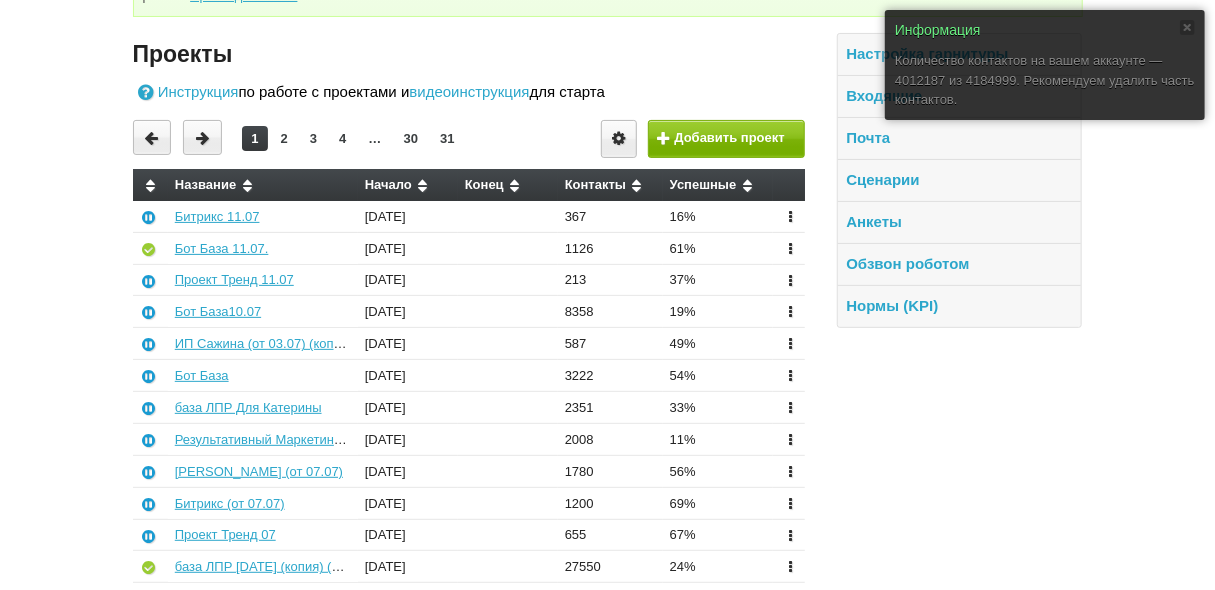 scroll, scrollTop: 240, scrollLeft: 0, axis: vertical 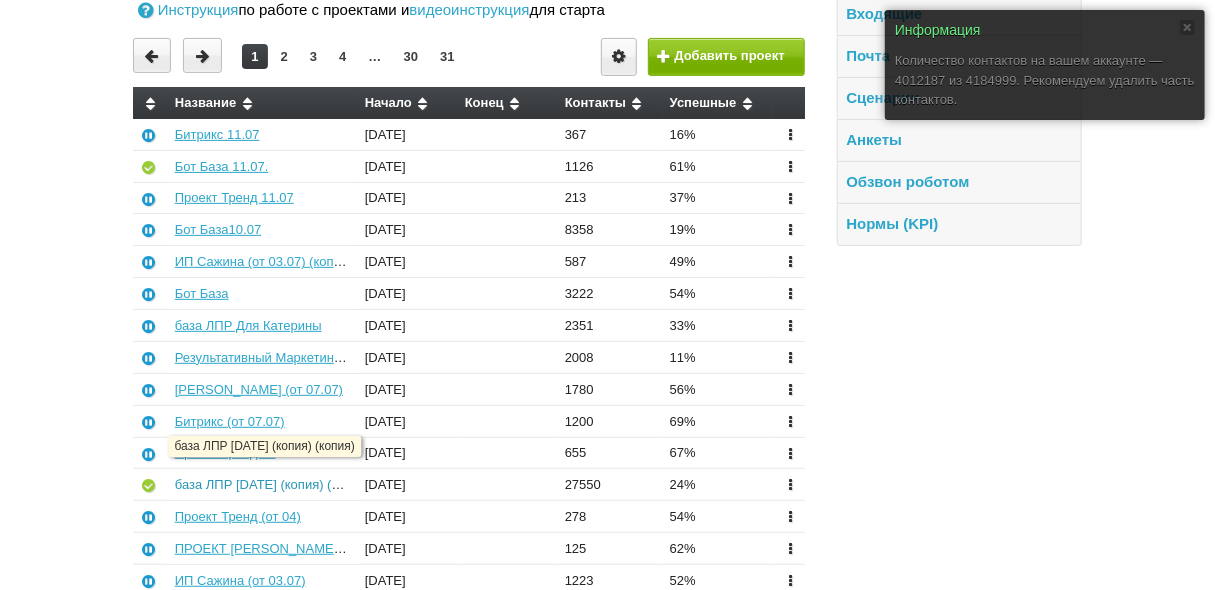 click on "база ЛПР  [DATE] (копия) (копия)" at bounding box center [272, 484] 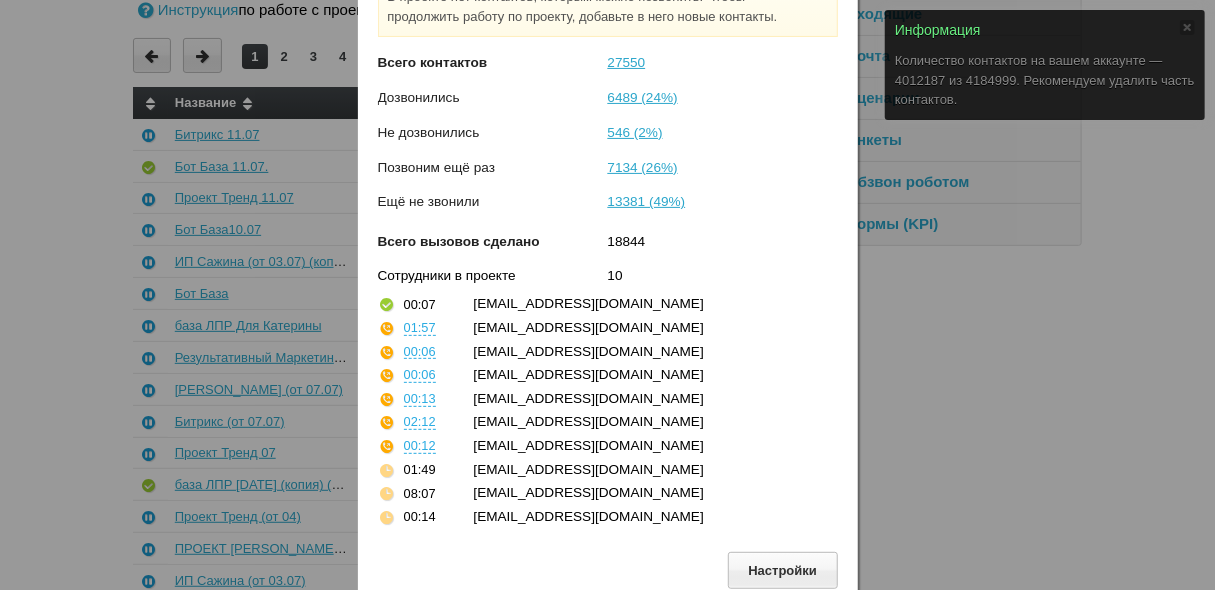 scroll, scrollTop: 171, scrollLeft: 0, axis: vertical 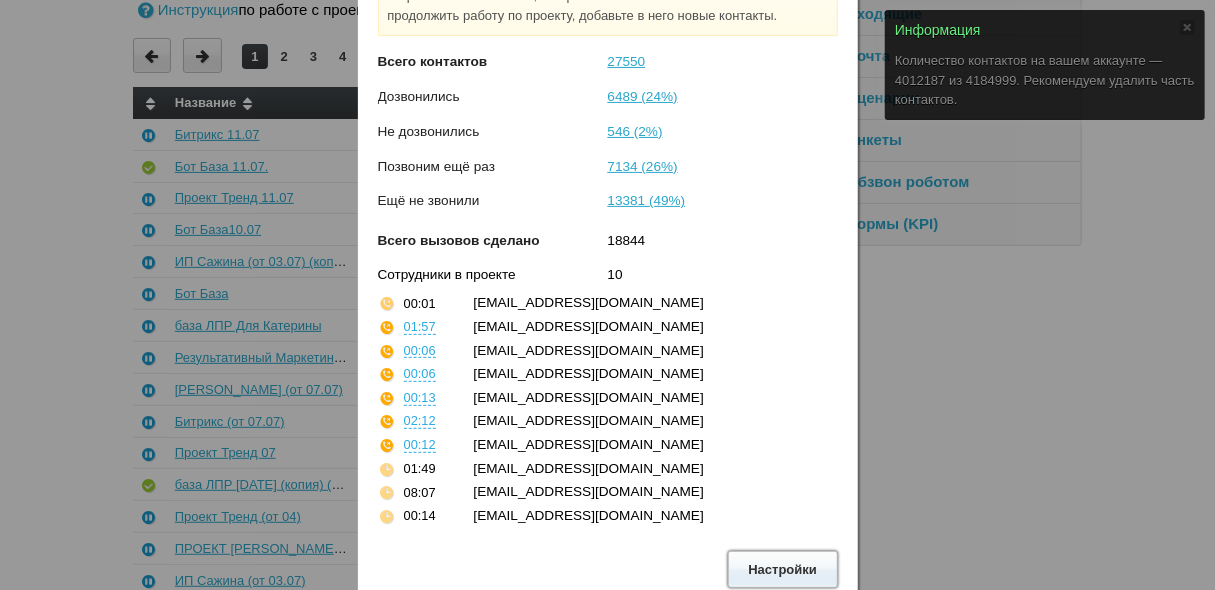 click on "Настройки" at bounding box center (783, 569) 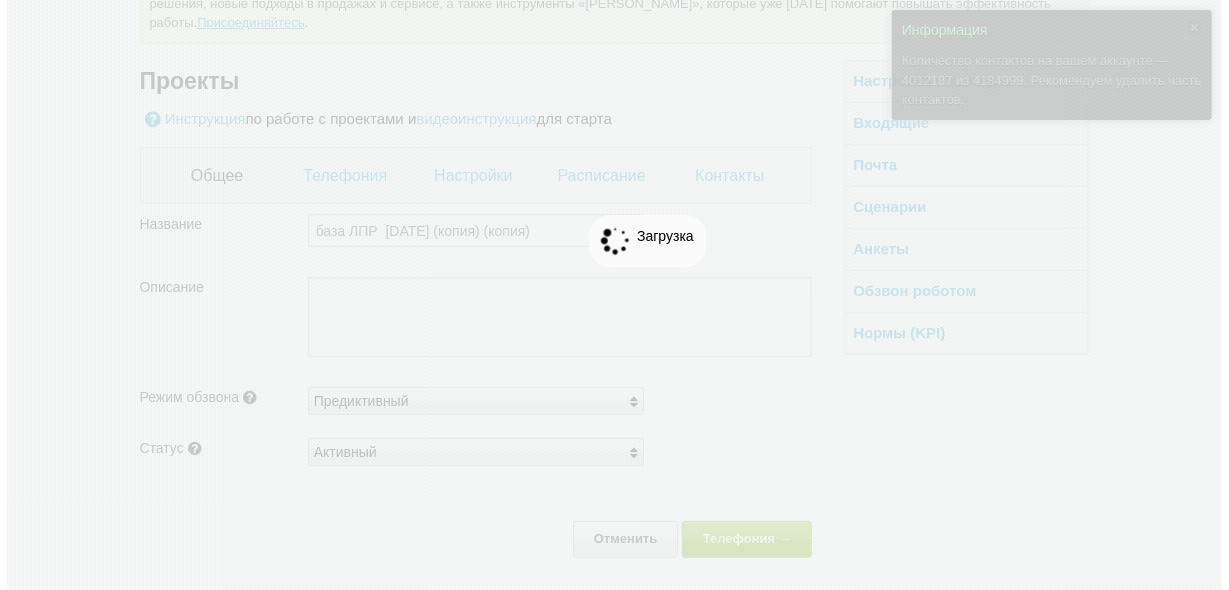 scroll, scrollTop: 0, scrollLeft: 0, axis: both 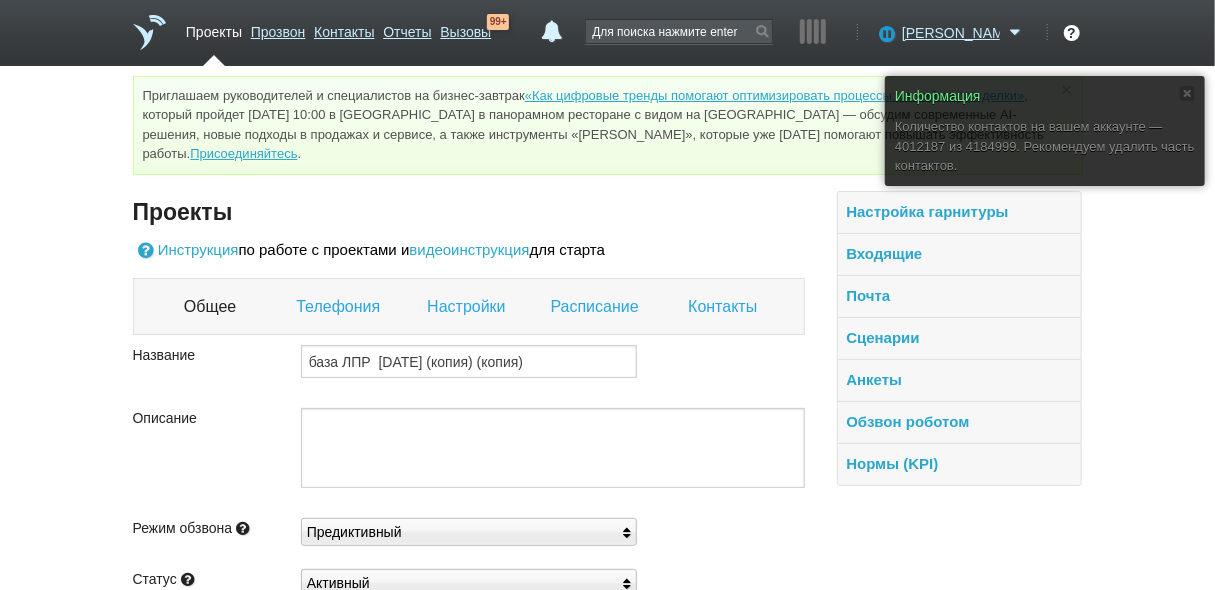 click on "Настройки" at bounding box center (468, 307) 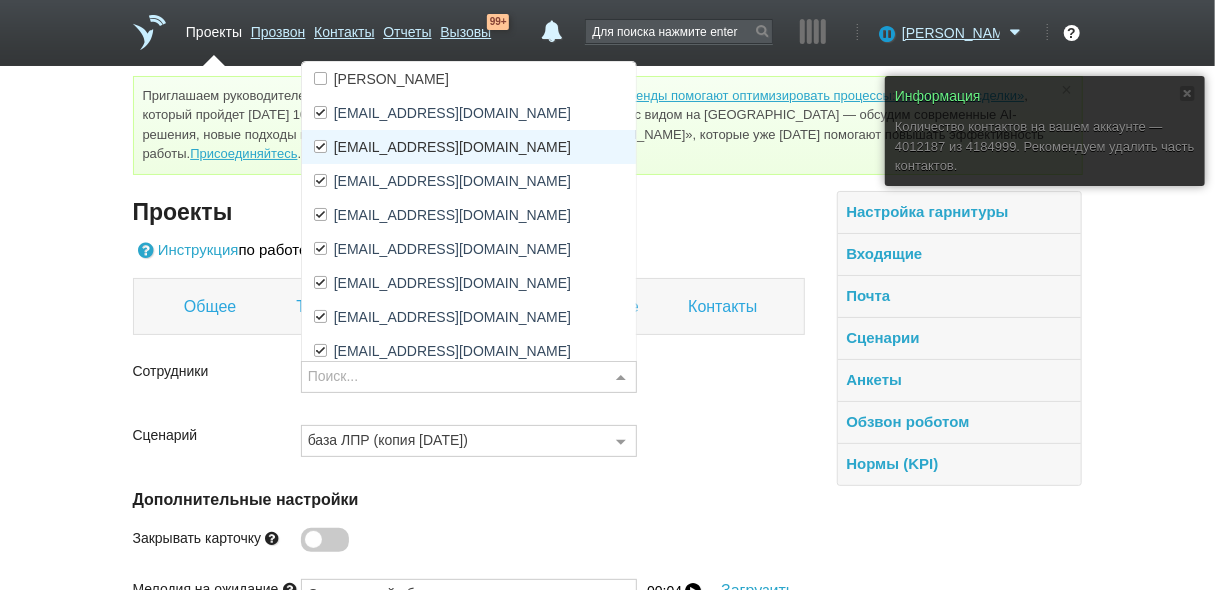 click on "[EMAIL_ADDRESS][DOMAIN_NAME]" at bounding box center [452, 147] 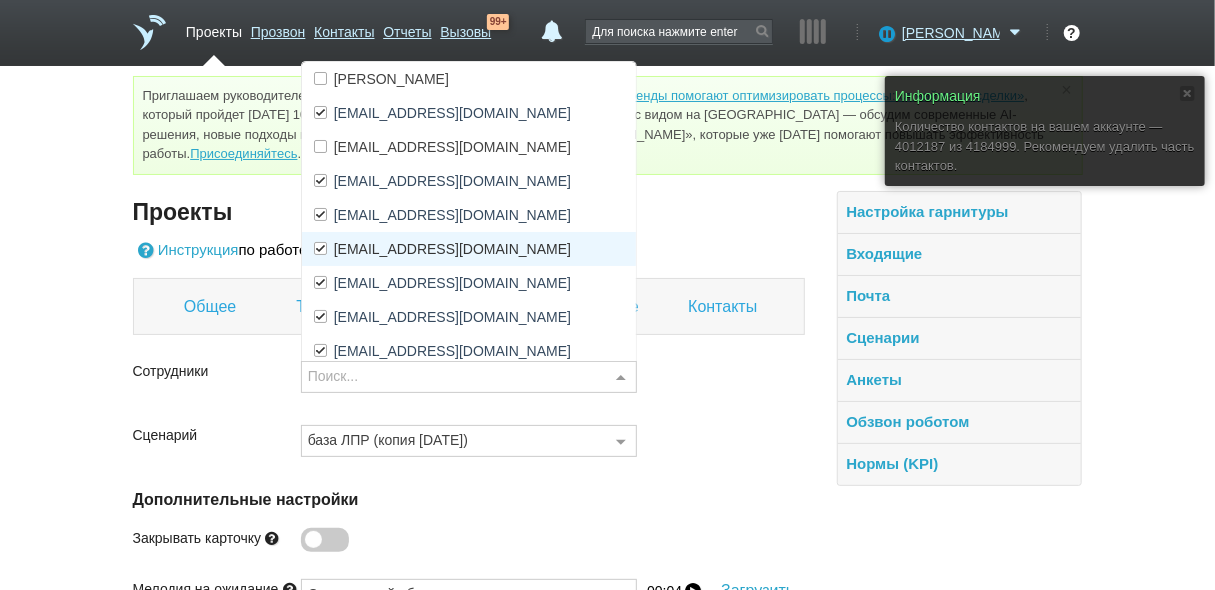 click on "[EMAIL_ADDRESS][DOMAIN_NAME]" at bounding box center [452, 249] 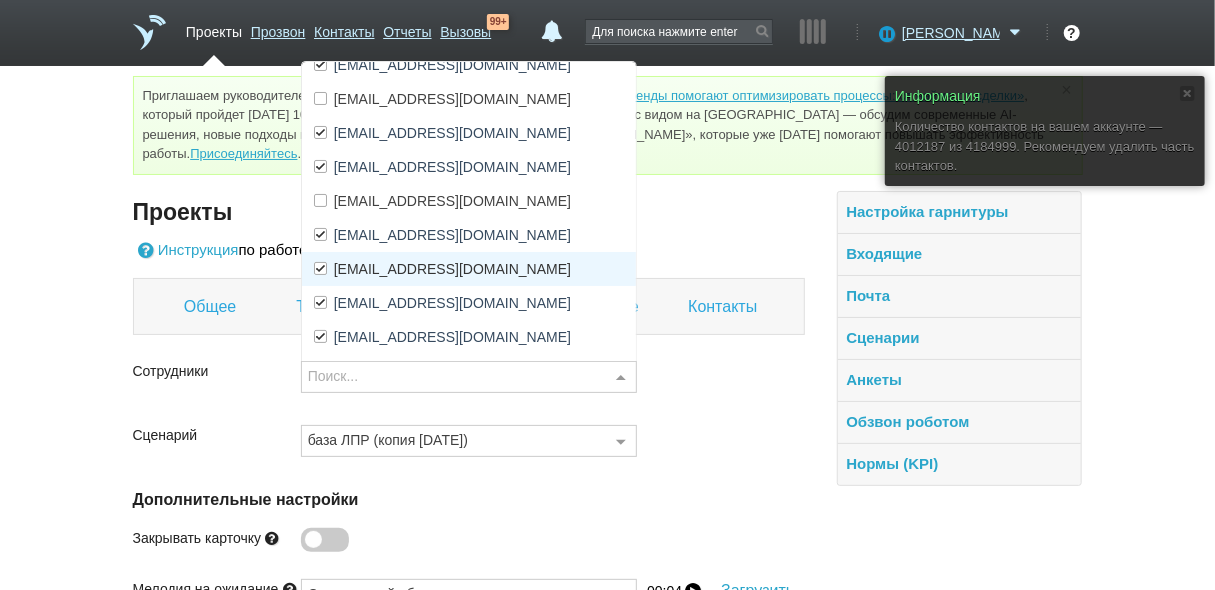 scroll, scrollTop: 74, scrollLeft: 0, axis: vertical 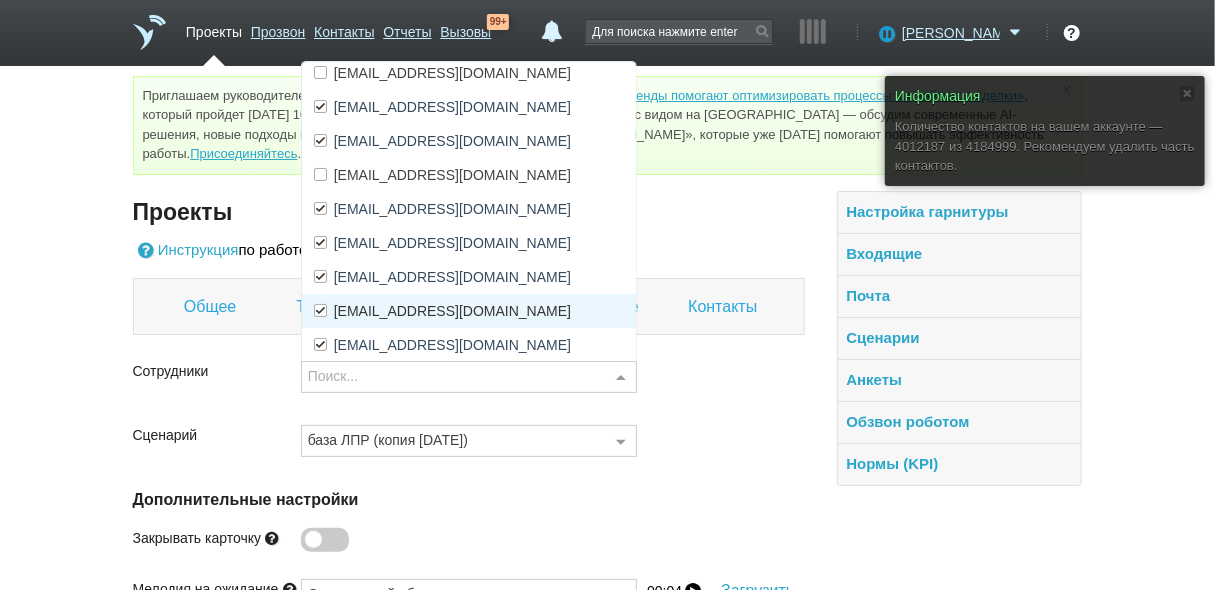 click on "[EMAIL_ADDRESS][DOMAIN_NAME]" at bounding box center (469, 311) 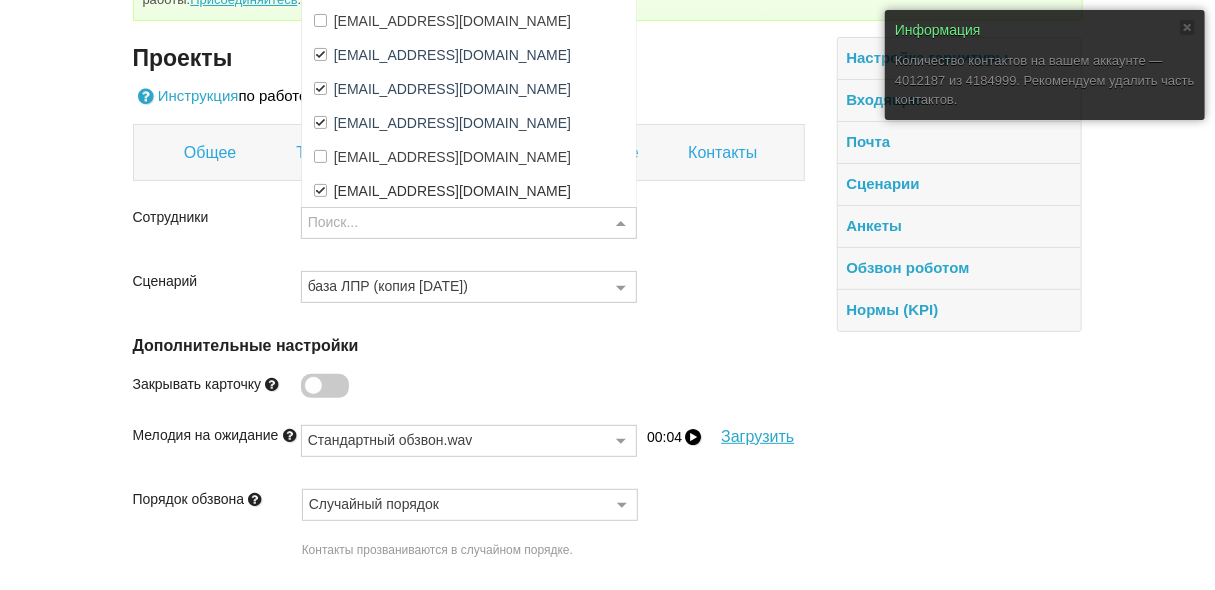 scroll, scrollTop: 295, scrollLeft: 0, axis: vertical 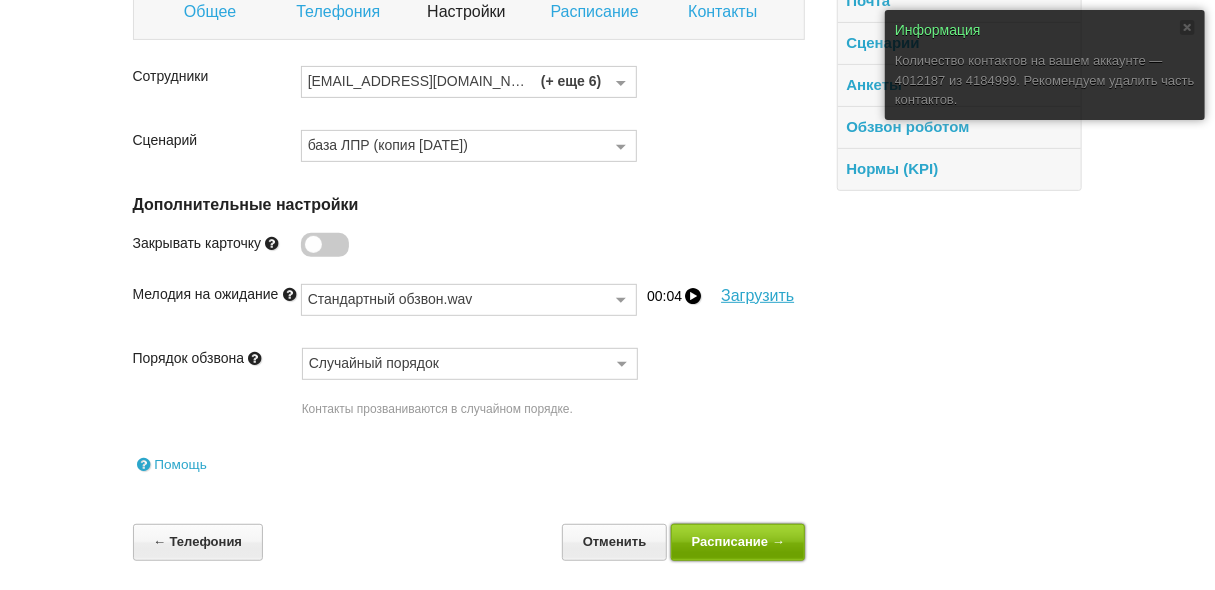 click on "Расписание →" at bounding box center [738, 542] 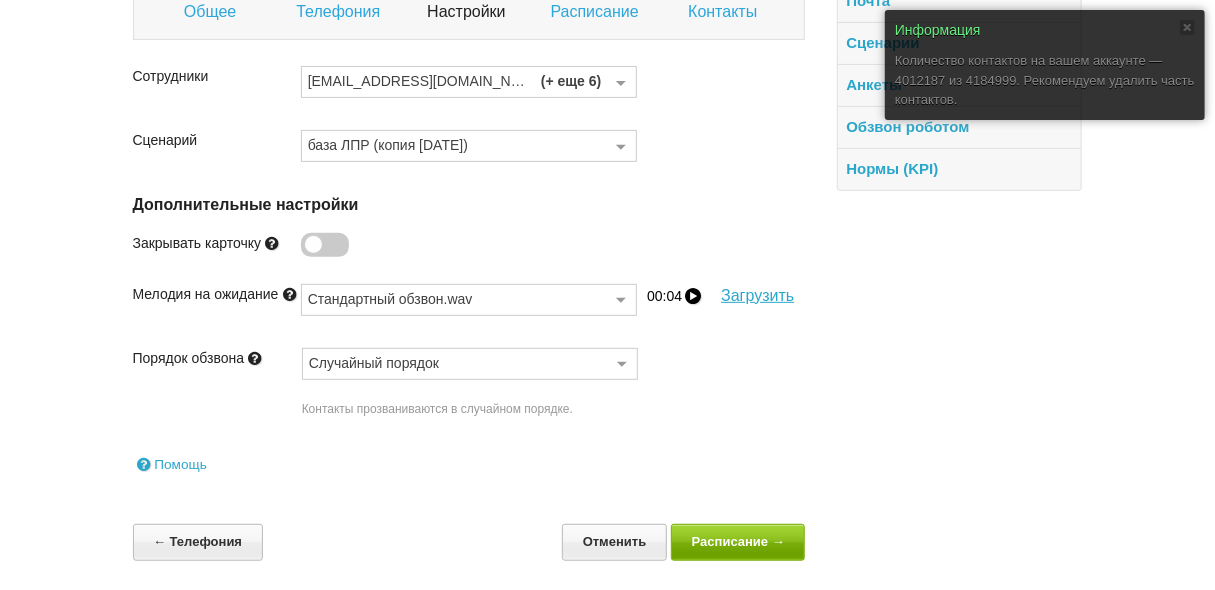 scroll, scrollTop: 0, scrollLeft: 0, axis: both 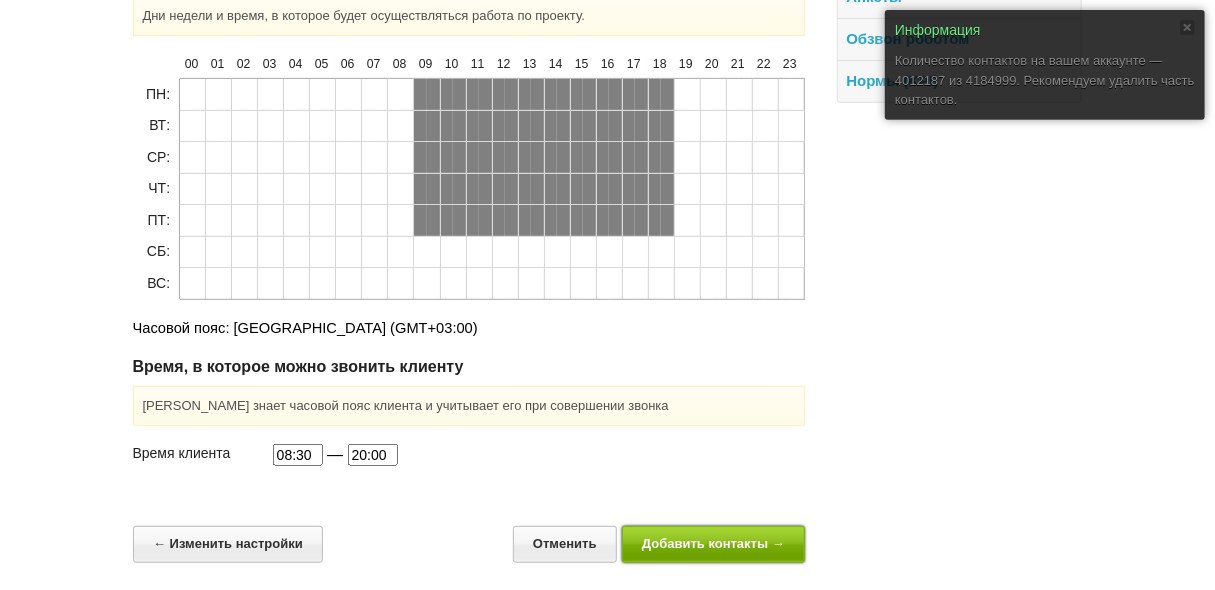 click on "Добавить контакты →" at bounding box center [714, 544] 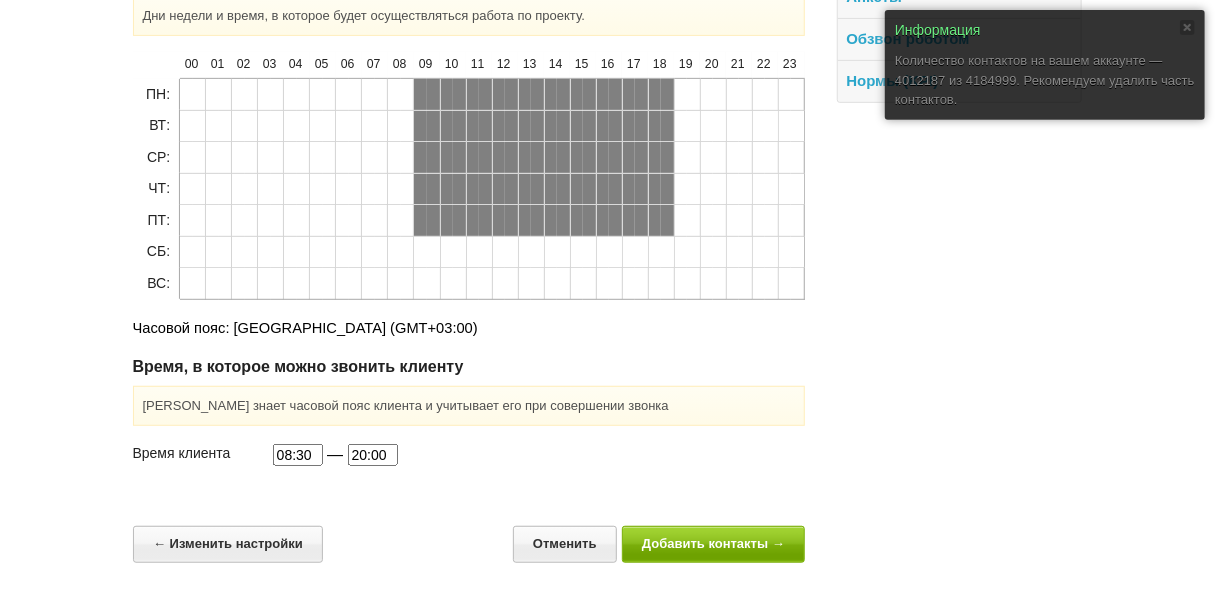 scroll, scrollTop: 0, scrollLeft: 0, axis: both 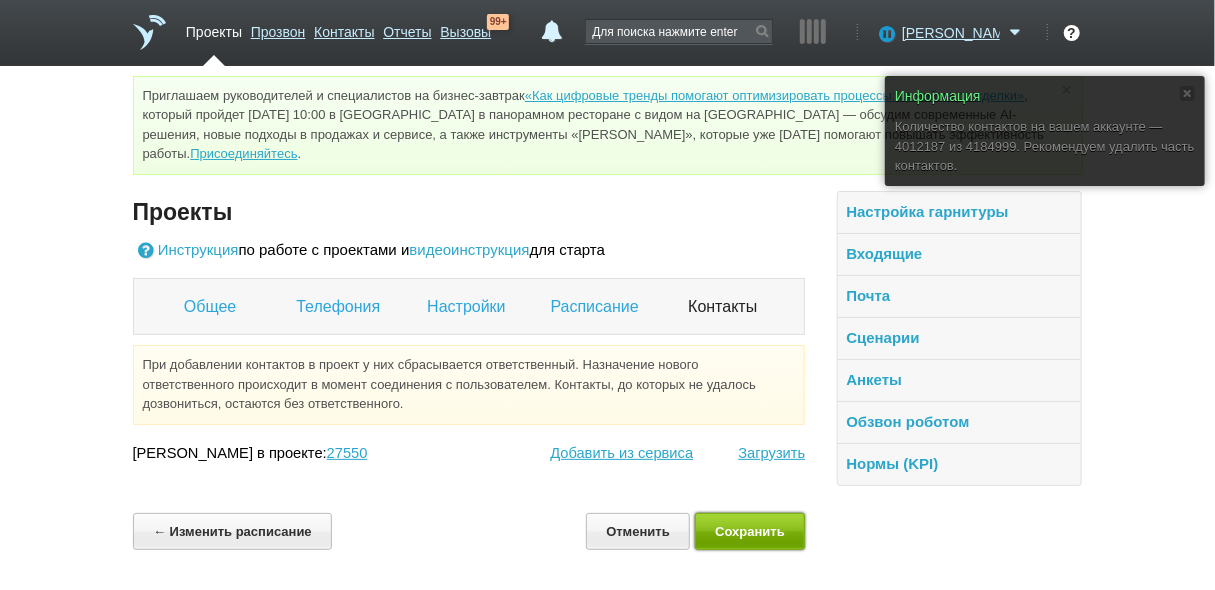 click on "Сохранить" at bounding box center [750, 531] 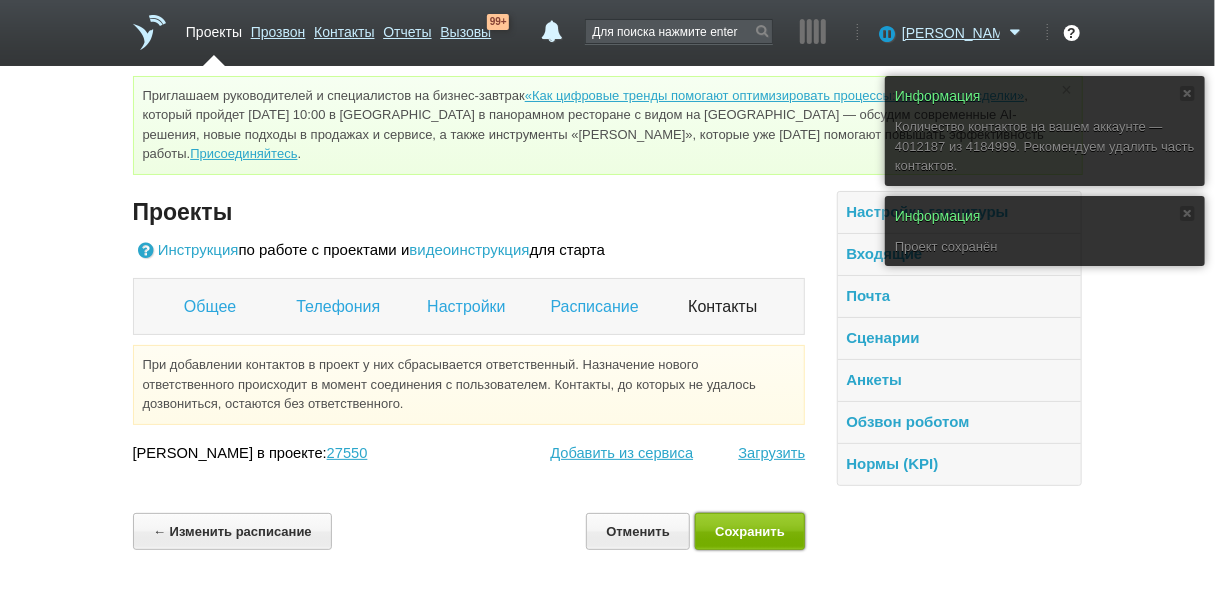 click on "Сохранить" at bounding box center [750, 531] 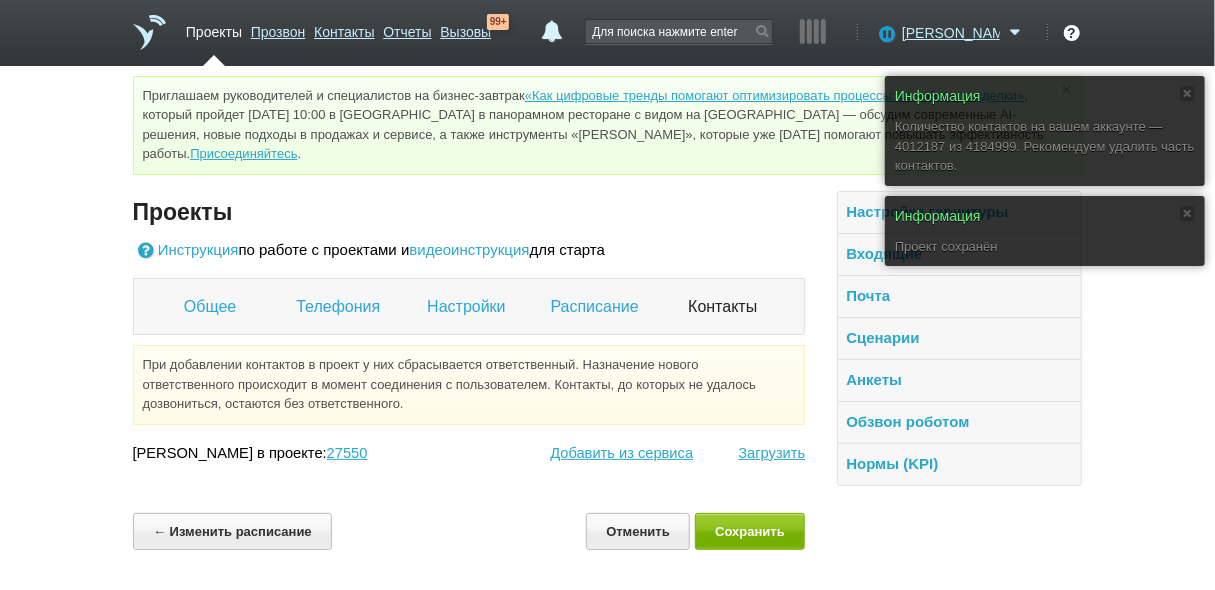 click on "Проекты" at bounding box center [214, 28] 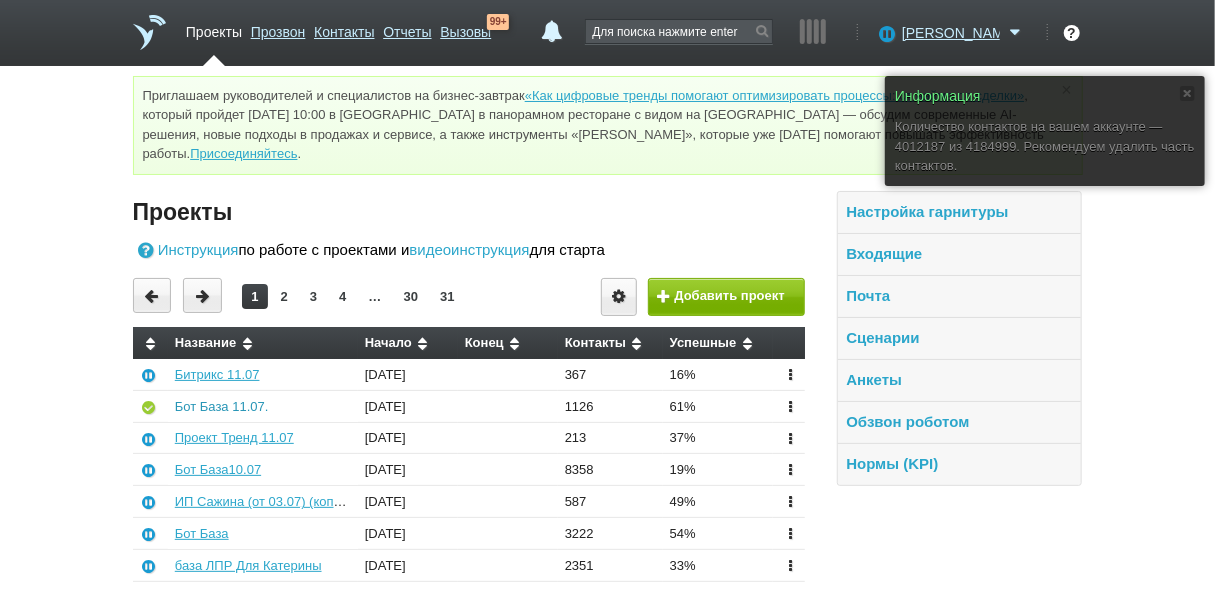 click on "Бот База 11.07." at bounding box center (222, 406) 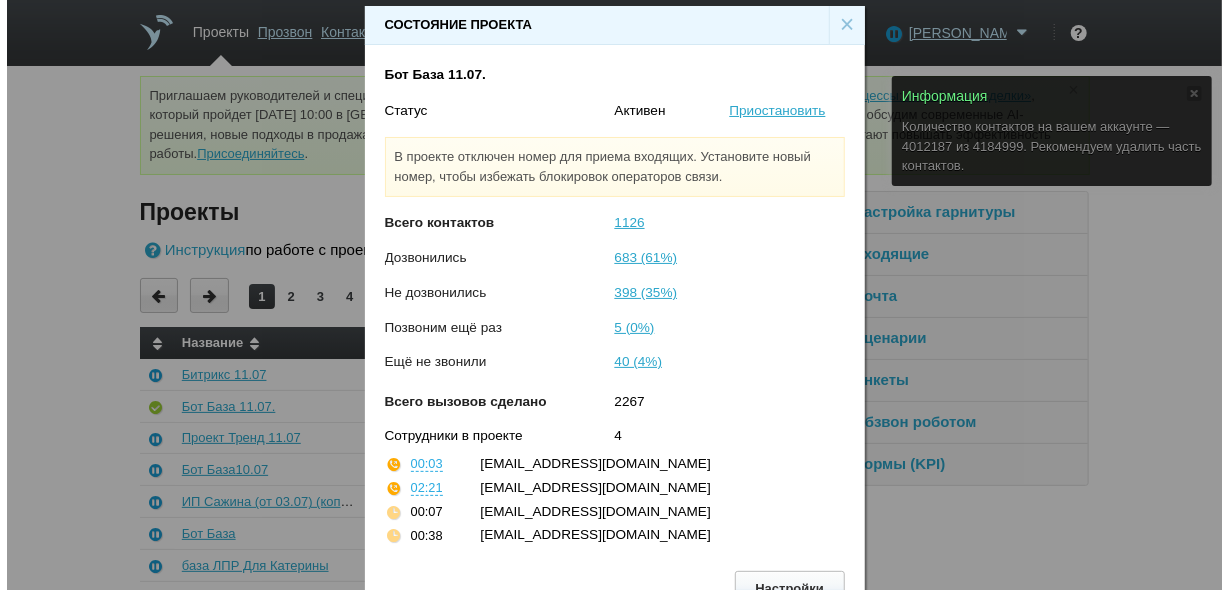 scroll, scrollTop: 30, scrollLeft: 0, axis: vertical 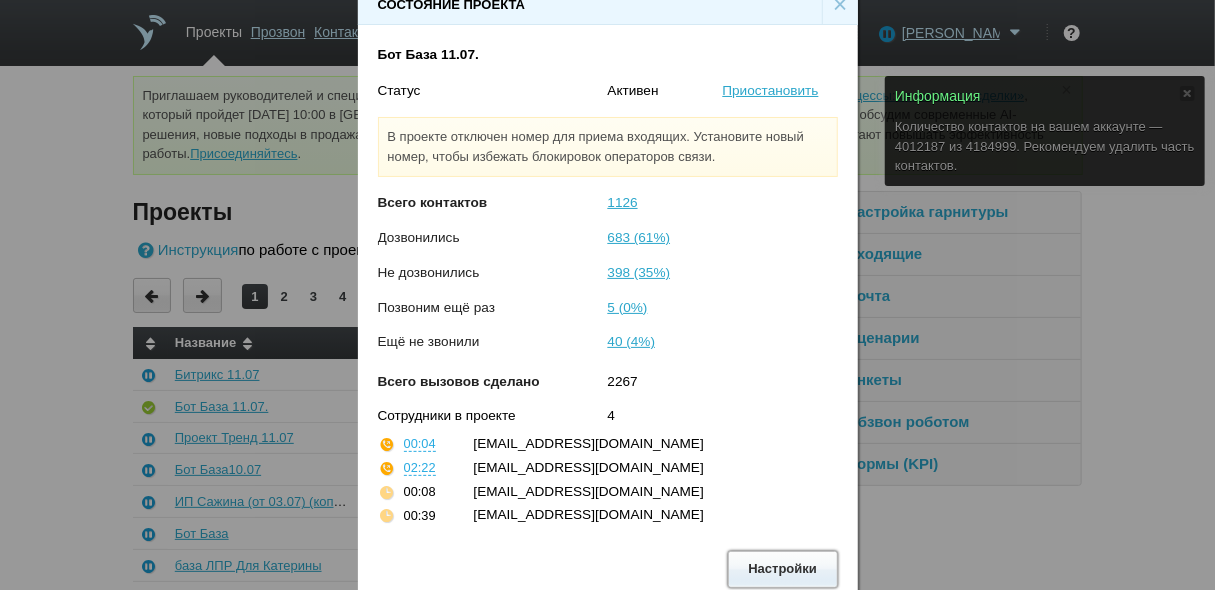 click on "Настройки" at bounding box center [783, 569] 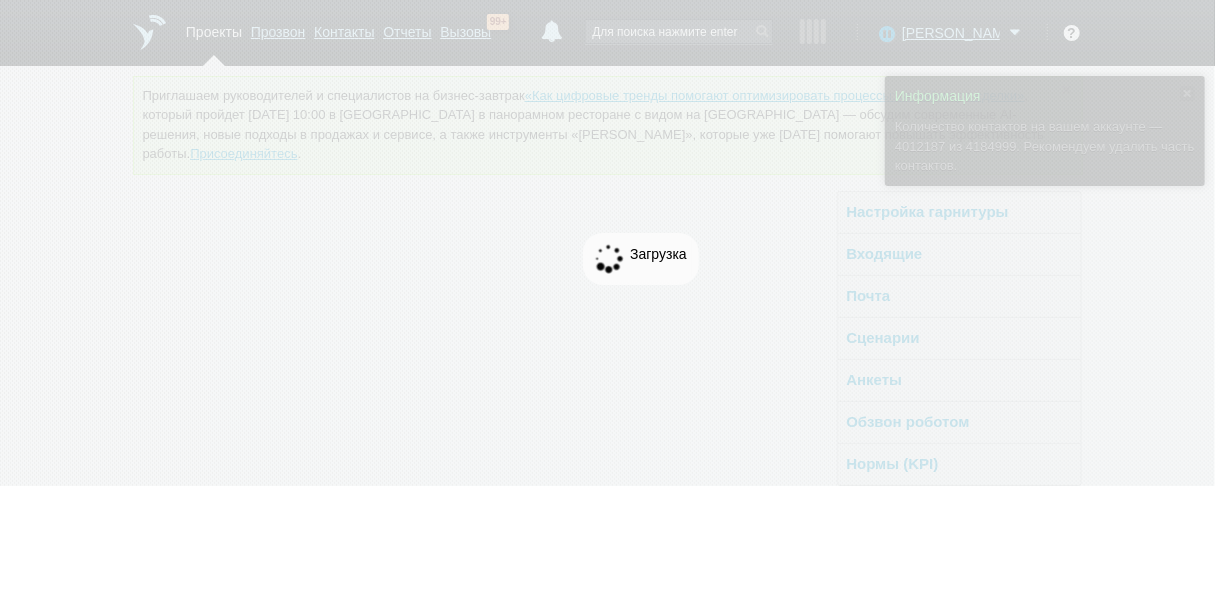 scroll, scrollTop: 0, scrollLeft: 0, axis: both 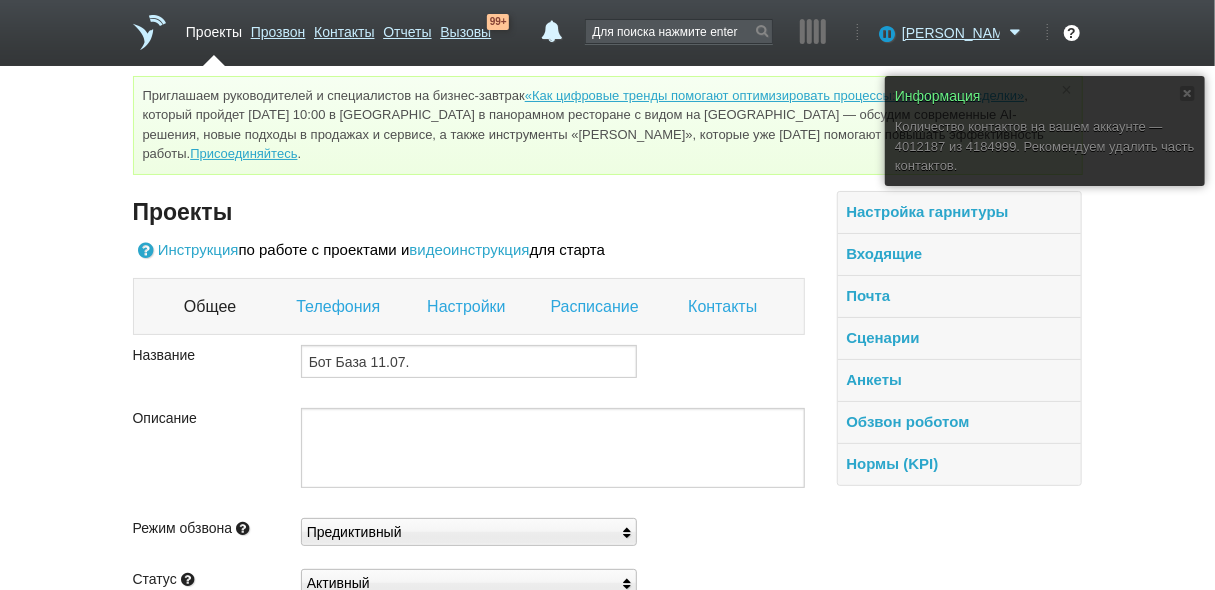 click on "Контакты" at bounding box center (725, 307) 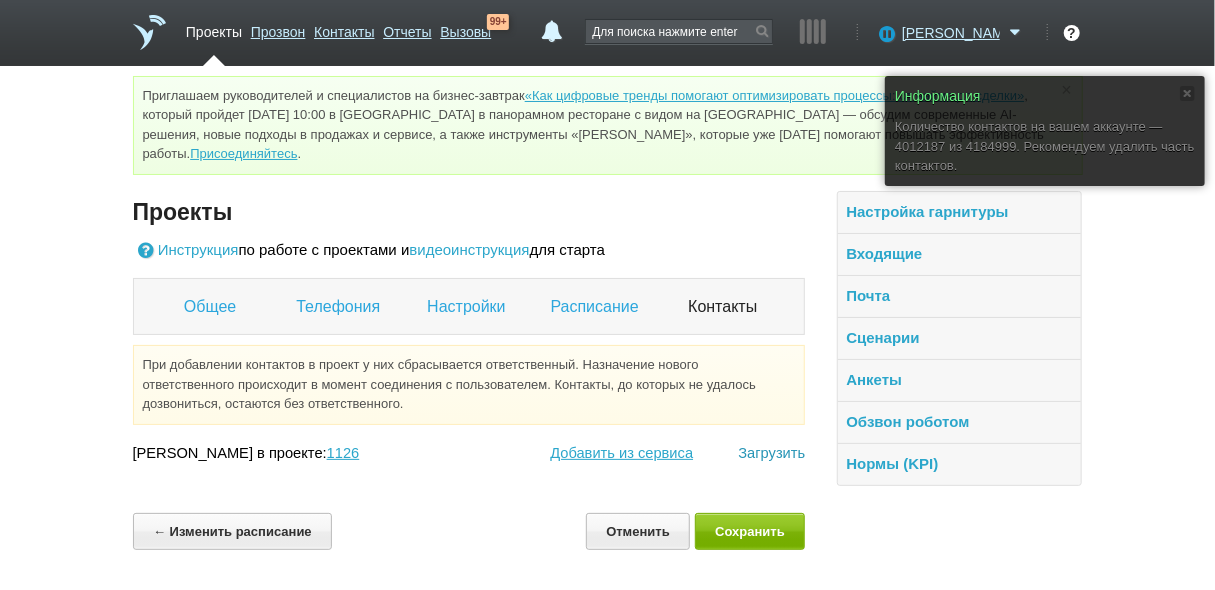click on "Загрузить" at bounding box center [771, 453] 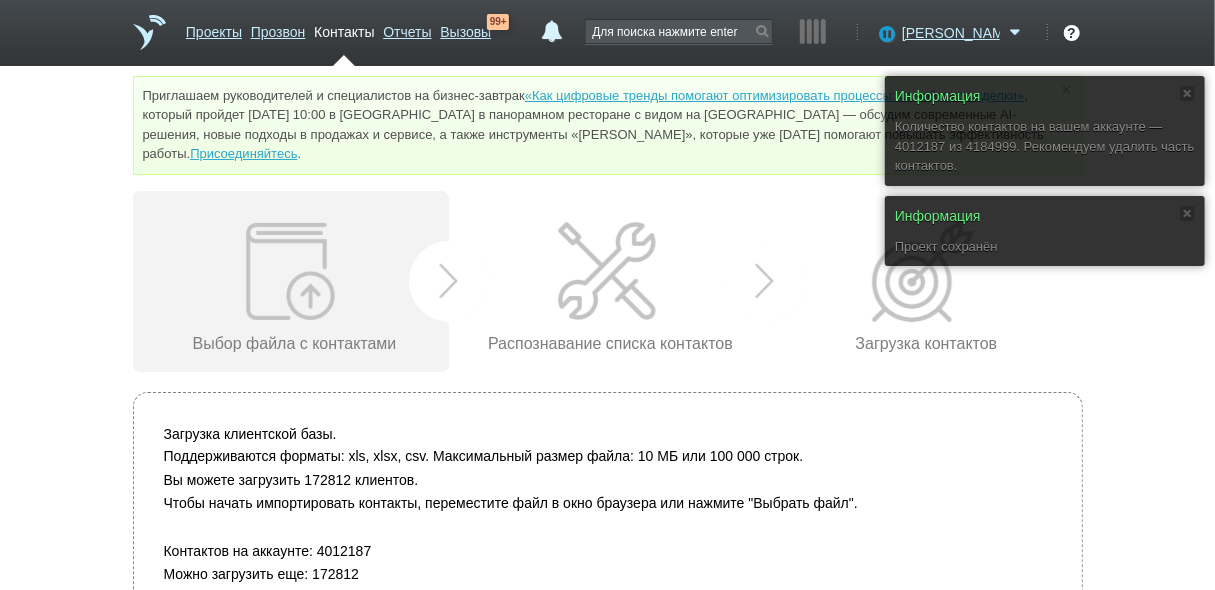 scroll, scrollTop: 81, scrollLeft: 0, axis: vertical 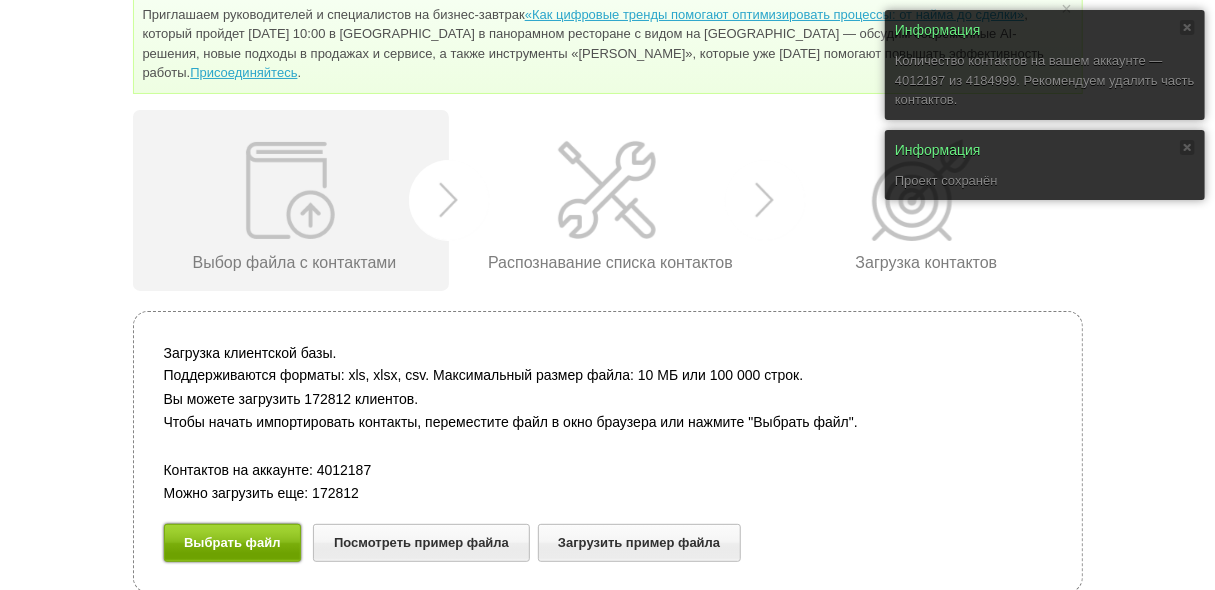 click on "Выбрать файл" at bounding box center [233, 542] 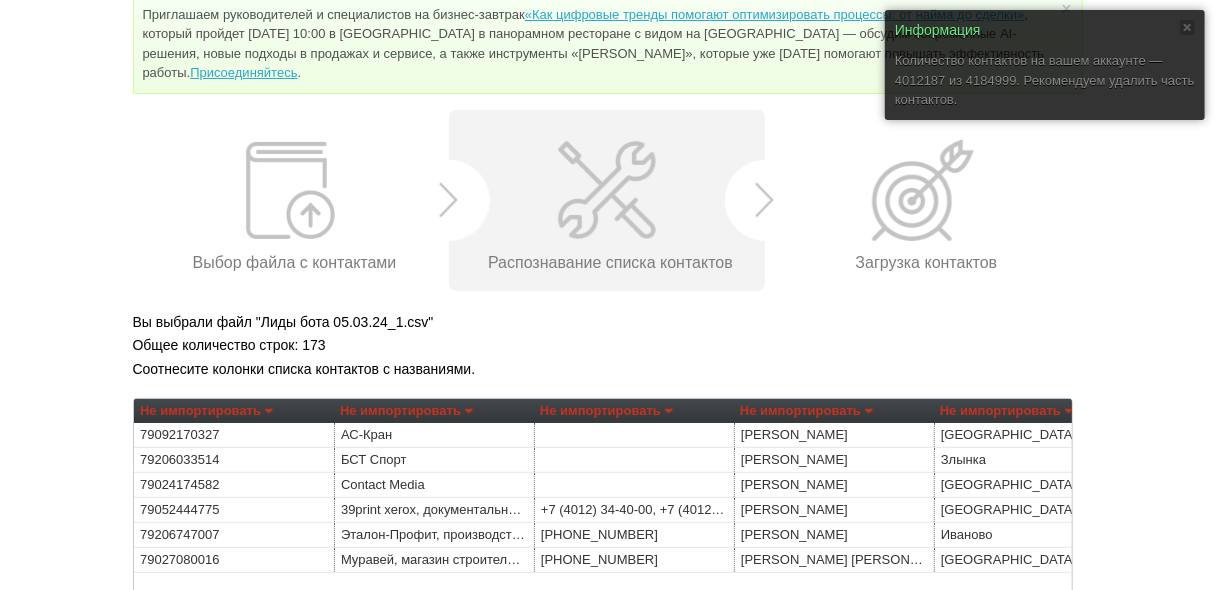 click on "Не импортировать" at bounding box center [206, 411] 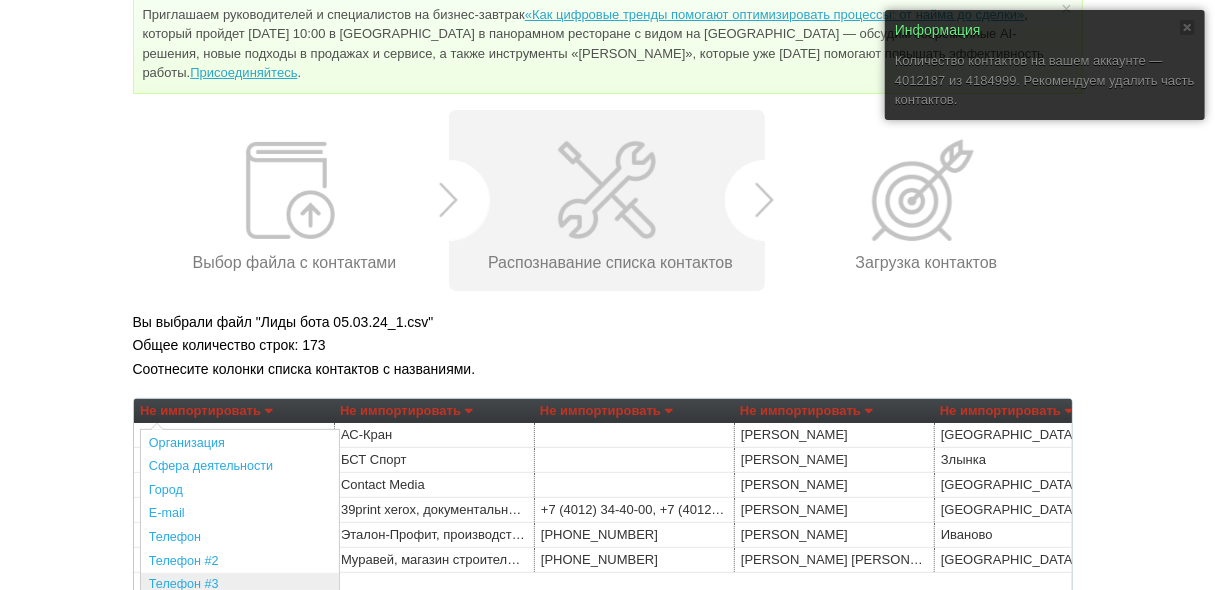 scroll, scrollTop: 80, scrollLeft: 0, axis: vertical 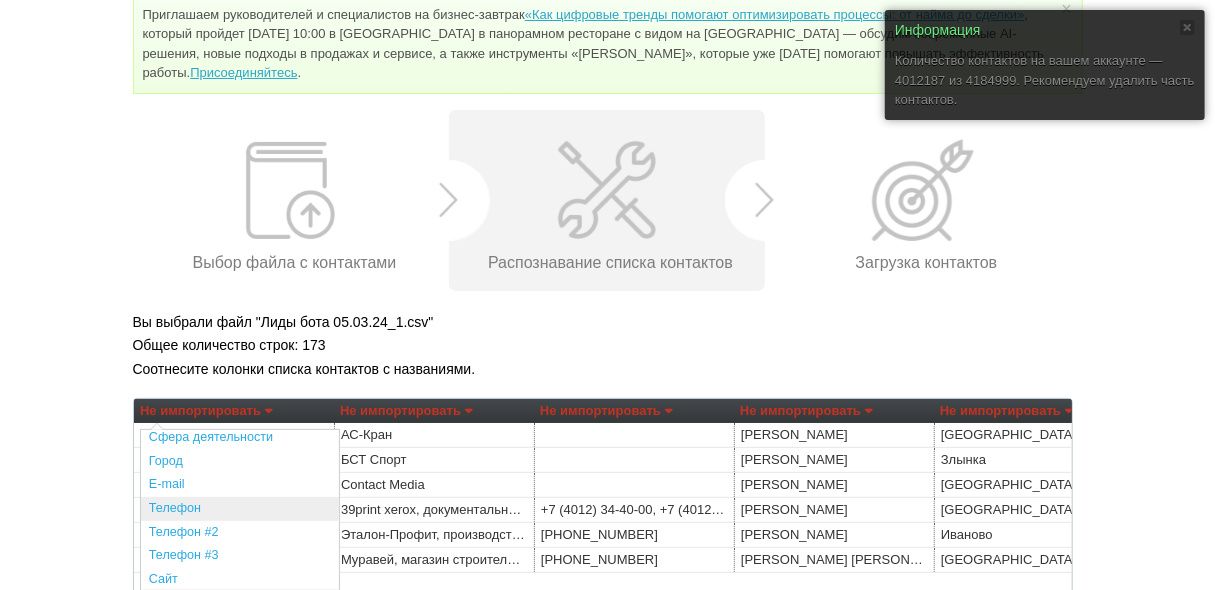 click on "Телефон" at bounding box center [240, 509] 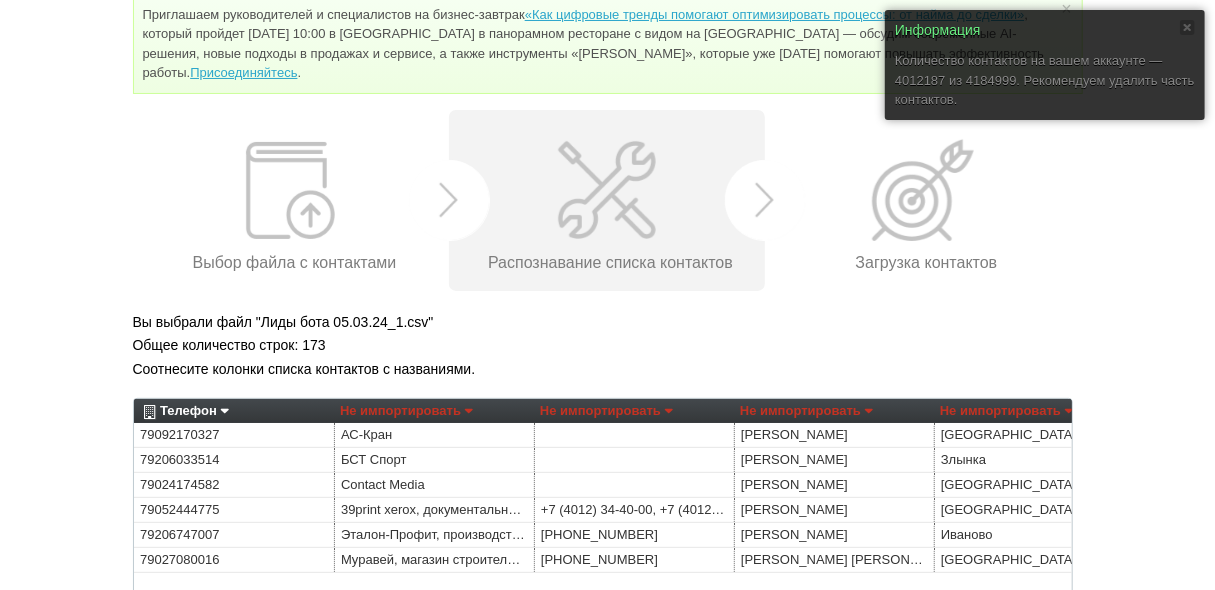 click on "Не импортировать" at bounding box center (406, 411) 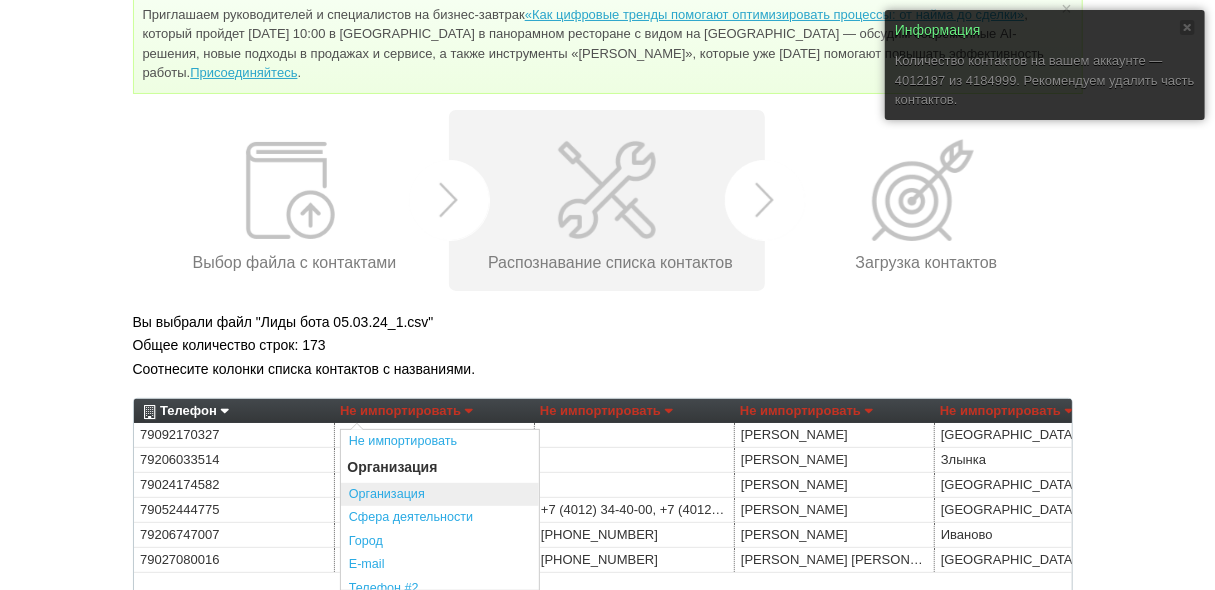 click on "Организация" at bounding box center (440, 495) 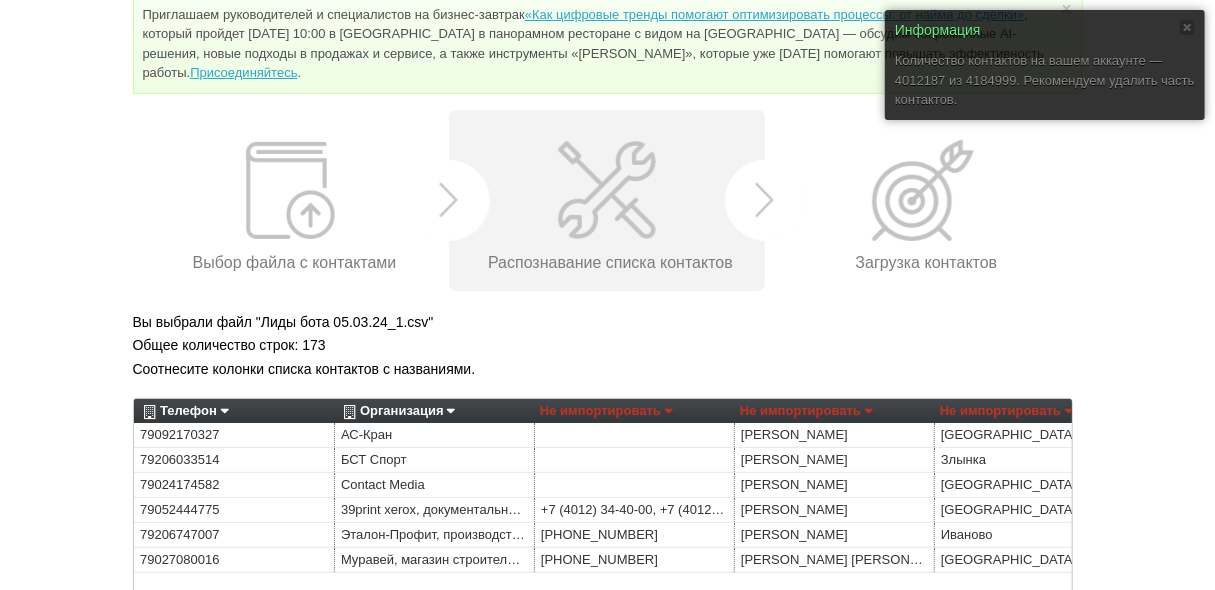 click on "Не импортировать" at bounding box center [606, 411] 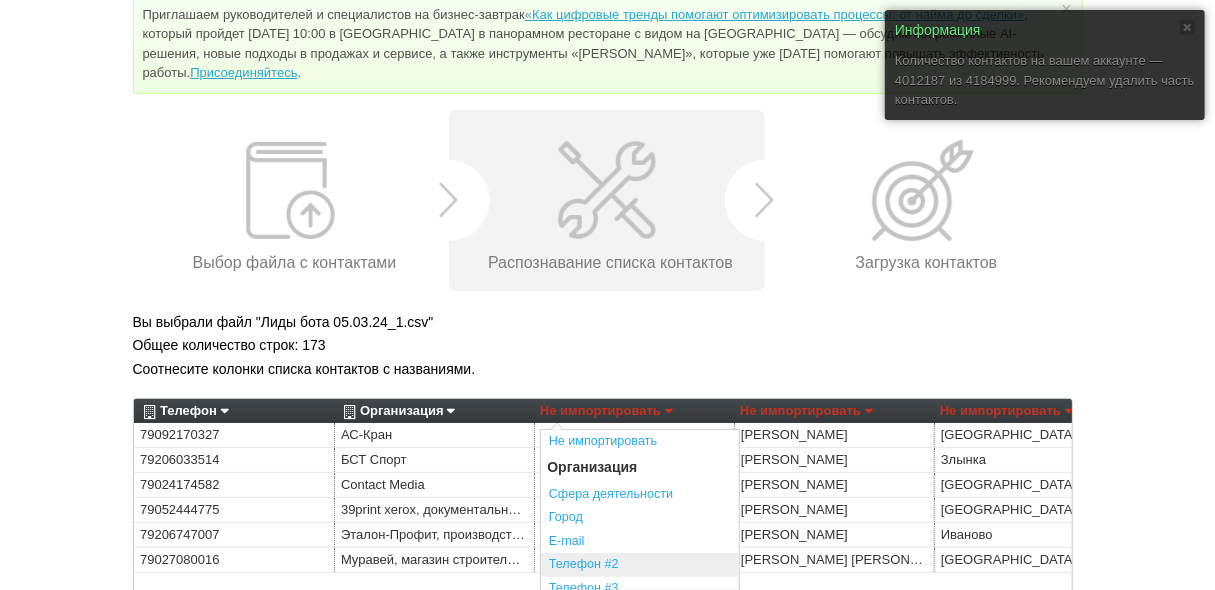 click on "Телефон #2" at bounding box center (640, 565) 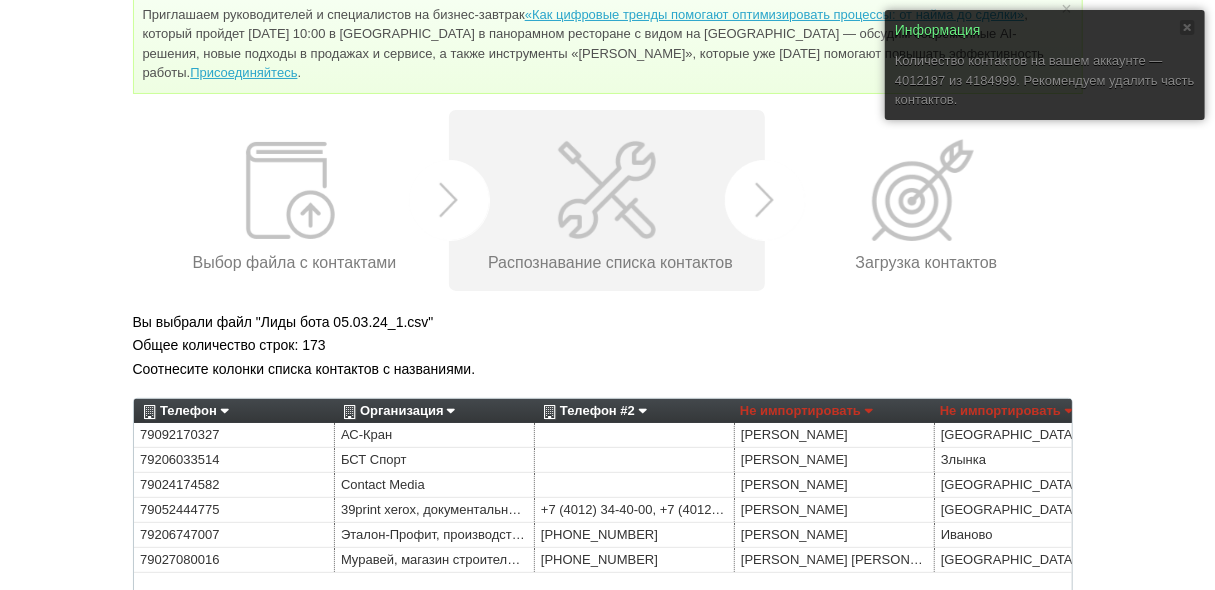 click on "Не импортировать" at bounding box center (806, 411) 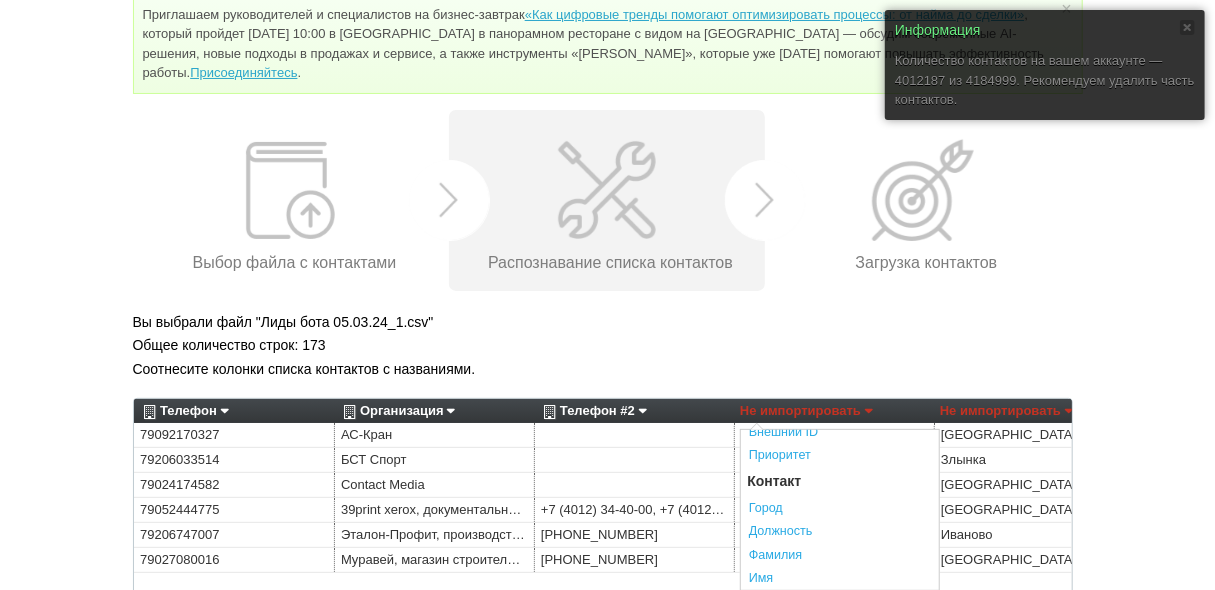 scroll, scrollTop: 320, scrollLeft: 0, axis: vertical 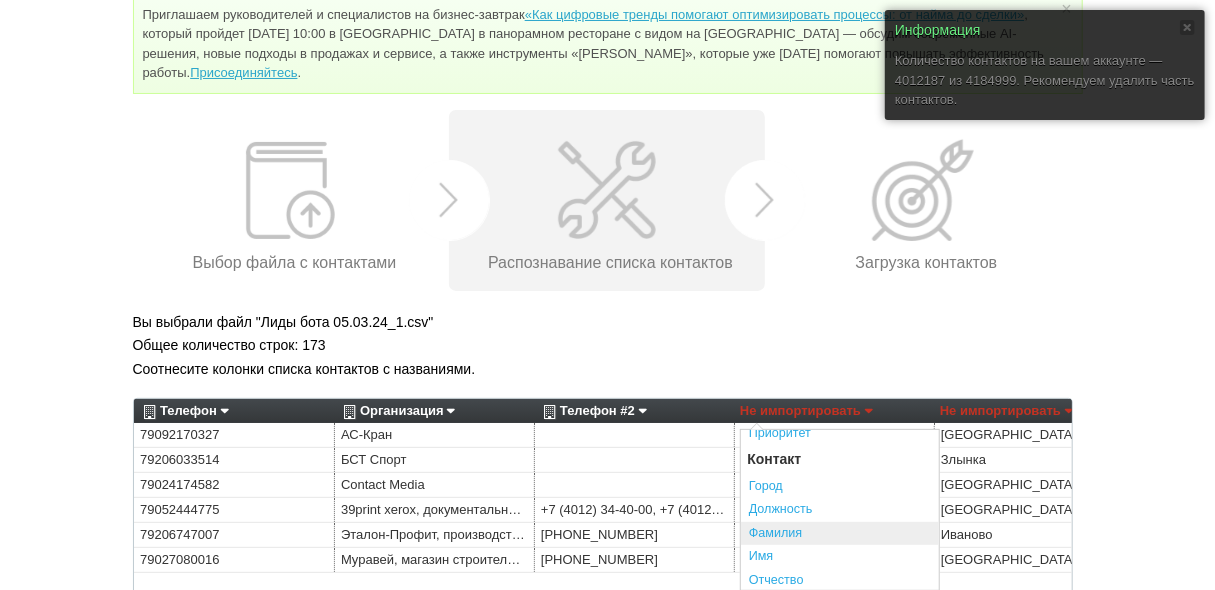 click on "Фамилия" at bounding box center (840, 534) 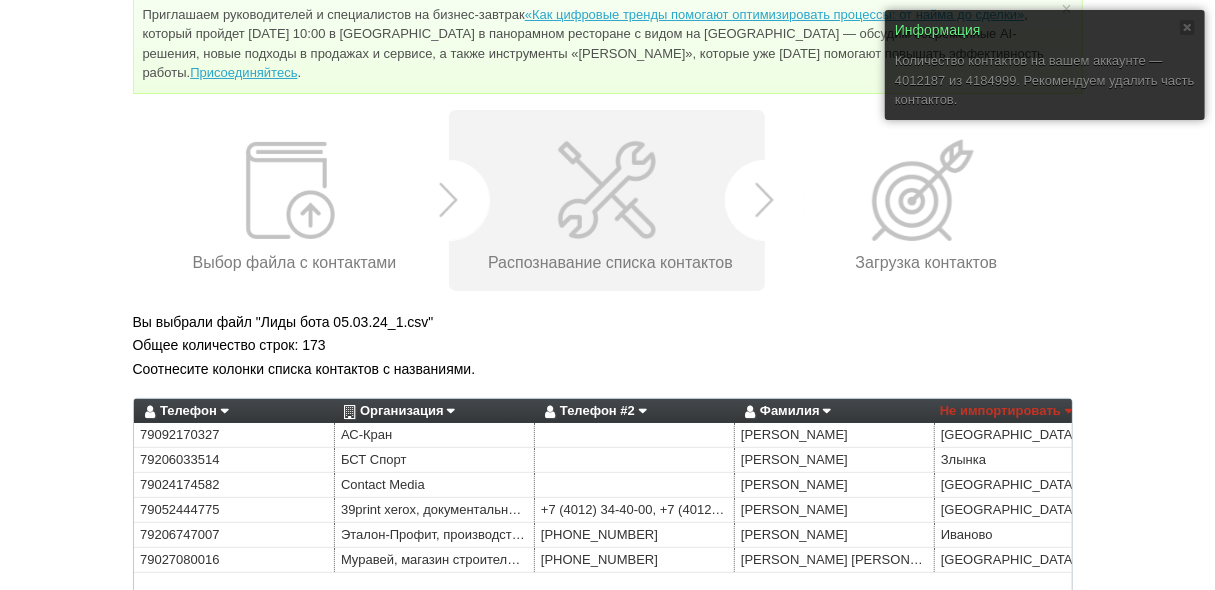 click on "Не импортировать" at bounding box center [1006, 411] 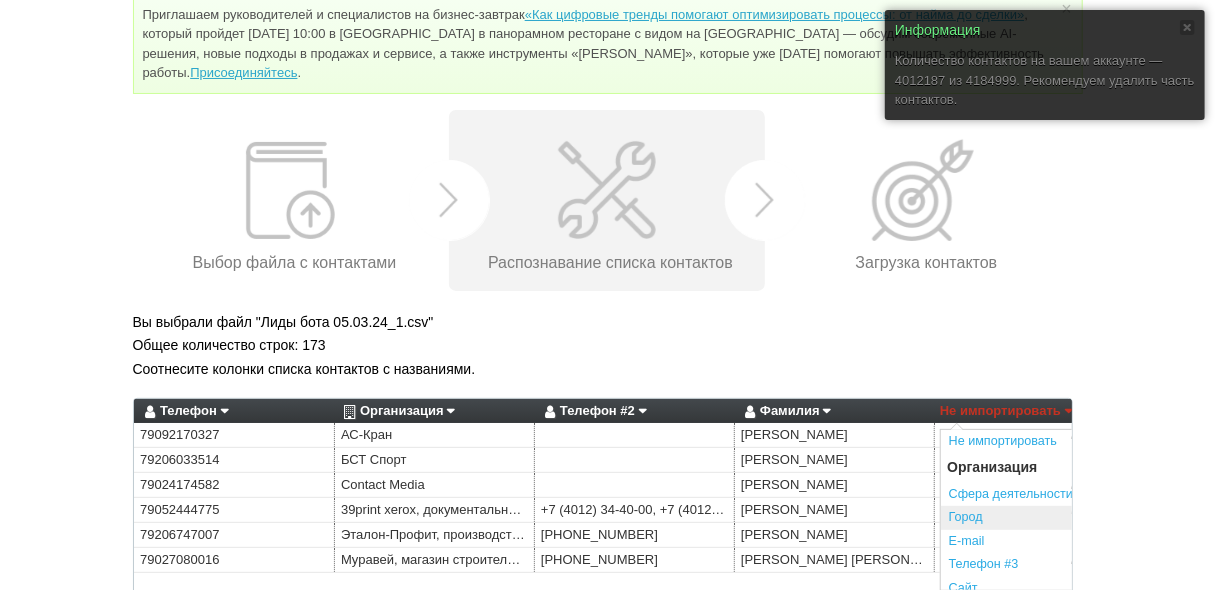 click on "Город" at bounding box center (1040, 518) 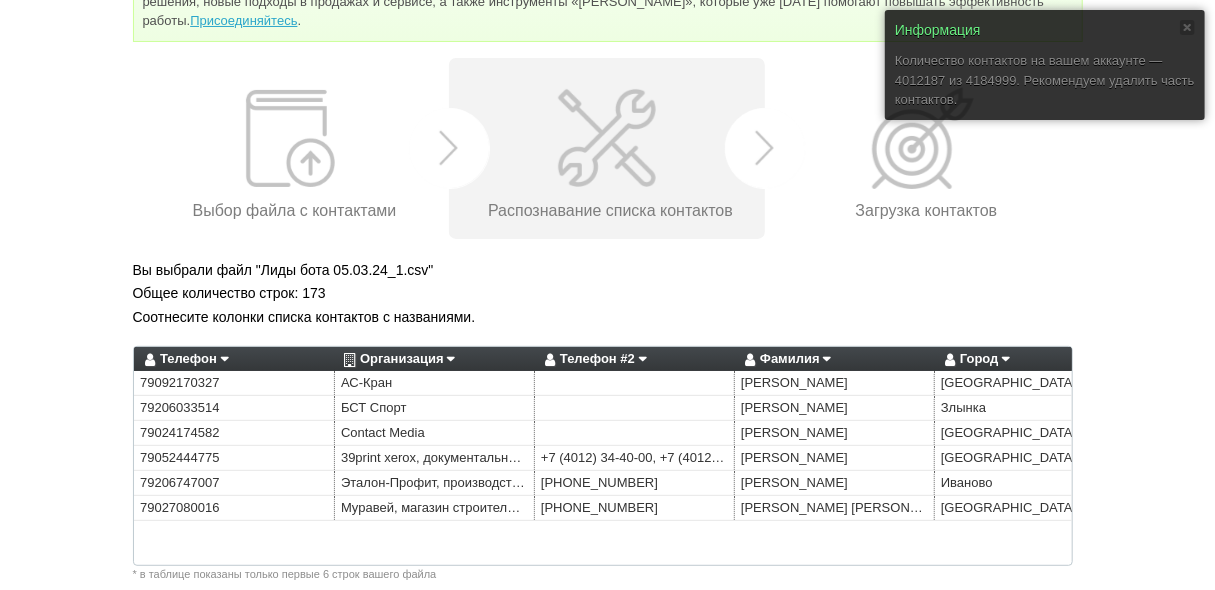 scroll, scrollTop: 161, scrollLeft: 0, axis: vertical 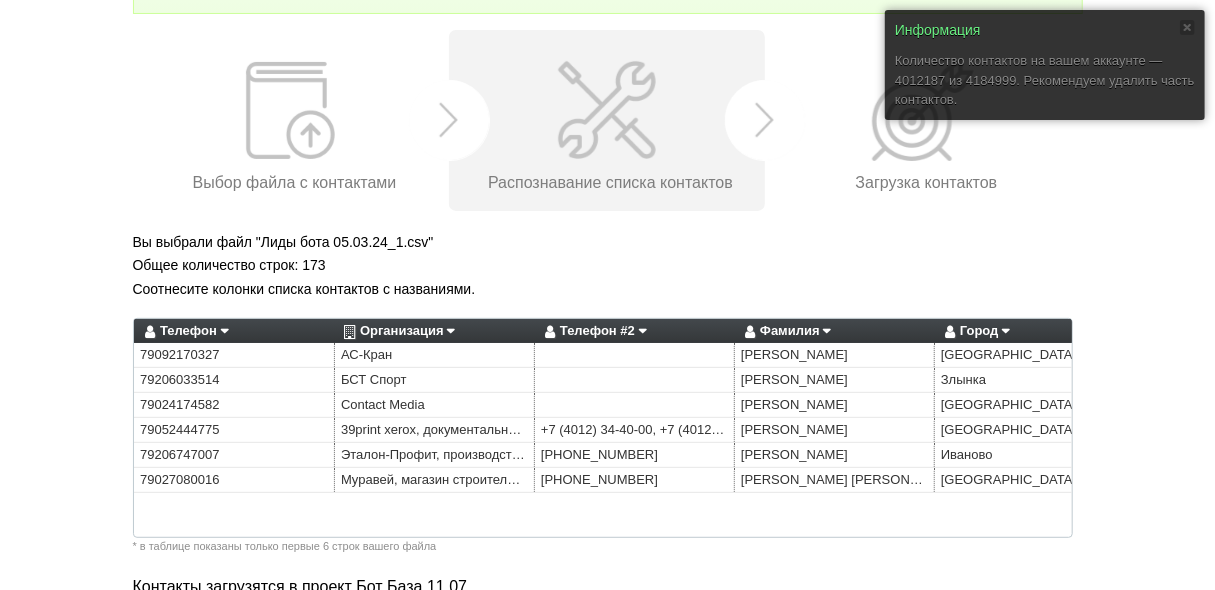 click on "Телефон Не импортировать Преобразовать хеш номер Организация Организация Сфера деятельности Город E-mail Телефон Телефон #2 Телефон #3 Сайт Описание ИНН КПП Теги Адрес Регион Внешний ID Приоритет Контакт Город Должность Фамилия Имя Отчество E-mail Телефон Телефон #2 Телефон #3 Сайт Описание Адрес Регион Приоритет Не импортировать Преобразовать хеш номер Организация Организация Сфера деятельности Город E-mail Телефон Телефон #2 Телефон #3 Сайт Описание ИНН КПП Теги Адрес Регион Внешний ID Приоритет Контакт Город Должность Фамилия Имя Отчество E-mail Телефон Сайт E-mail" at bounding box center [603, 428] 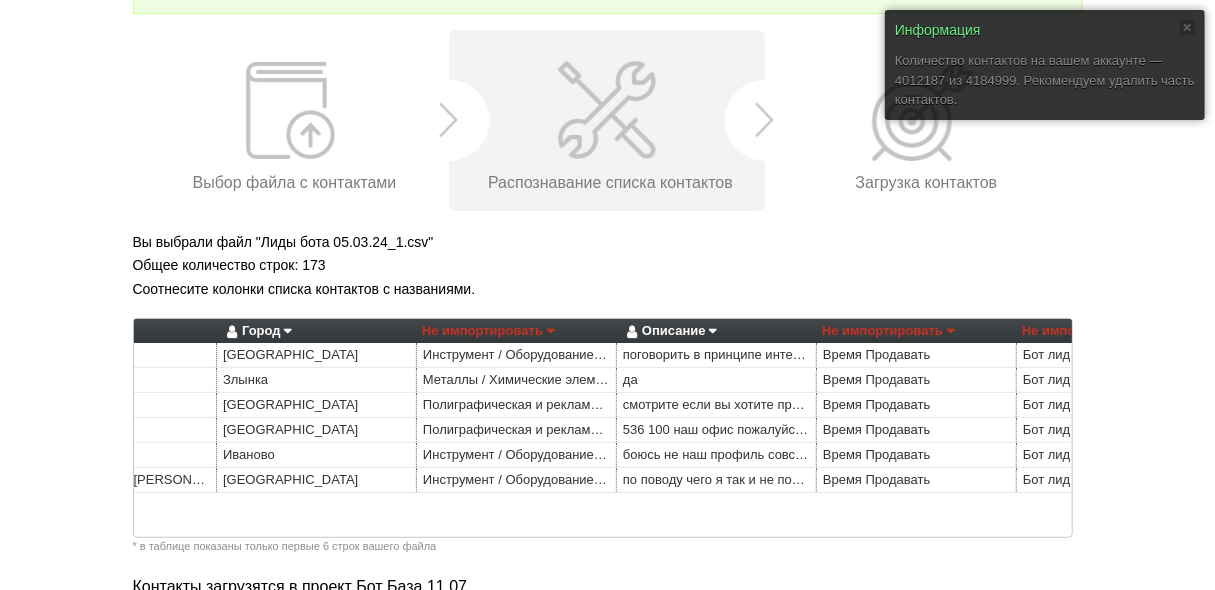scroll, scrollTop: 0, scrollLeft: 770, axis: horizontal 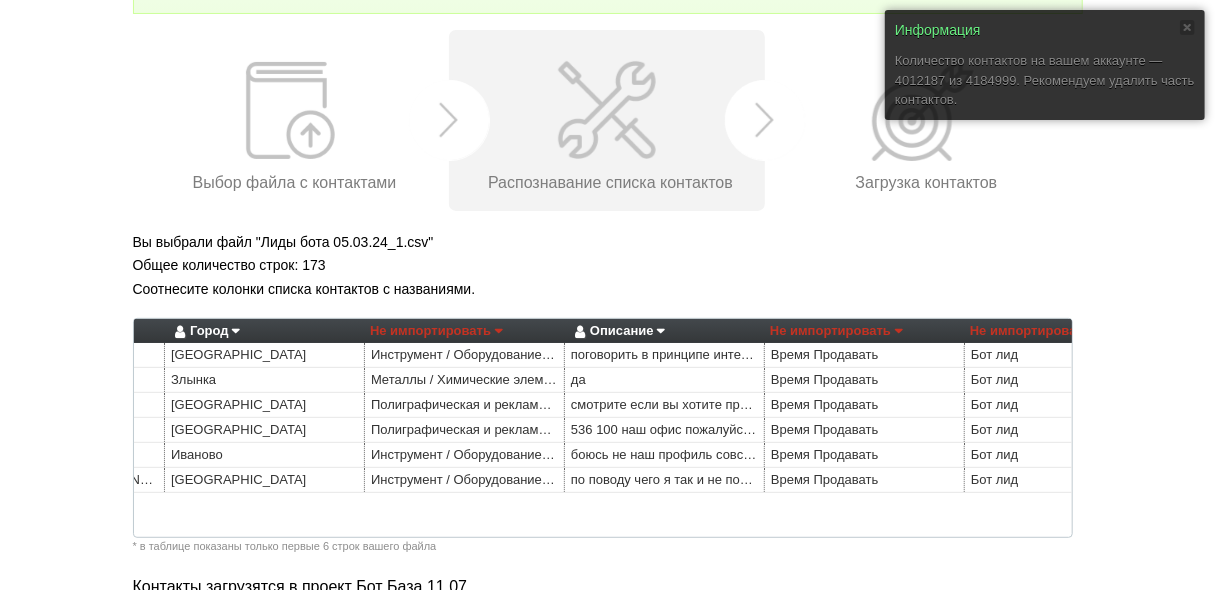click on "Не импортировать" at bounding box center (436, 331) 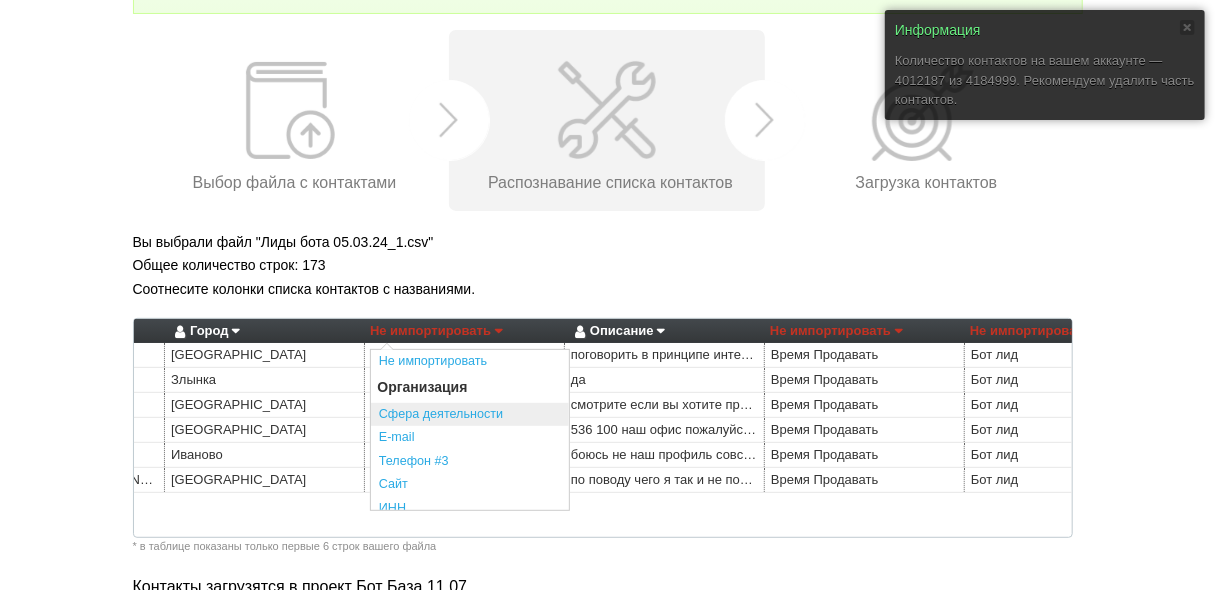 click on "Сфера деятельности" at bounding box center (470, 415) 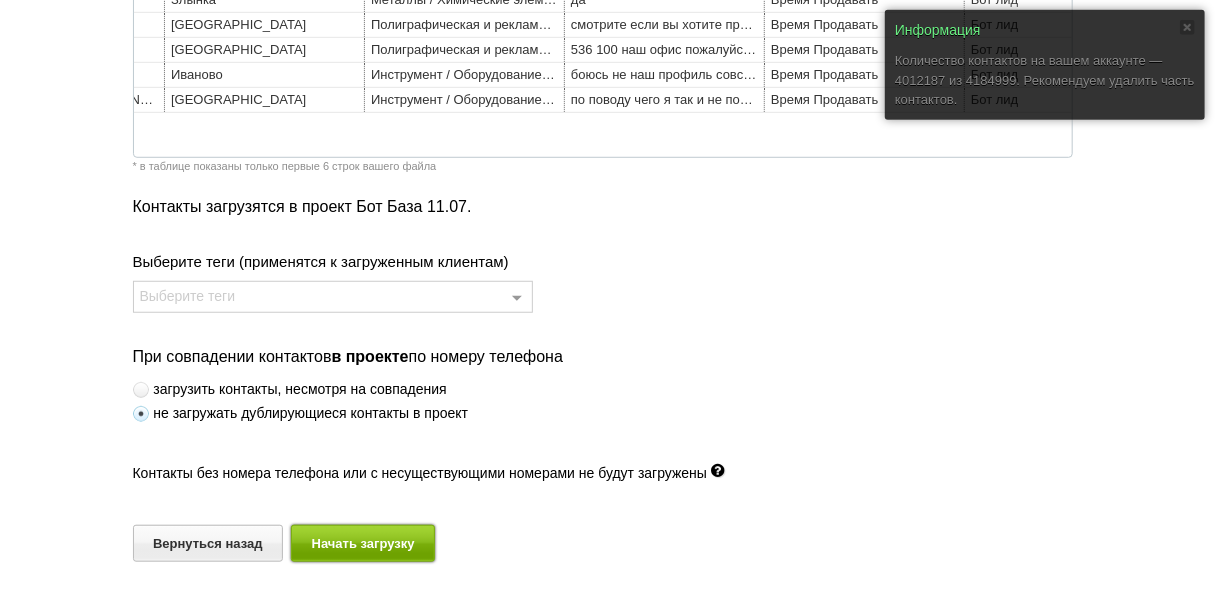 click on "Начать загрузку" at bounding box center (363, 543) 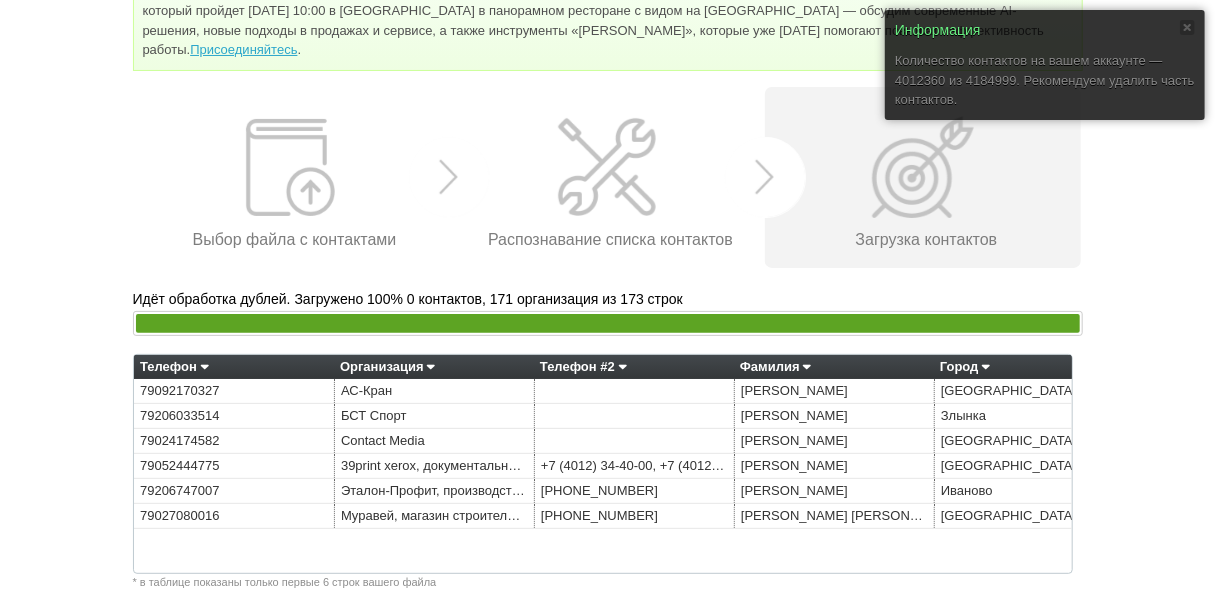 scroll, scrollTop: 221, scrollLeft: 0, axis: vertical 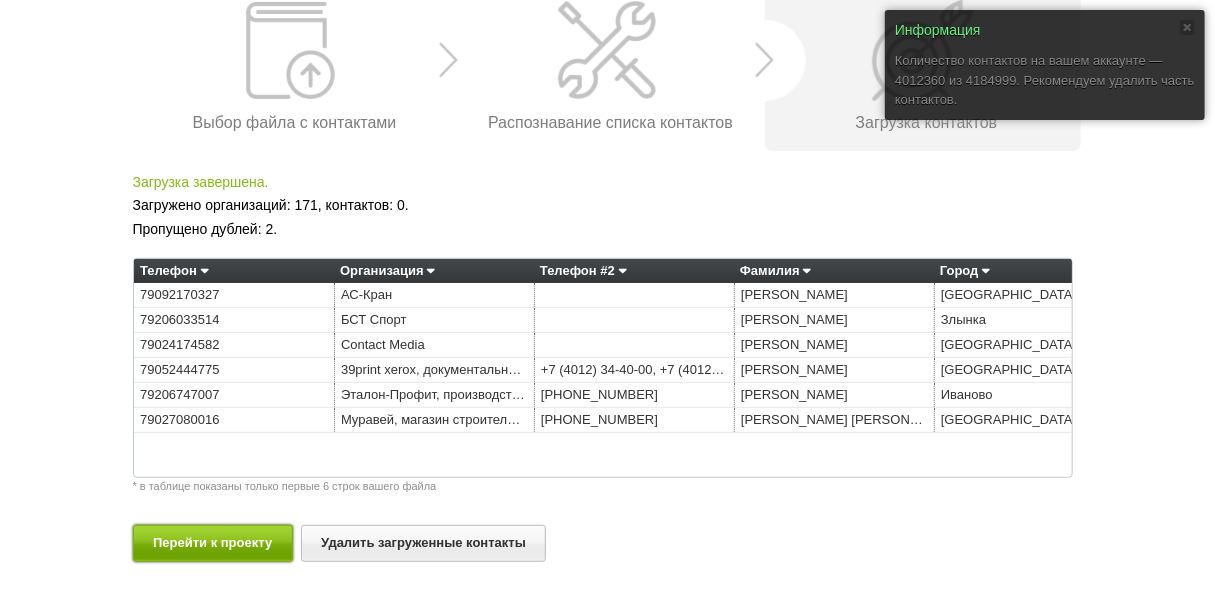 click on "Перейти к проекту" at bounding box center [213, 543] 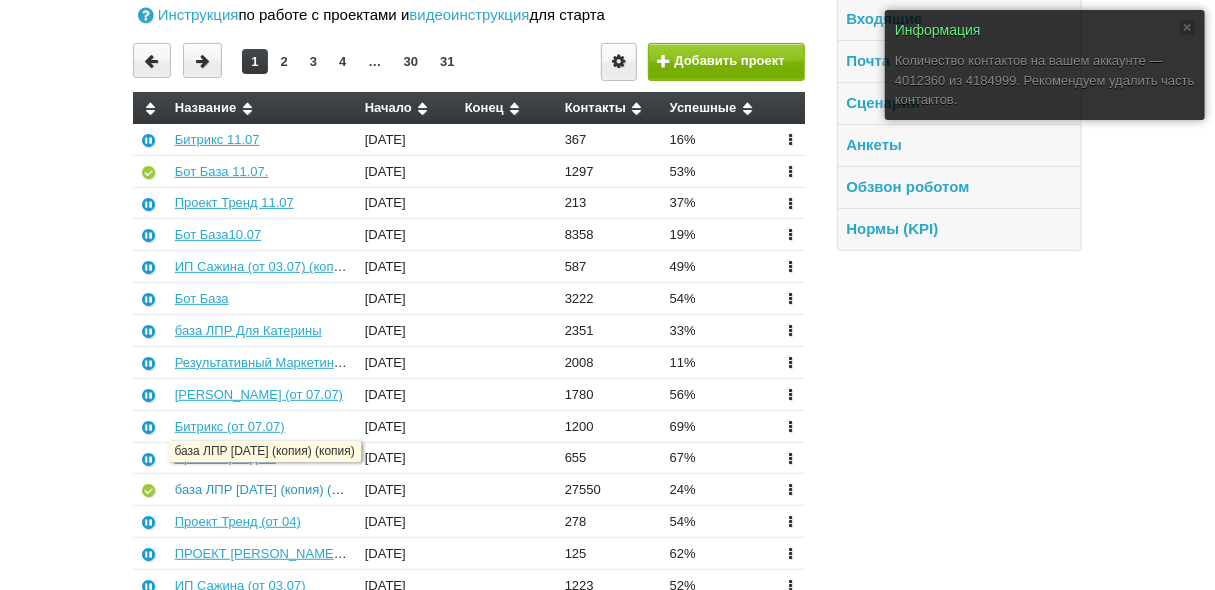 scroll, scrollTop: 240, scrollLeft: 0, axis: vertical 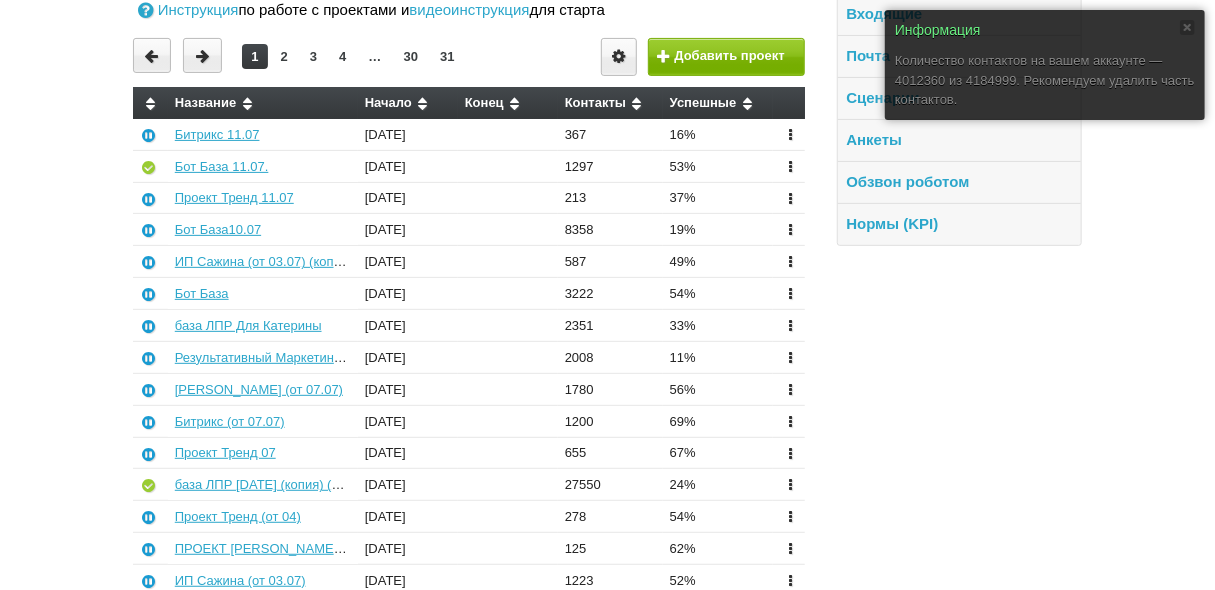 click on "Бот База 11.07." at bounding box center [263, 166] 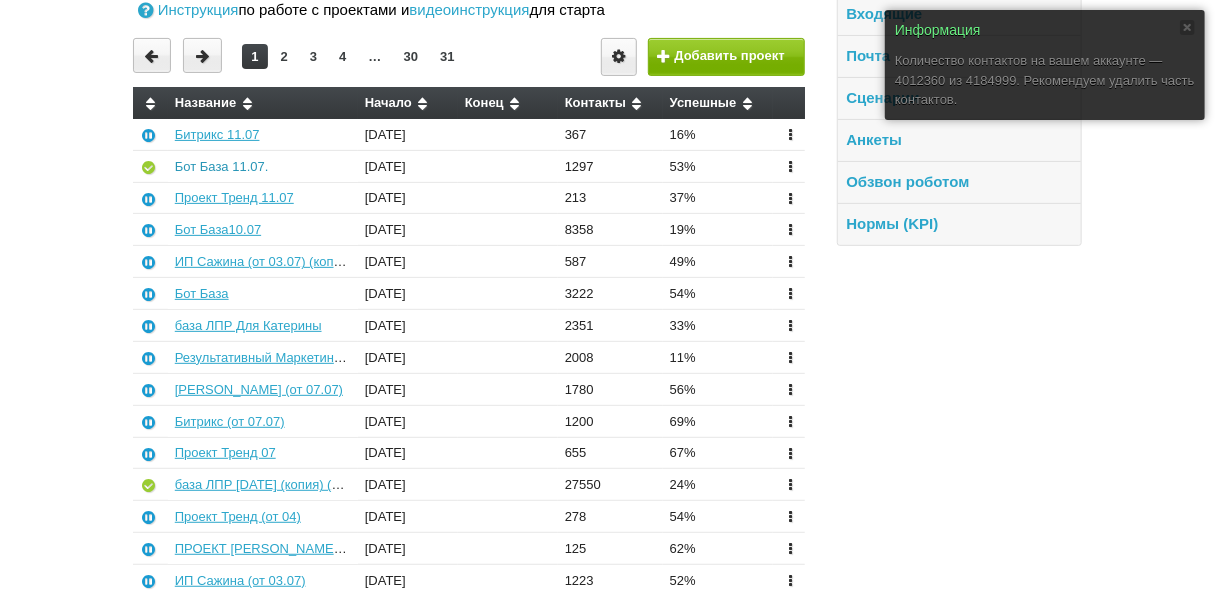 click on "Бот База 11.07." at bounding box center (222, 166) 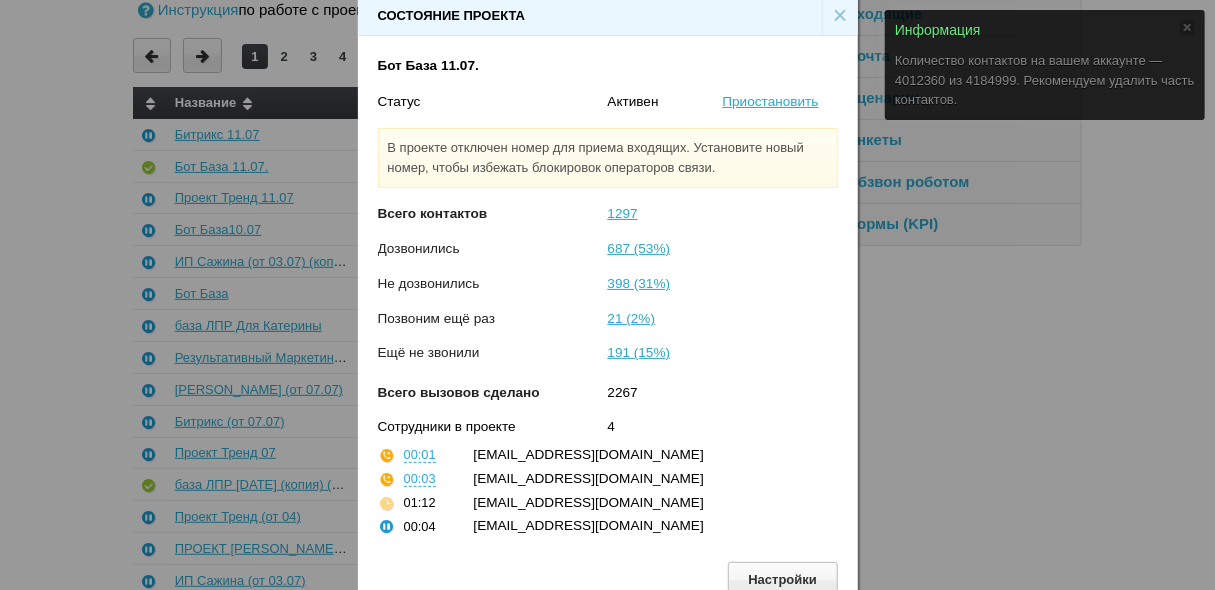 scroll, scrollTop: 30, scrollLeft: 0, axis: vertical 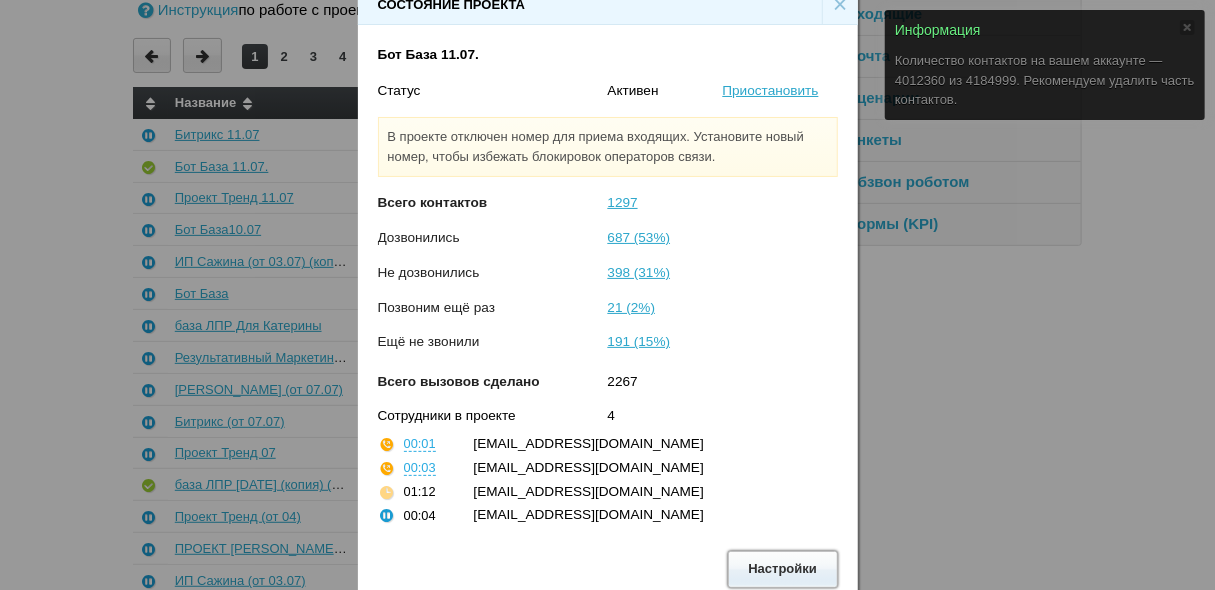drag, startPoint x: 790, startPoint y: 575, endPoint x: 782, endPoint y: 565, distance: 12.806249 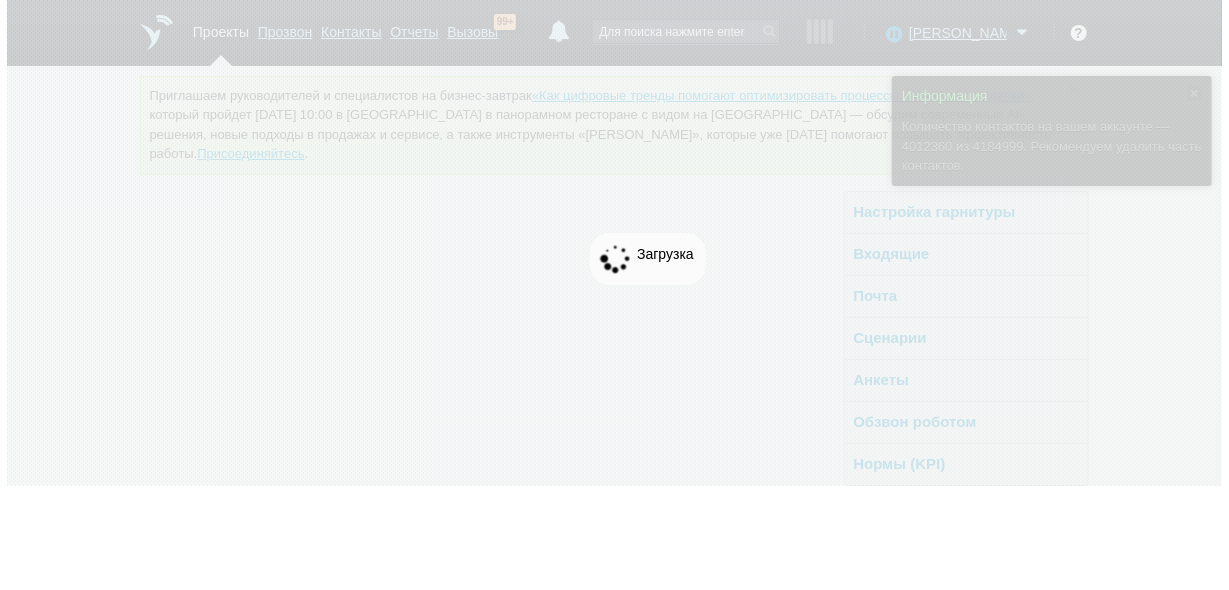scroll, scrollTop: 0, scrollLeft: 0, axis: both 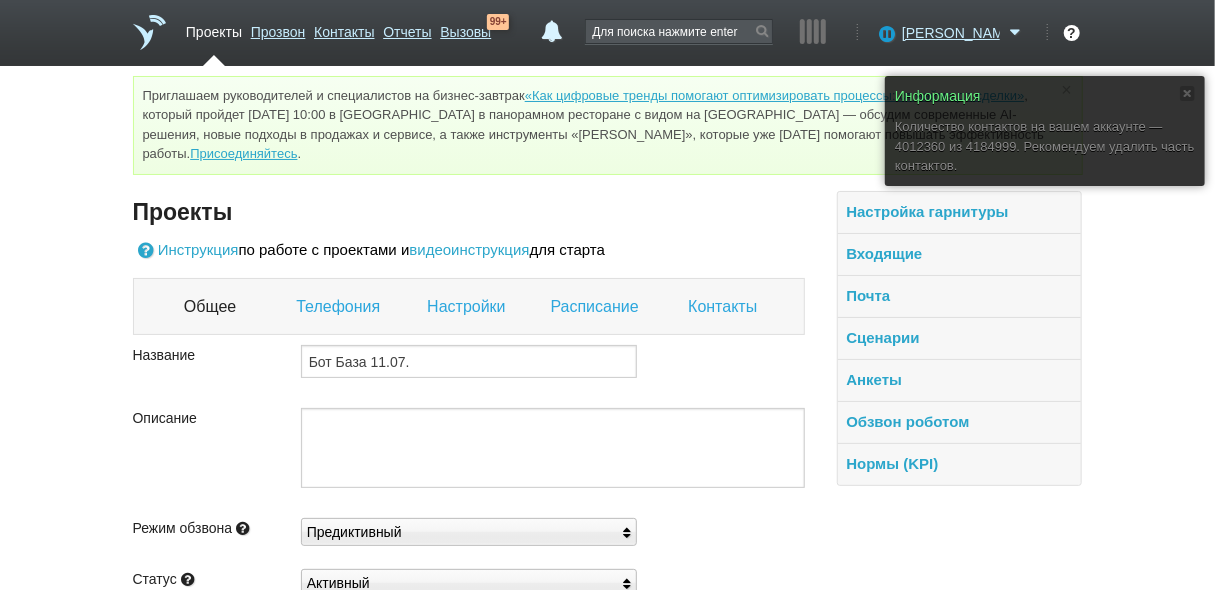 click on "Контакты" at bounding box center (725, 307) 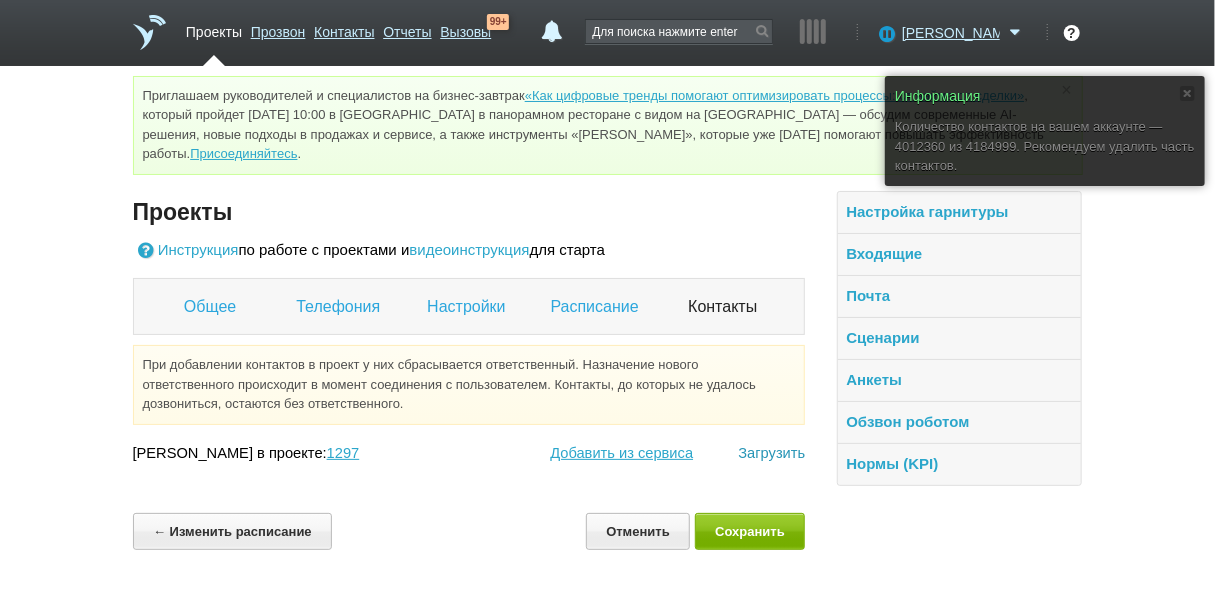 click on "Загрузить" at bounding box center (771, 453) 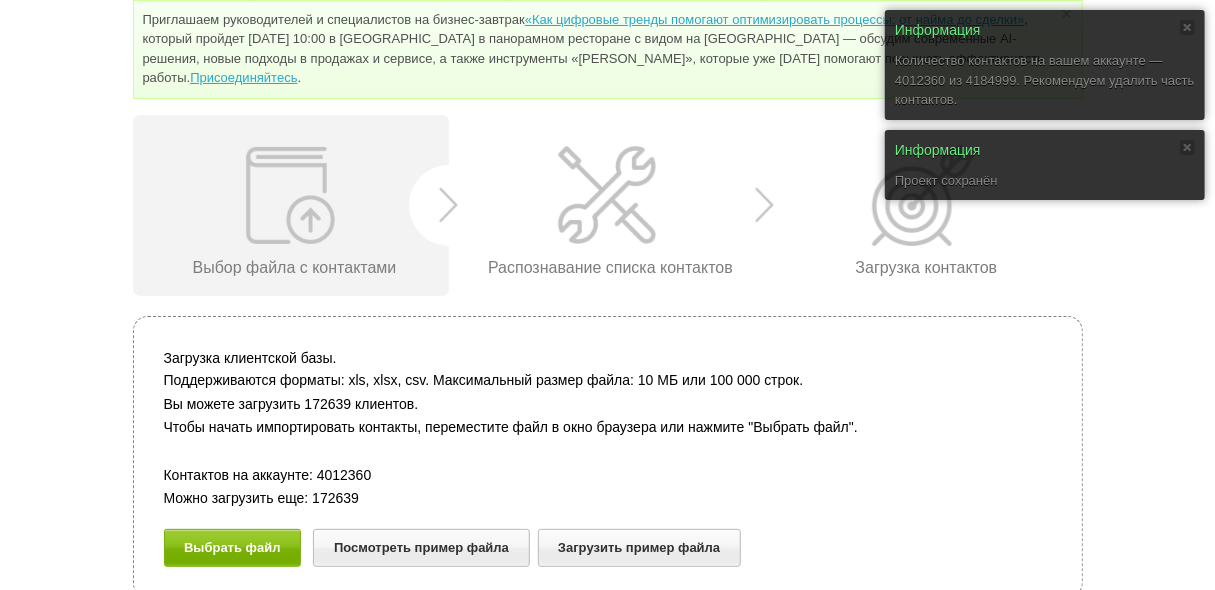 scroll, scrollTop: 81, scrollLeft: 0, axis: vertical 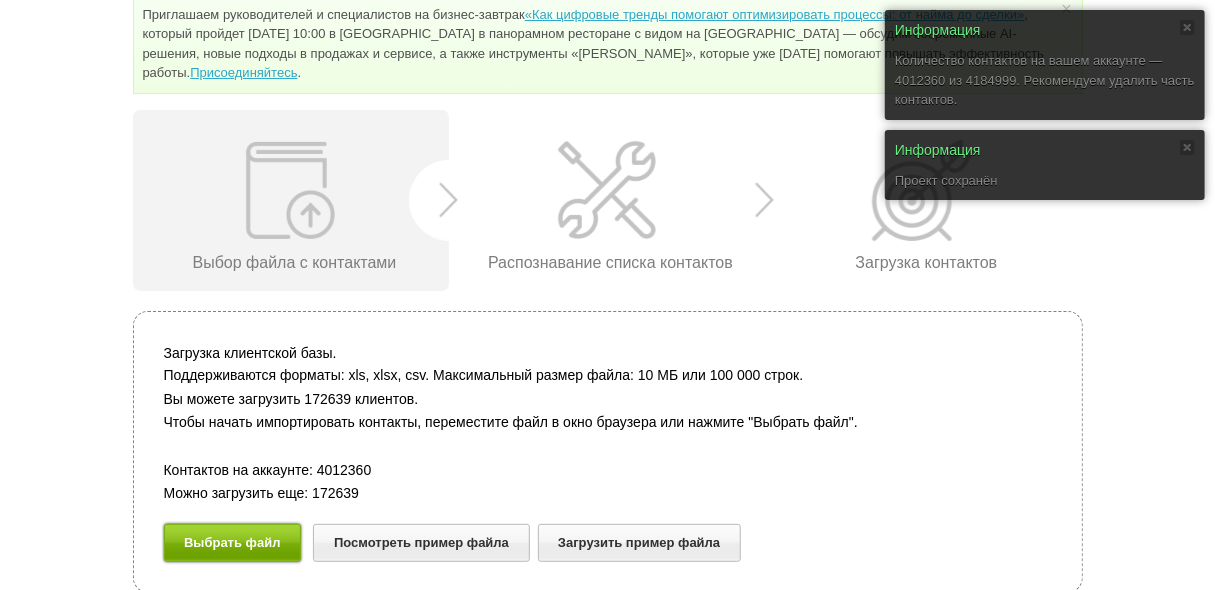 click on "Выбрать файл" at bounding box center (233, 542) 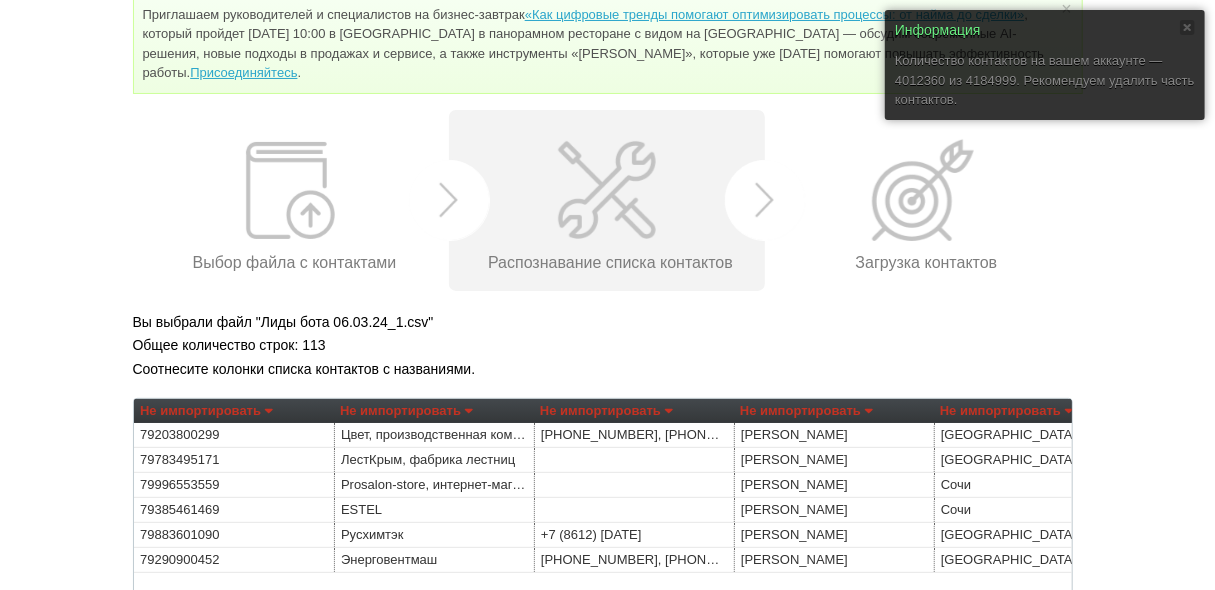click on "Не импортировать" at bounding box center (206, 411) 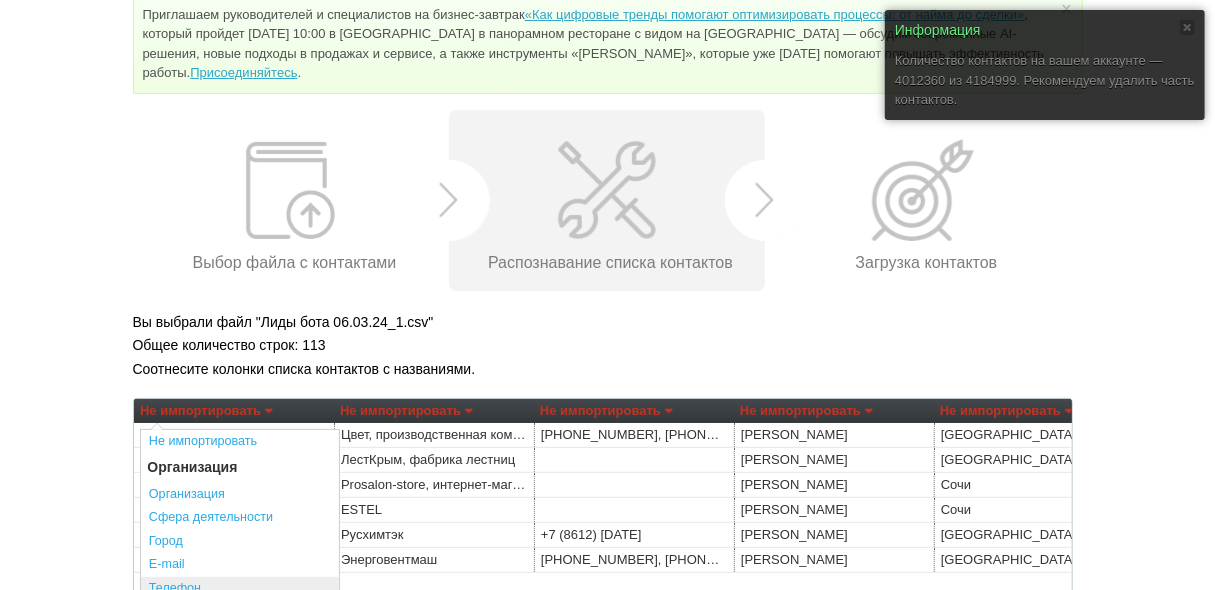 click on "Телефон" at bounding box center [240, 589] 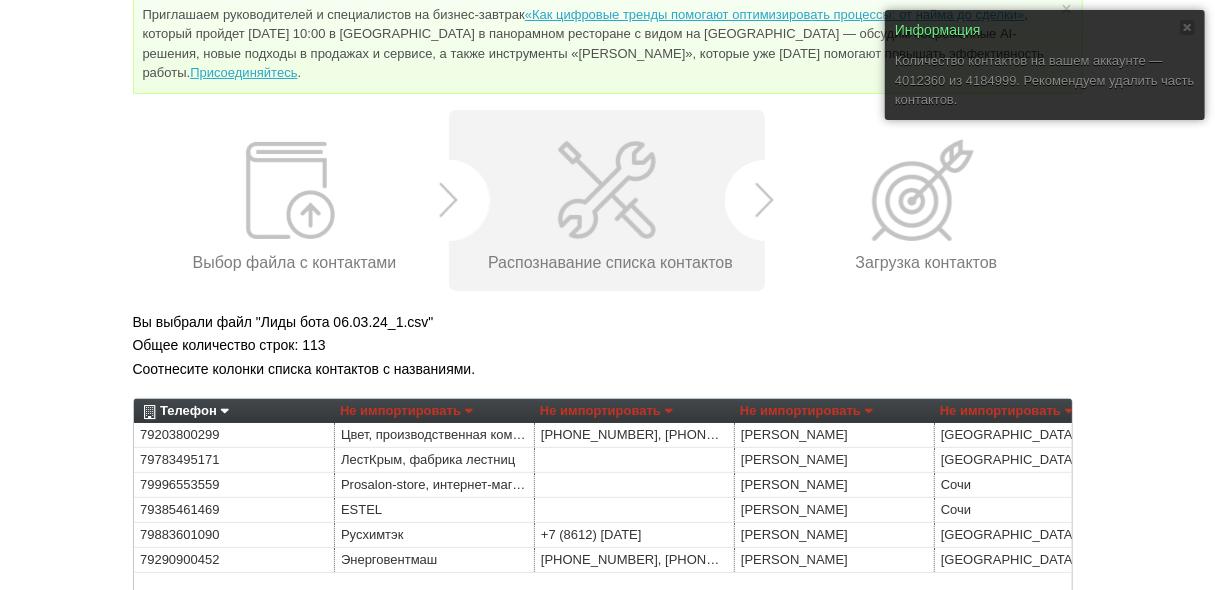 click on "Не импортировать" at bounding box center [406, 411] 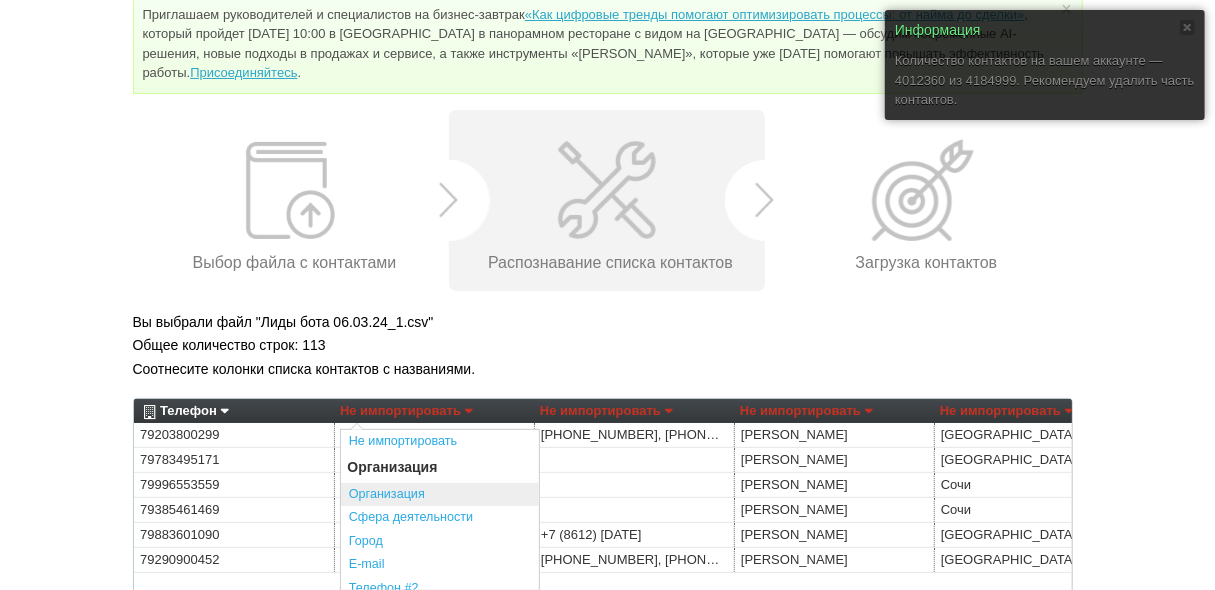 click on "Организация" at bounding box center [440, 495] 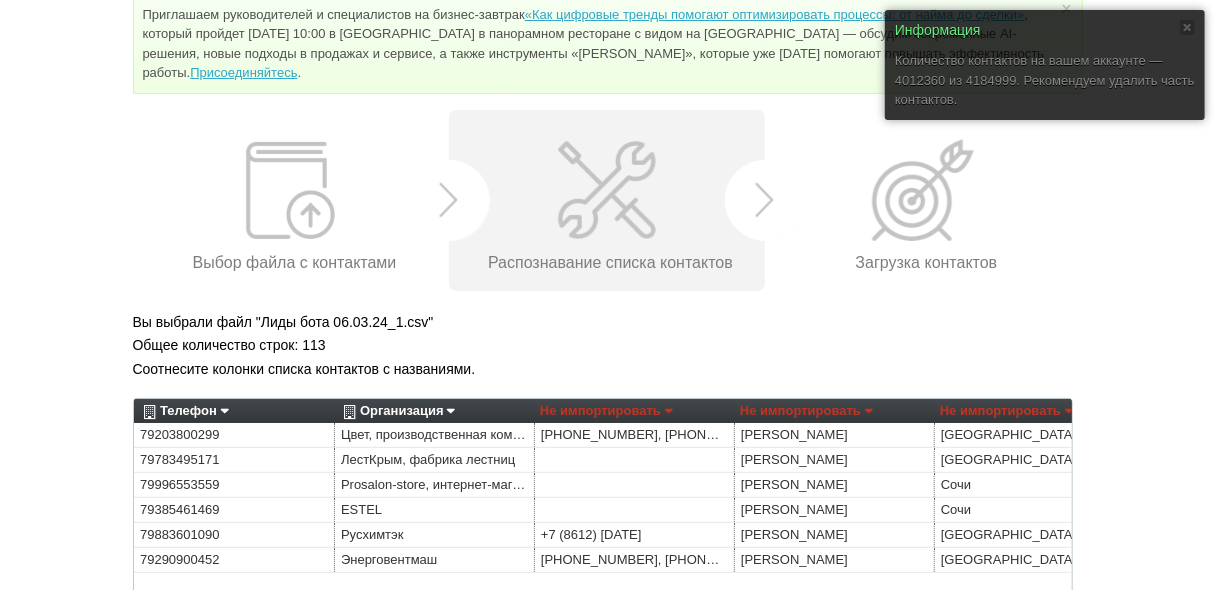click on "Не импортировать" at bounding box center [606, 411] 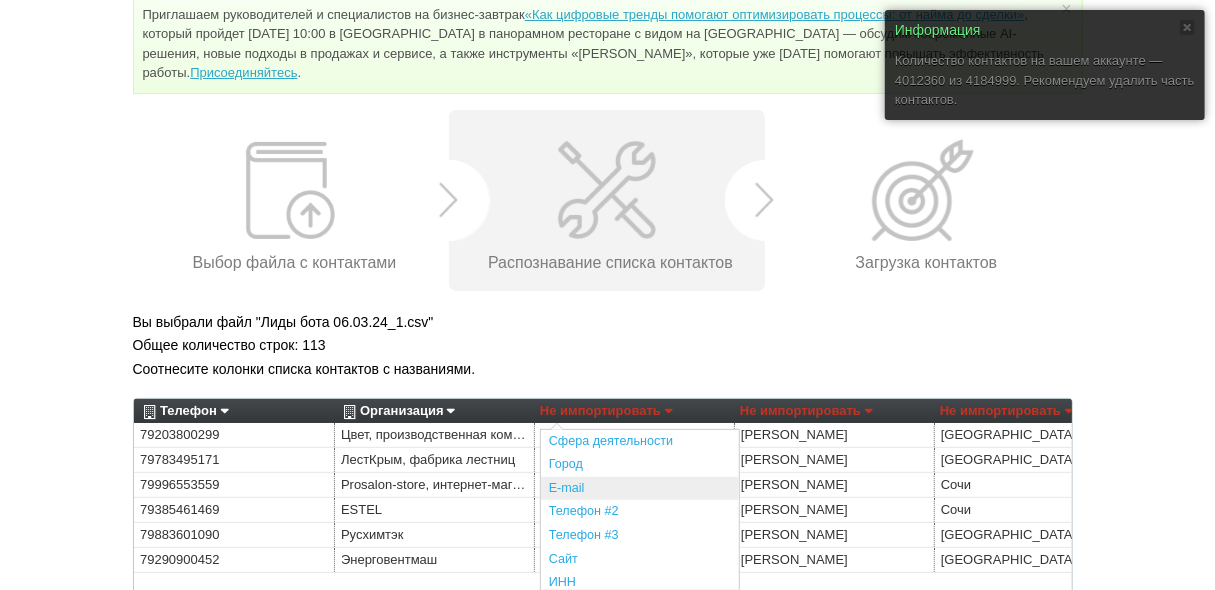 scroll, scrollTop: 80, scrollLeft: 0, axis: vertical 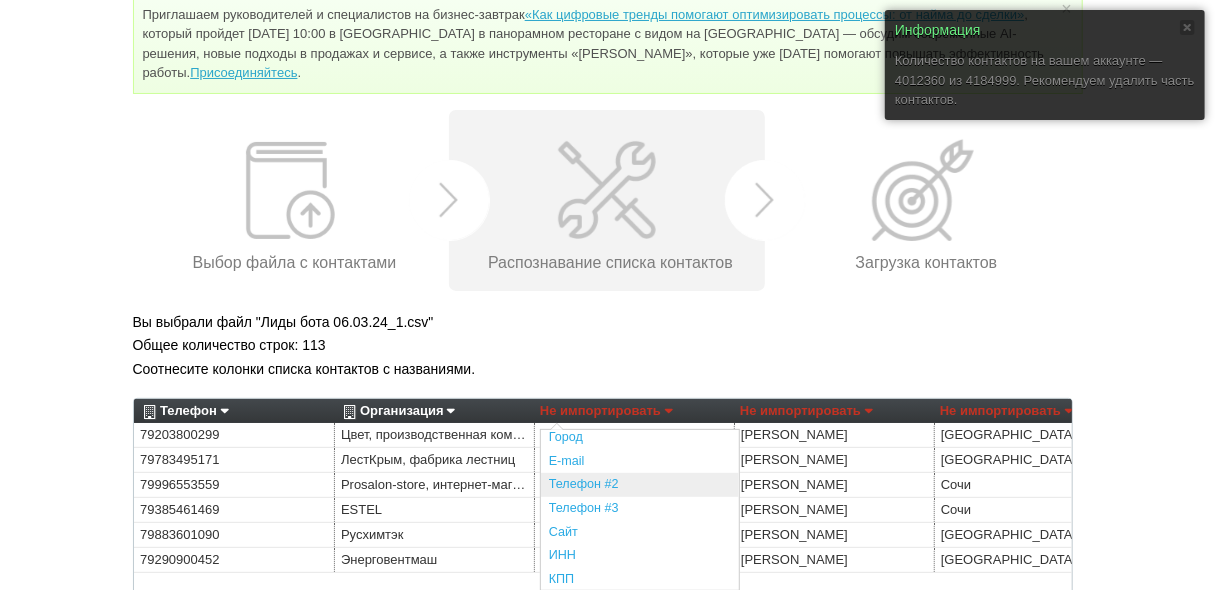 click on "Телефон #2" at bounding box center [640, 485] 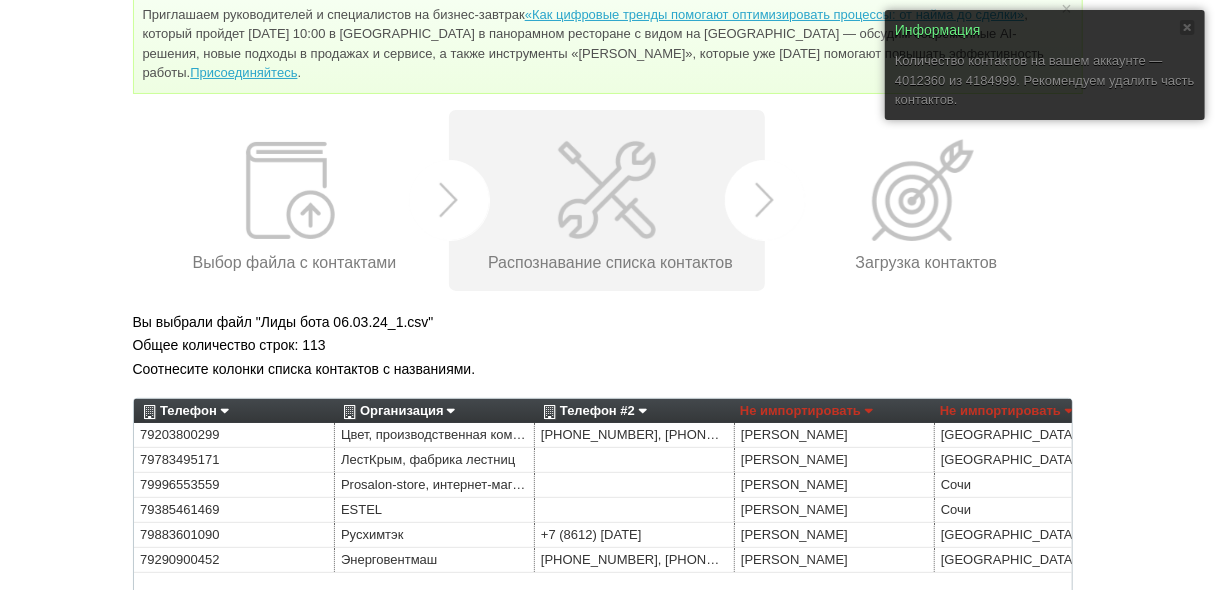 click on "Не импортировать" at bounding box center [806, 411] 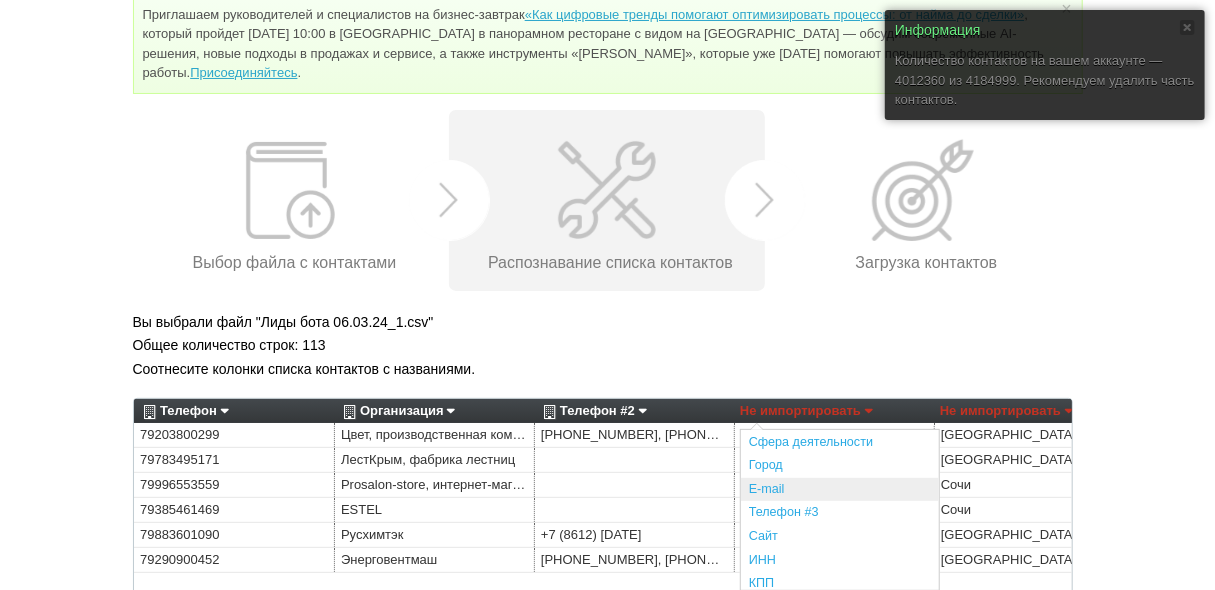 scroll, scrollTop: 80, scrollLeft: 0, axis: vertical 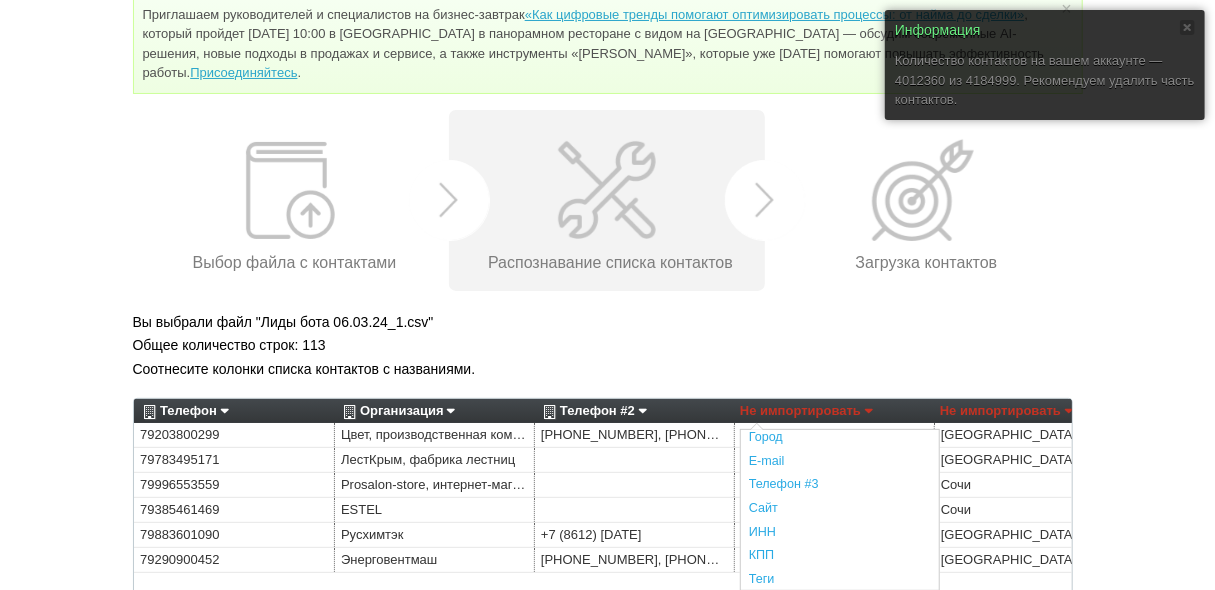 click on "Общее количество строк: 113" at bounding box center (608, 345) 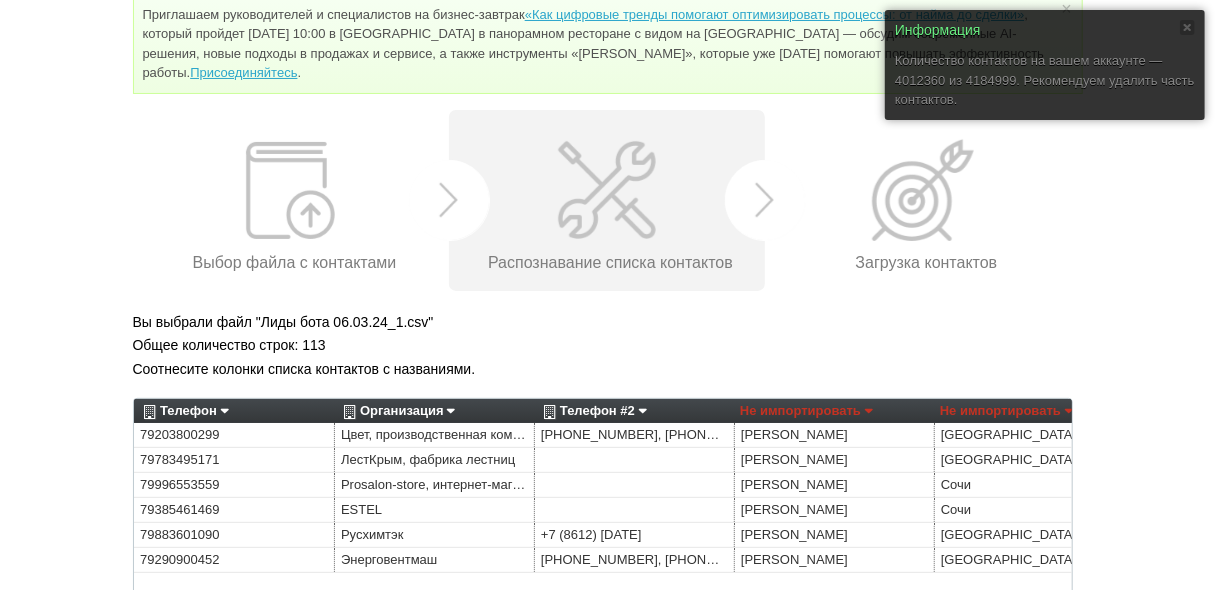 click on "Не импортировать" at bounding box center (806, 411) 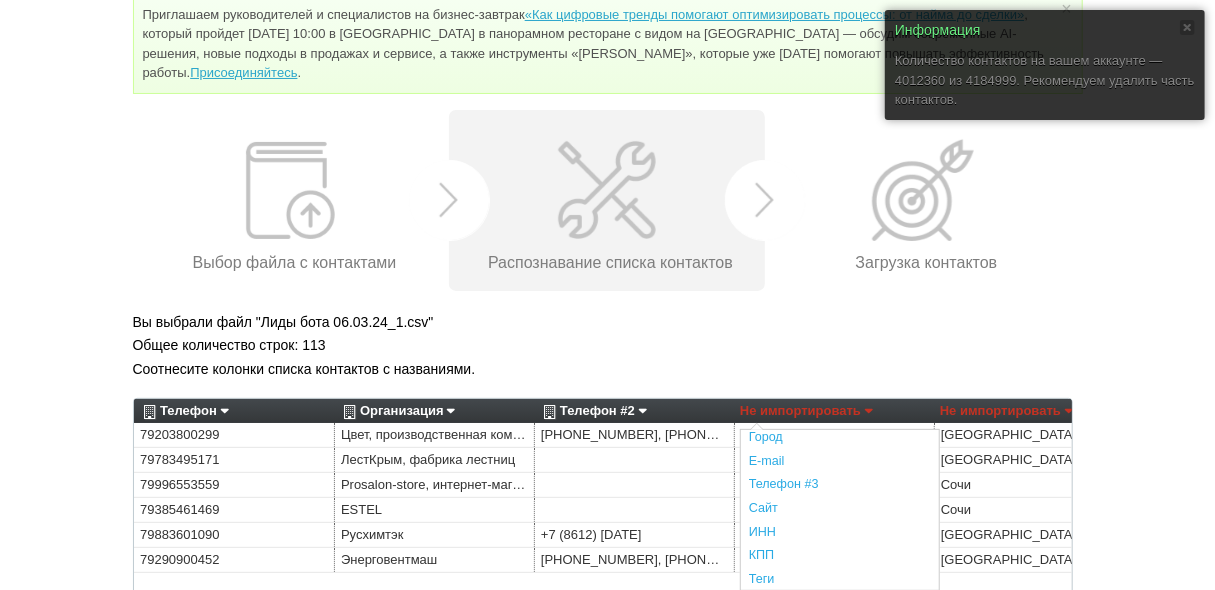 click on "Соотнесите колонки списка контактов с названиями." at bounding box center [608, 369] 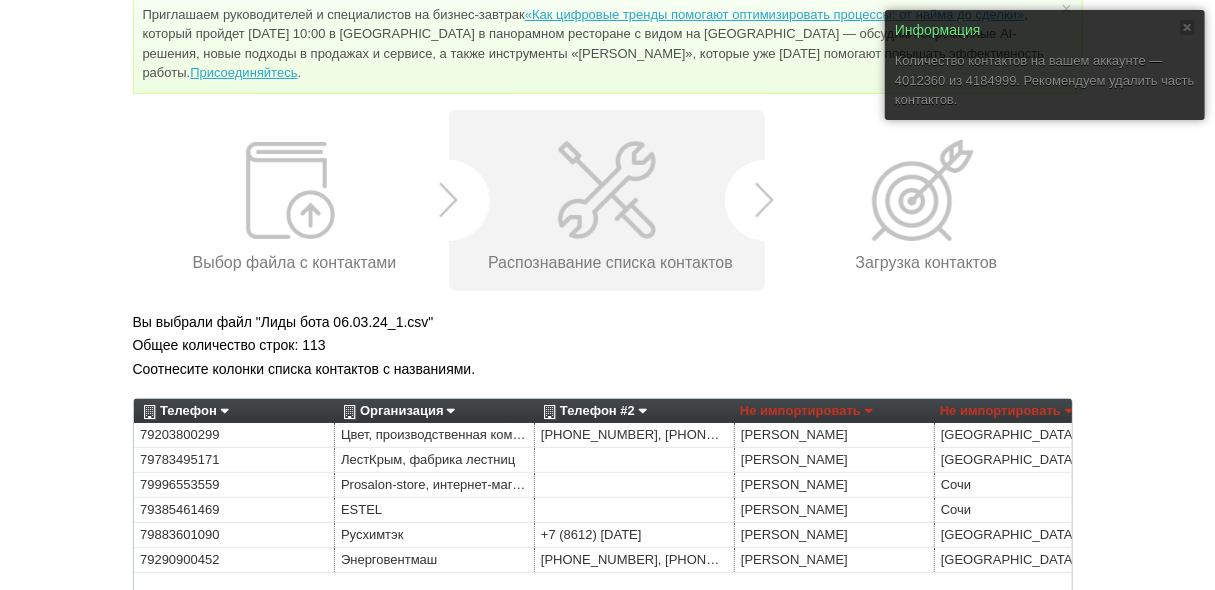 click on "Не импортировать" at bounding box center (806, 411) 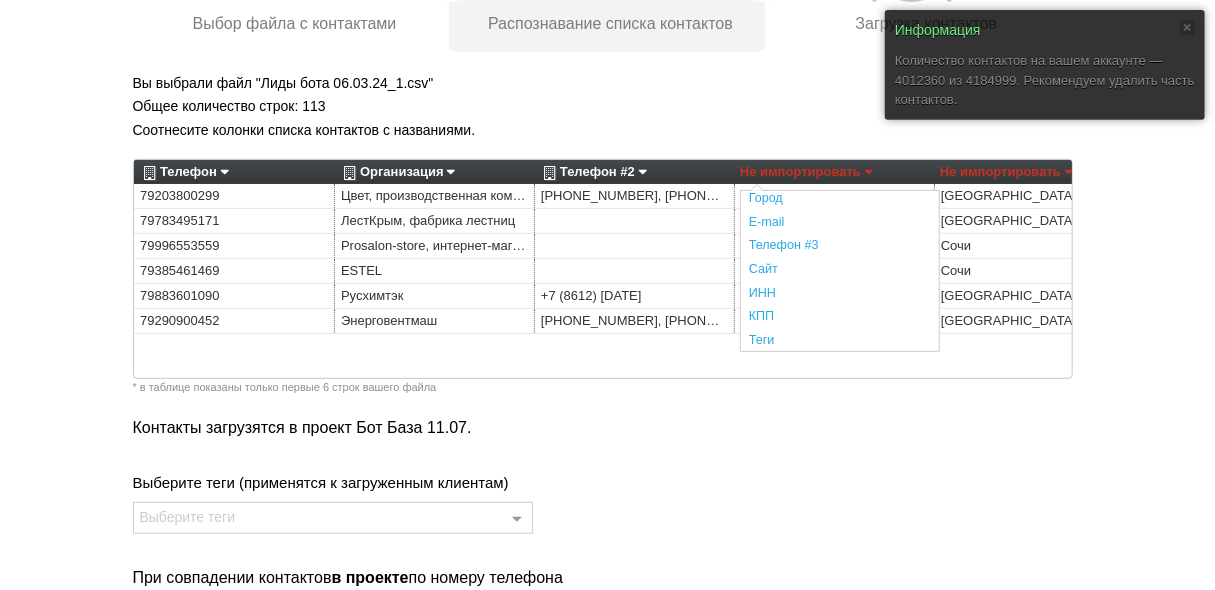 scroll, scrollTop: 321, scrollLeft: 0, axis: vertical 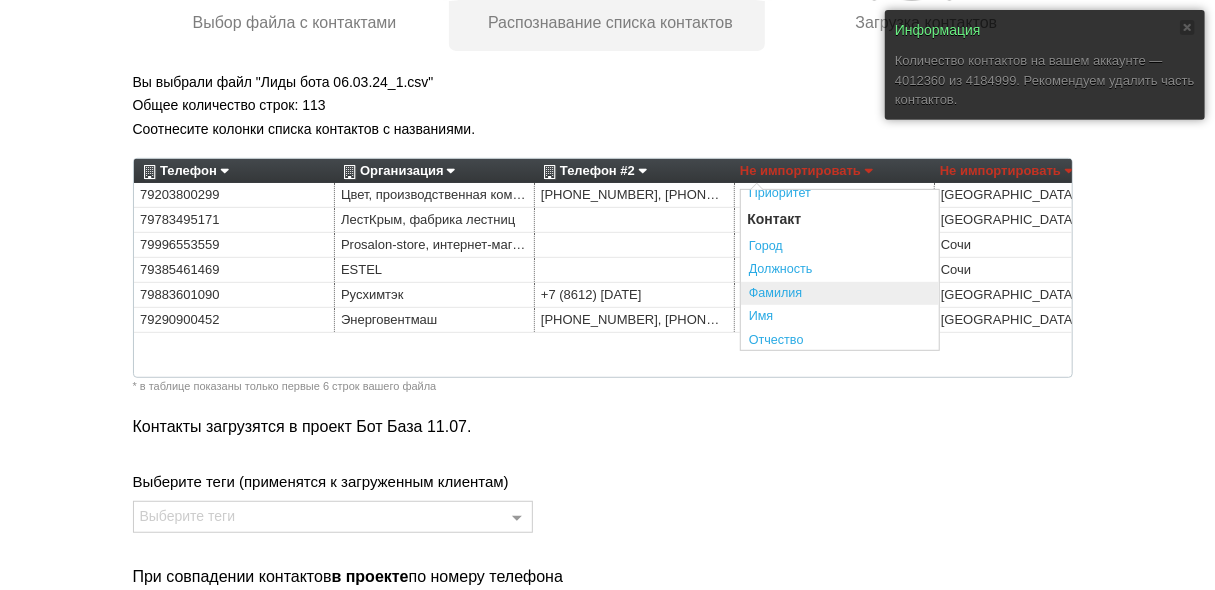 click on "Фамилия" at bounding box center [840, 294] 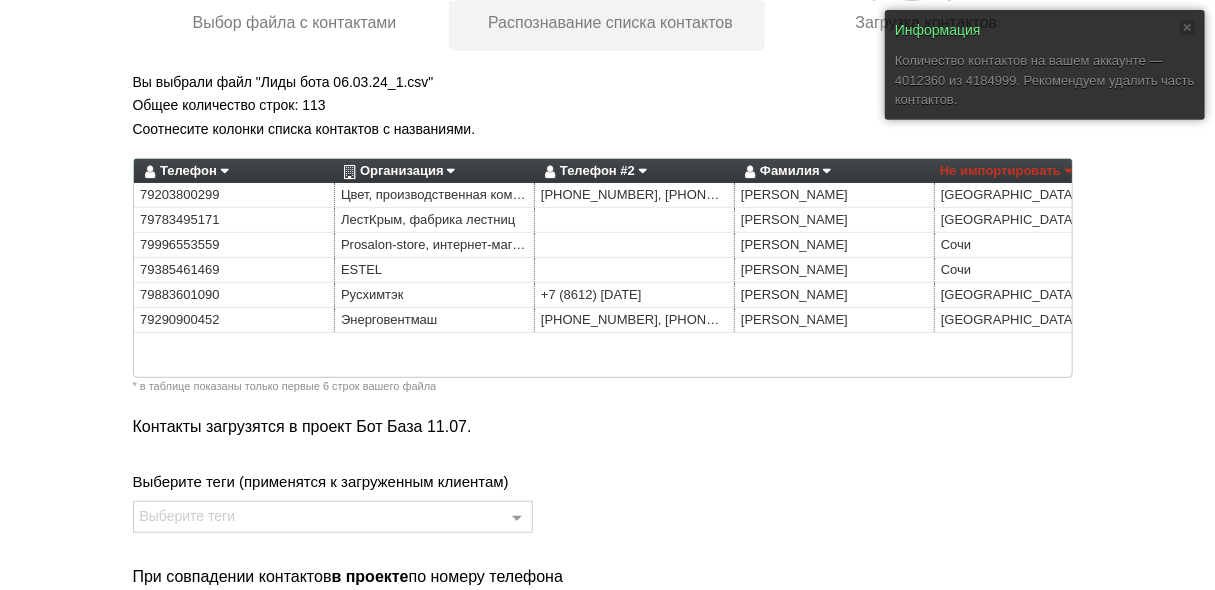 click on "Не импортировать" at bounding box center (1006, 171) 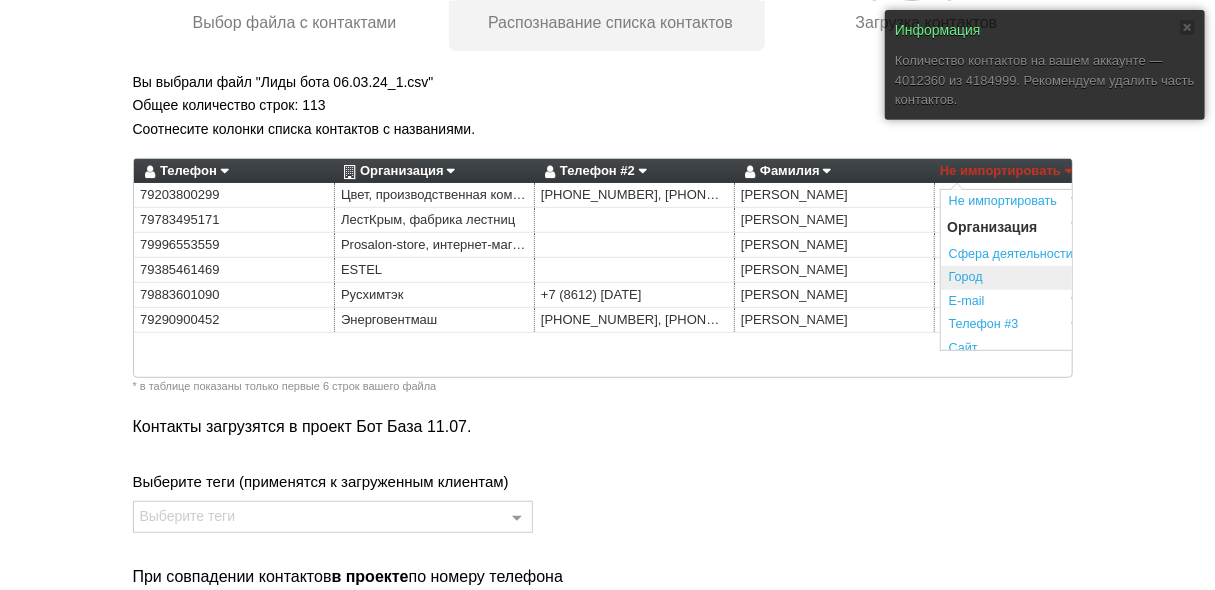 click on "Город" at bounding box center (1040, 278) 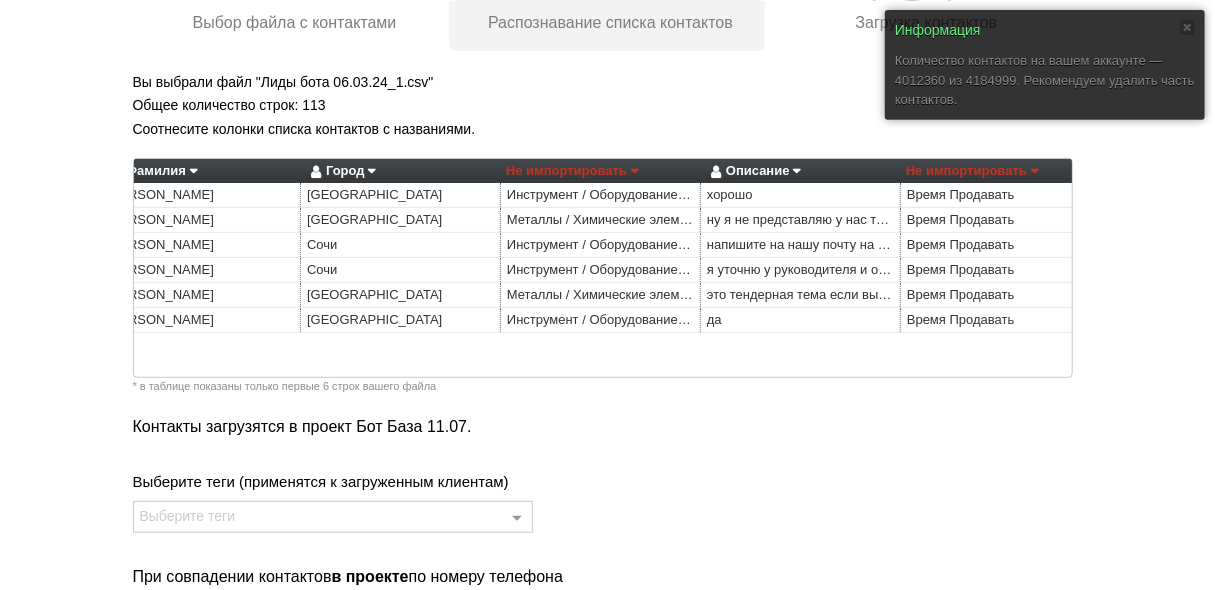 scroll, scrollTop: 0, scrollLeft: 636, axis: horizontal 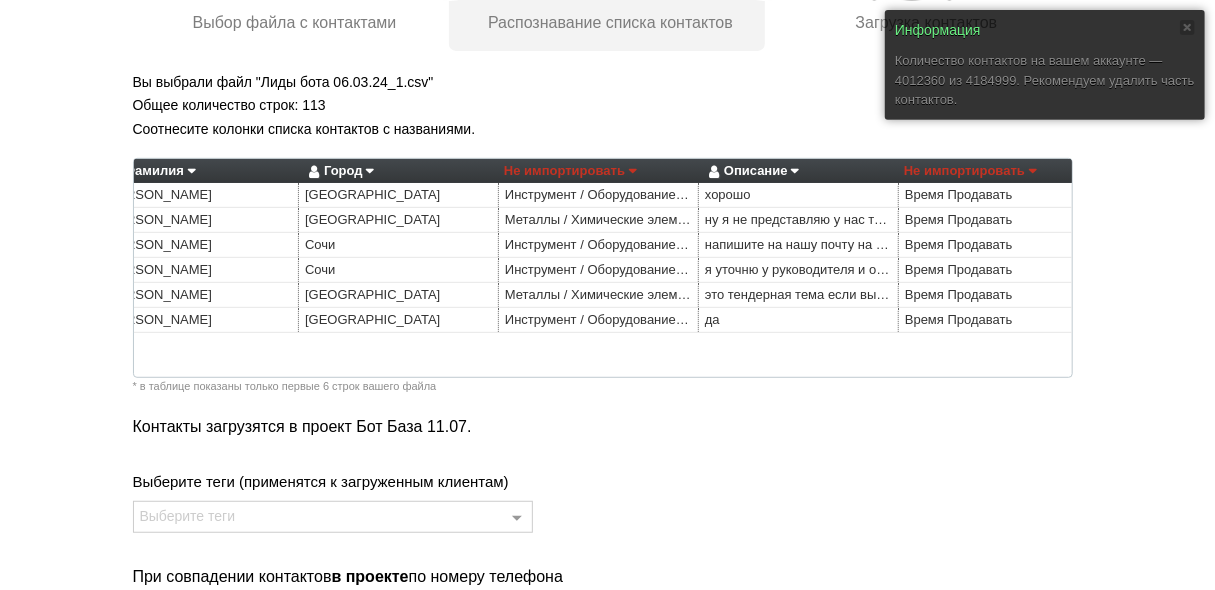 click on "Не импортировать" at bounding box center (570, 171) 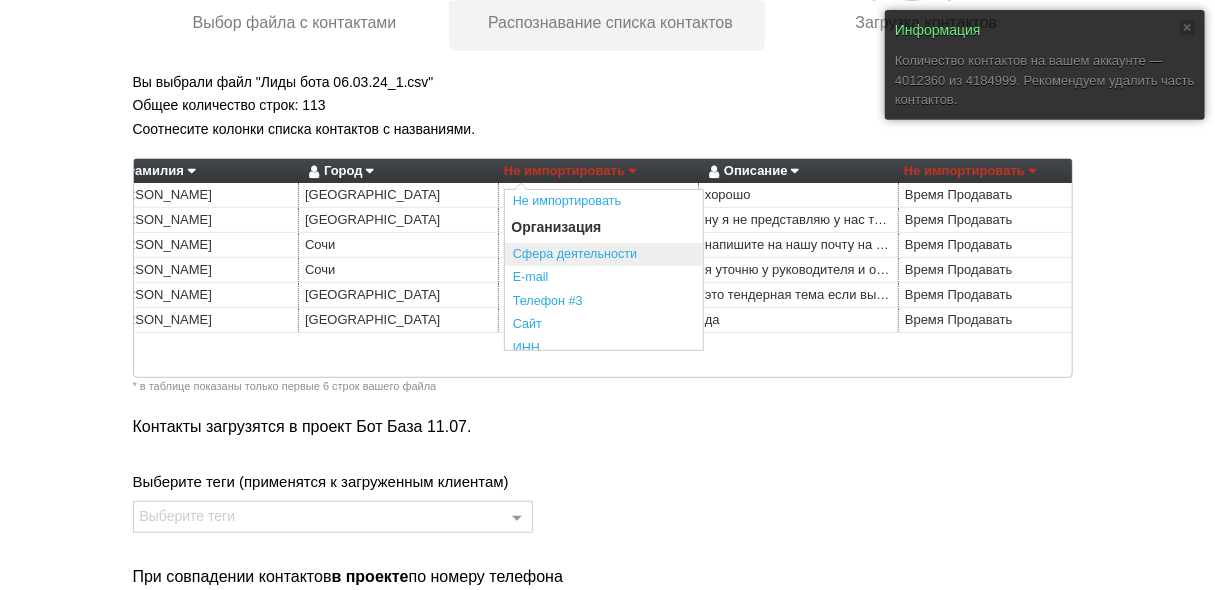 click on "Сфера деятельности" at bounding box center (604, 255) 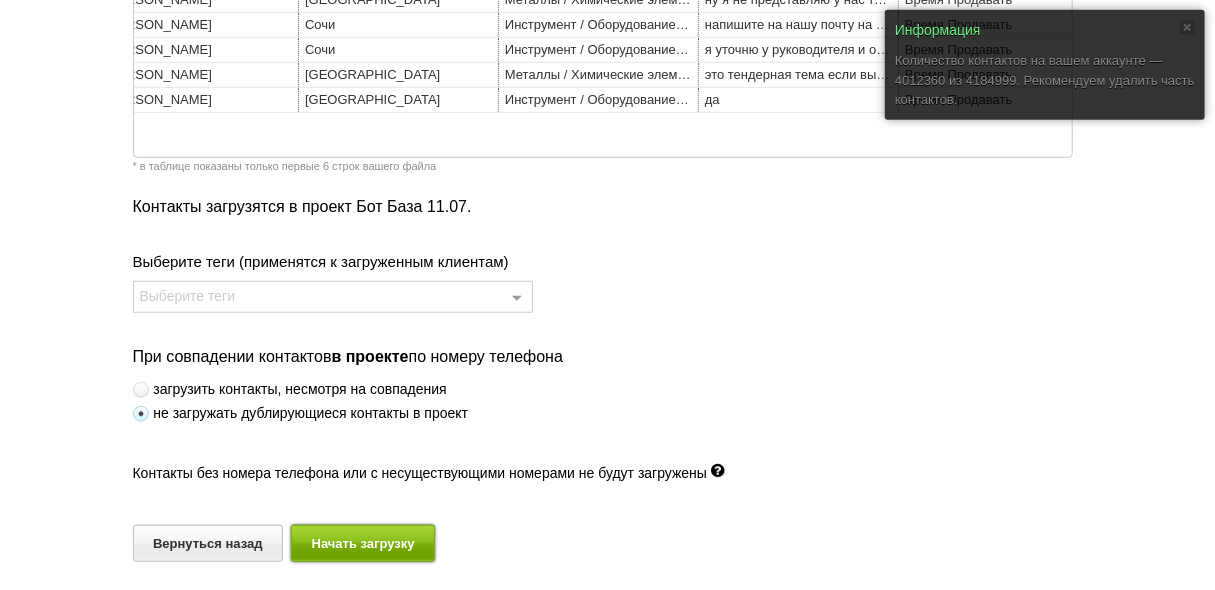 click on "Начать загрузку" at bounding box center [363, 543] 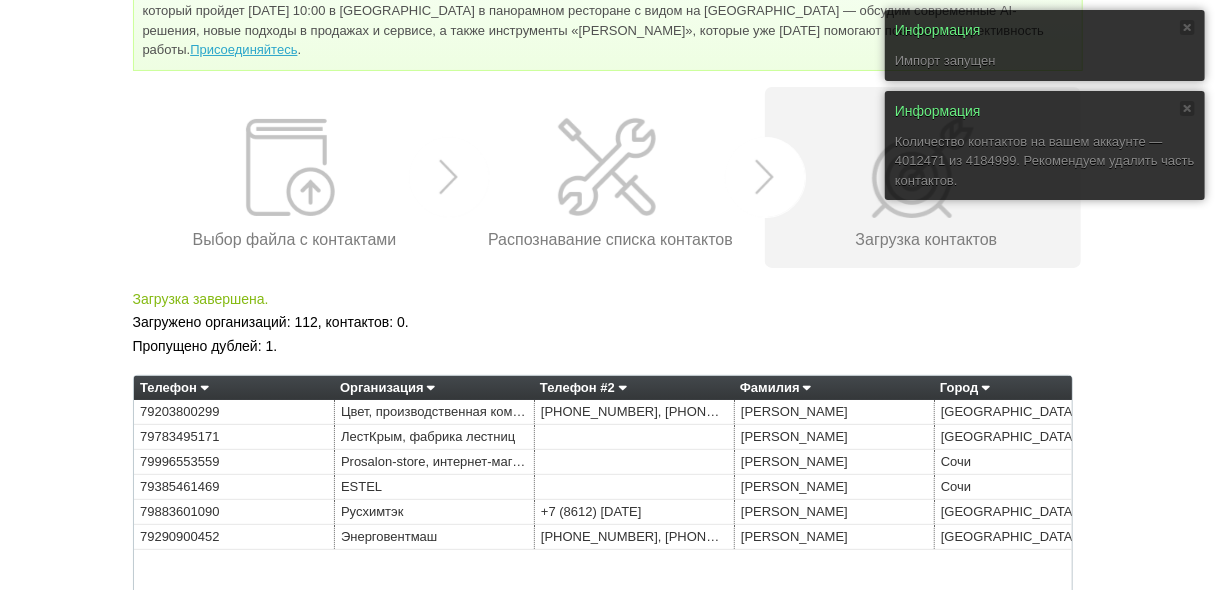 scroll, scrollTop: 221, scrollLeft: 0, axis: vertical 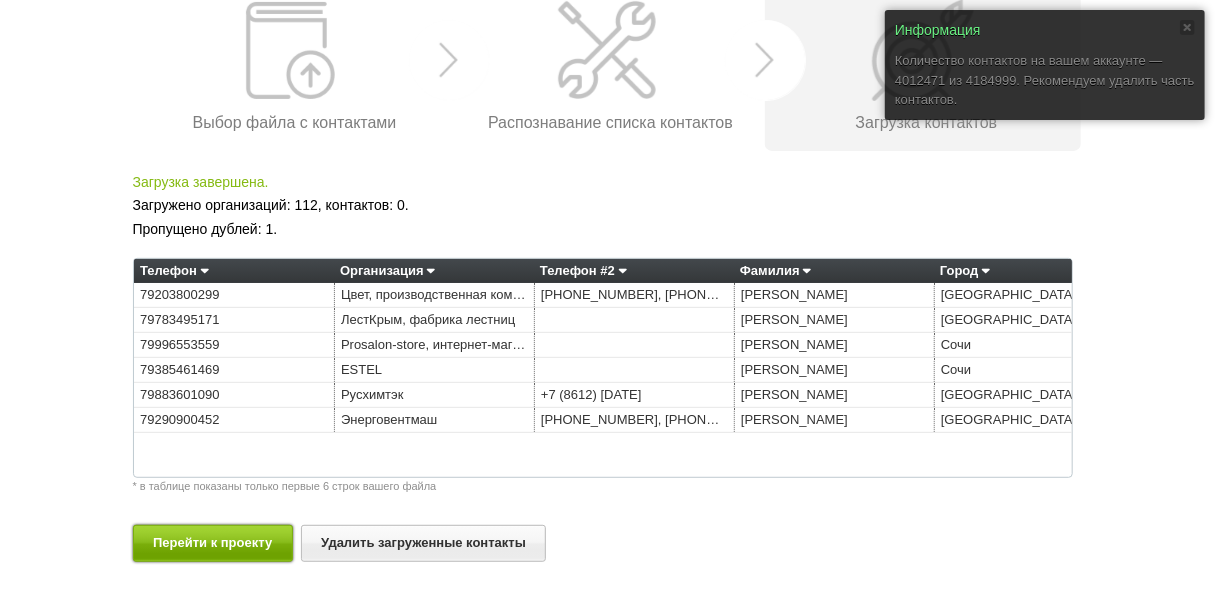 click on "Перейти к проекту" at bounding box center [213, 543] 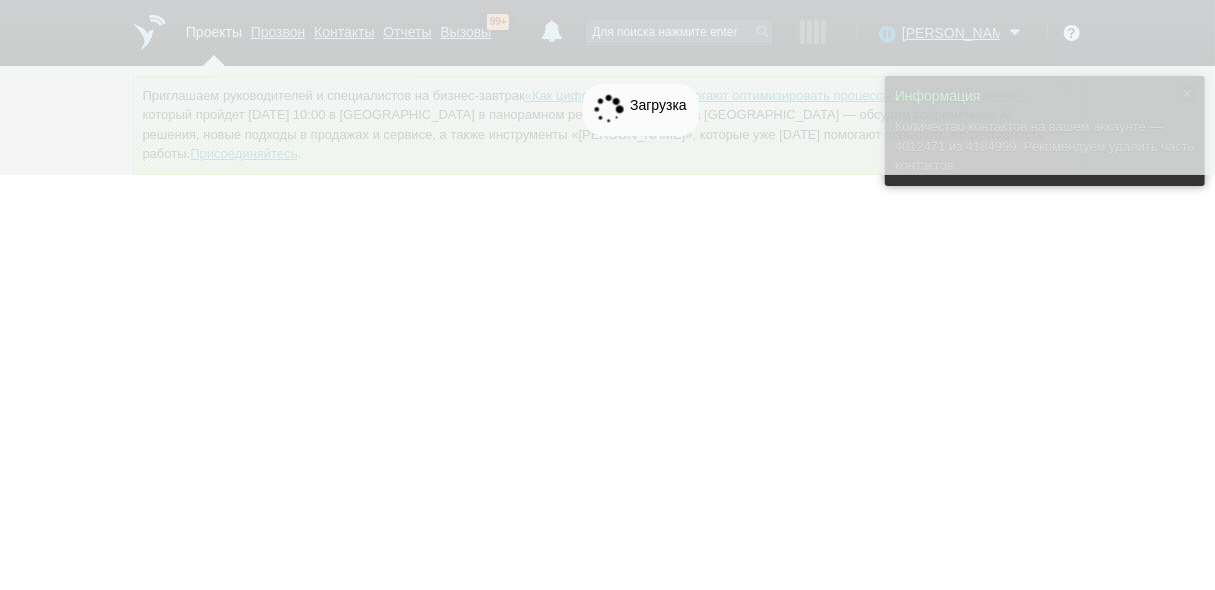 scroll, scrollTop: 0, scrollLeft: 0, axis: both 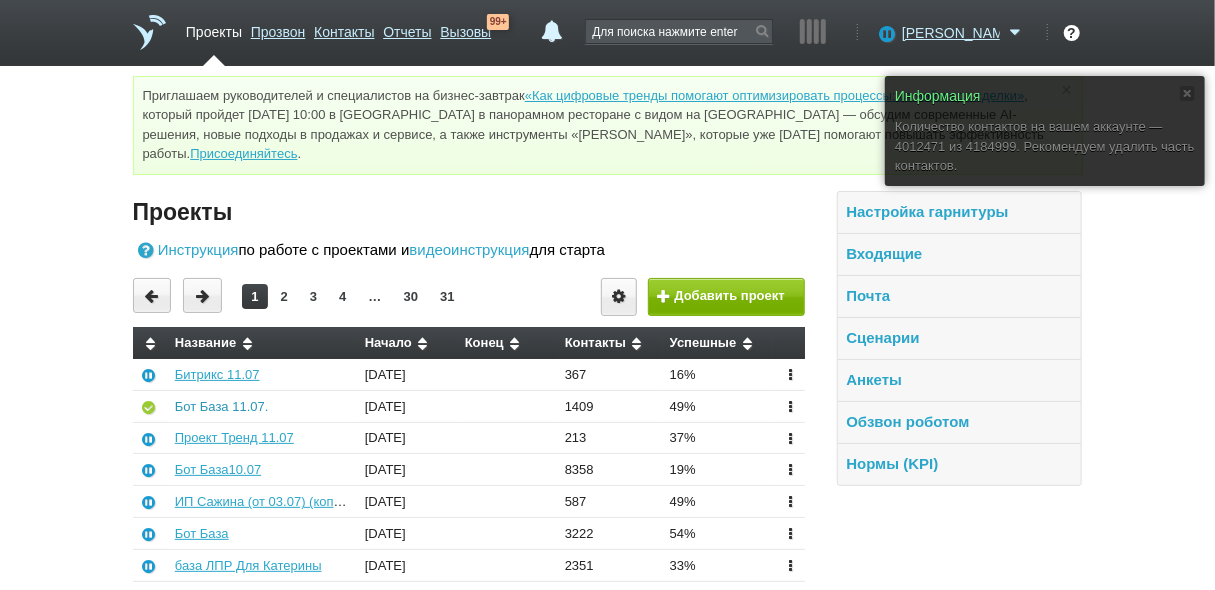 click on "Бот База 11.07." at bounding box center [222, 406] 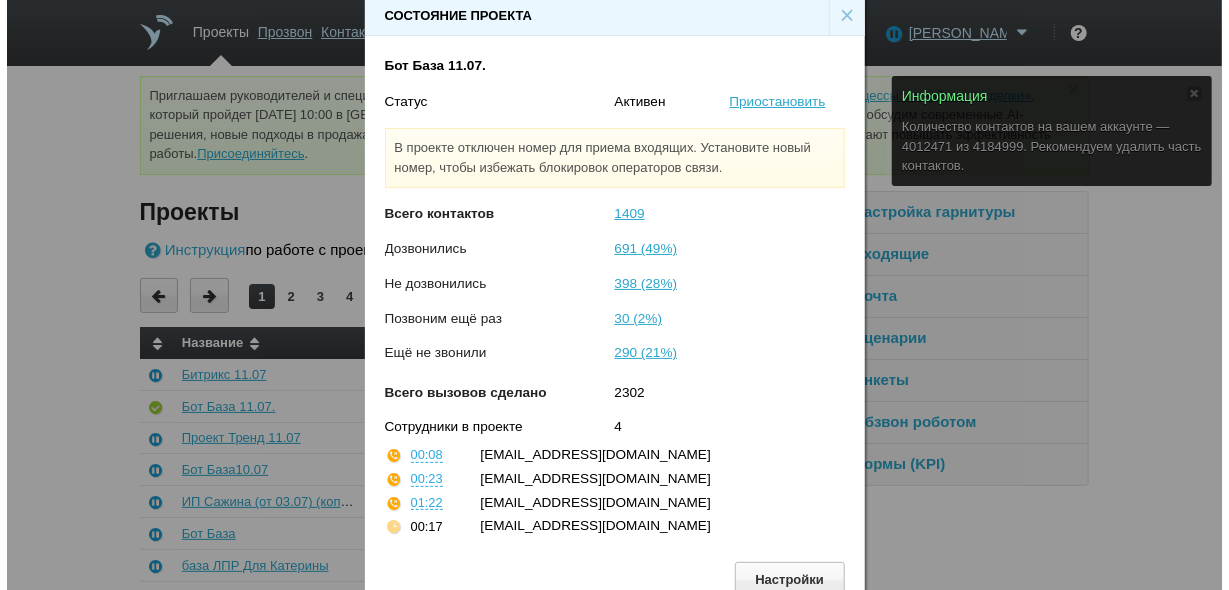 scroll, scrollTop: 30, scrollLeft: 0, axis: vertical 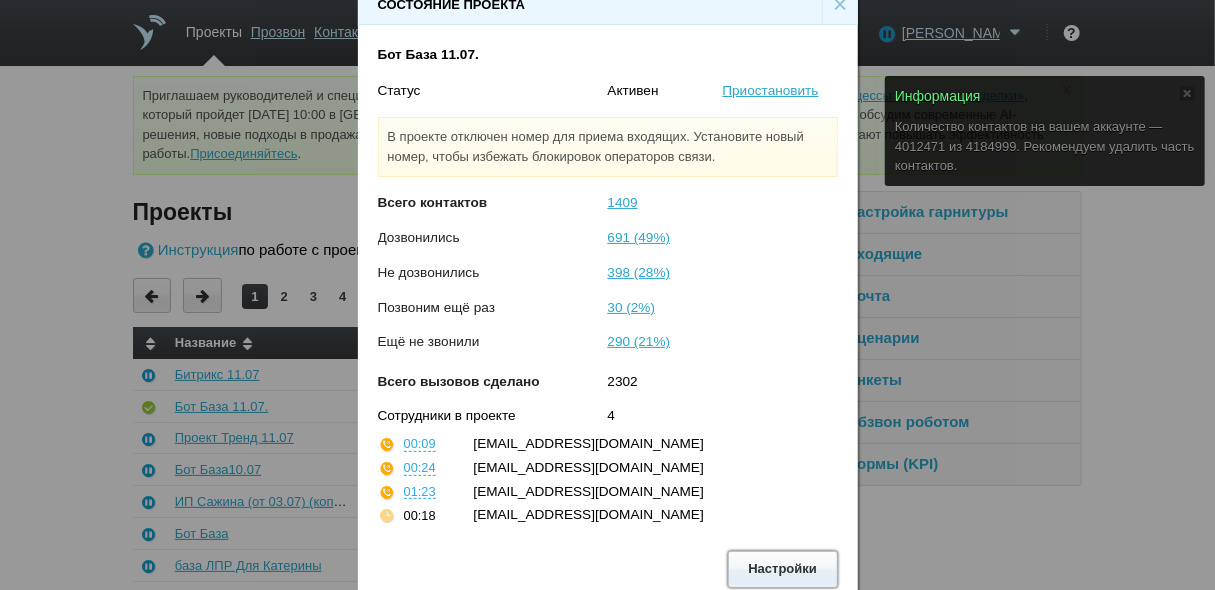 click on "Настройки" at bounding box center [783, 569] 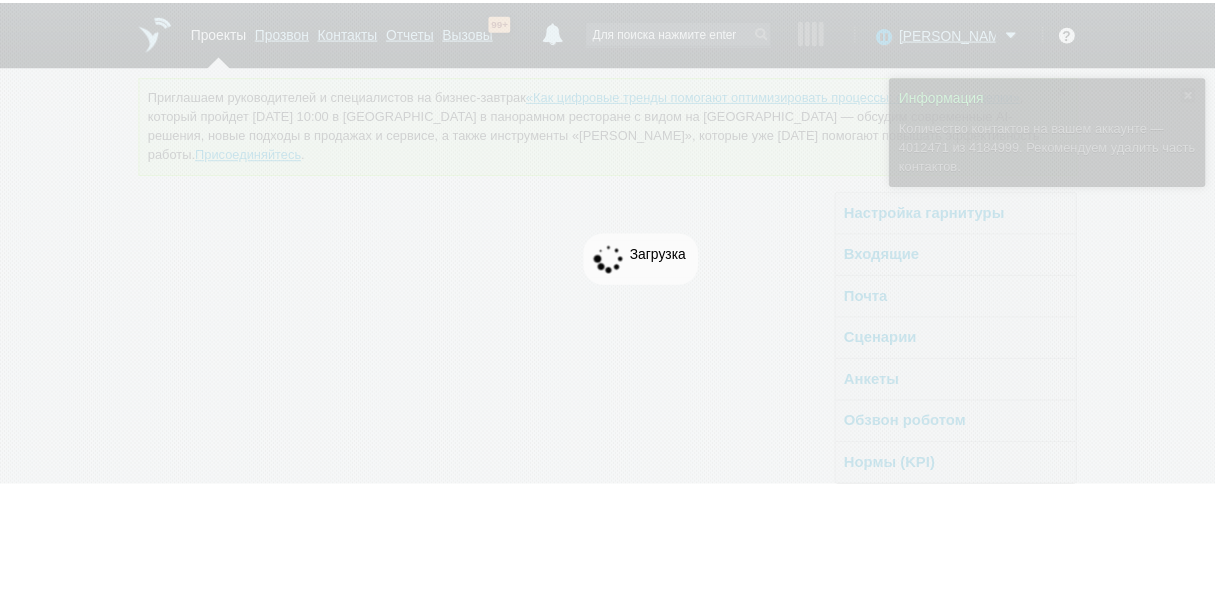 scroll, scrollTop: 0, scrollLeft: 0, axis: both 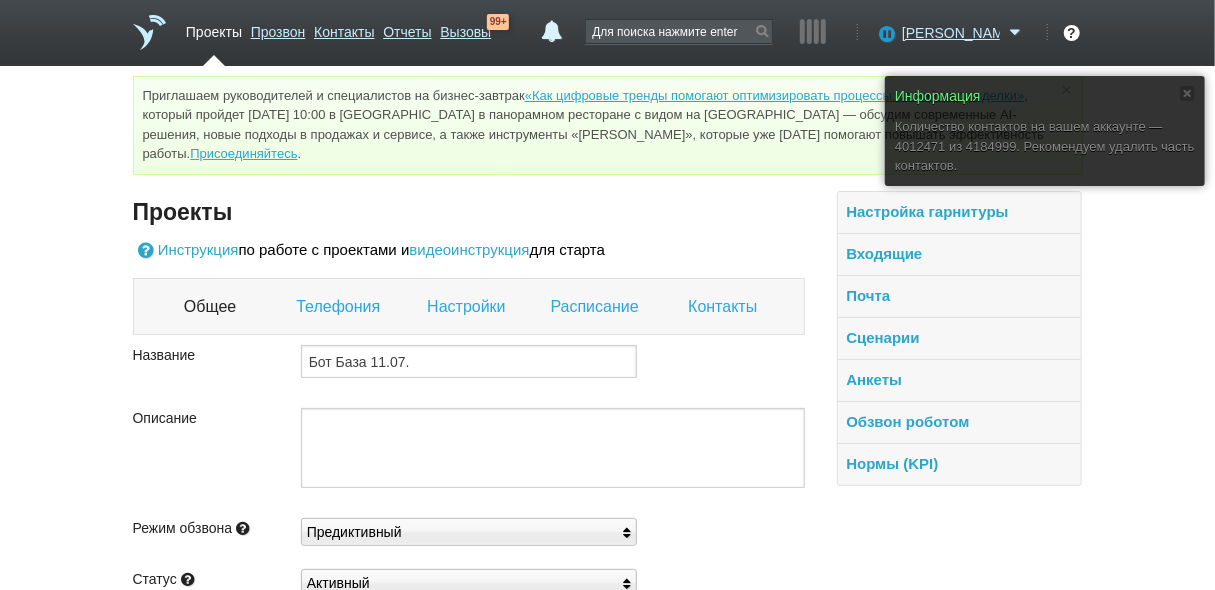 click on "Контакты" at bounding box center [725, 307] 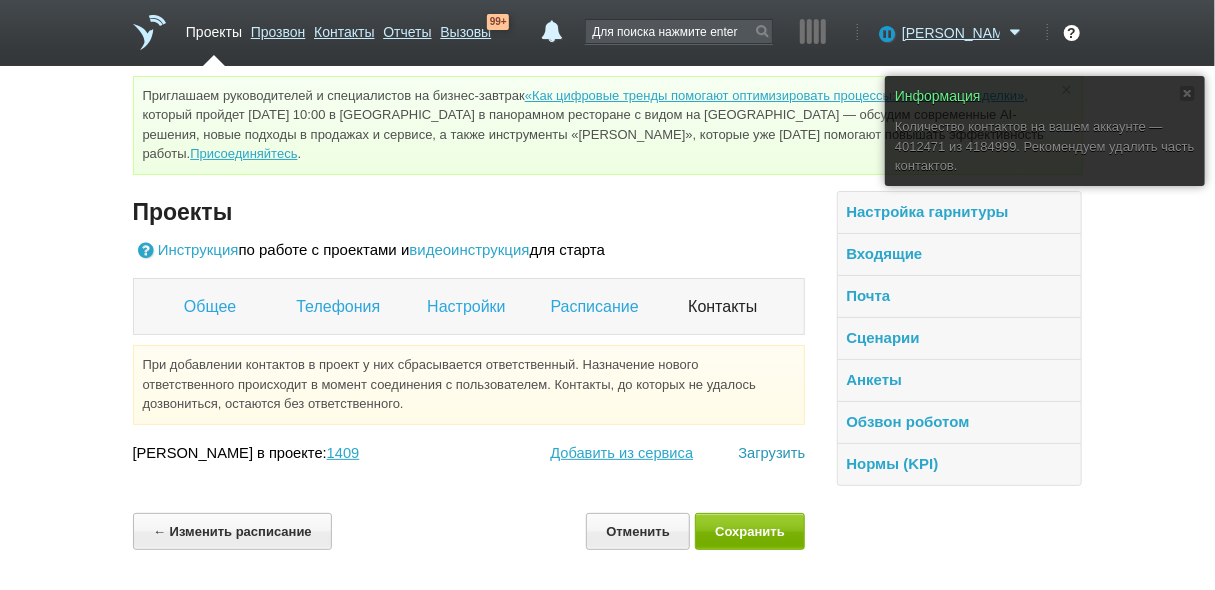 click on "Загрузить" at bounding box center (771, 453) 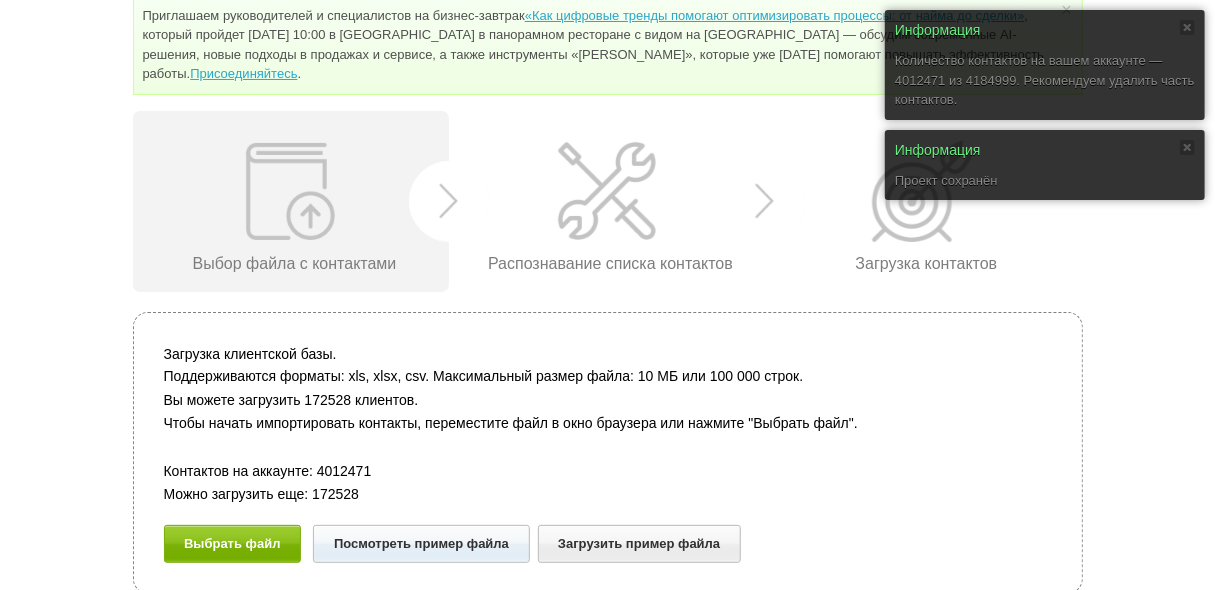 scroll, scrollTop: 81, scrollLeft: 0, axis: vertical 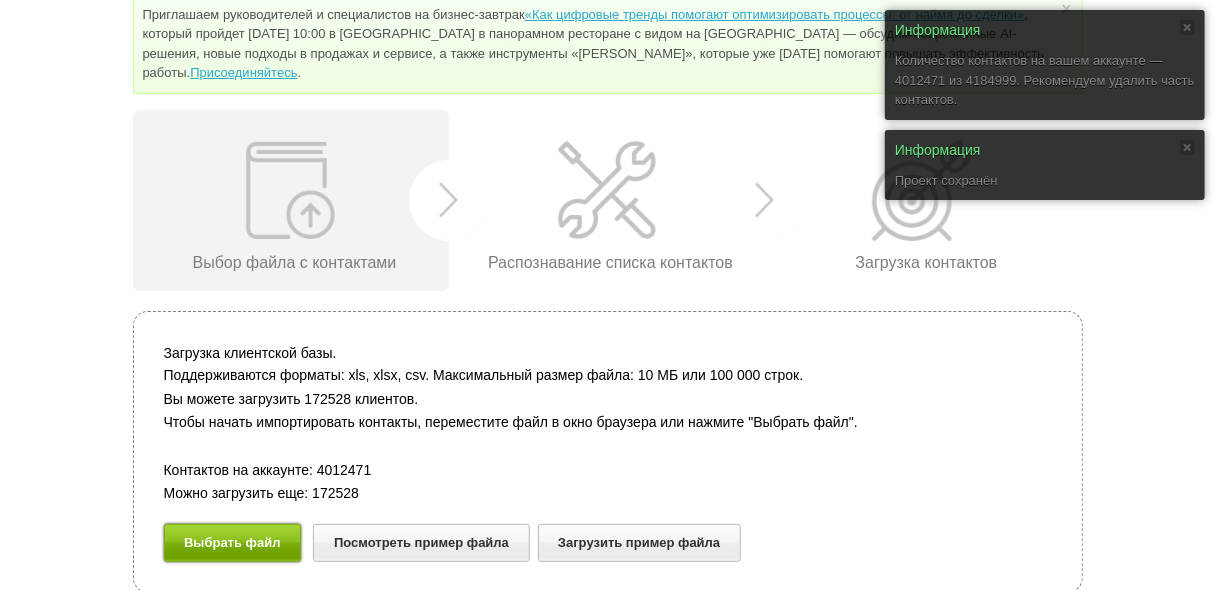 click on "Выбрать файл" at bounding box center (233, 542) 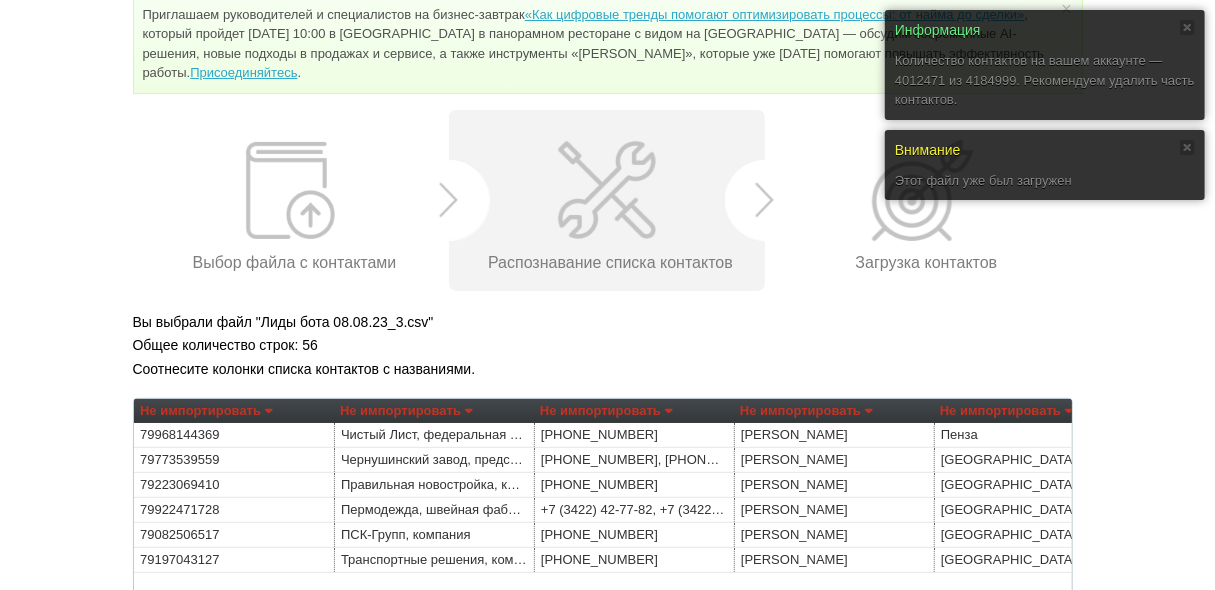 click on "Не импортировать" at bounding box center (206, 411) 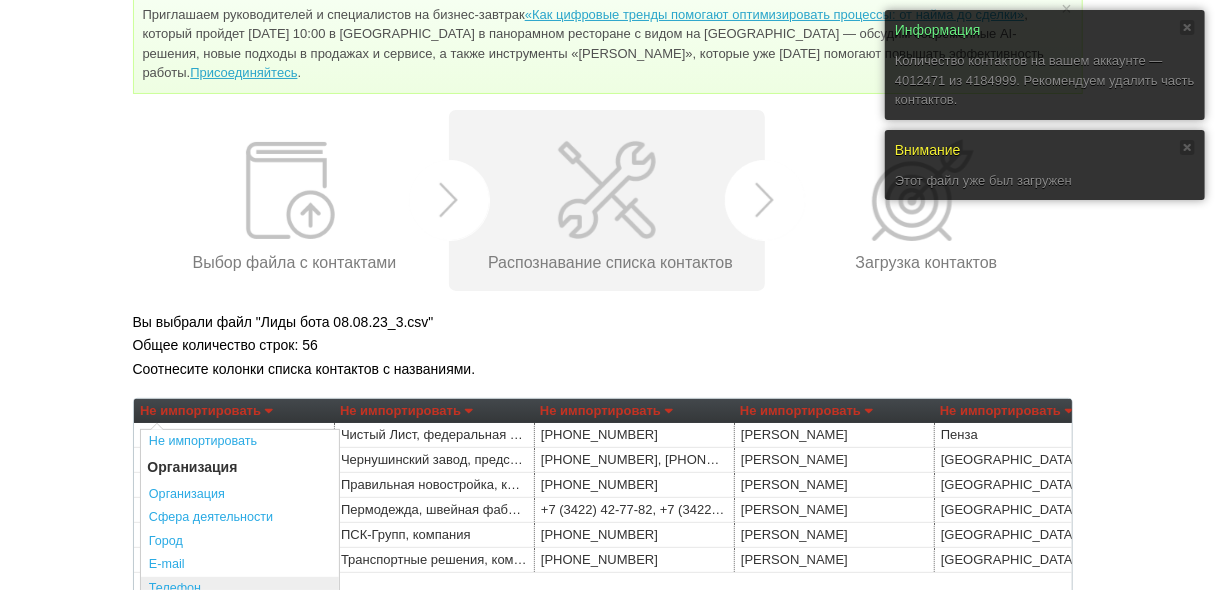 click on "Телефон" at bounding box center [240, 589] 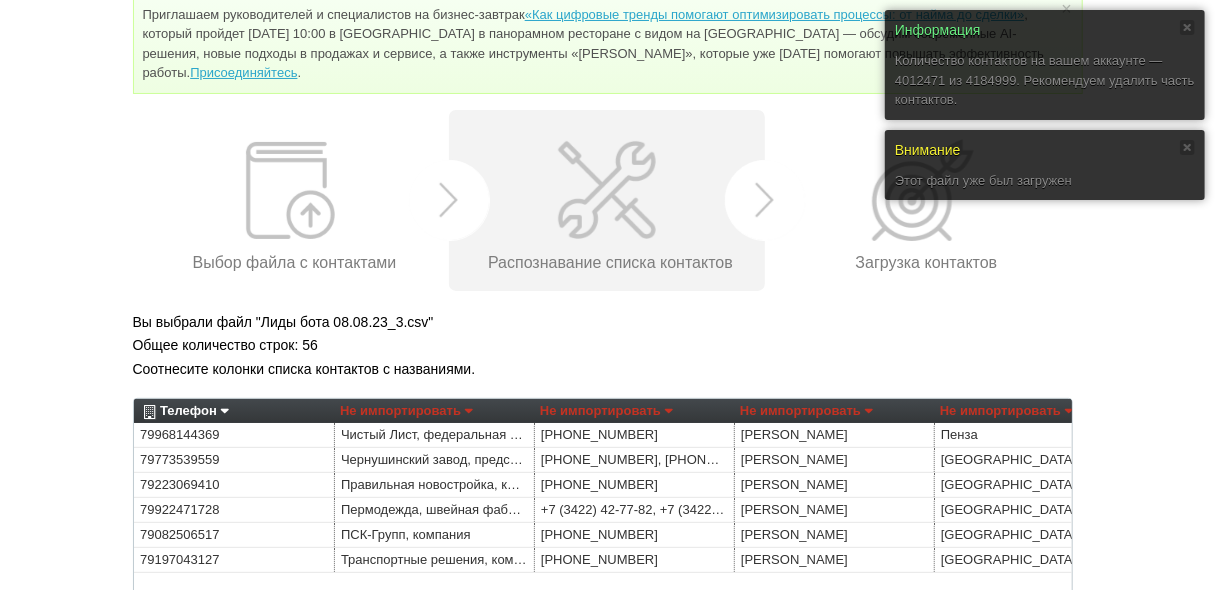 click on "Не импортировать" at bounding box center [406, 411] 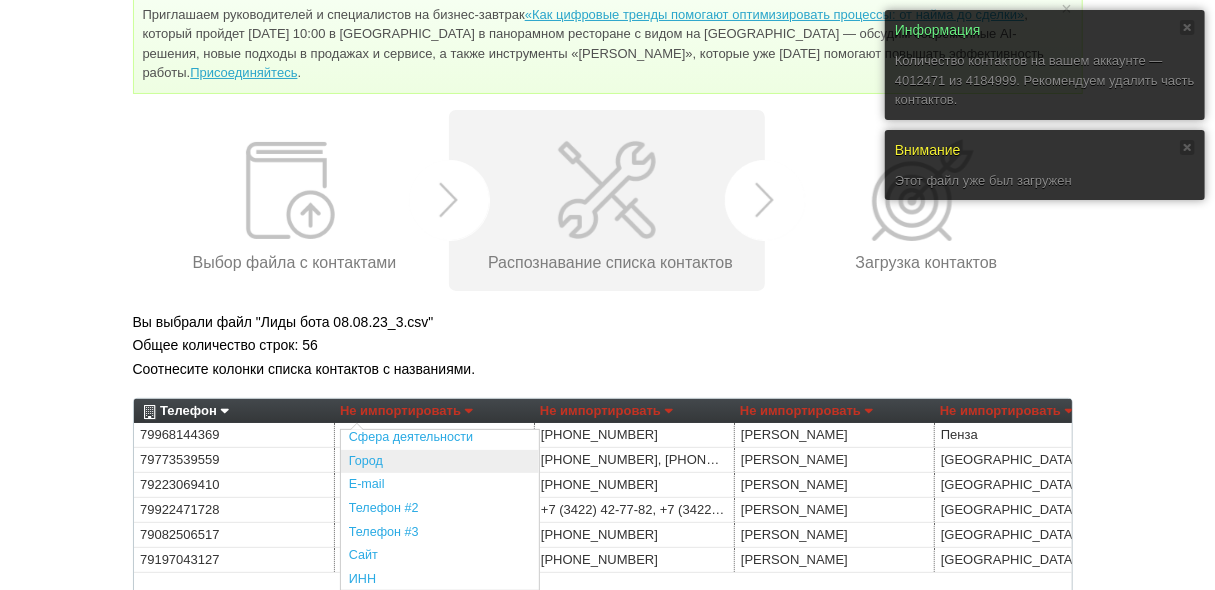 scroll, scrollTop: 0, scrollLeft: 0, axis: both 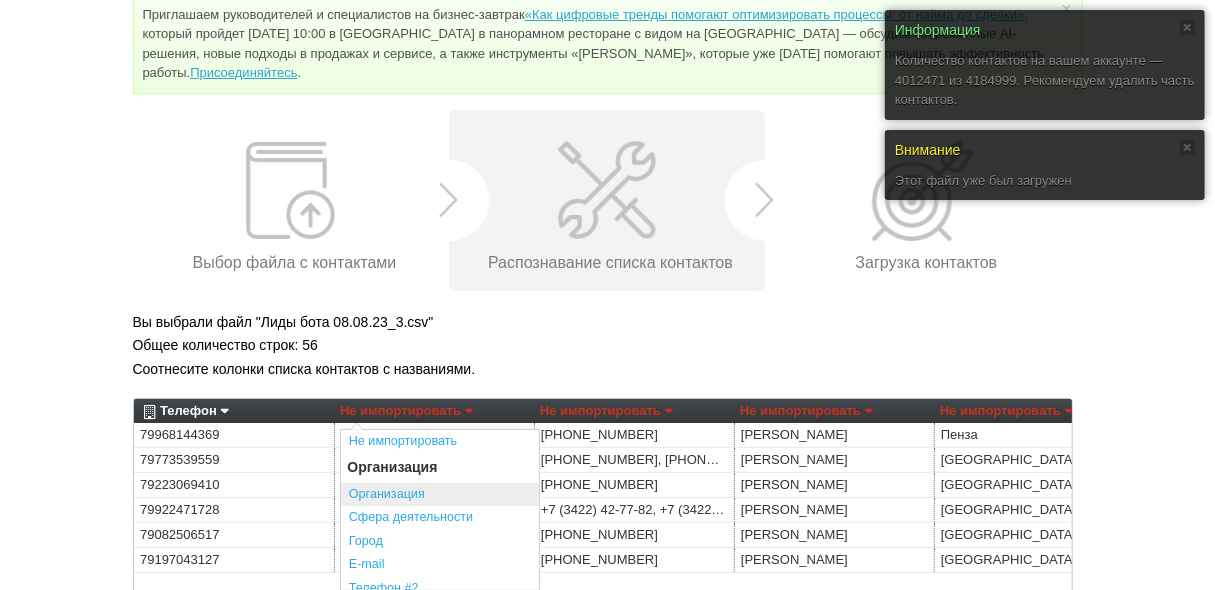 click on "Организация" at bounding box center (440, 495) 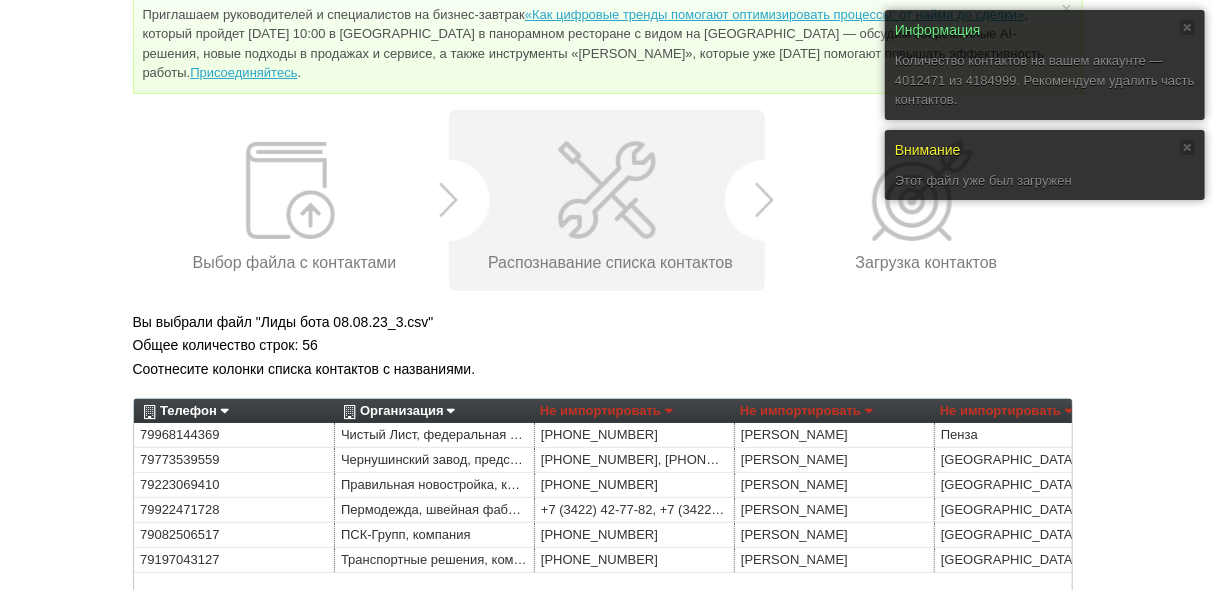 click on "Не импортировать" at bounding box center (606, 411) 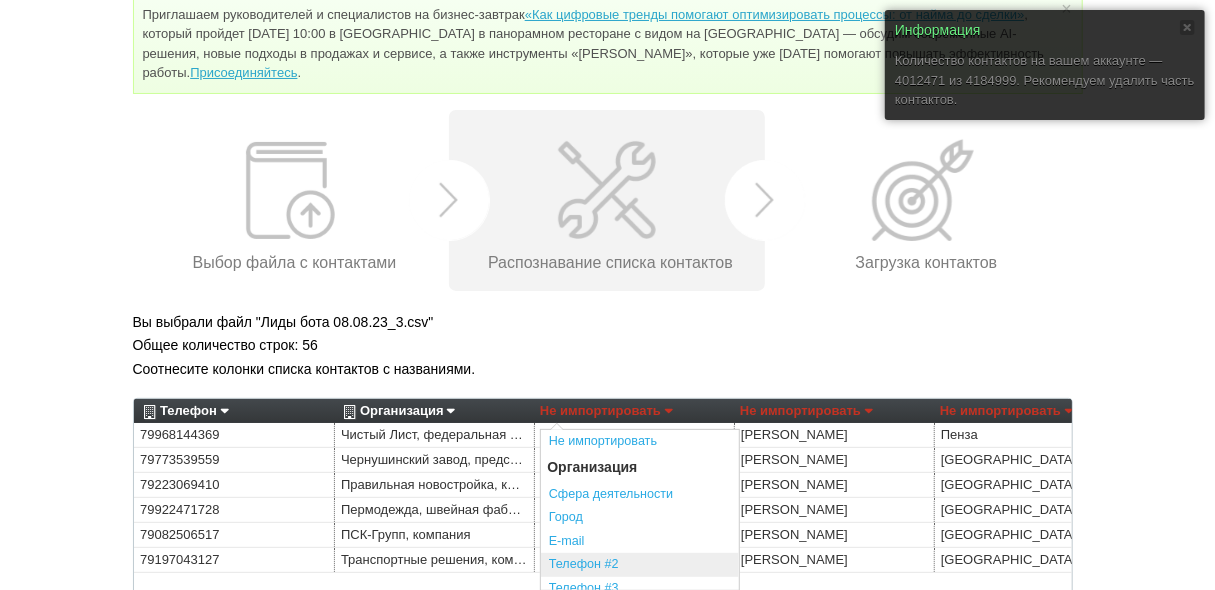 click on "Телефон #2" at bounding box center [640, 565] 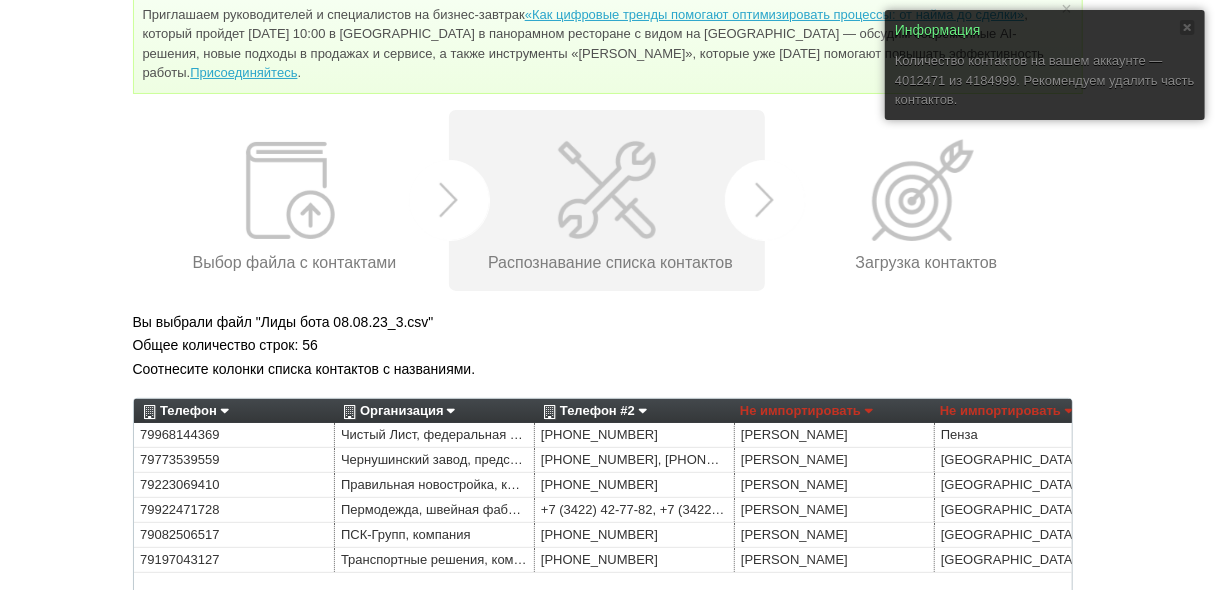 click on "Не импортировать" at bounding box center [806, 411] 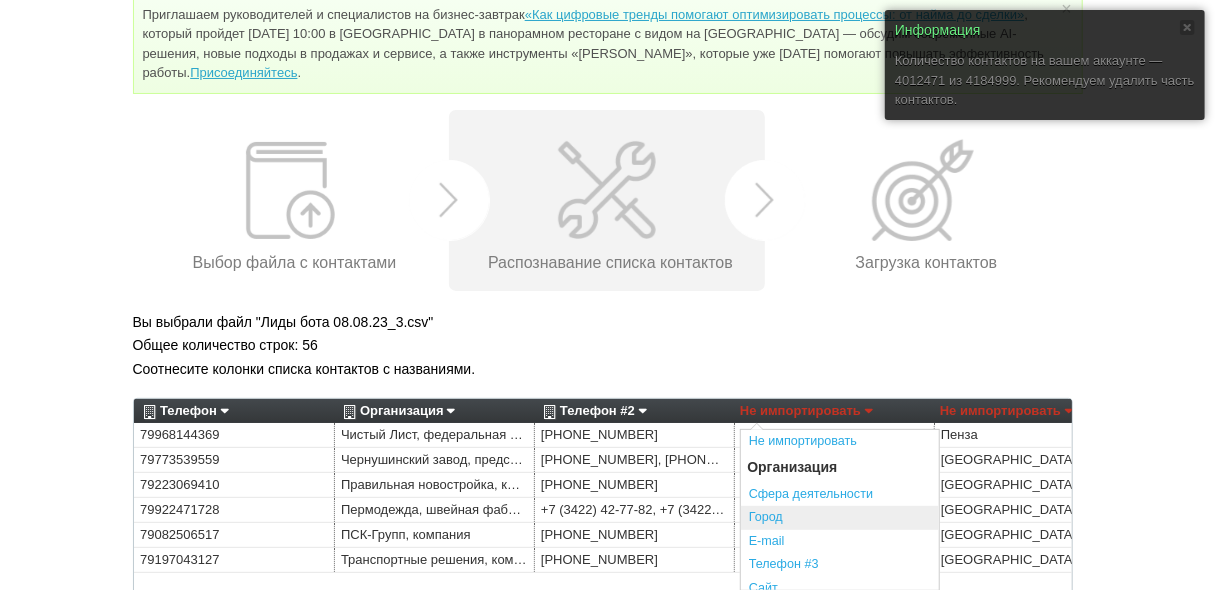 click on "Город" at bounding box center [840, 518] 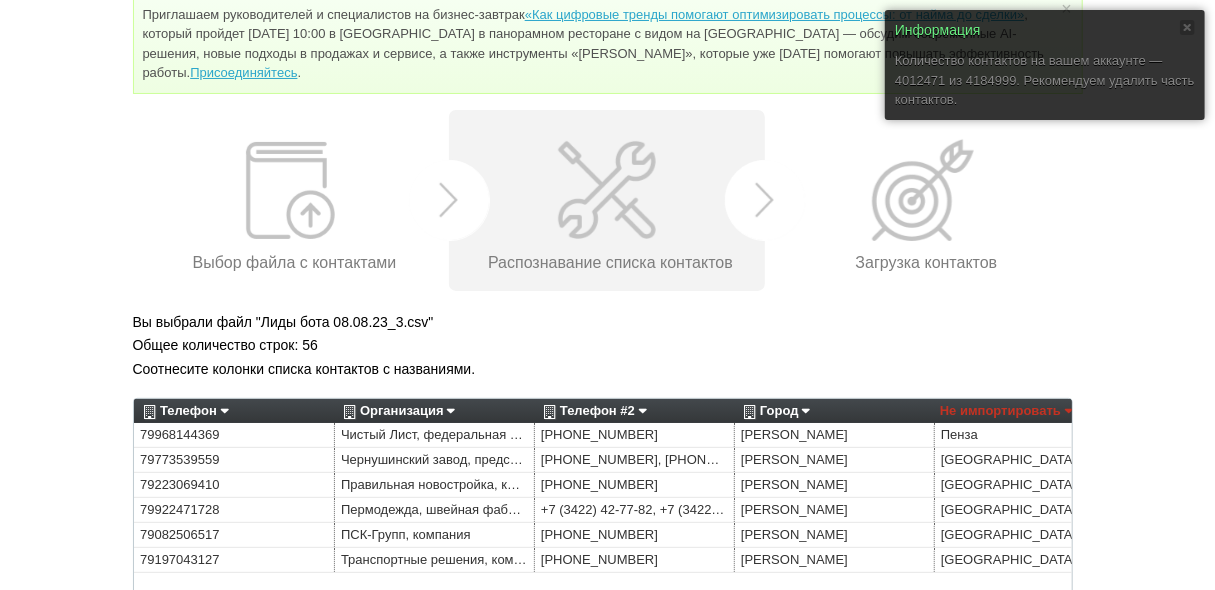 click on "Город" at bounding box center (775, 411) 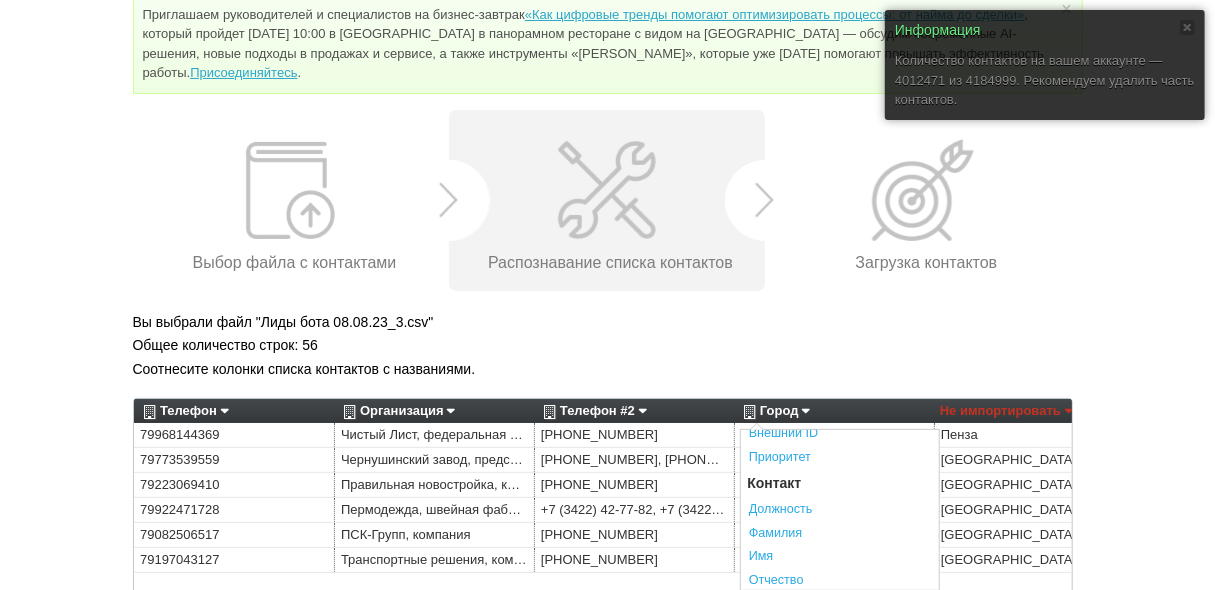scroll, scrollTop: 320, scrollLeft: 0, axis: vertical 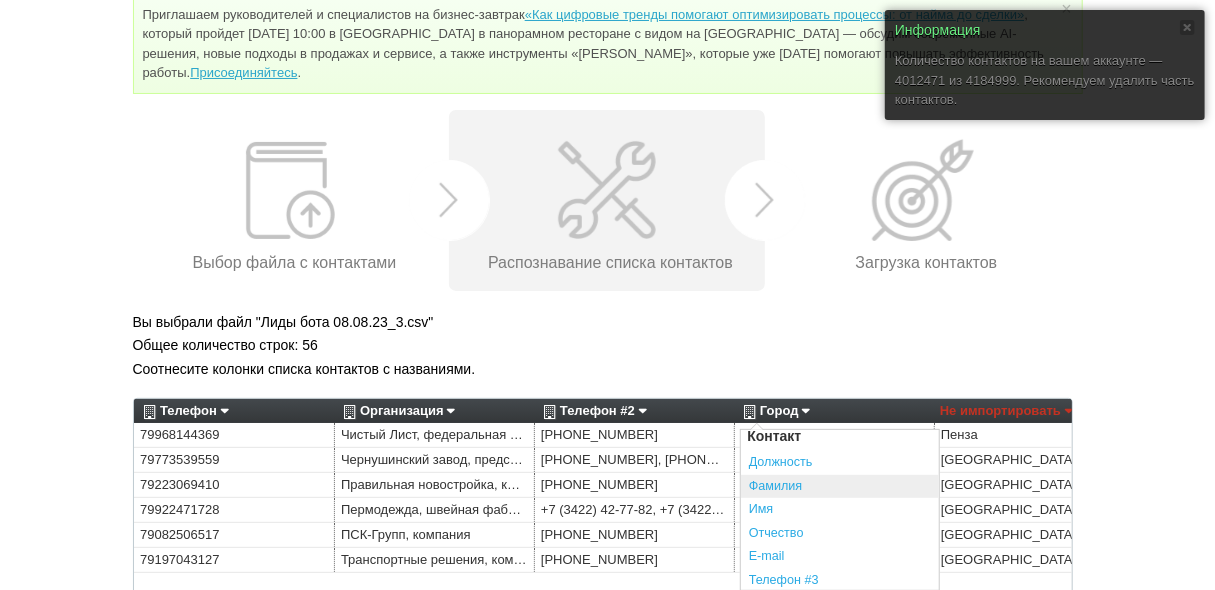 click on "Фамилия" at bounding box center [840, 487] 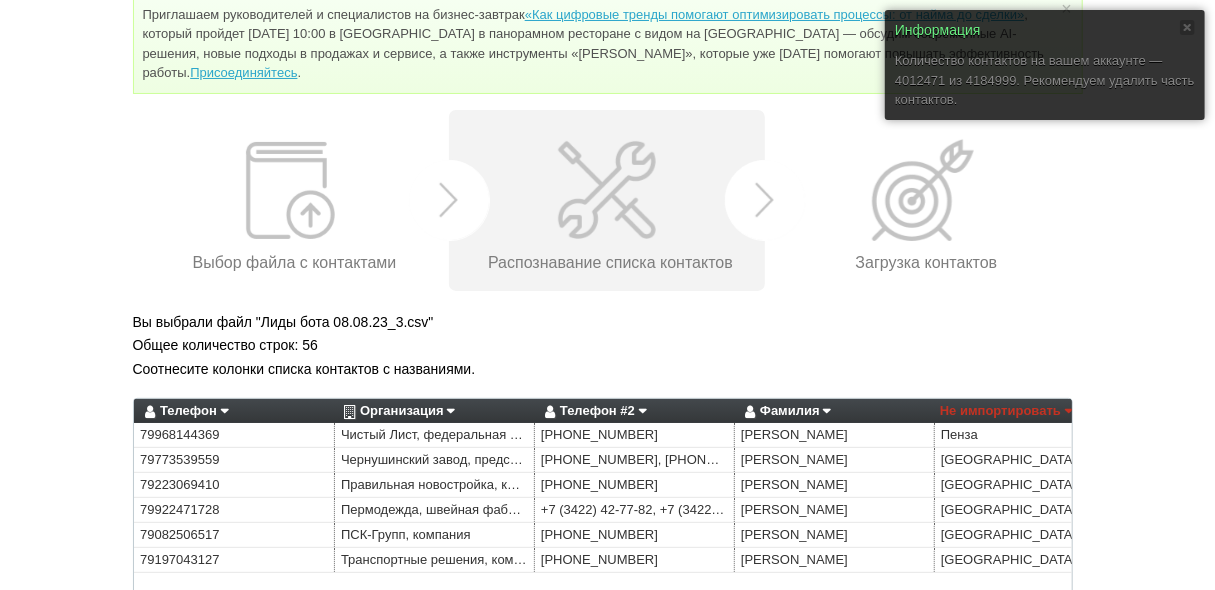 click on "Не импортировать" at bounding box center [1006, 411] 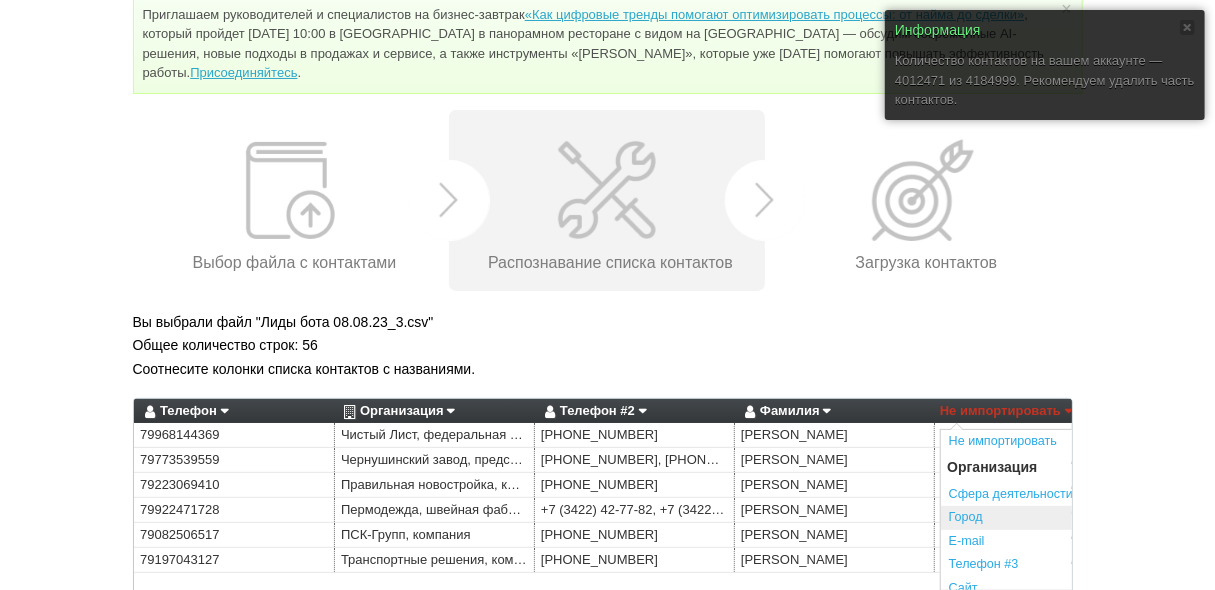 click on "Город" at bounding box center [1040, 518] 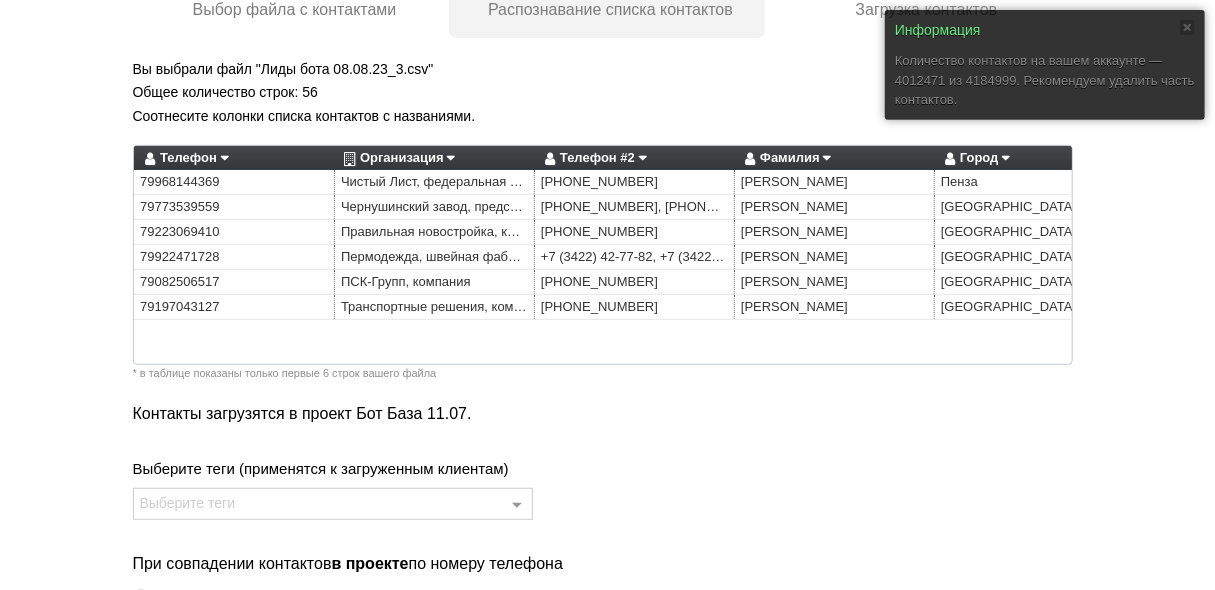 scroll, scrollTop: 401, scrollLeft: 0, axis: vertical 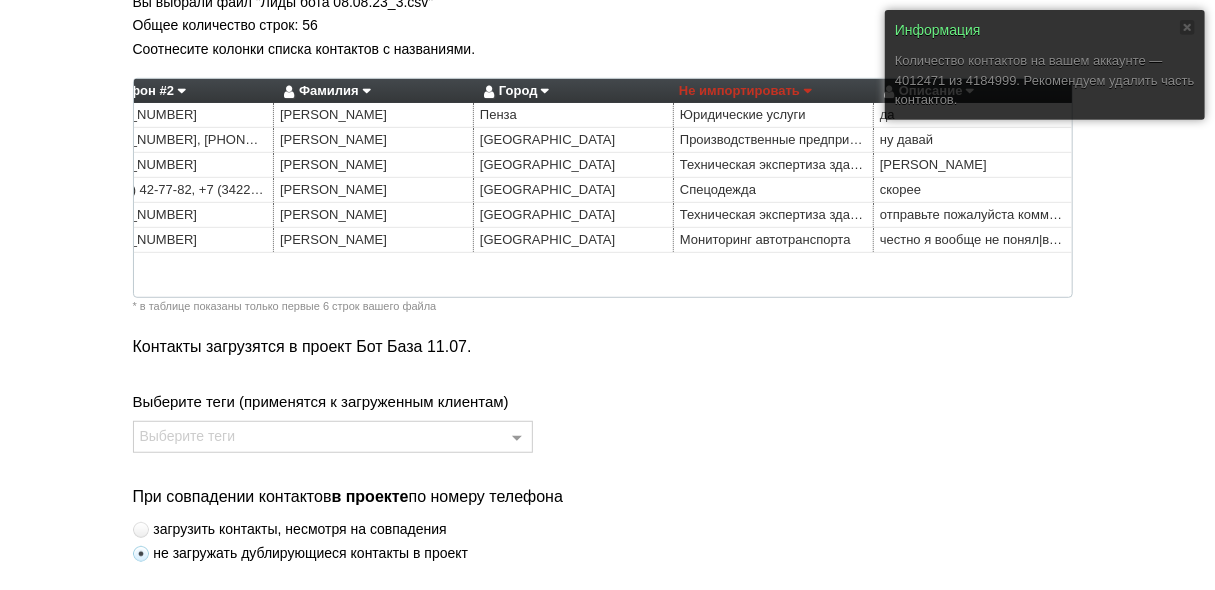 click on "Не импортировать" at bounding box center [745, 91] 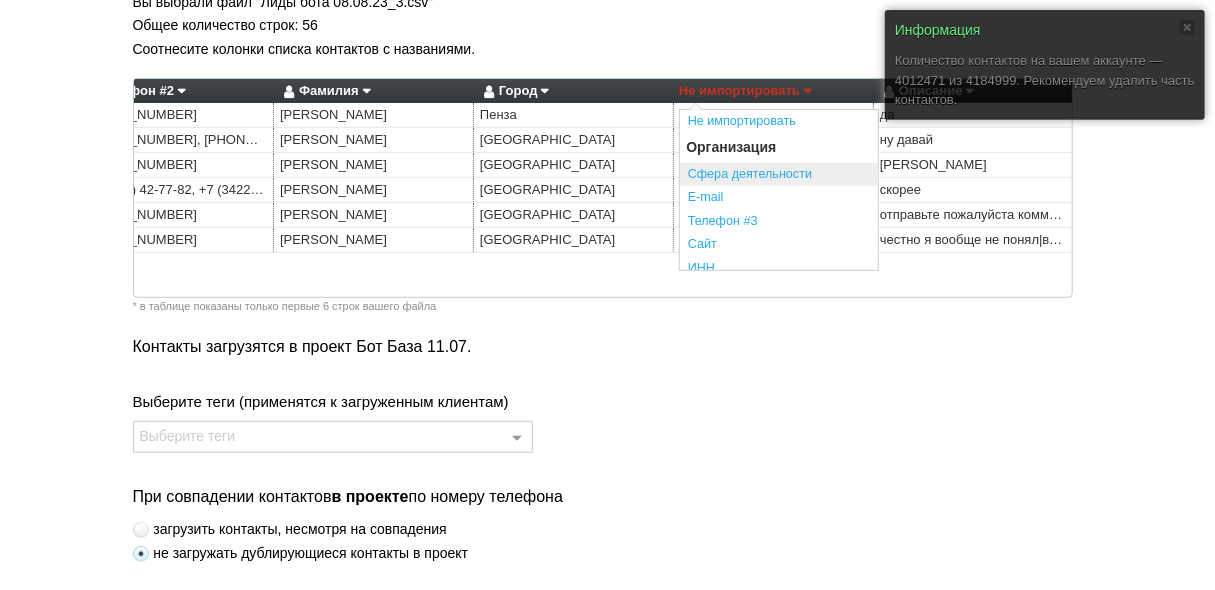 click on "Сфера деятельности" at bounding box center (779, 175) 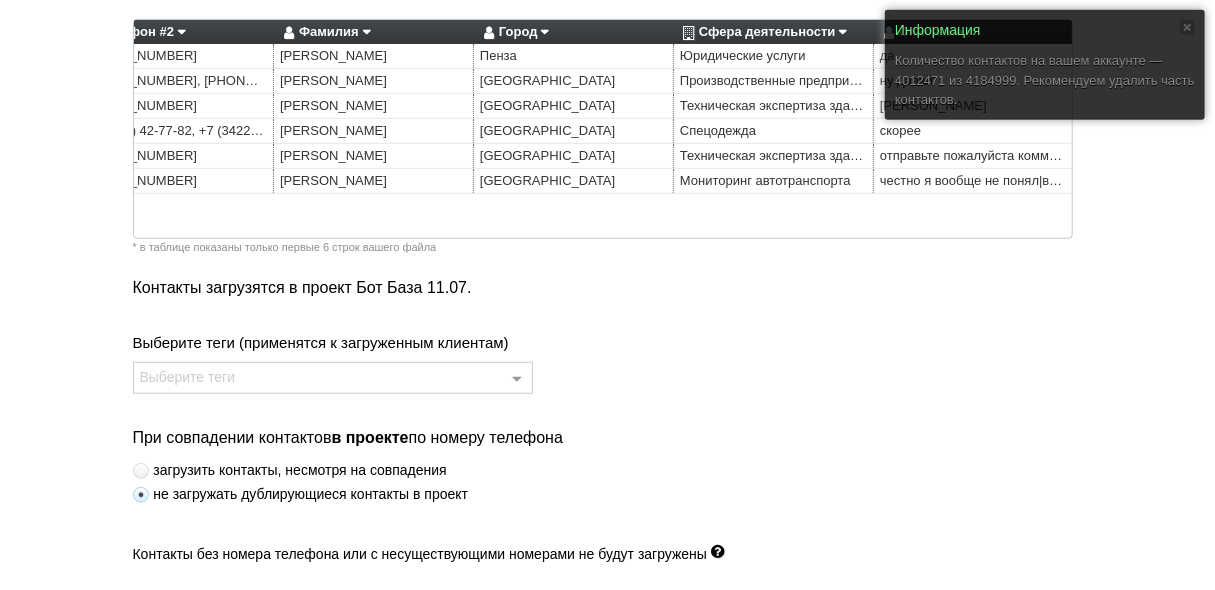 scroll, scrollTop: 541, scrollLeft: 0, axis: vertical 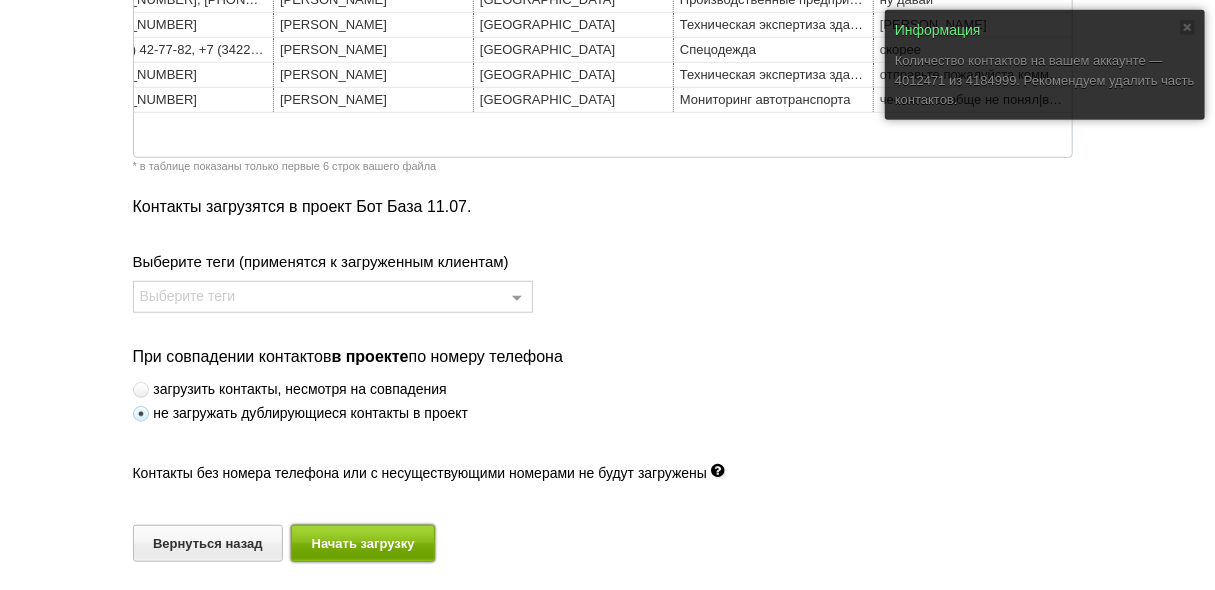 click on "Начать загрузку" at bounding box center [363, 543] 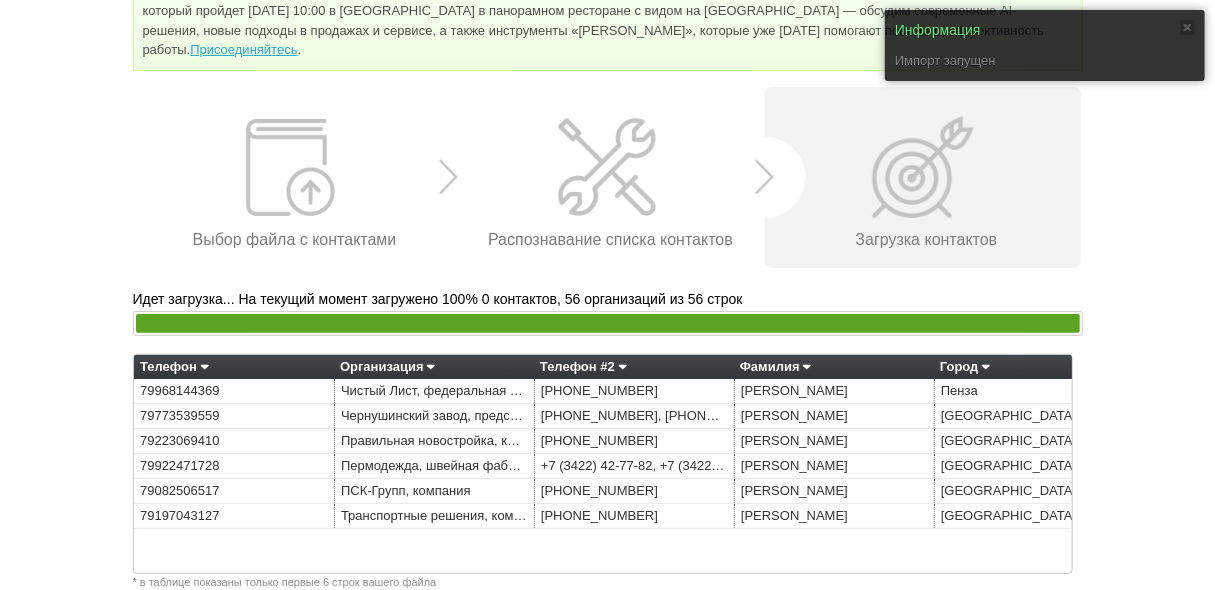 scroll, scrollTop: 221, scrollLeft: 0, axis: vertical 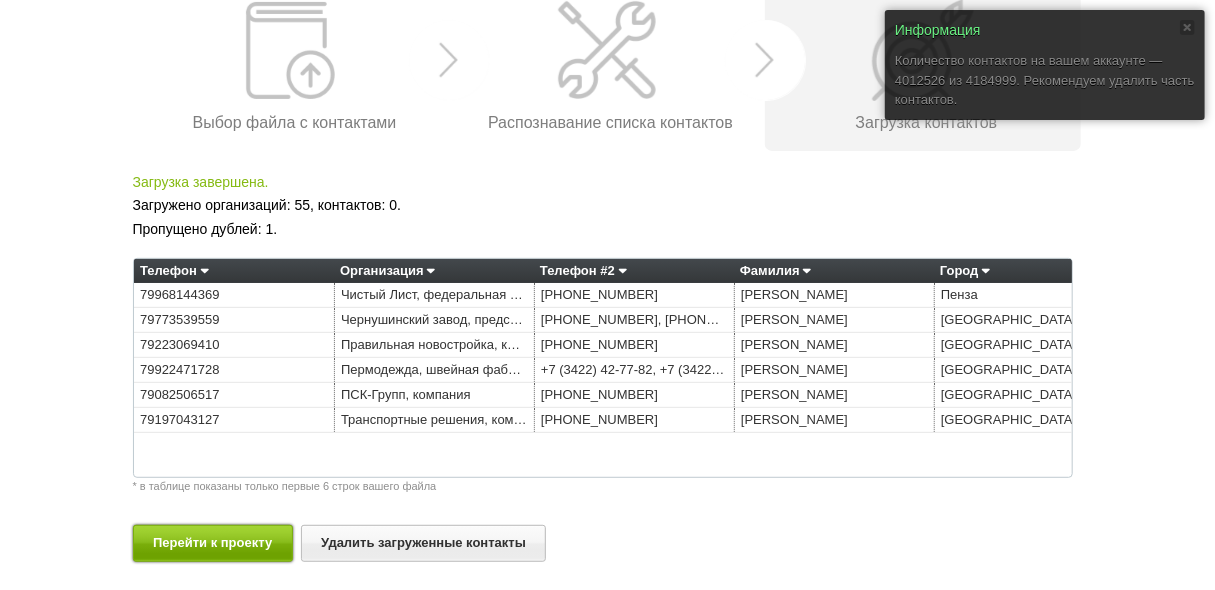 click on "Перейти к проекту" at bounding box center [213, 543] 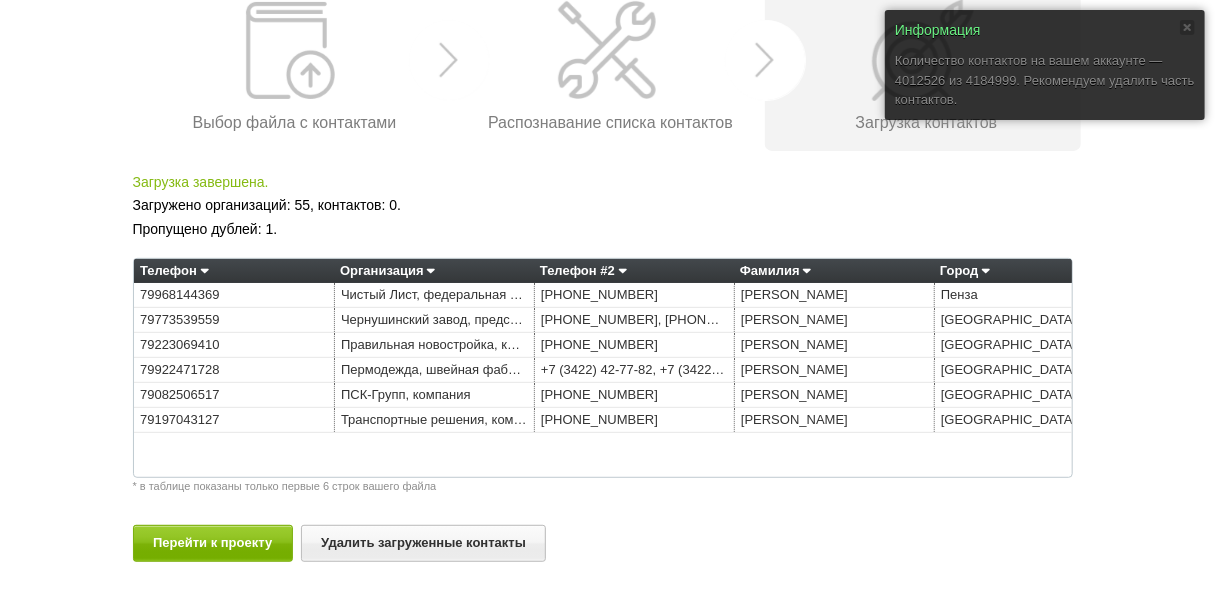 scroll, scrollTop: 0, scrollLeft: 0, axis: both 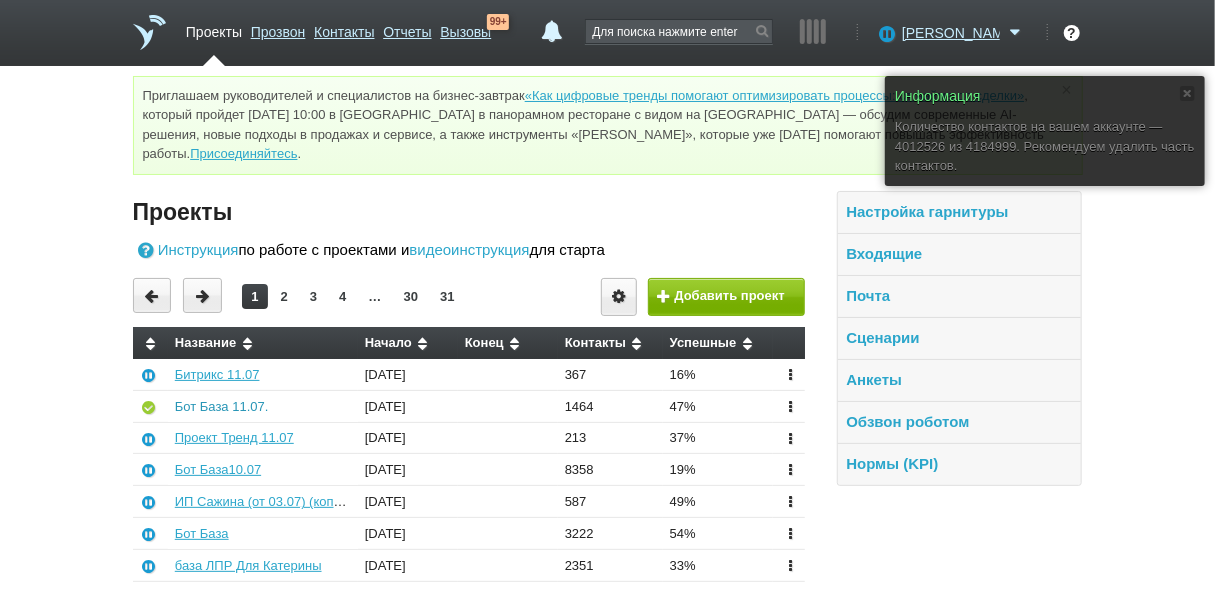 click on "Бот База 11.07." at bounding box center [222, 406] 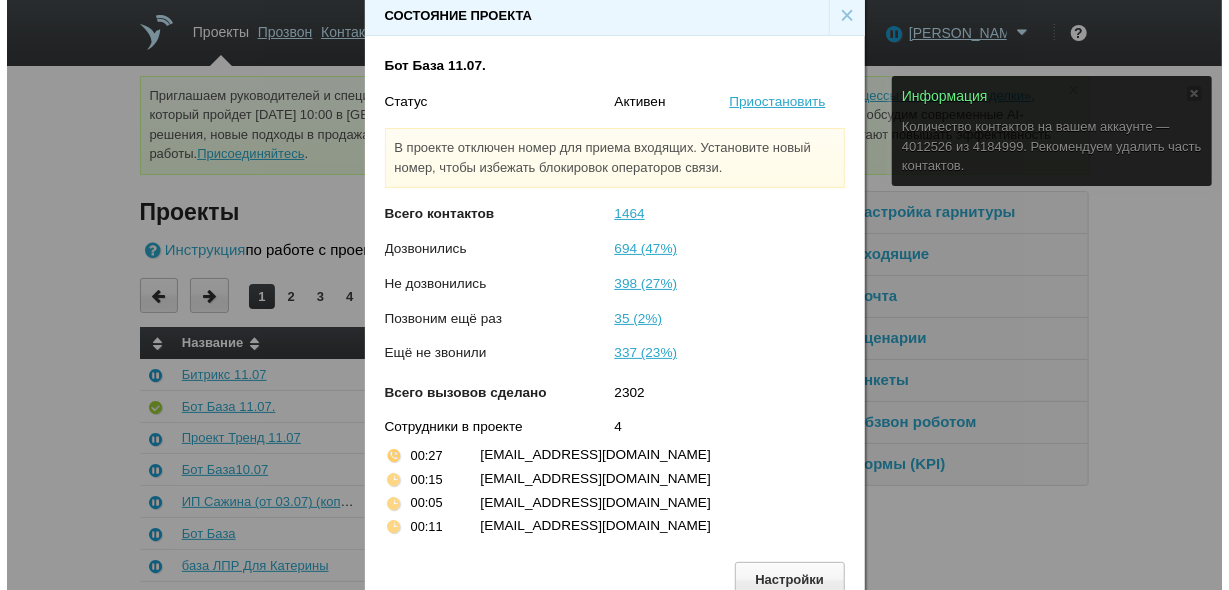 scroll, scrollTop: 30, scrollLeft: 0, axis: vertical 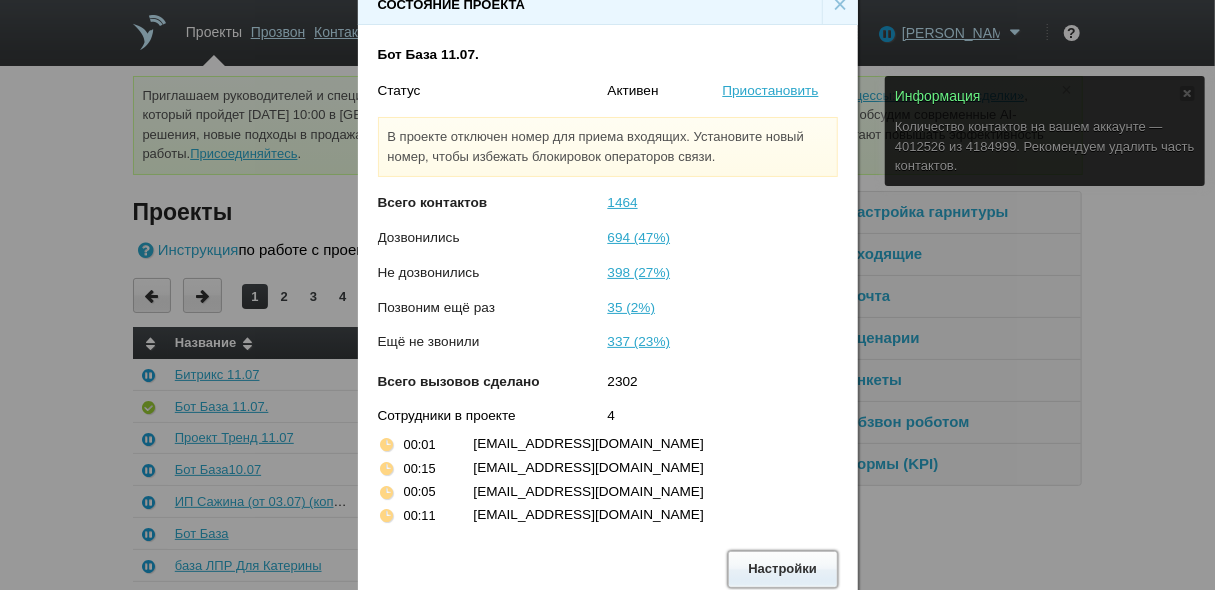click on "Настройки" at bounding box center [783, 569] 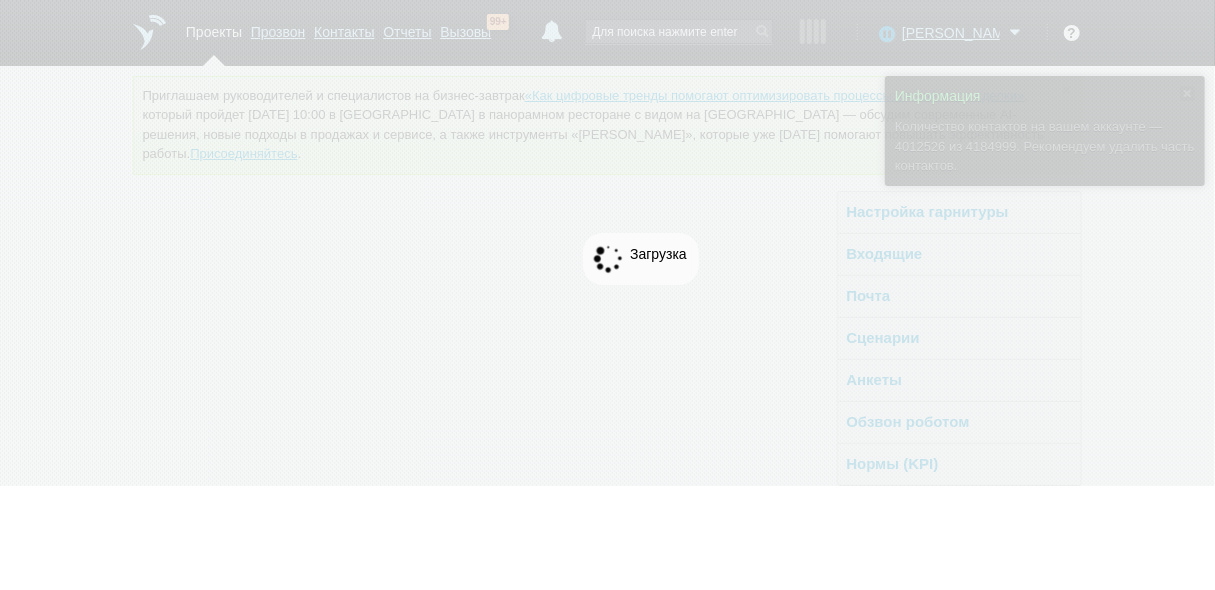 scroll, scrollTop: 0, scrollLeft: 0, axis: both 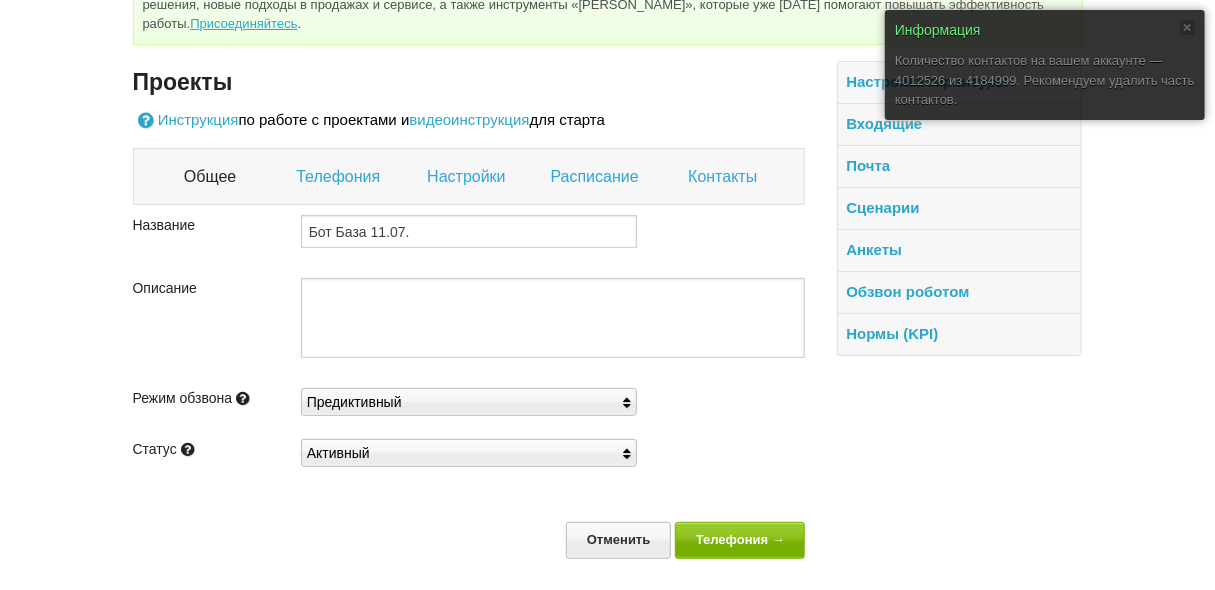 click on "Контакты" at bounding box center [725, 177] 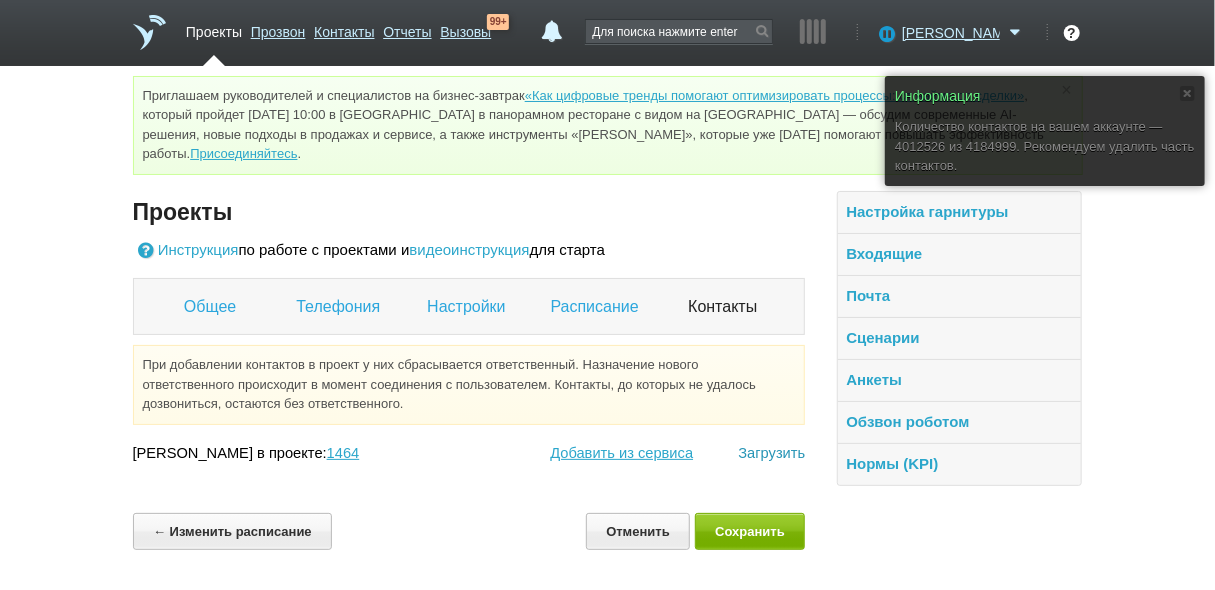 click on "Загрузить" at bounding box center [771, 453] 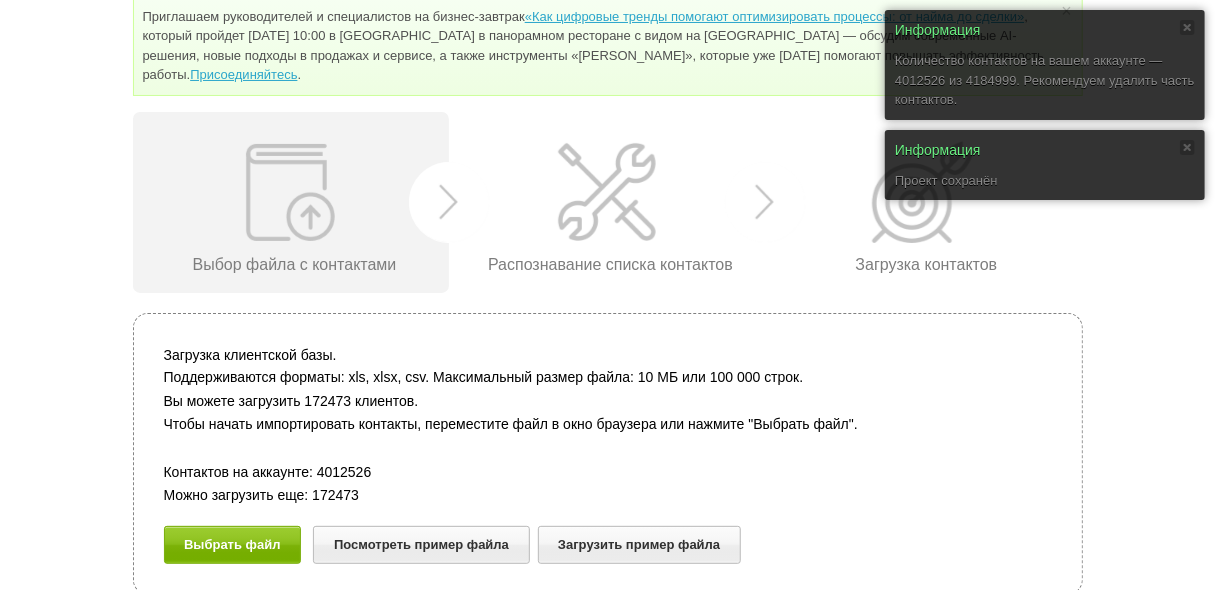 scroll, scrollTop: 81, scrollLeft: 0, axis: vertical 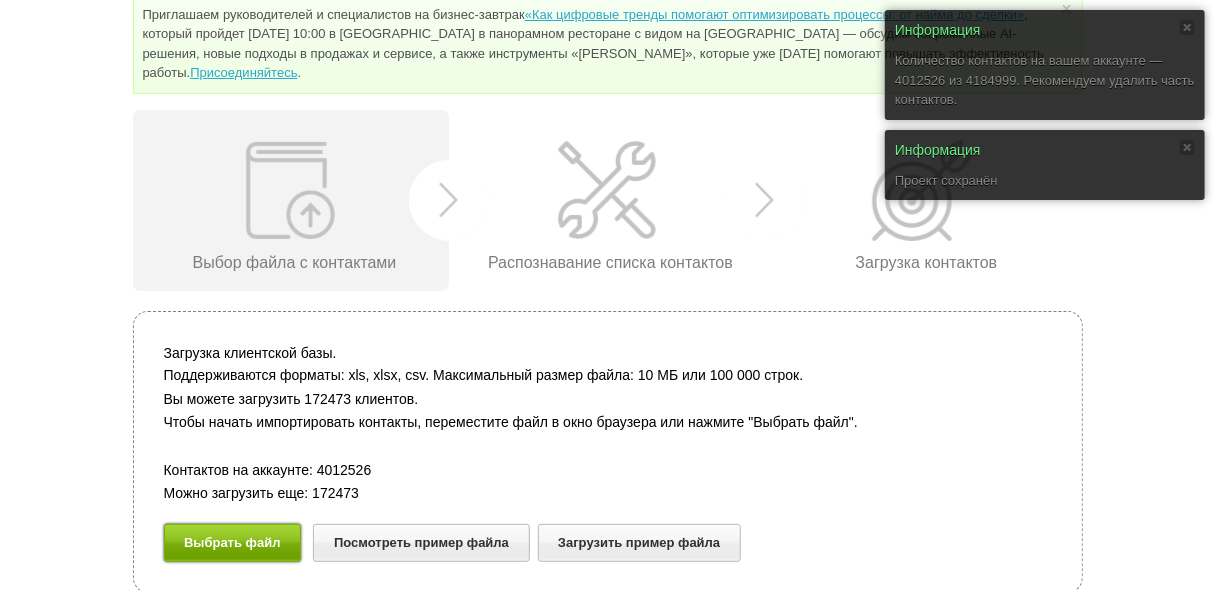 click on "Выбрать файл" at bounding box center [233, 542] 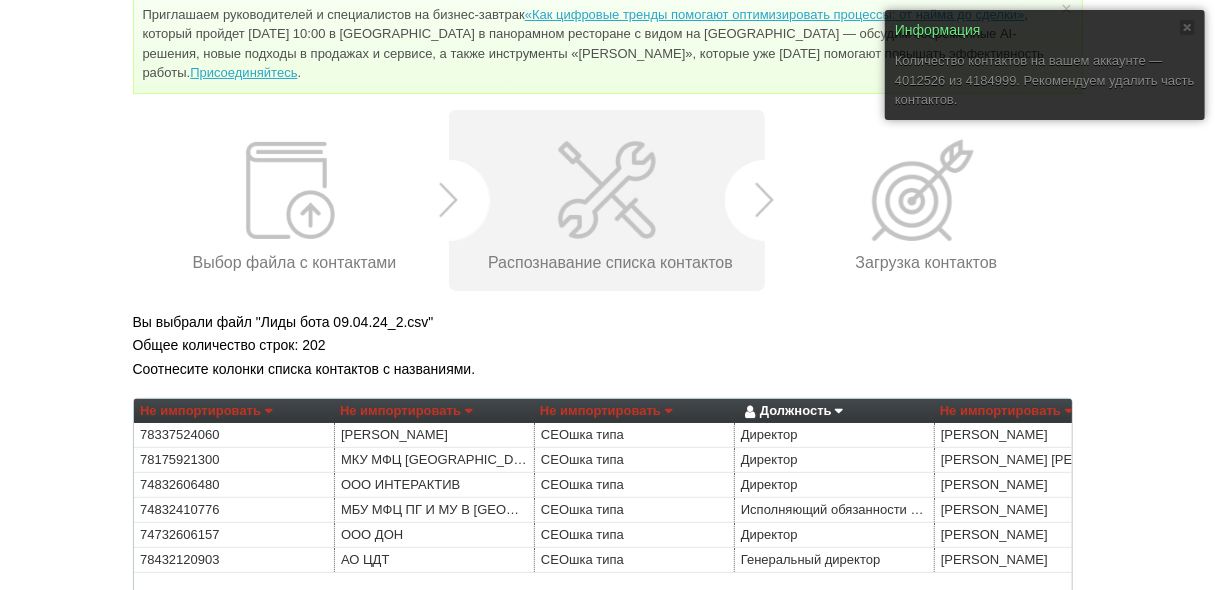 click on "Не импортировать" at bounding box center [206, 411] 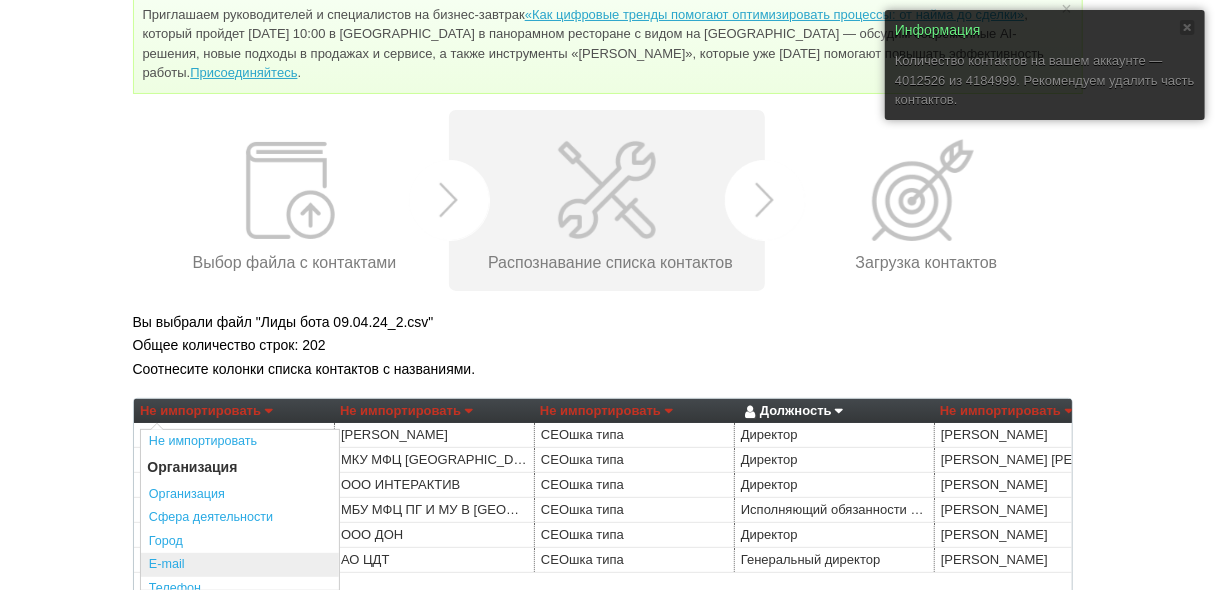 scroll, scrollTop: 80, scrollLeft: 0, axis: vertical 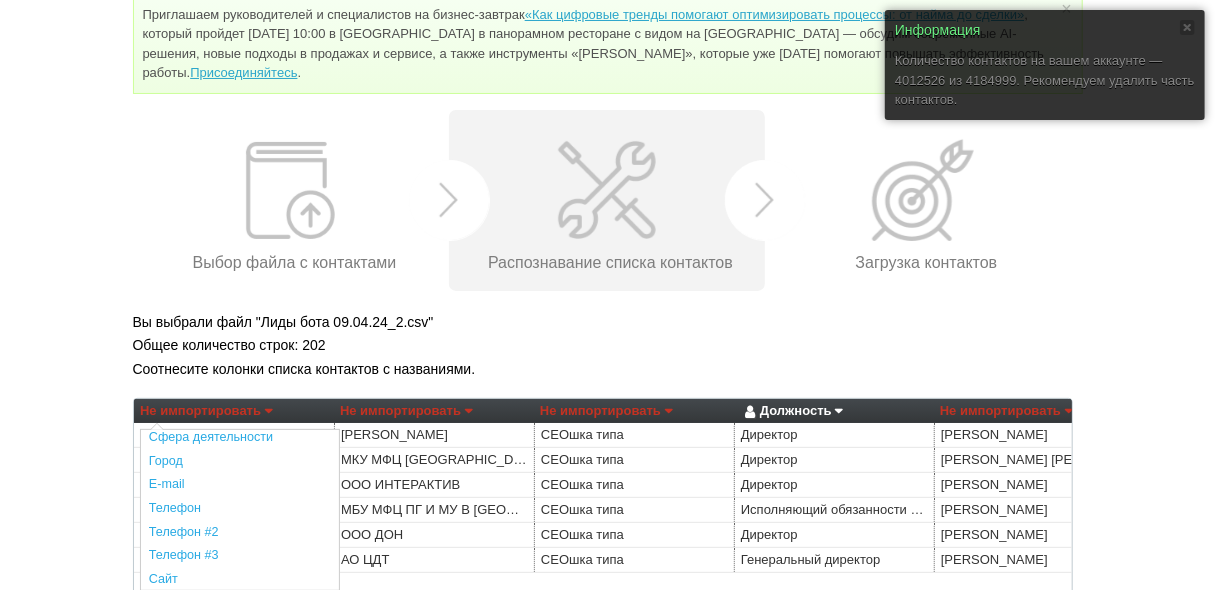 drag, startPoint x: 209, startPoint y: 503, endPoint x: 335, endPoint y: 432, distance: 144.6271 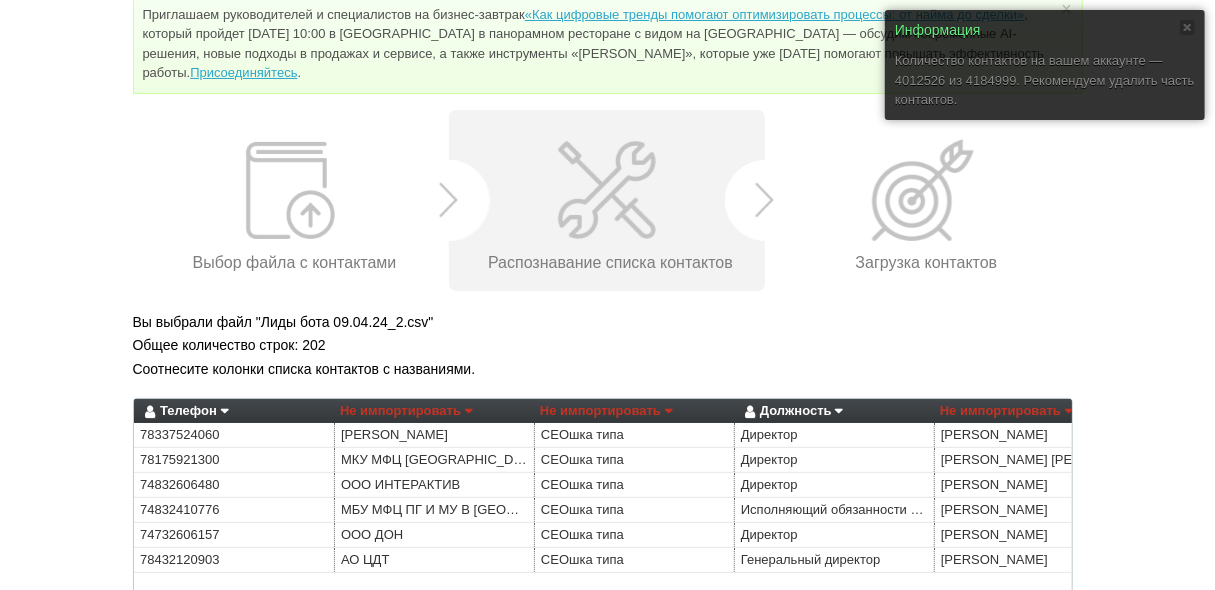 click on "Не импортировать" at bounding box center [406, 411] 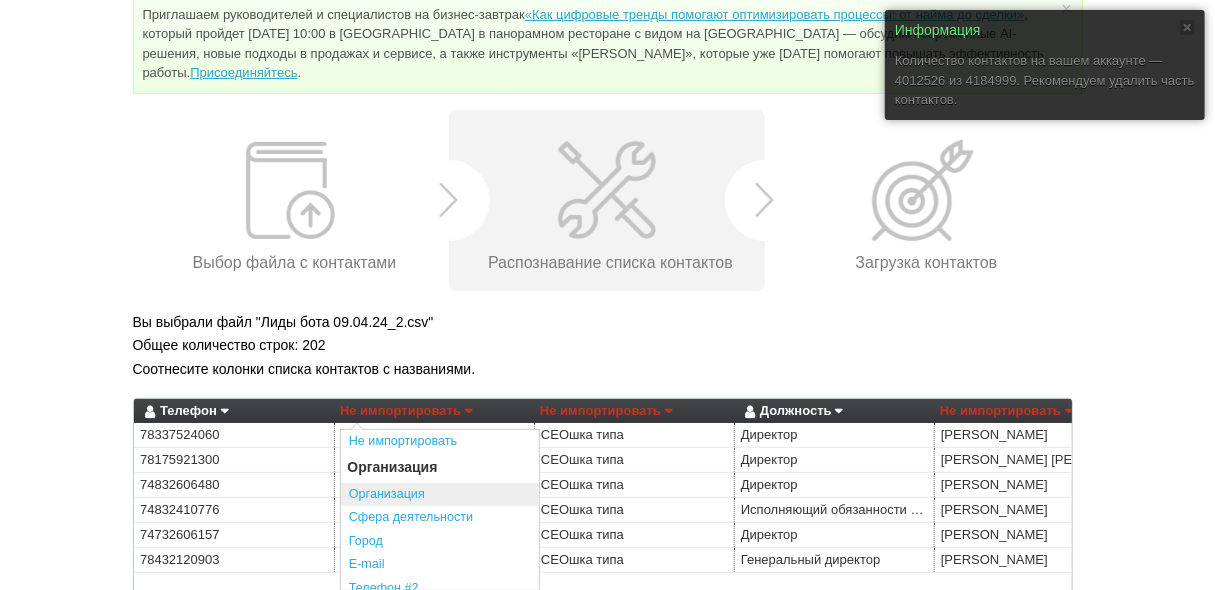 click on "Организация" at bounding box center (440, 495) 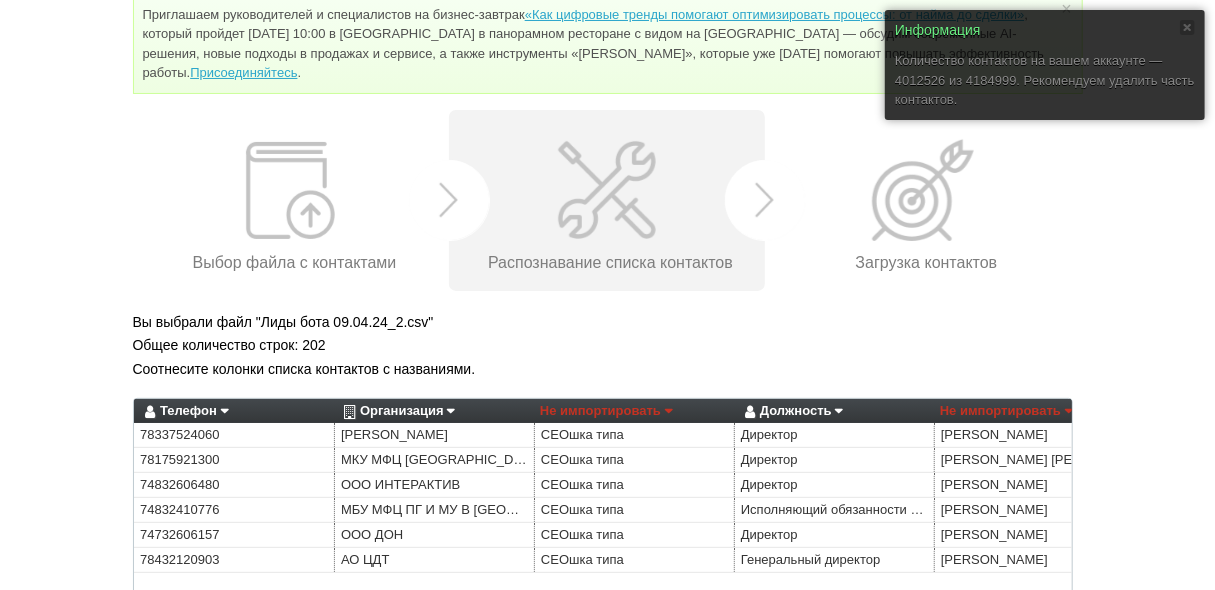 click on "Не импортировать" at bounding box center (606, 411) 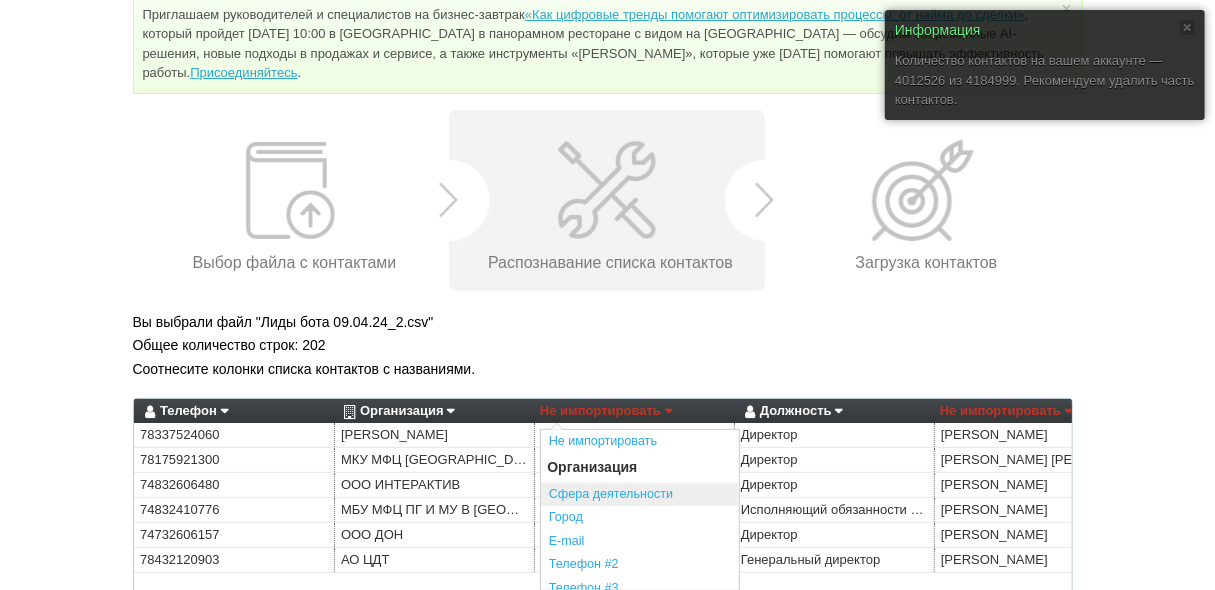 click on "Сфера деятельности" at bounding box center [640, 495] 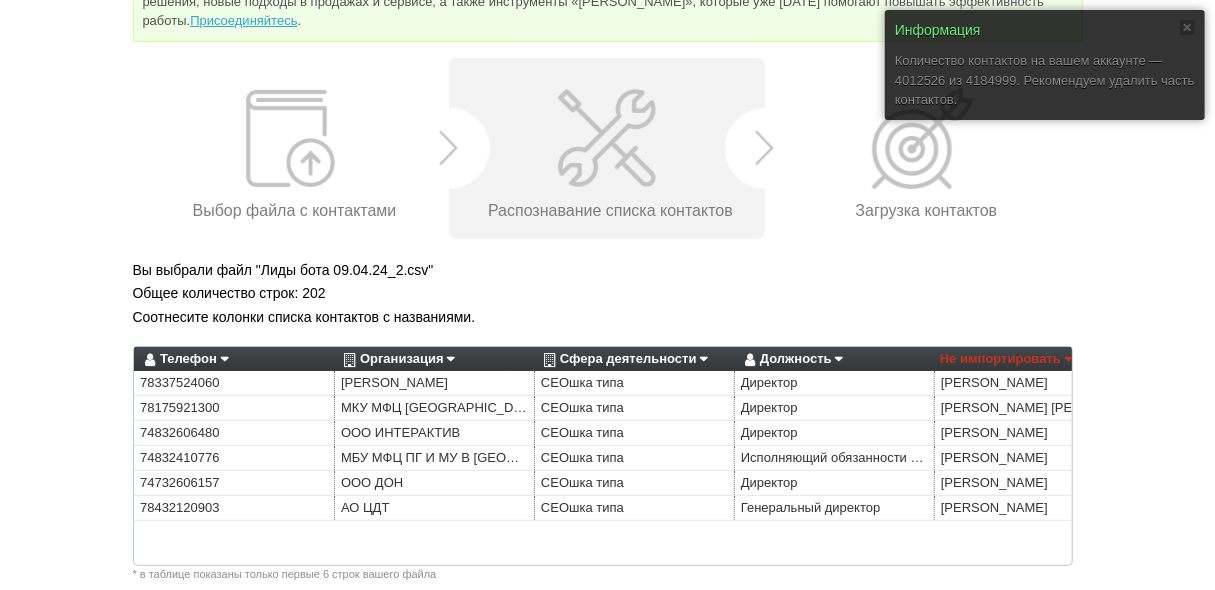 scroll, scrollTop: 241, scrollLeft: 0, axis: vertical 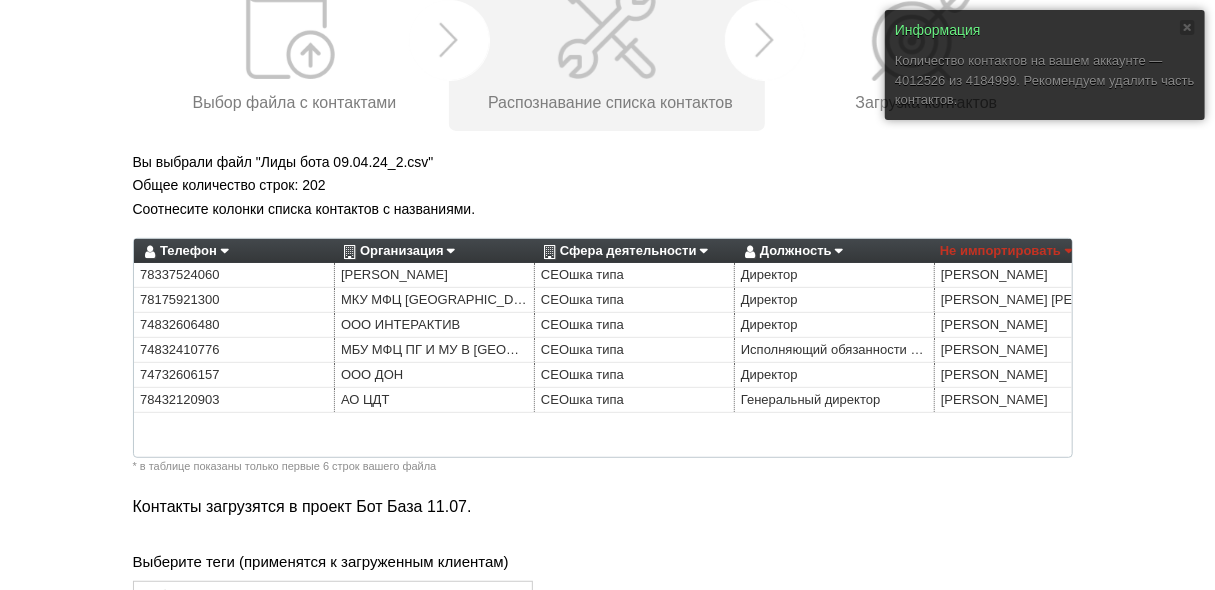 click on "Не импортировать" at bounding box center [1006, 251] 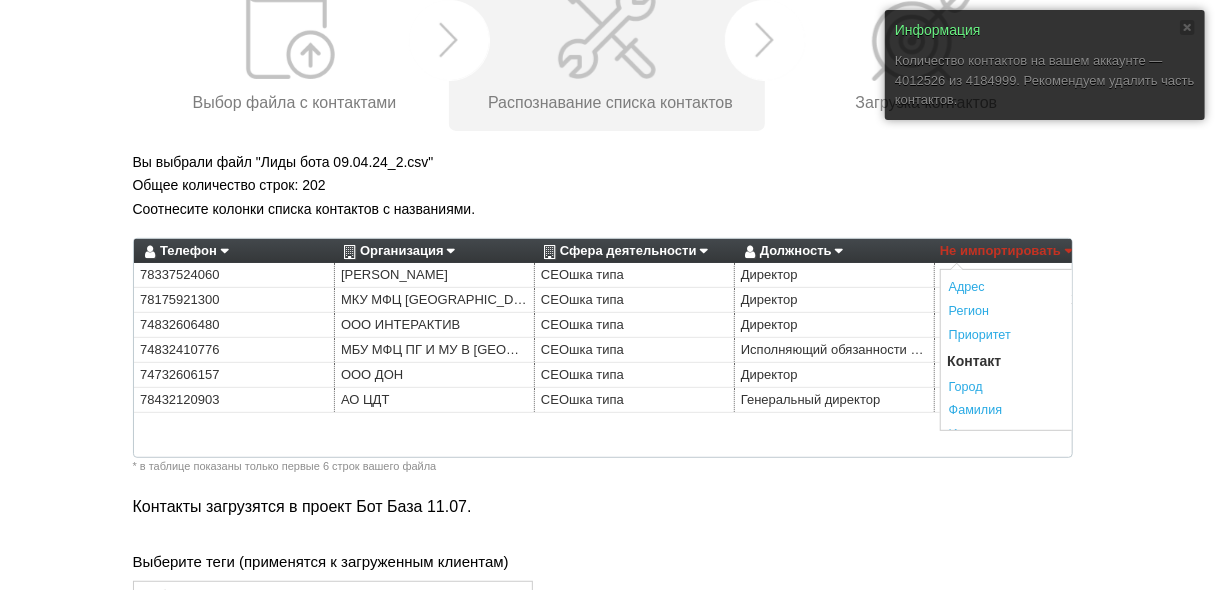 scroll, scrollTop: 240, scrollLeft: 0, axis: vertical 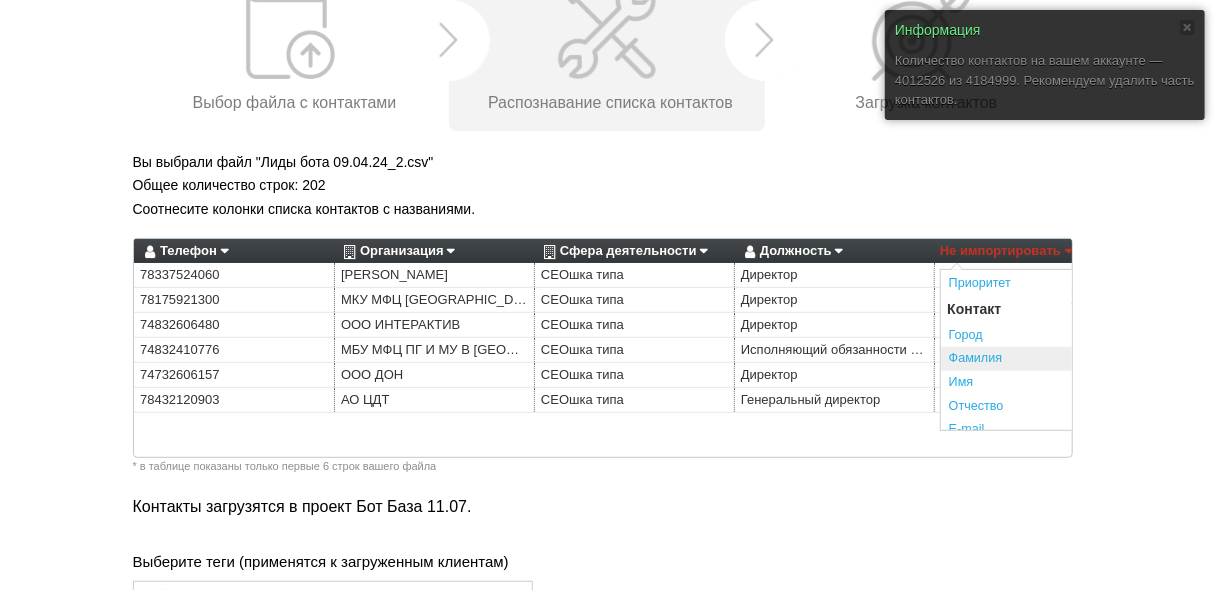 click on "Фамилия" at bounding box center (1040, 359) 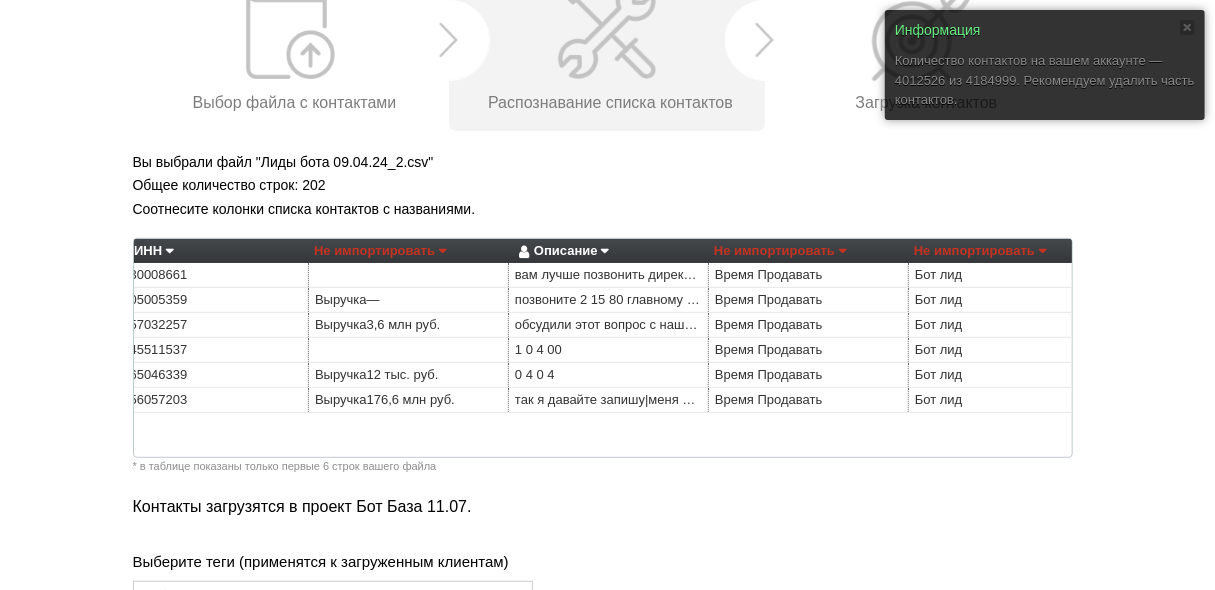 scroll, scrollTop: 0, scrollLeft: 1054, axis: horizontal 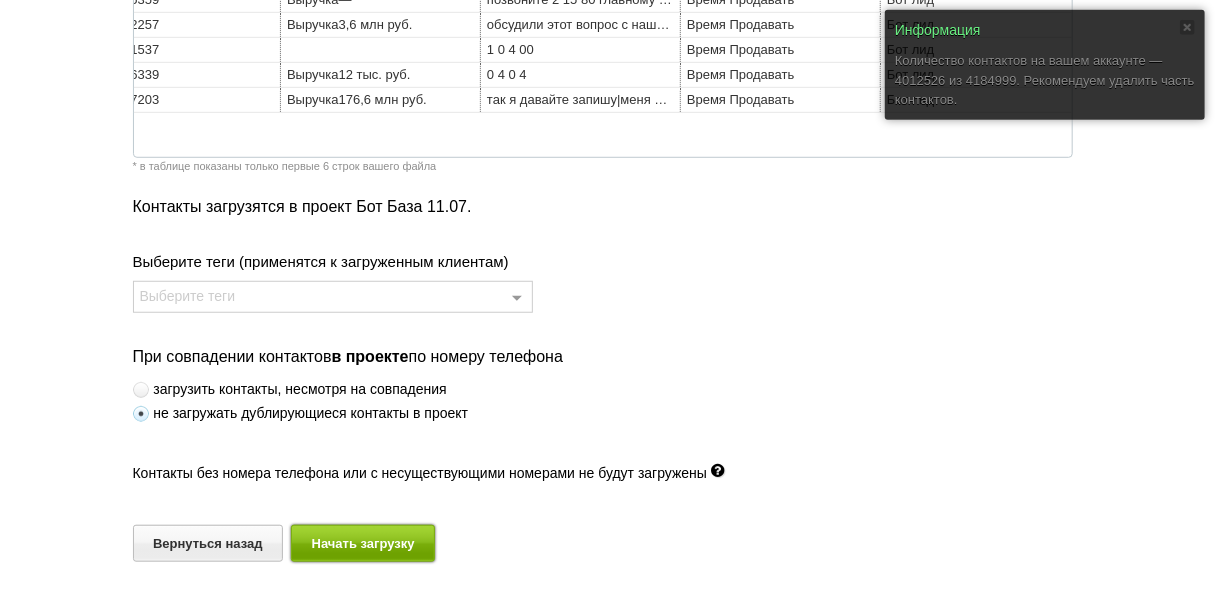 click on "Начать загрузку" at bounding box center [363, 543] 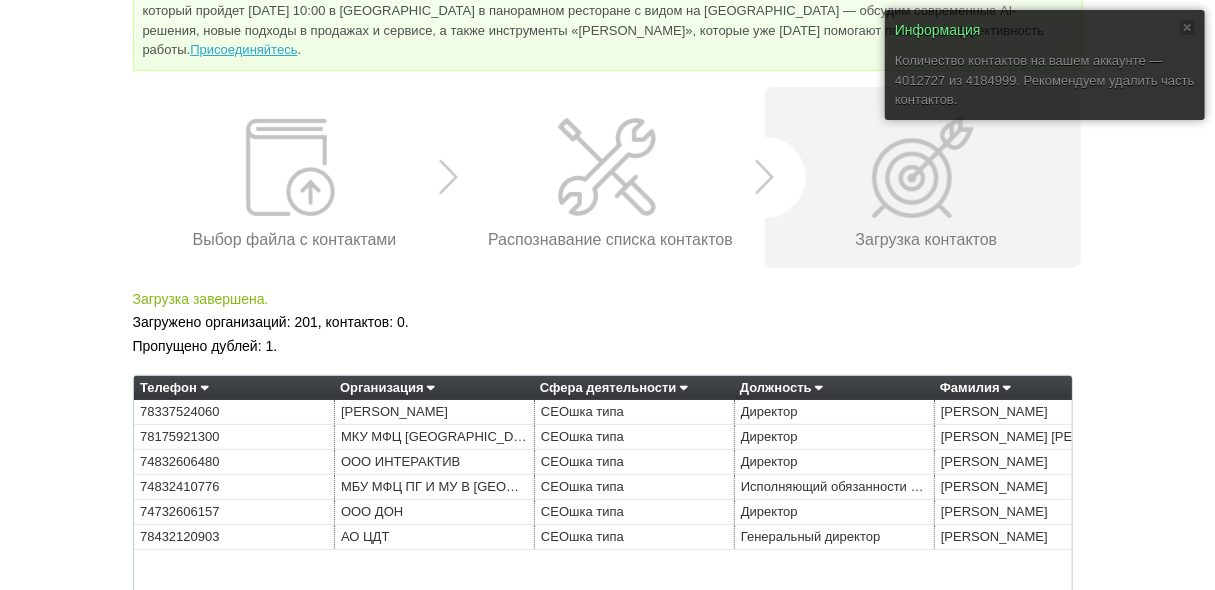 scroll, scrollTop: 221, scrollLeft: 0, axis: vertical 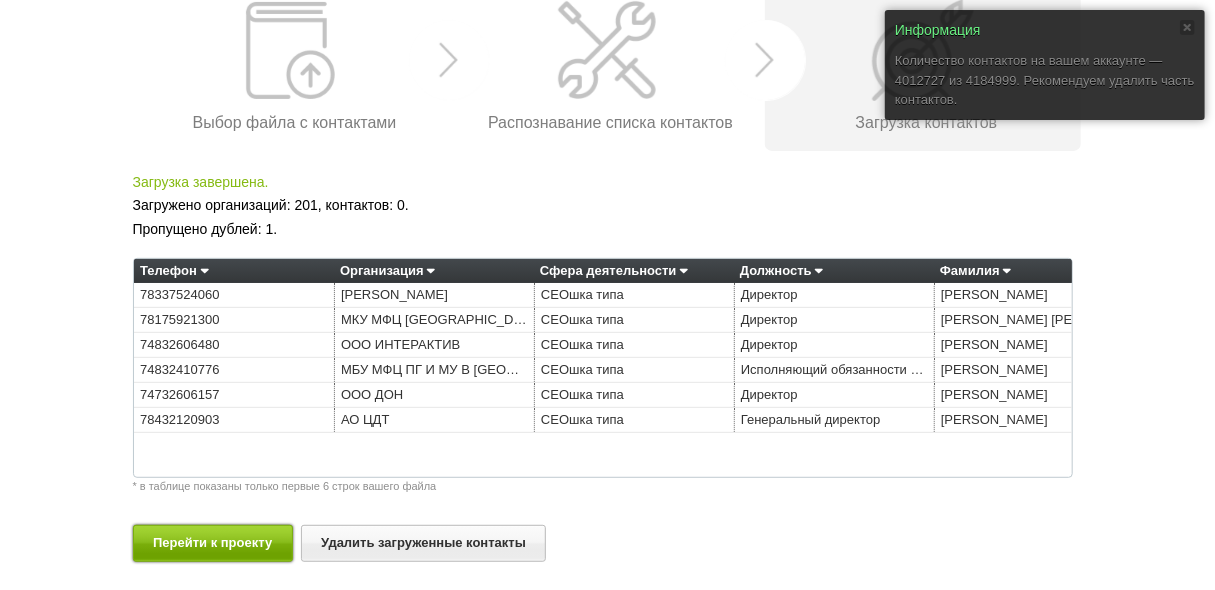 click on "Перейти к проекту" at bounding box center (213, 543) 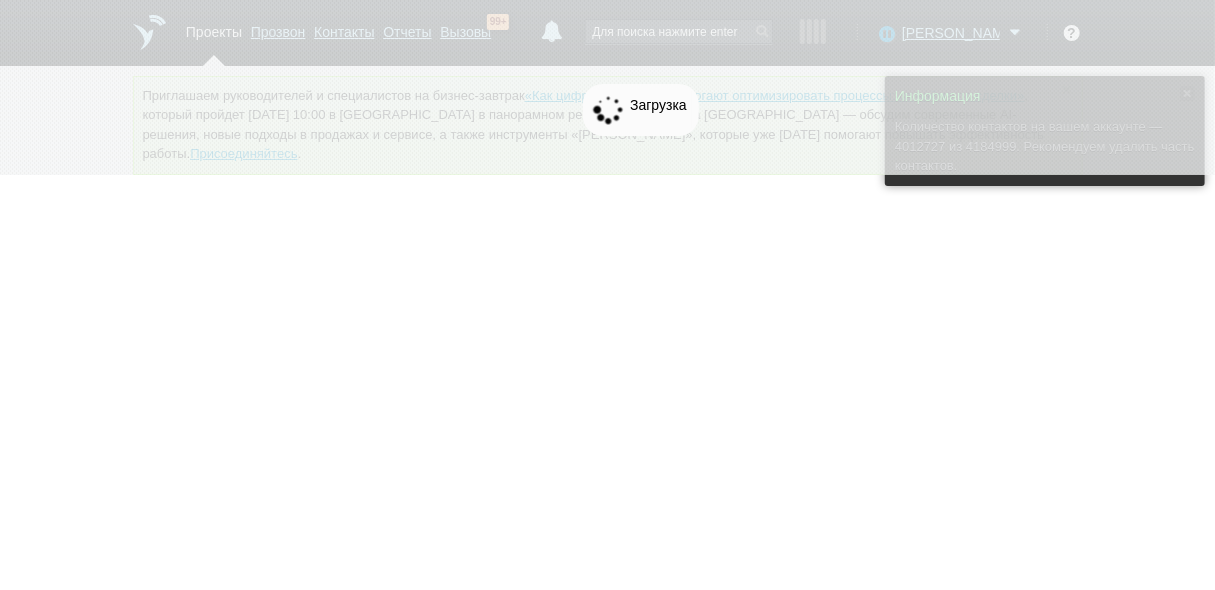 scroll, scrollTop: 0, scrollLeft: 0, axis: both 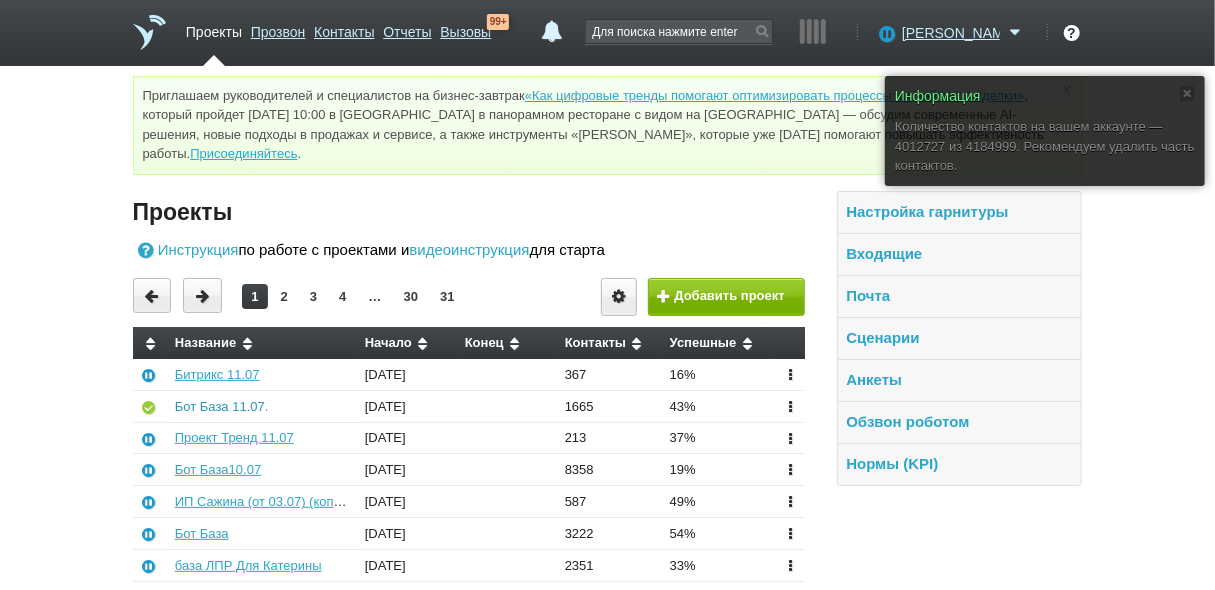 click on "Бот База 11.07." at bounding box center (222, 406) 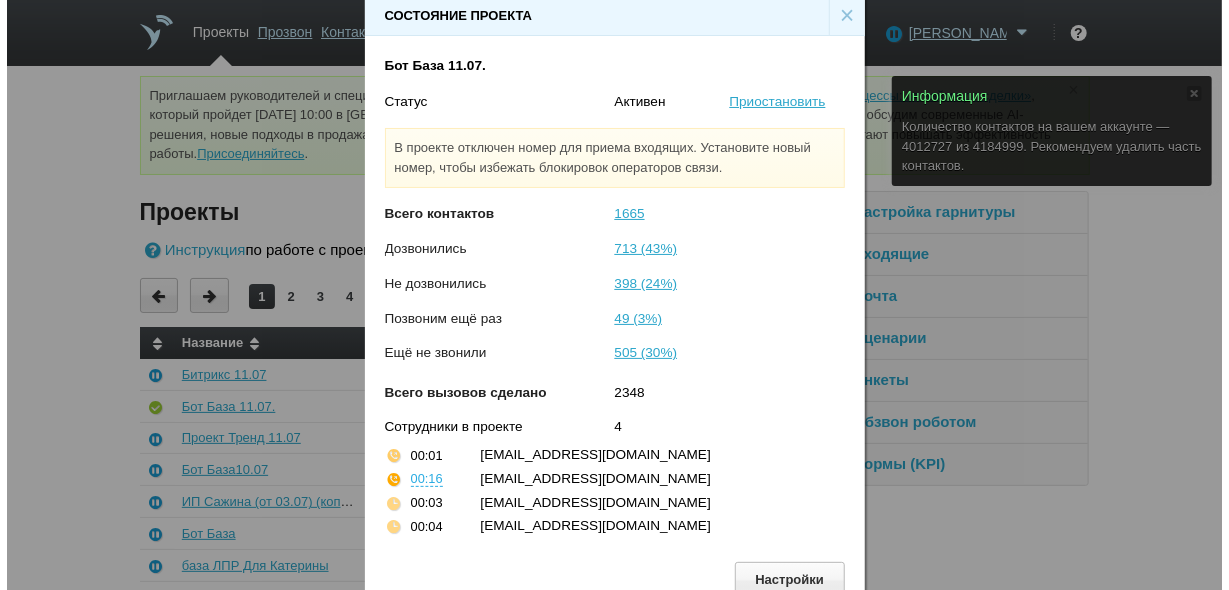 scroll, scrollTop: 30, scrollLeft: 0, axis: vertical 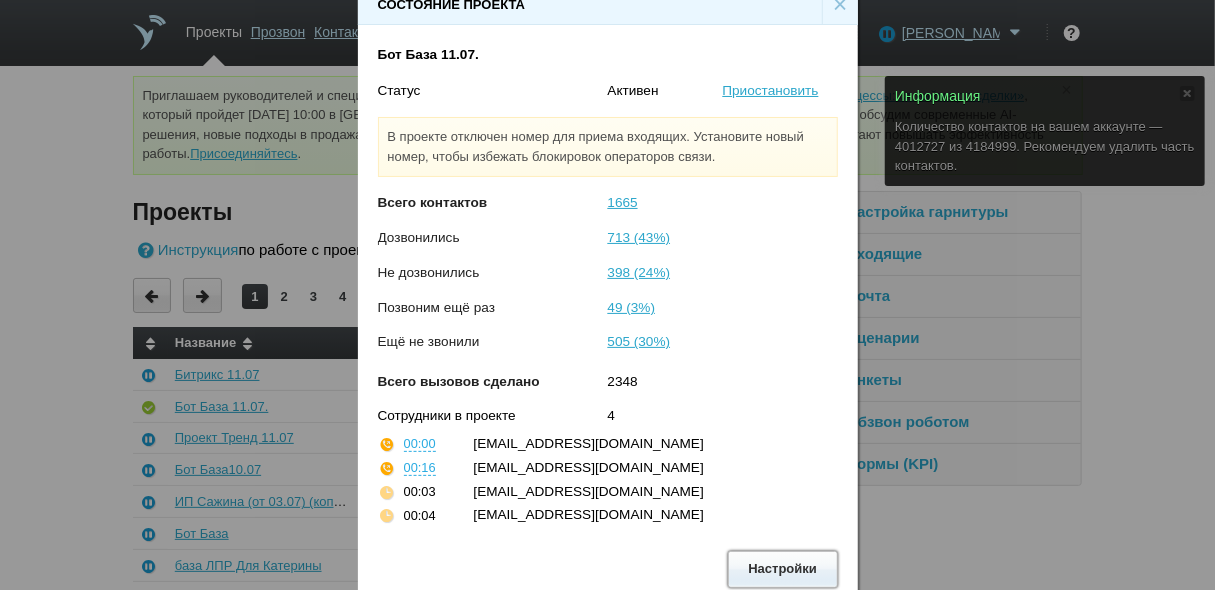 click on "Настройки" at bounding box center (783, 569) 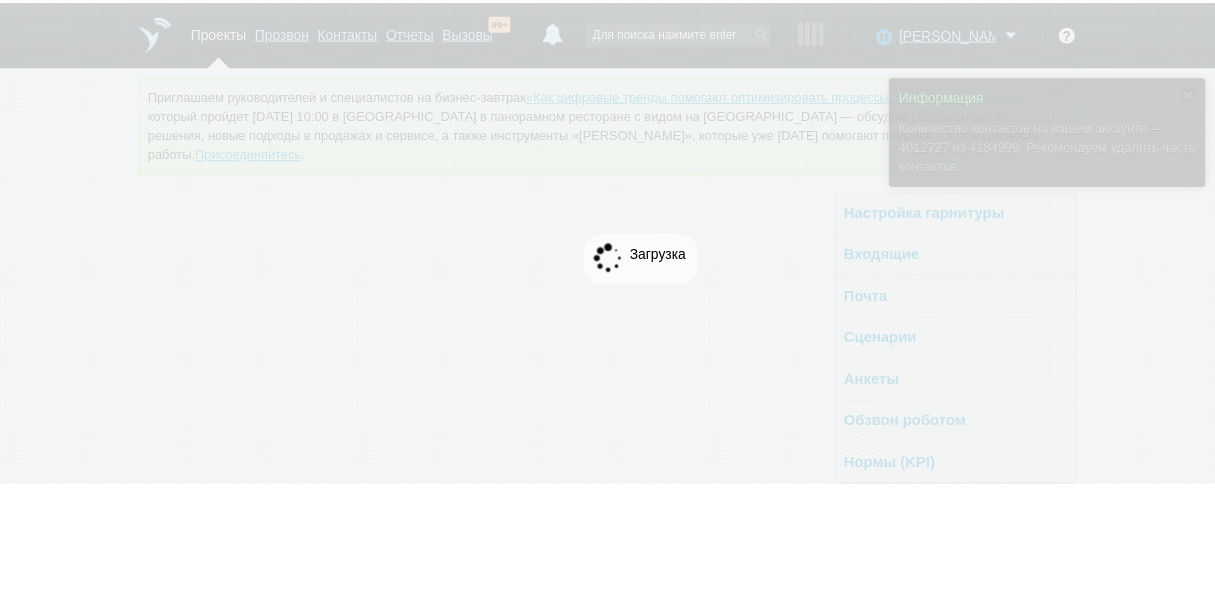 scroll, scrollTop: 0, scrollLeft: 0, axis: both 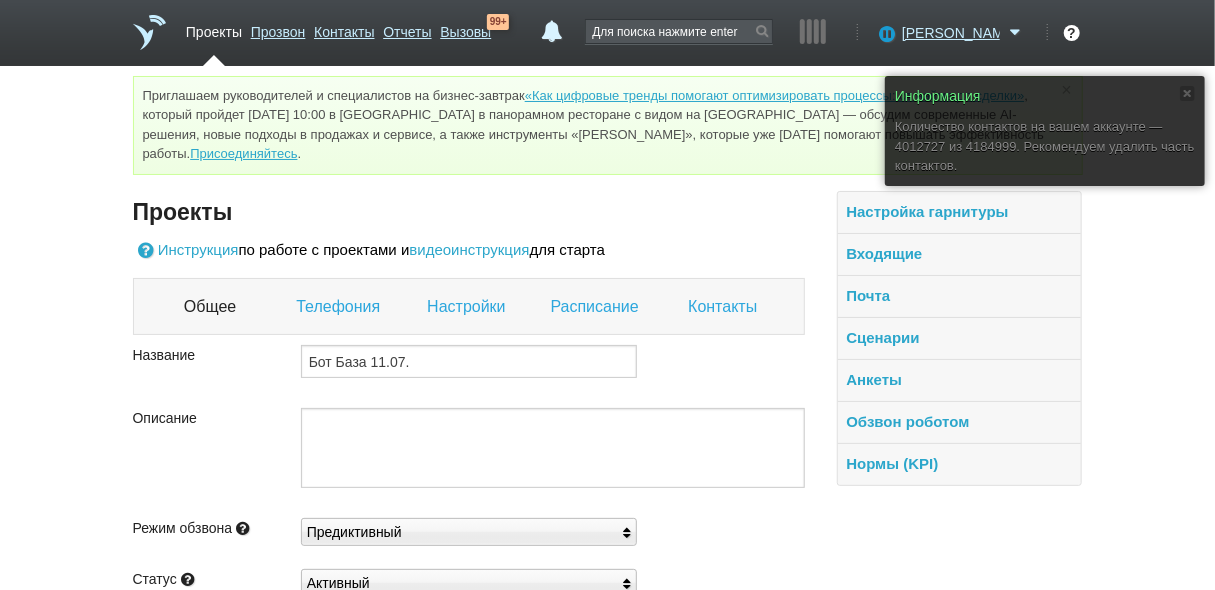 click on "Контакты" at bounding box center [725, 307] 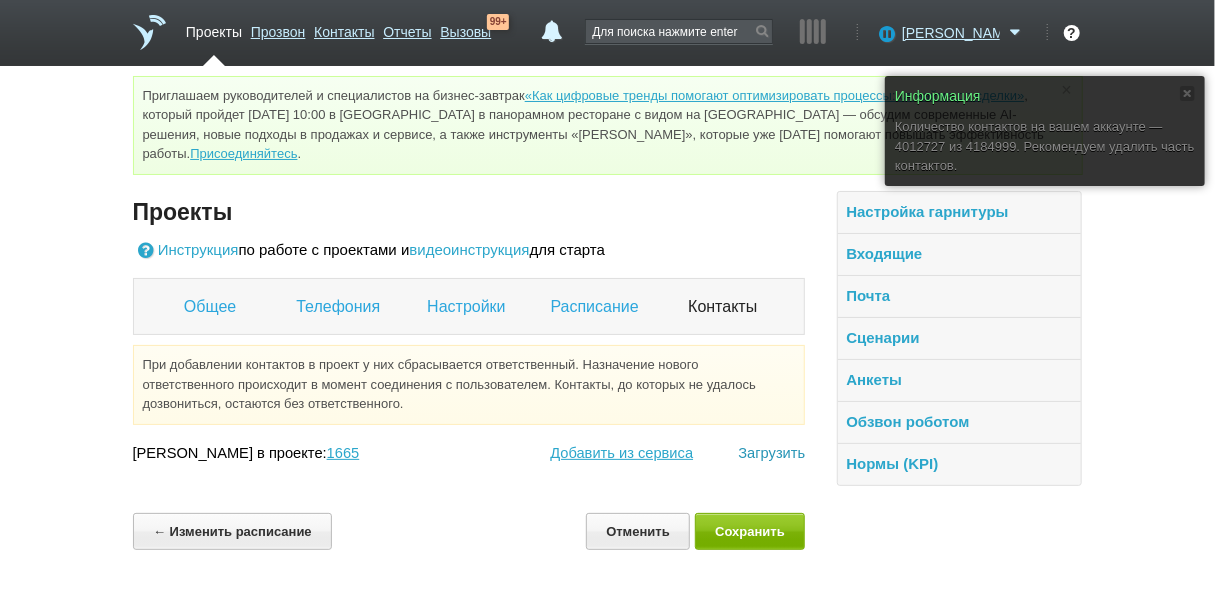 click on "Загрузить" at bounding box center (771, 453) 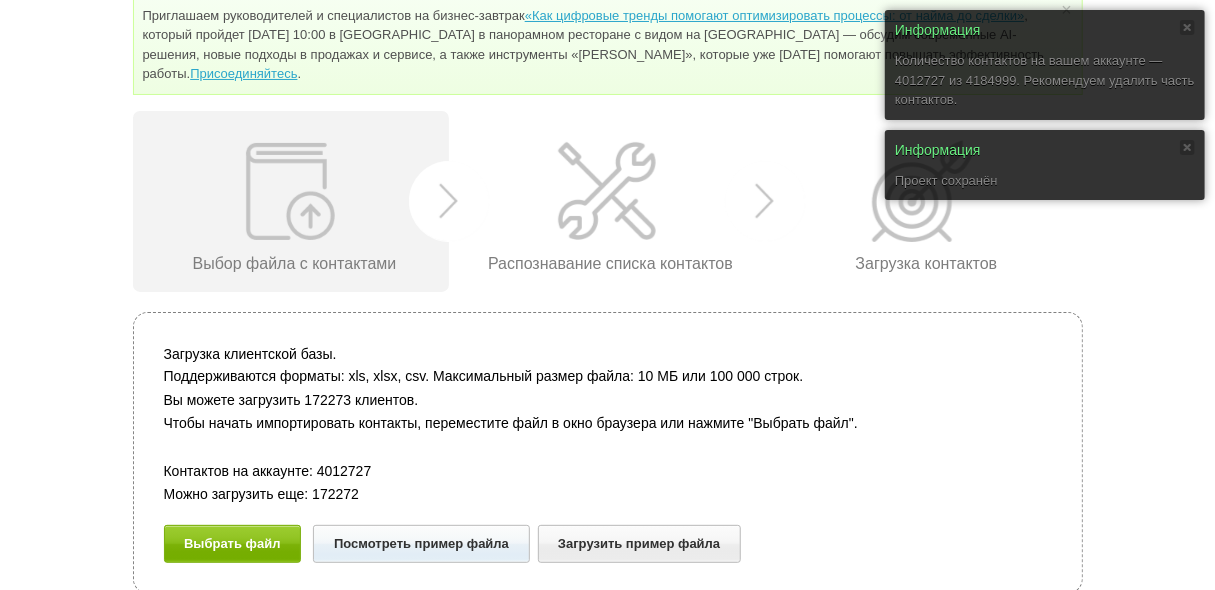 scroll, scrollTop: 81, scrollLeft: 0, axis: vertical 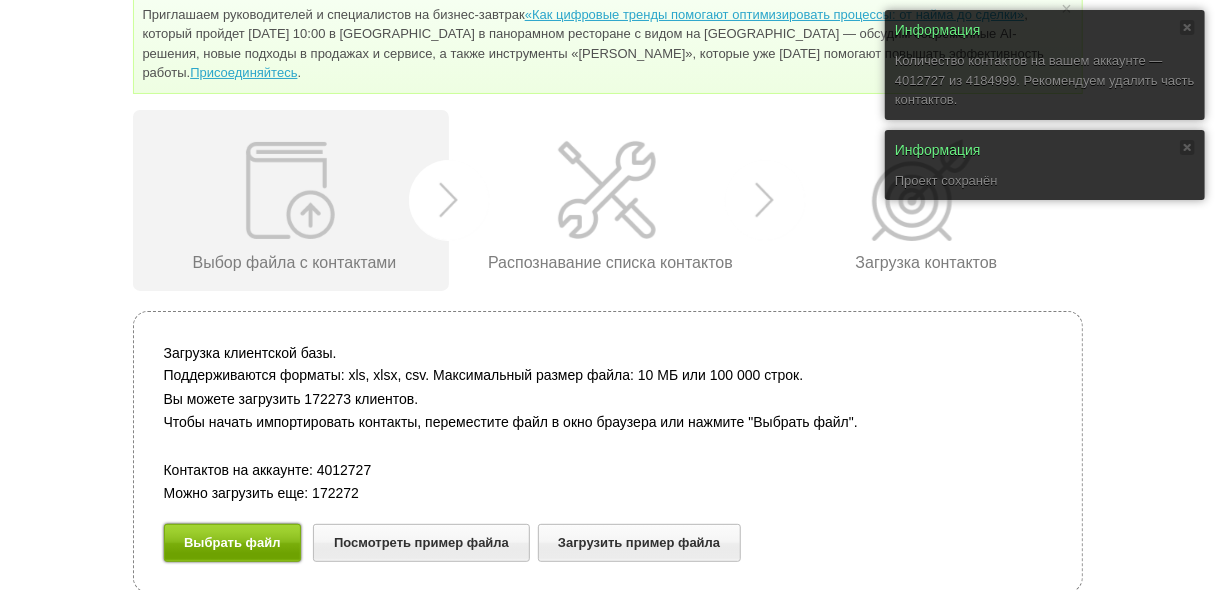 click on "Выбрать файл" at bounding box center [233, 542] 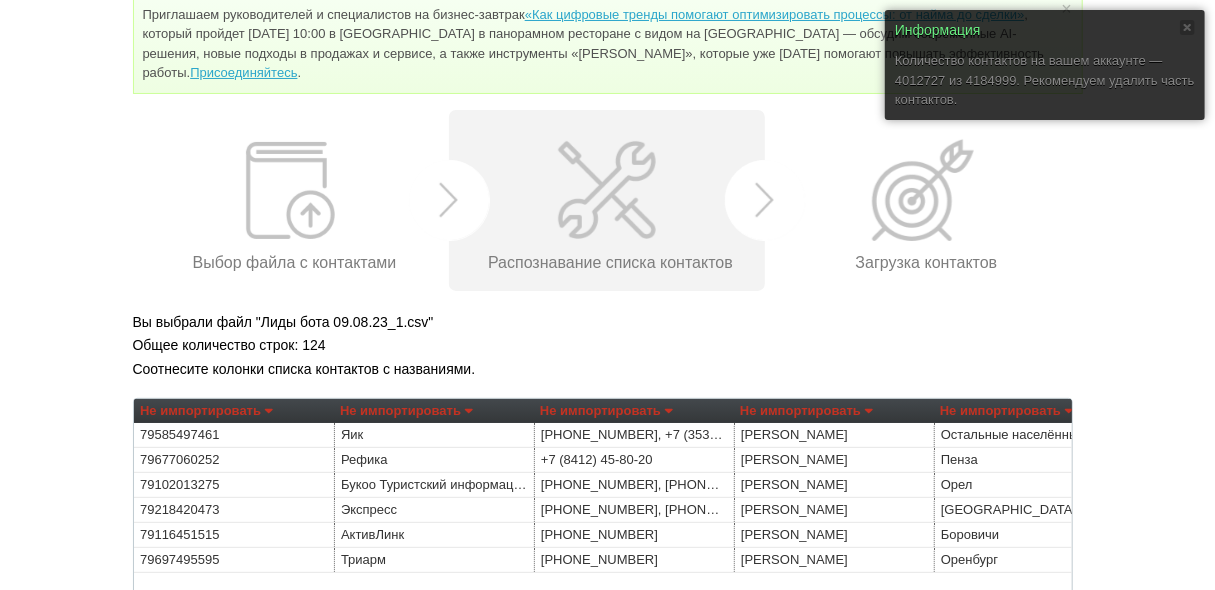 click on "Не импортировать" at bounding box center [206, 411] 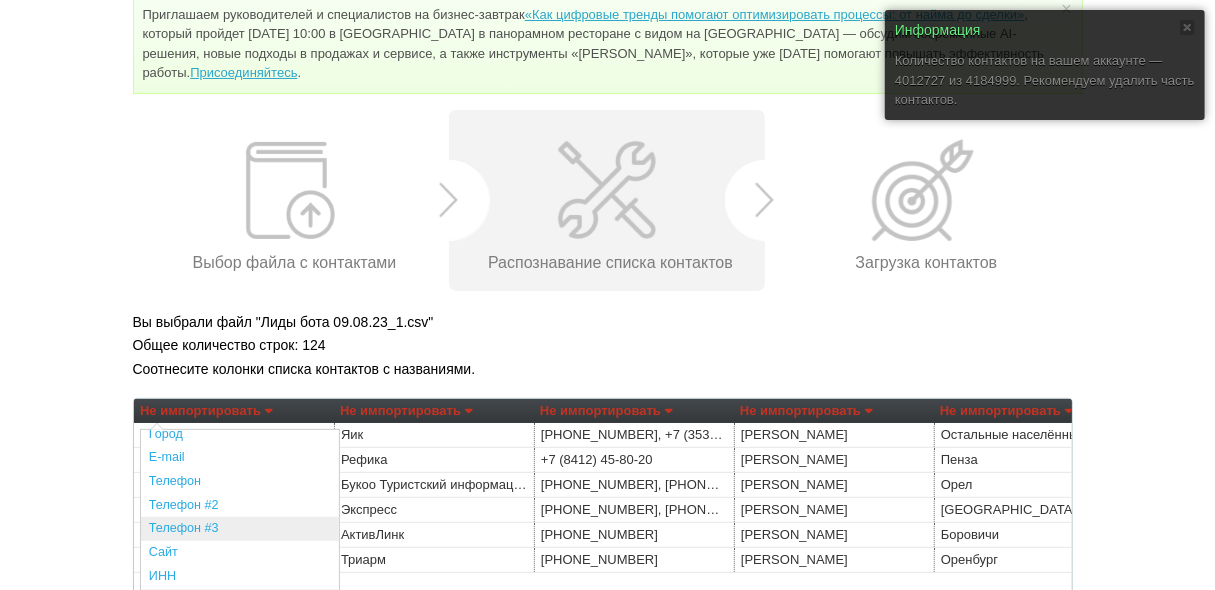 scroll, scrollTop: 80, scrollLeft: 0, axis: vertical 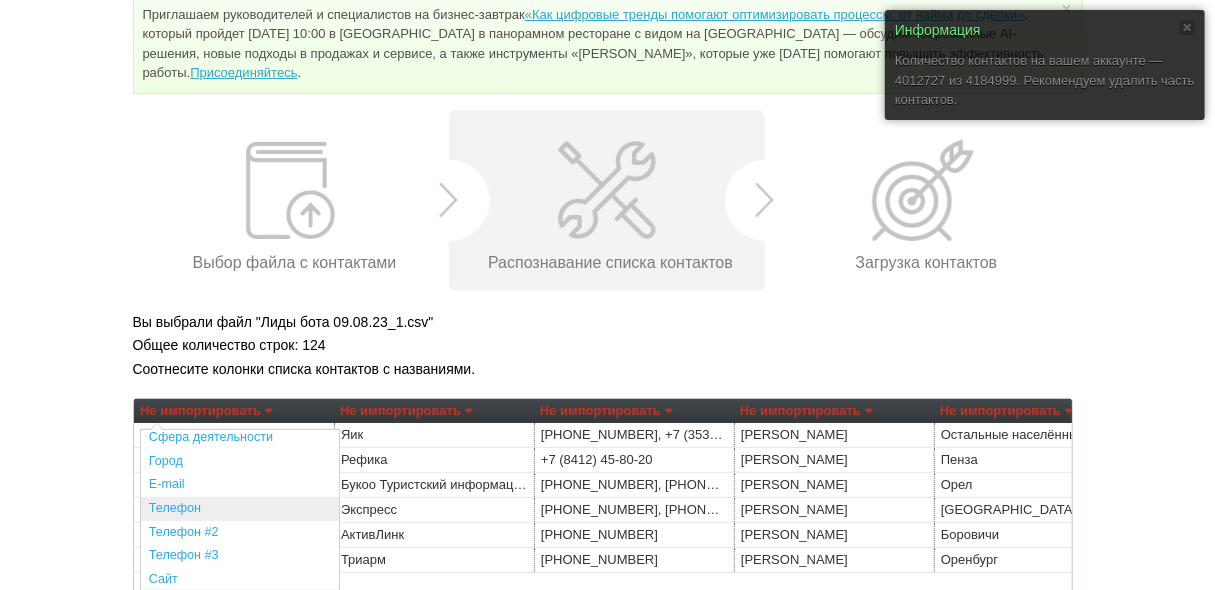 click on "Телефон" at bounding box center [240, 509] 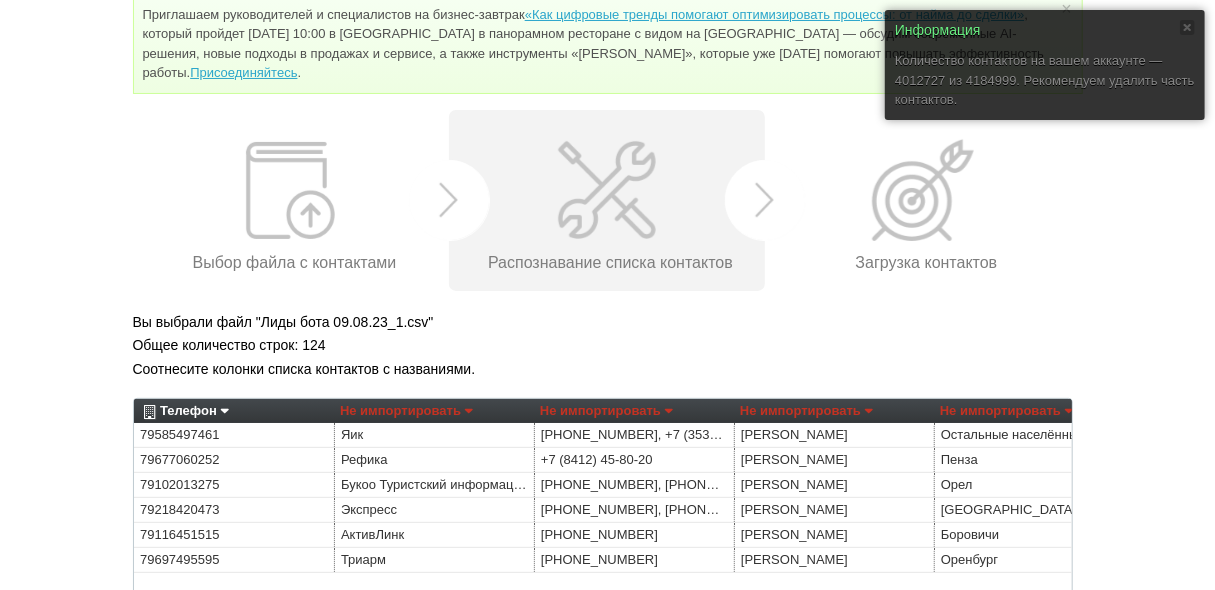 click on "Не импортировать" at bounding box center (406, 411) 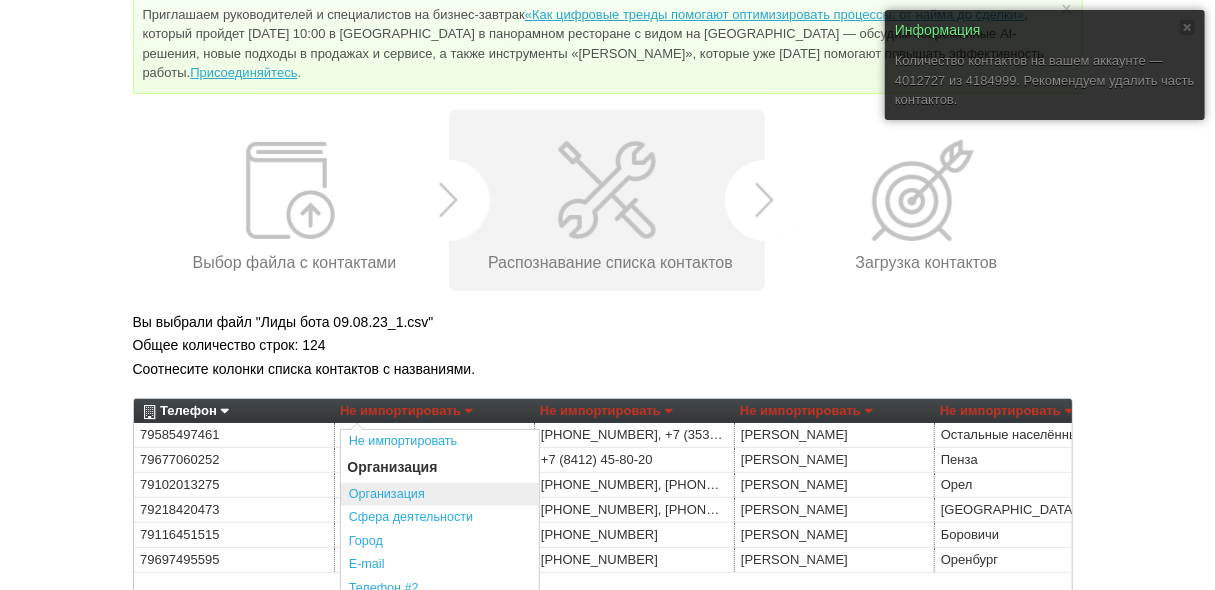 click on "Организация" at bounding box center (440, 495) 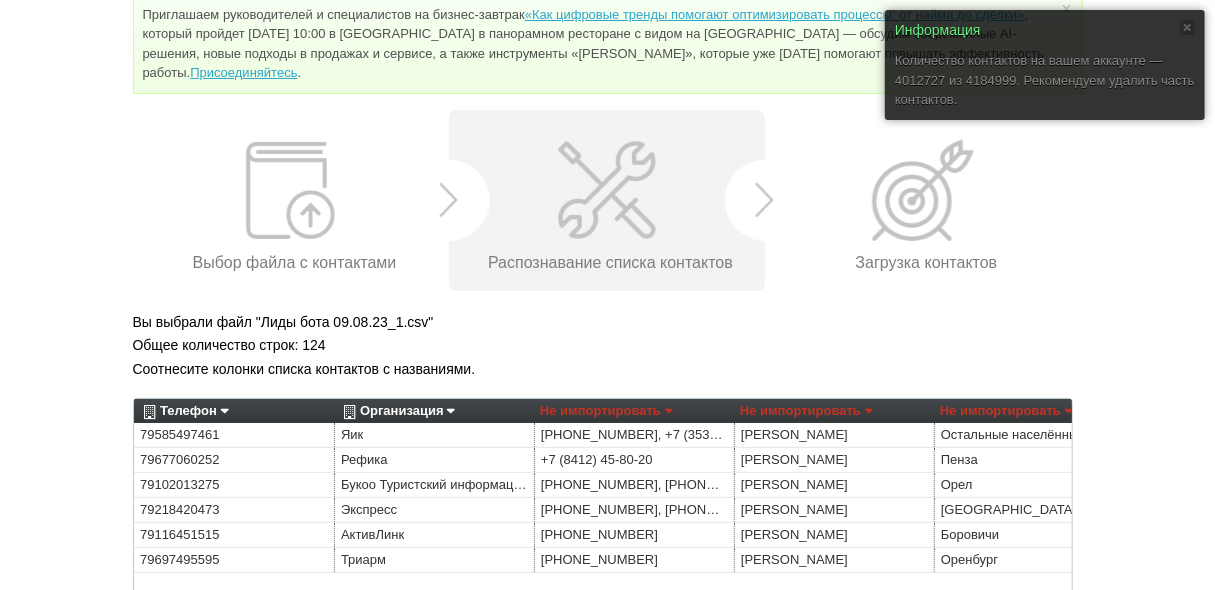 click on "Не импортировать" at bounding box center (606, 411) 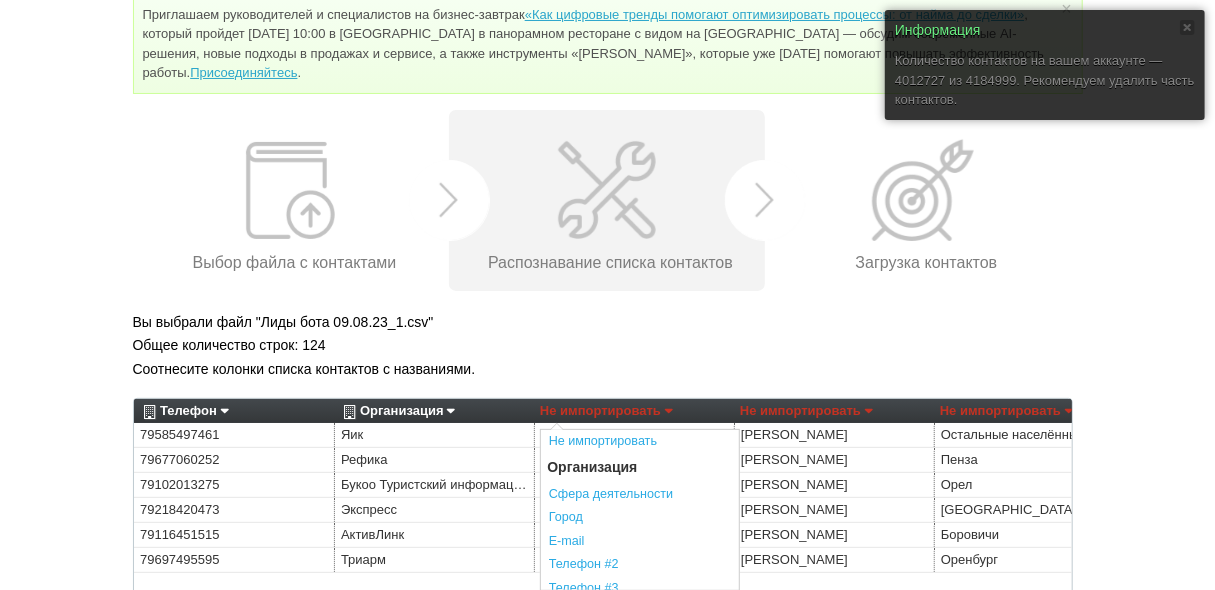 click on "Телефон #2" at bounding box center [640, 565] 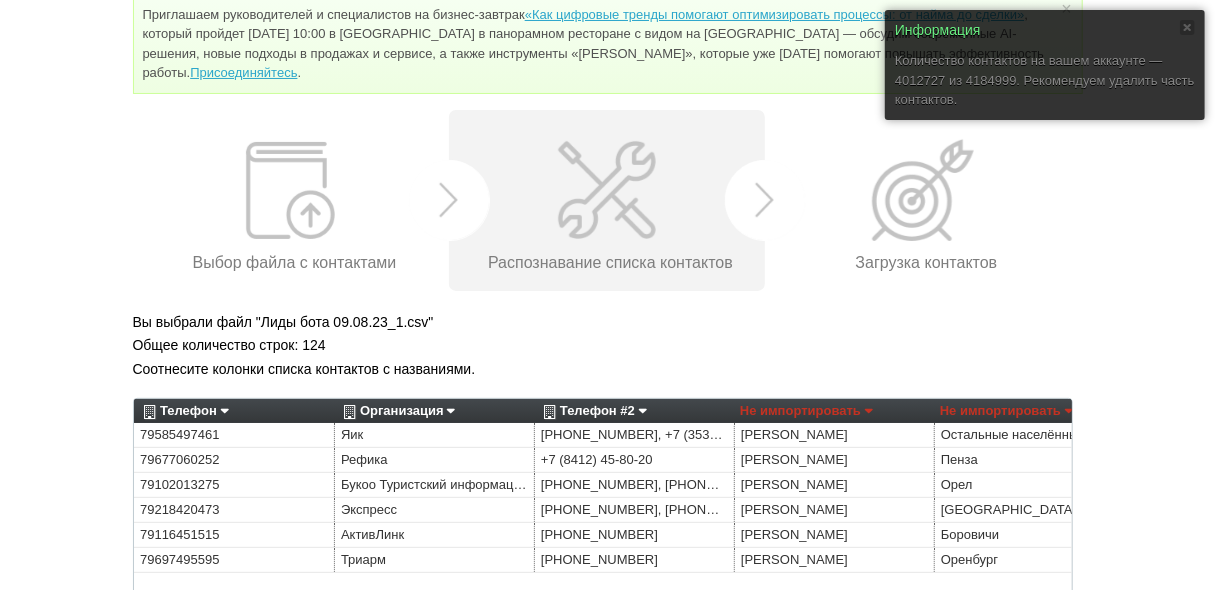 click on "Не импортировать" at bounding box center [806, 411] 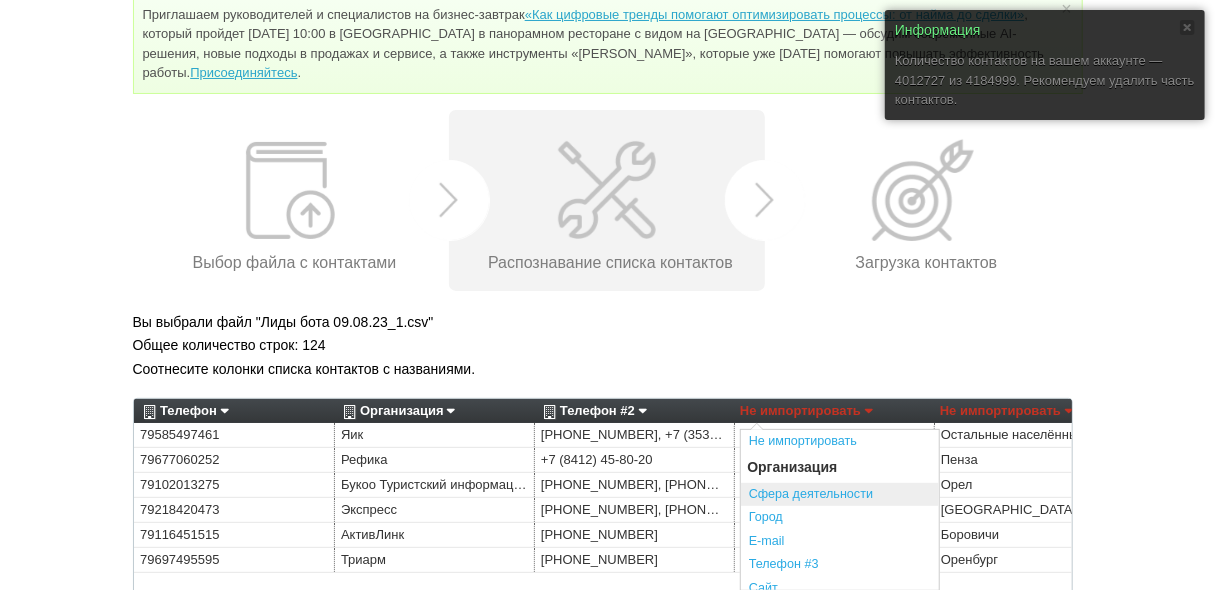 click on "Сфера деятельности" at bounding box center [840, 495] 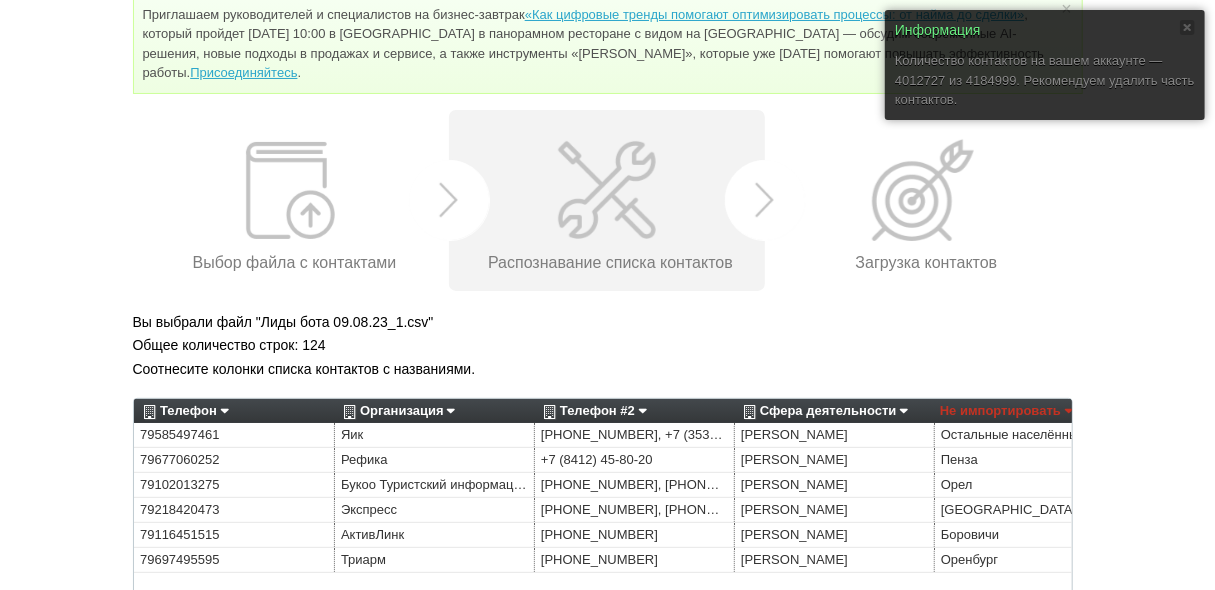 click on "Сфера деятельности" at bounding box center [823, 411] 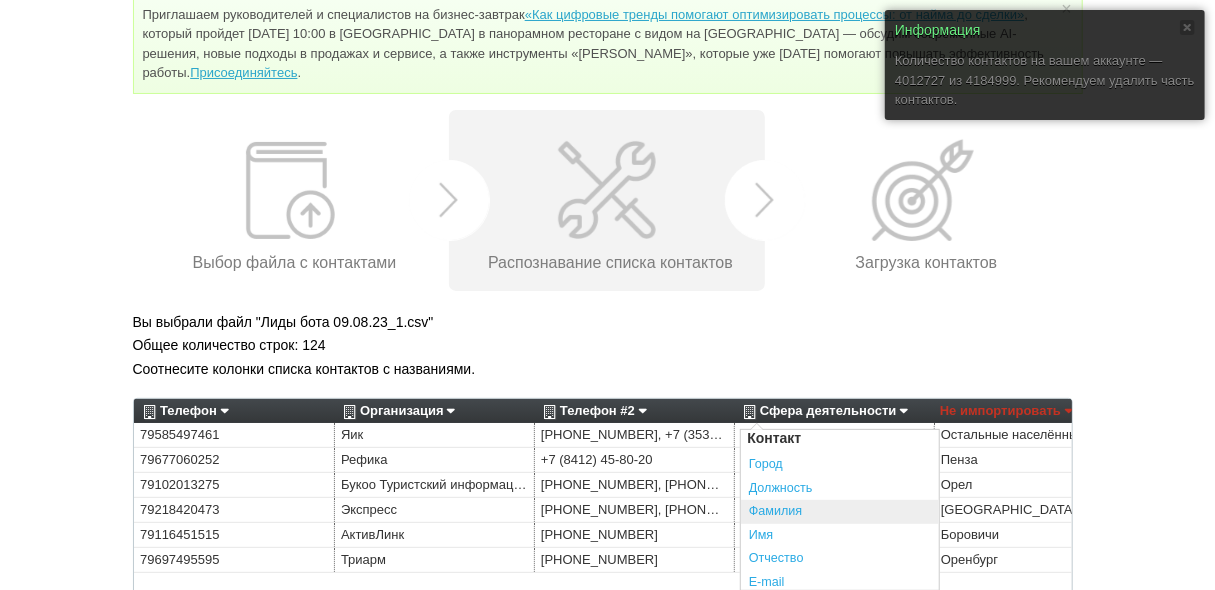 scroll, scrollTop: 320, scrollLeft: 0, axis: vertical 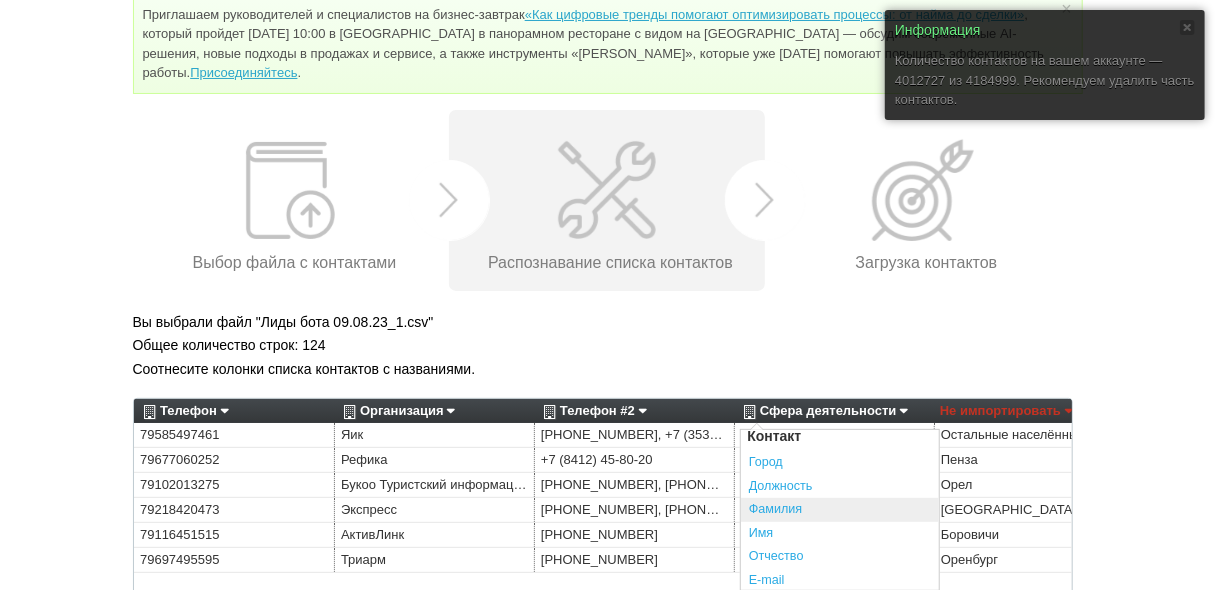 click on "Фамилия" at bounding box center (840, 510) 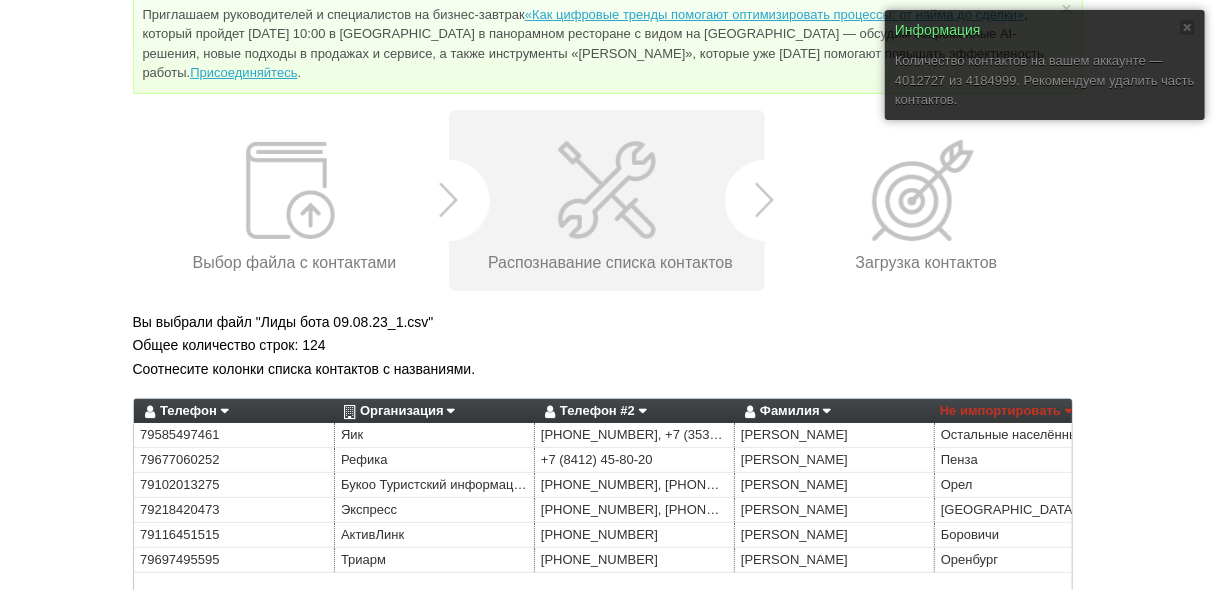 click on "Не импортировать" at bounding box center [1006, 411] 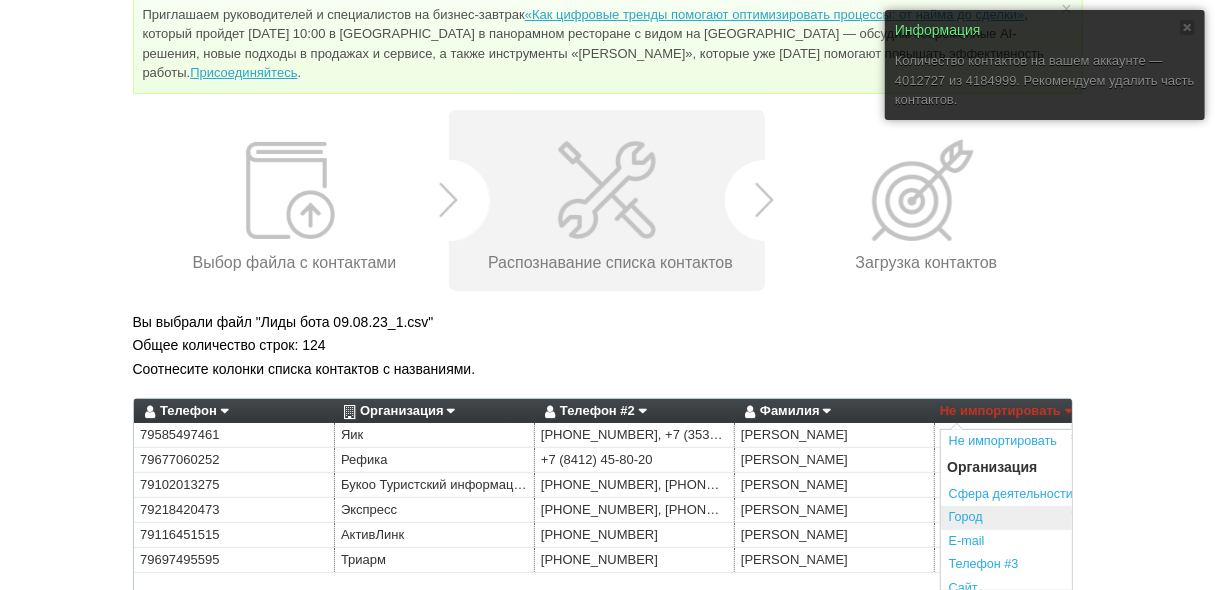 click on "Город" at bounding box center [1040, 518] 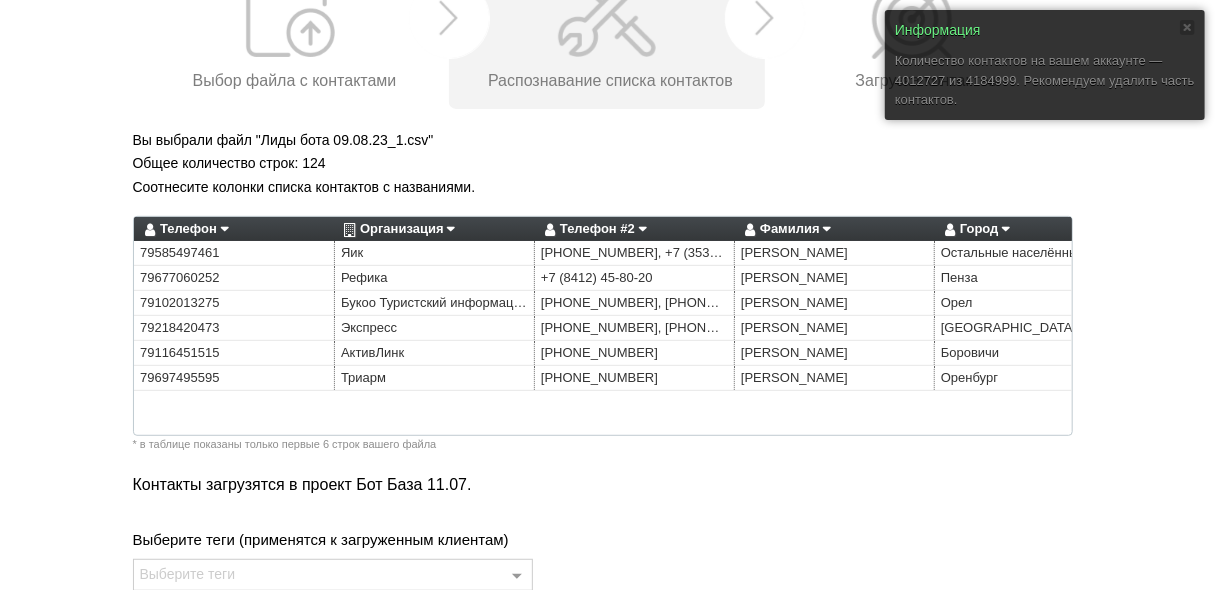 scroll, scrollTop: 321, scrollLeft: 0, axis: vertical 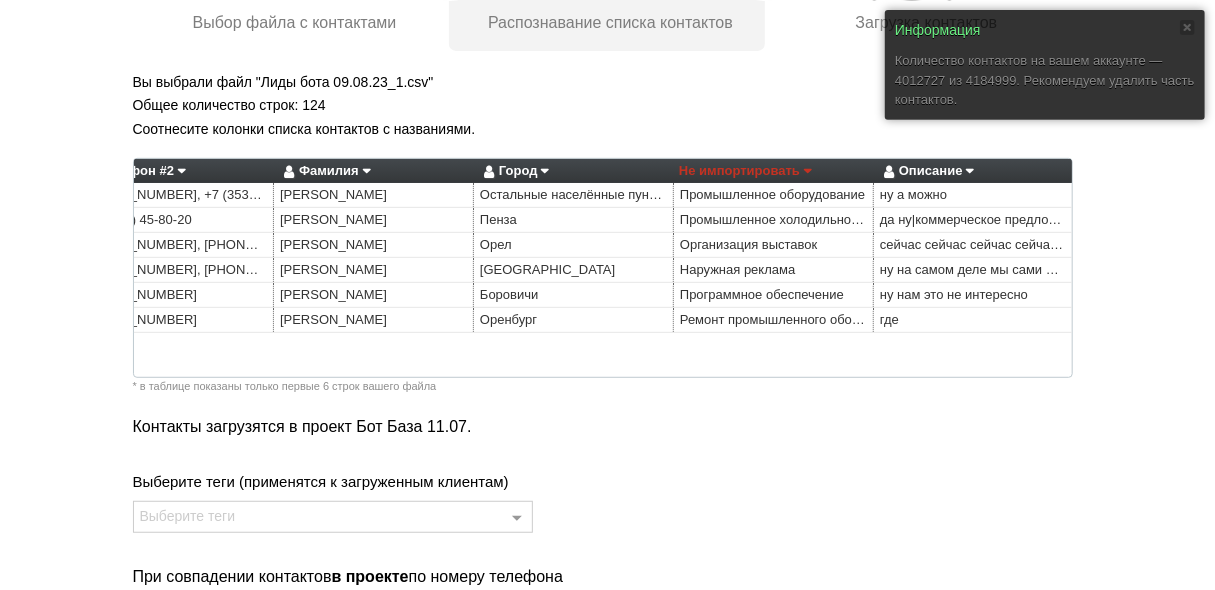 click on "Не импортировать" at bounding box center (745, 171) 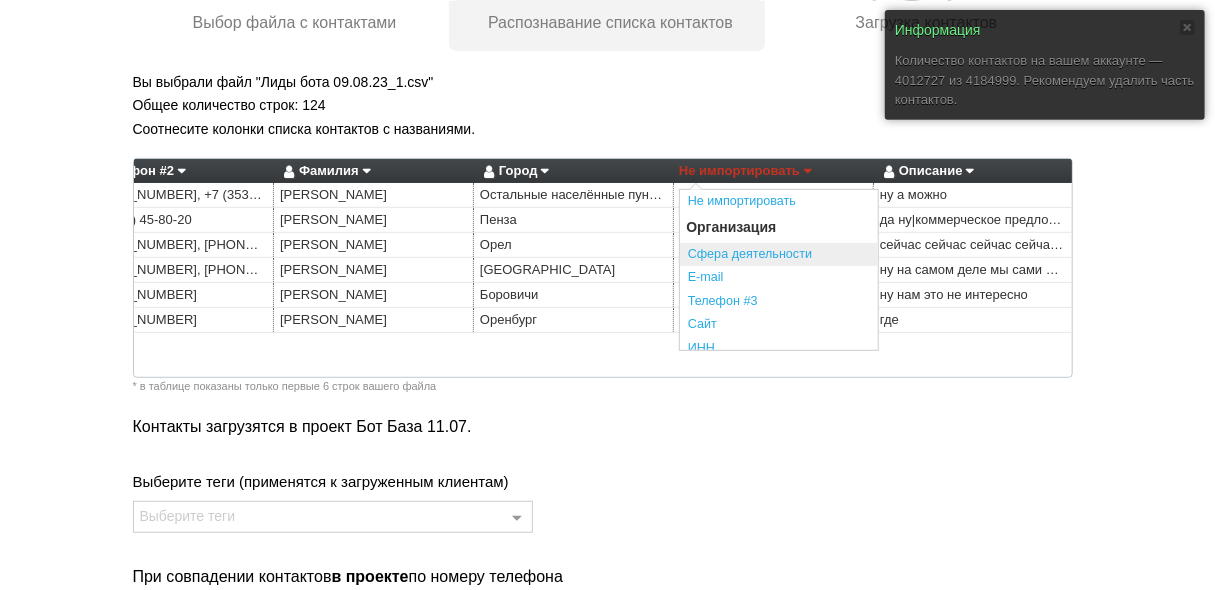 click on "Сфера деятельности" at bounding box center (779, 255) 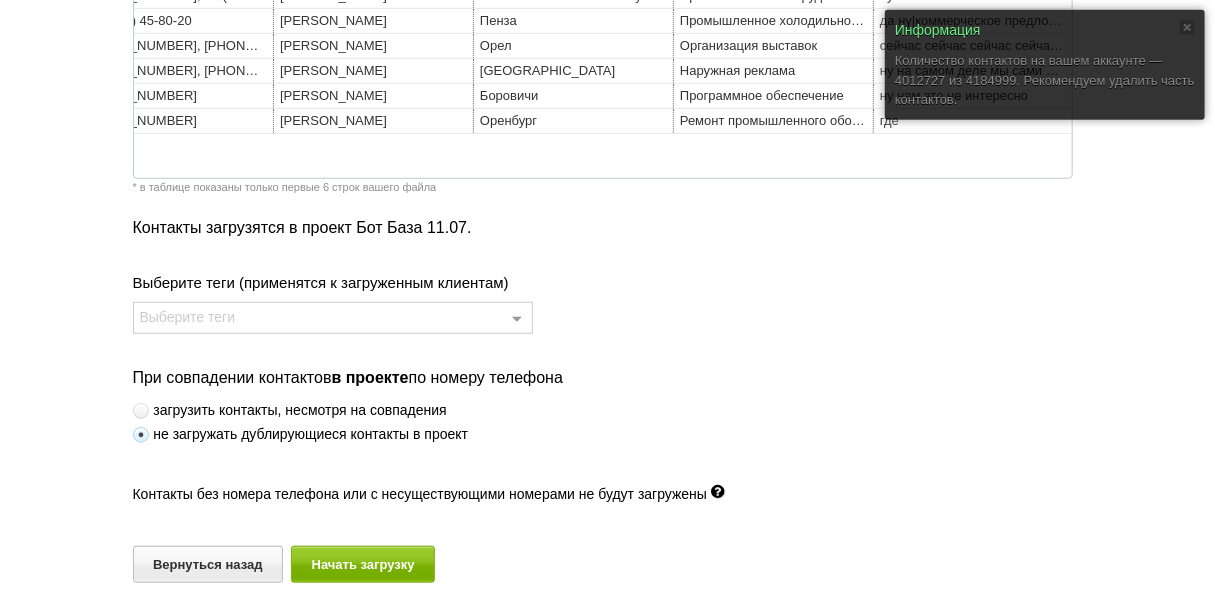 scroll, scrollTop: 541, scrollLeft: 0, axis: vertical 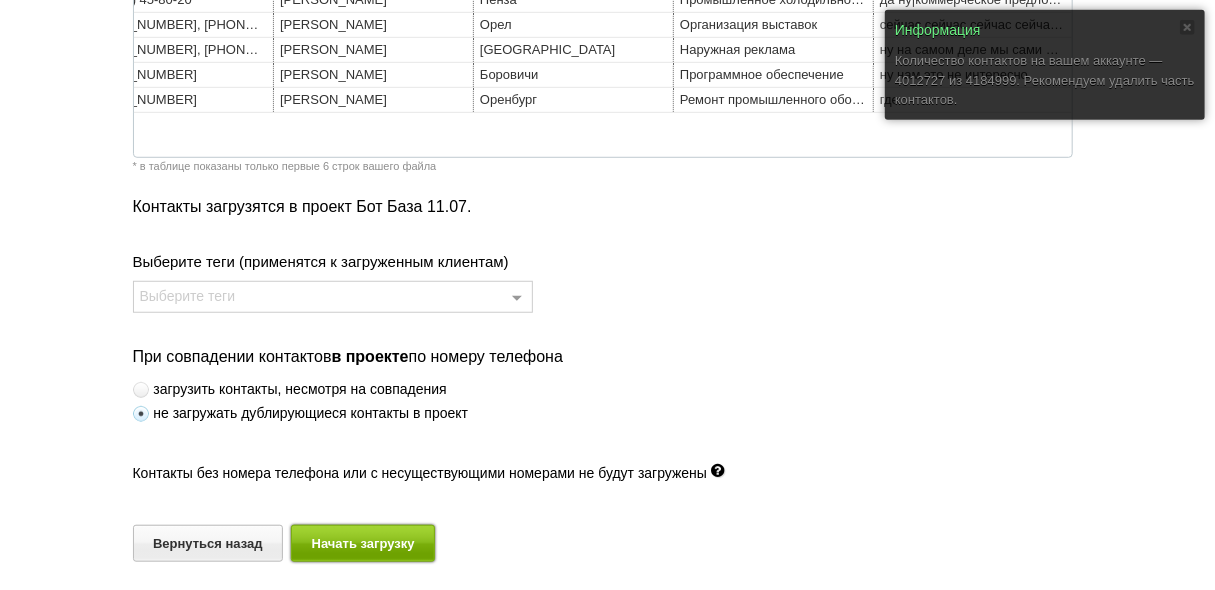 click on "Начать загрузку" at bounding box center (363, 543) 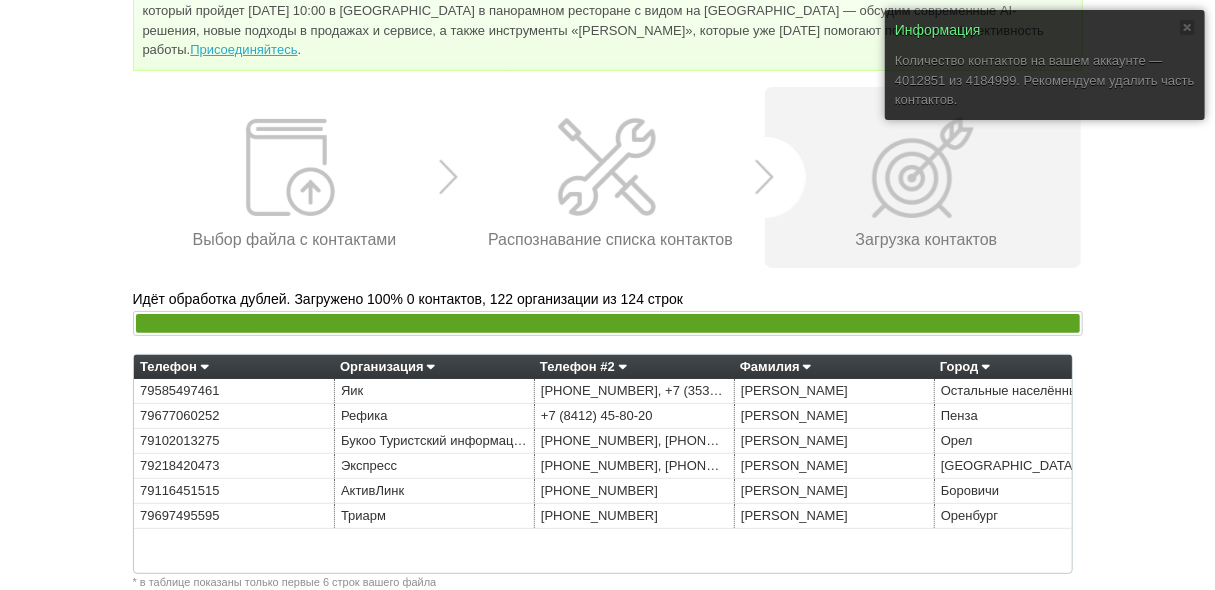 scroll, scrollTop: 244, scrollLeft: 0, axis: vertical 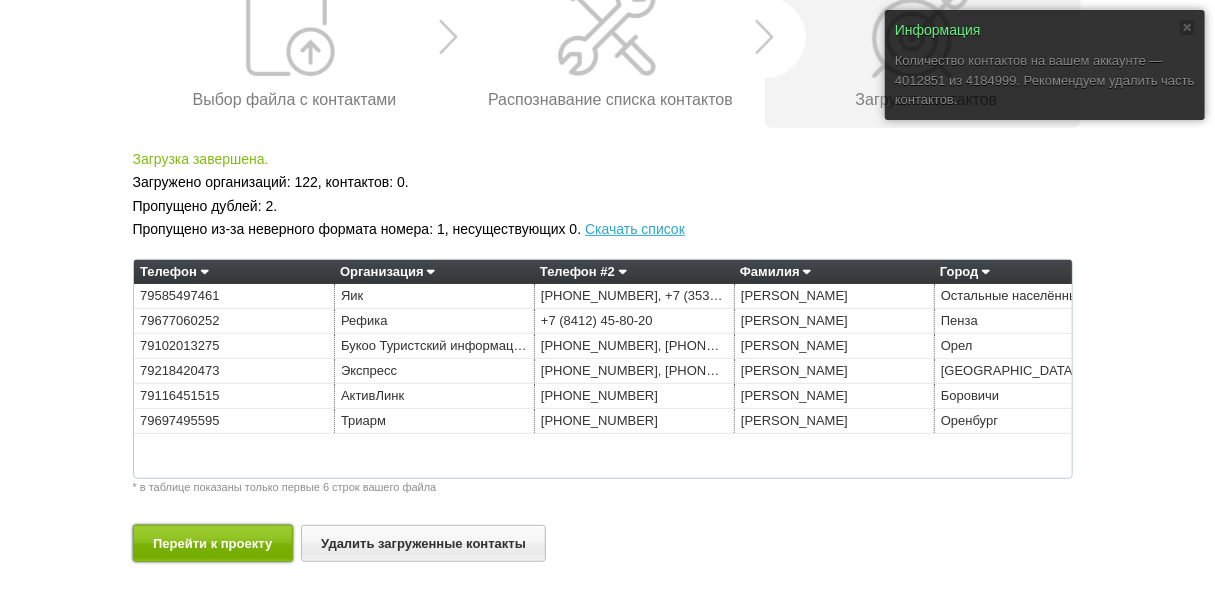 click on "Перейти к проекту" at bounding box center [213, 543] 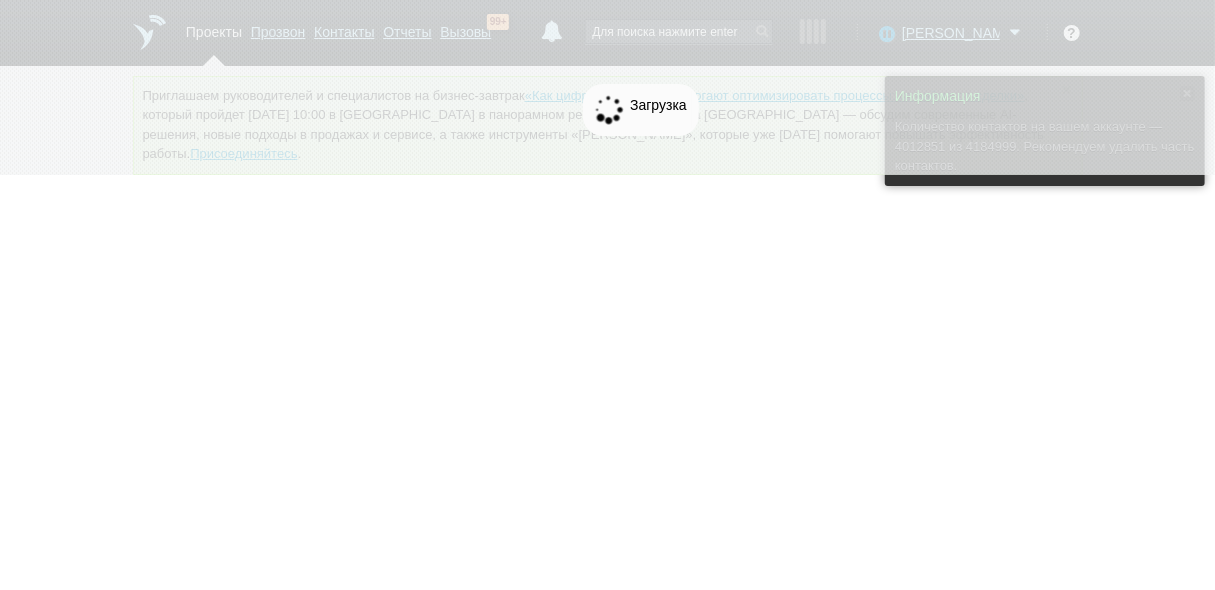 scroll, scrollTop: 0, scrollLeft: 0, axis: both 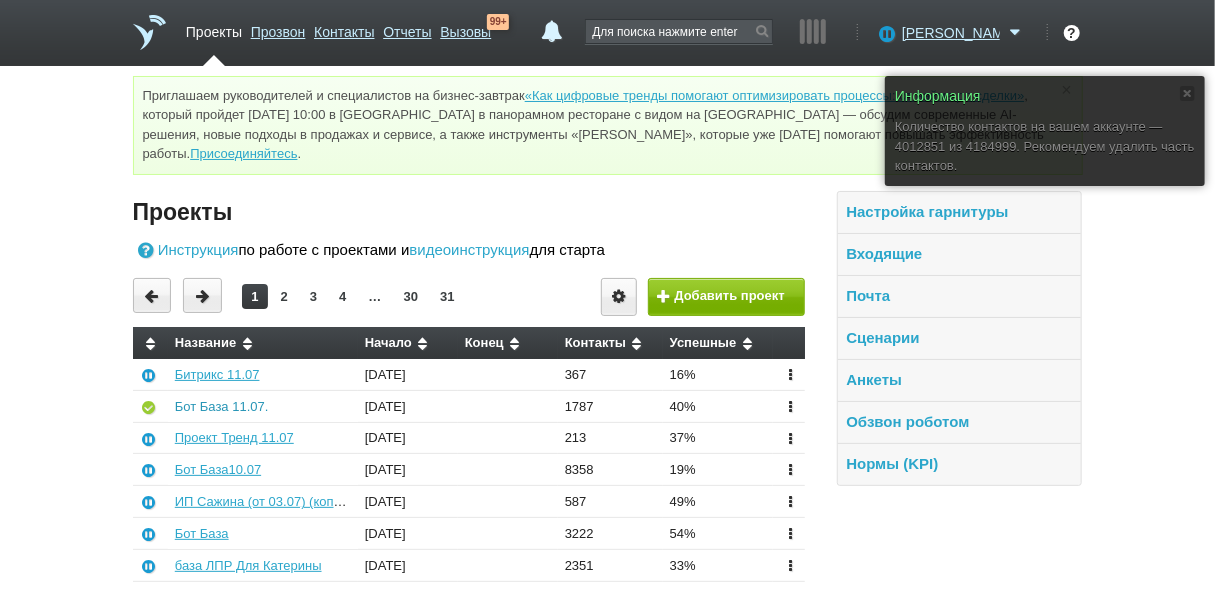 click on "Бот База 11.07." at bounding box center [222, 406] 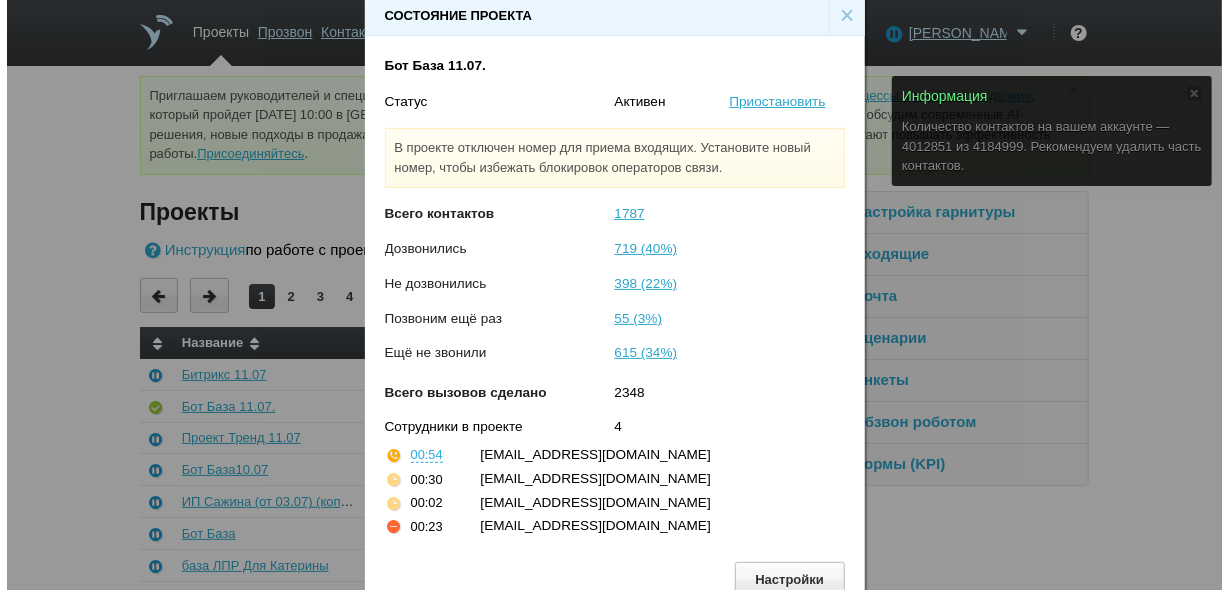 scroll, scrollTop: 30, scrollLeft: 0, axis: vertical 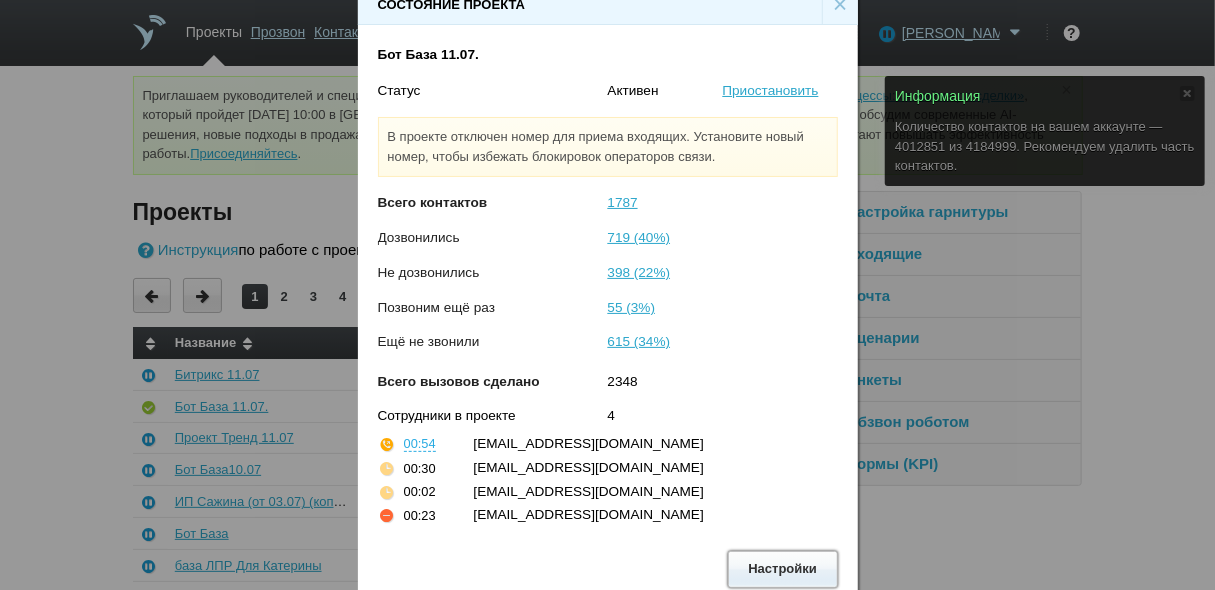 click on "Настройки" at bounding box center [783, 569] 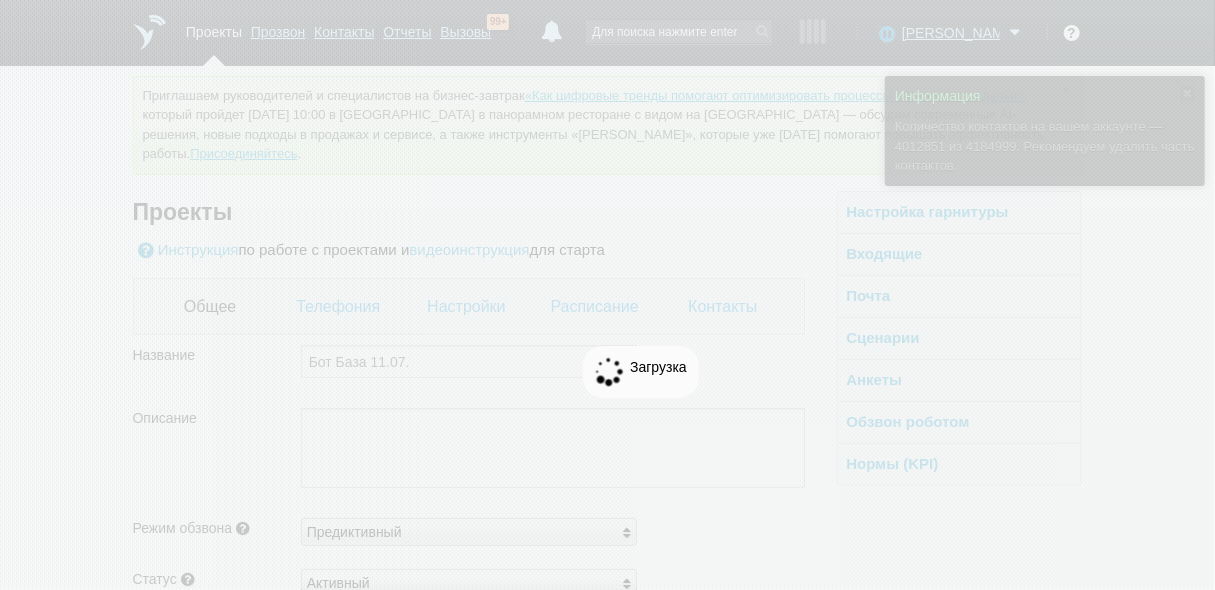 scroll, scrollTop: 0, scrollLeft: 0, axis: both 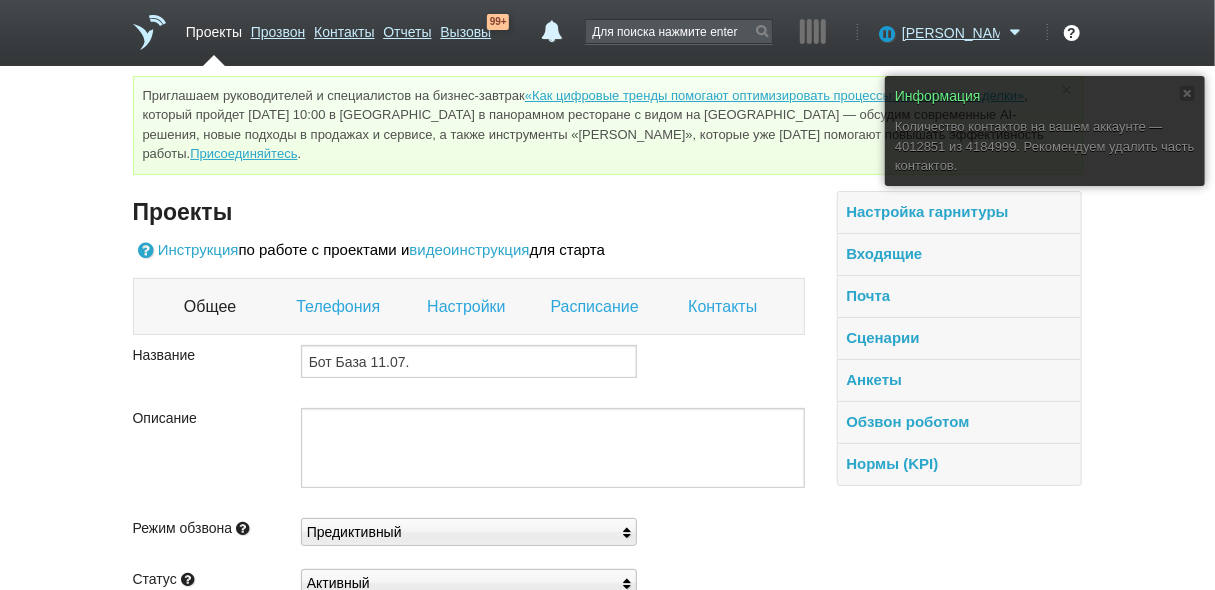 click on "Контакты" at bounding box center [725, 307] 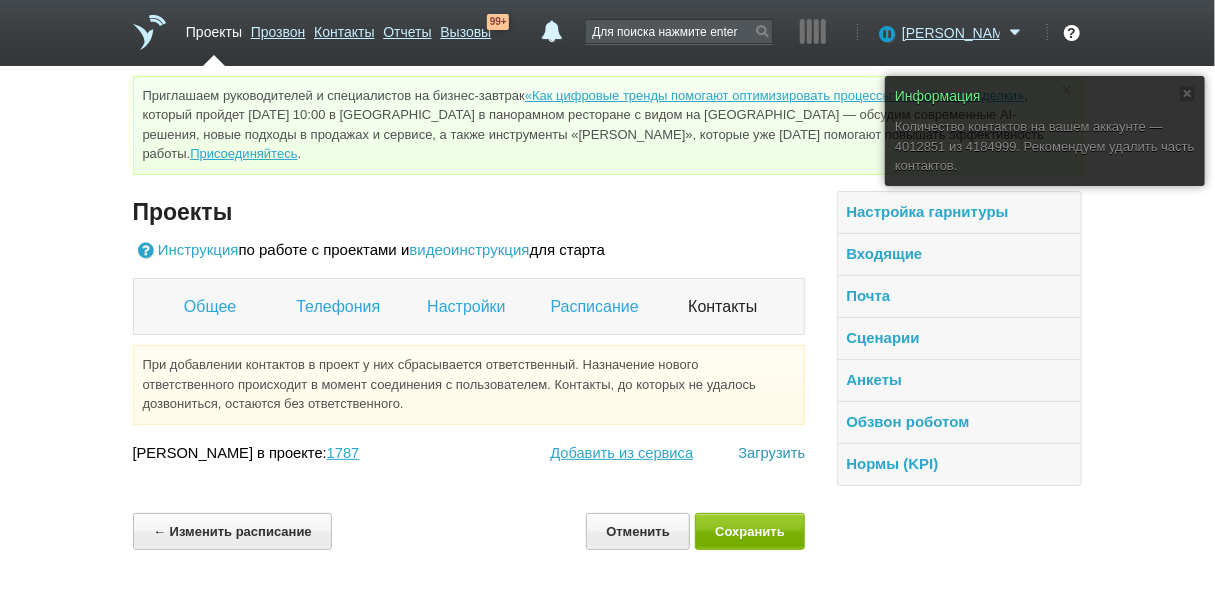 click on "Загрузить" at bounding box center [771, 453] 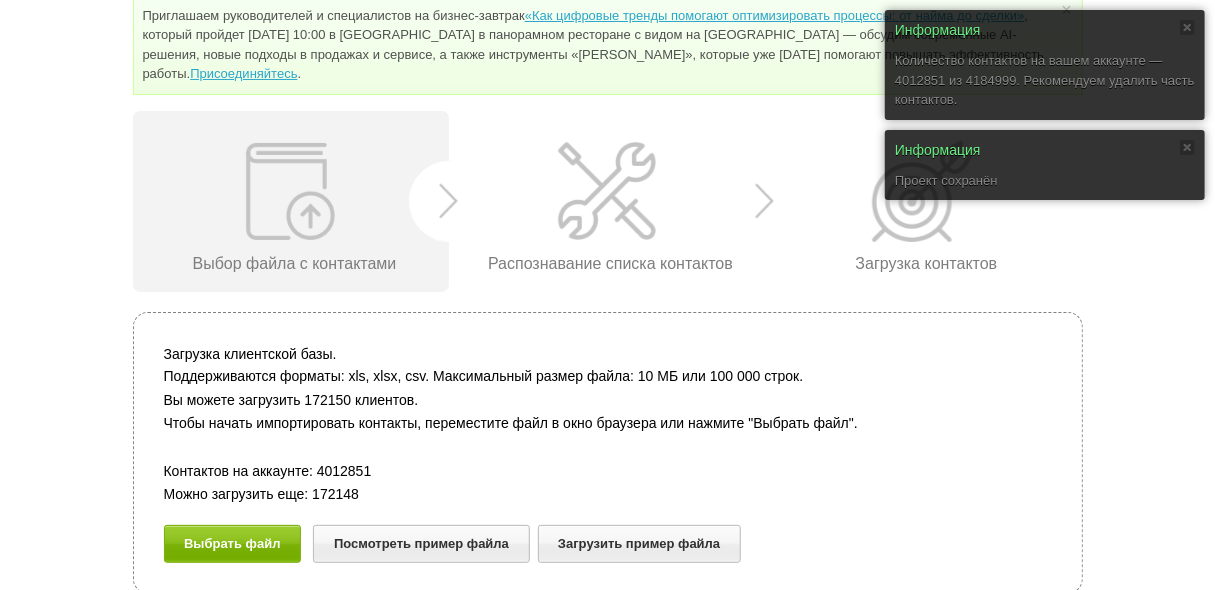 scroll, scrollTop: 81, scrollLeft: 0, axis: vertical 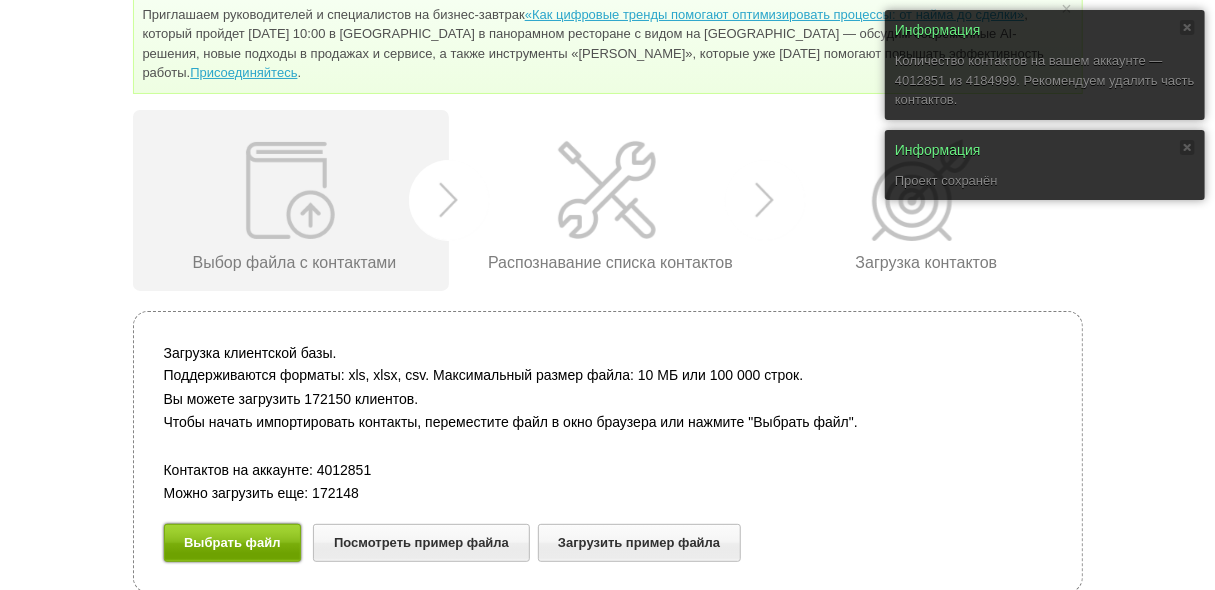 click on "Выбрать файл" at bounding box center (233, 542) 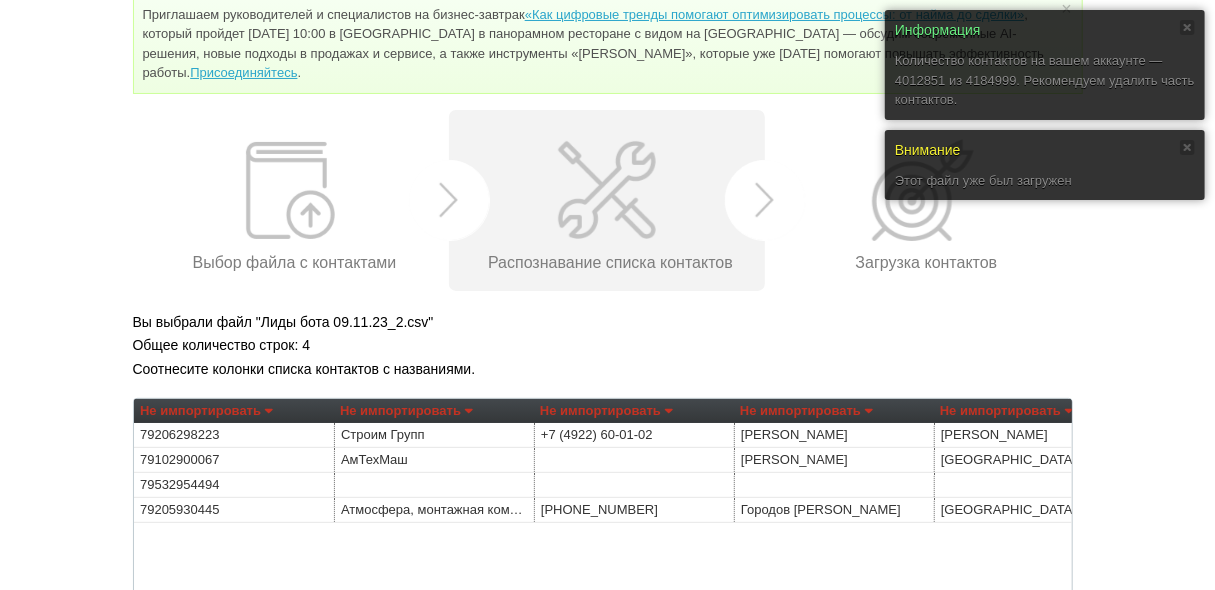 click on "Не импортировать" at bounding box center [406, 411] 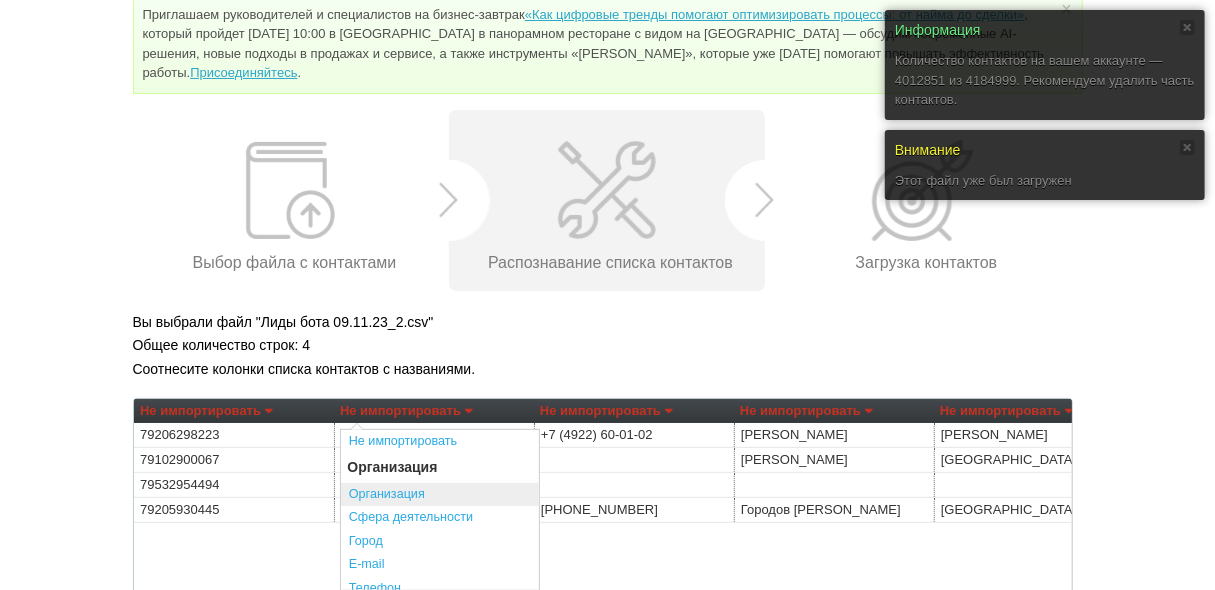 click on "Организация" at bounding box center (440, 495) 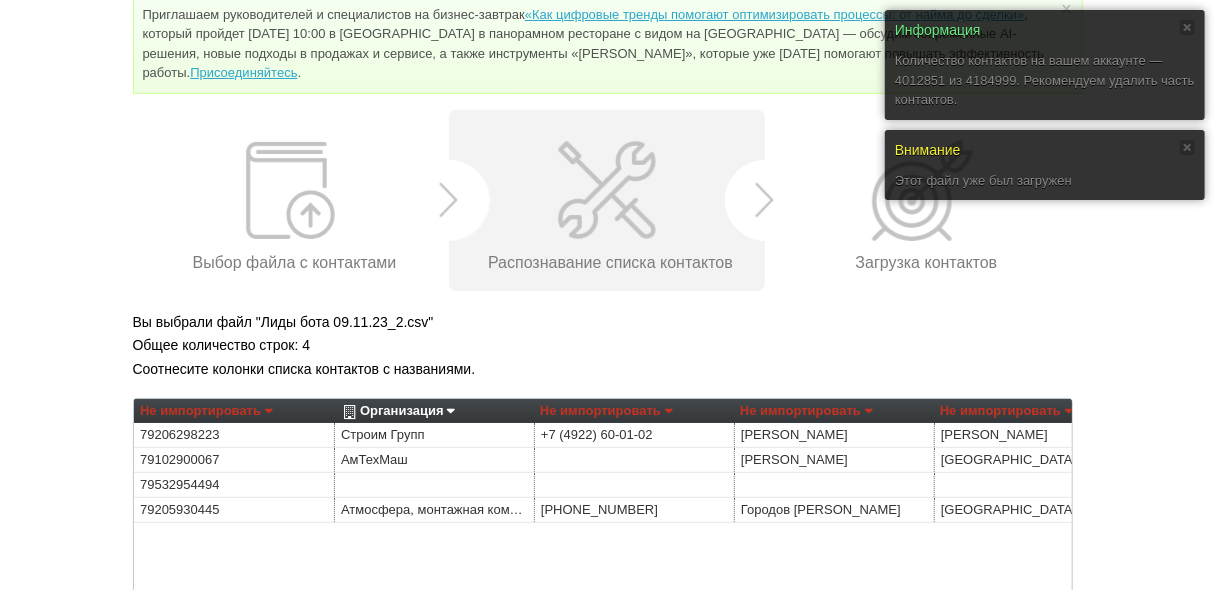click on "Не импортировать" at bounding box center (606, 411) 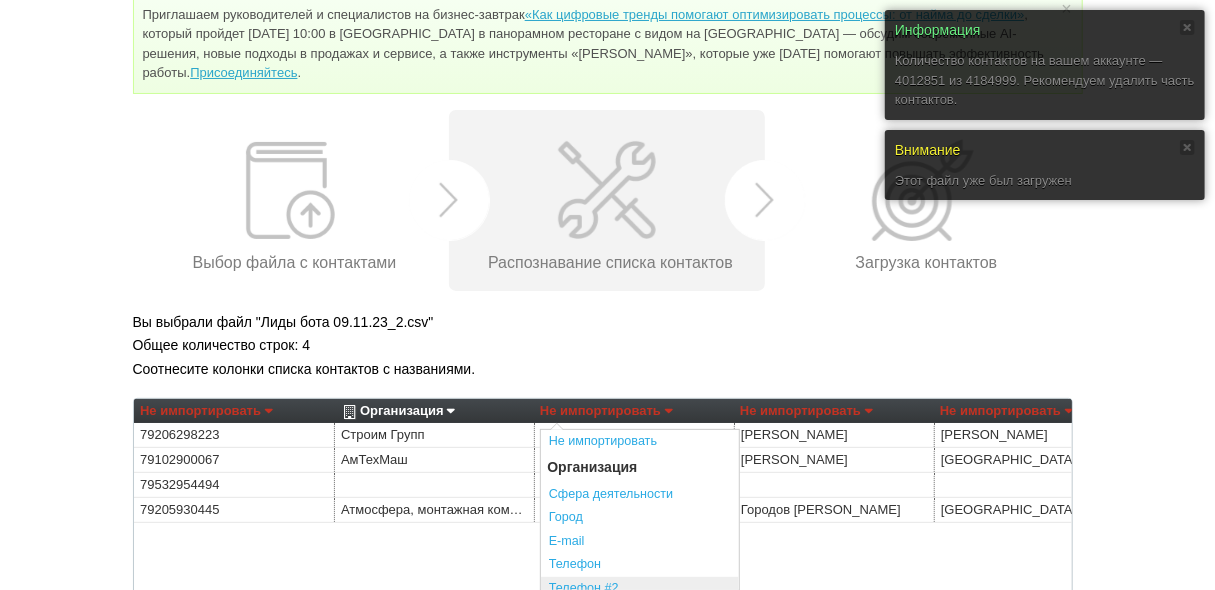 click on "Телефон #2" at bounding box center (640, 589) 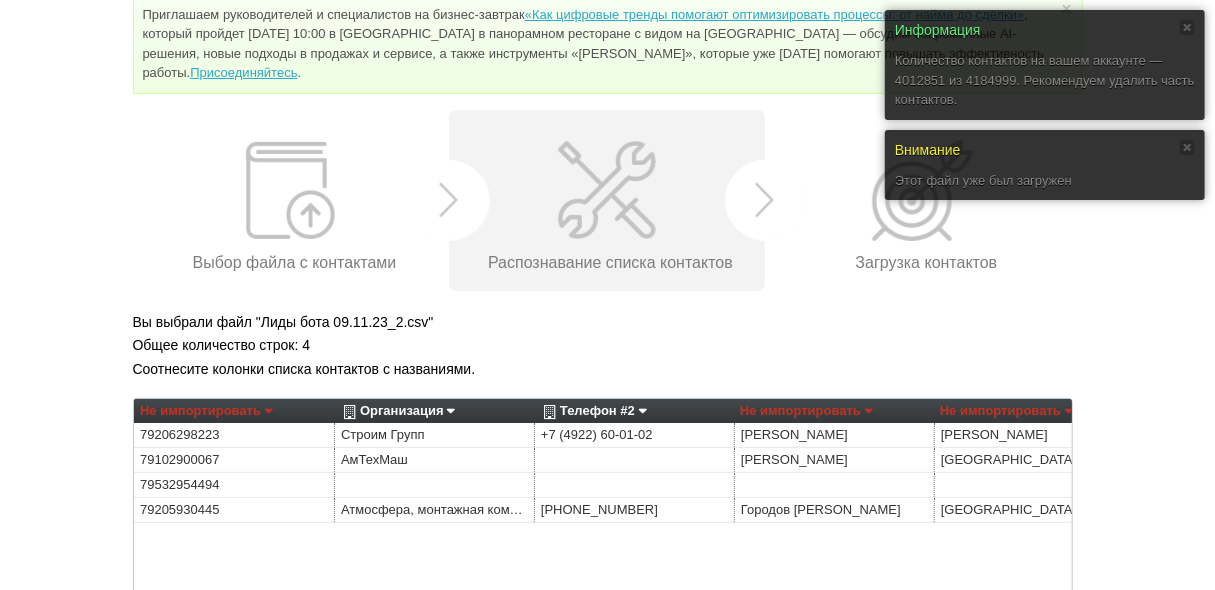 click on "Не импортировать" at bounding box center (206, 411) 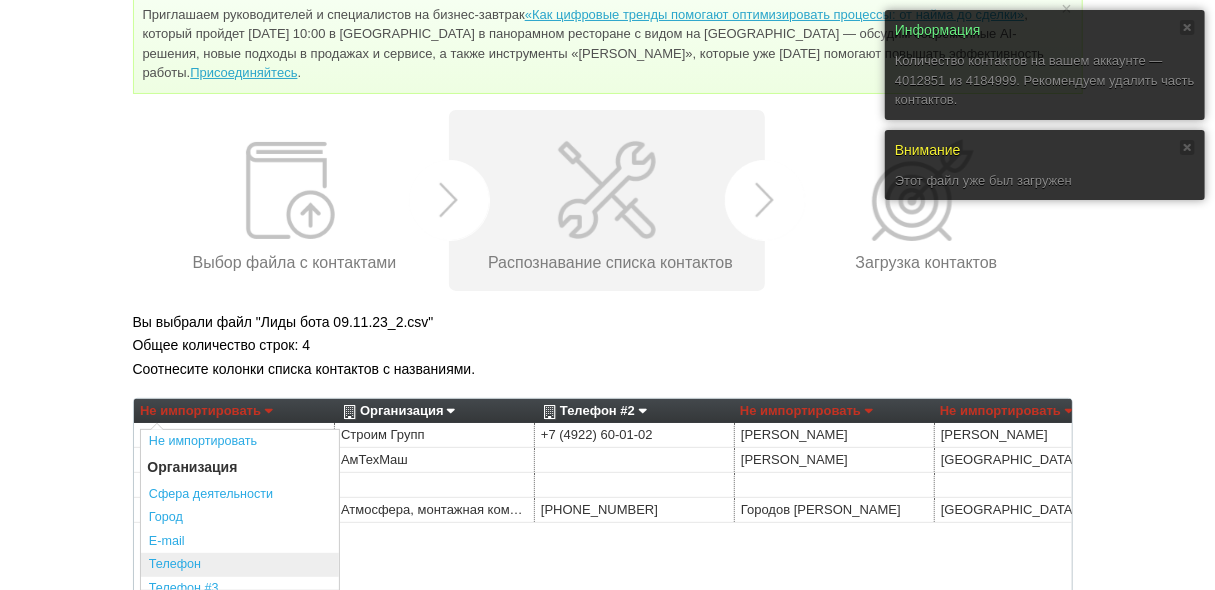 click on "Телефон" at bounding box center [240, 565] 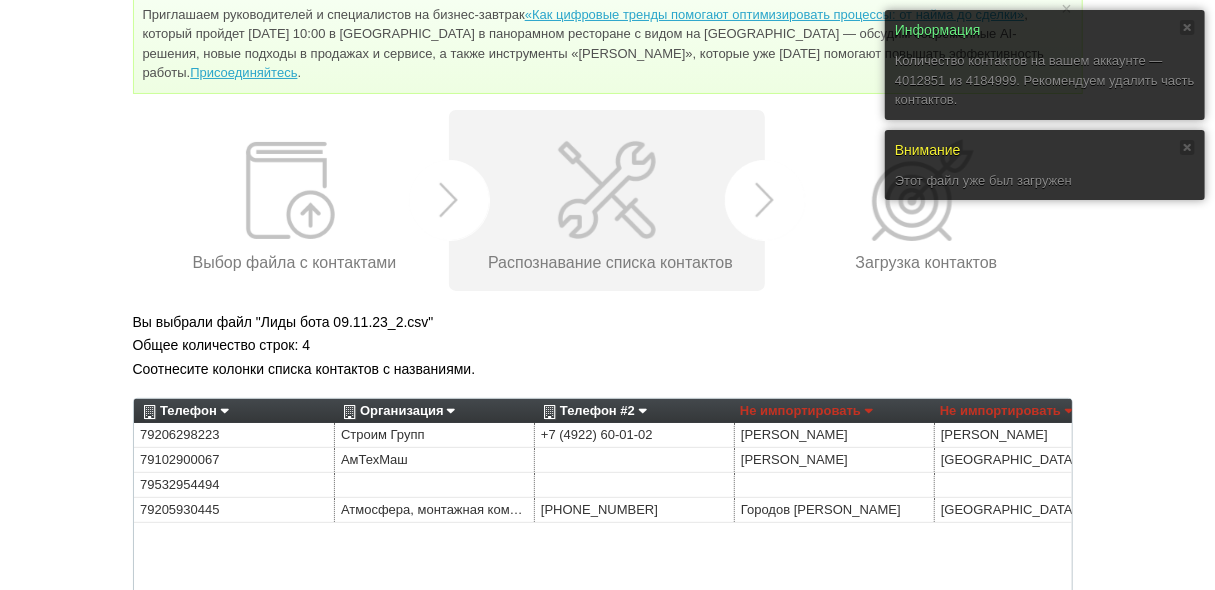 click on "Не импортировать" at bounding box center (806, 411) 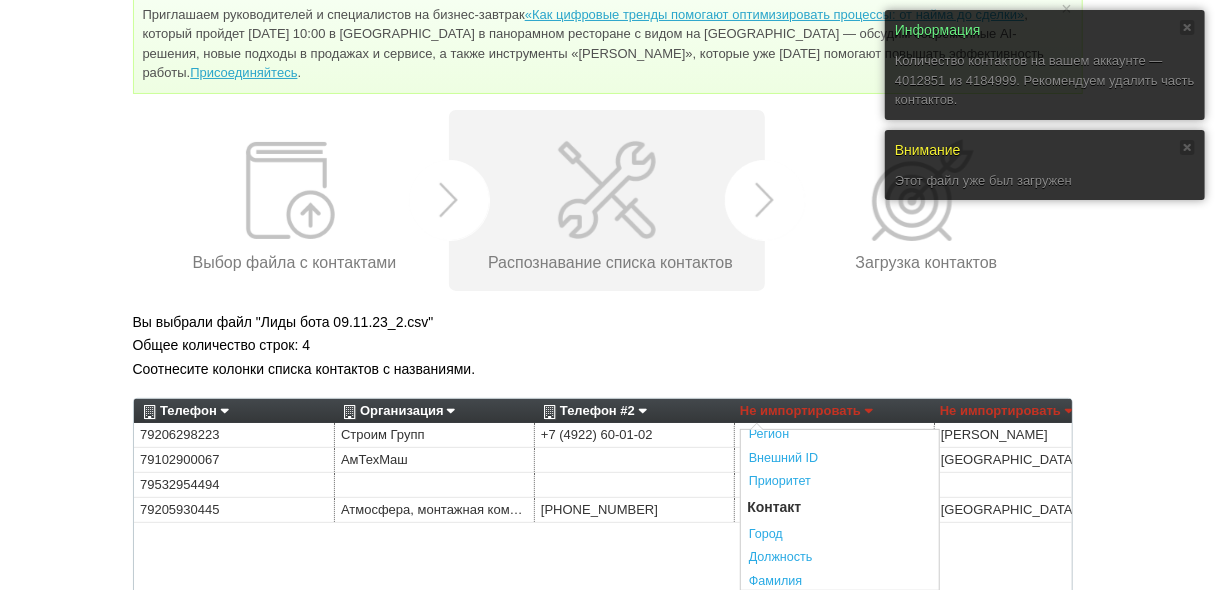 scroll, scrollTop: 320, scrollLeft: 0, axis: vertical 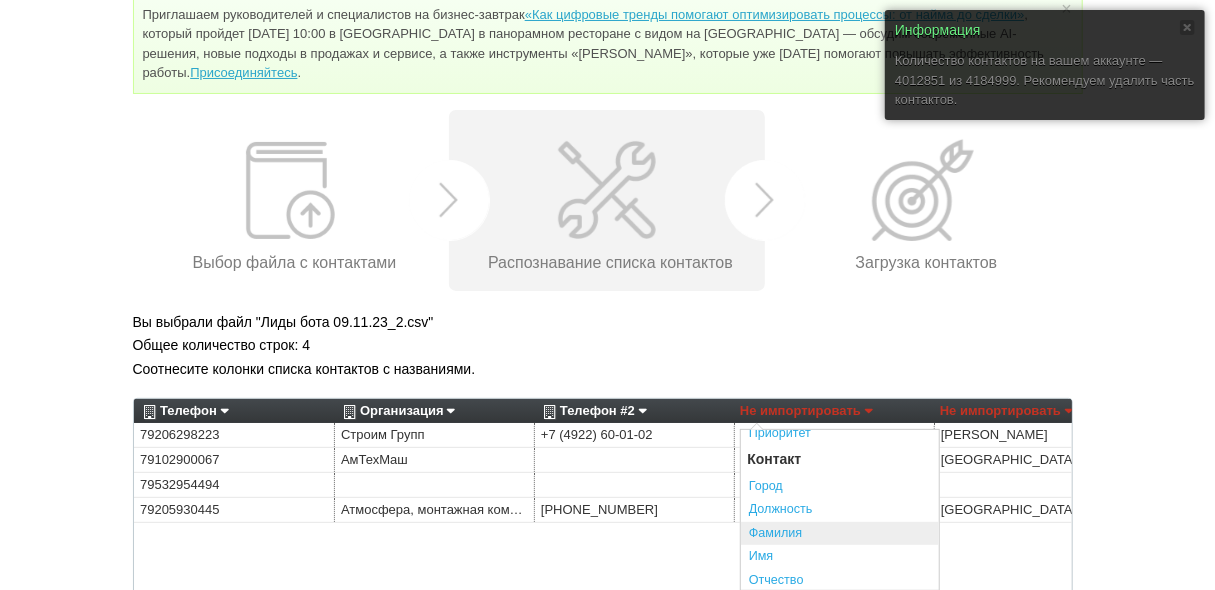 click on "Фамилия" at bounding box center (840, 534) 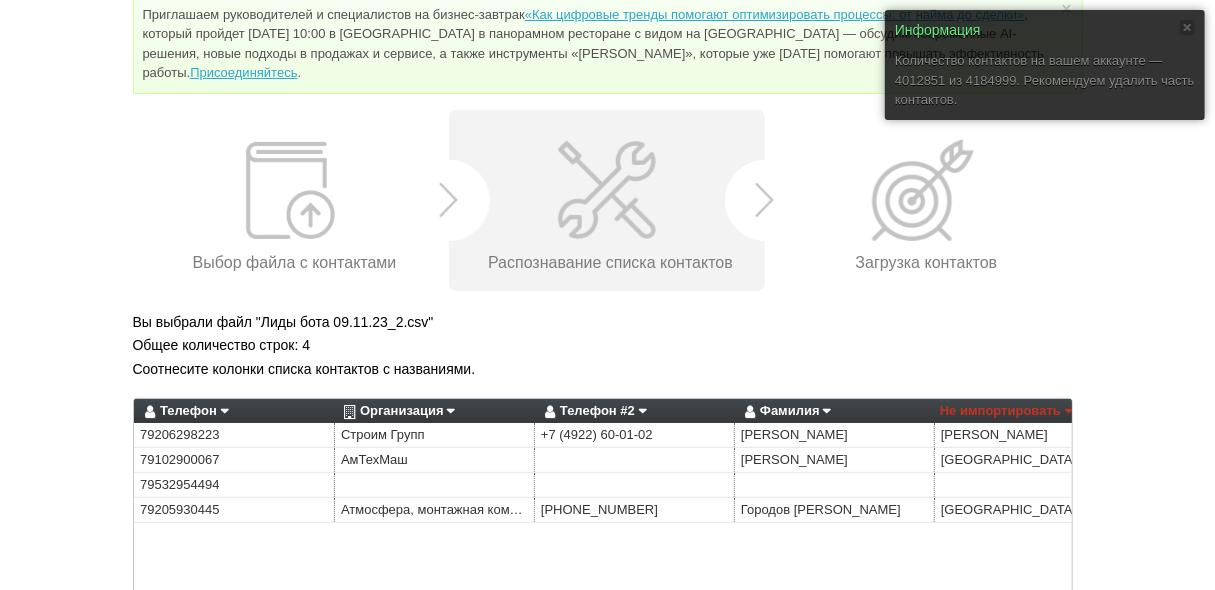 click on "Не импортировать" at bounding box center (1006, 411) 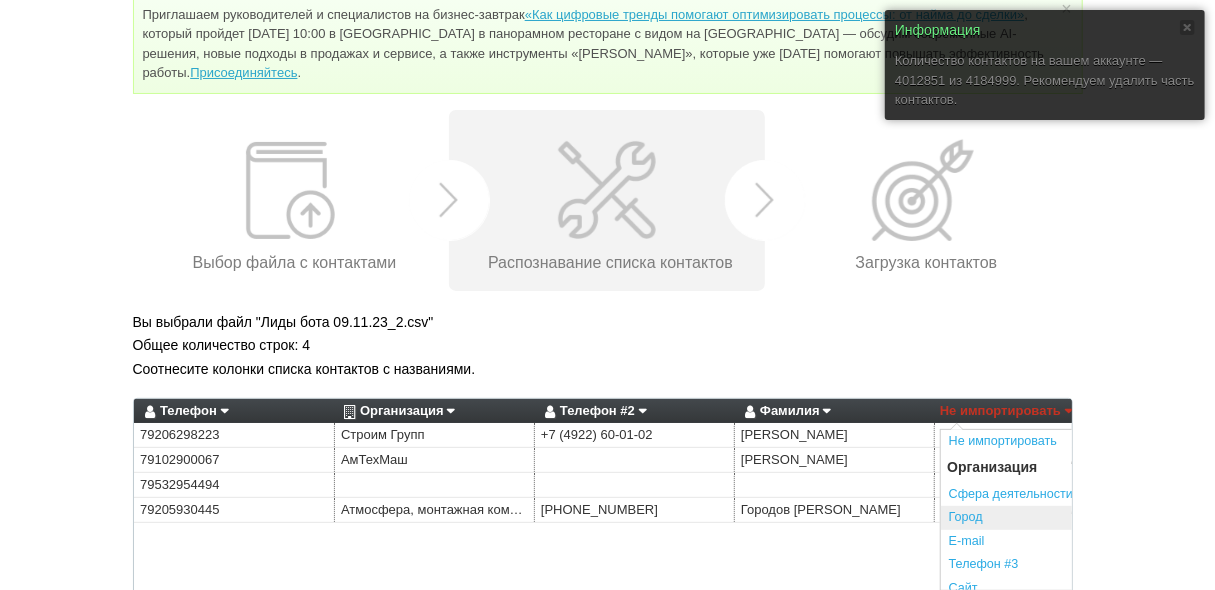 click on "Город" at bounding box center [1040, 518] 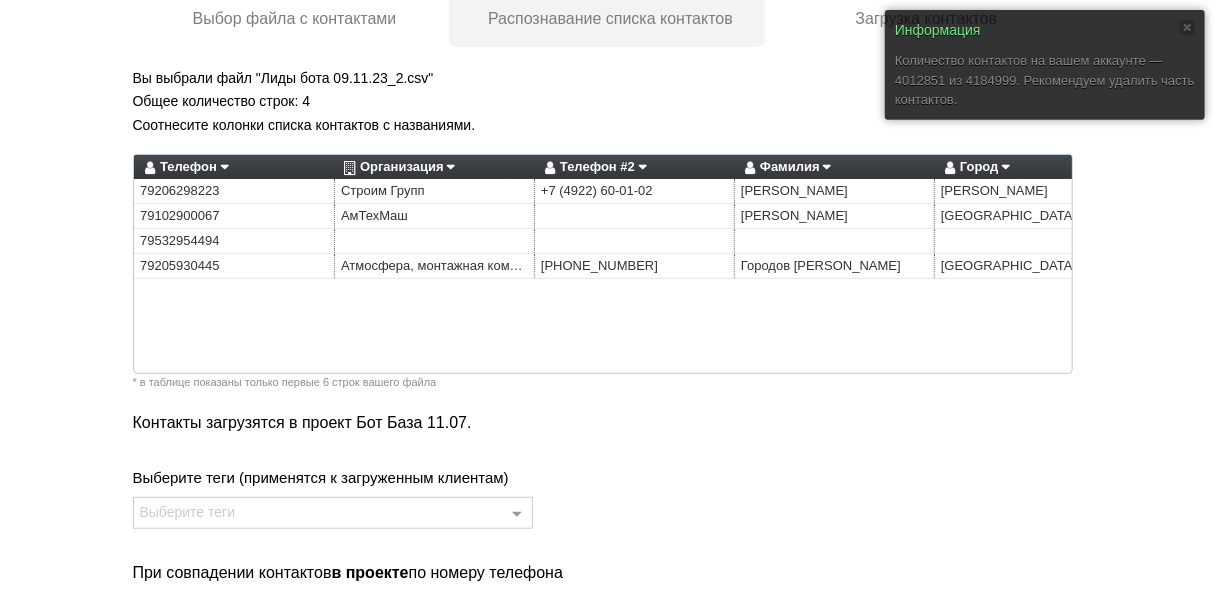 scroll, scrollTop: 401, scrollLeft: 0, axis: vertical 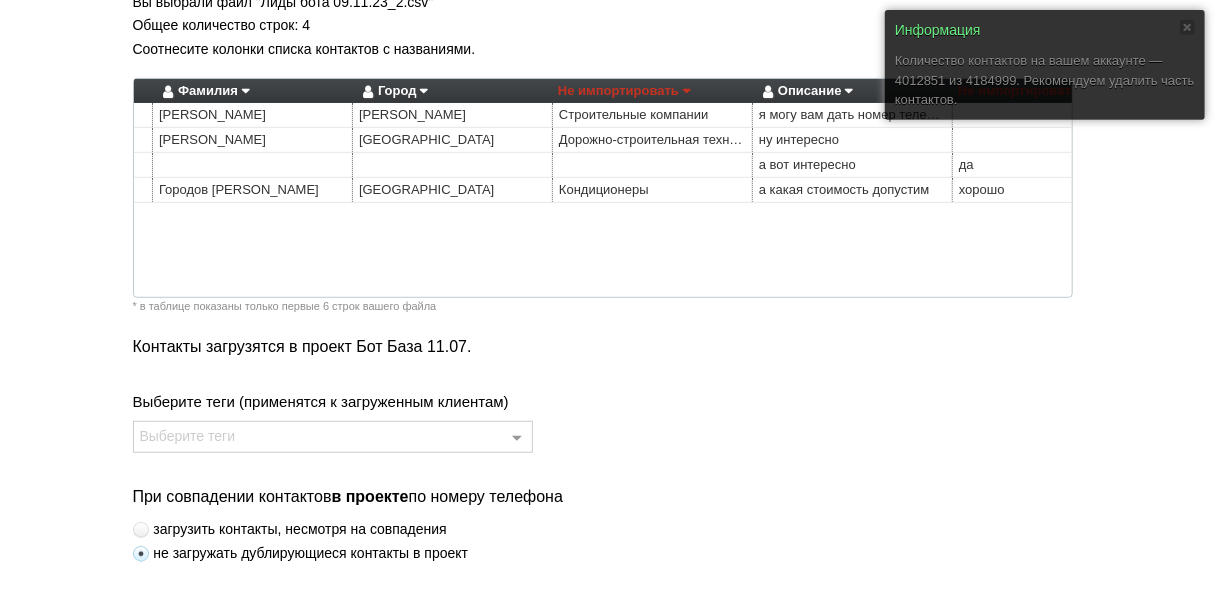 click on "Не импортировать" at bounding box center (624, 91) 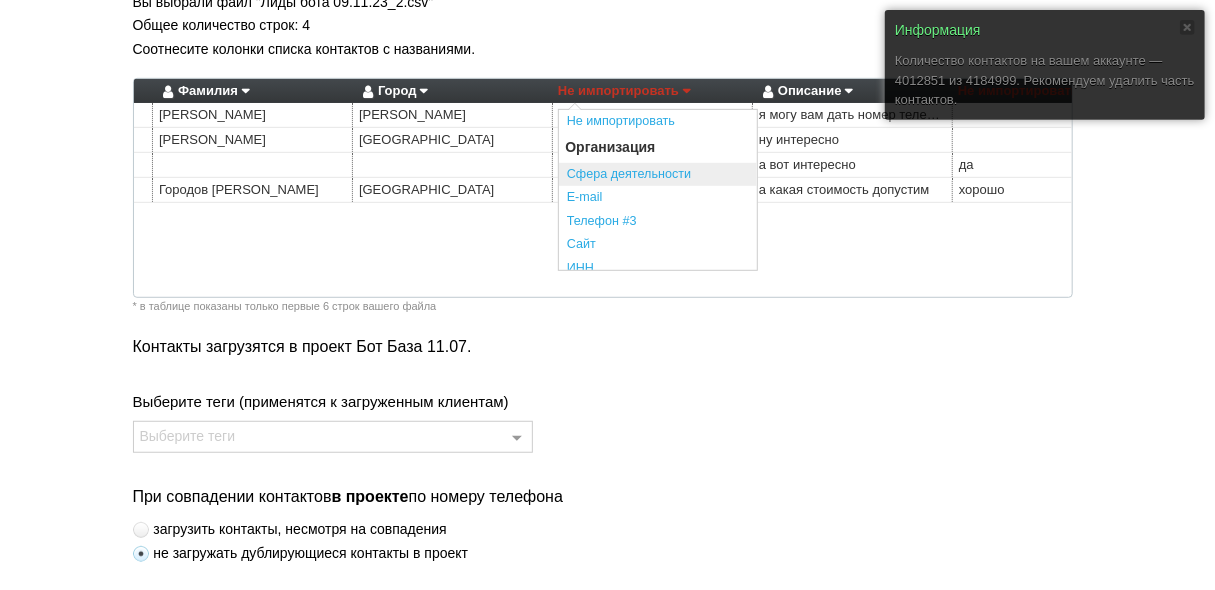 click on "Сфера деятельности" at bounding box center (658, 175) 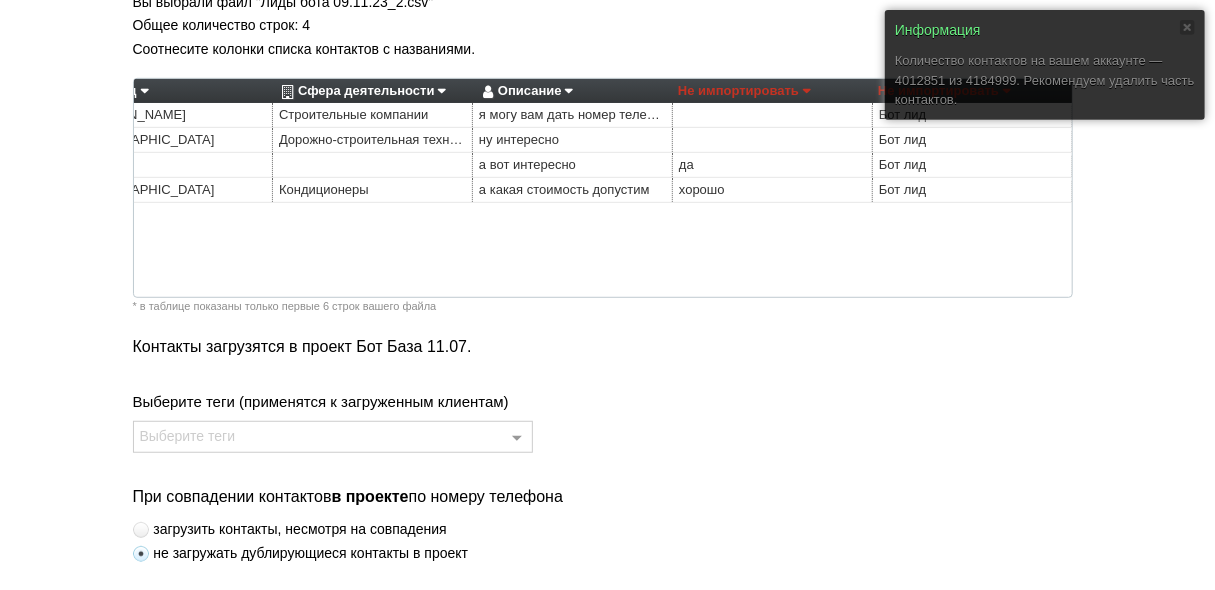 scroll, scrollTop: 0, scrollLeft: 1061, axis: horizontal 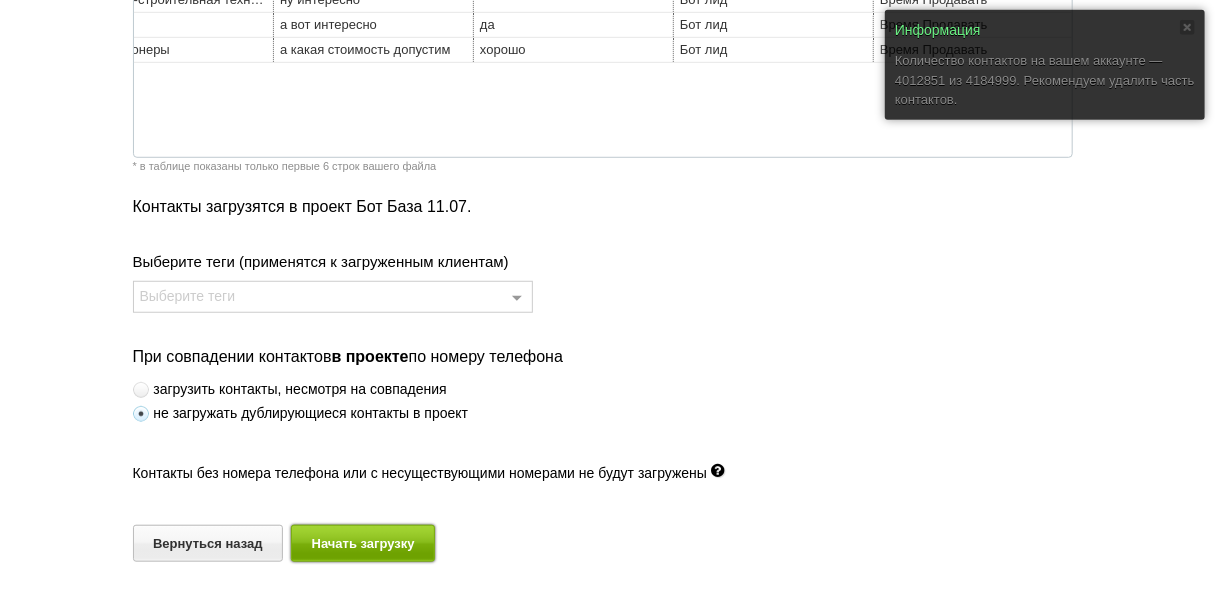 click on "Начать загрузку" at bounding box center (363, 543) 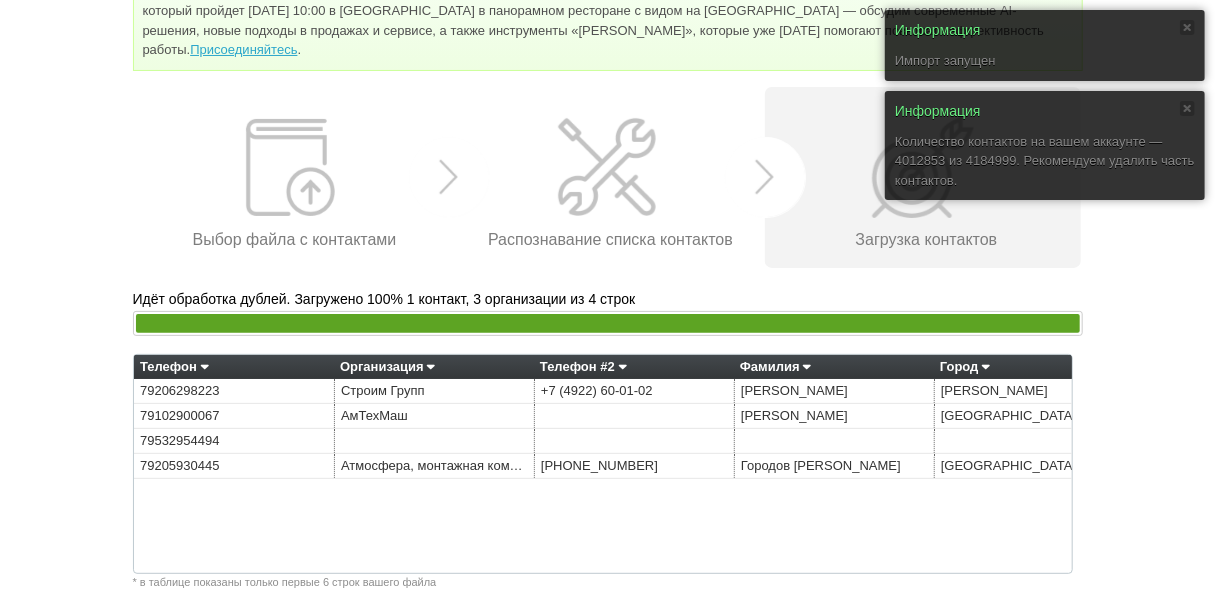 scroll, scrollTop: 221, scrollLeft: 0, axis: vertical 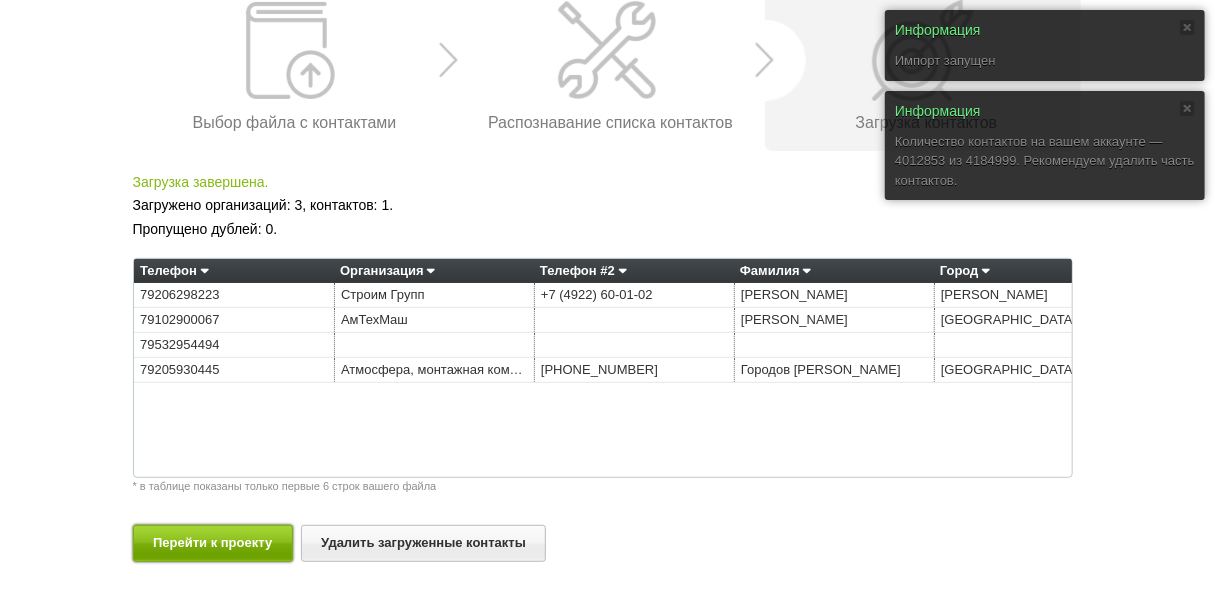 click on "Перейти к проекту" at bounding box center [213, 543] 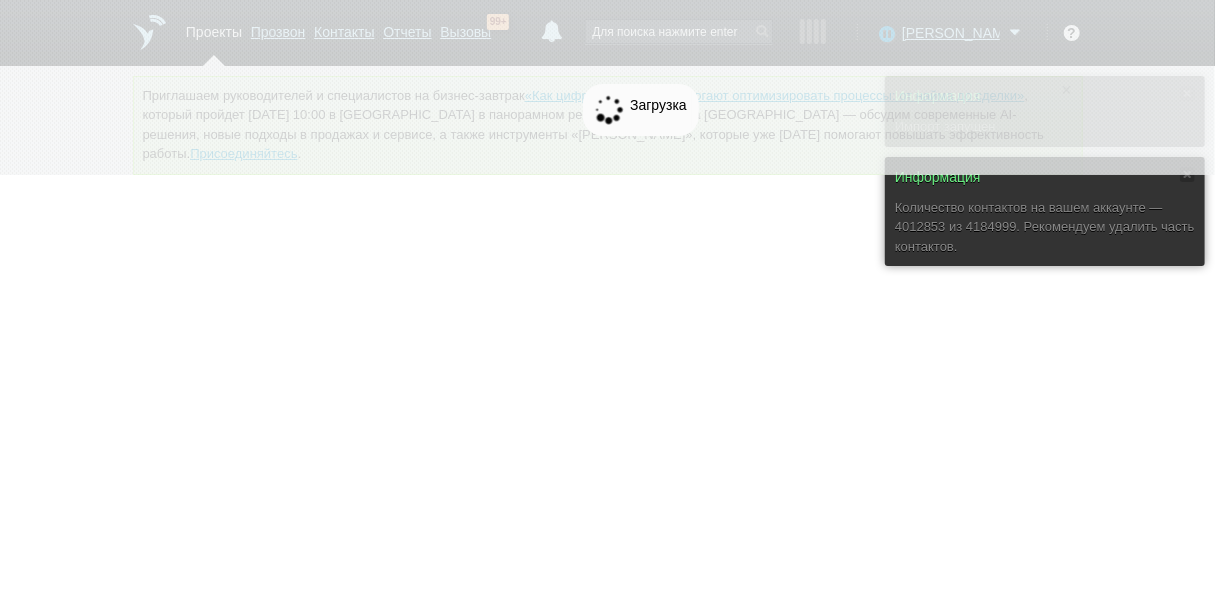 scroll, scrollTop: 0, scrollLeft: 0, axis: both 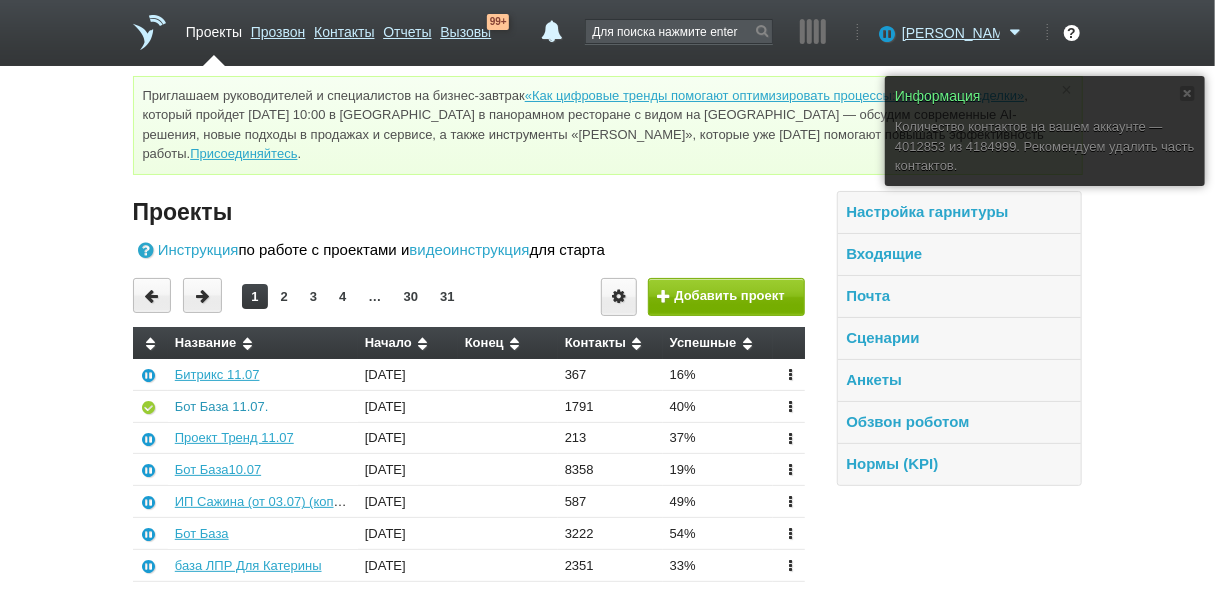 click on "Бот База 11.07." at bounding box center [222, 406] 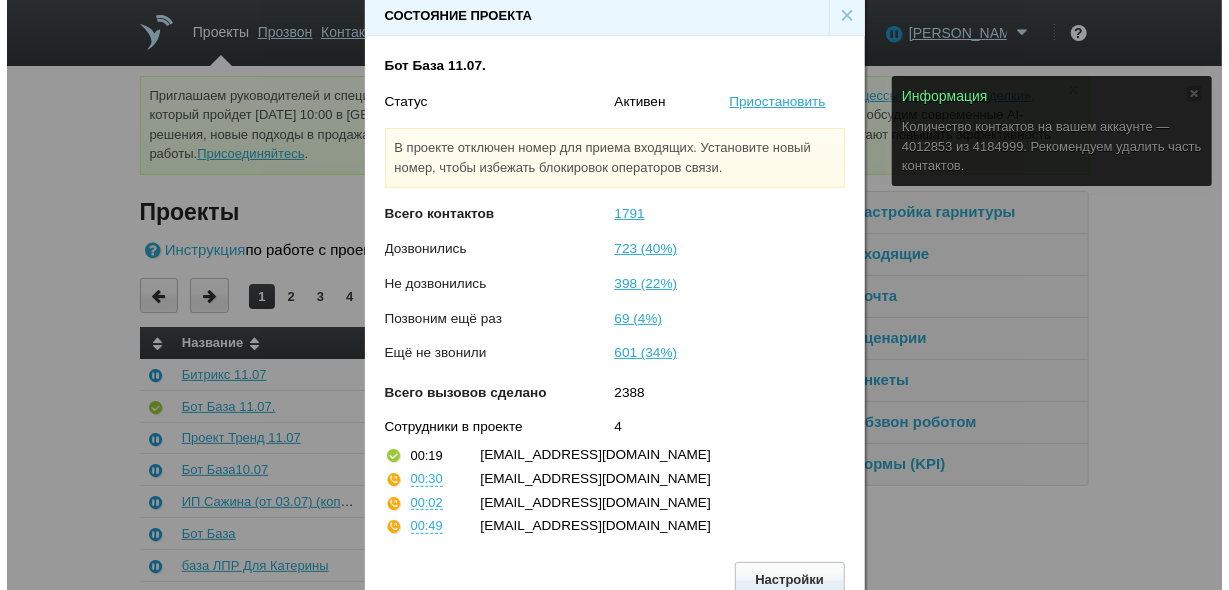 scroll, scrollTop: 30, scrollLeft: 0, axis: vertical 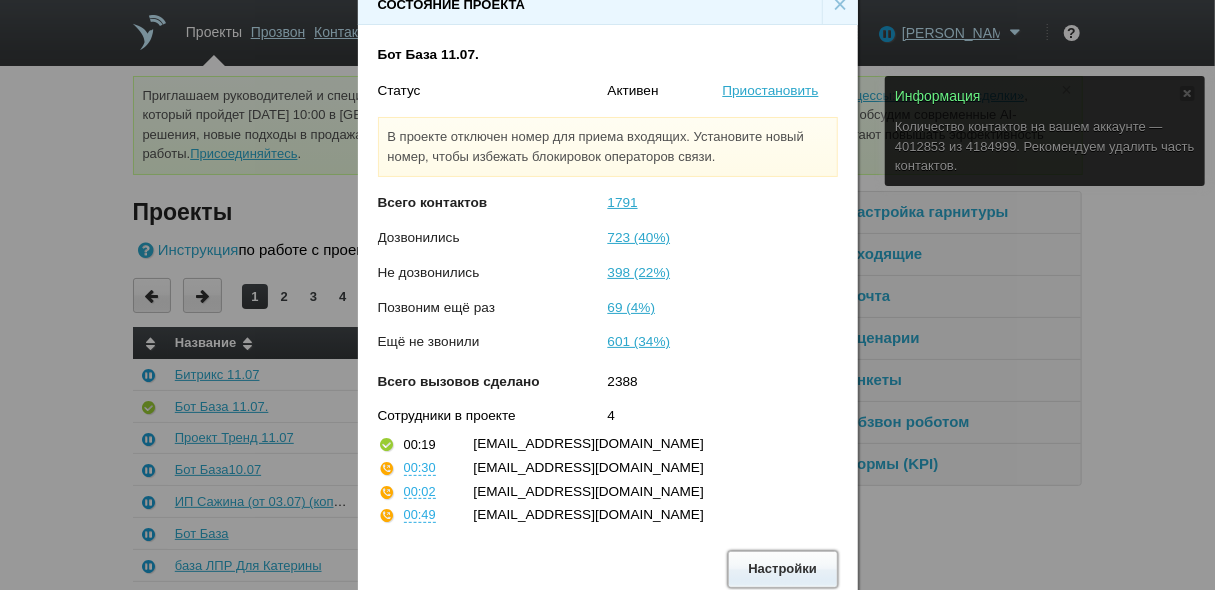 click on "Настройки" at bounding box center [783, 569] 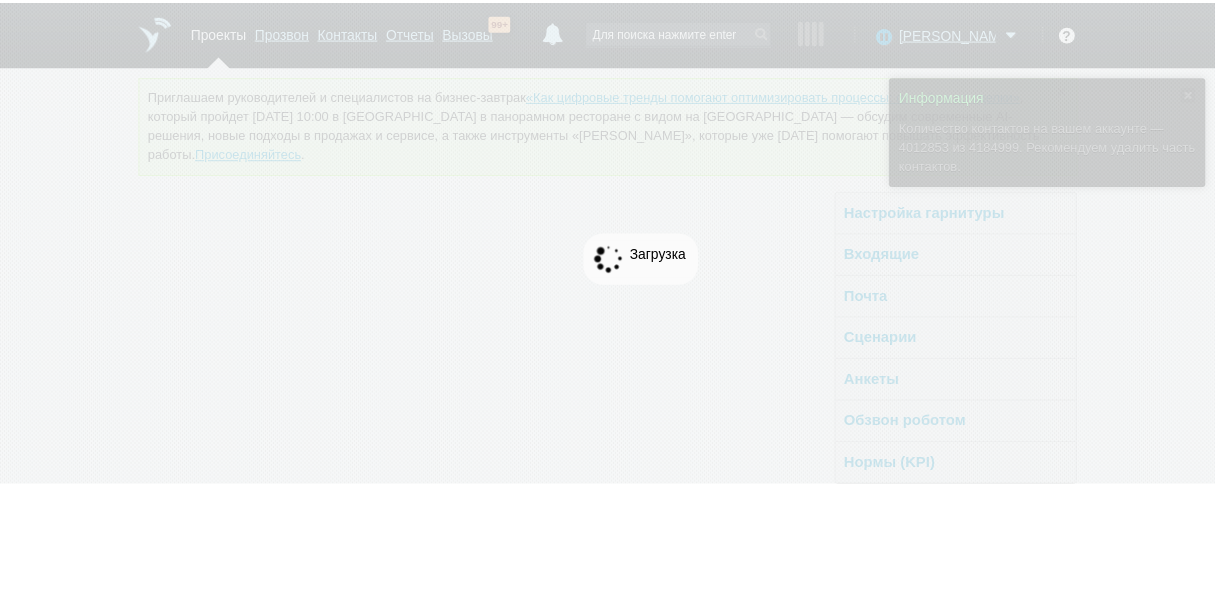 scroll, scrollTop: 0, scrollLeft: 0, axis: both 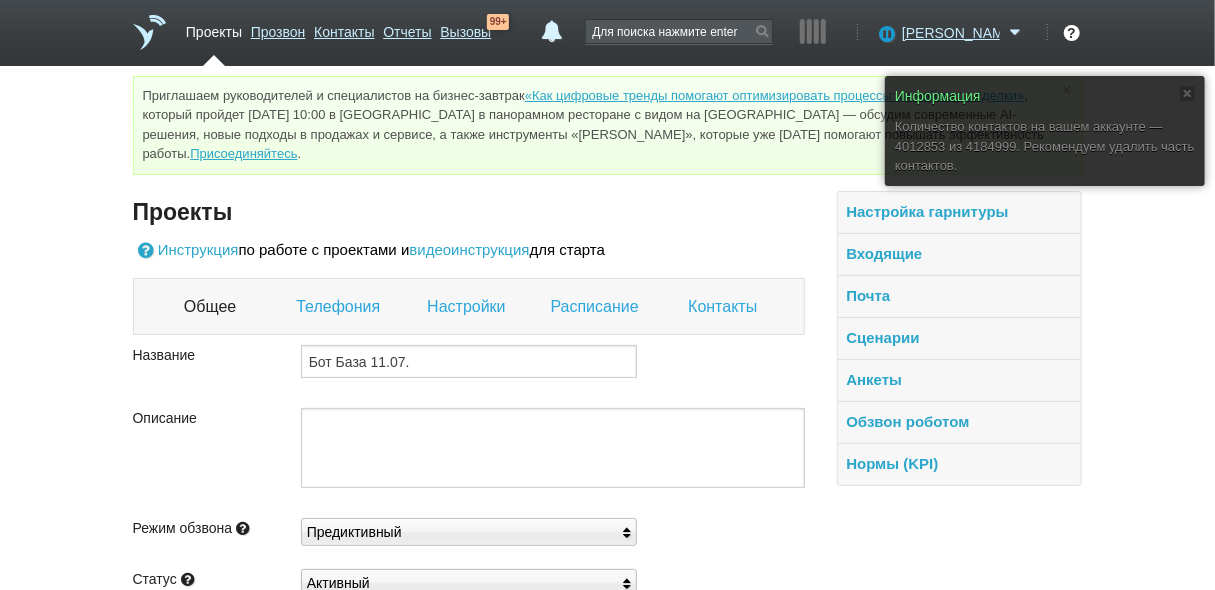 click on "Контакты" at bounding box center (725, 307) 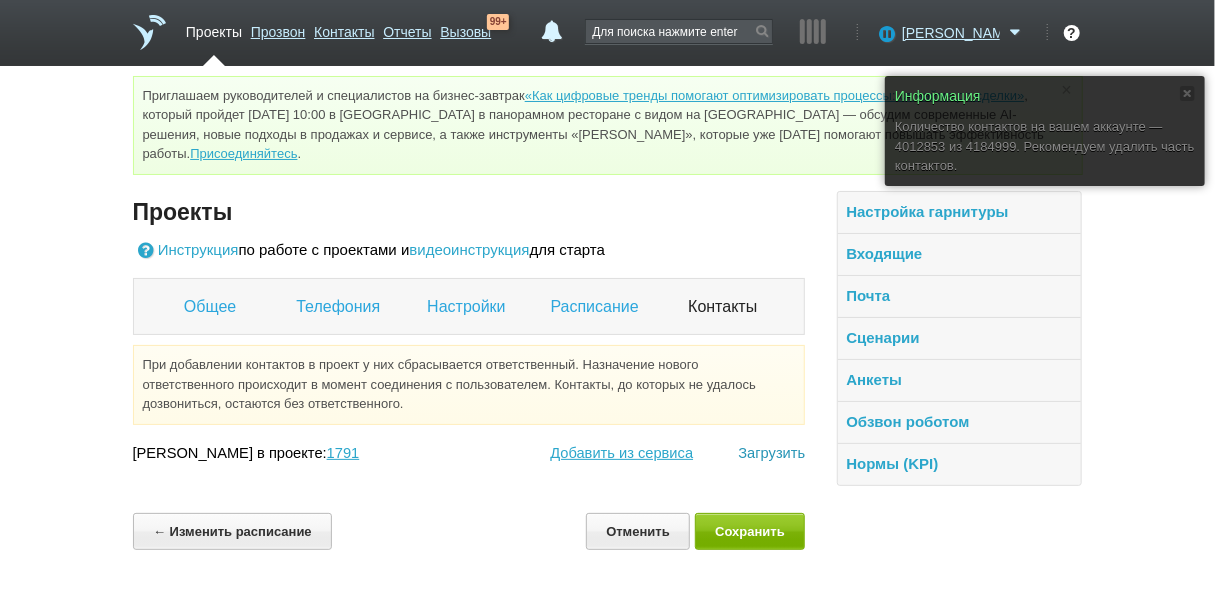 click on "Загрузить" at bounding box center (771, 453) 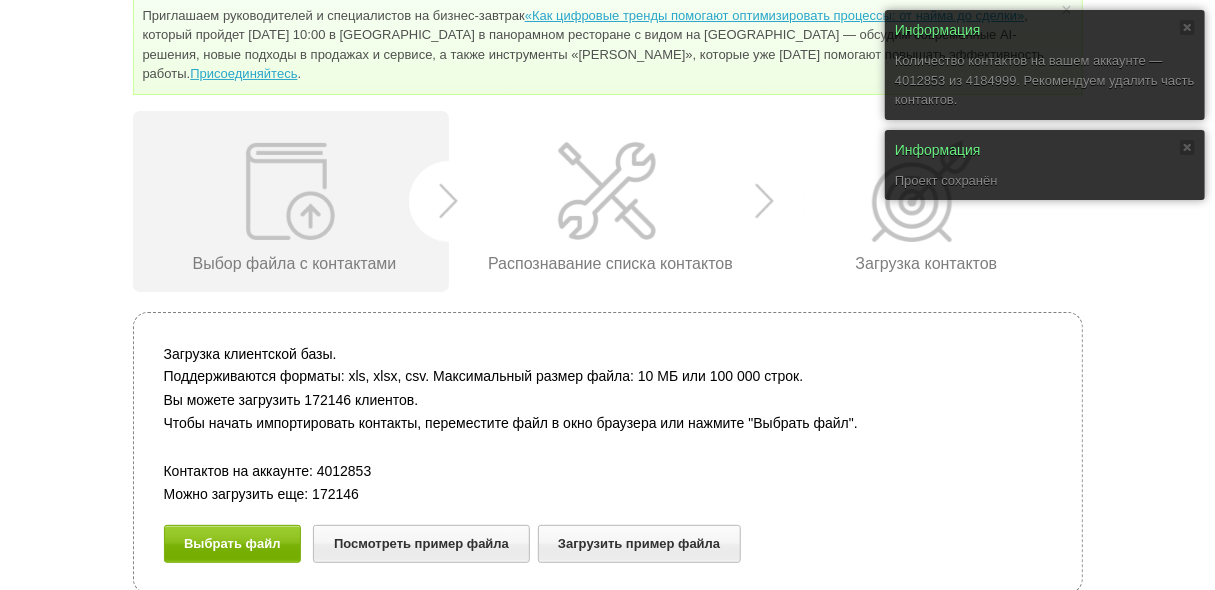 scroll, scrollTop: 81, scrollLeft: 0, axis: vertical 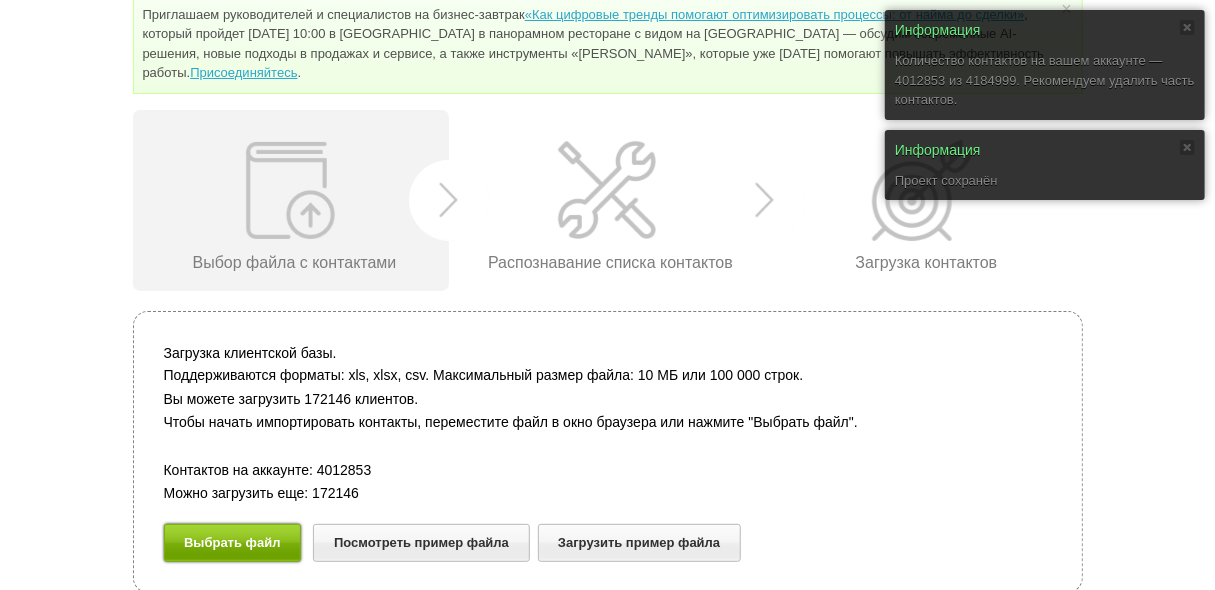 click on "Выбрать файл" at bounding box center [233, 542] 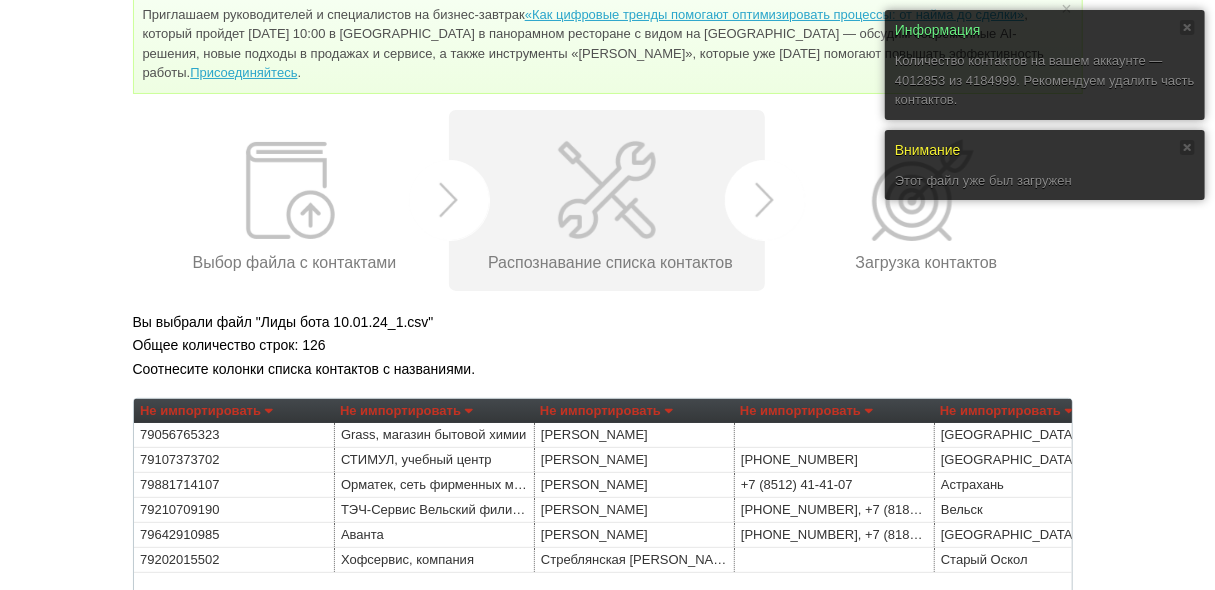 click on "Не импортировать" at bounding box center [206, 411] 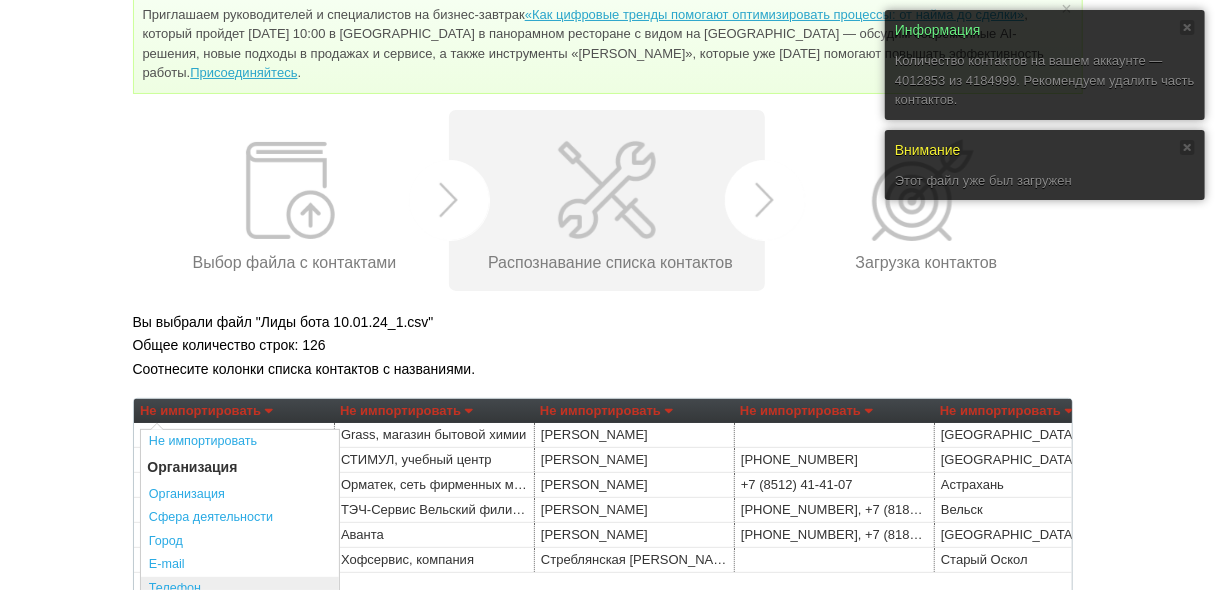 click on "Телефон" at bounding box center [240, 589] 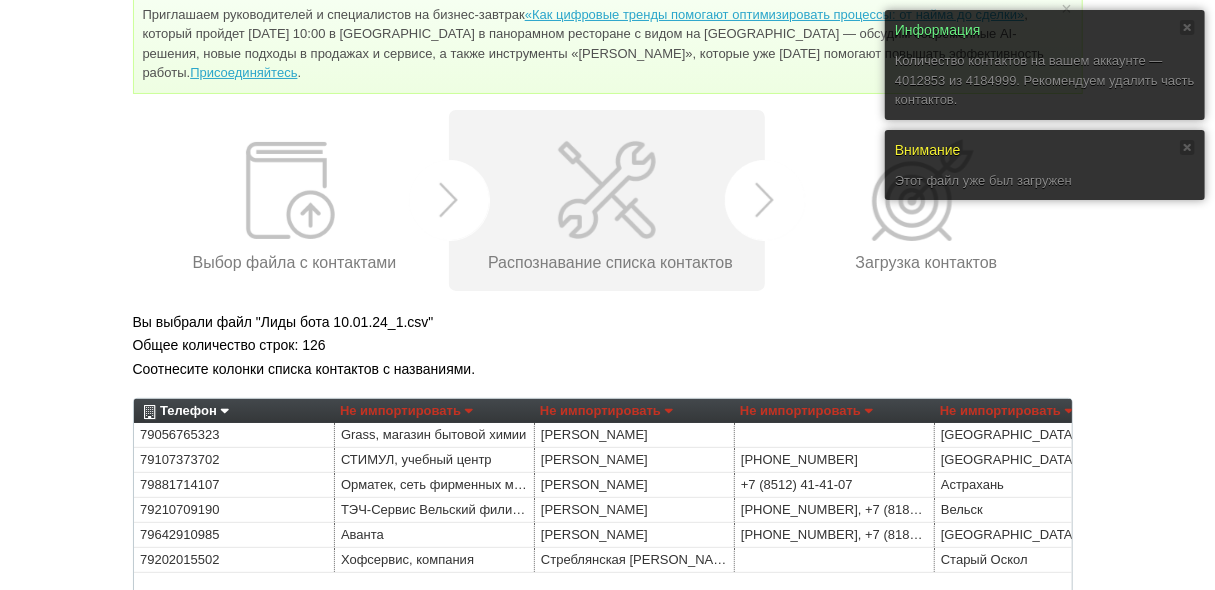 click on "Не импортировать" at bounding box center [406, 411] 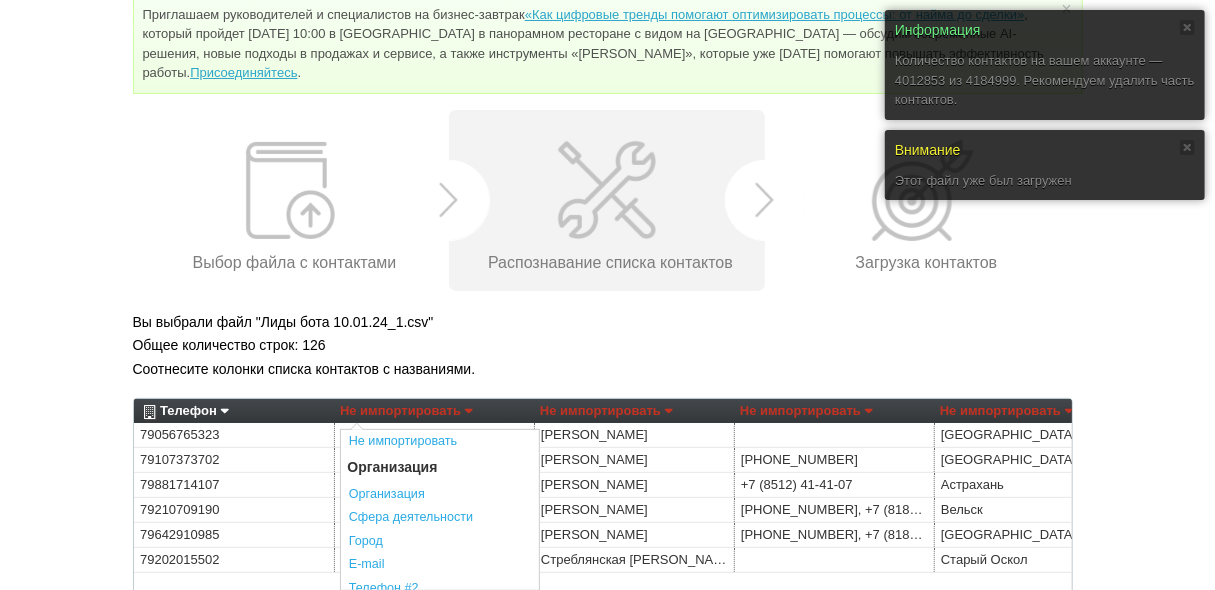 click on "Соотнесите колонки списка контактов с названиями." at bounding box center [608, 369] 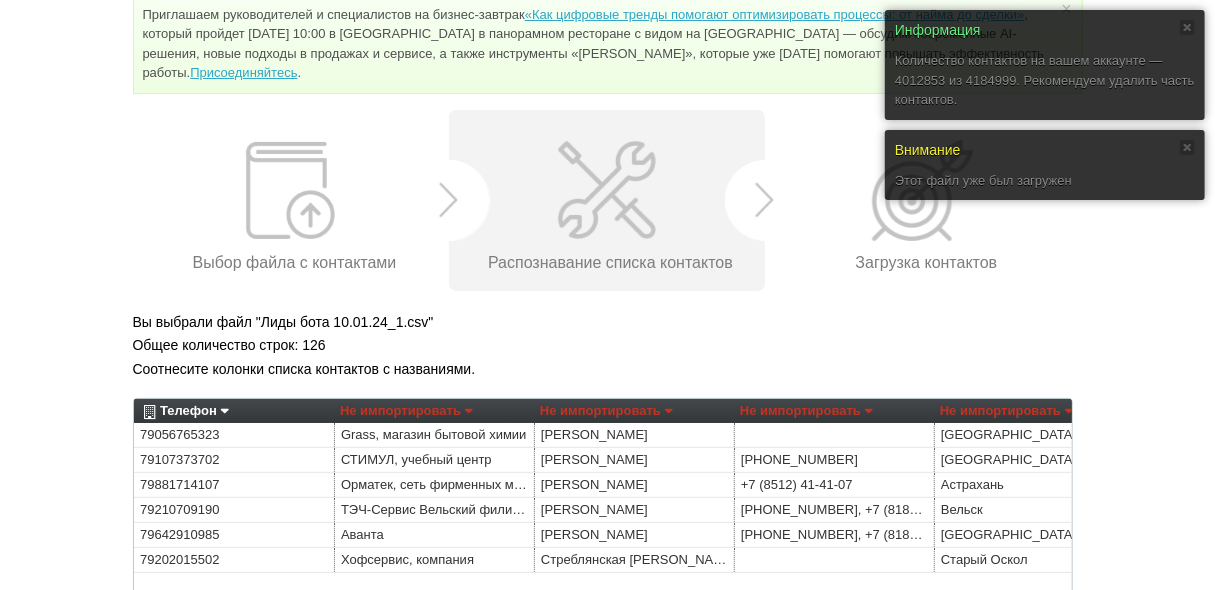 click on "Не импортировать" at bounding box center [406, 411] 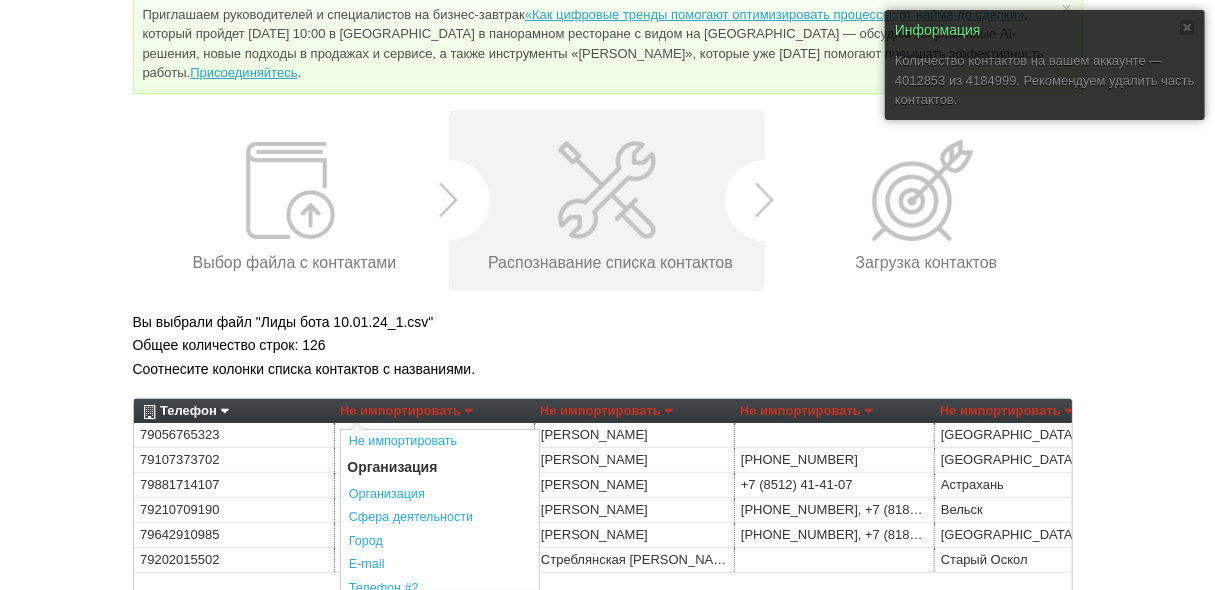click on "Вы выбрали файл "Лиды бота 10.01.24_1.csv"" at bounding box center (608, 322) 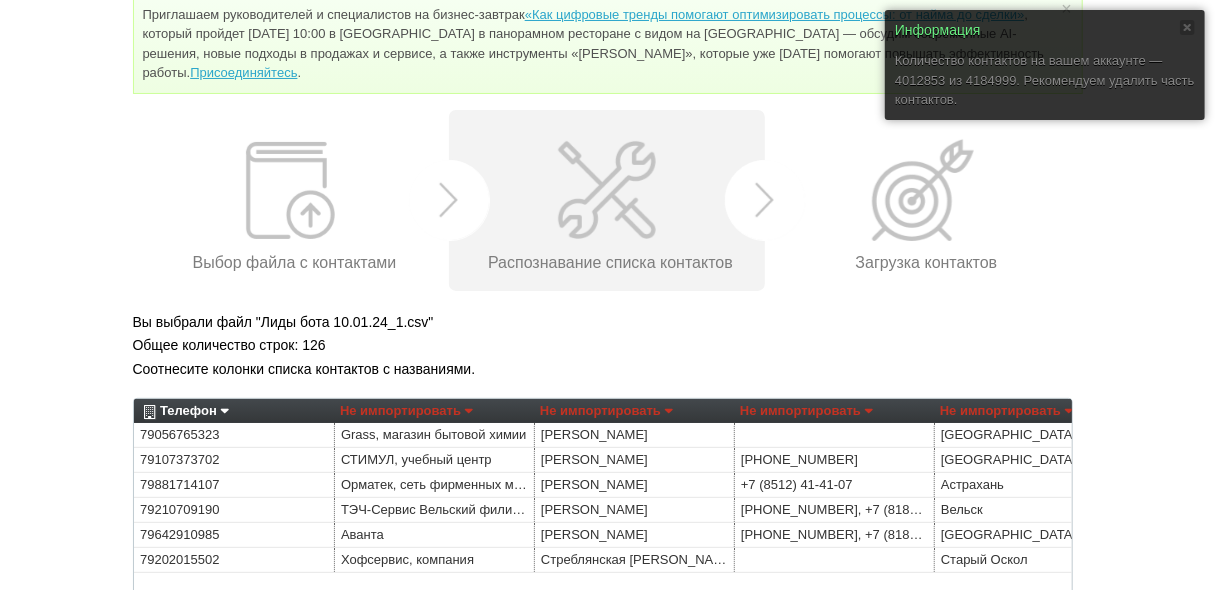 click on "Не импортировать" at bounding box center [406, 411] 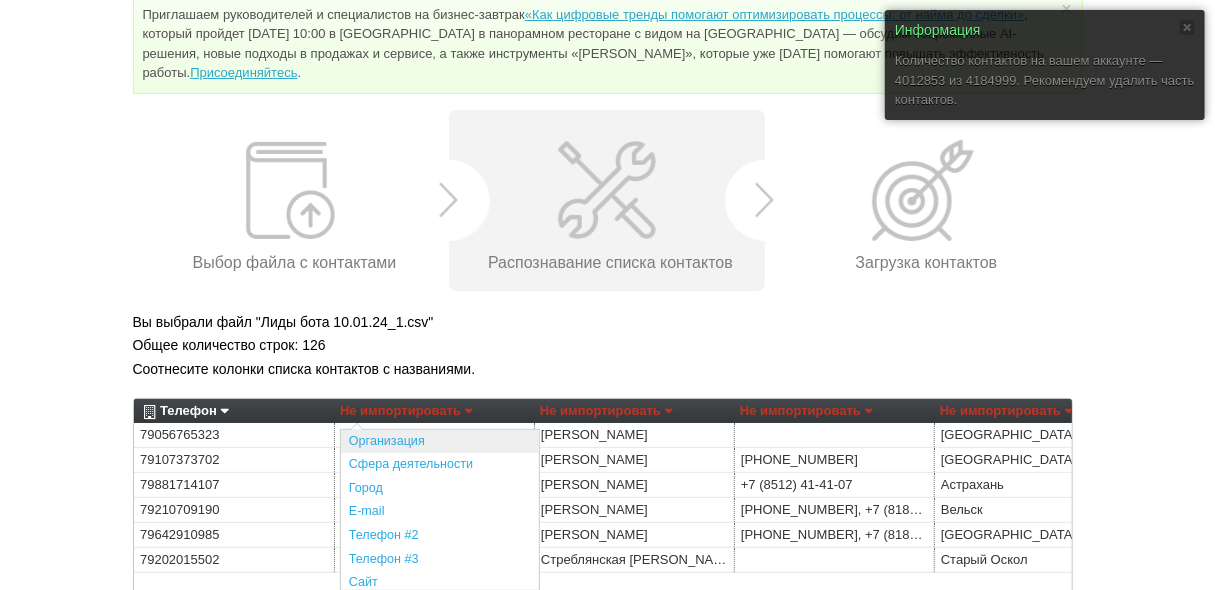 scroll, scrollTop: 80, scrollLeft: 0, axis: vertical 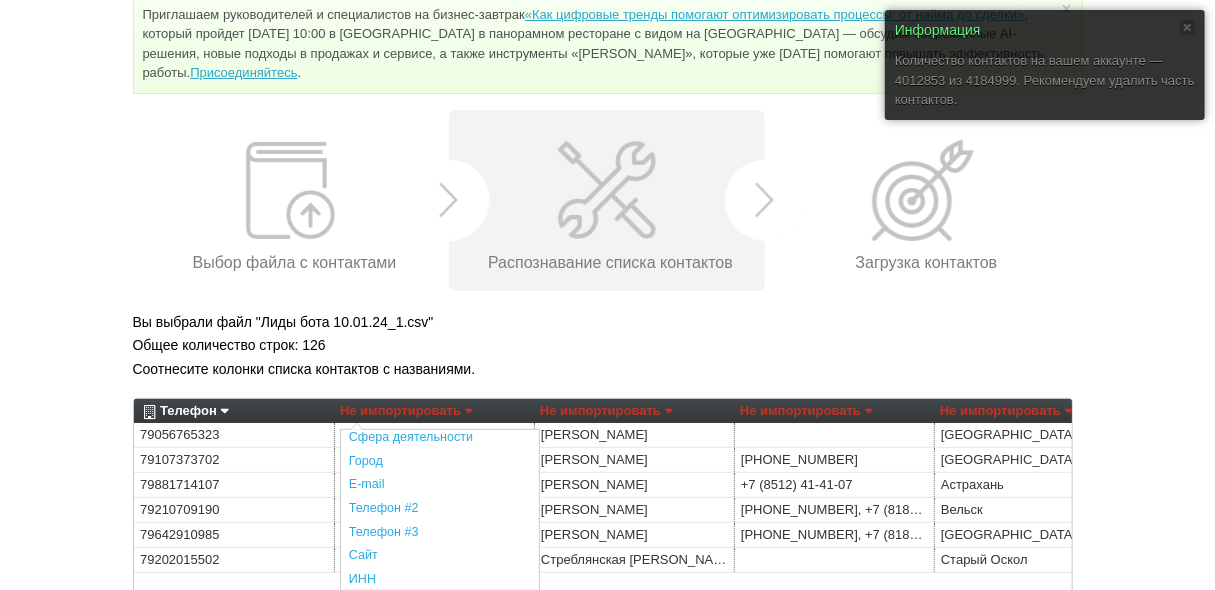 click on "Общее количество строк: 126" at bounding box center [608, 345] 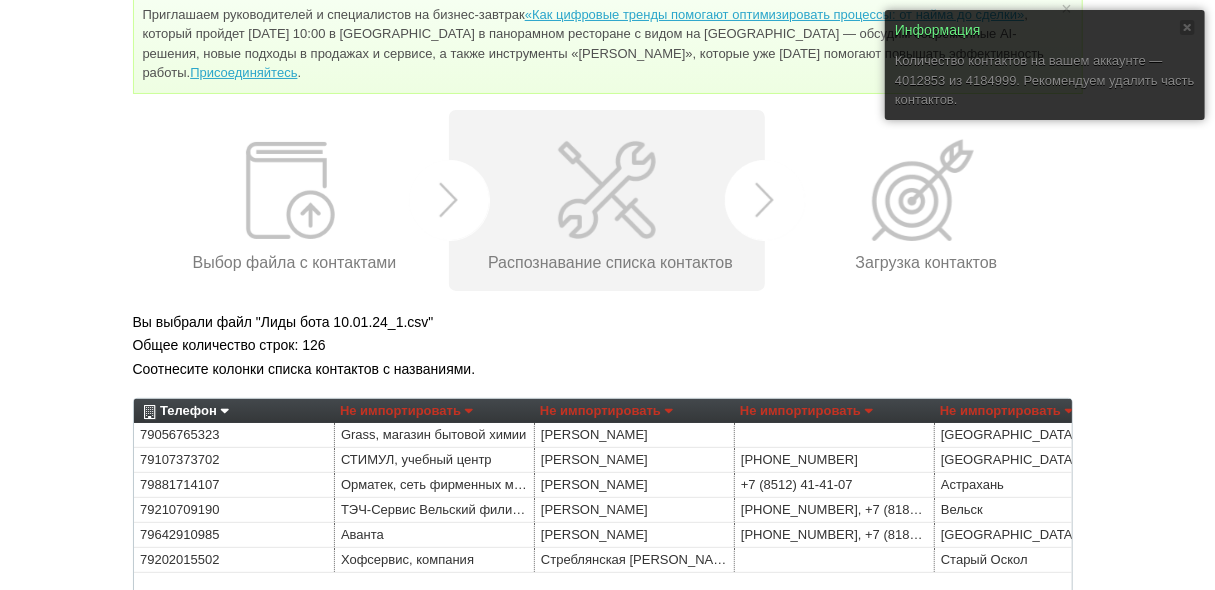 click on "Не импортировать" at bounding box center [406, 411] 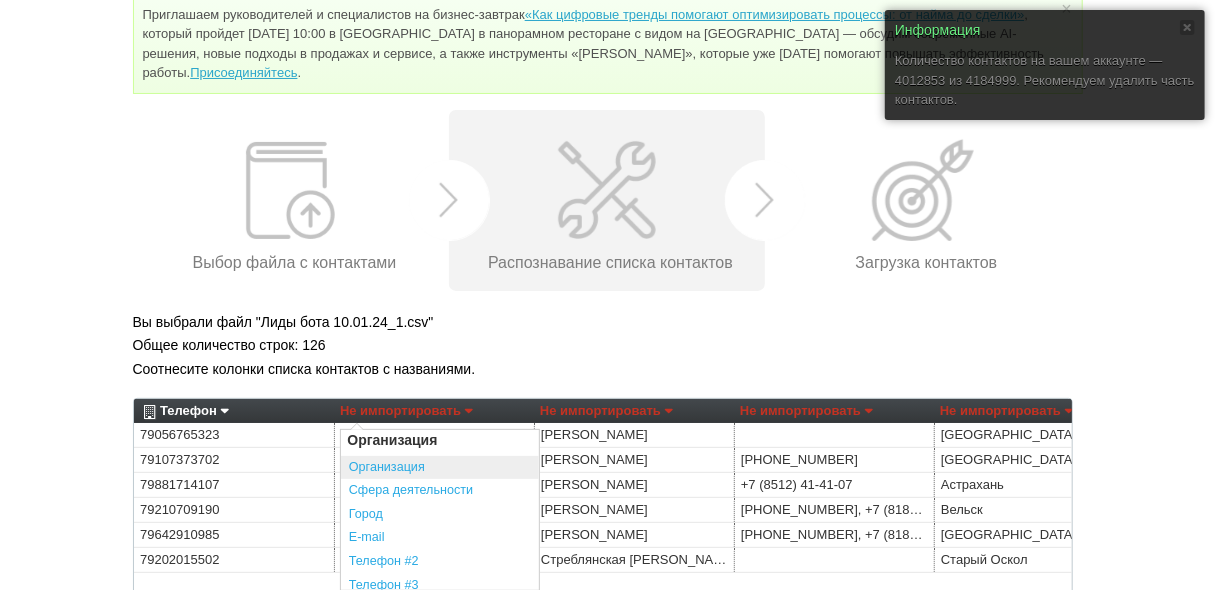 scroll, scrollTop: 0, scrollLeft: 0, axis: both 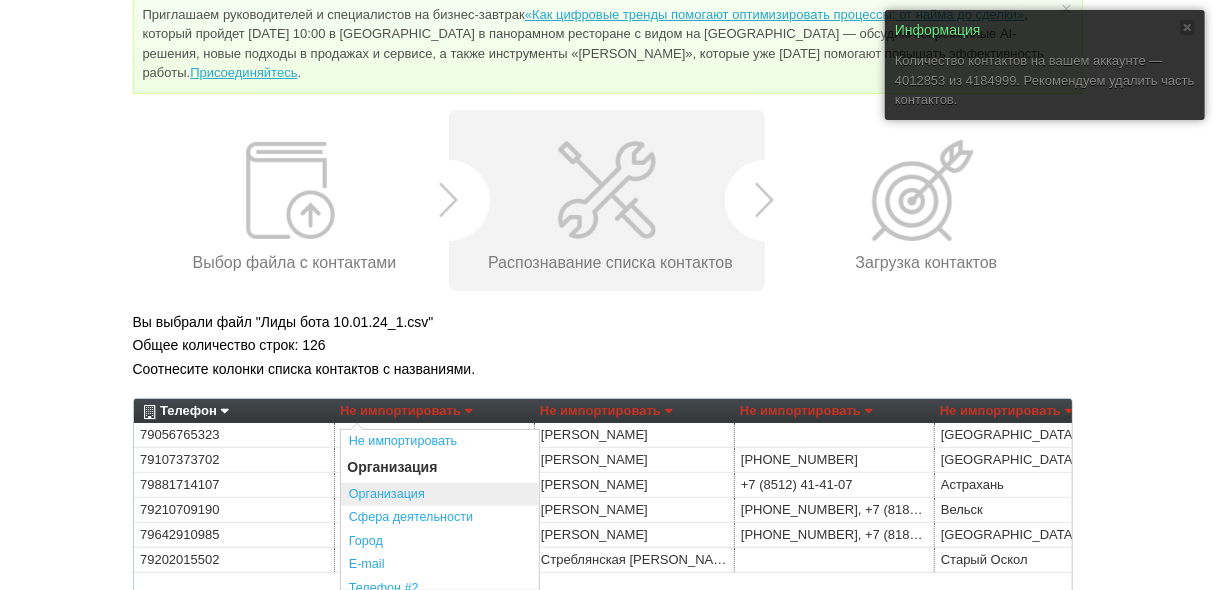 click on "Организация" at bounding box center [440, 495] 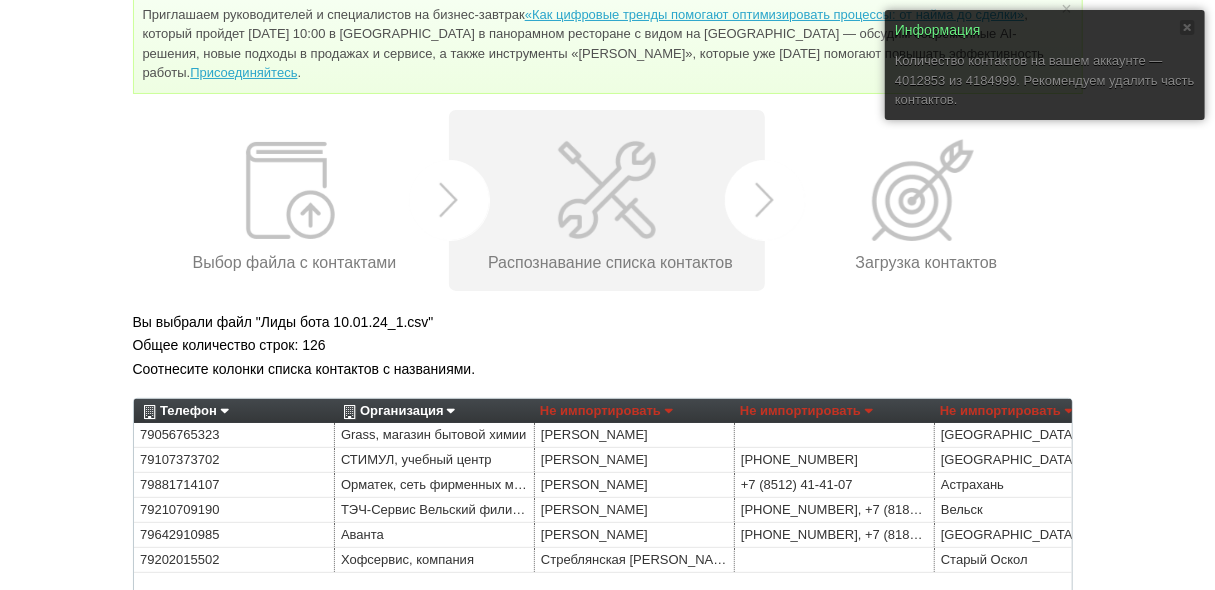 click on "Не импортировать" at bounding box center (606, 411) 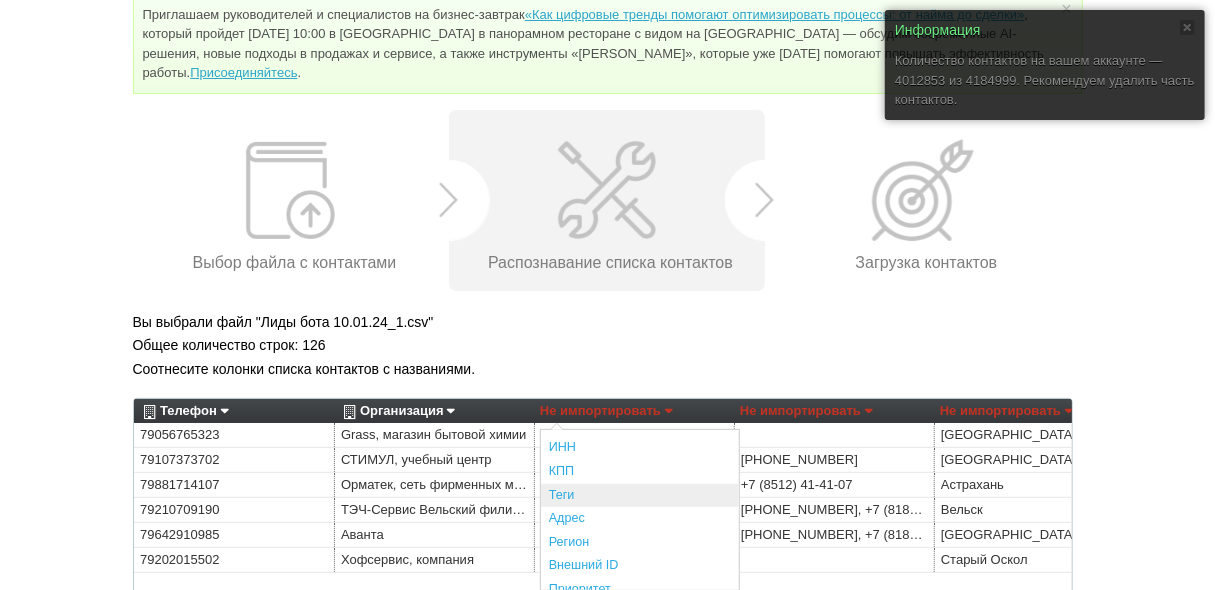 scroll, scrollTop: 320, scrollLeft: 0, axis: vertical 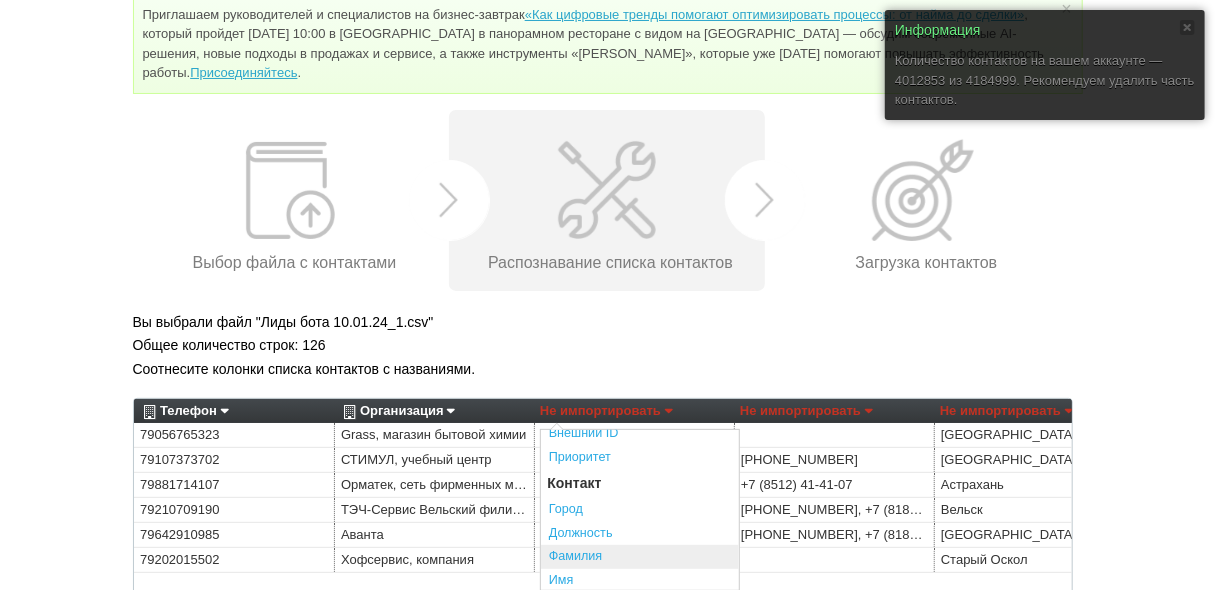 click on "Фамилия" at bounding box center (640, 557) 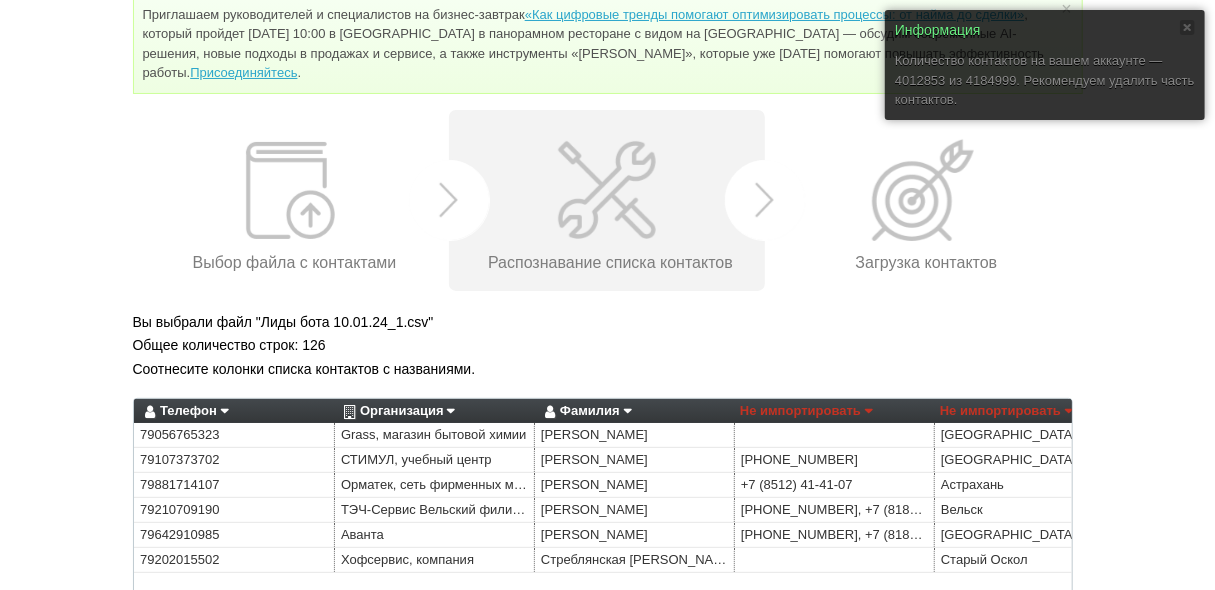 click on "Не импортировать" at bounding box center (806, 411) 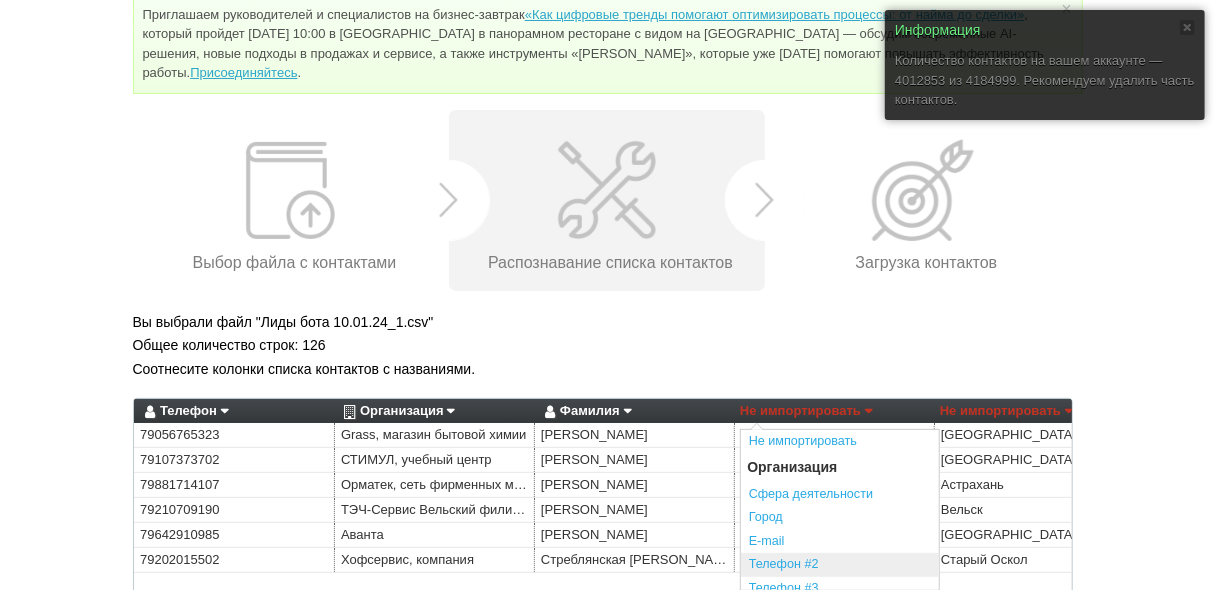 click on "Телефон #2" at bounding box center [840, 565] 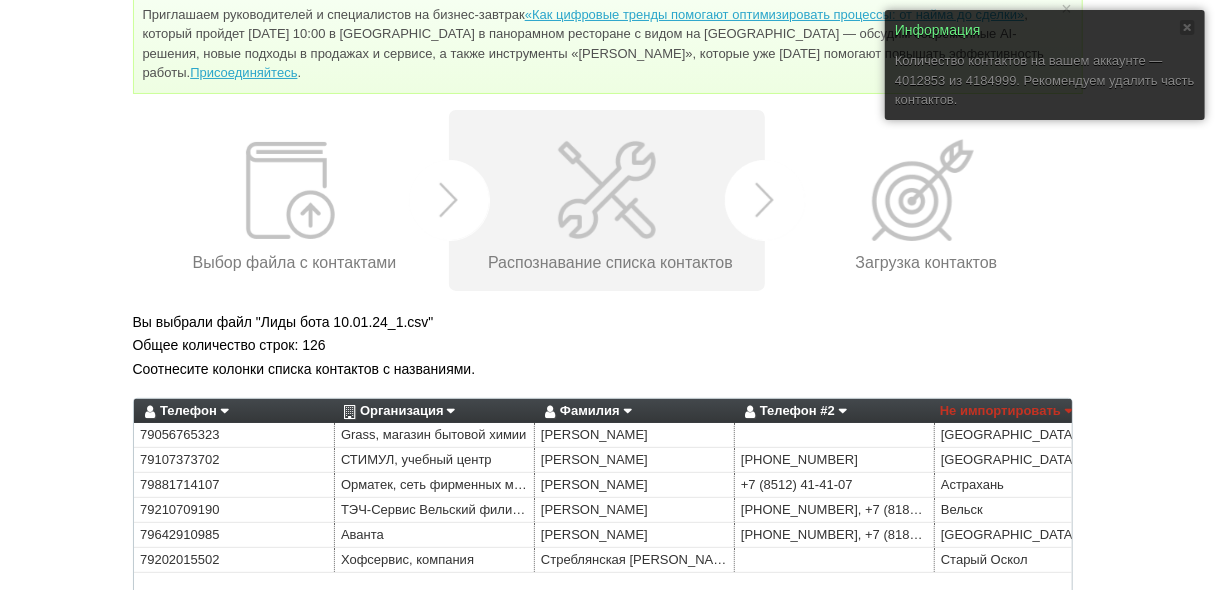 click on "Не импортировать" at bounding box center (1006, 411) 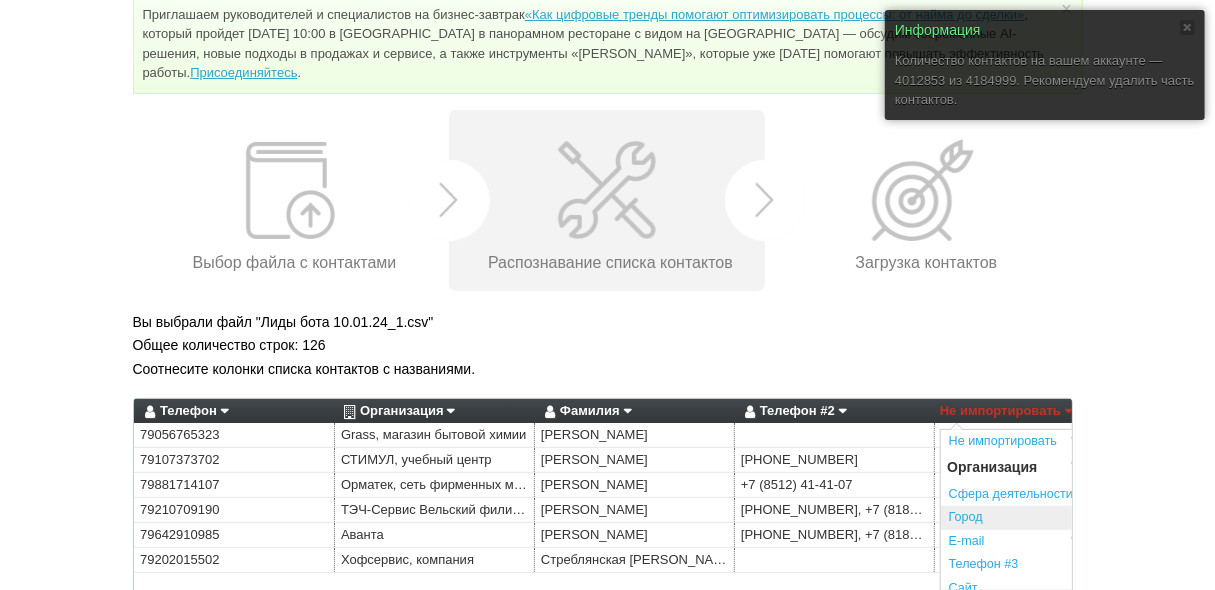 click on "Город" at bounding box center [1040, 518] 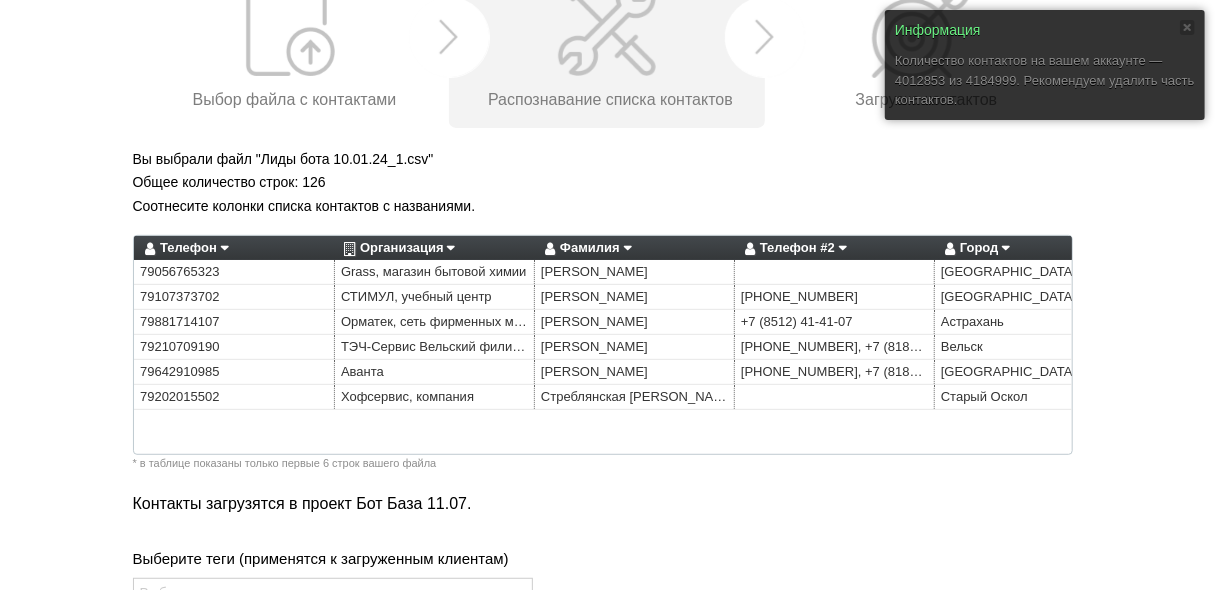 scroll, scrollTop: 321, scrollLeft: 0, axis: vertical 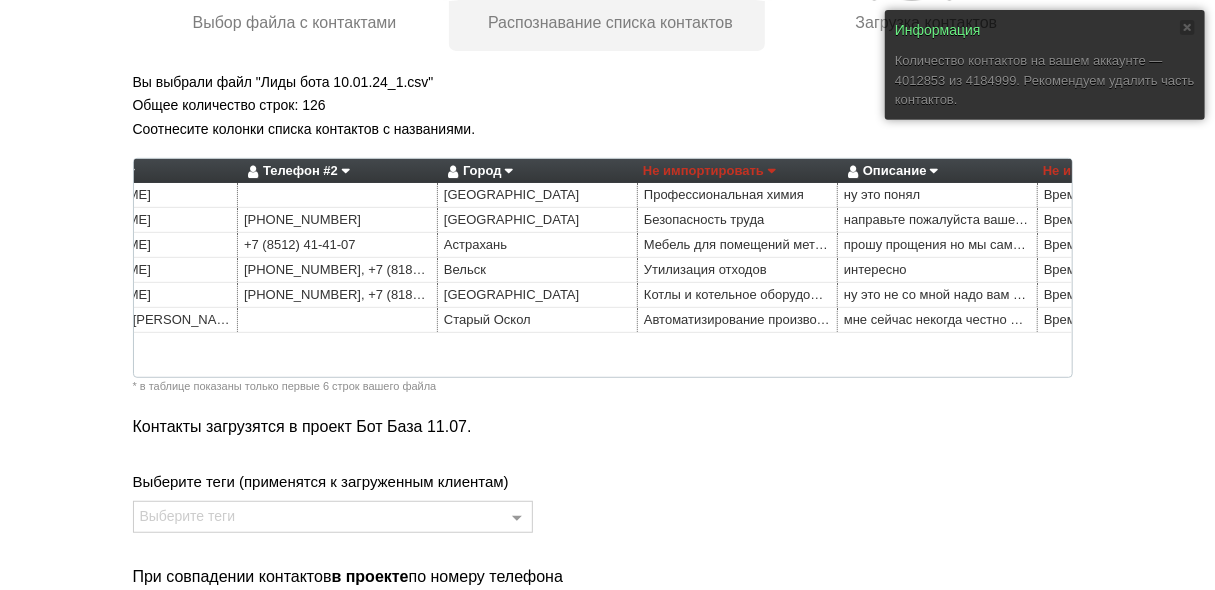click on "Не импортировать" at bounding box center [709, 171] 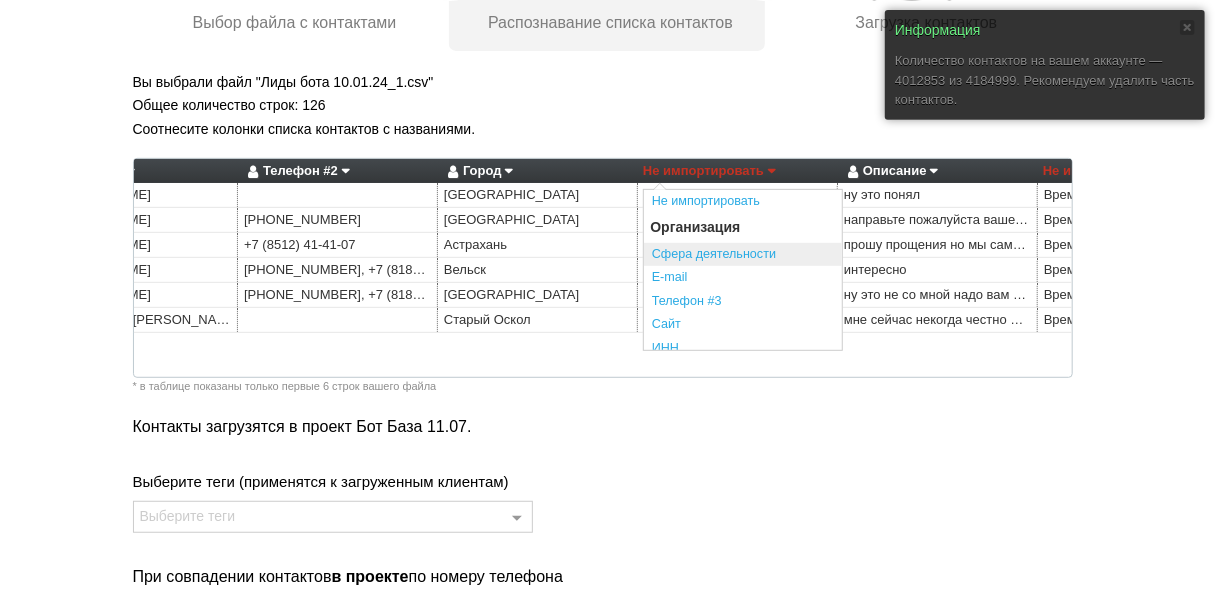 click on "Сфера деятельности" at bounding box center [743, 255] 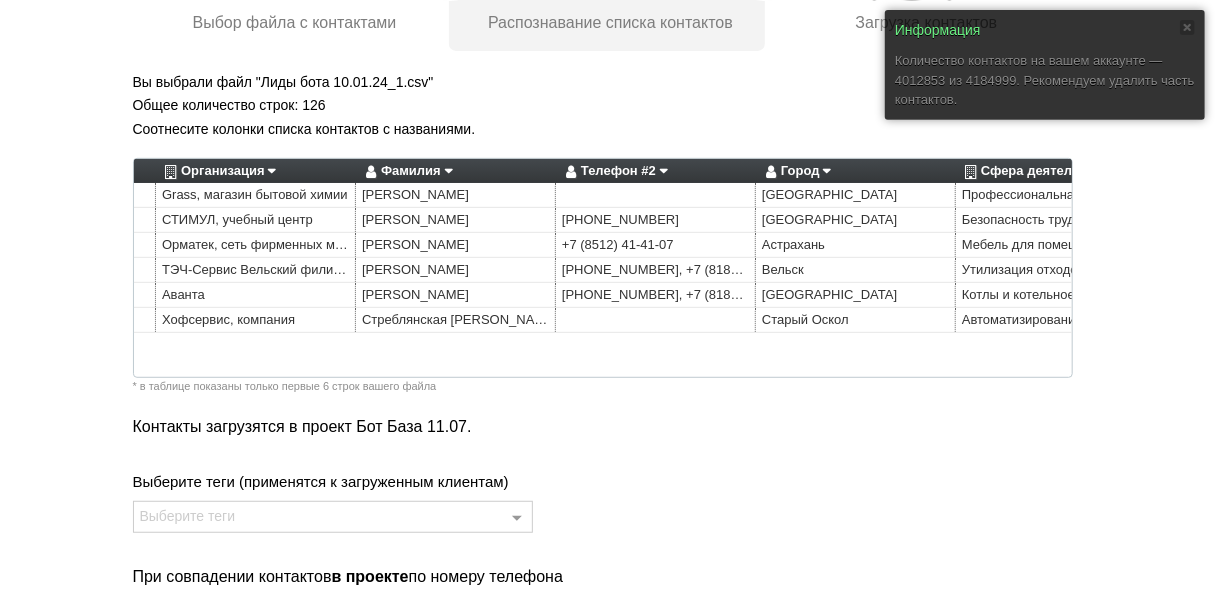 scroll, scrollTop: 0, scrollLeft: 0, axis: both 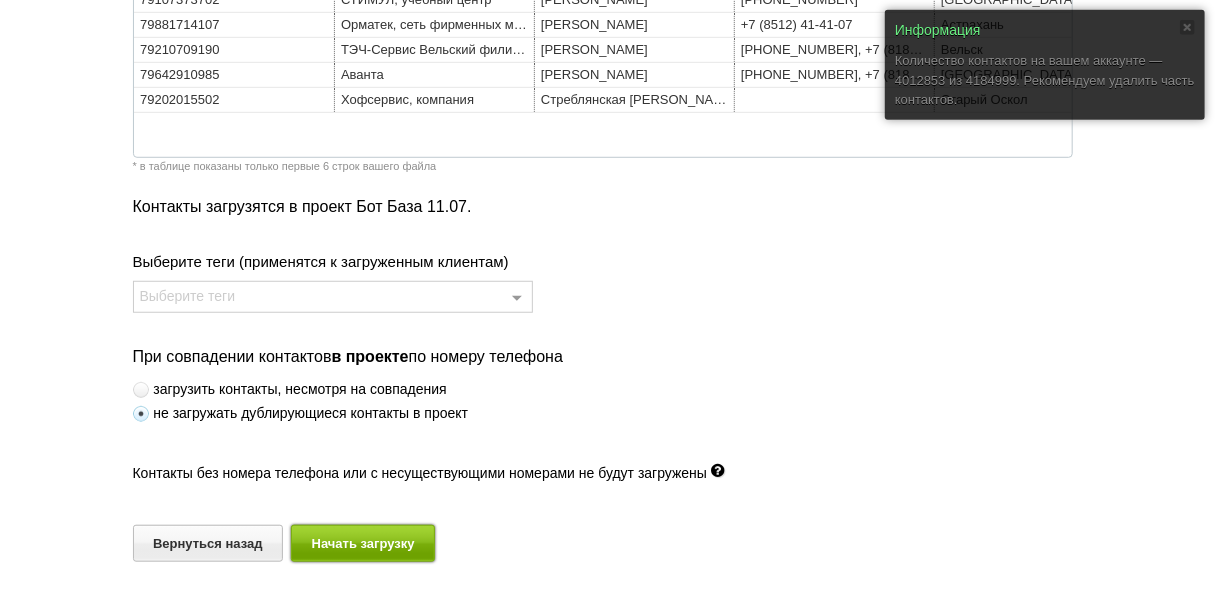 click on "Начать загрузку" at bounding box center (363, 543) 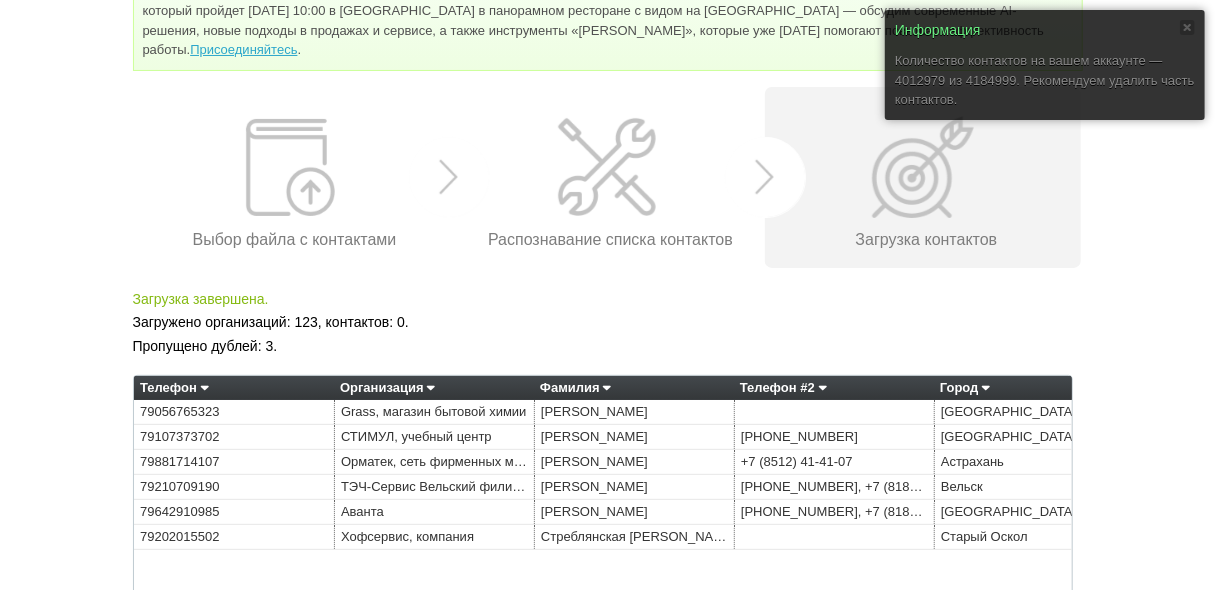 scroll, scrollTop: 221, scrollLeft: 0, axis: vertical 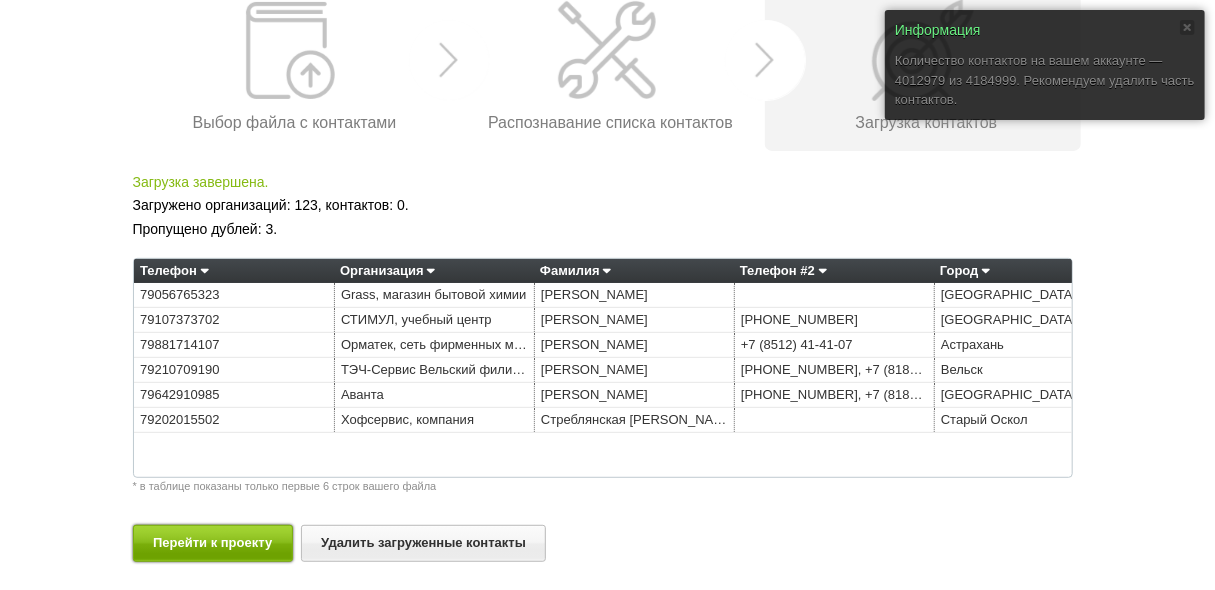 click on "Перейти к проекту" at bounding box center (213, 543) 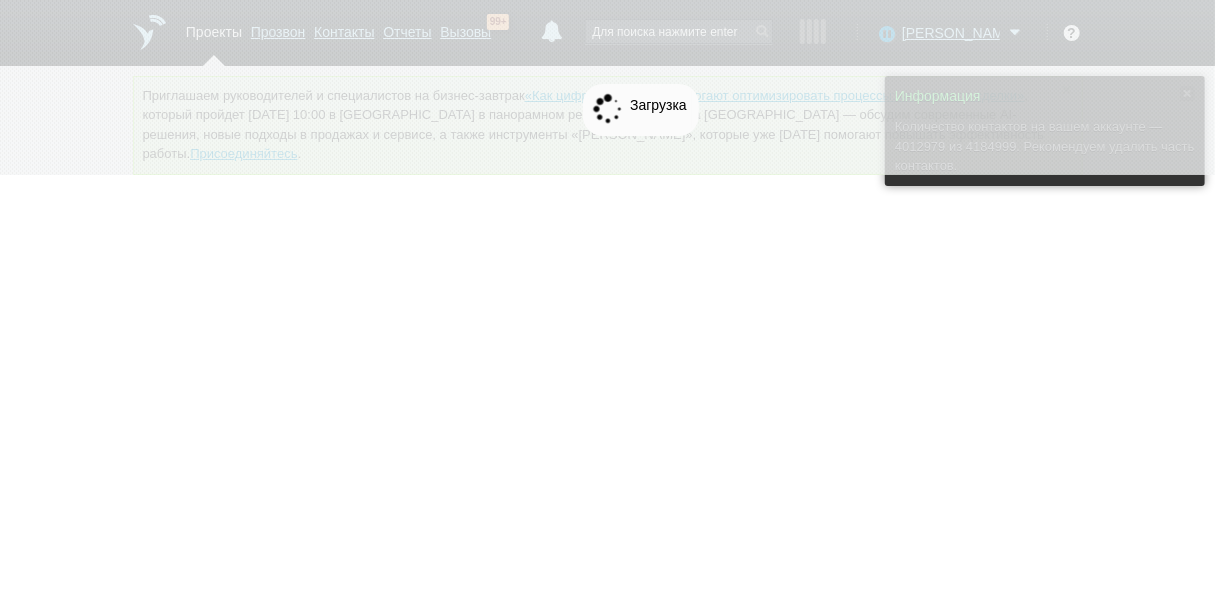 scroll, scrollTop: 0, scrollLeft: 0, axis: both 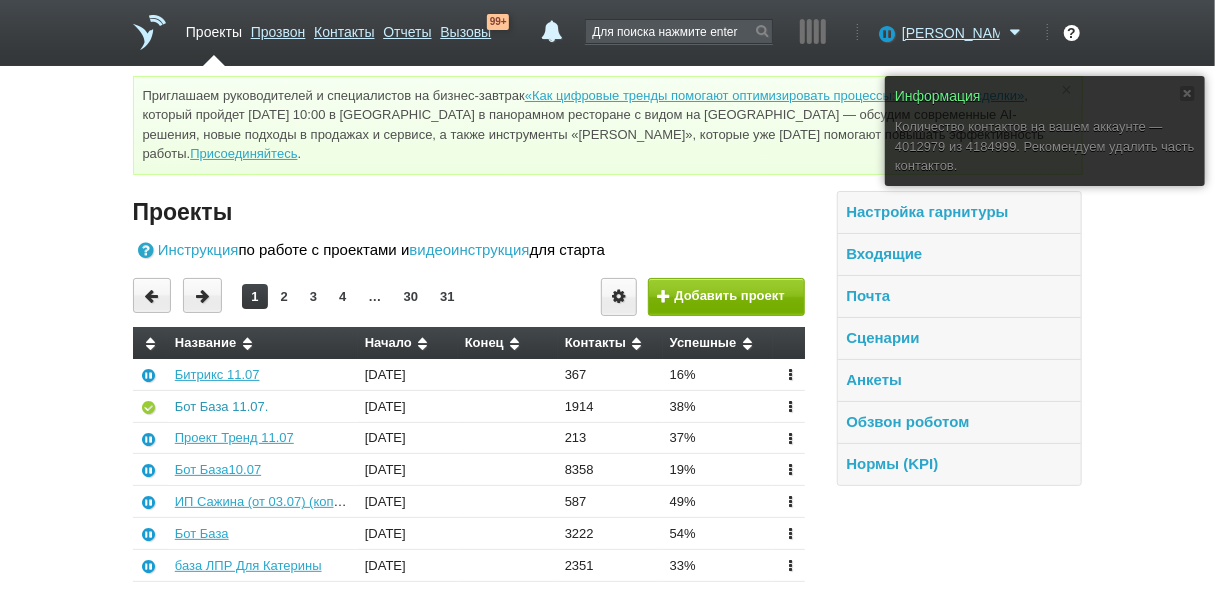click on "Бот База 11.07." at bounding box center [222, 406] 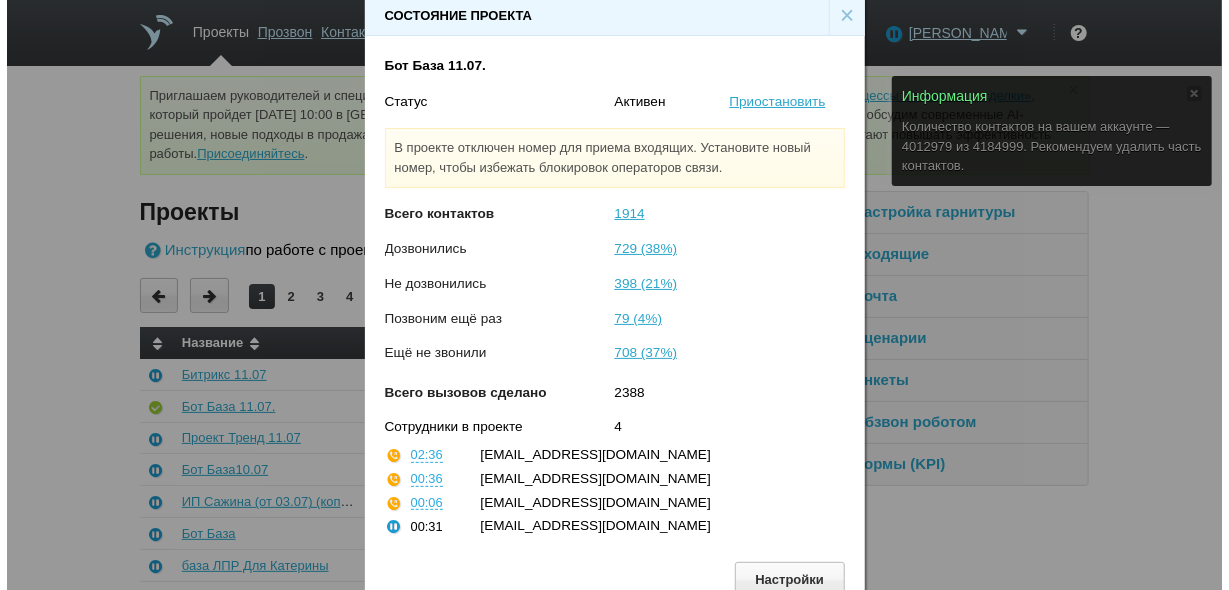 scroll, scrollTop: 30, scrollLeft: 0, axis: vertical 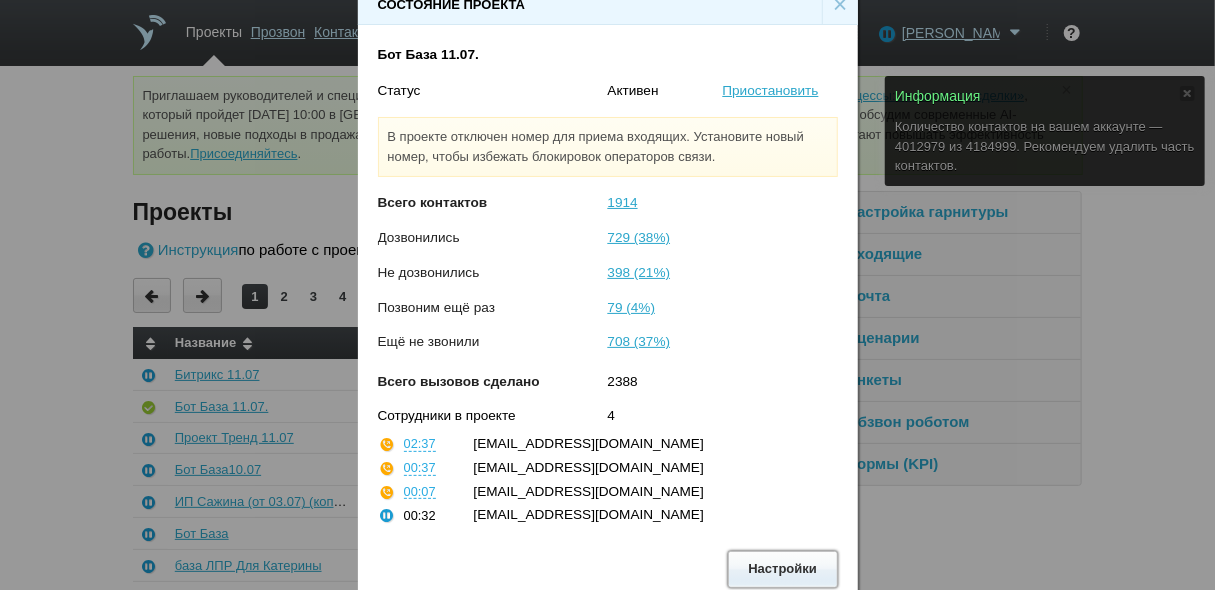 click on "Настройки" at bounding box center (783, 569) 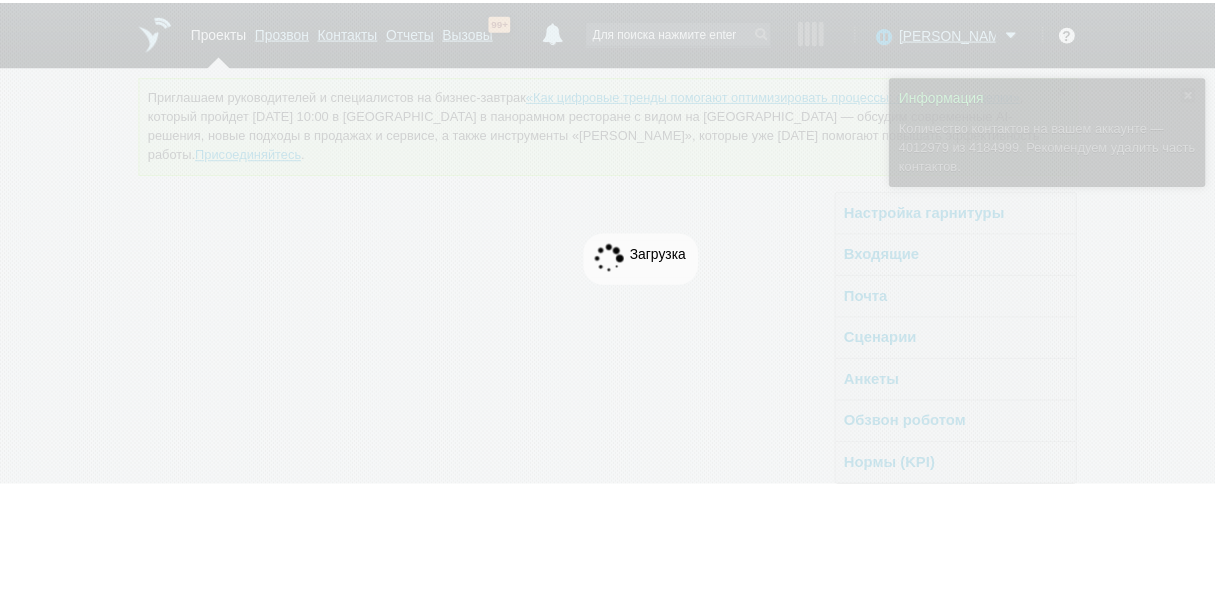 scroll, scrollTop: 0, scrollLeft: 0, axis: both 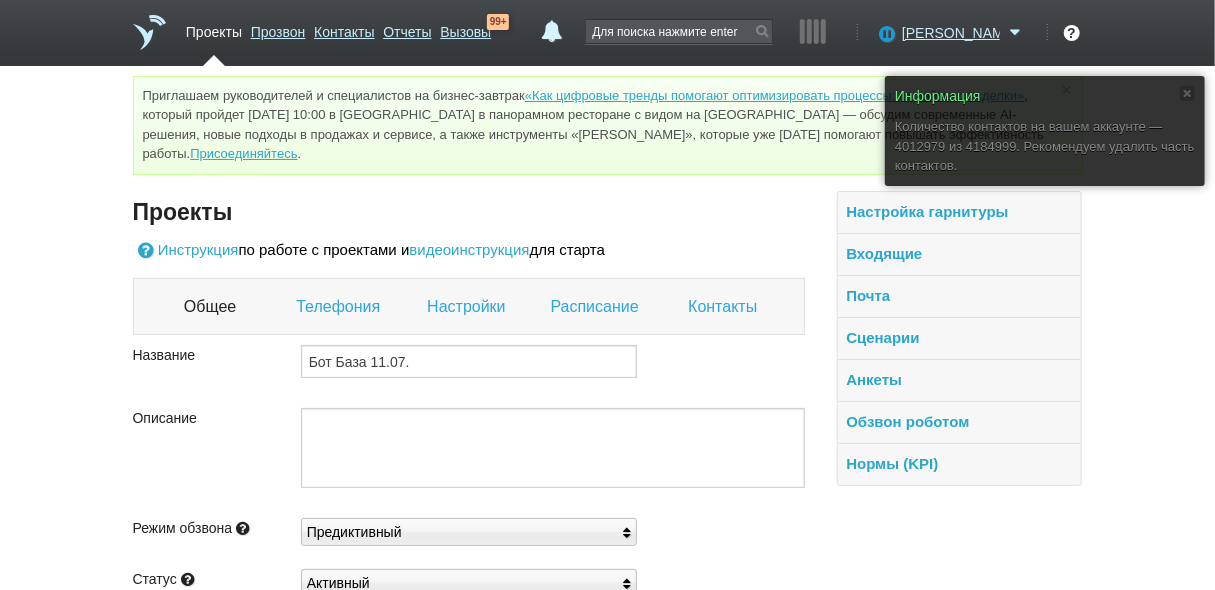 click on "Контакты" at bounding box center (725, 307) 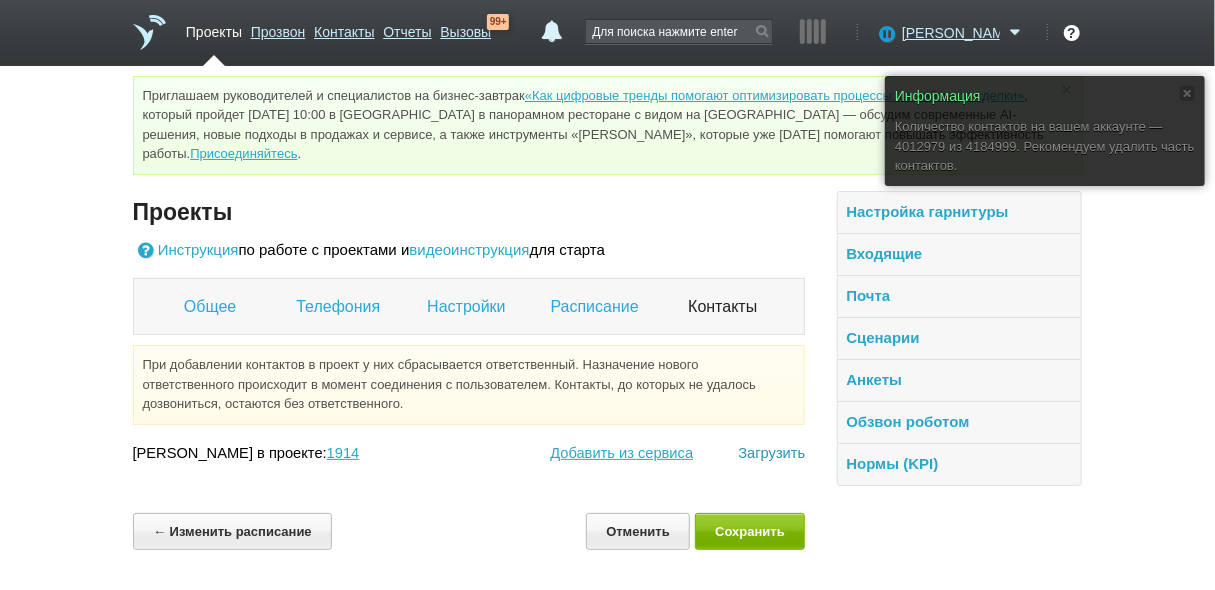 click on "Загрузить" at bounding box center (771, 453) 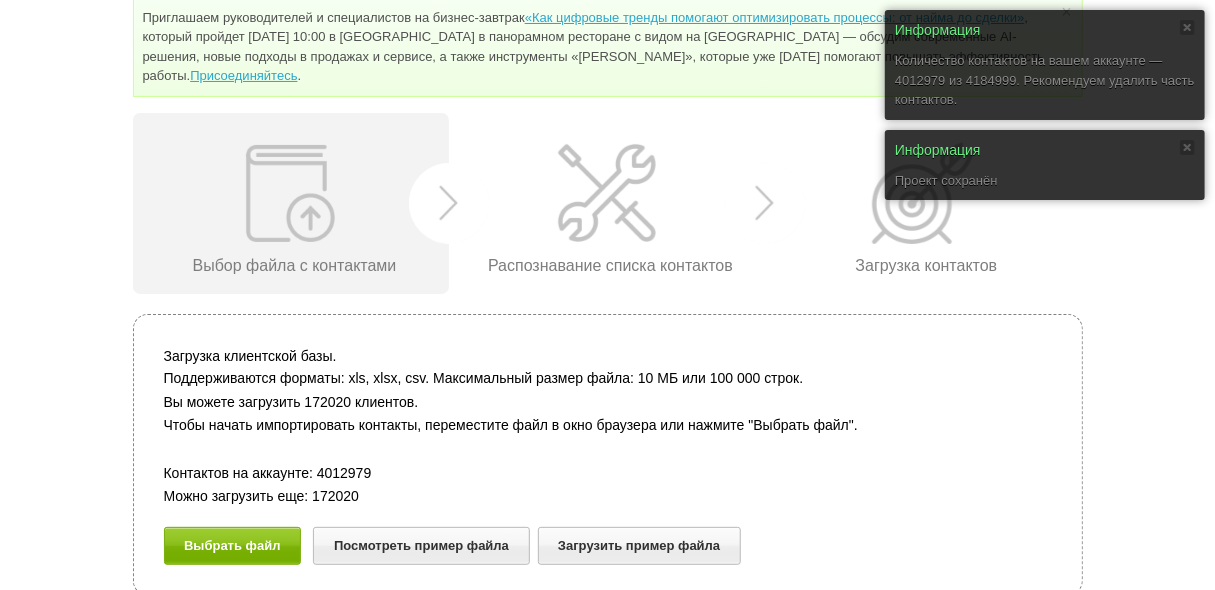 scroll, scrollTop: 81, scrollLeft: 0, axis: vertical 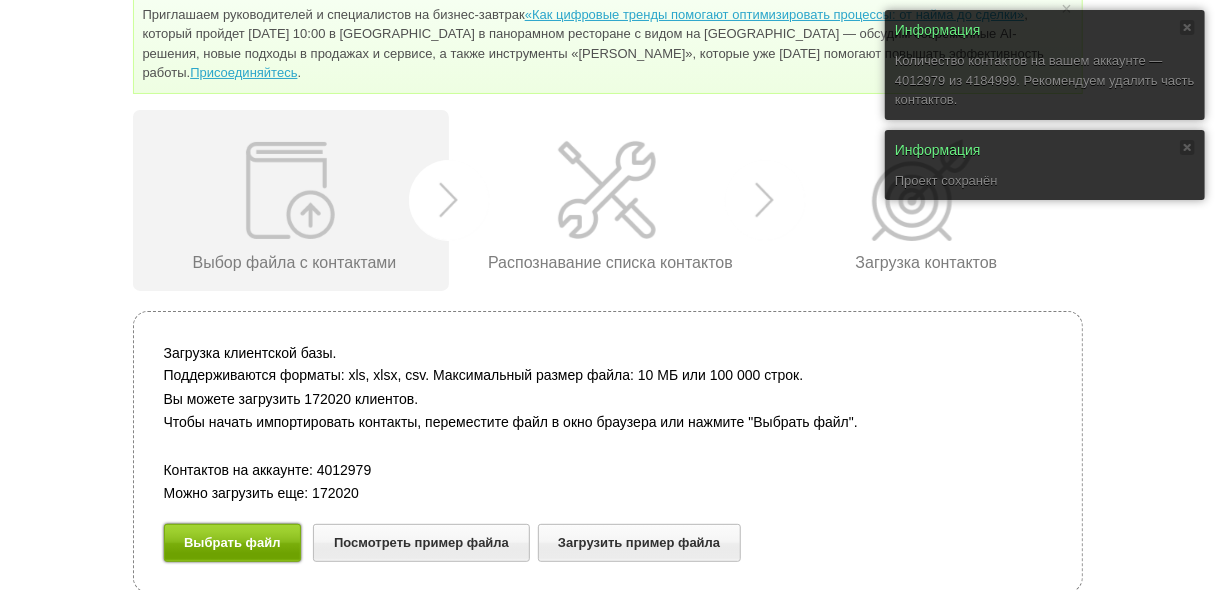 click on "Выбрать файл" at bounding box center [233, 542] 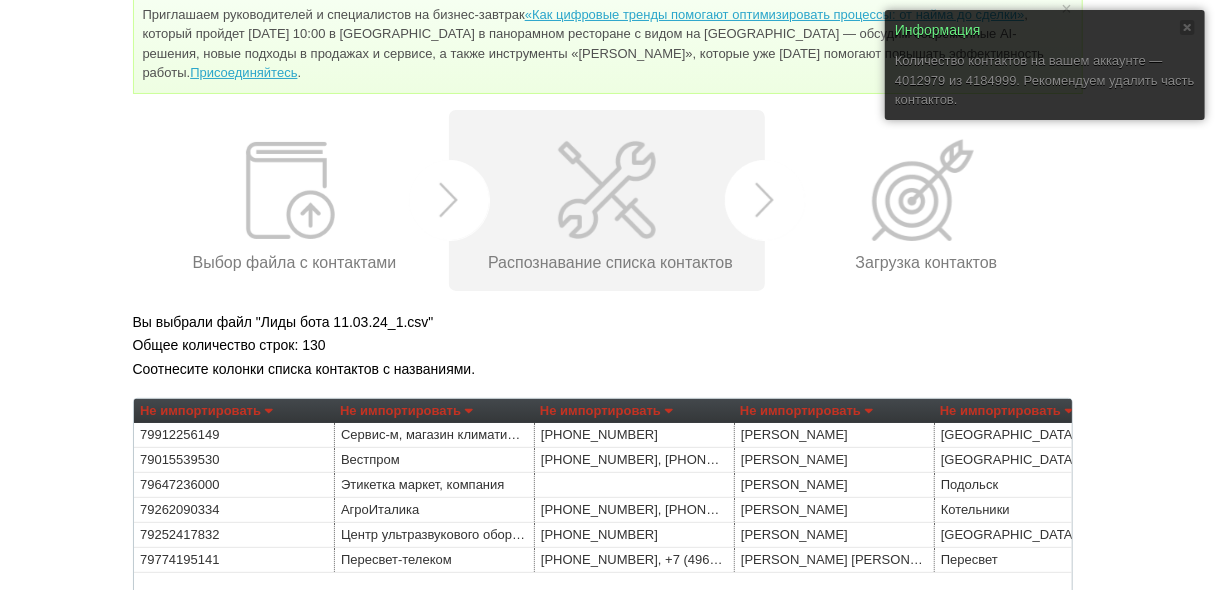 click on "Не импортировать" at bounding box center [206, 411] 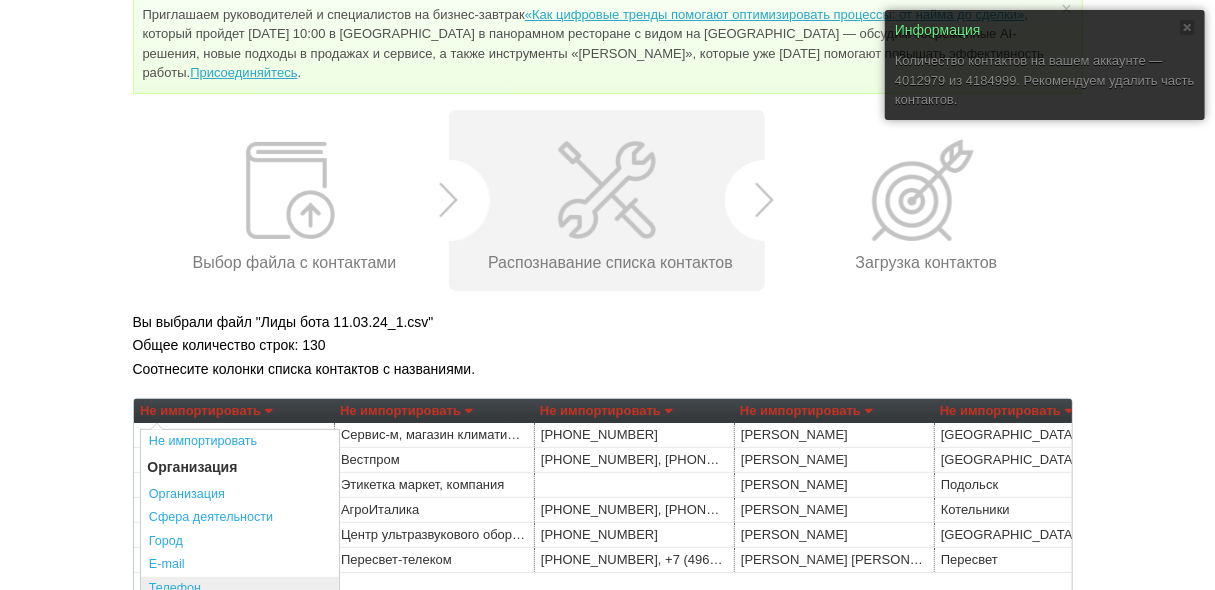 scroll, scrollTop: 80, scrollLeft: 0, axis: vertical 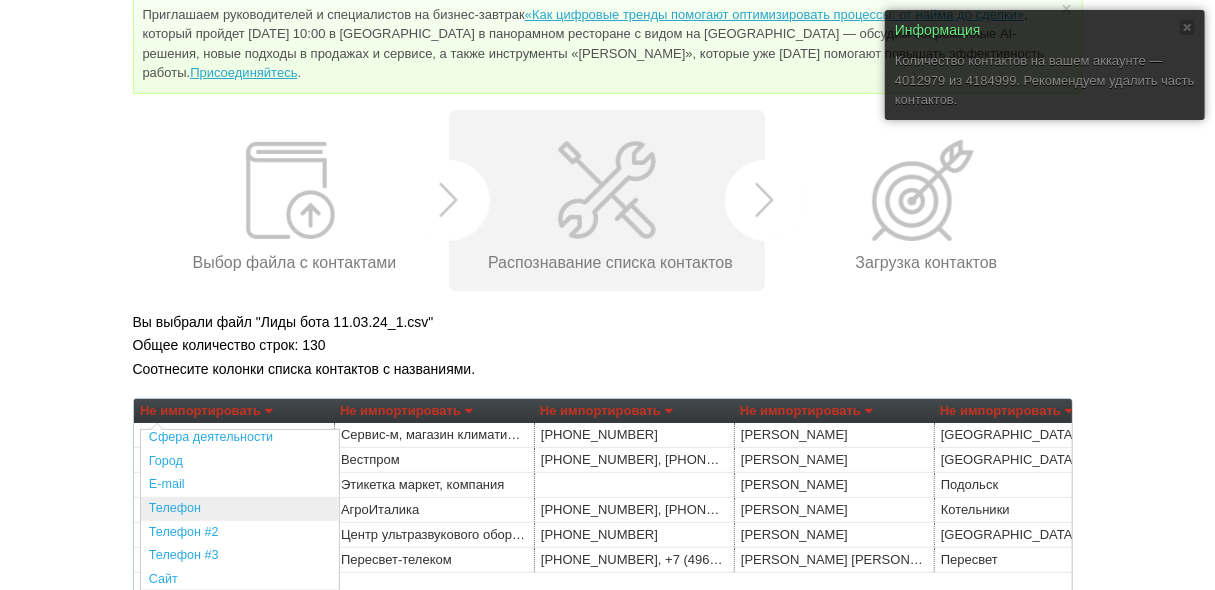 click on "Телефон" at bounding box center [240, 509] 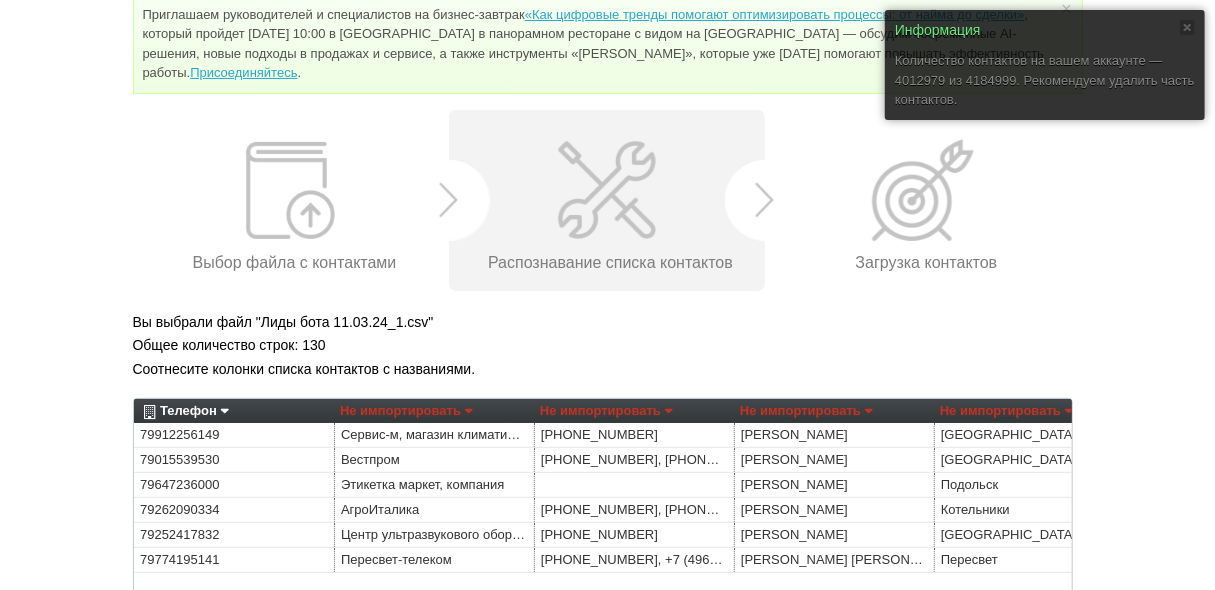 click on "Не импортировать" at bounding box center (406, 411) 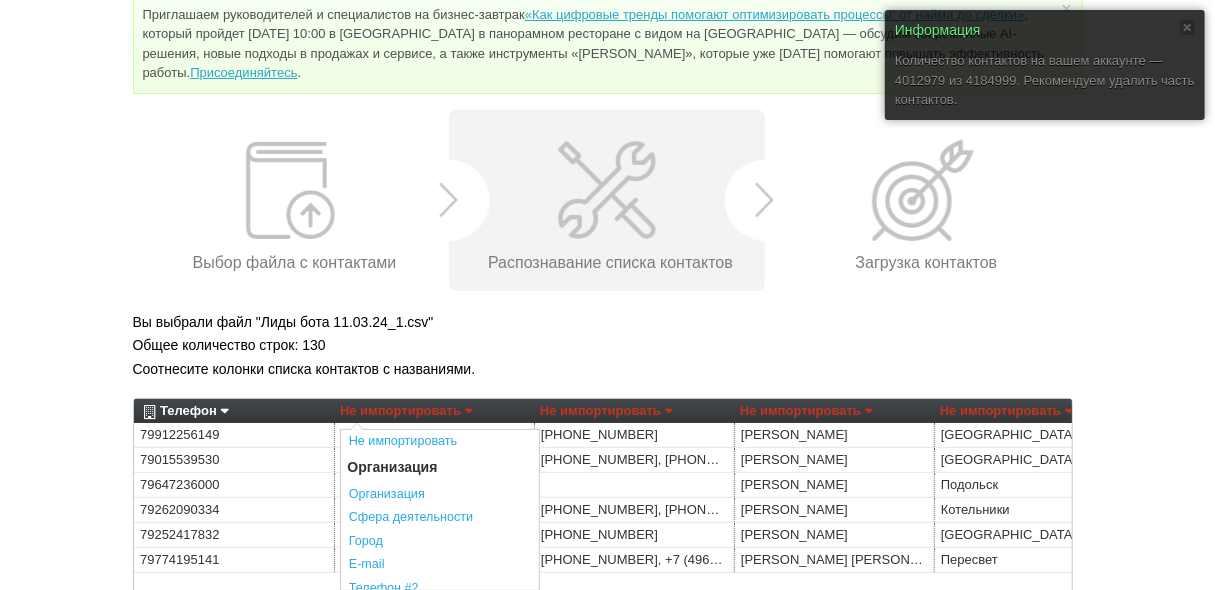 click on "Общее количество строк: 130" at bounding box center (608, 345) 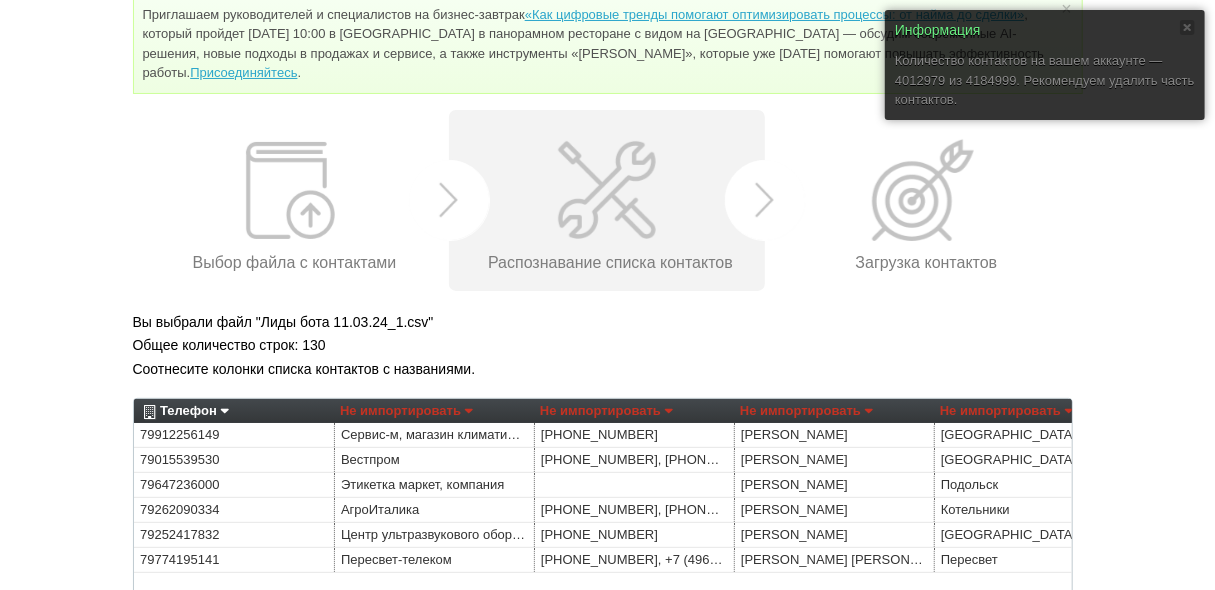 click on "Не импортировать" at bounding box center (406, 411) 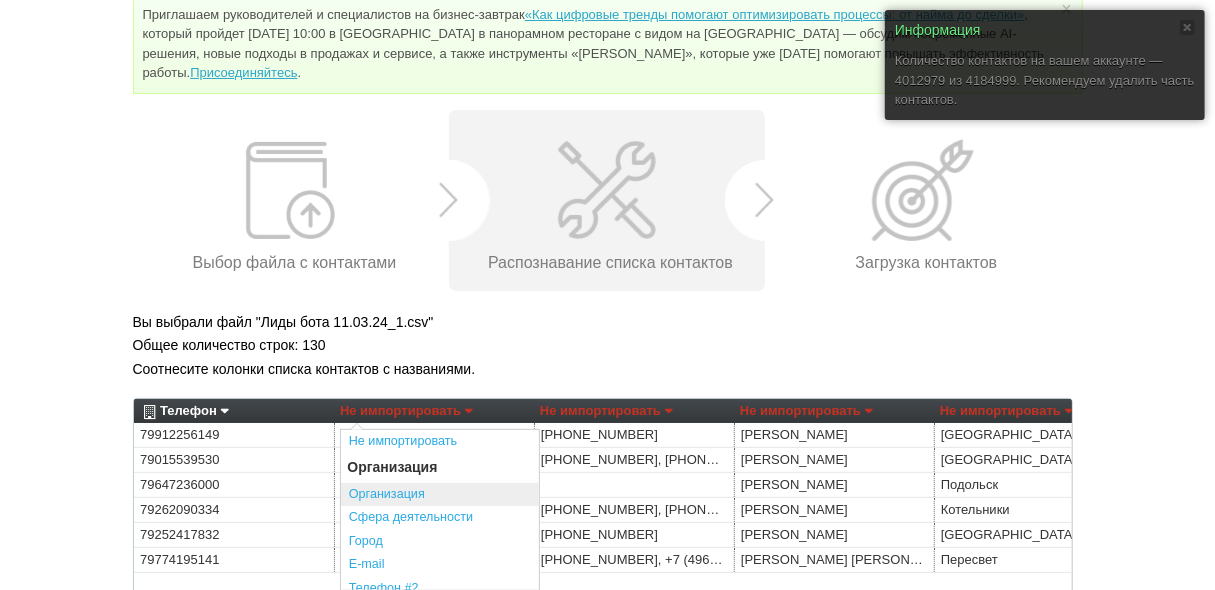 click on "Организация" at bounding box center (440, 495) 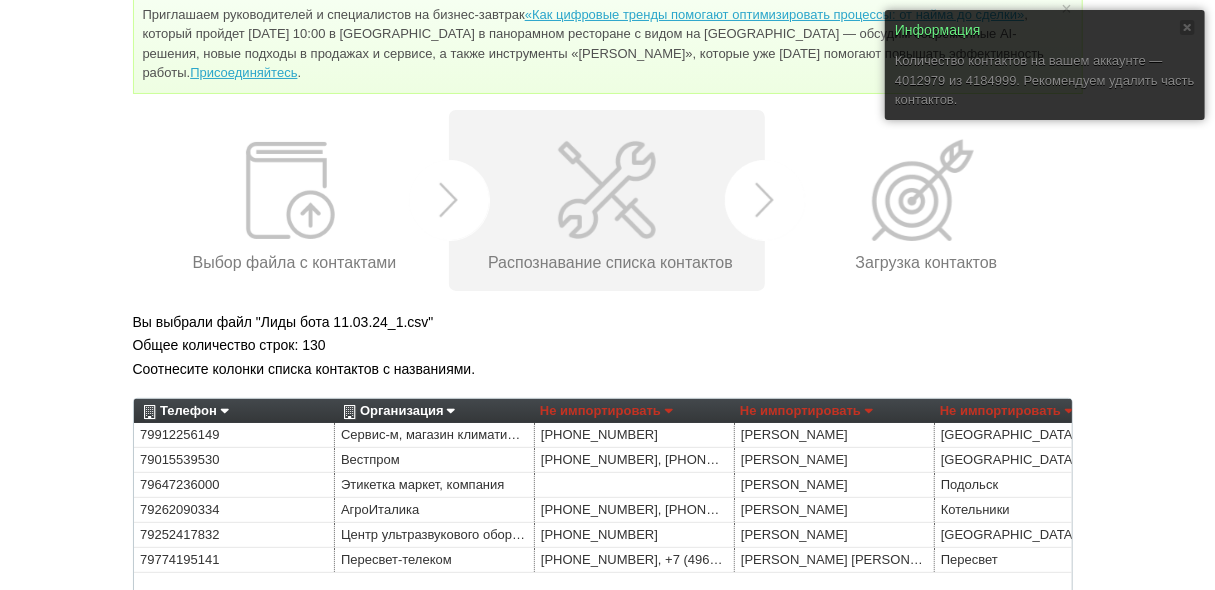click on "Не импортировать" at bounding box center (606, 411) 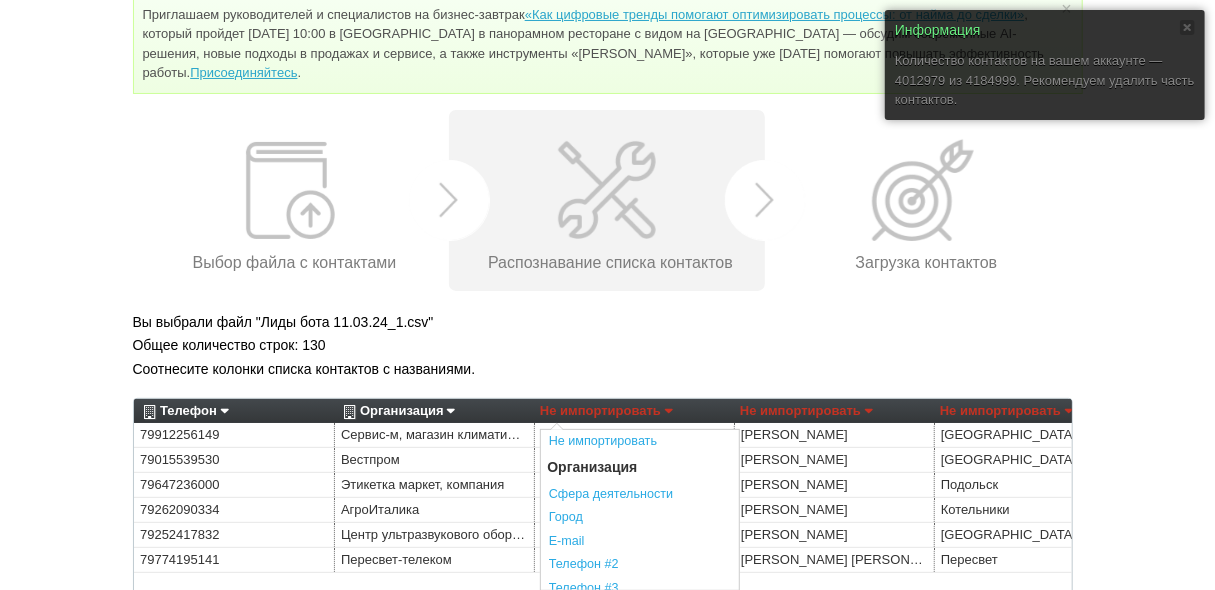 click on "Соотнесите колонки списка контактов с названиями." at bounding box center [608, 369] 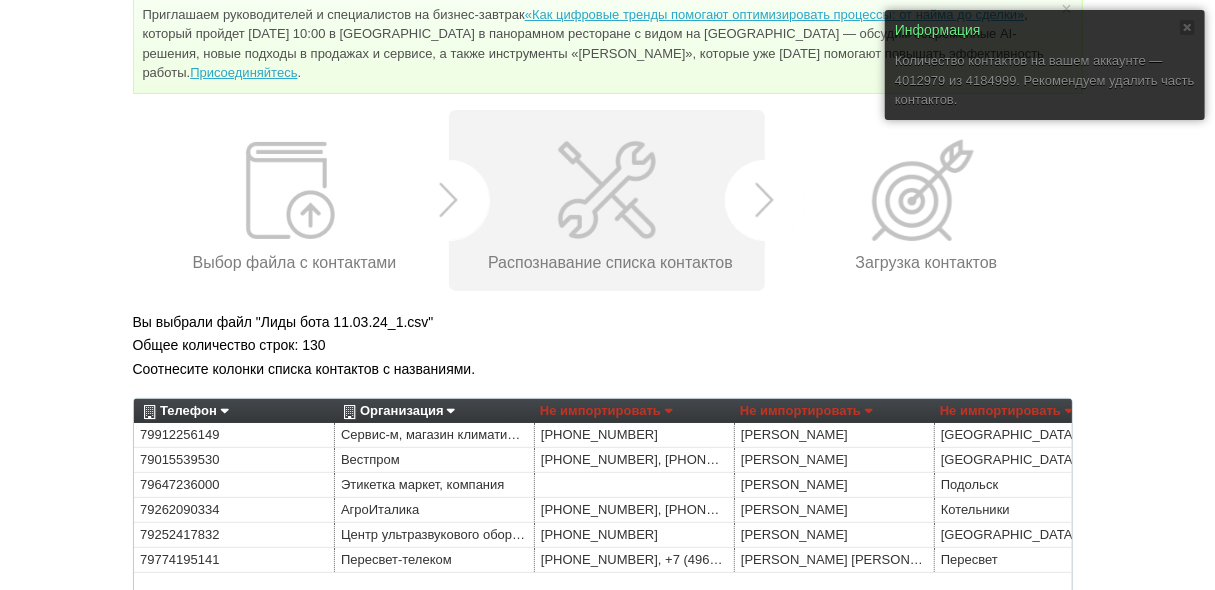 drag, startPoint x: 626, startPoint y: 412, endPoint x: 628, endPoint y: 428, distance: 16.124516 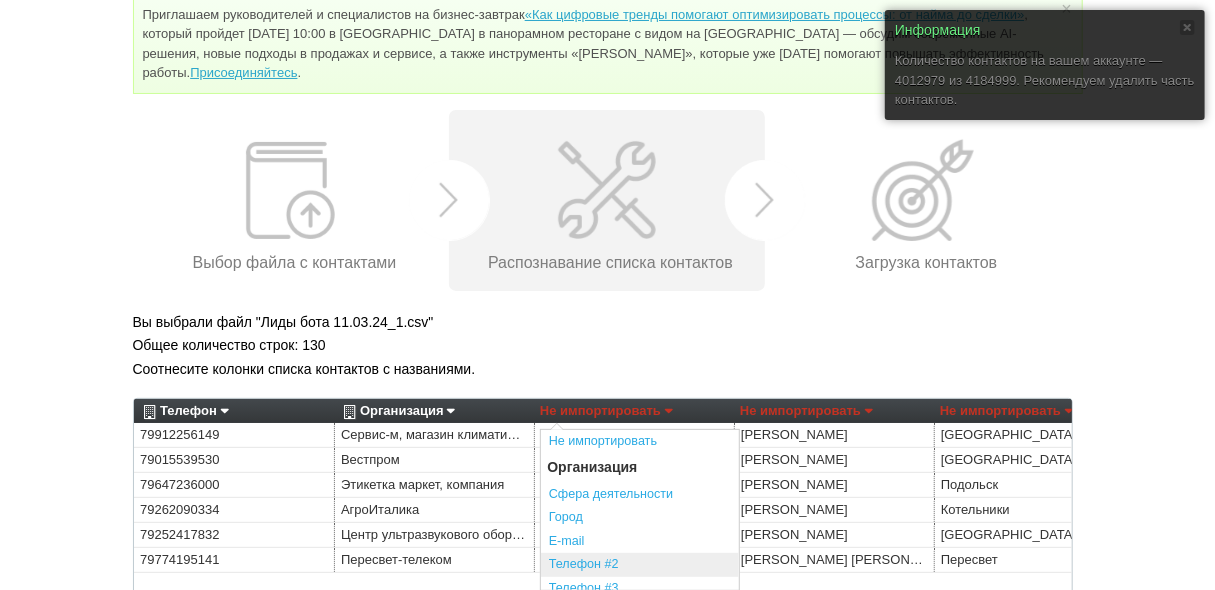 click on "Телефон #2" at bounding box center [640, 565] 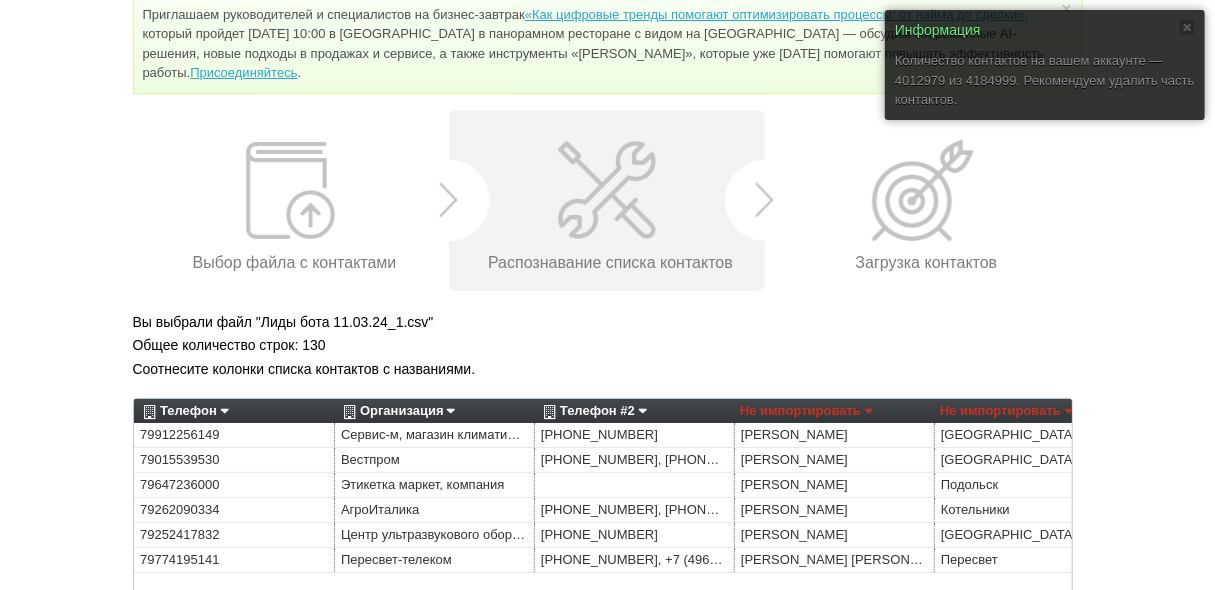 click on "Не импортировать" at bounding box center (806, 411) 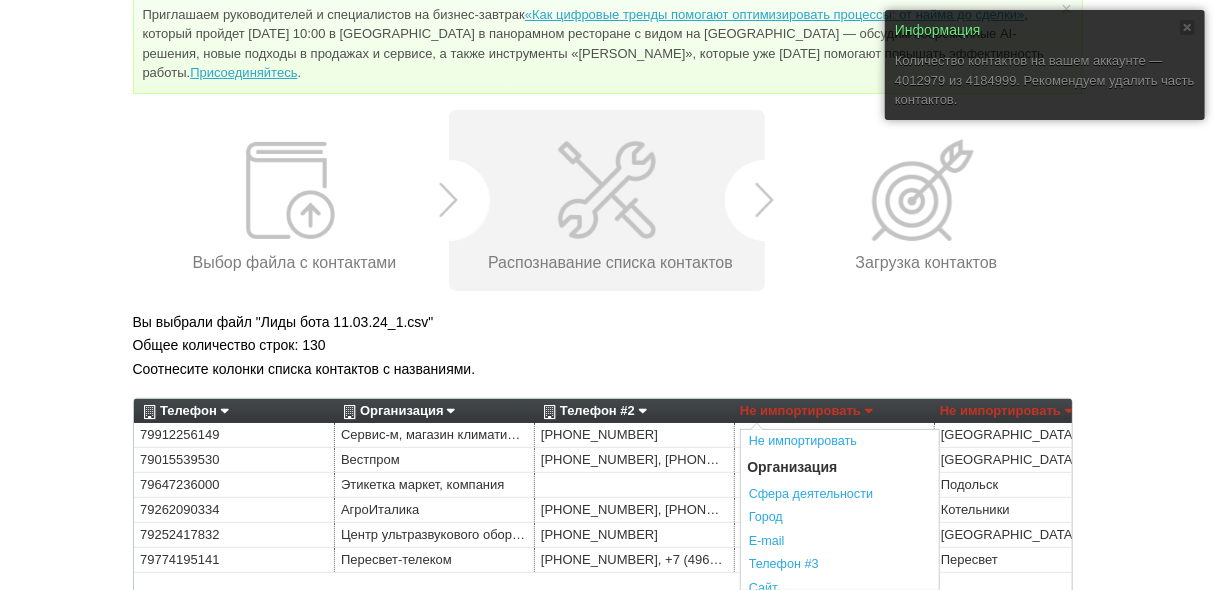 click on "Соотнесите колонки списка контактов с названиями." at bounding box center [608, 369] 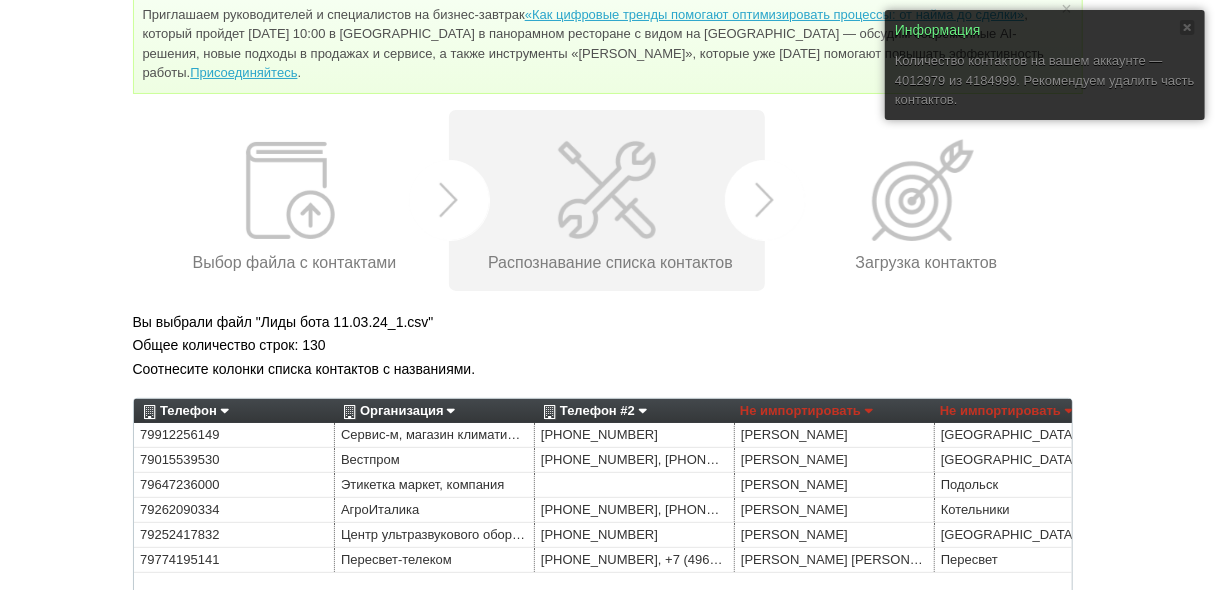 click on "Не импортировать" at bounding box center [806, 411] 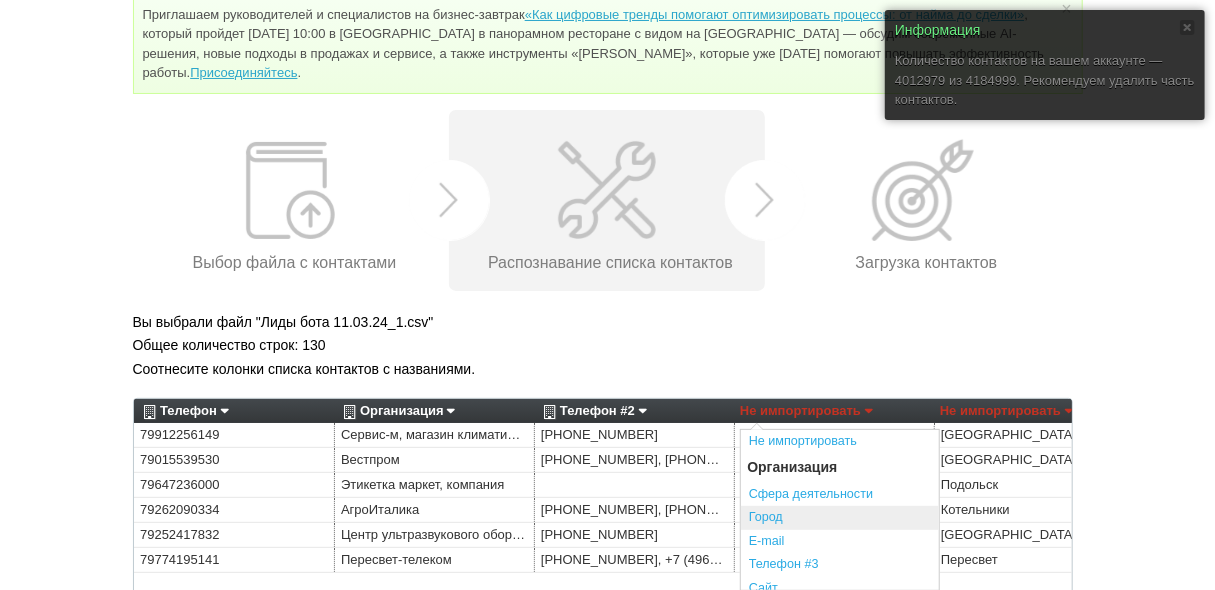 click on "Город" at bounding box center [840, 518] 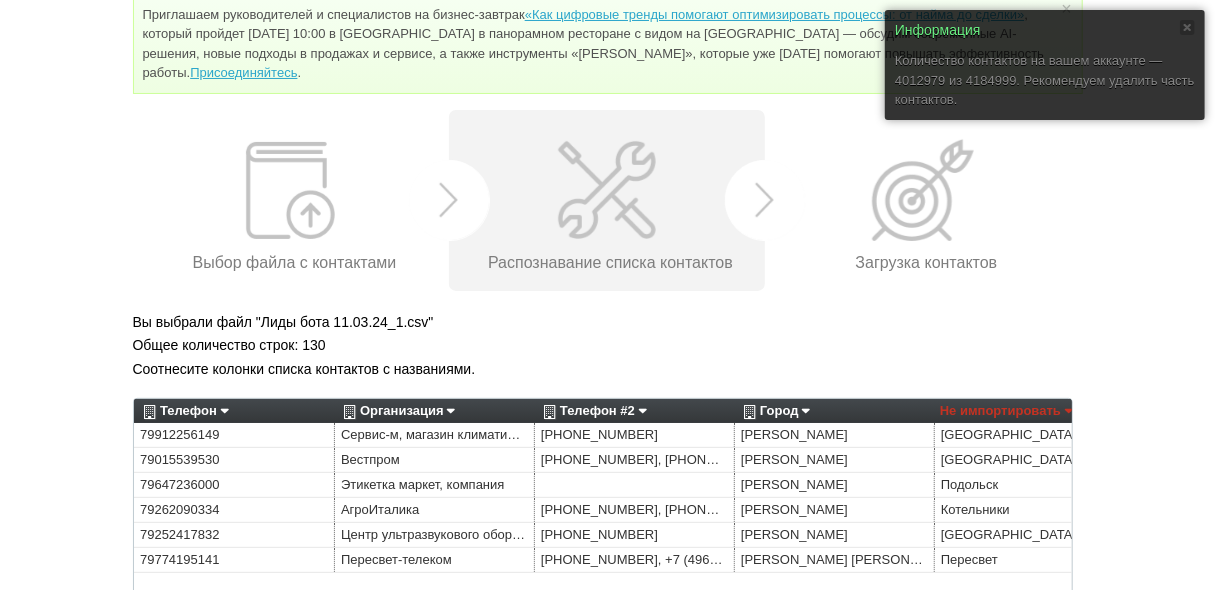 click on "Город" at bounding box center (775, 411) 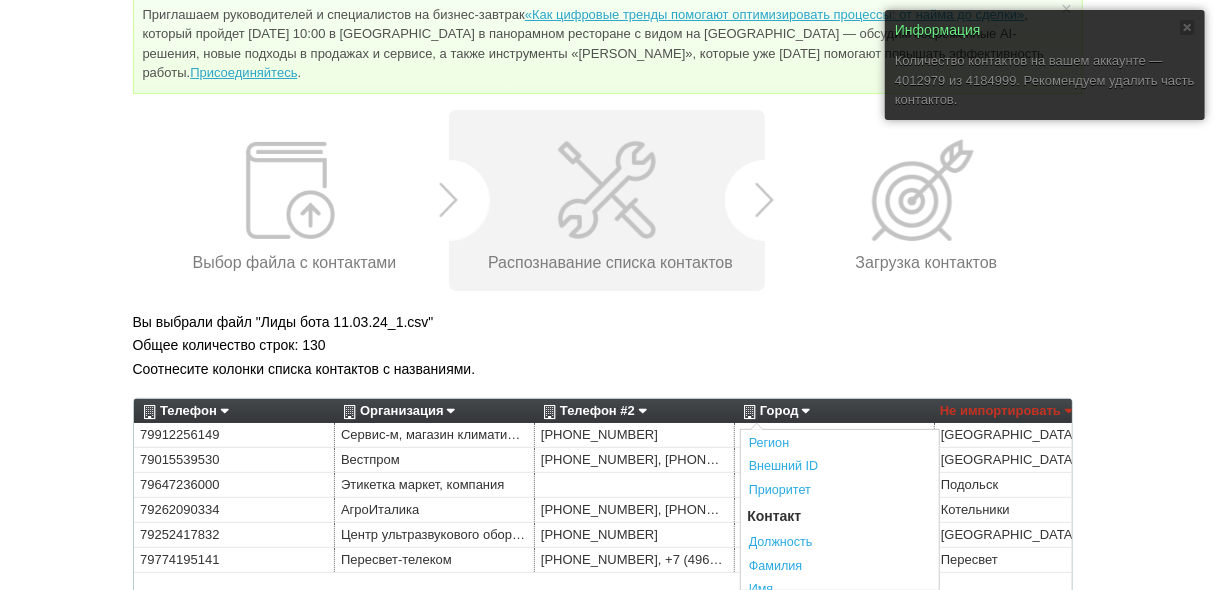 scroll, scrollTop: 320, scrollLeft: 0, axis: vertical 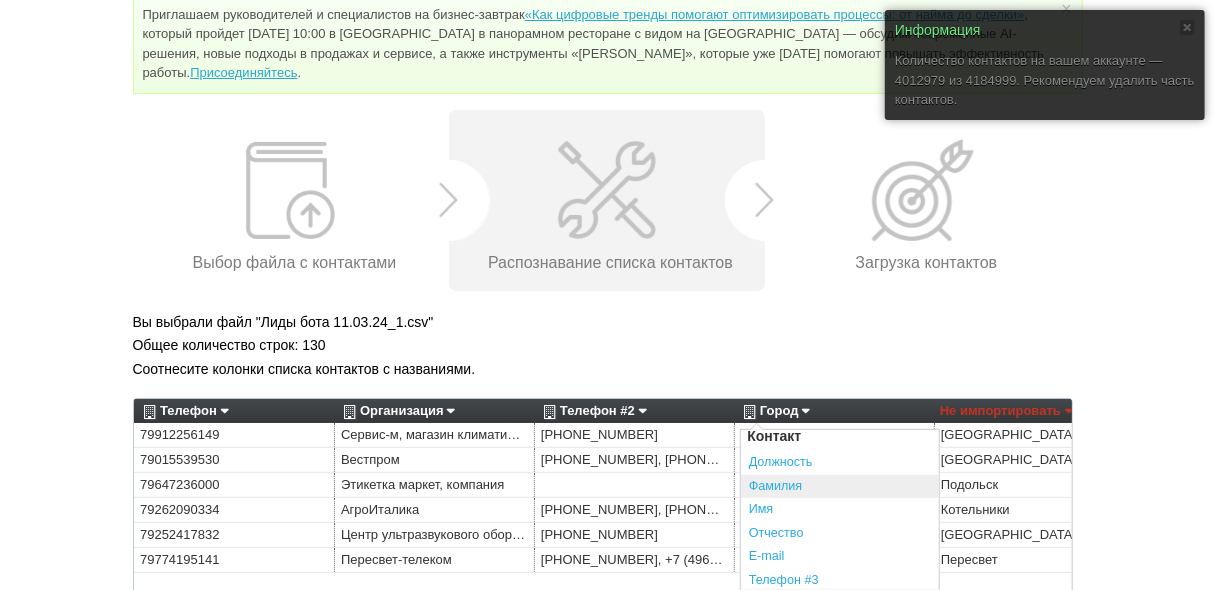 click on "Фамилия" at bounding box center (840, 487) 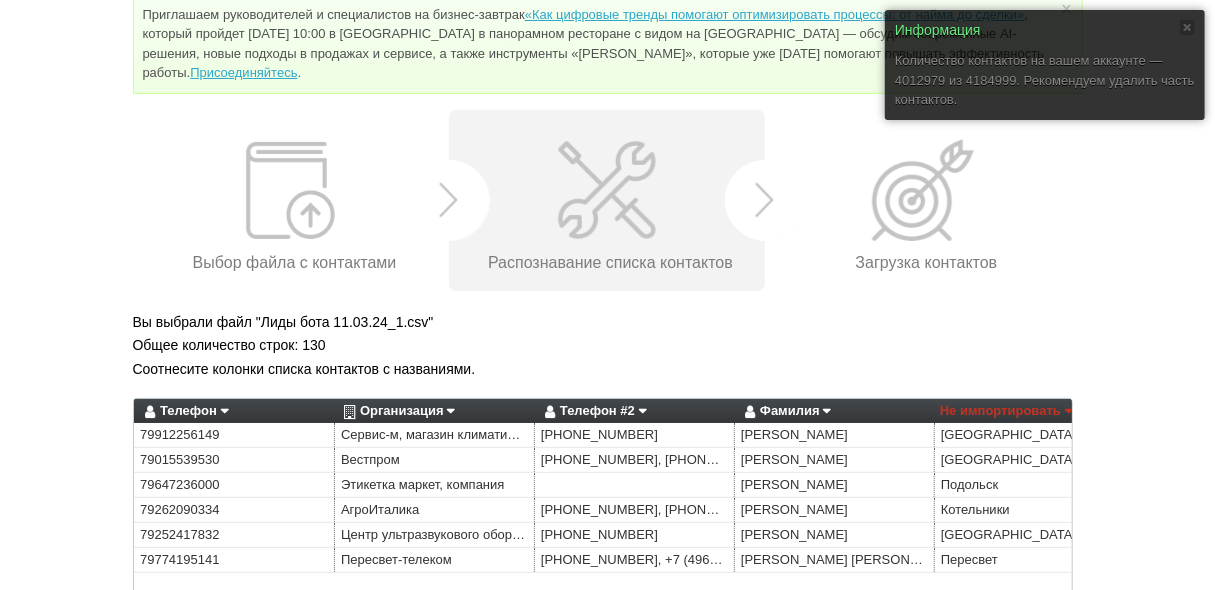 click on "Не импортировать" at bounding box center [1006, 411] 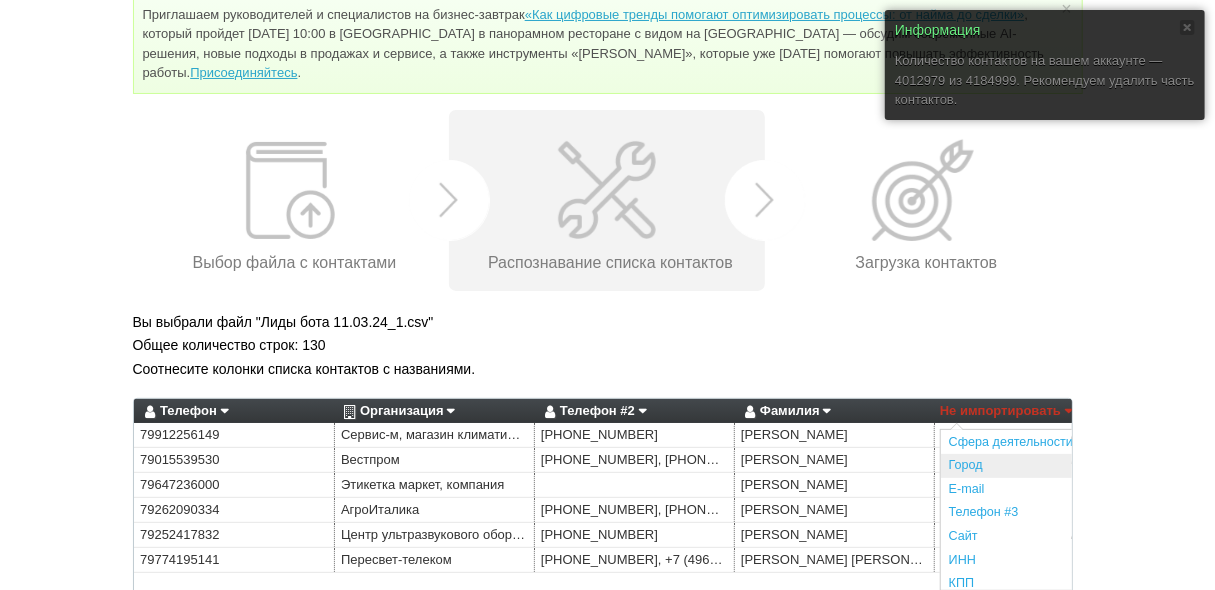 scroll, scrollTop: 80, scrollLeft: 0, axis: vertical 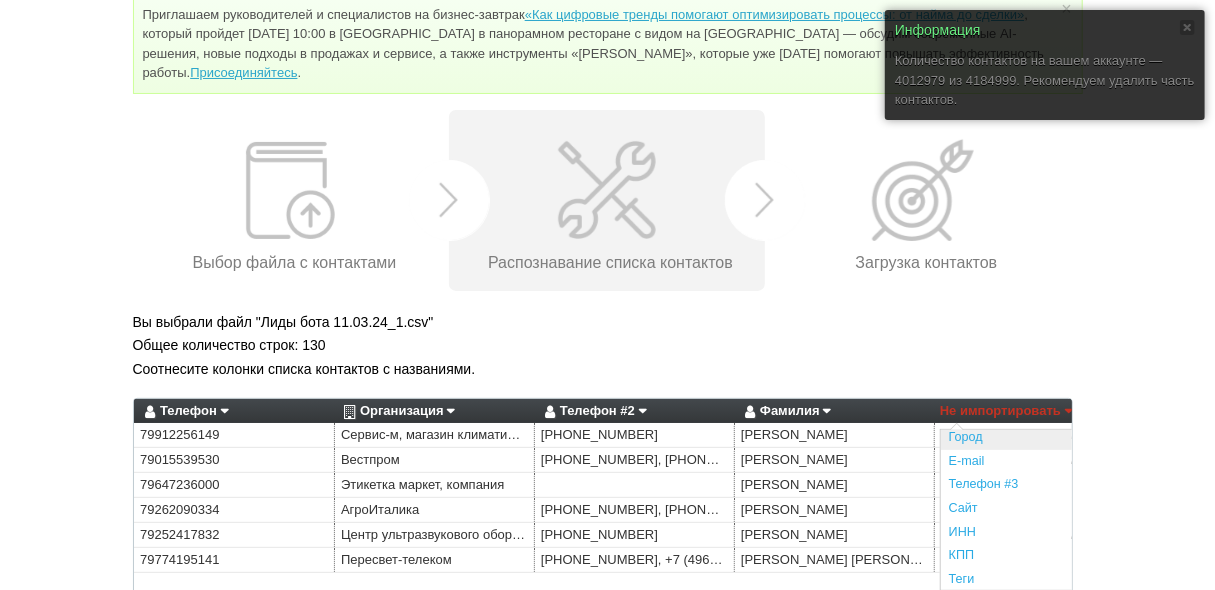click on "Город" at bounding box center (1040, 438) 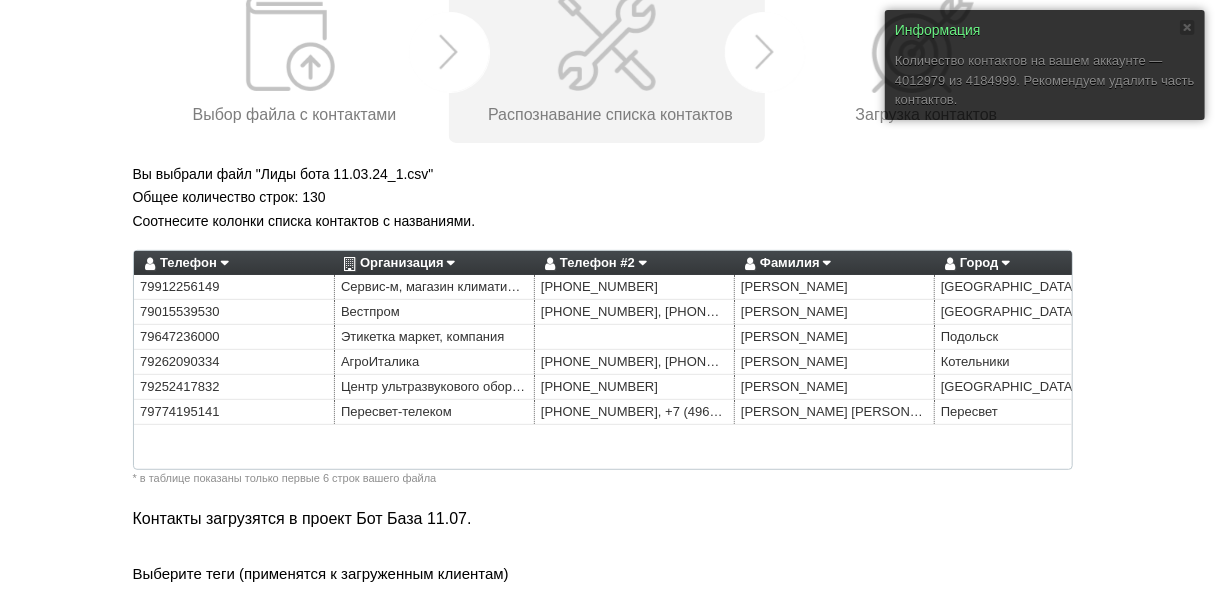 scroll, scrollTop: 241, scrollLeft: 0, axis: vertical 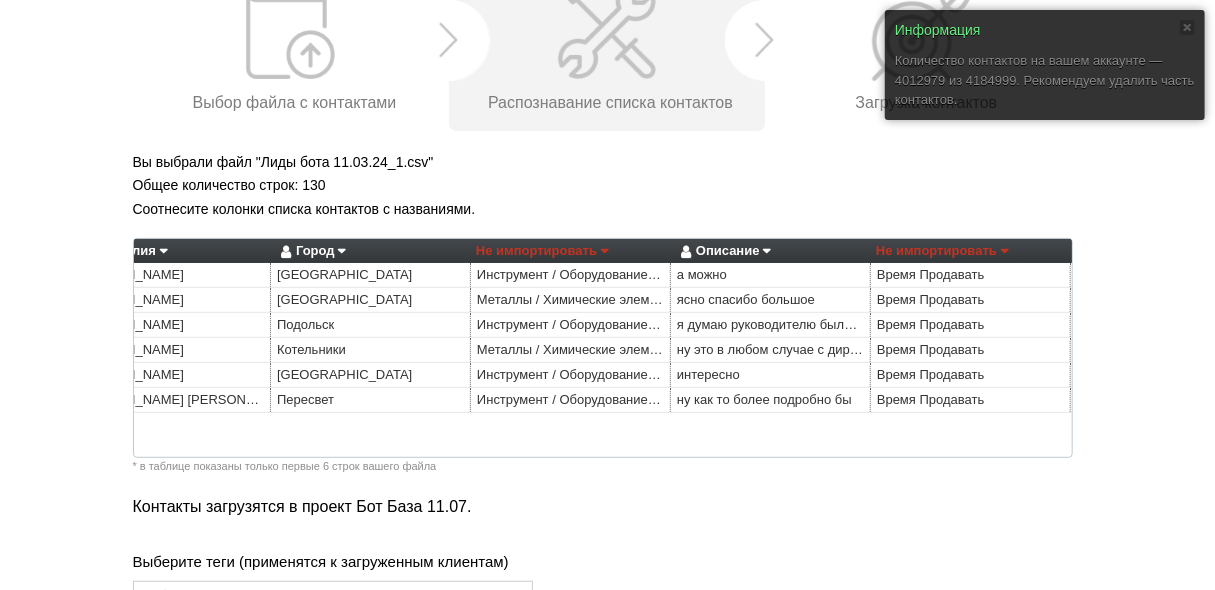 click on "Не импортировать" at bounding box center [542, 251] 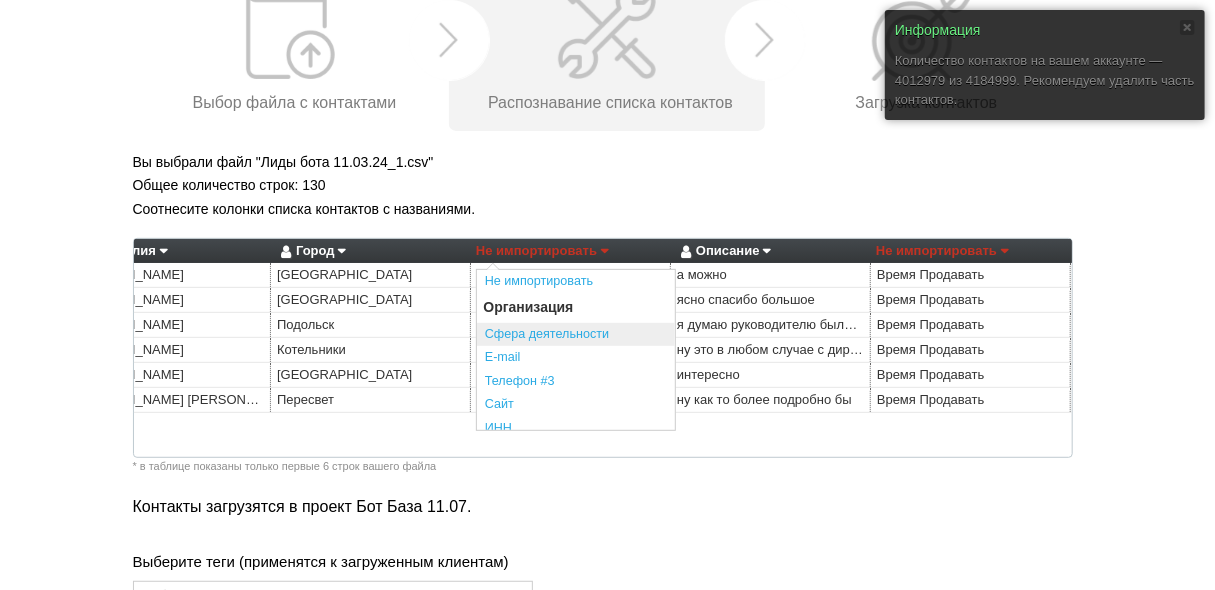 click on "Сфера деятельности" at bounding box center (576, 335) 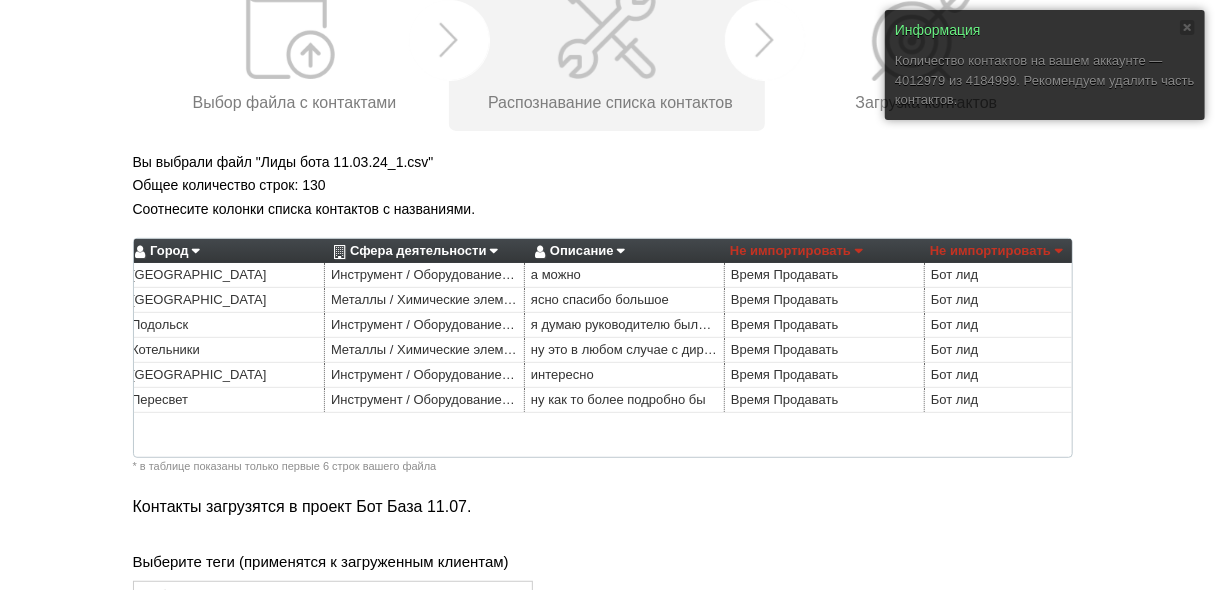 scroll, scrollTop: 0, scrollLeft: 1061, axis: horizontal 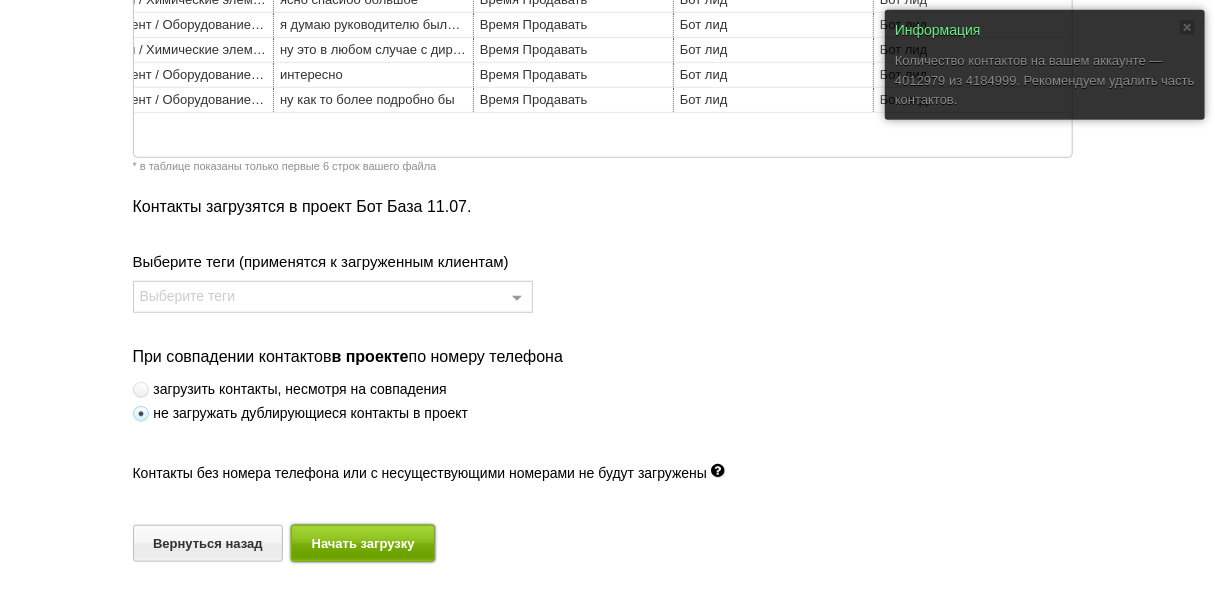 click on "Начать загрузку" at bounding box center (363, 543) 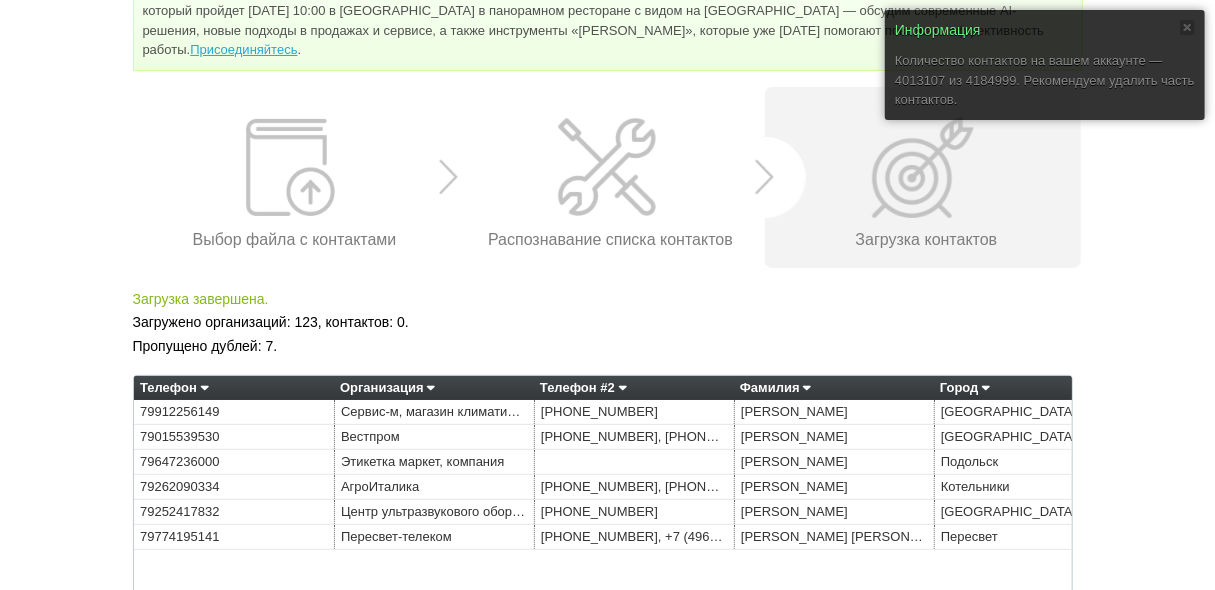 scroll, scrollTop: 221, scrollLeft: 0, axis: vertical 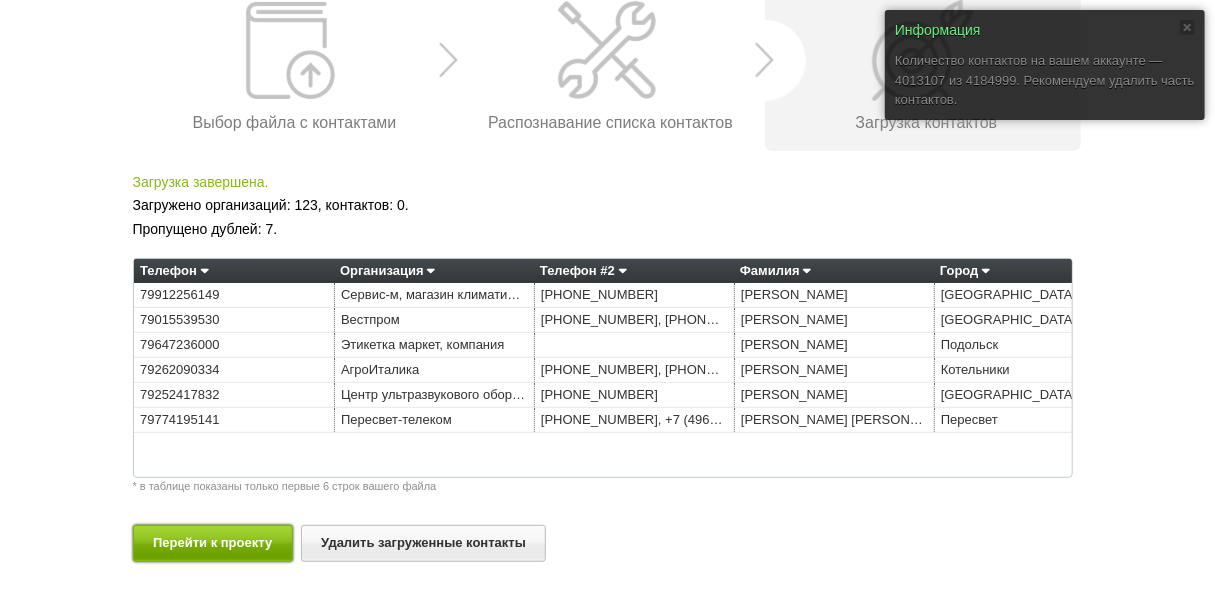 click on "Перейти к проекту" at bounding box center (213, 543) 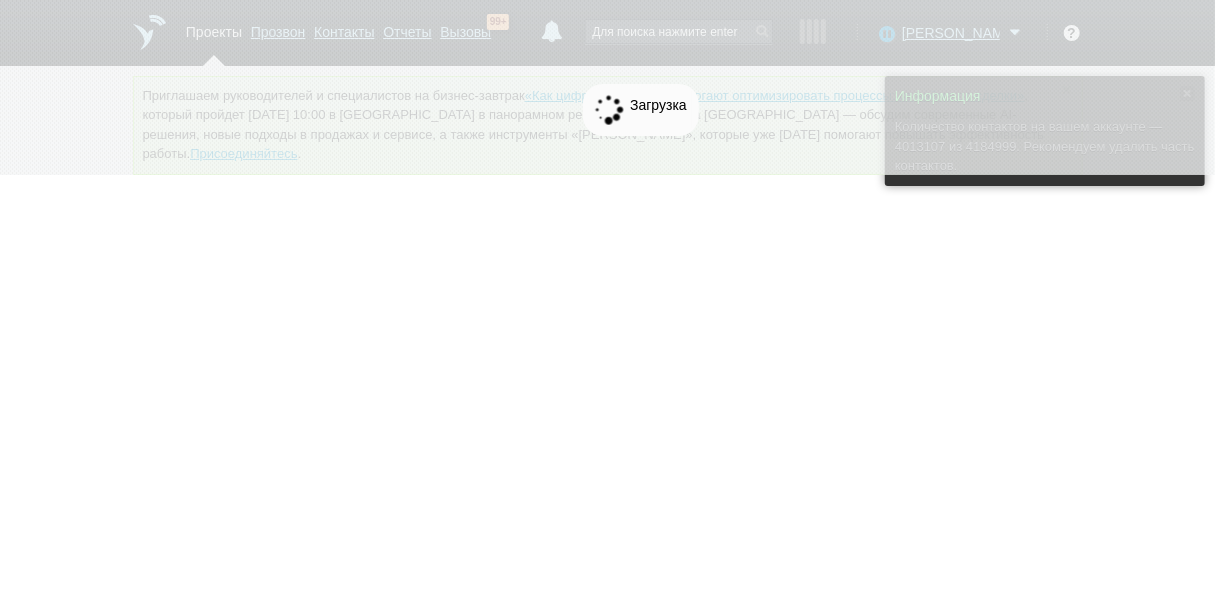 scroll, scrollTop: 0, scrollLeft: 0, axis: both 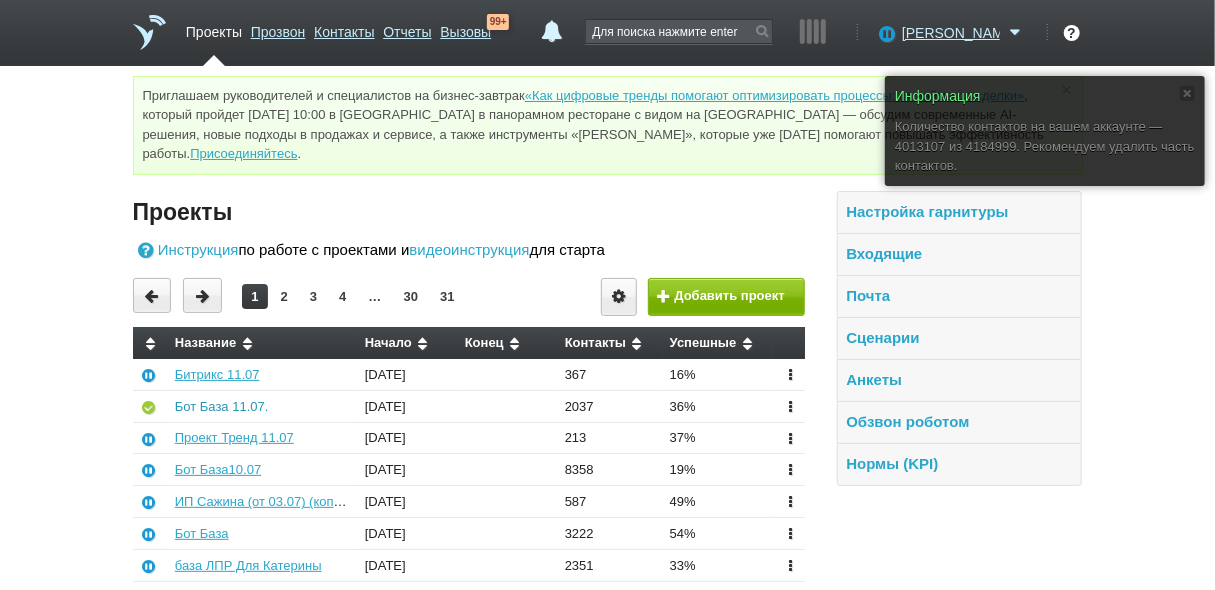 click on "Бот База 11.07." at bounding box center [222, 406] 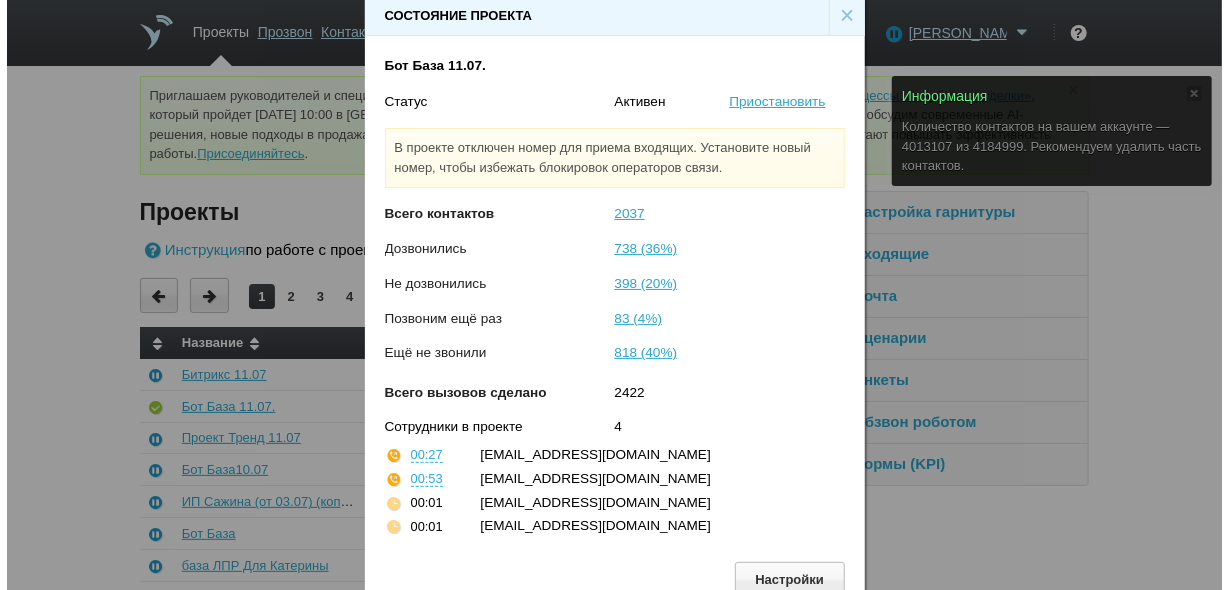 scroll, scrollTop: 30, scrollLeft: 0, axis: vertical 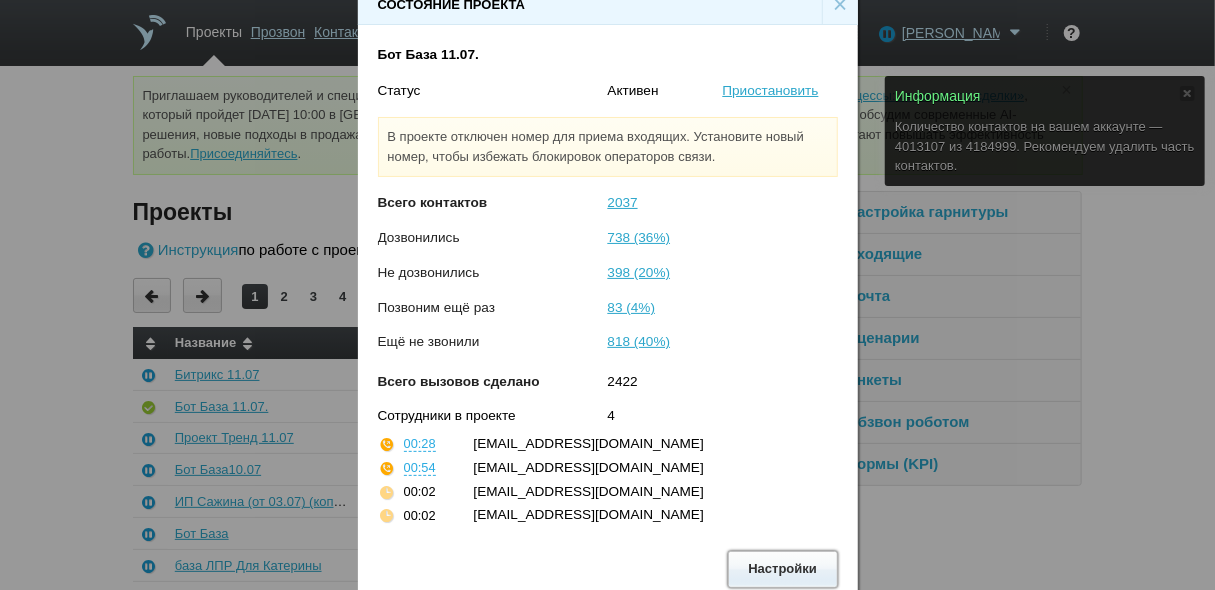 click on "Настройки" at bounding box center [783, 569] 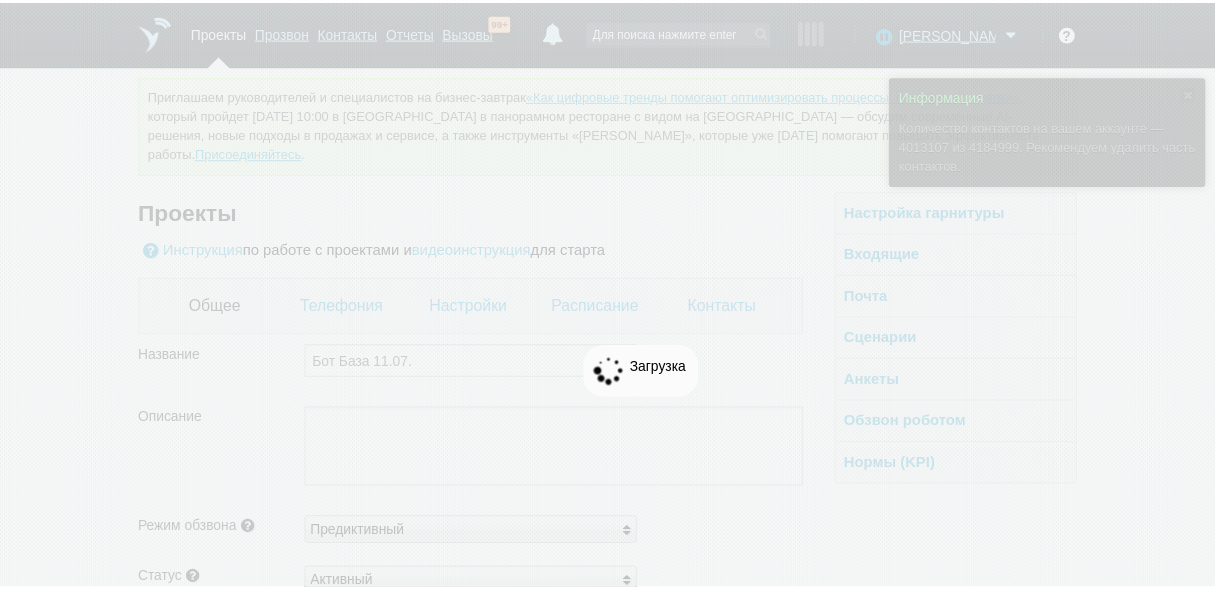 scroll, scrollTop: 0, scrollLeft: 0, axis: both 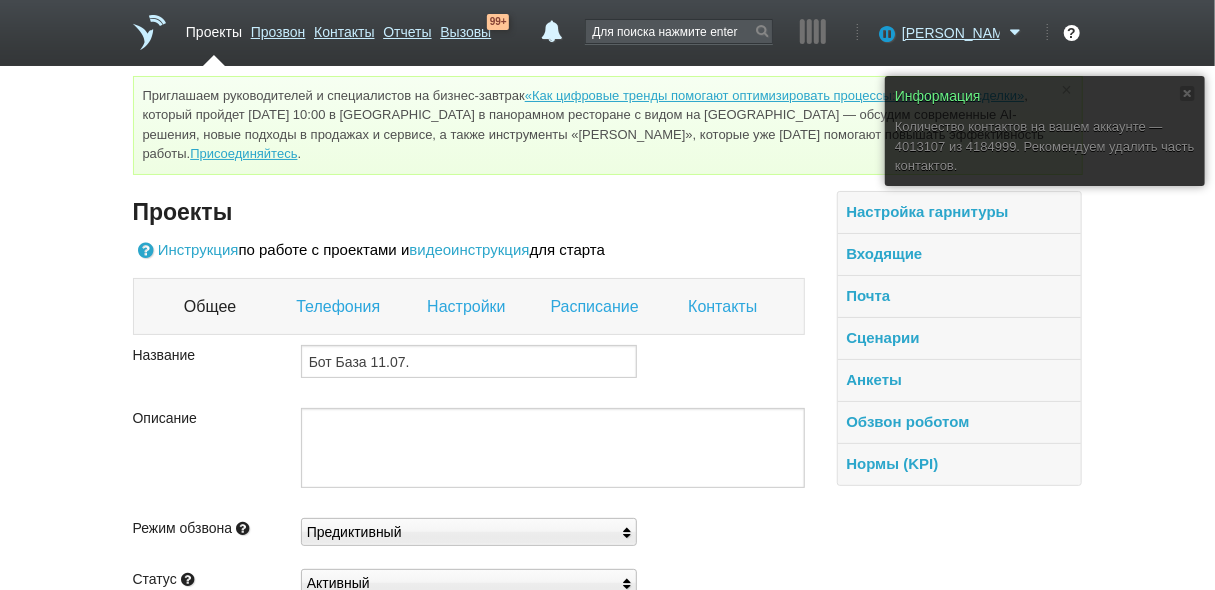 click on "Контакты" at bounding box center (725, 307) 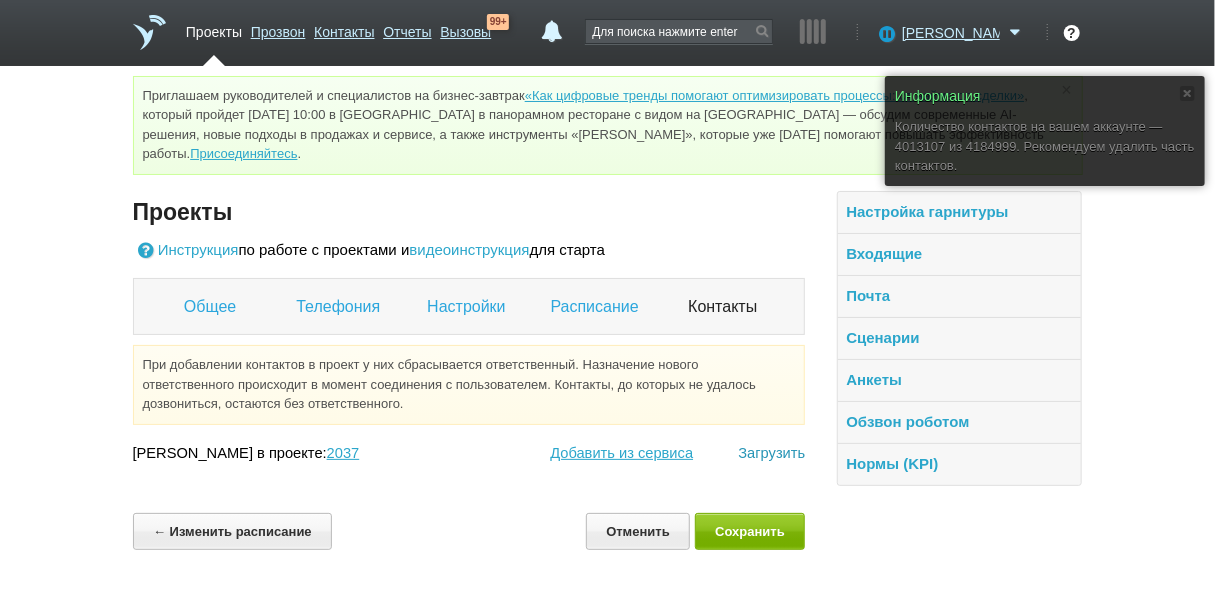 click on "Загрузить" at bounding box center (771, 453) 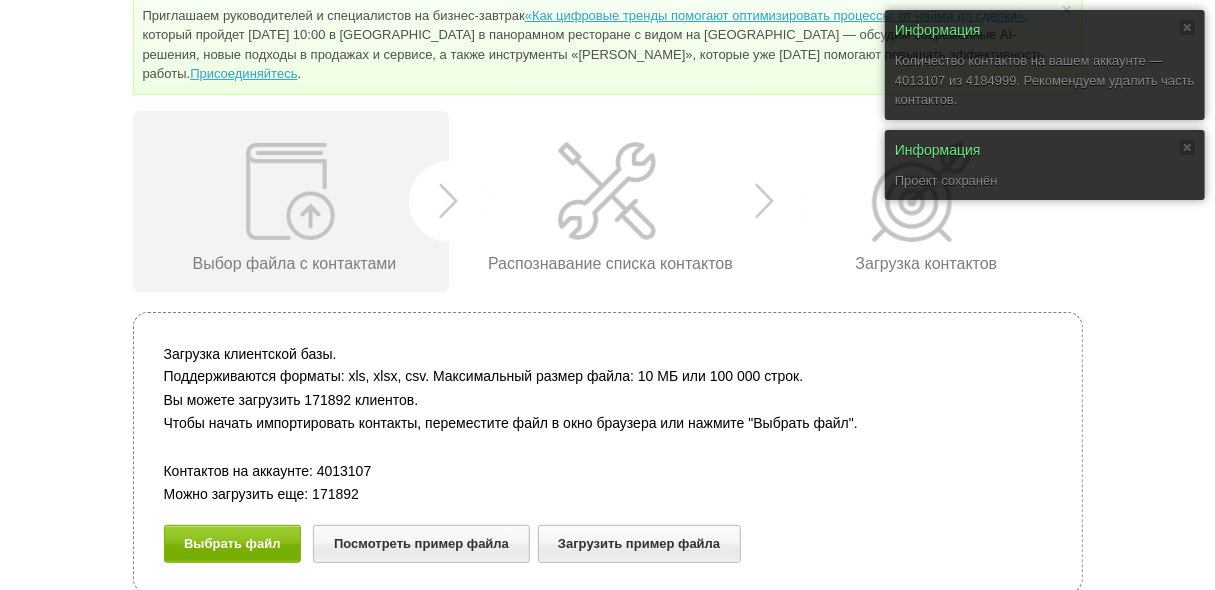 scroll, scrollTop: 81, scrollLeft: 0, axis: vertical 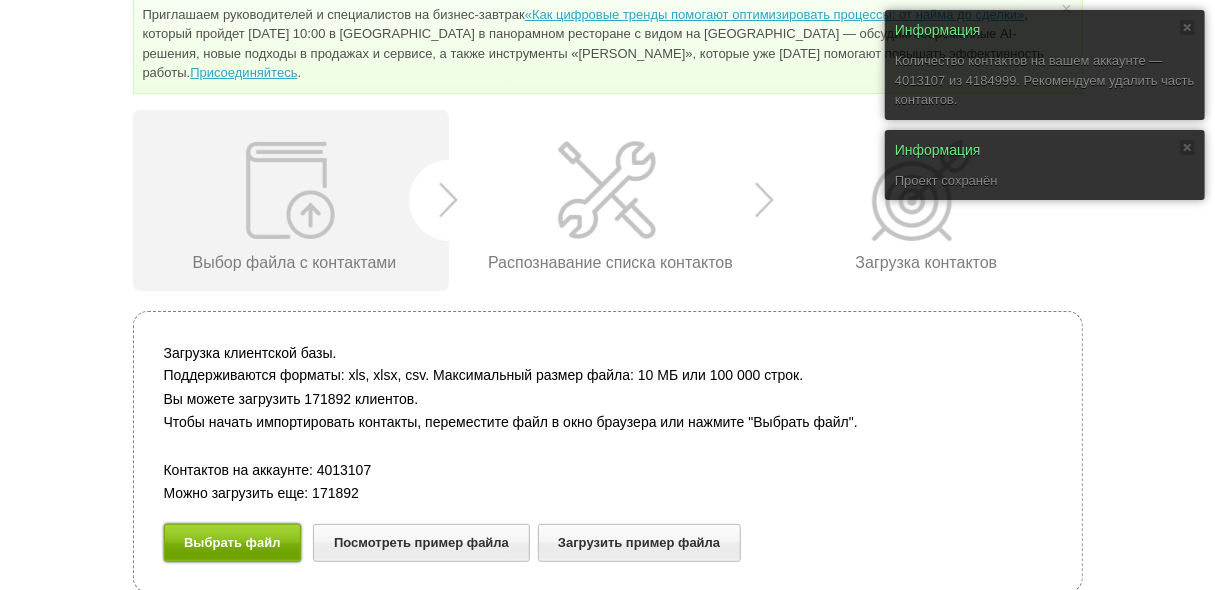 click on "Выбрать файл" at bounding box center [233, 542] 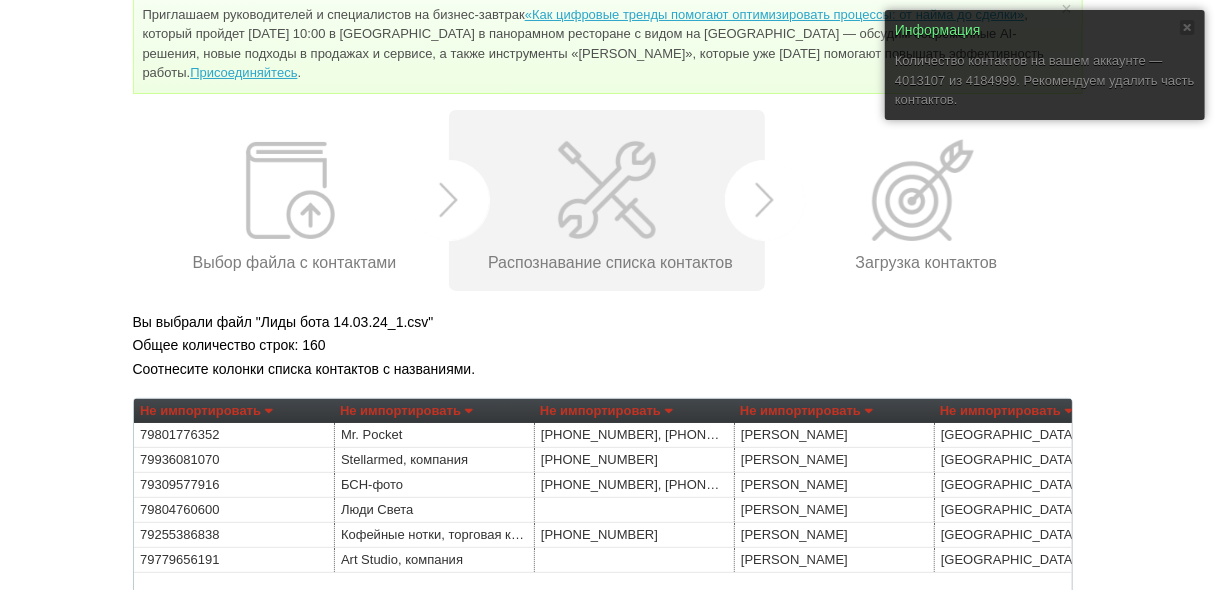 click on "Не импортировать" at bounding box center [206, 411] 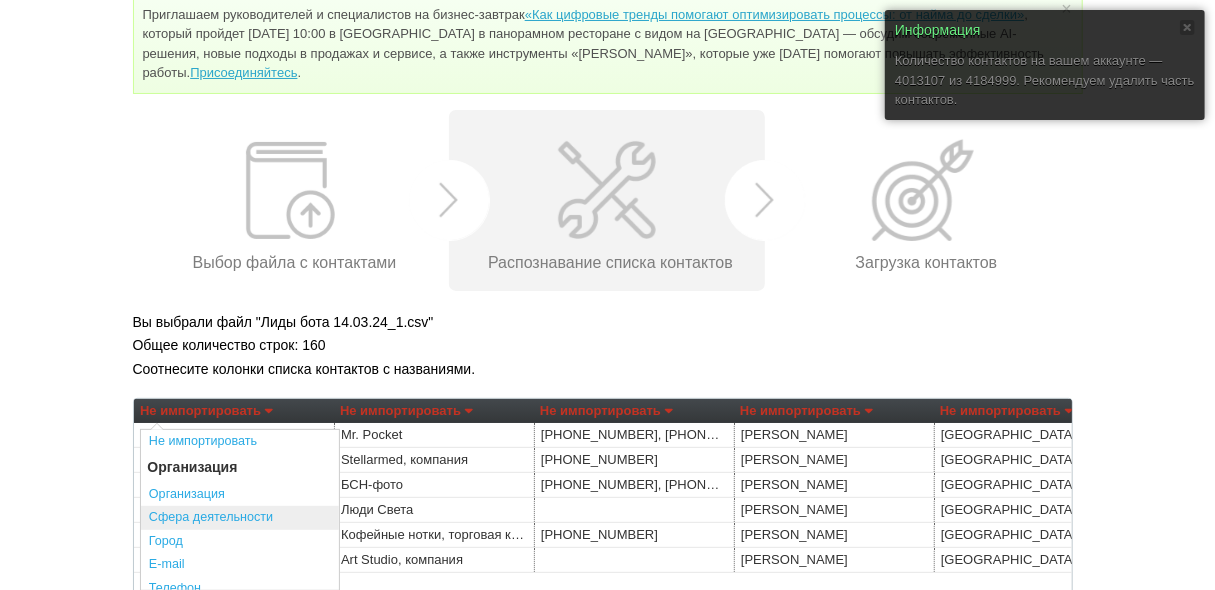 scroll, scrollTop: 80, scrollLeft: 0, axis: vertical 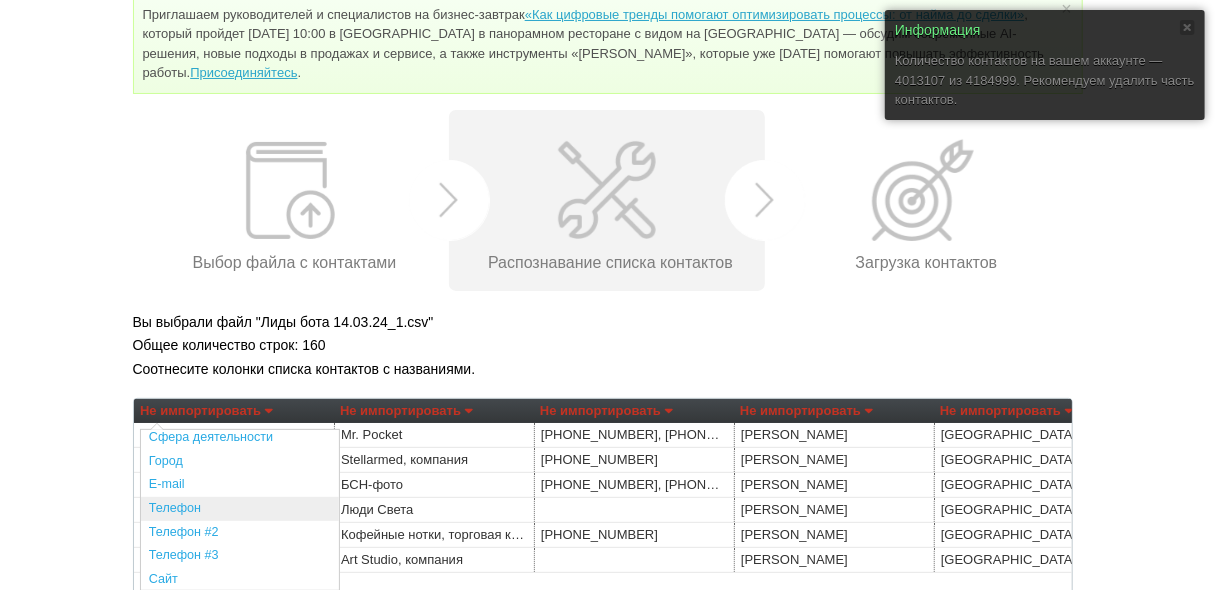 click on "Телефон" at bounding box center [240, 509] 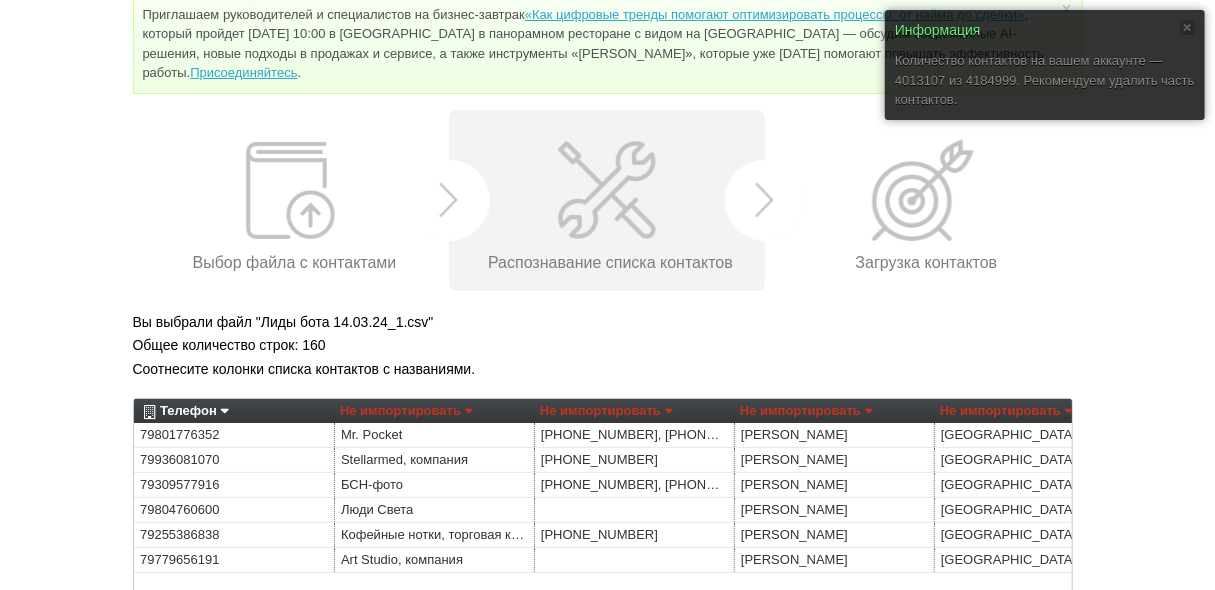 click on "Не импортировать" at bounding box center [406, 411] 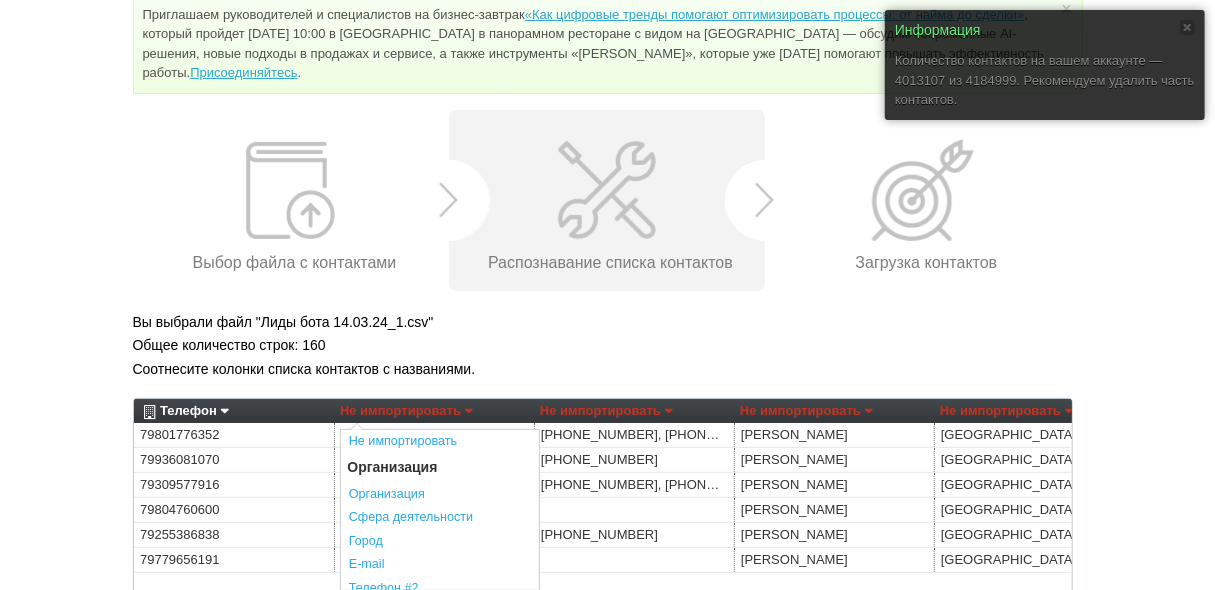 click on "Общее количество строк: 160" at bounding box center [608, 345] 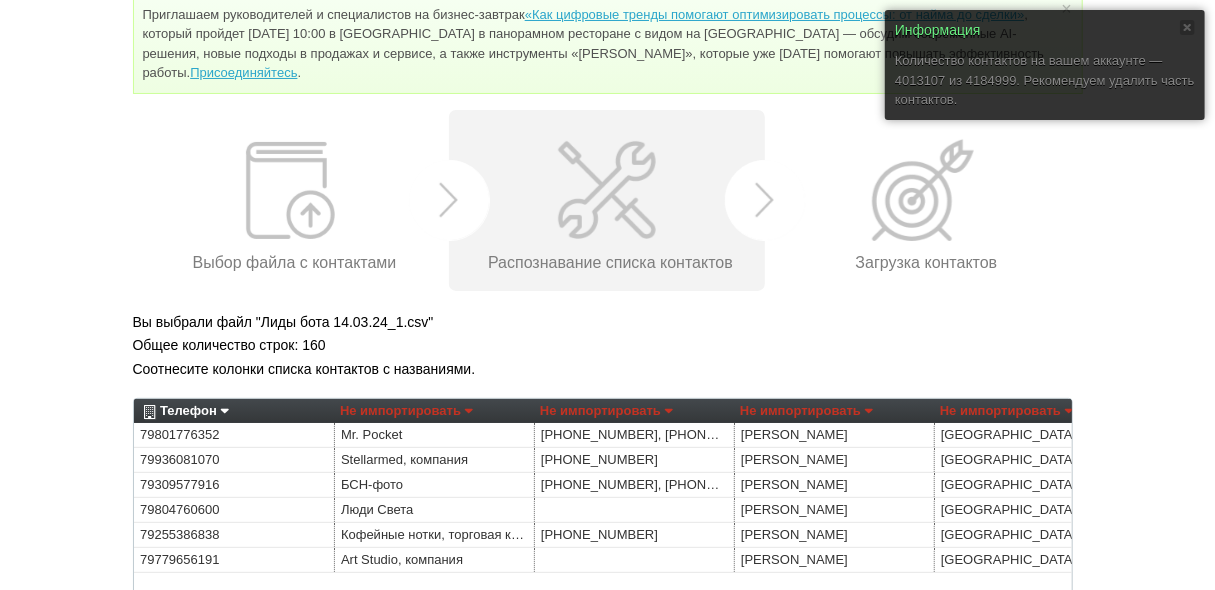 click on "Не импортировать" at bounding box center (406, 411) 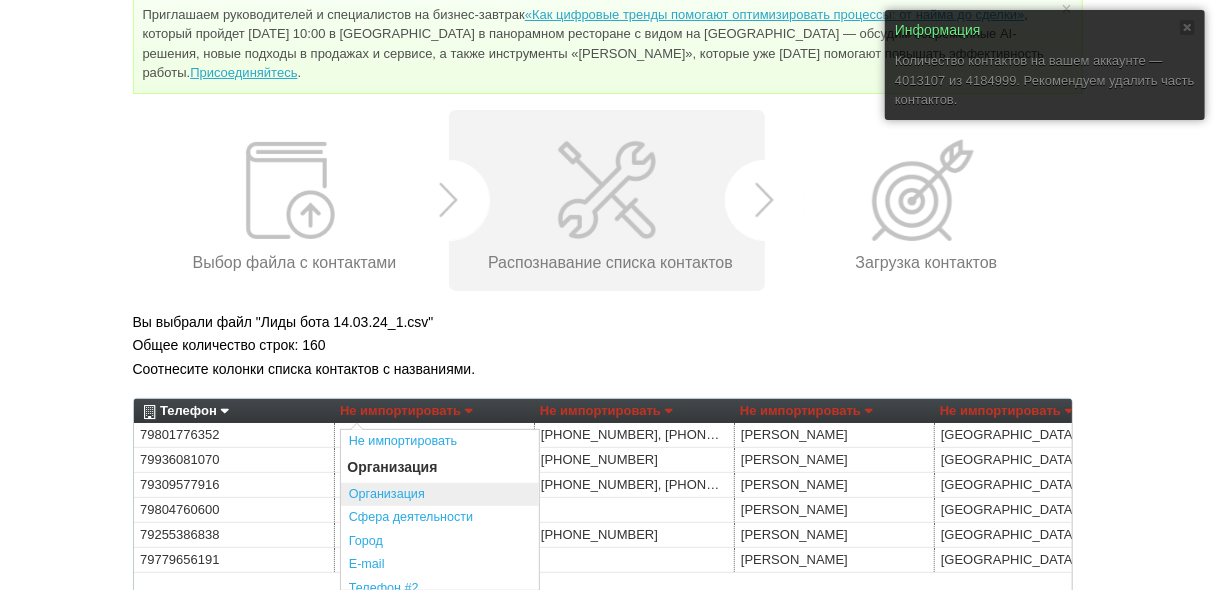 click on "Организация" at bounding box center (440, 495) 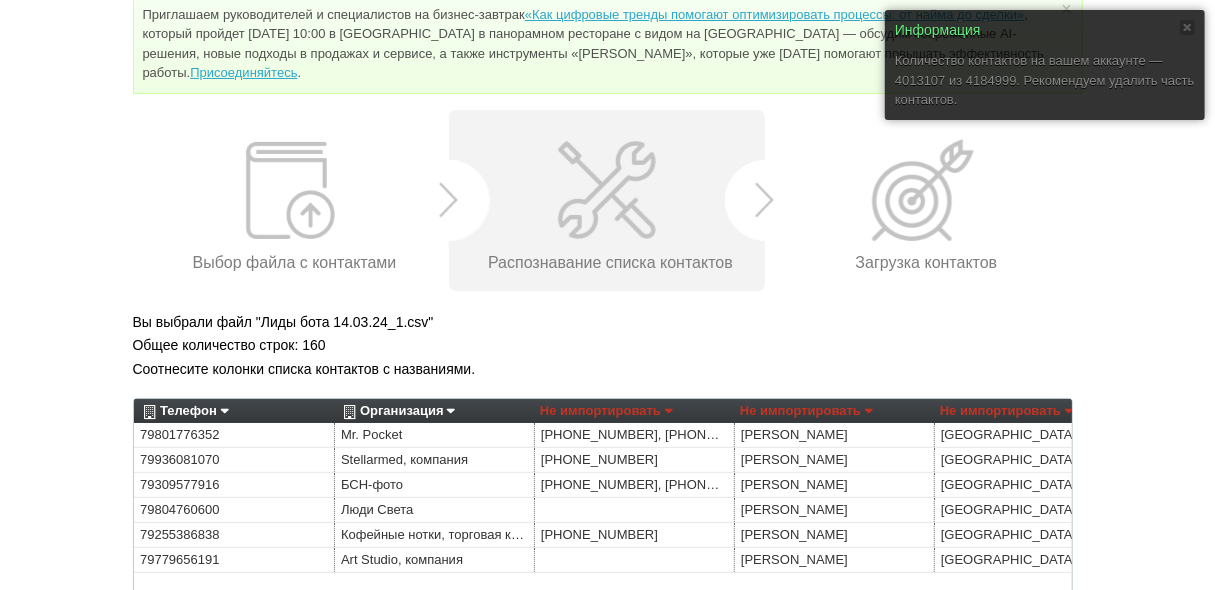 click on "Не импортировать" at bounding box center (606, 411) 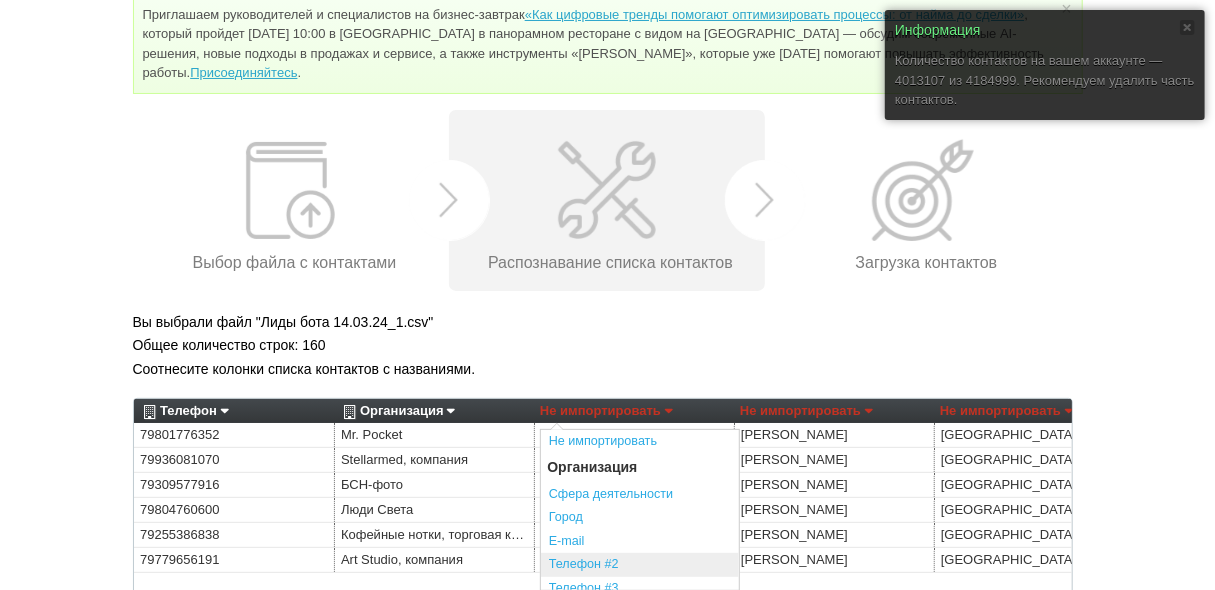 click on "Телефон #2" at bounding box center (640, 565) 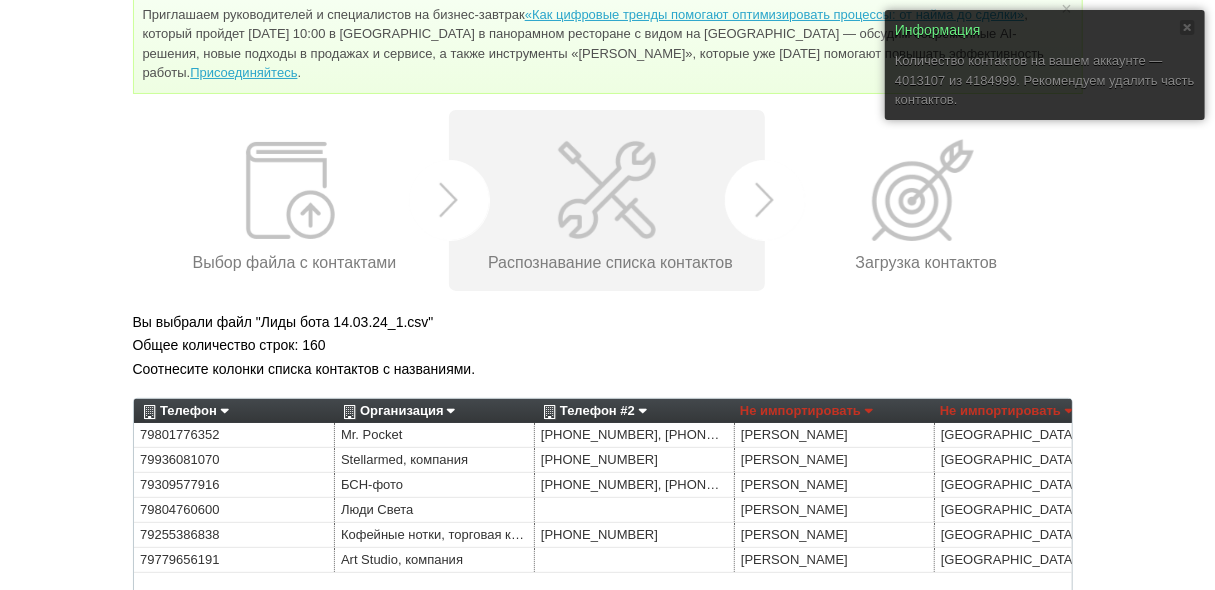 click on "Не импортировать" at bounding box center [806, 411] 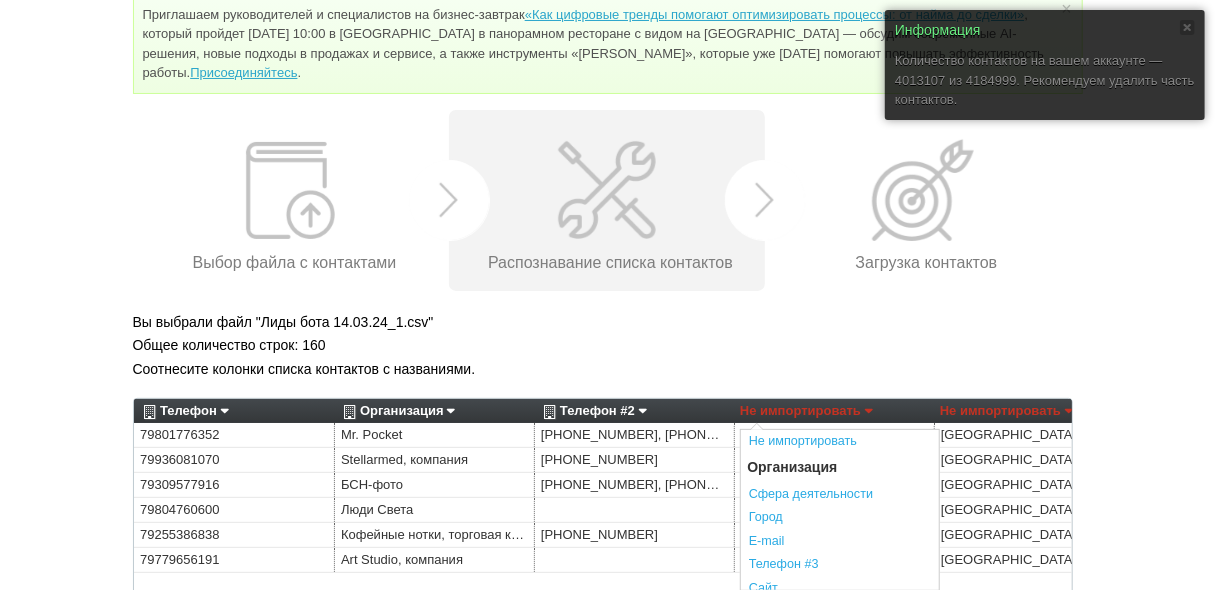 click on "Общее количество строк: 160" at bounding box center [608, 345] 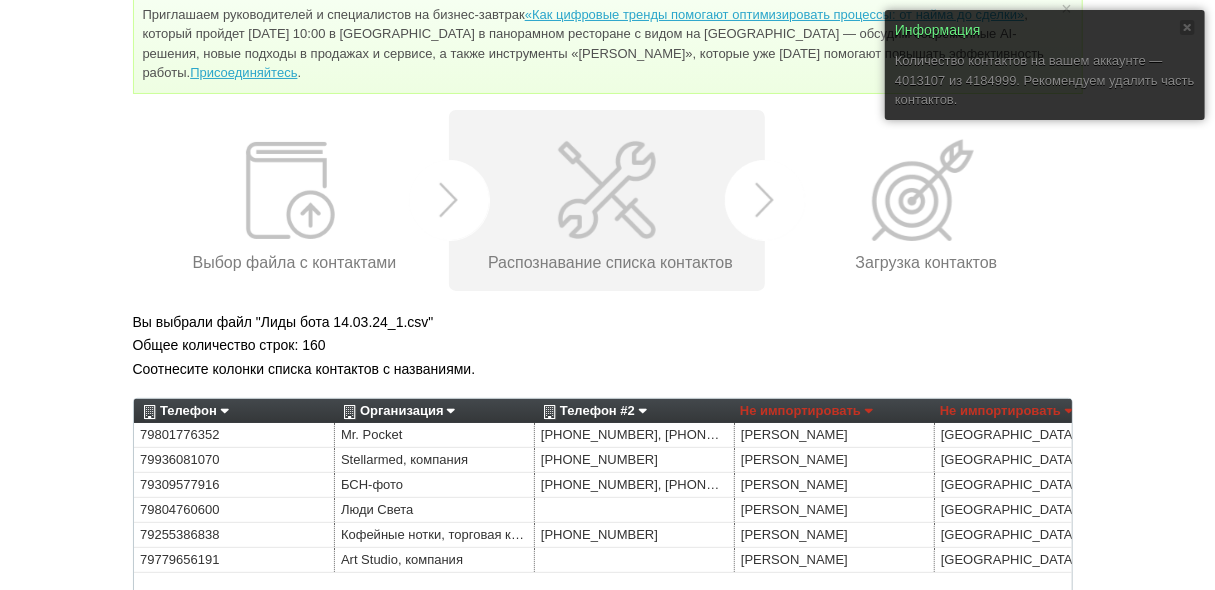 click on "Не импортировать" at bounding box center (806, 411) 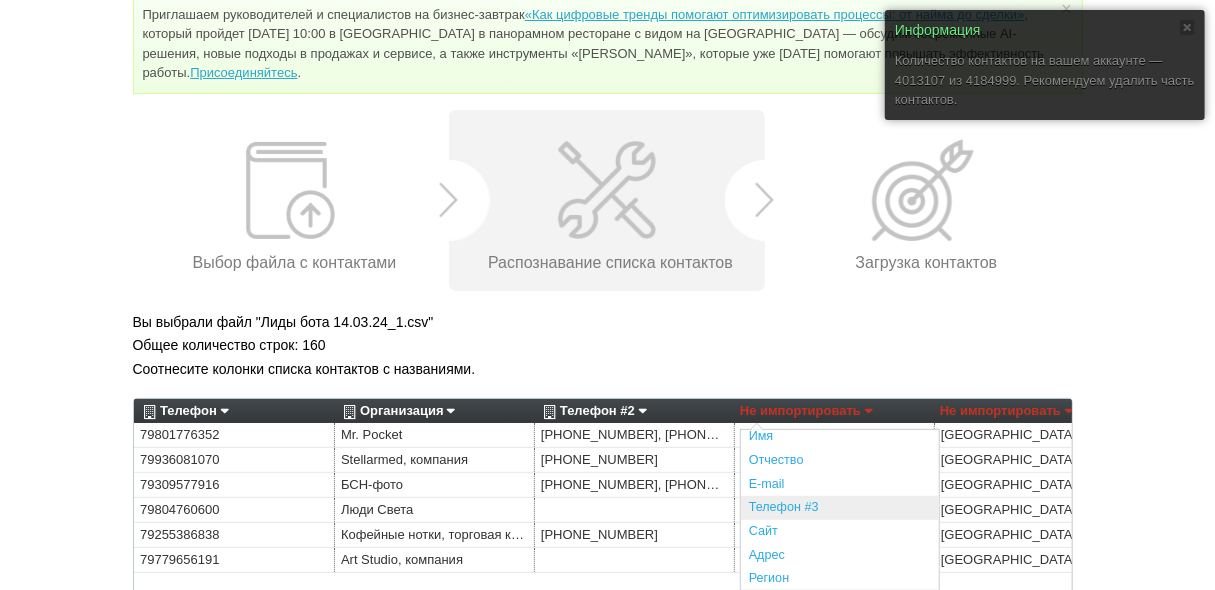 scroll, scrollTop: 463, scrollLeft: 0, axis: vertical 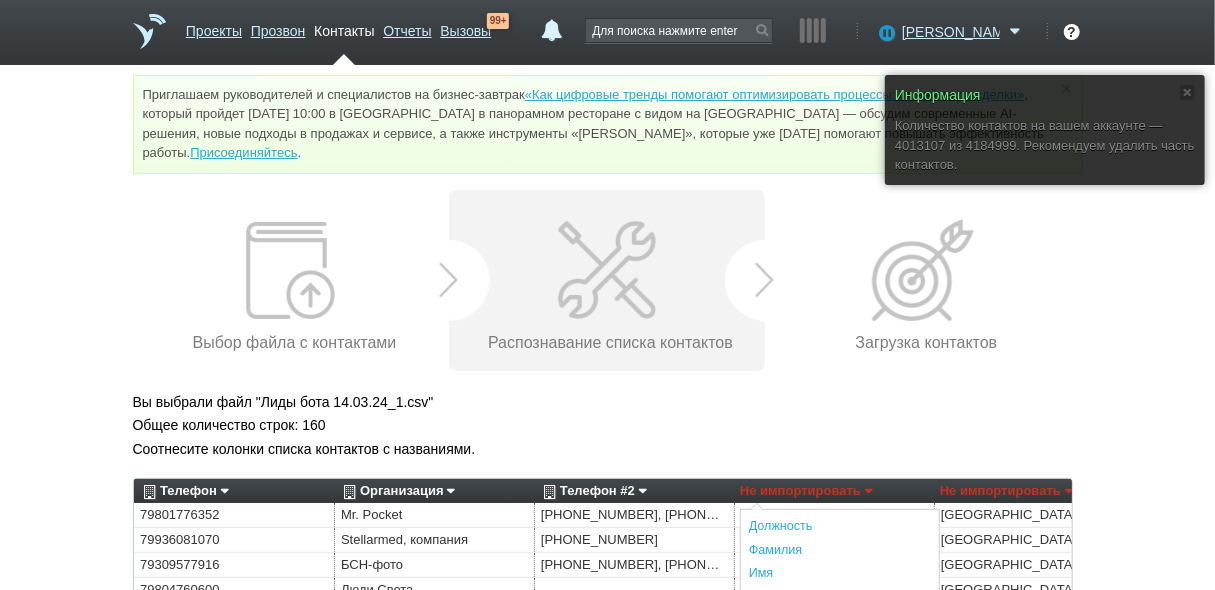 drag, startPoint x: 831, startPoint y: 544, endPoint x: 839, endPoint y: 535, distance: 12.0415945 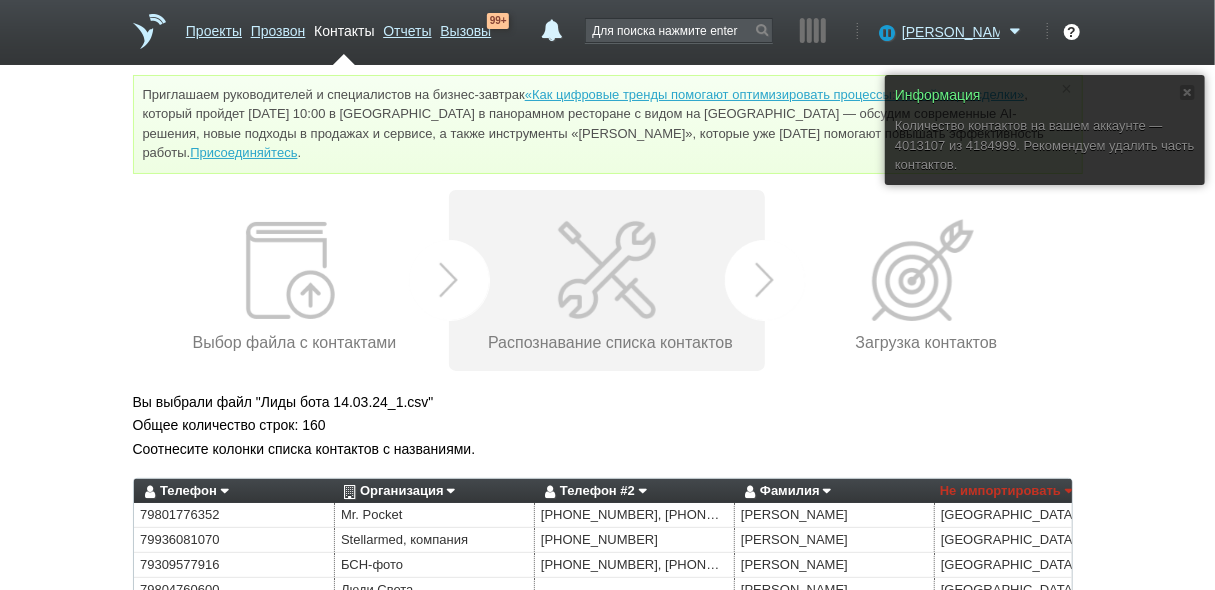 click on "Не импортировать" at bounding box center [1006, 491] 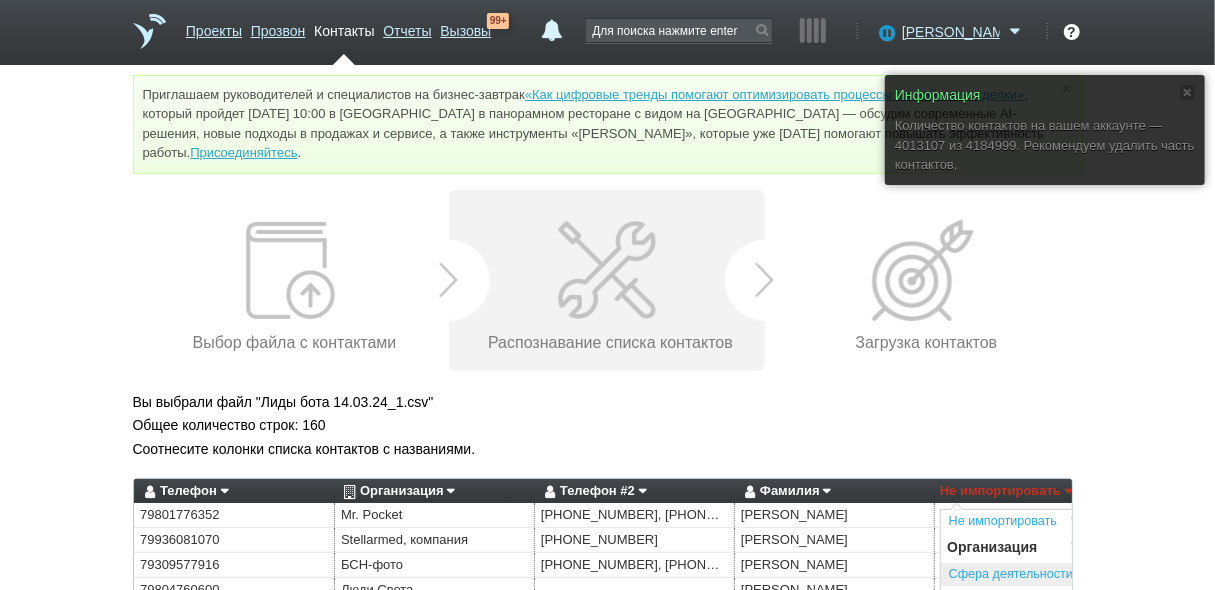 scroll, scrollTop: 80, scrollLeft: 0, axis: vertical 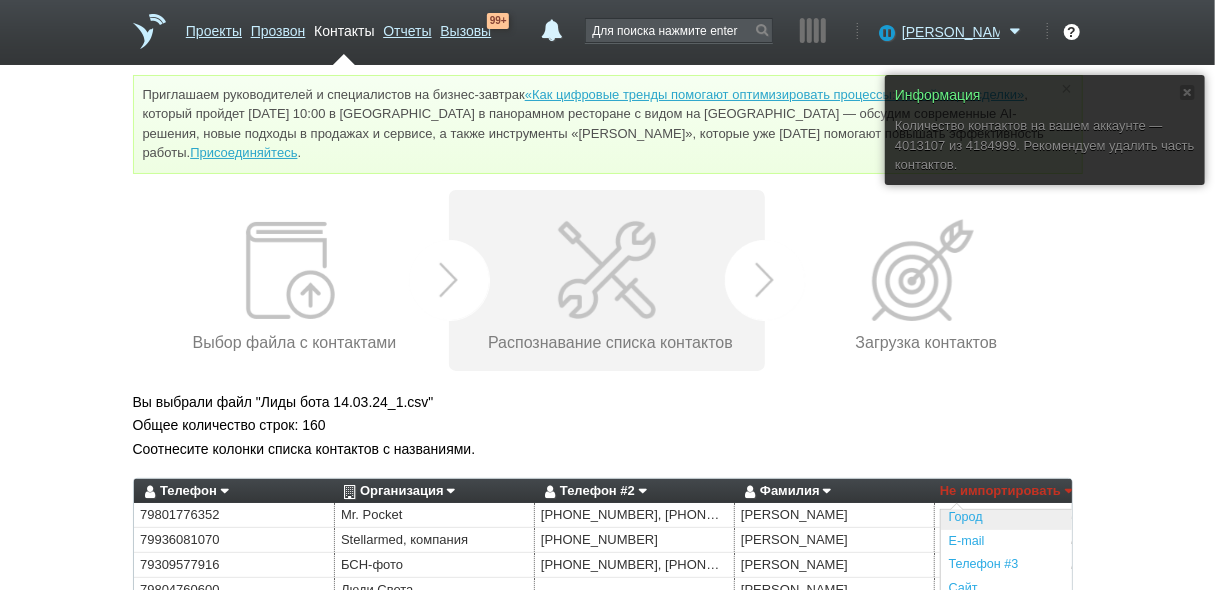 click on "Город" at bounding box center (1040, 518) 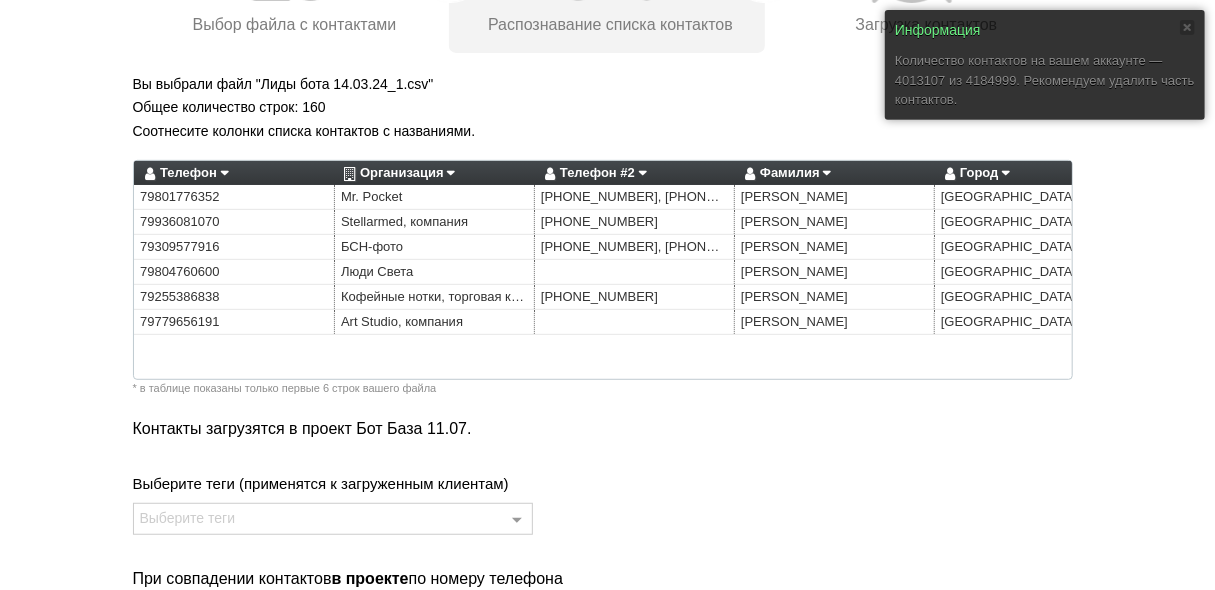 scroll, scrollTop: 321, scrollLeft: 0, axis: vertical 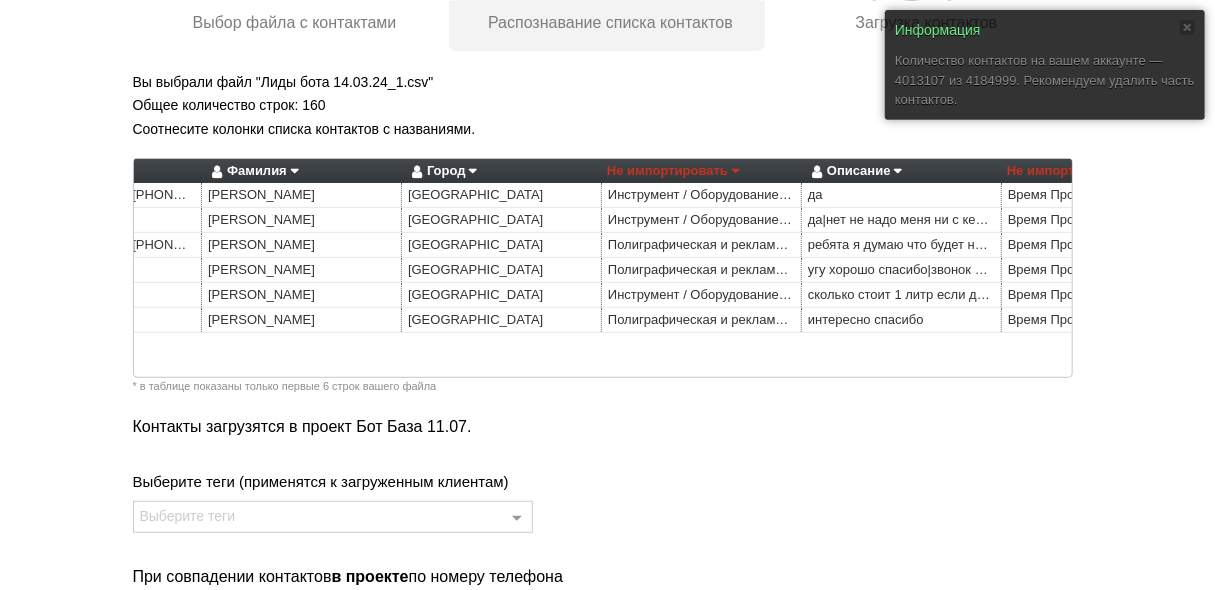click on "Не импортировать" at bounding box center [673, 171] 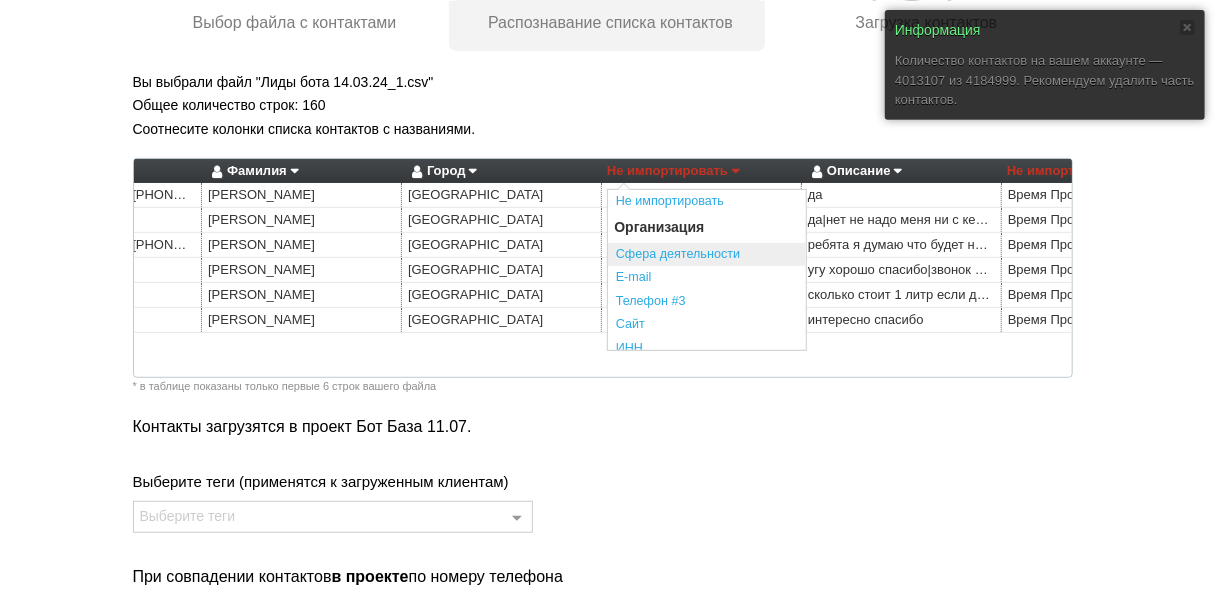 click on "Сфера деятельности" at bounding box center [707, 255] 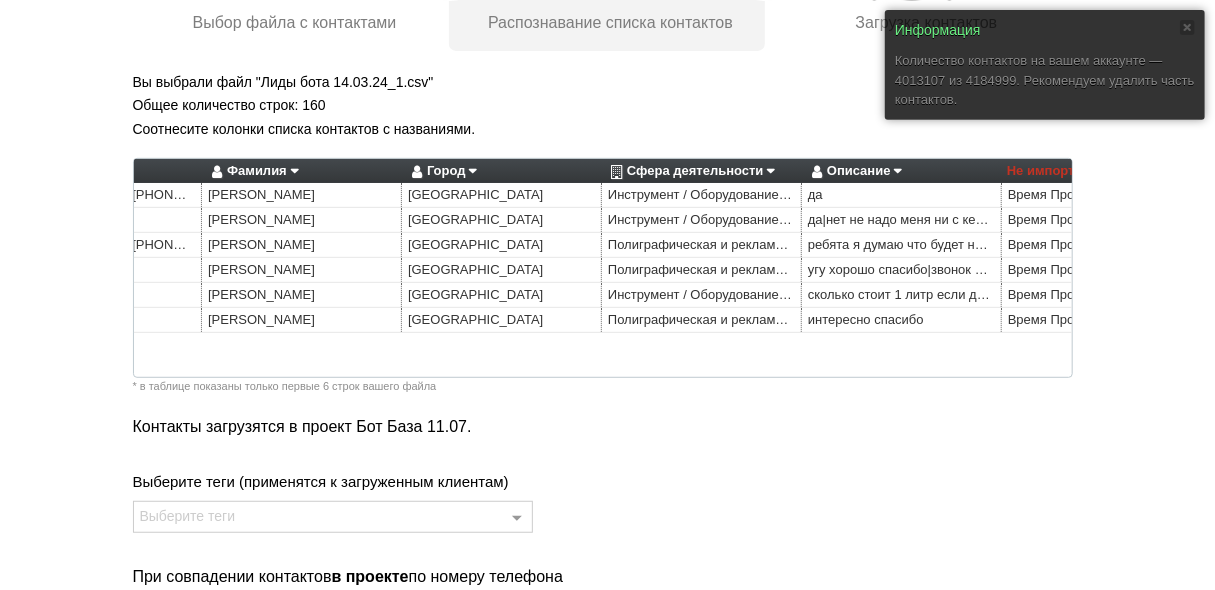 scroll, scrollTop: 0, scrollLeft: 1061, axis: horizontal 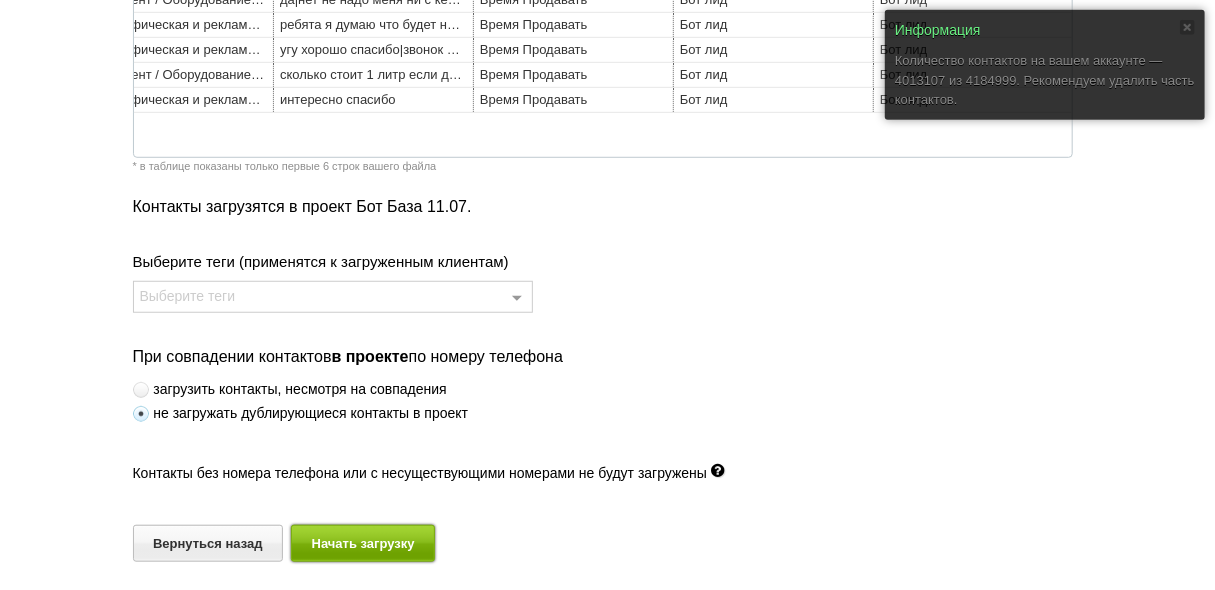 click on "Начать загрузку" at bounding box center [363, 543] 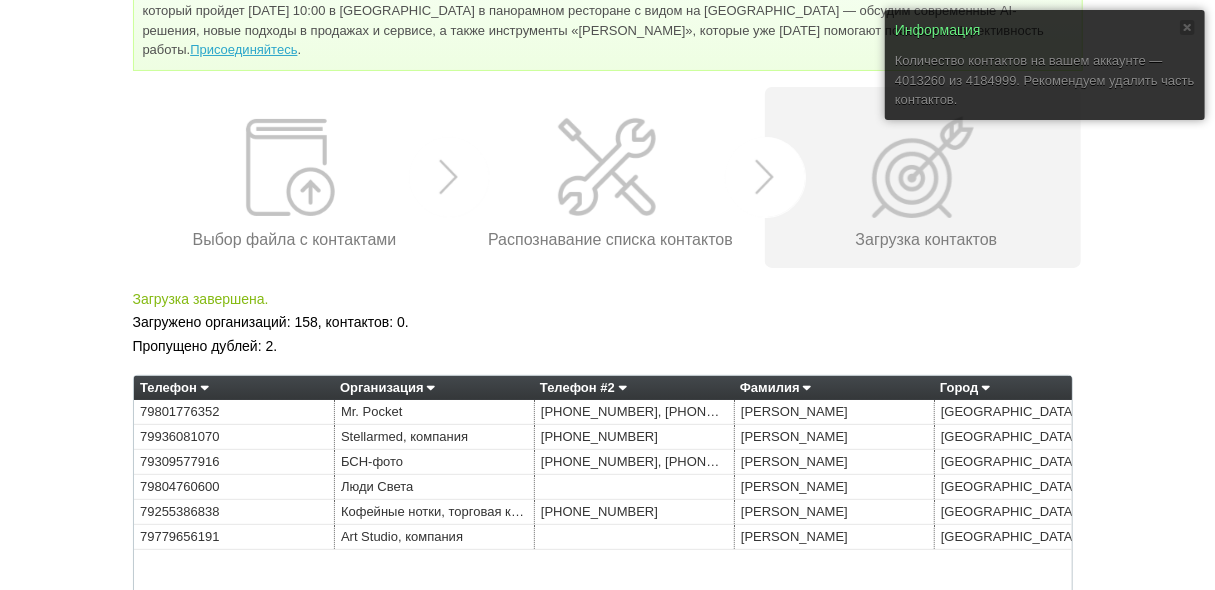 scroll, scrollTop: 221, scrollLeft: 0, axis: vertical 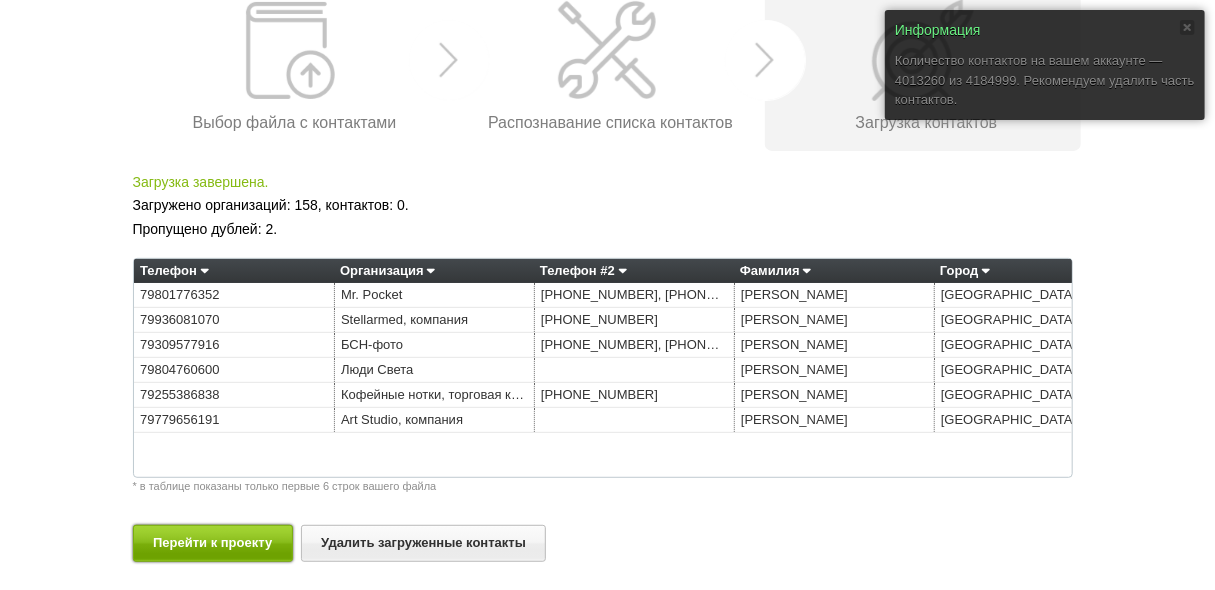 click on "Перейти к проекту" at bounding box center [213, 543] 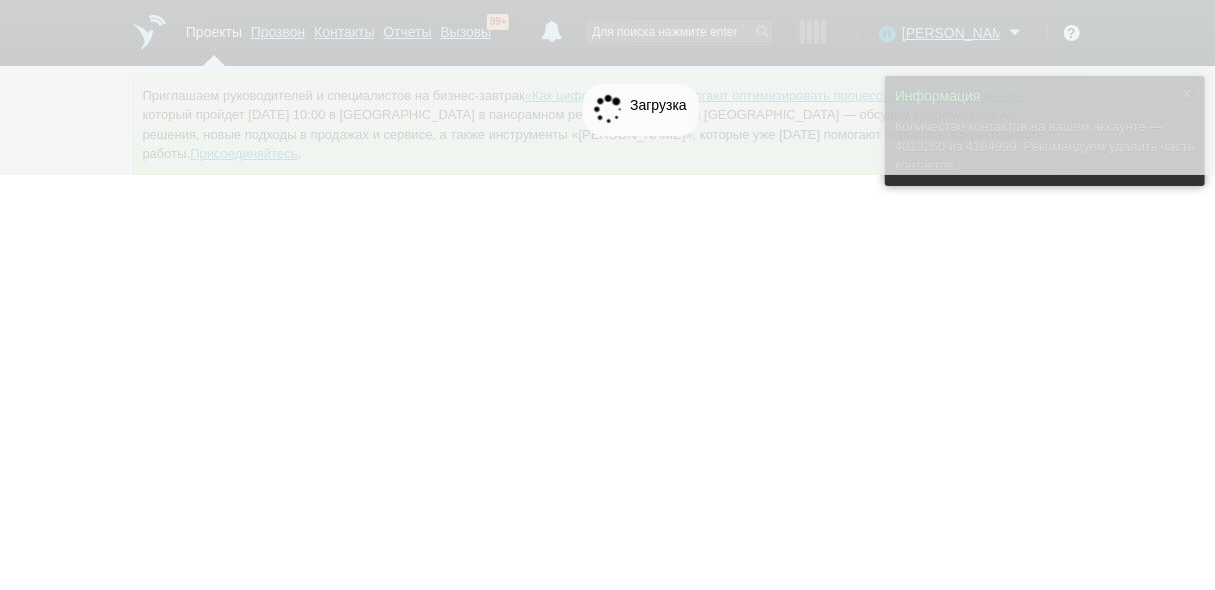 scroll, scrollTop: 0, scrollLeft: 0, axis: both 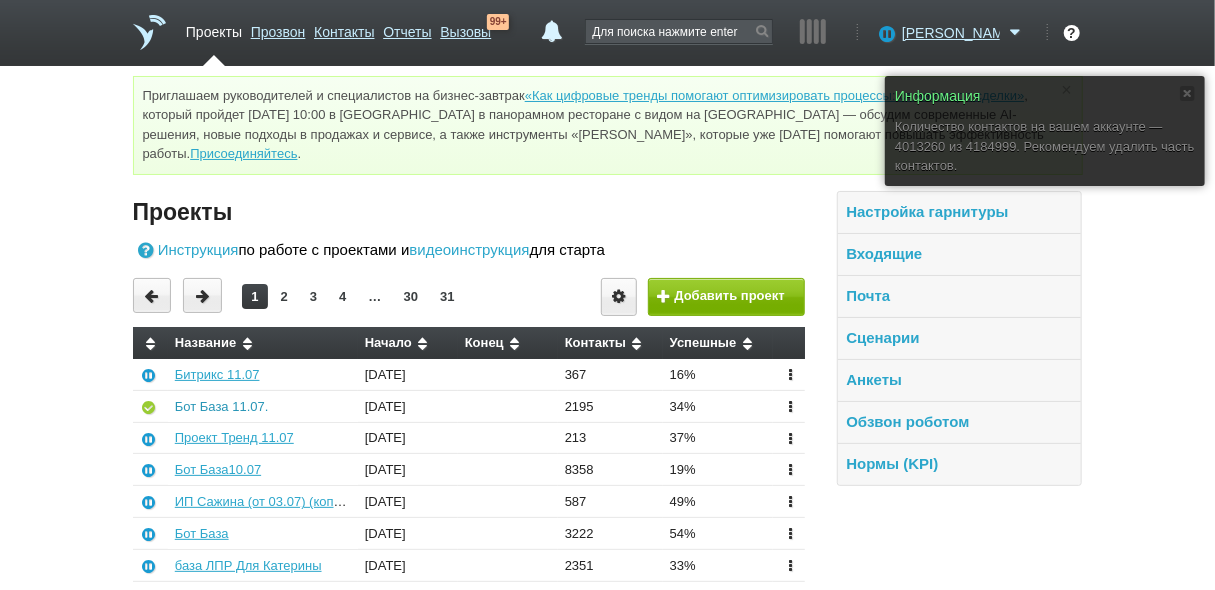 click on "Бот База 11.07." at bounding box center (222, 406) 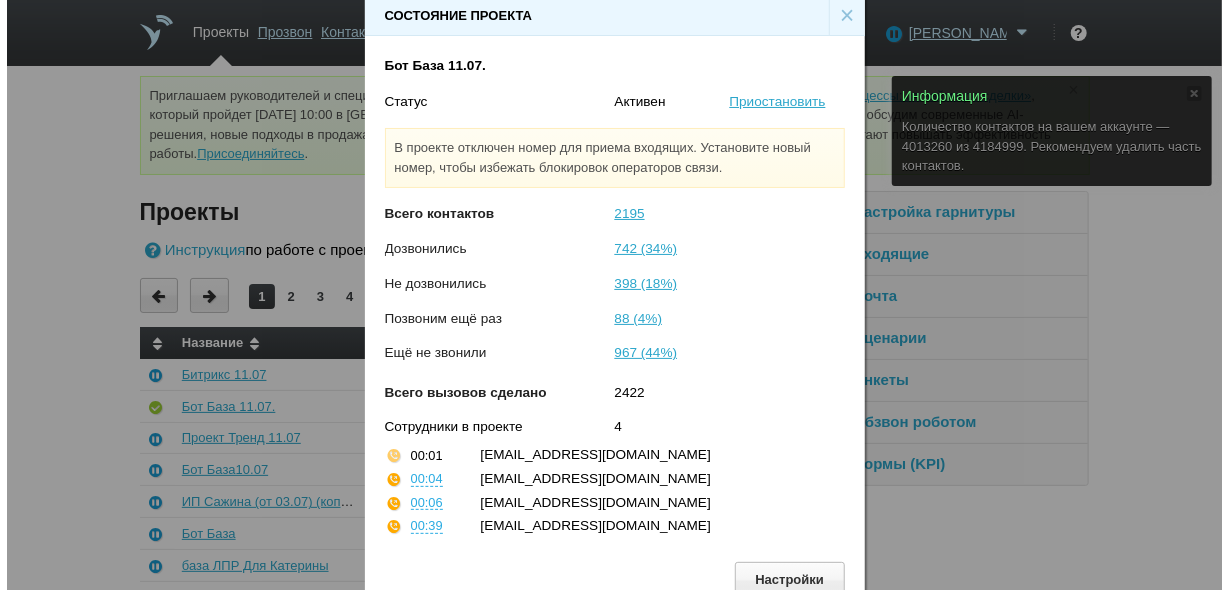 scroll, scrollTop: 30, scrollLeft: 0, axis: vertical 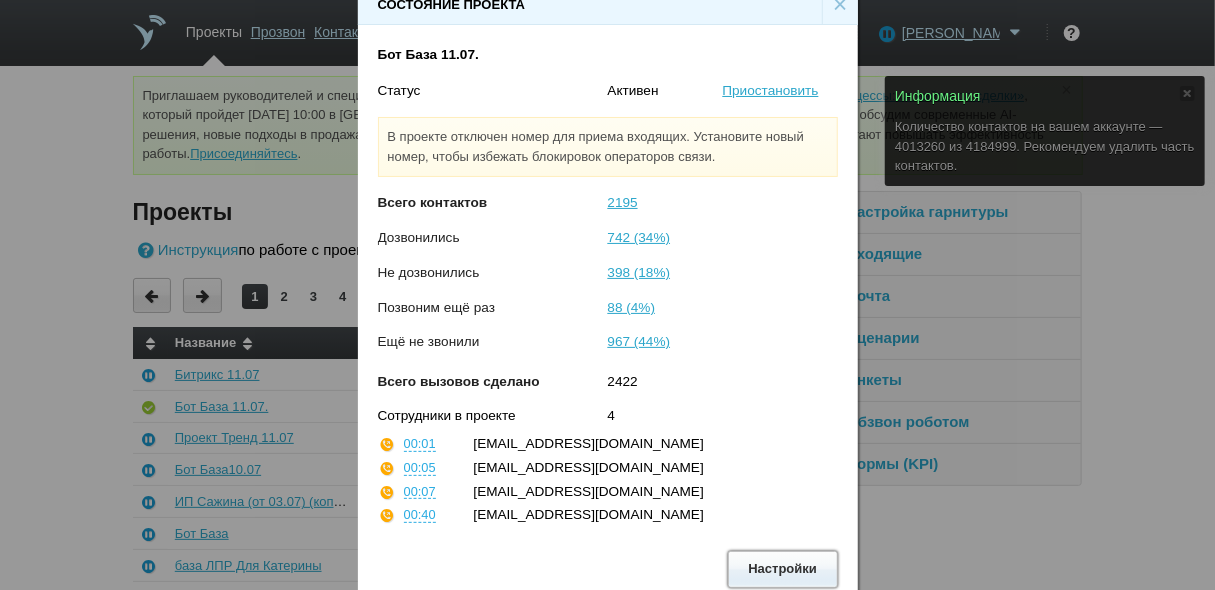 click on "Настройки" at bounding box center (783, 569) 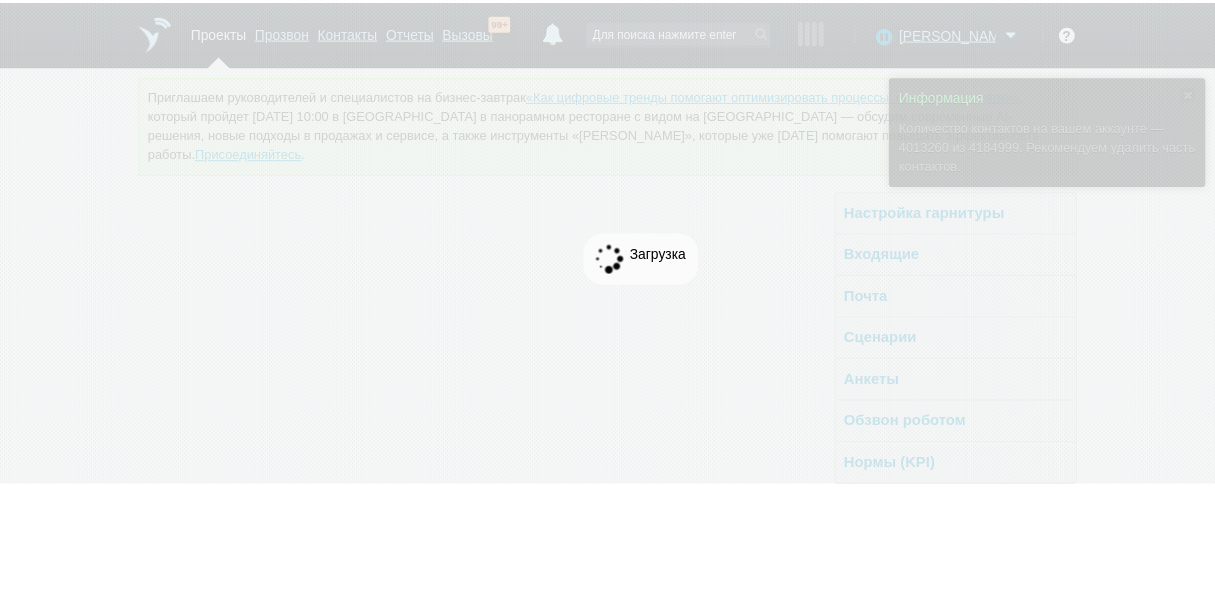 scroll, scrollTop: 0, scrollLeft: 0, axis: both 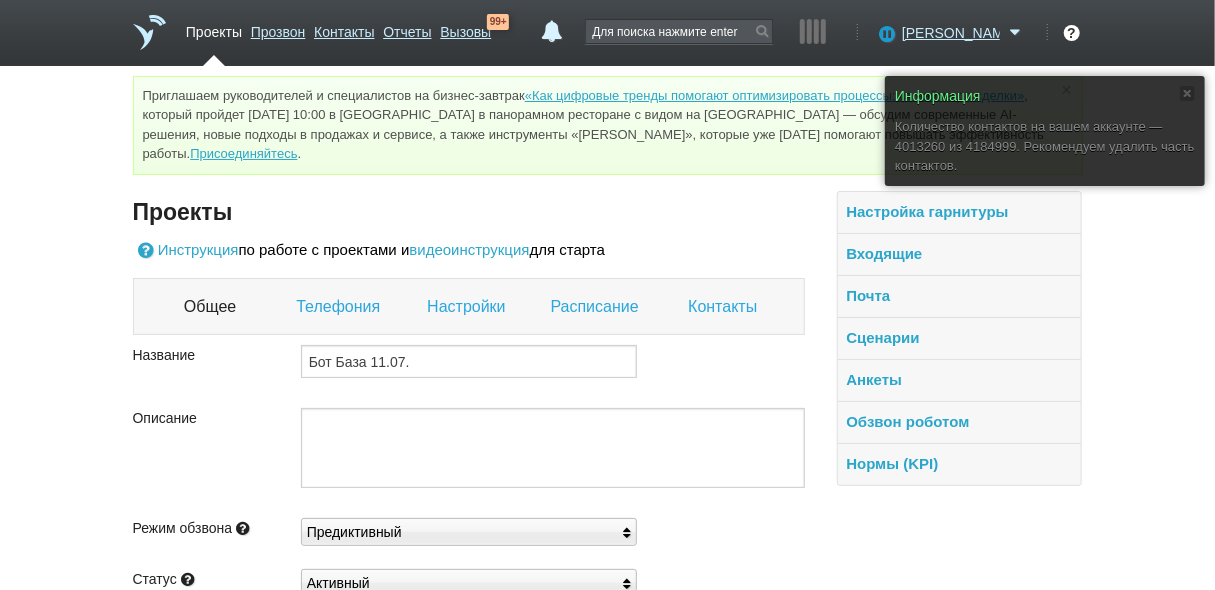 click on "Контакты" at bounding box center (725, 307) 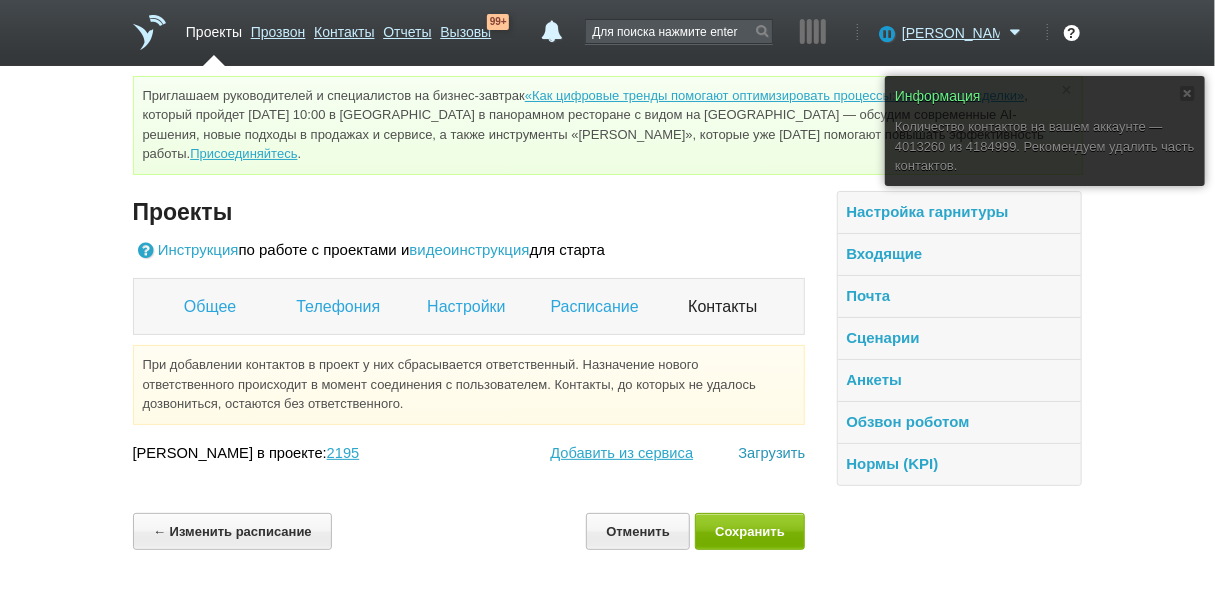 click on "Загрузить" at bounding box center [771, 453] 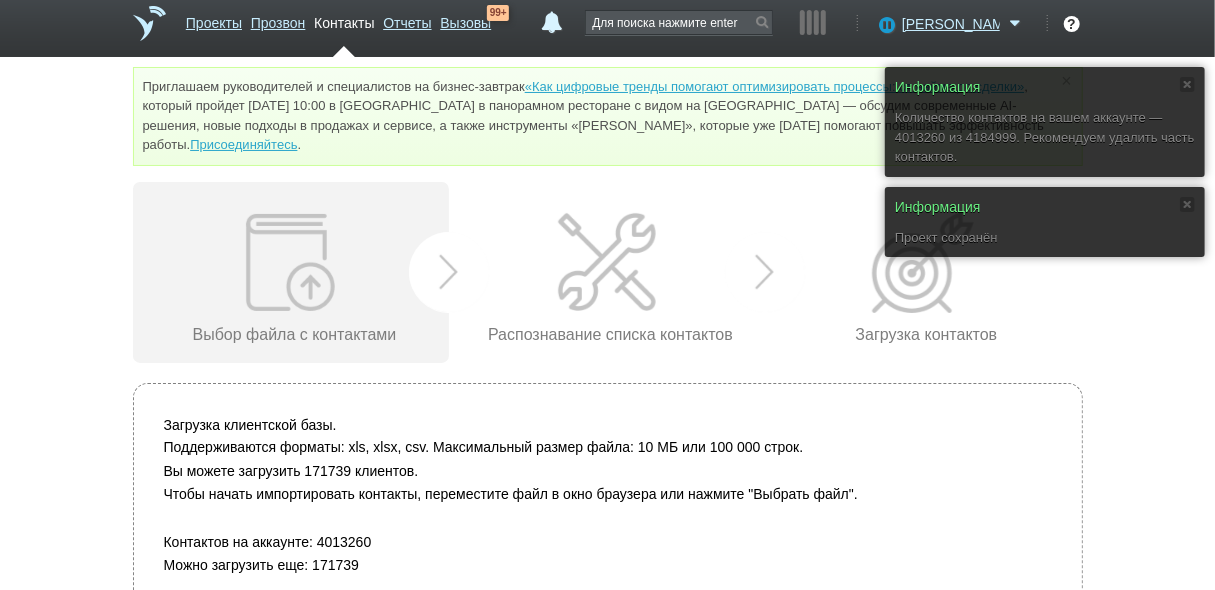 scroll, scrollTop: 81, scrollLeft: 0, axis: vertical 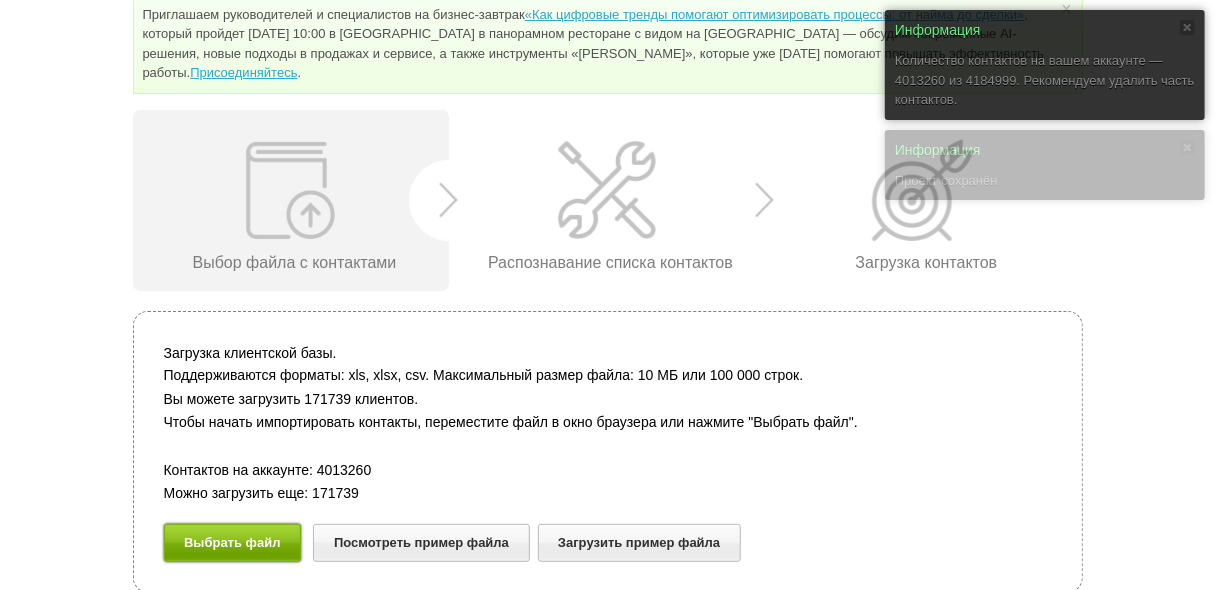 click on "Выбрать файл" at bounding box center [233, 542] 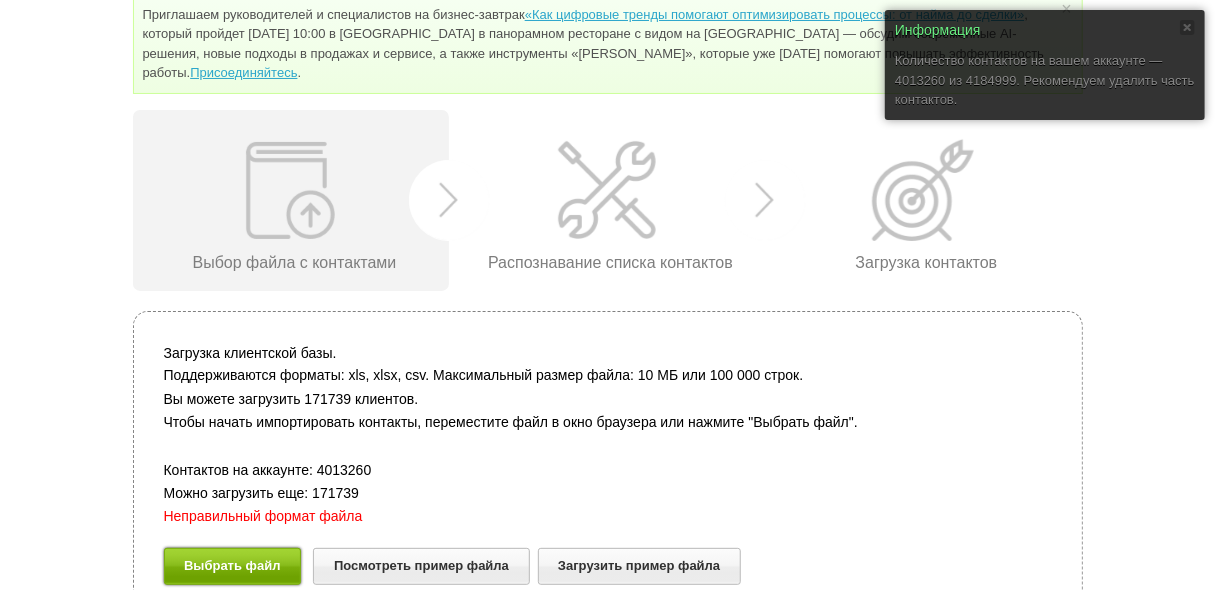 click on "Выбрать файл" at bounding box center [233, 566] 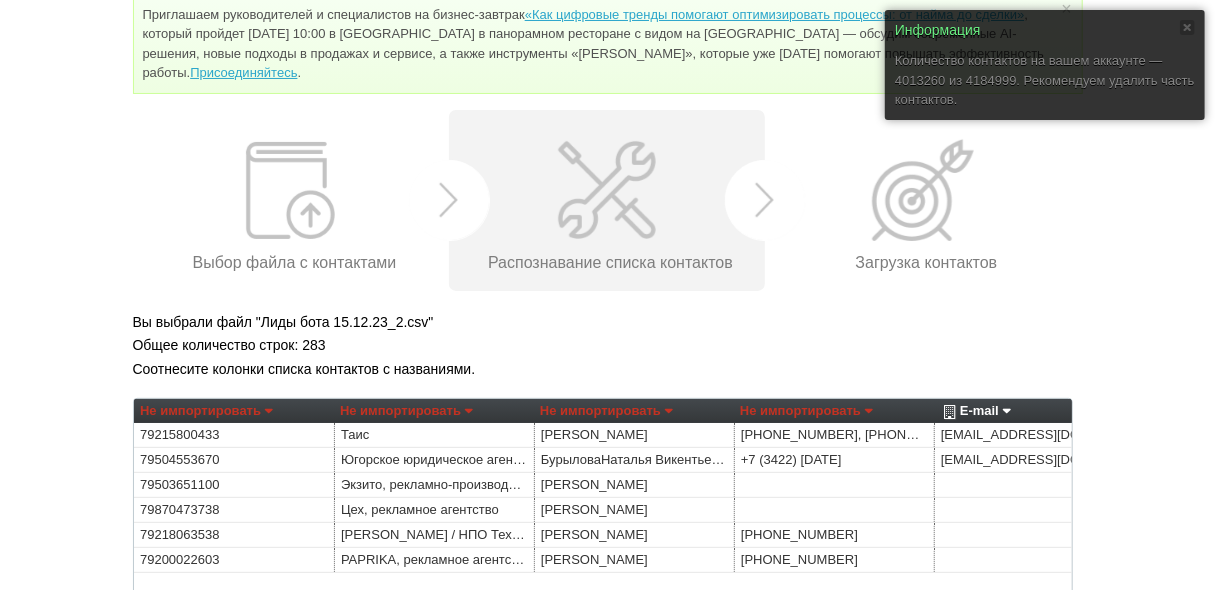 click on "Не импортировать" at bounding box center [206, 411] 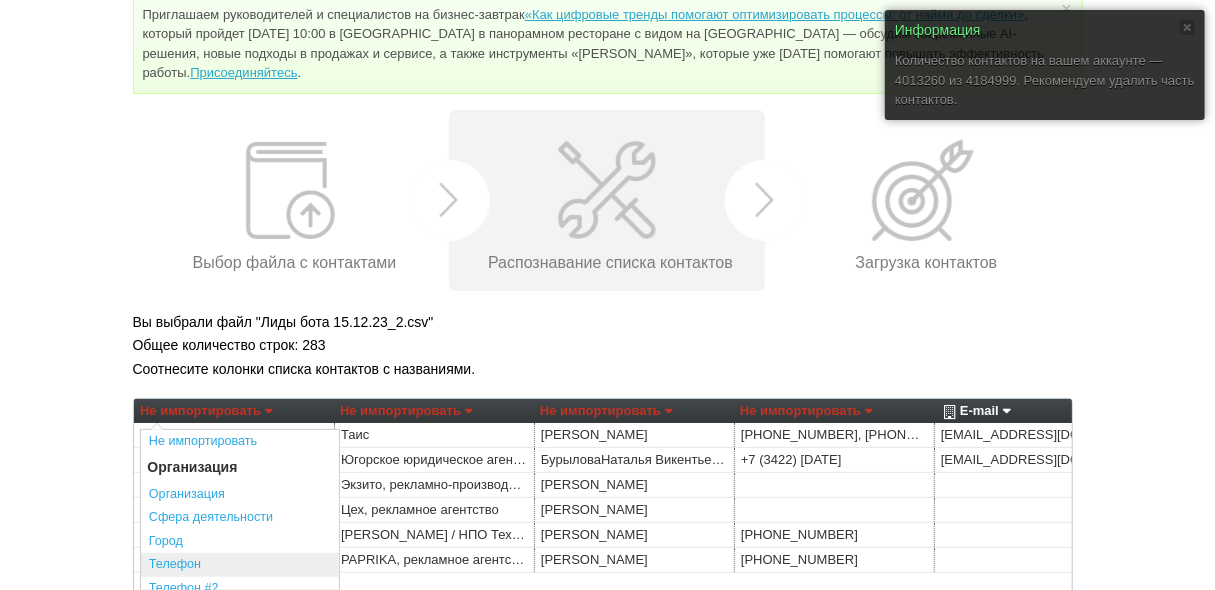 click on "Телефон" at bounding box center [240, 565] 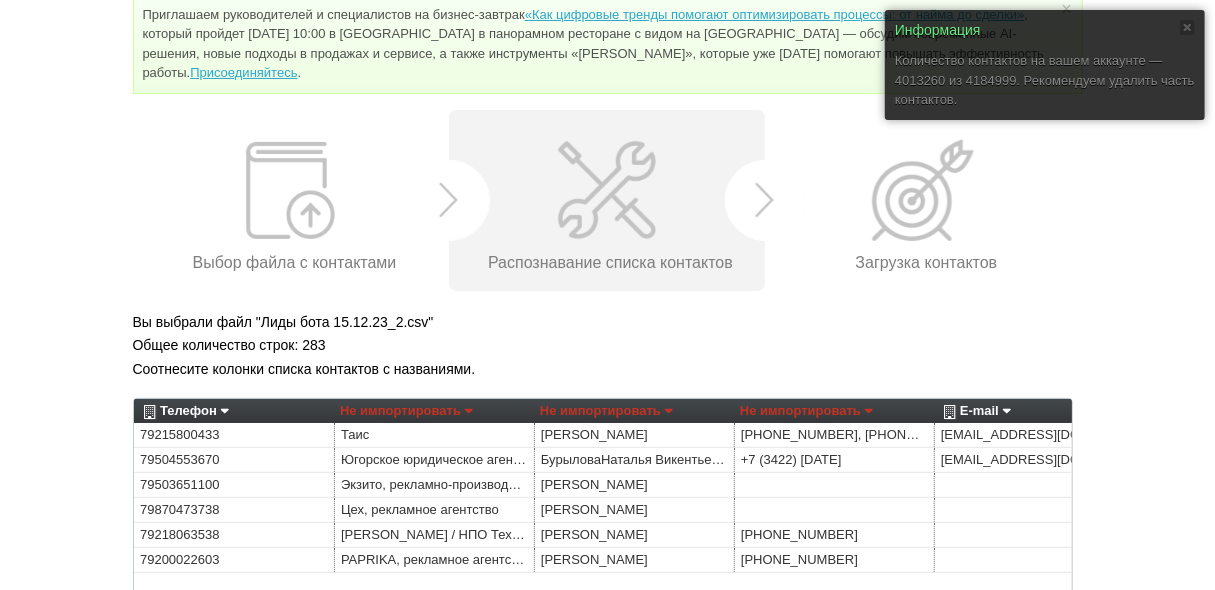click on "Не импортировать" at bounding box center [406, 411] 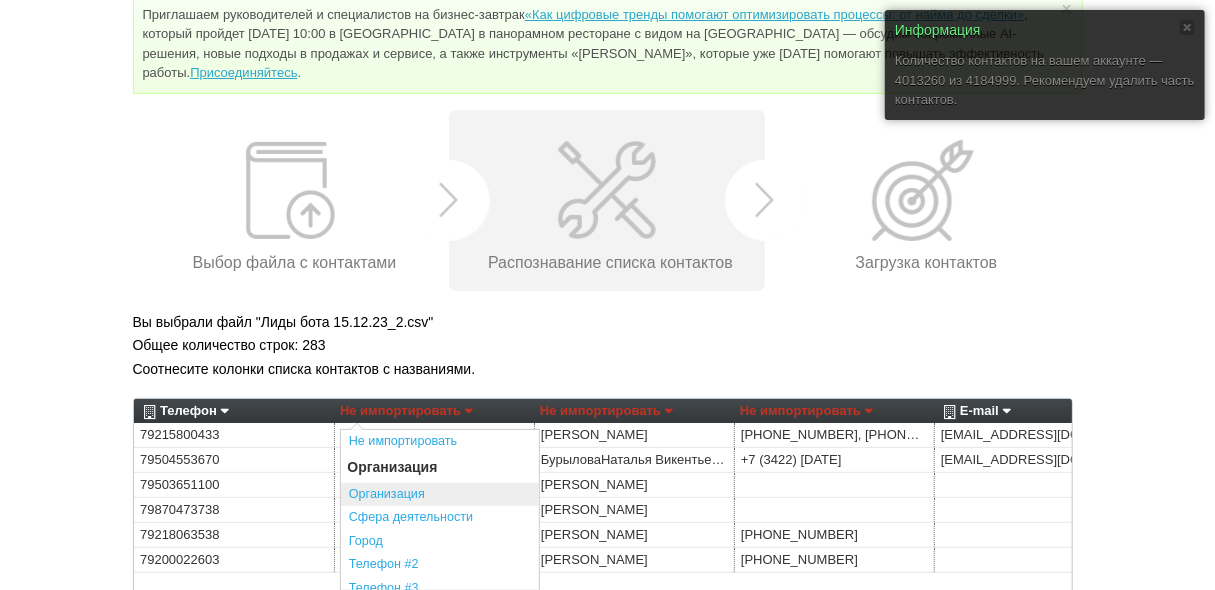click on "Организация" at bounding box center [440, 495] 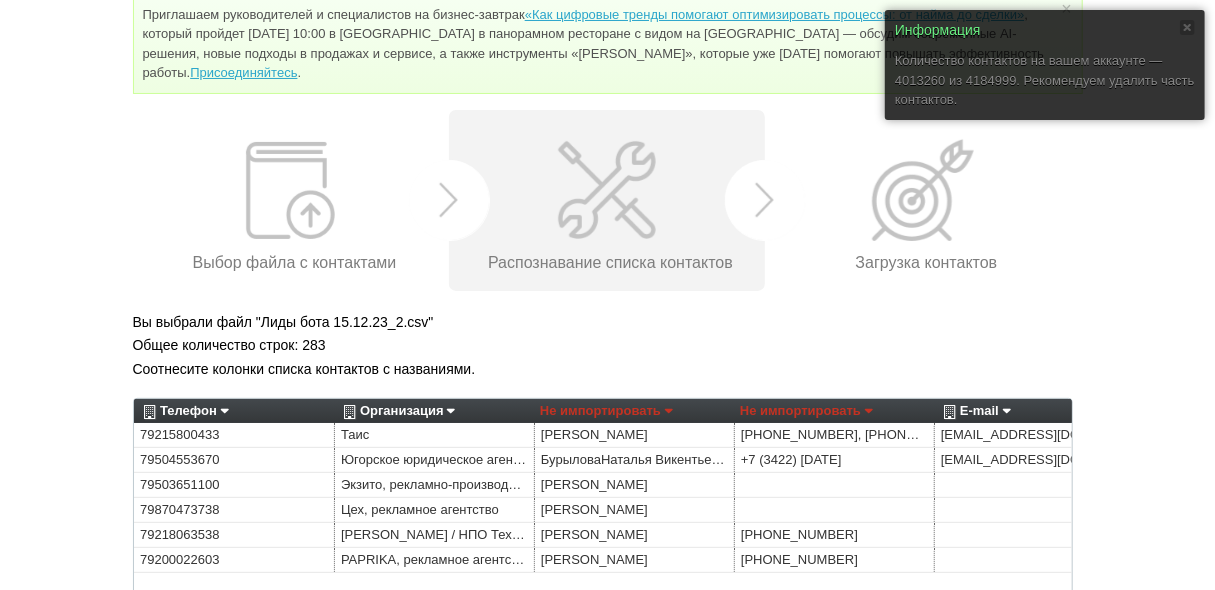 click on "Не импортировать" at bounding box center [606, 411] 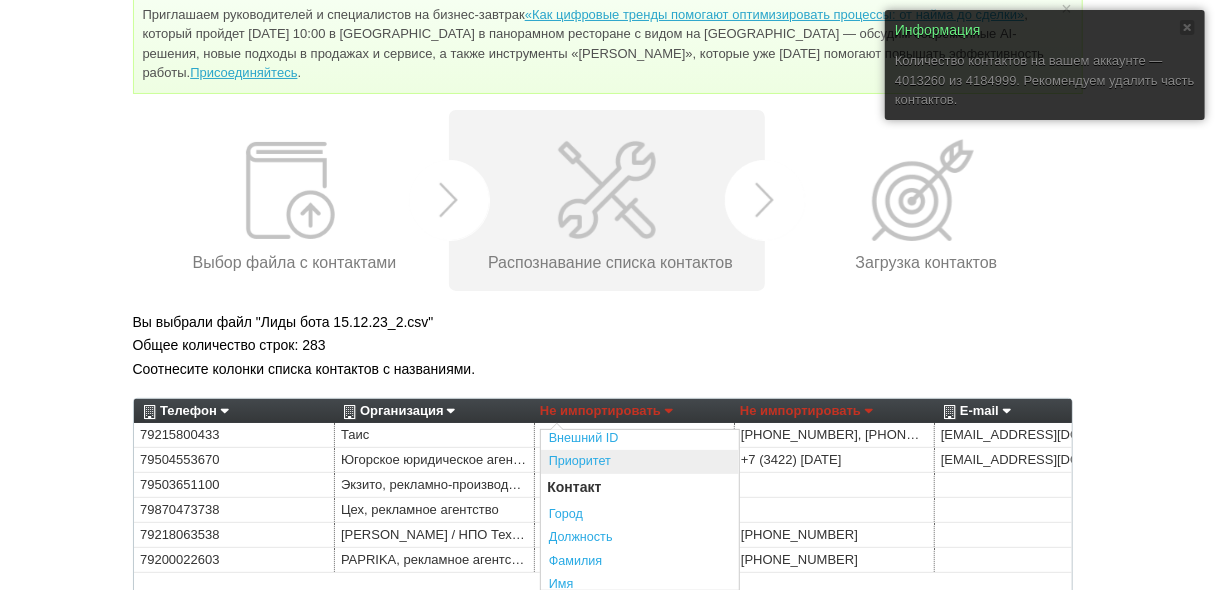 scroll, scrollTop: 320, scrollLeft: 0, axis: vertical 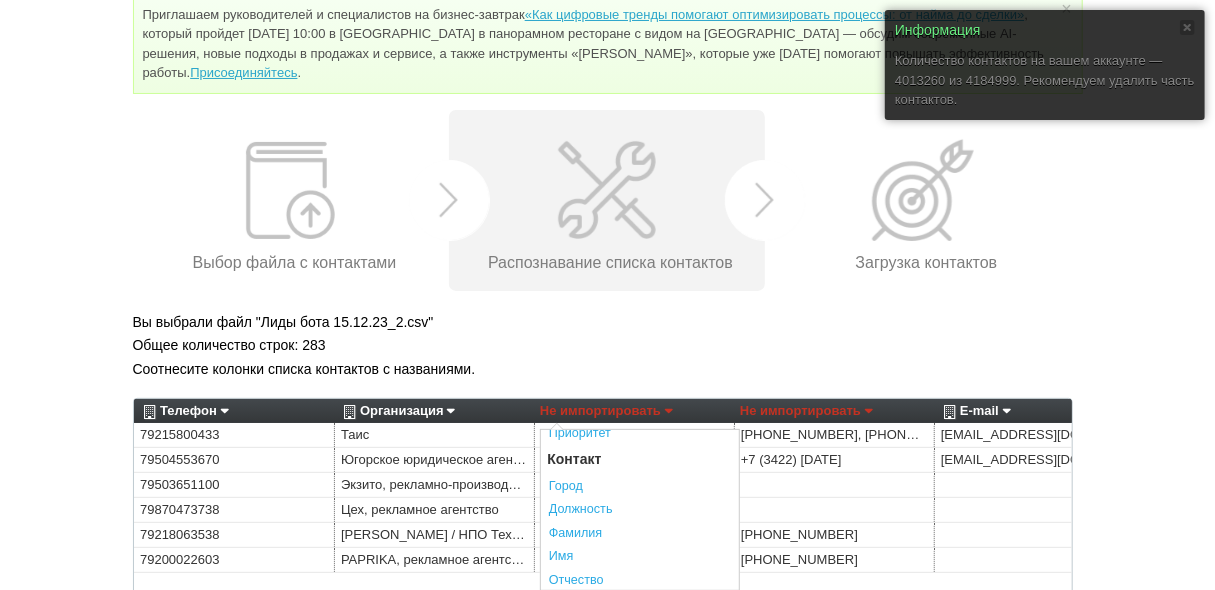click on "Соотнесите колонки списка контактов с названиями." at bounding box center (608, 369) 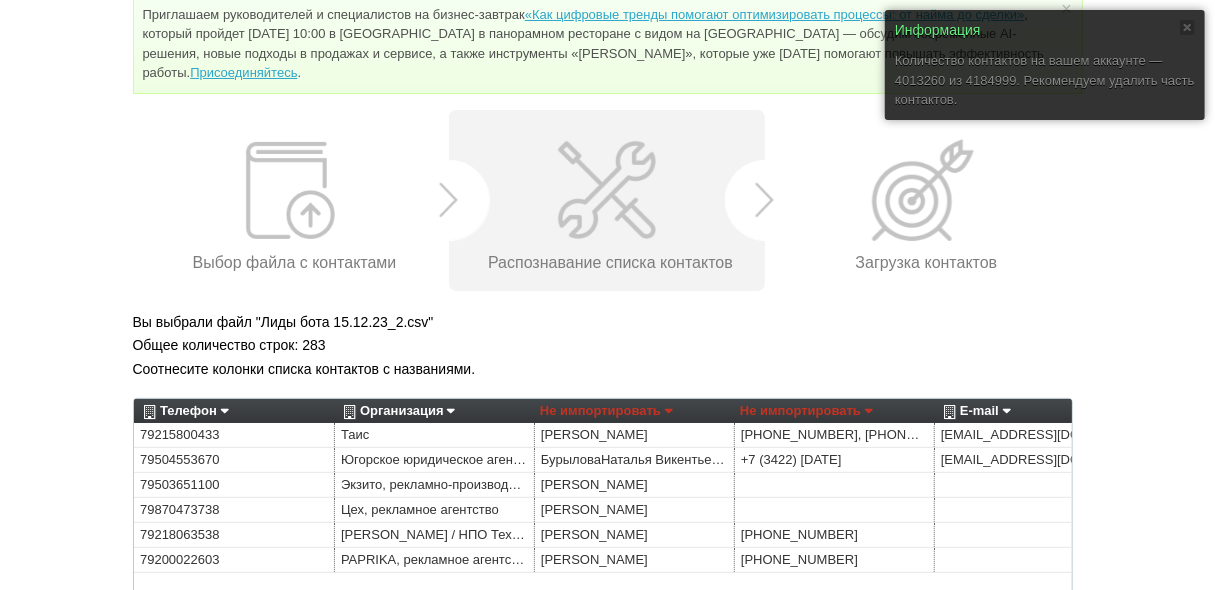 click on "Не импортировать" at bounding box center [606, 411] 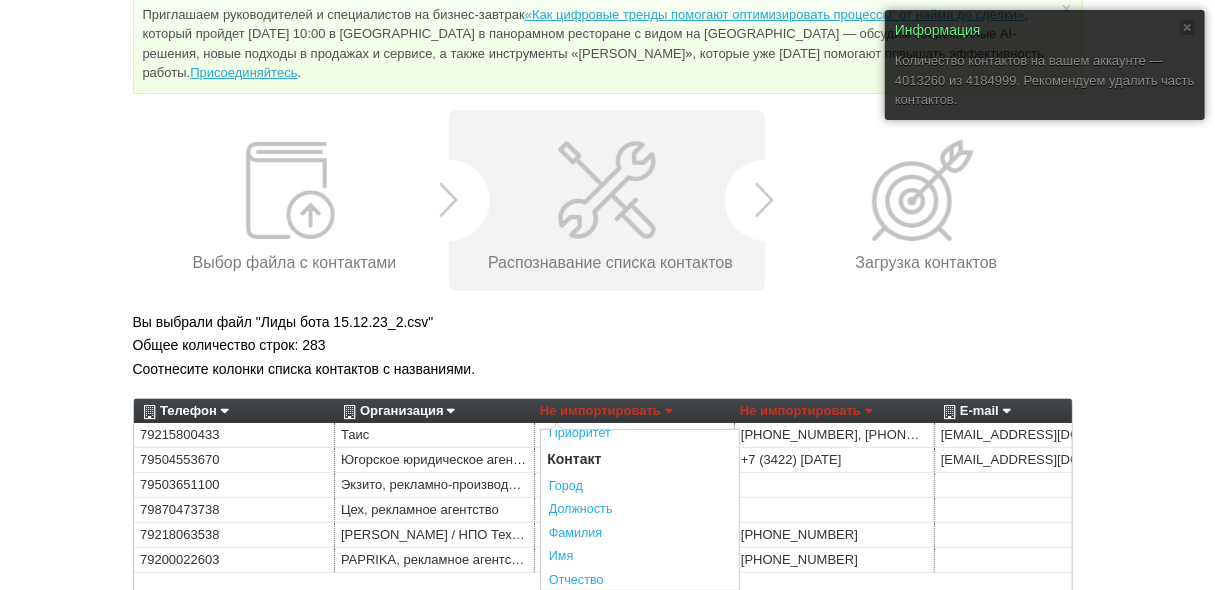 click on "Не импортировать" at bounding box center (806, 411) 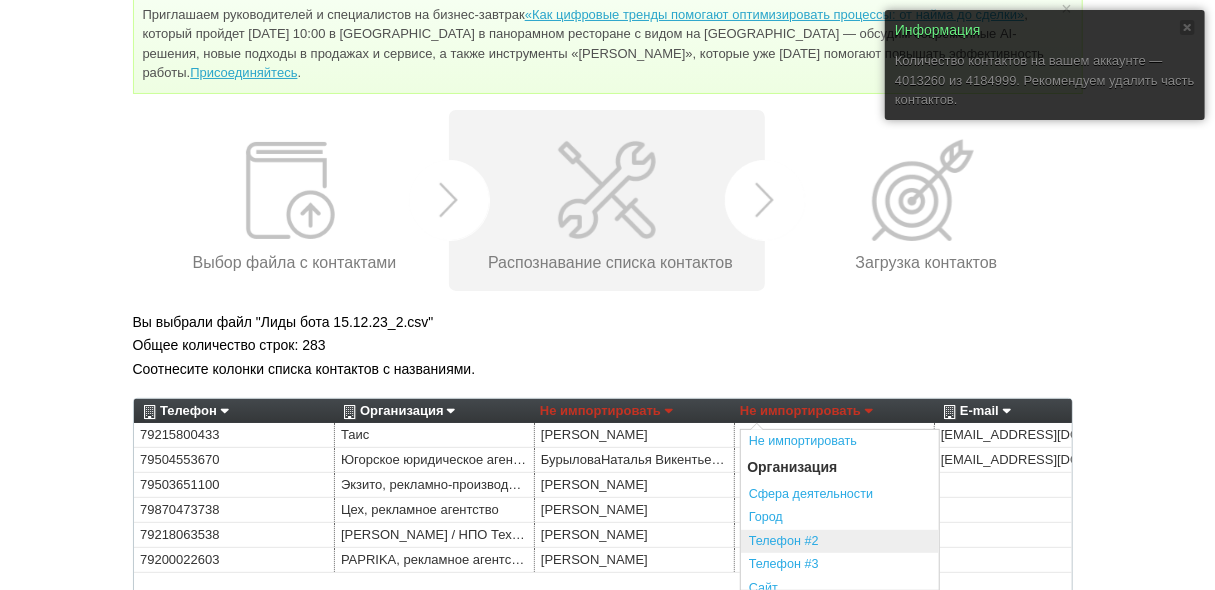 click on "Телефон #2" at bounding box center [840, 542] 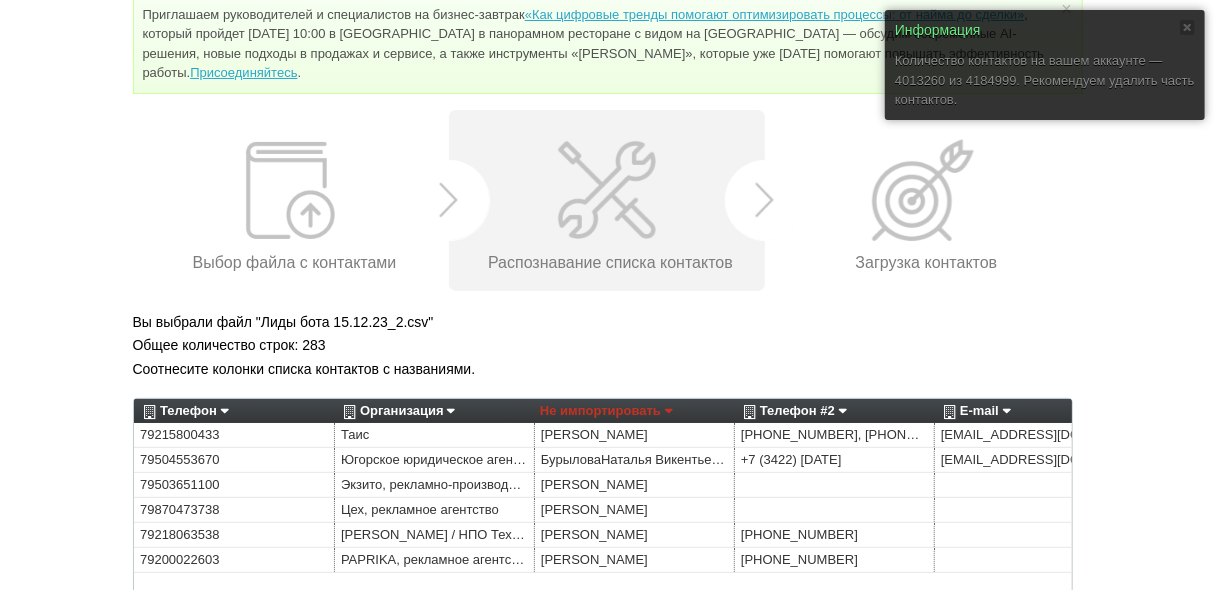click on "Не импортировать" at bounding box center [606, 411] 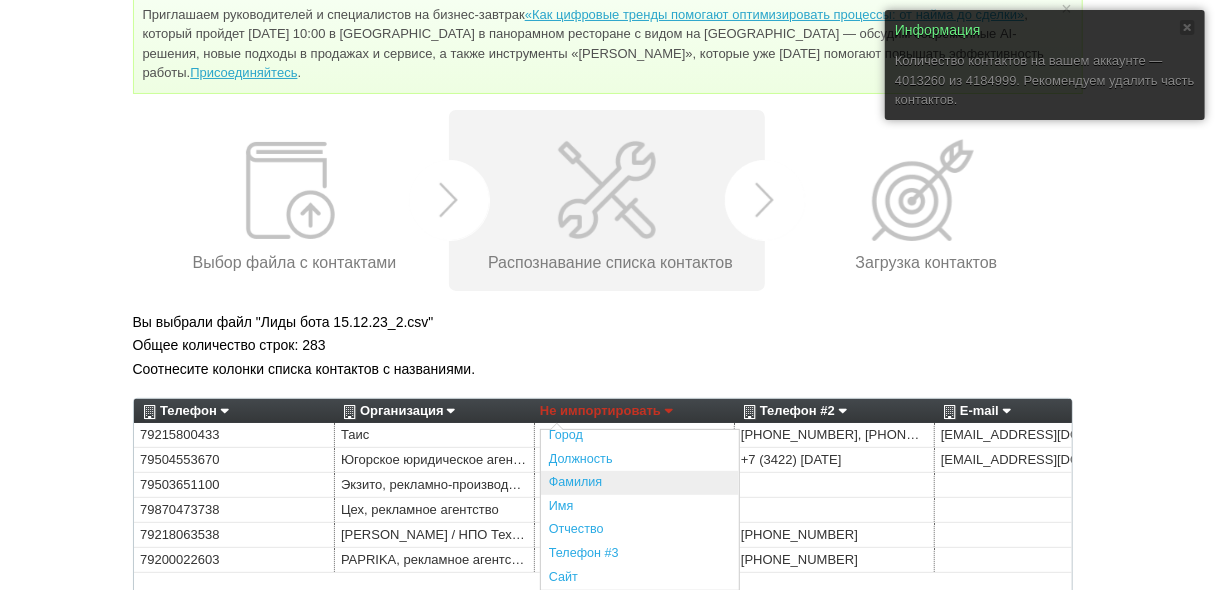 scroll, scrollTop: 320, scrollLeft: 0, axis: vertical 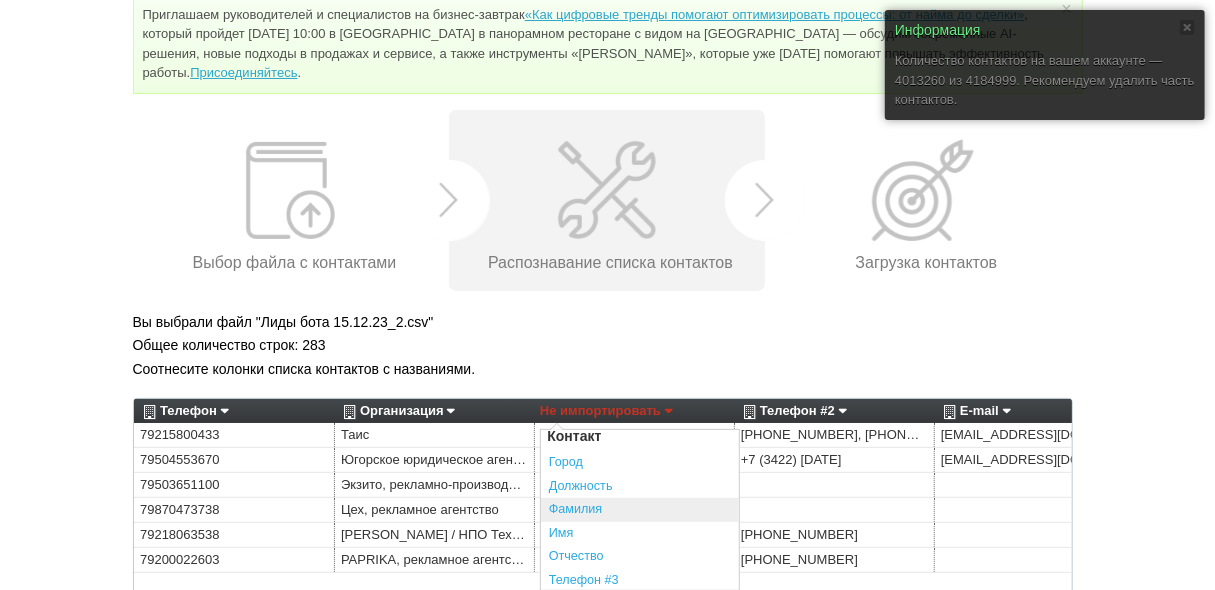 click on "Фамилия" at bounding box center [640, 510] 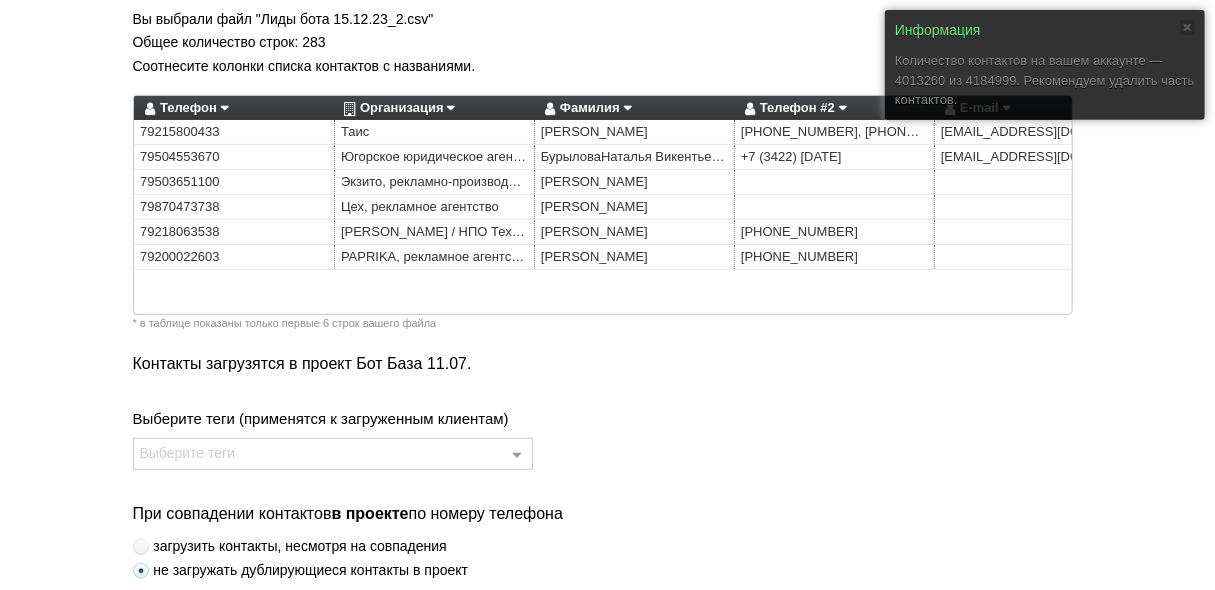 scroll, scrollTop: 401, scrollLeft: 0, axis: vertical 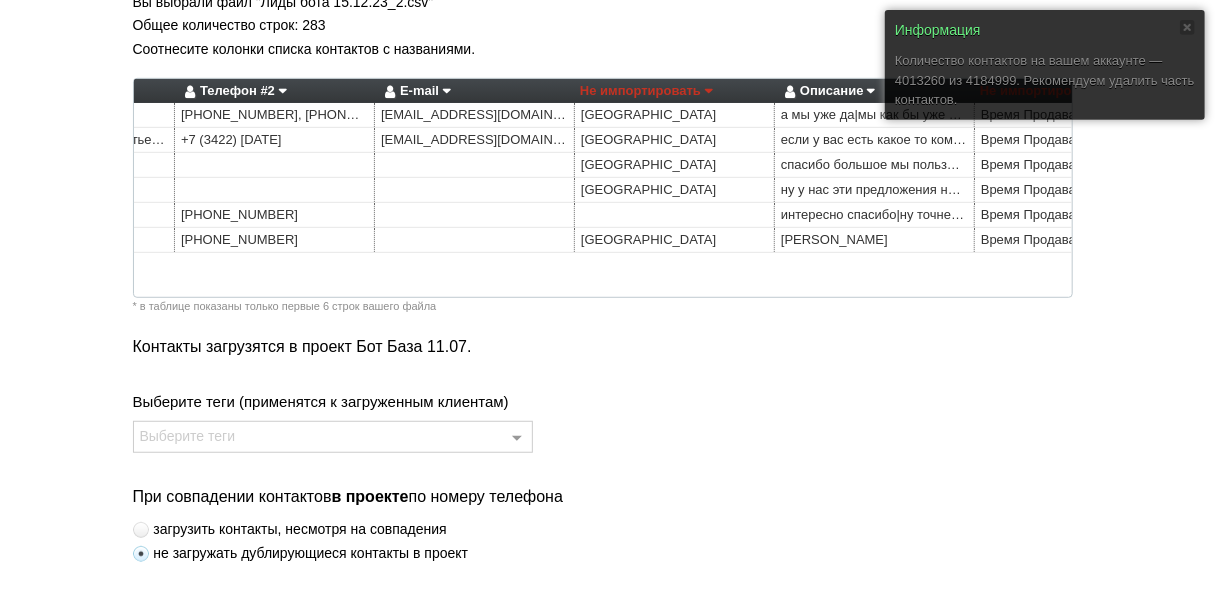 drag, startPoint x: 727, startPoint y: 299, endPoint x: 799, endPoint y: 305, distance: 72.249565 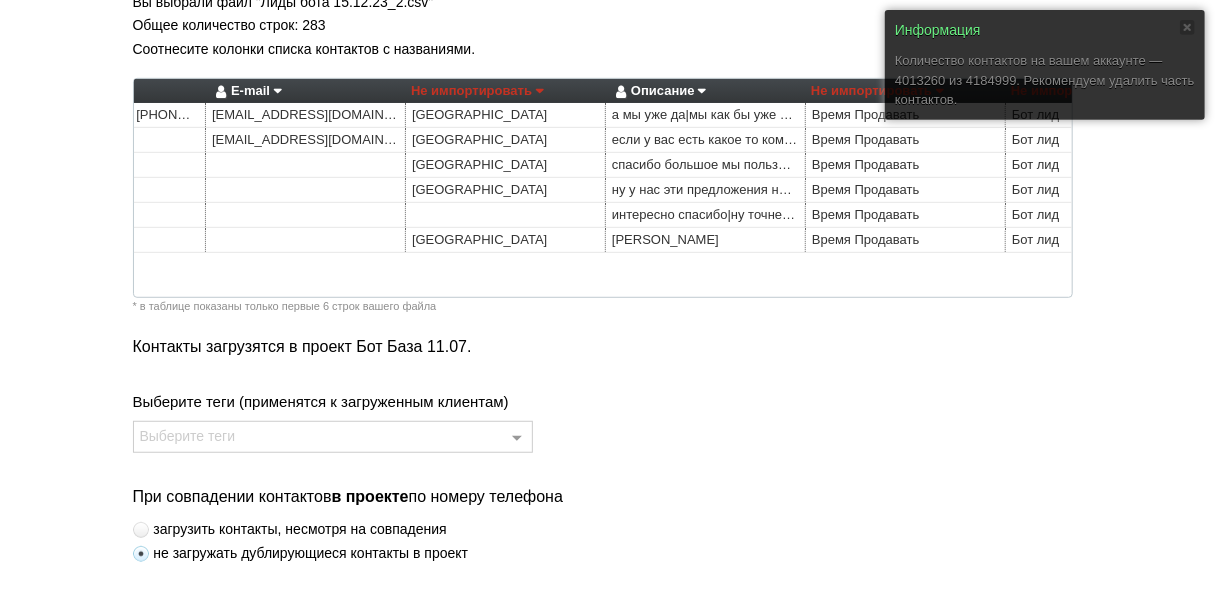 scroll, scrollTop: 0, scrollLeft: 915, axis: horizontal 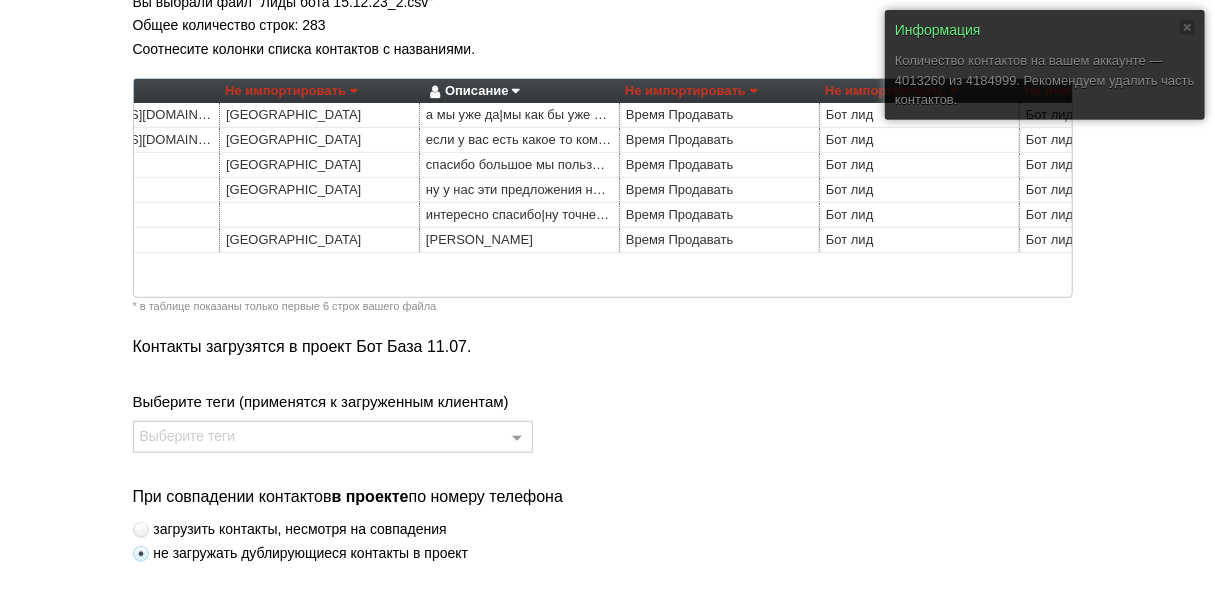 click on "Не импортировать" at bounding box center [291, 91] 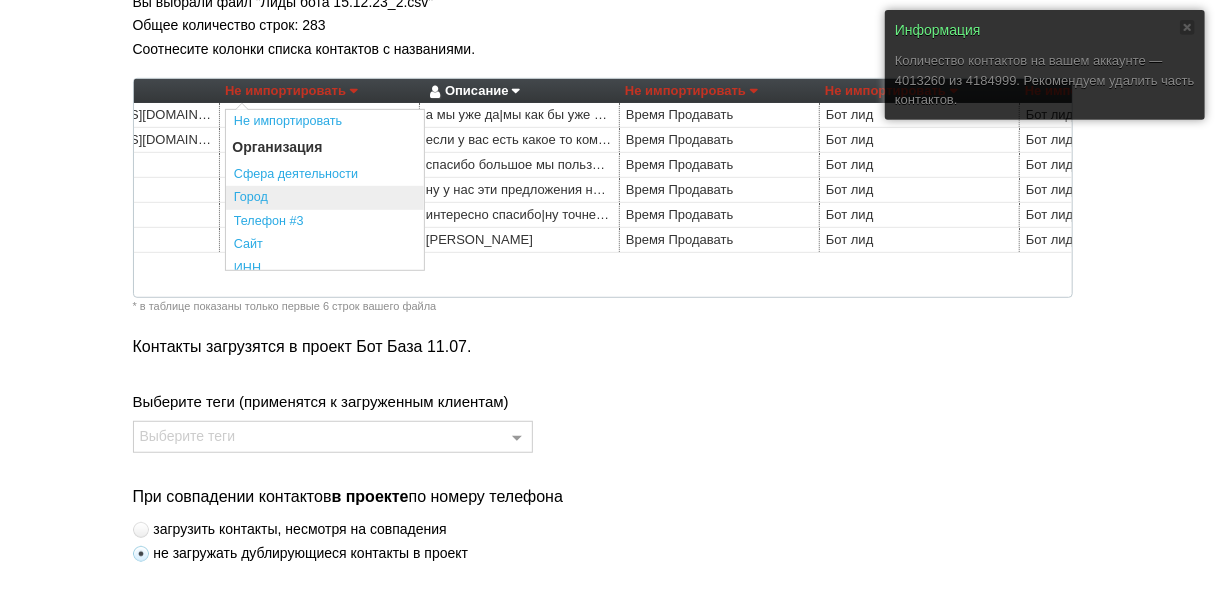 click on "Город" at bounding box center (325, 198) 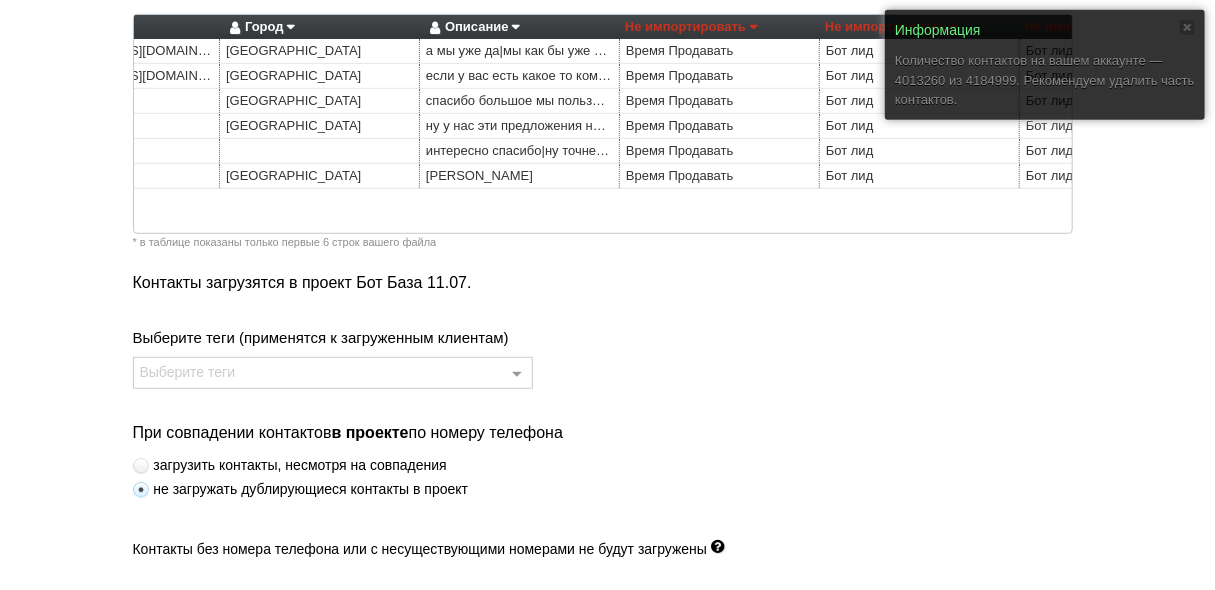 scroll, scrollTop: 541, scrollLeft: 0, axis: vertical 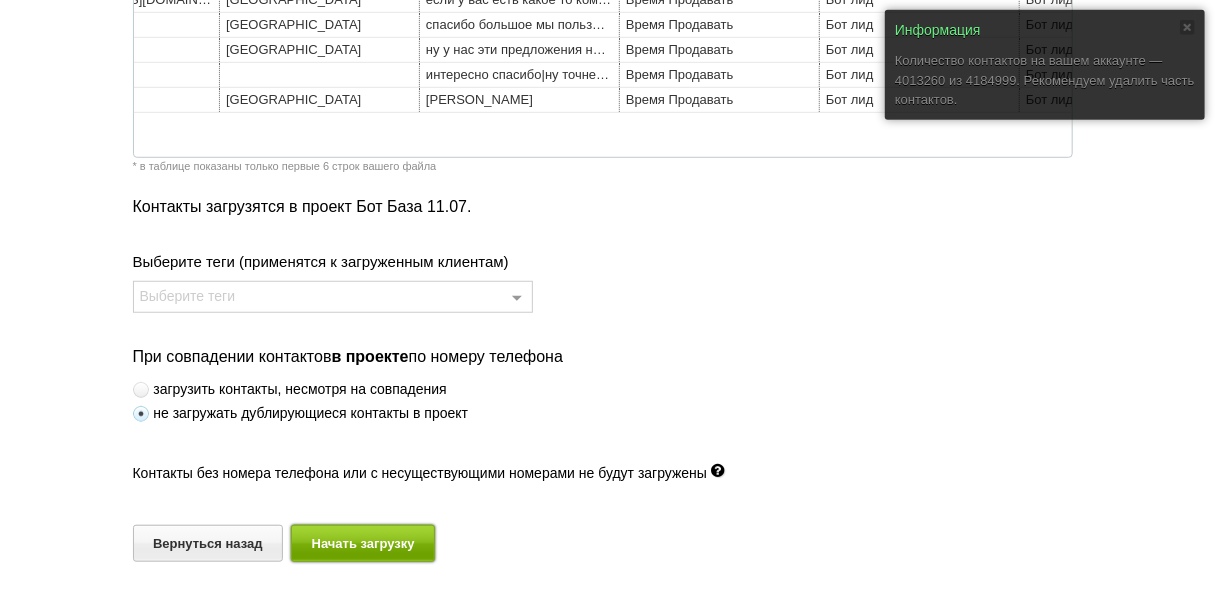 click on "Начать загрузку" at bounding box center (363, 543) 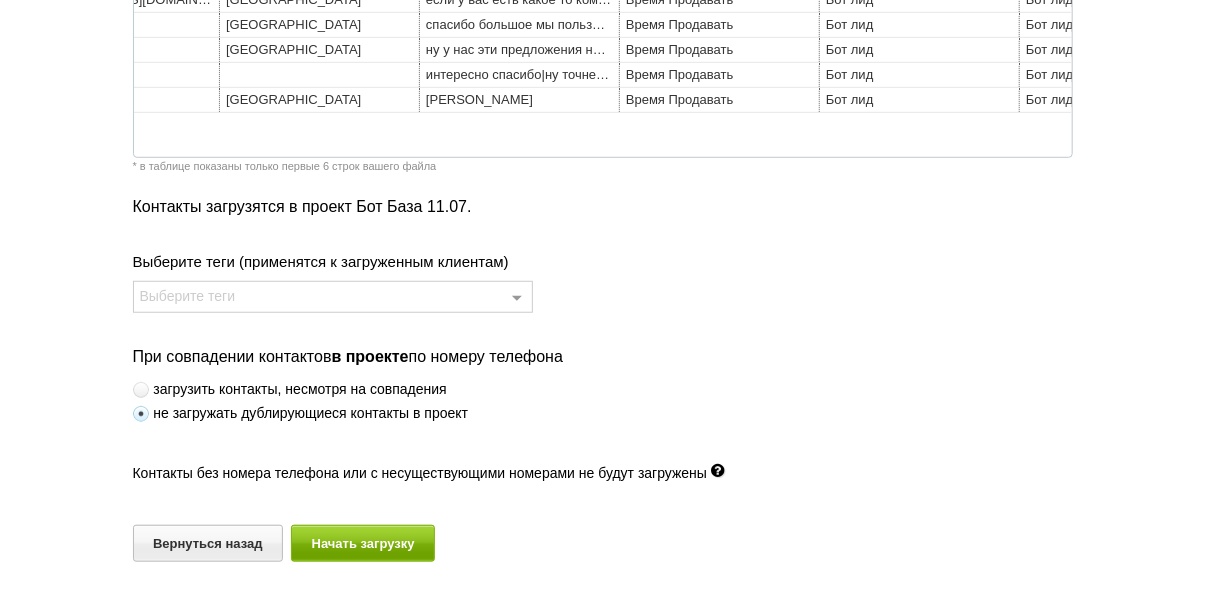 scroll, scrollTop: 104, scrollLeft: 0, axis: vertical 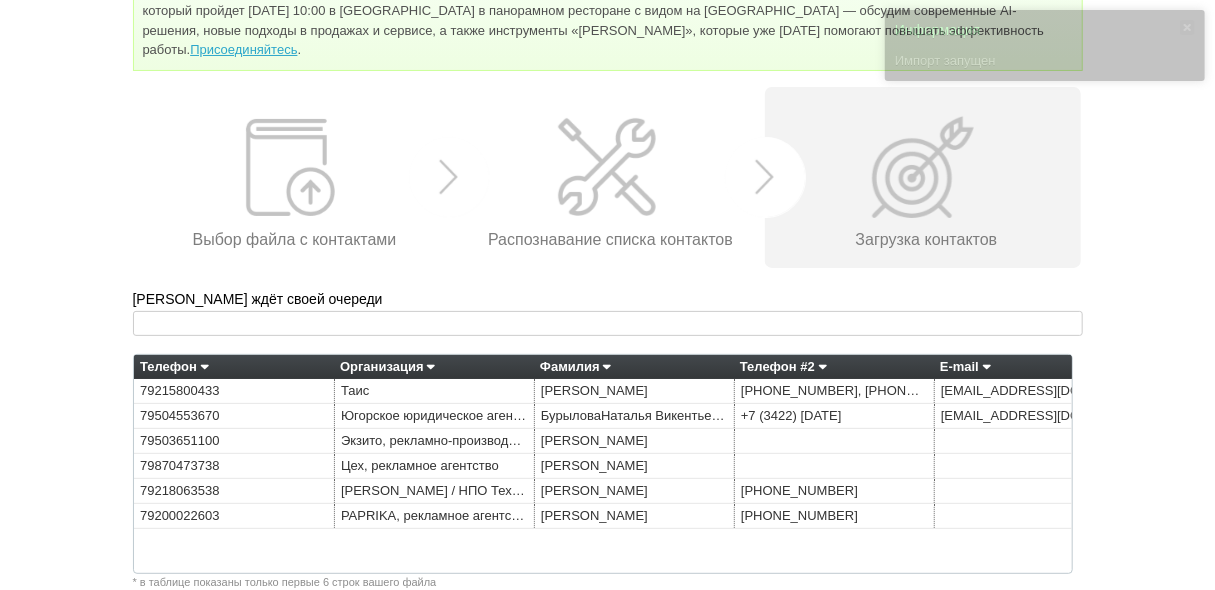 click on "Телефон Организация Фамилия Телефон #2 E-mail Город Описание 79215800433 Таис ХмелюкДмитрий Александрович +7 (812) 467-99-22, +7 (812) 643-26-96 main@tais-med.ru Санкт-Петербург а мы уже да|мы как бы уже им пользуемся у нас уже есть компания с которой мы сотрудничаем но спасибо за ваше предложение 79504553670 Югорское юридическое агентство БурыловаНаталья Викентьевна +7 (3422) 04-28-25 ugorscoe@mail.ru Пермь если у вас есть какое то коммерческое предложение можете направить нам на адрес электронной почты все предложения рассматриваются только в таком формате 79503651100 СергеевДмитрий Олегович 79870473738 Уфа" at bounding box center [603, 464] 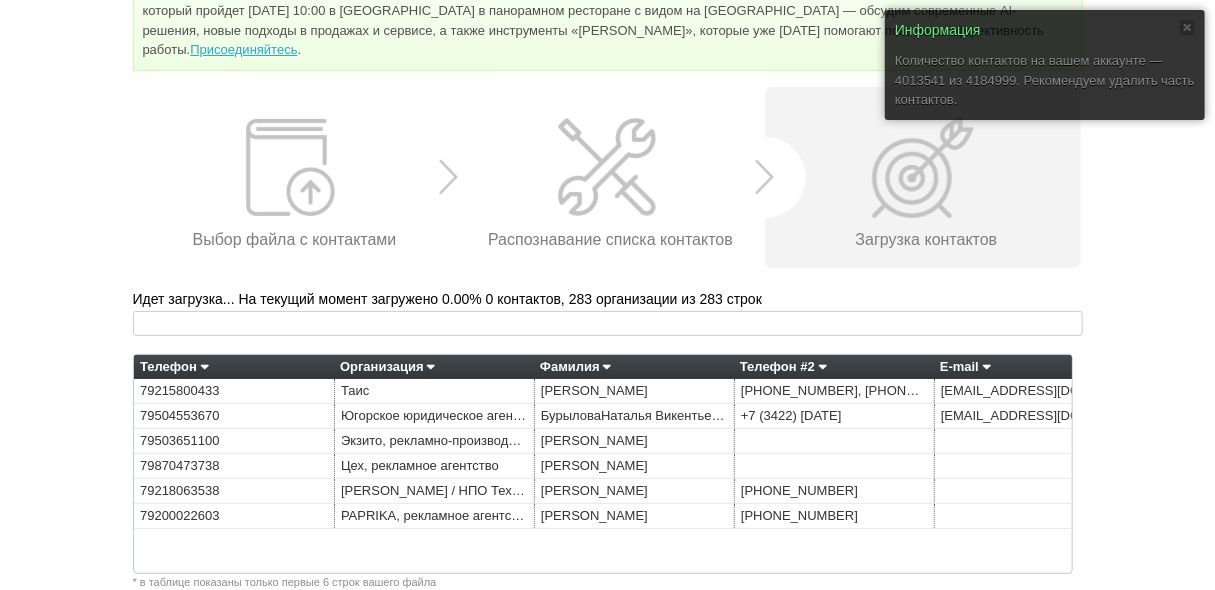 scroll, scrollTop: 221, scrollLeft: 0, axis: vertical 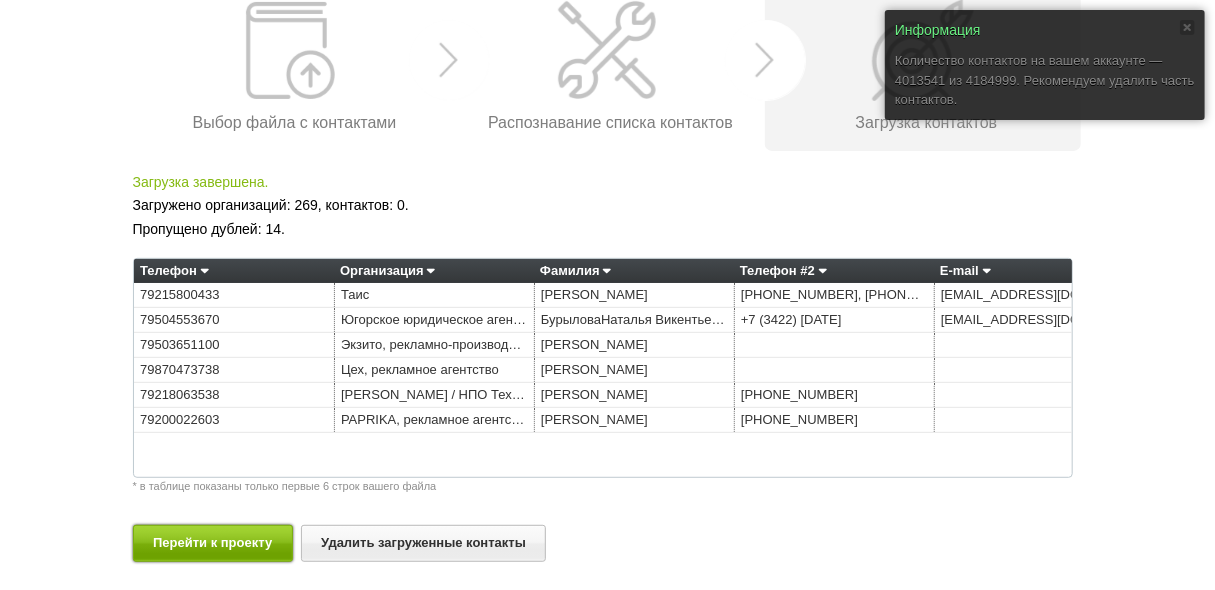 click on "Перейти к проекту" at bounding box center [213, 543] 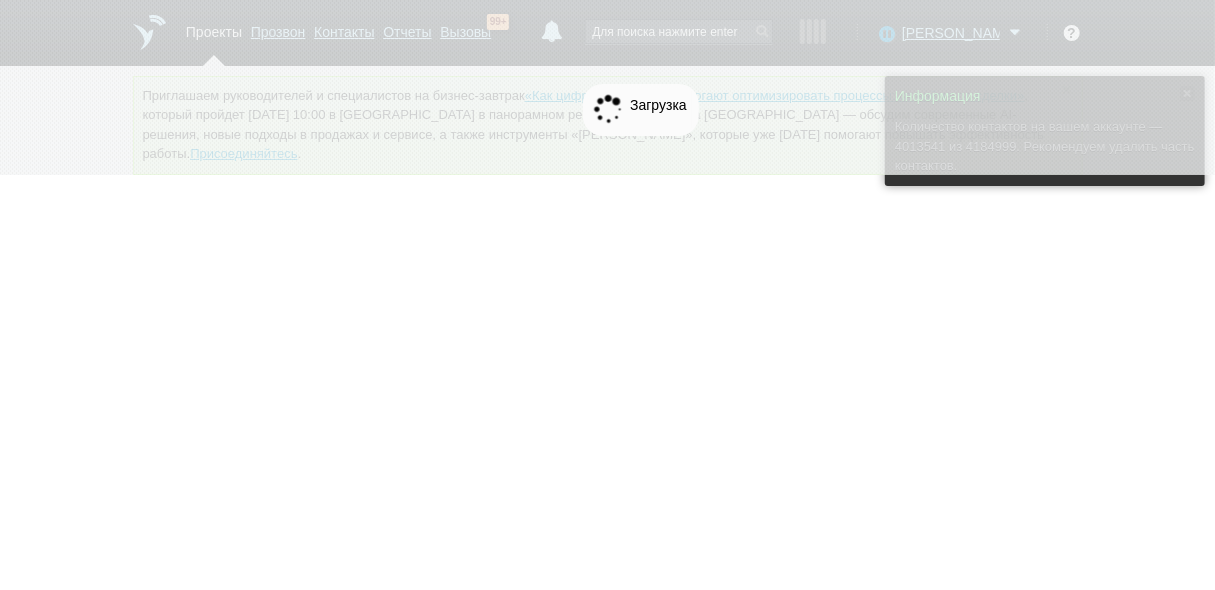 scroll, scrollTop: 0, scrollLeft: 0, axis: both 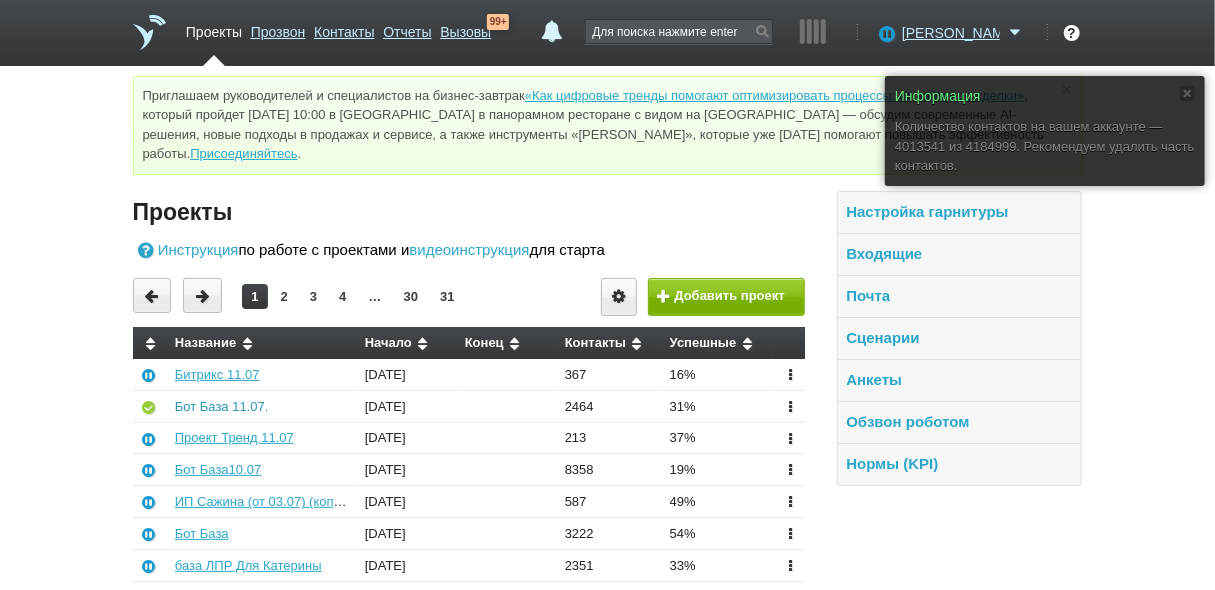 click on "Бот База 11.07." at bounding box center [222, 406] 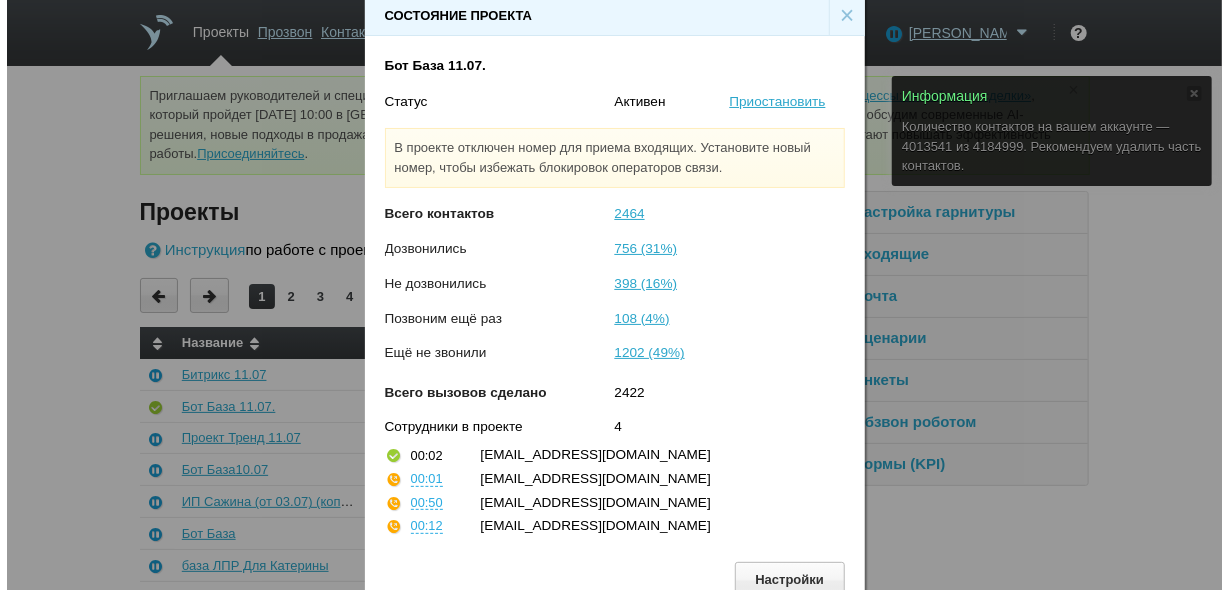 scroll, scrollTop: 30, scrollLeft: 0, axis: vertical 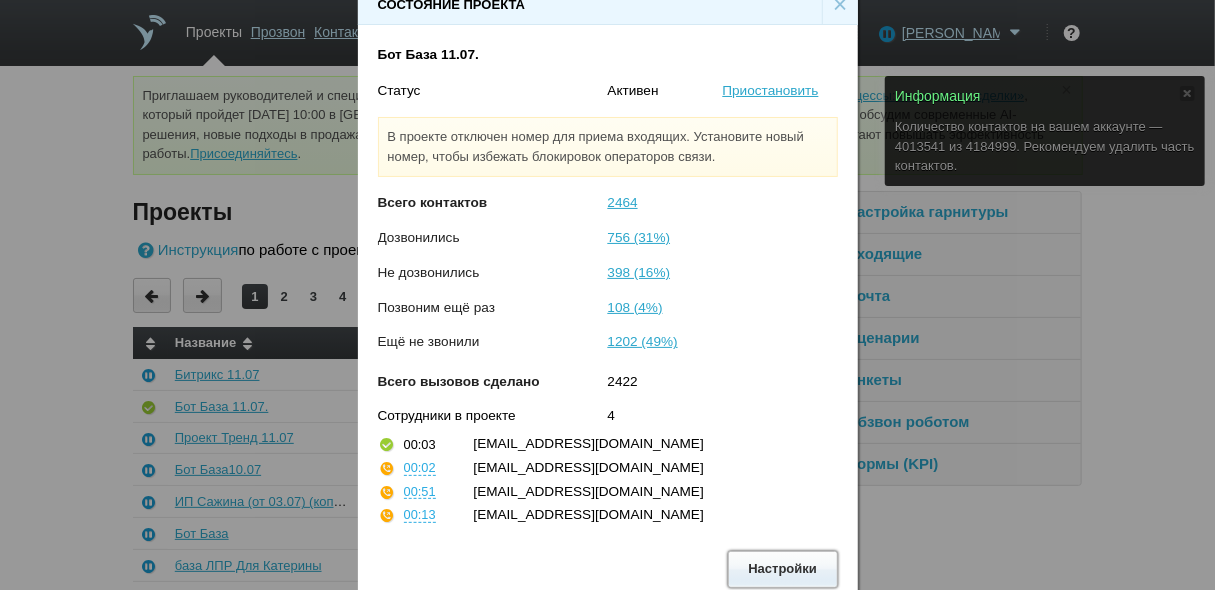 click on "Настройки" at bounding box center (783, 569) 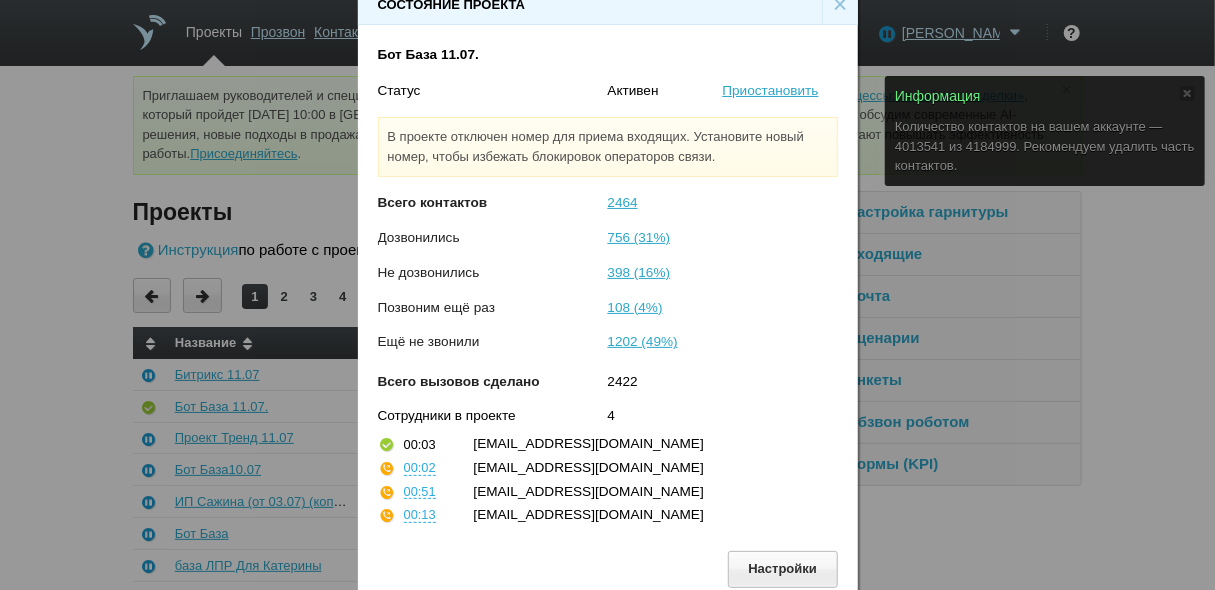 scroll, scrollTop: 0, scrollLeft: 0, axis: both 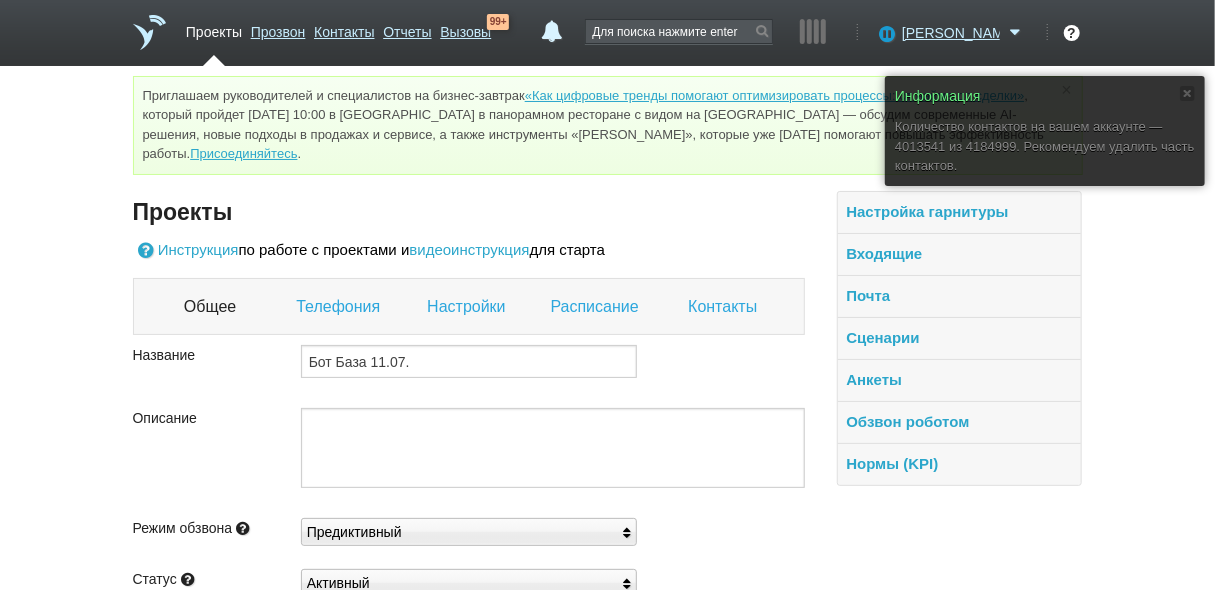 click on "Контакты" at bounding box center [725, 307] 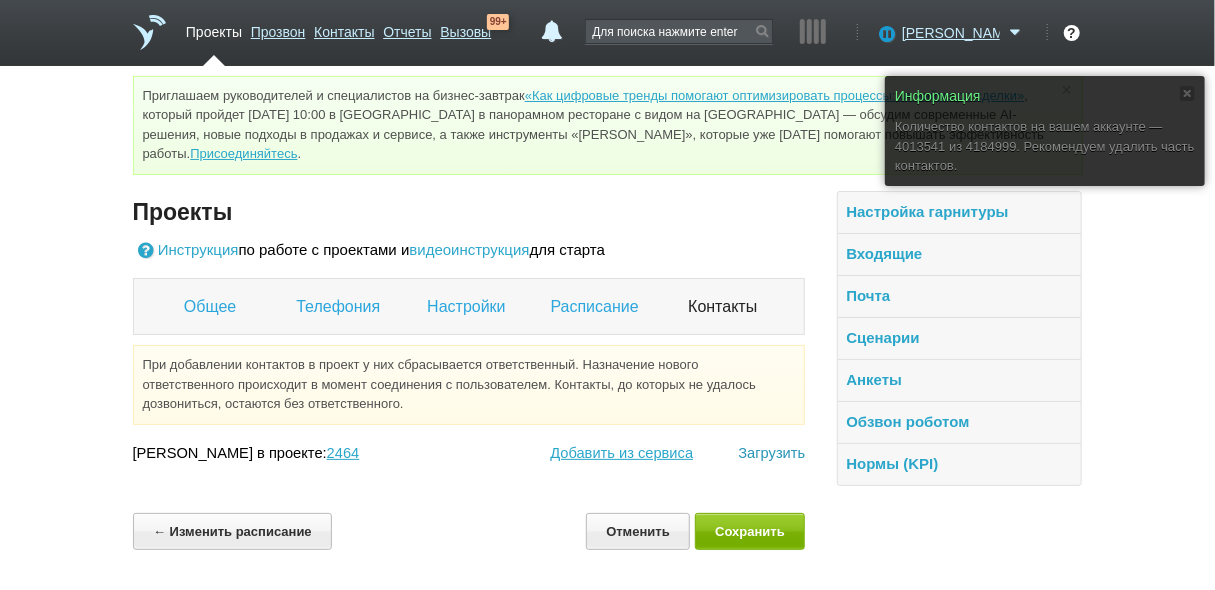 click on "Загрузить" at bounding box center [771, 453] 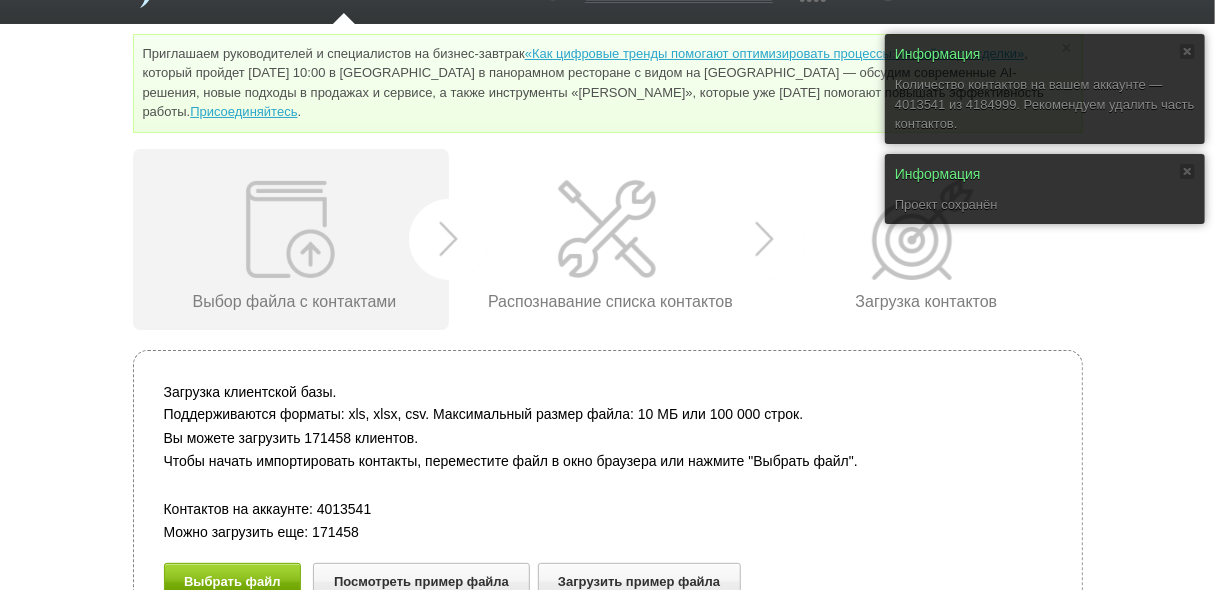 scroll, scrollTop: 81, scrollLeft: 0, axis: vertical 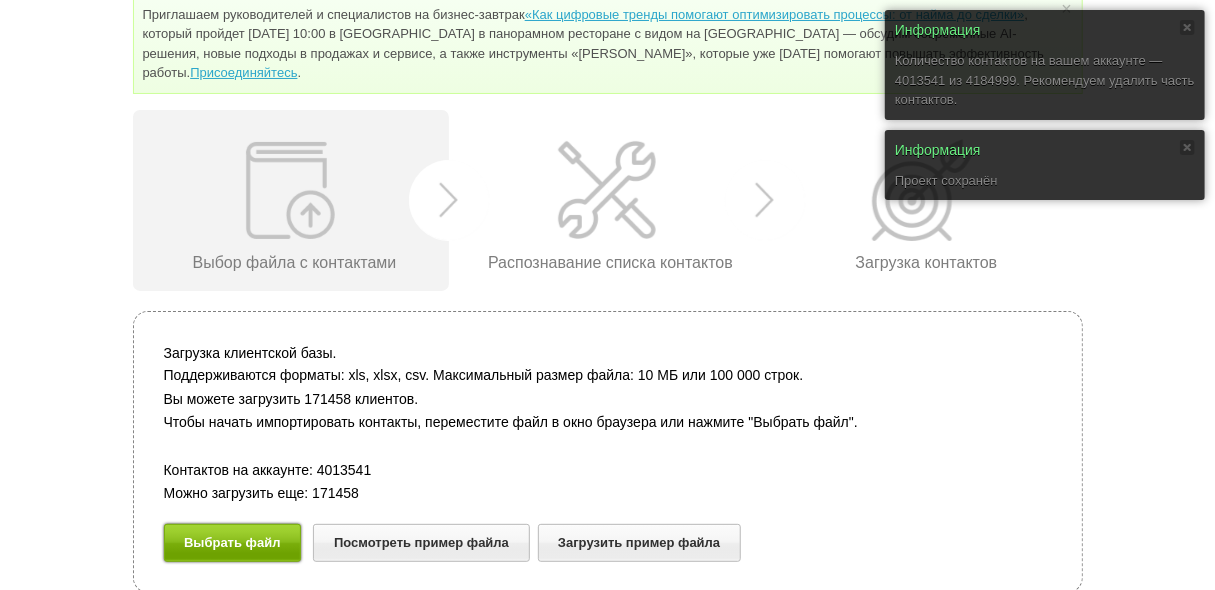 click on "Выбрать файл" at bounding box center (233, 542) 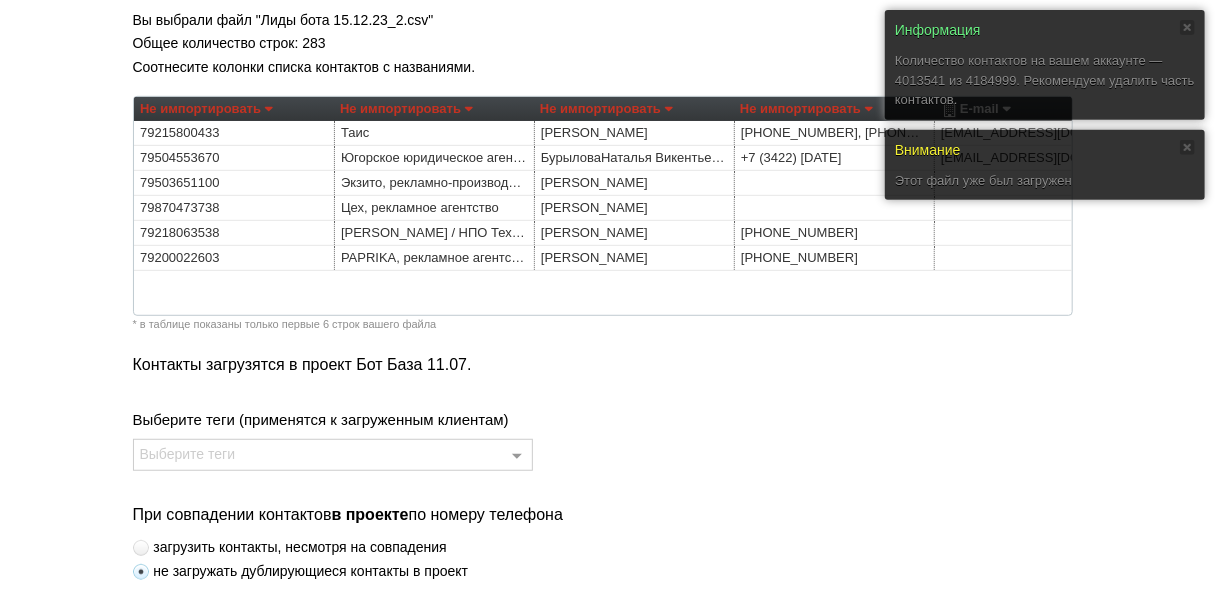 scroll, scrollTop: 401, scrollLeft: 0, axis: vertical 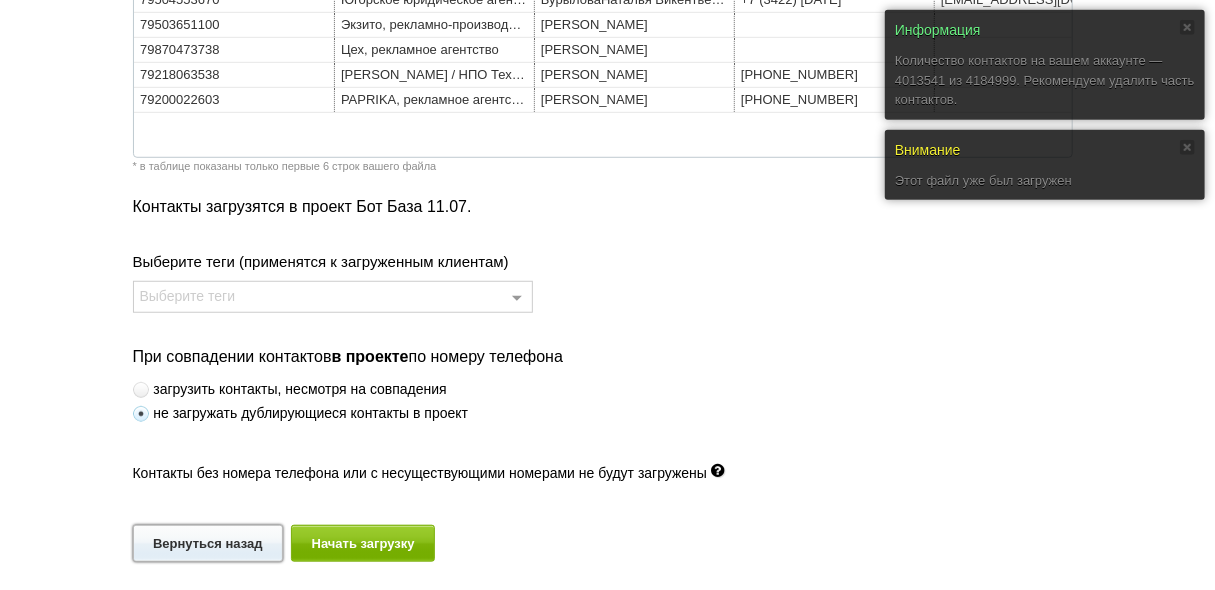 click on "Вернуться назад" at bounding box center [208, 543] 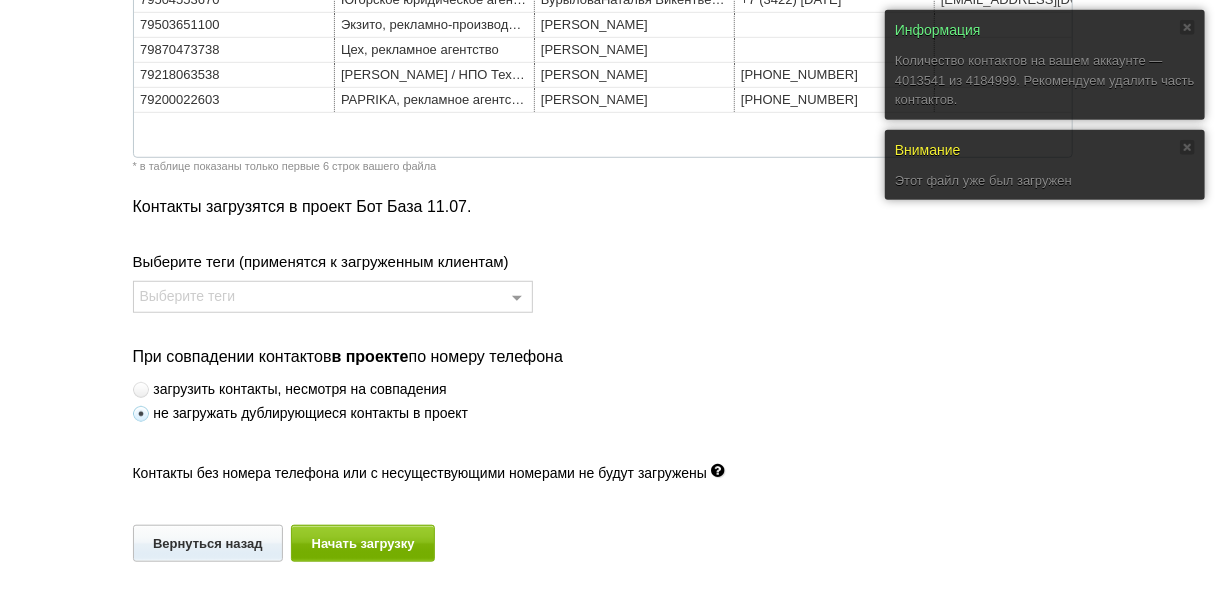scroll, scrollTop: 81, scrollLeft: 0, axis: vertical 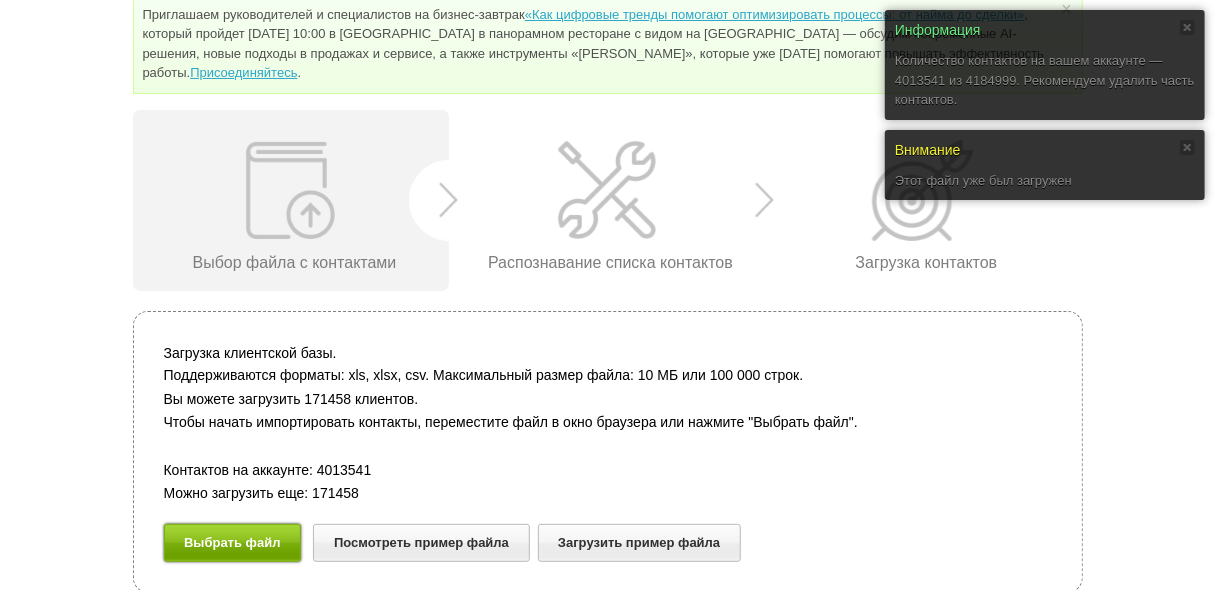 click on "Выбрать файл" at bounding box center (233, 542) 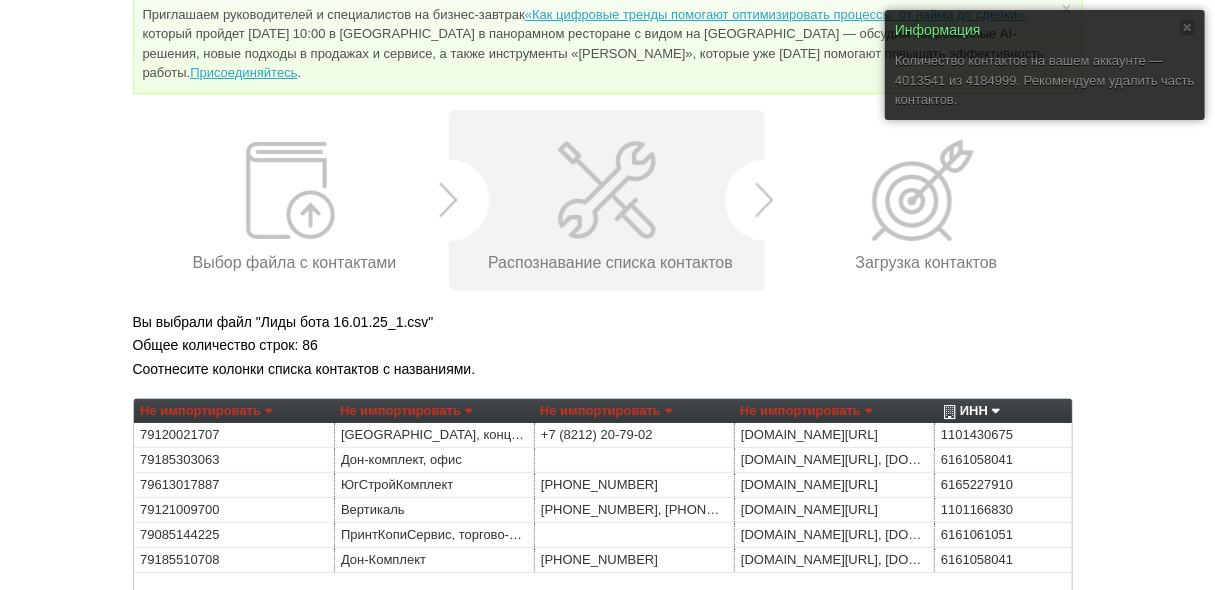 click on "Не импортировать" at bounding box center [206, 411] 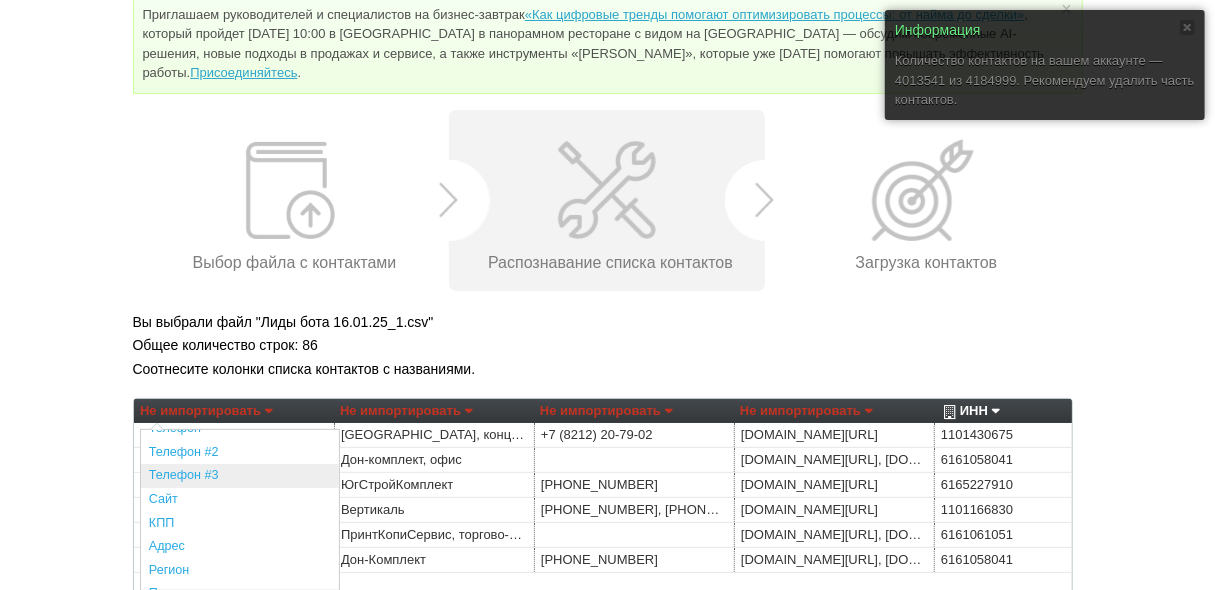 scroll, scrollTop: 80, scrollLeft: 0, axis: vertical 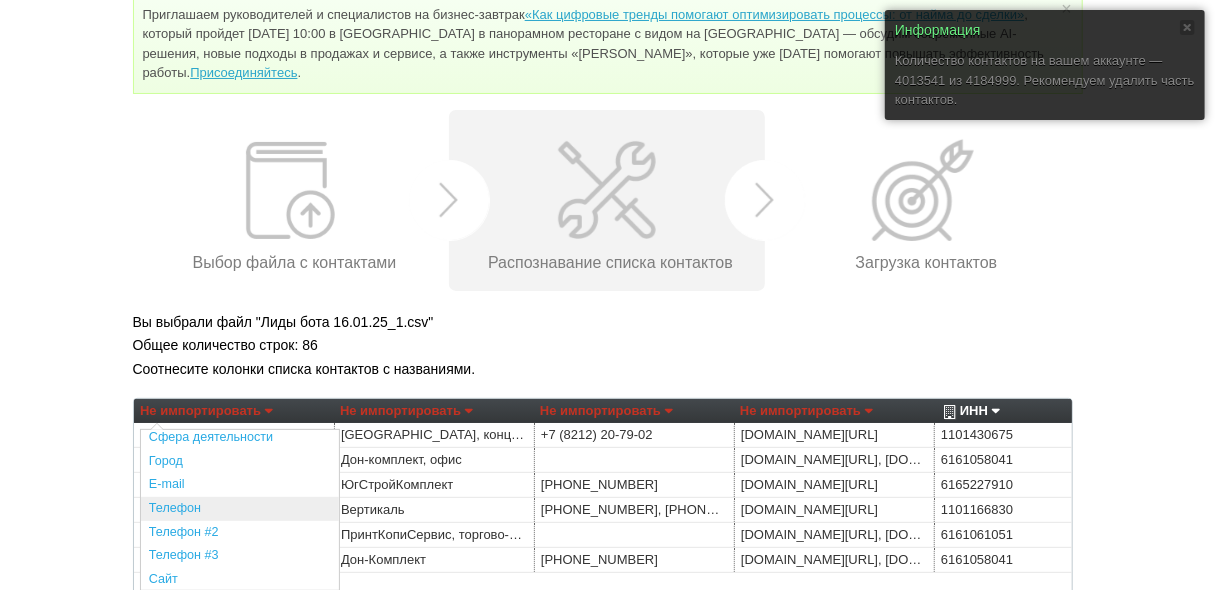 click on "Телефон" at bounding box center [240, 509] 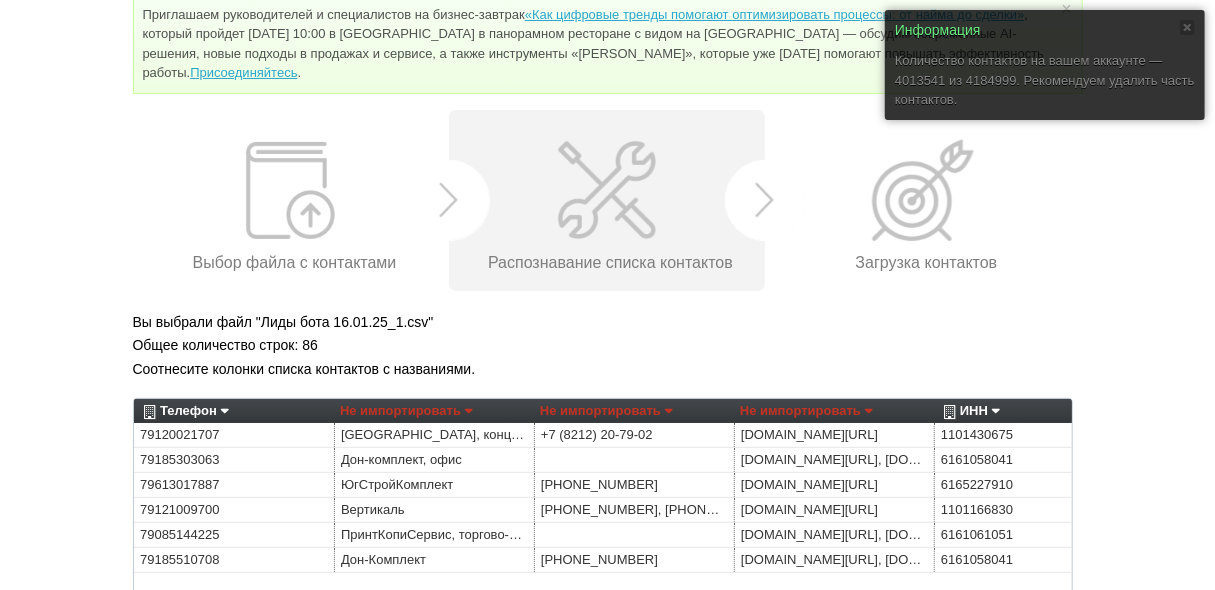 click on "Не импортировать" at bounding box center [406, 411] 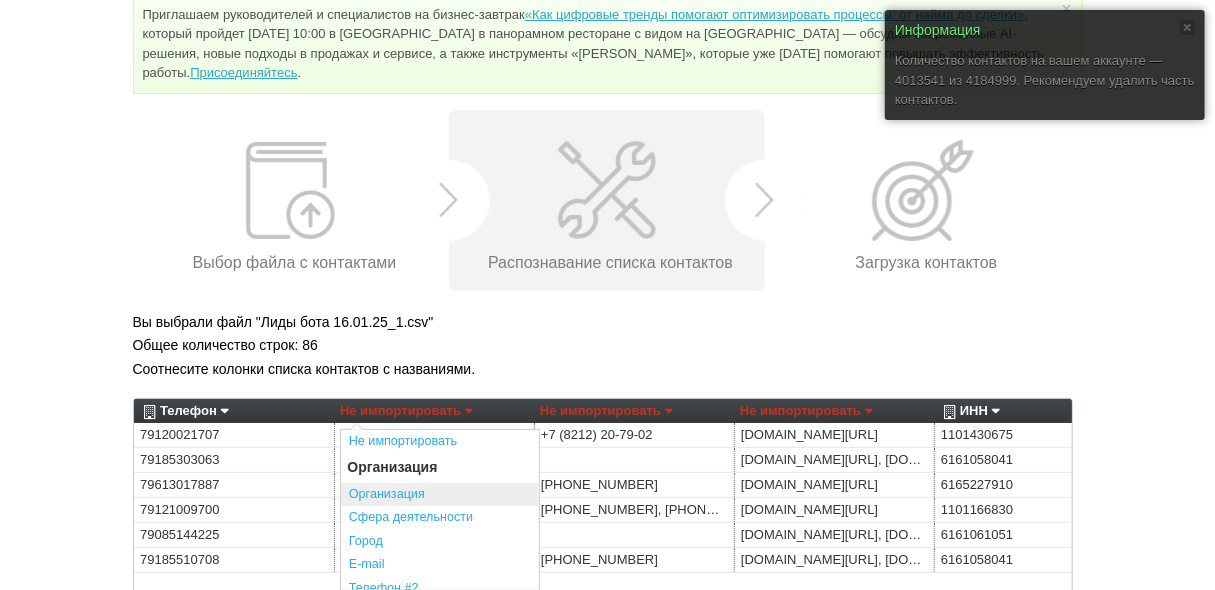 click on "Организация" at bounding box center (440, 495) 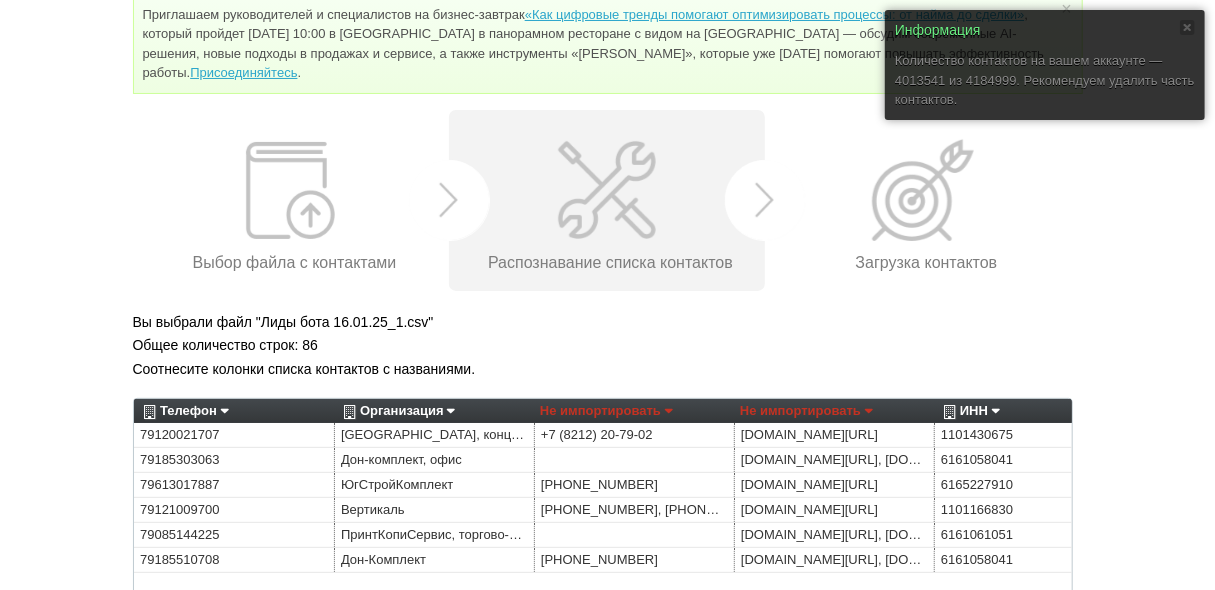 click on "Не импортировать" at bounding box center (606, 411) 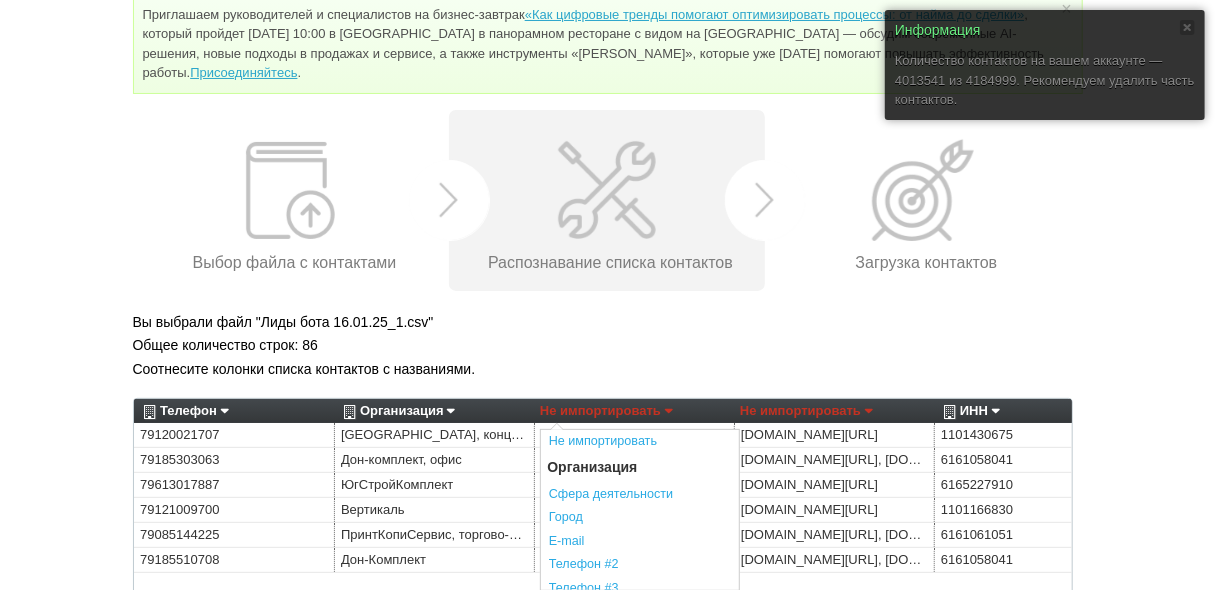click on "Общее количество строк: 86" at bounding box center [608, 345] 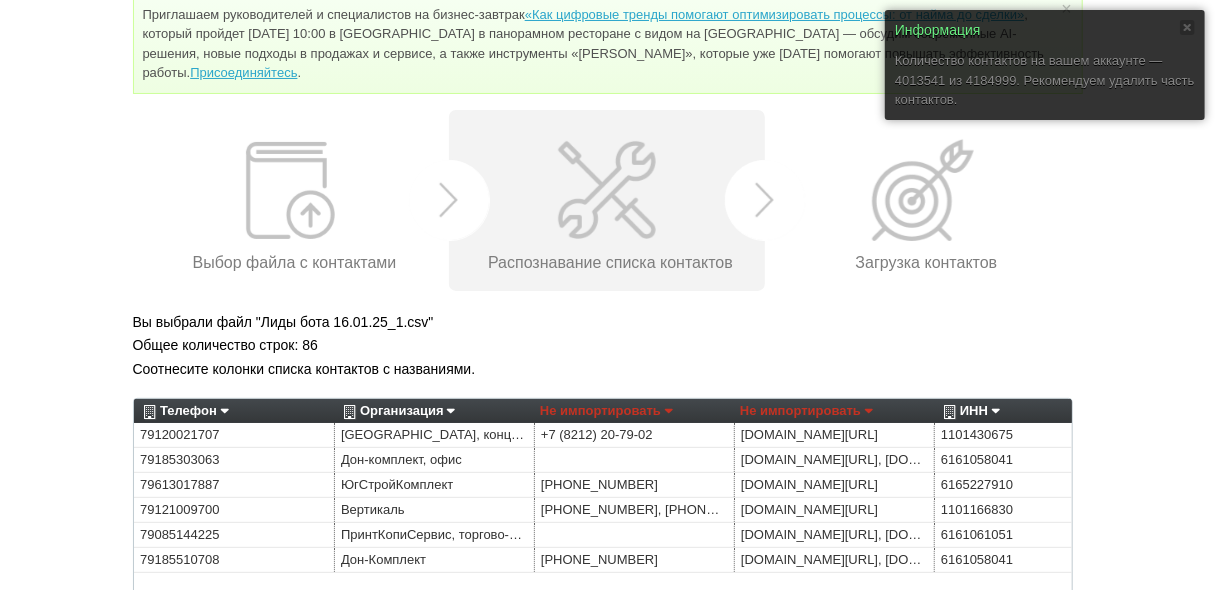 click on "Не импортировать" at bounding box center [606, 411] 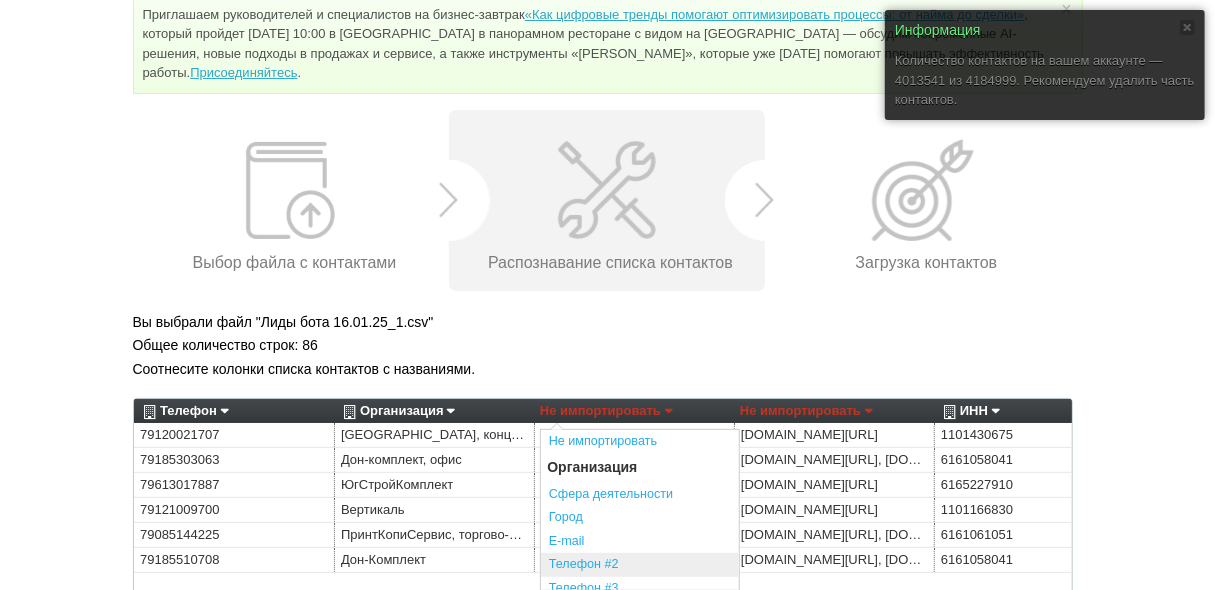 click on "Телефон #2" at bounding box center (640, 565) 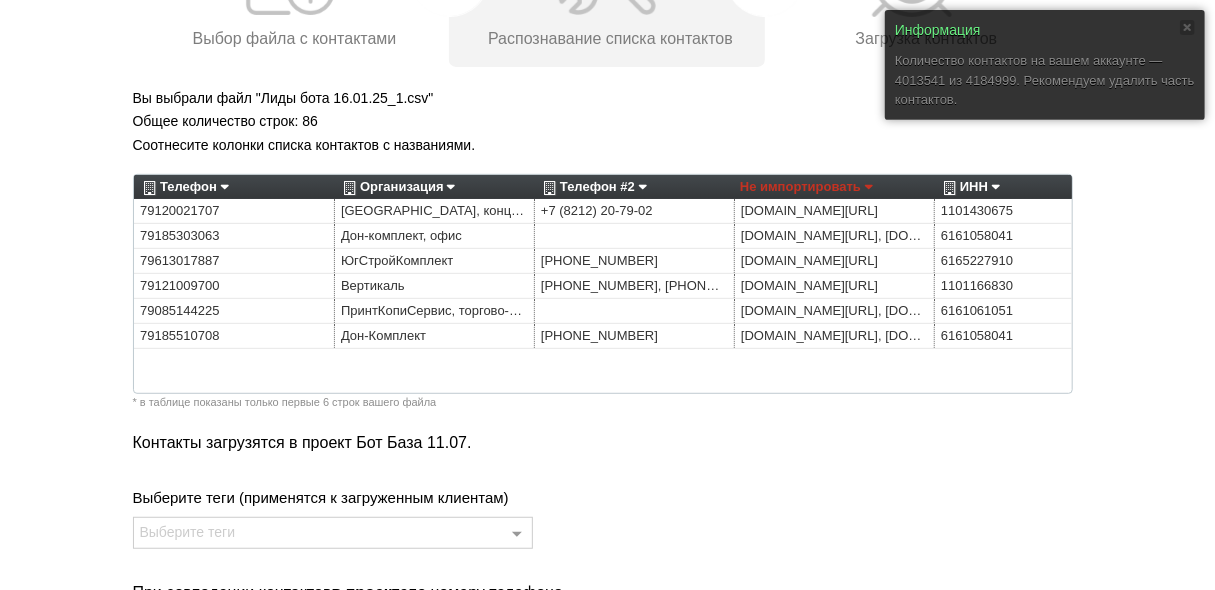 scroll, scrollTop: 321, scrollLeft: 0, axis: vertical 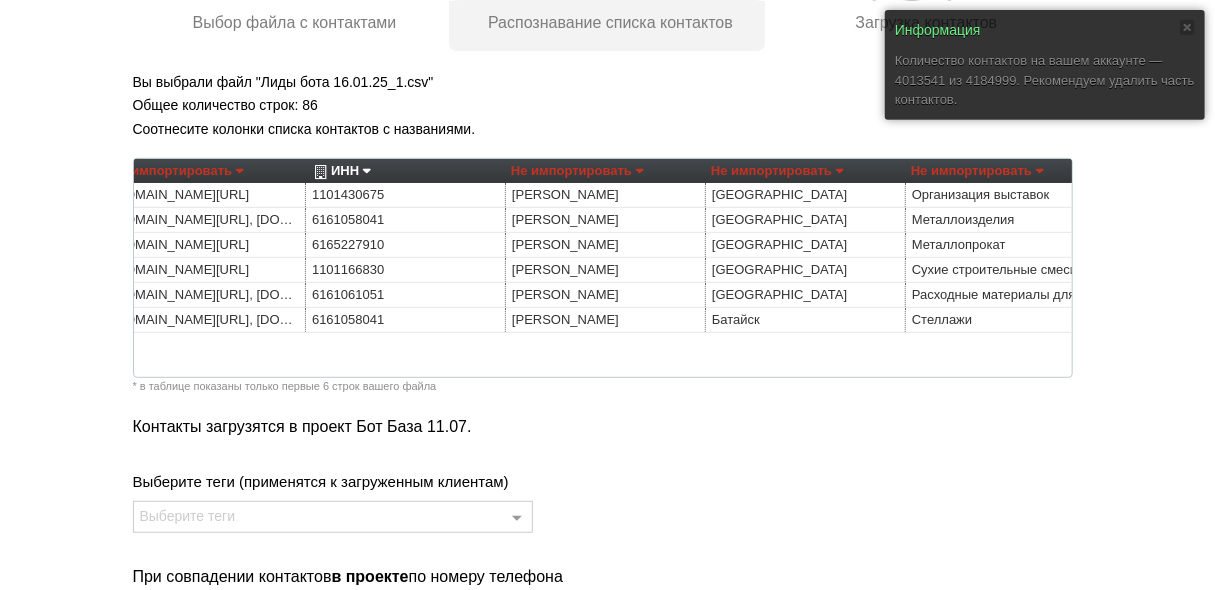 click on "Не импортировать" at bounding box center [577, 171] 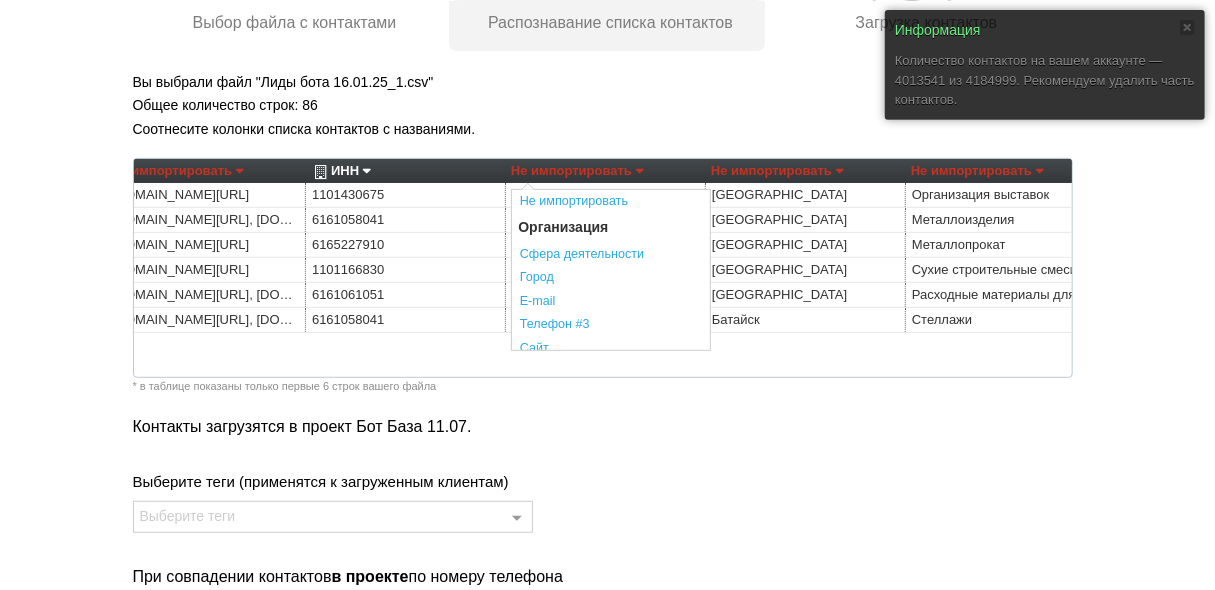 click on "Не импортировать" at bounding box center (777, 171) 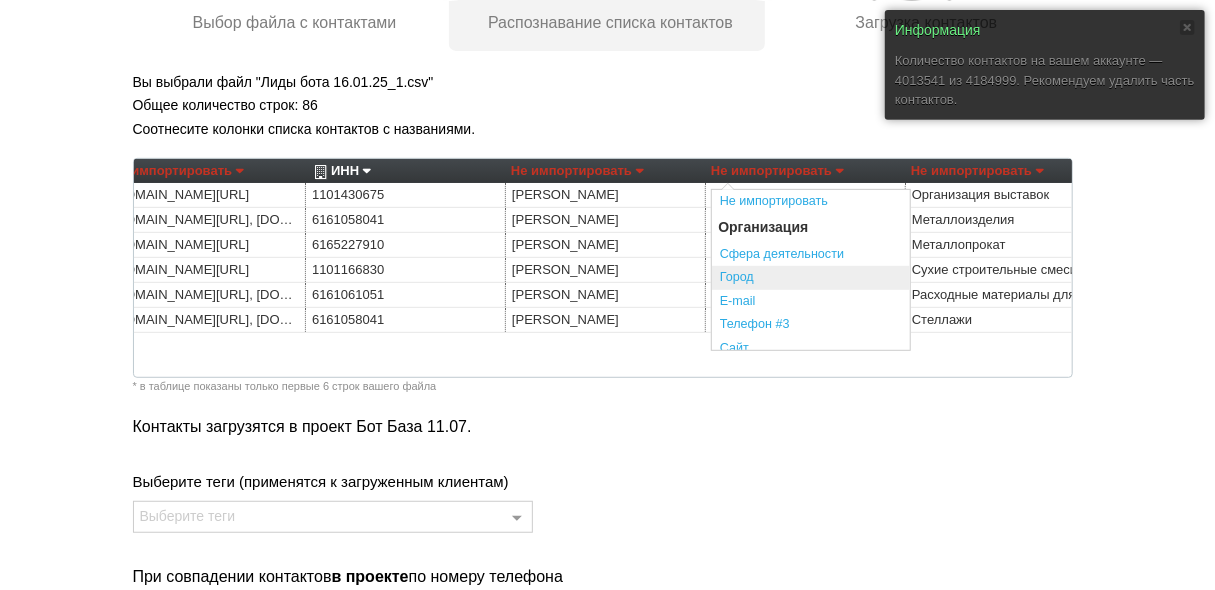 click on "Город" at bounding box center (811, 278) 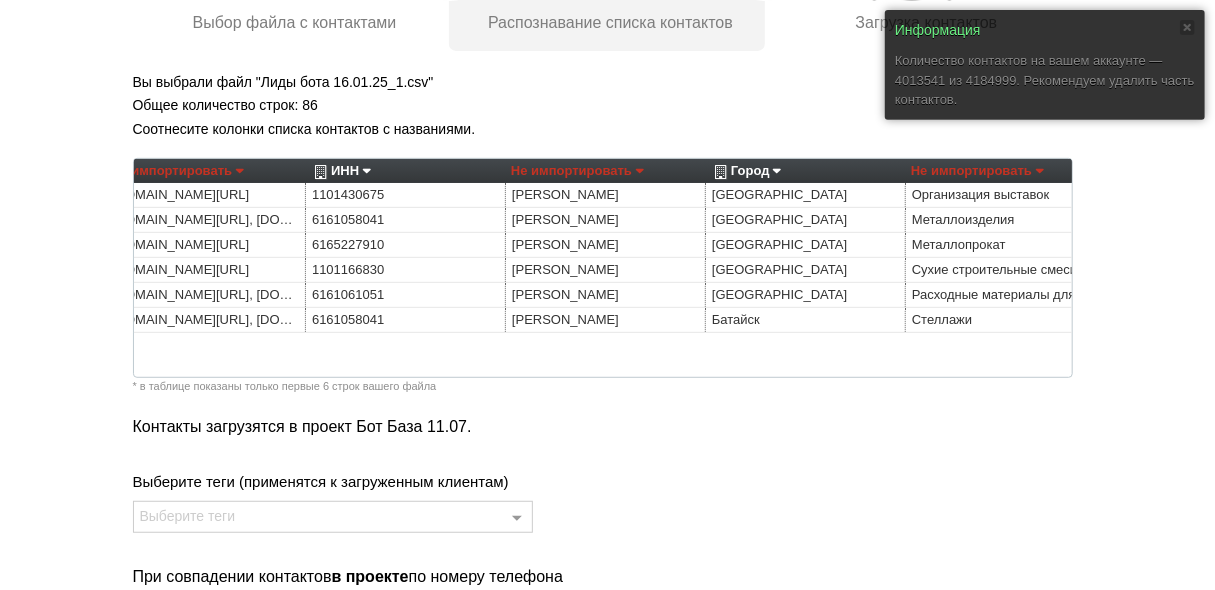 click on "Не импортировать" at bounding box center (977, 171) 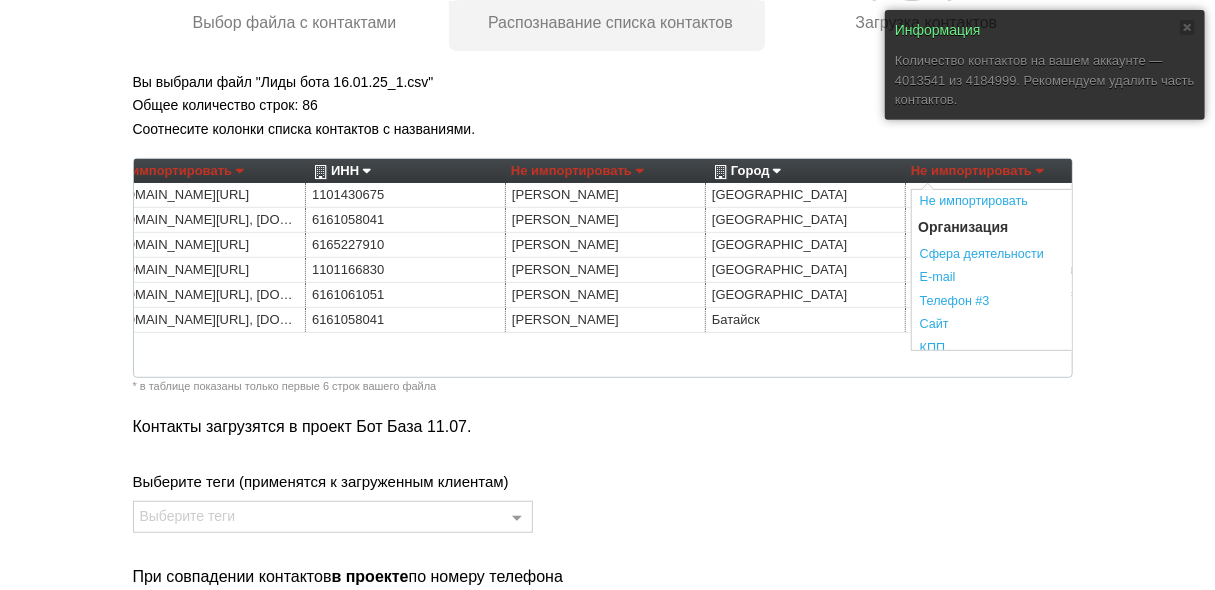 click on "Соотнесите колонки списка контактов с названиями." at bounding box center [608, 129] 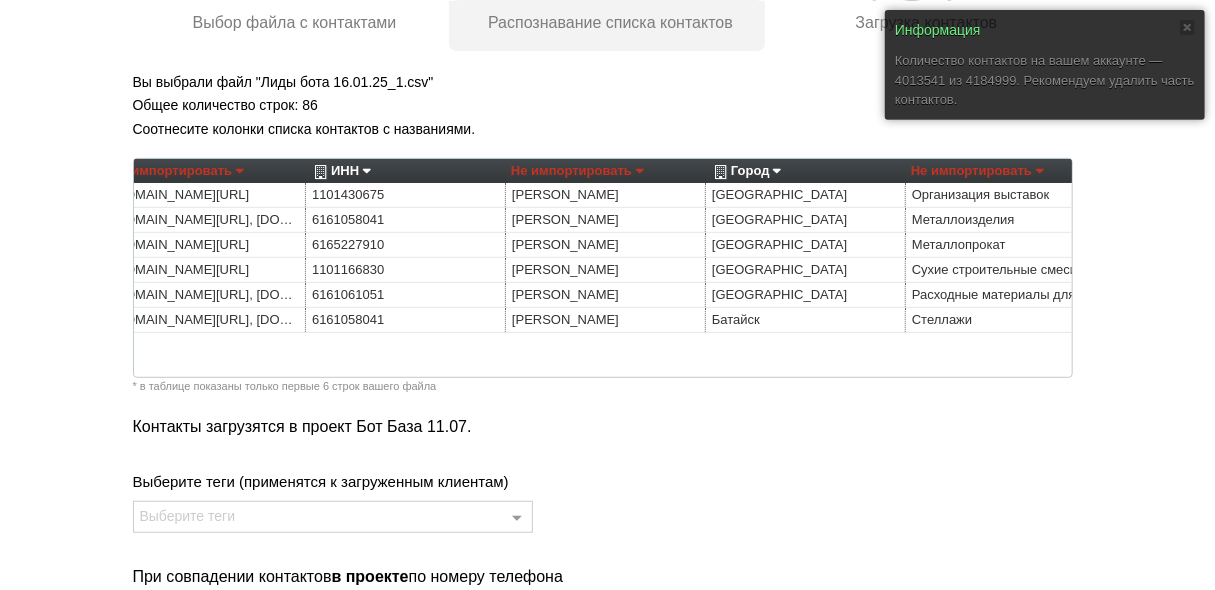 click on "Не импортировать" at bounding box center [577, 171] 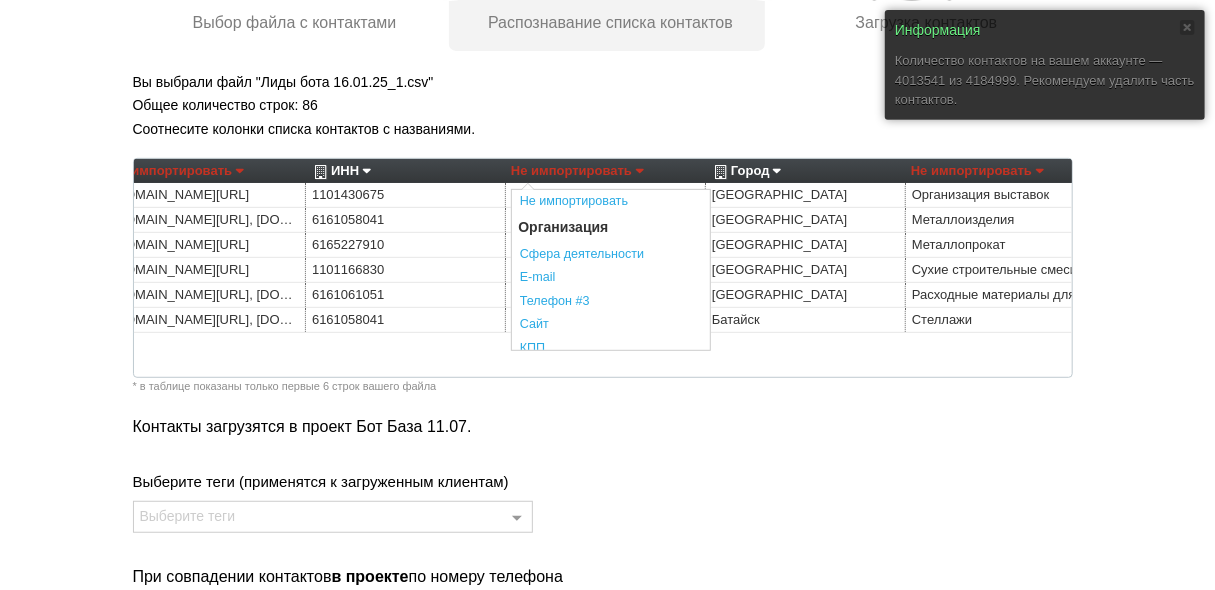 click on "Соотнесите колонки списка контактов с названиями." at bounding box center [608, 129] 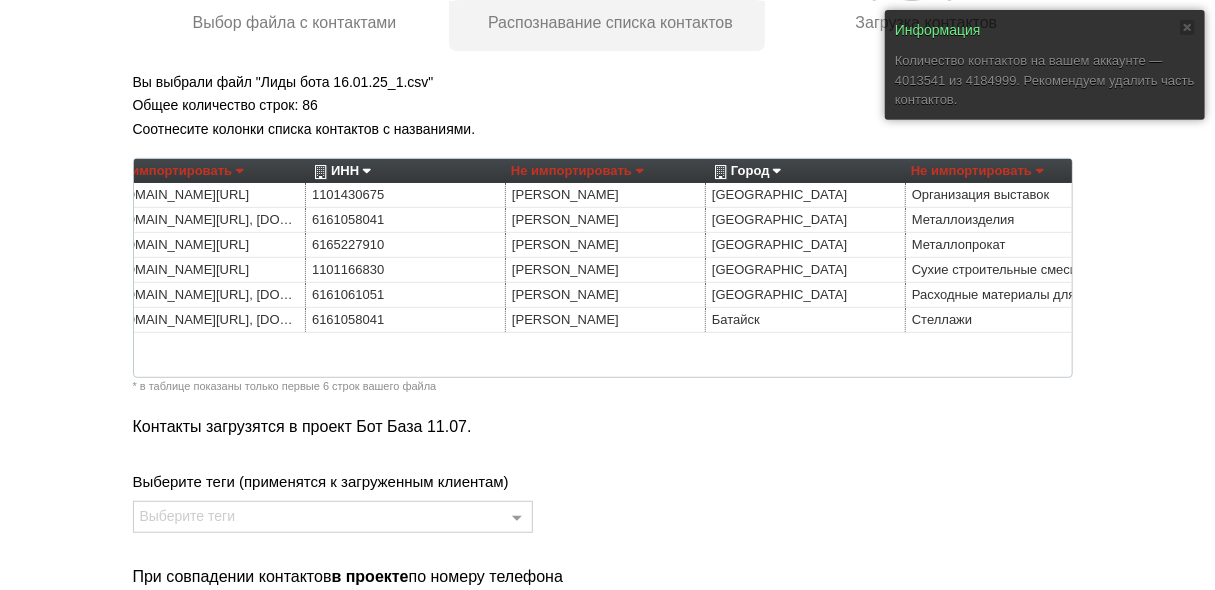 click on "Не импортировать" at bounding box center (577, 171) 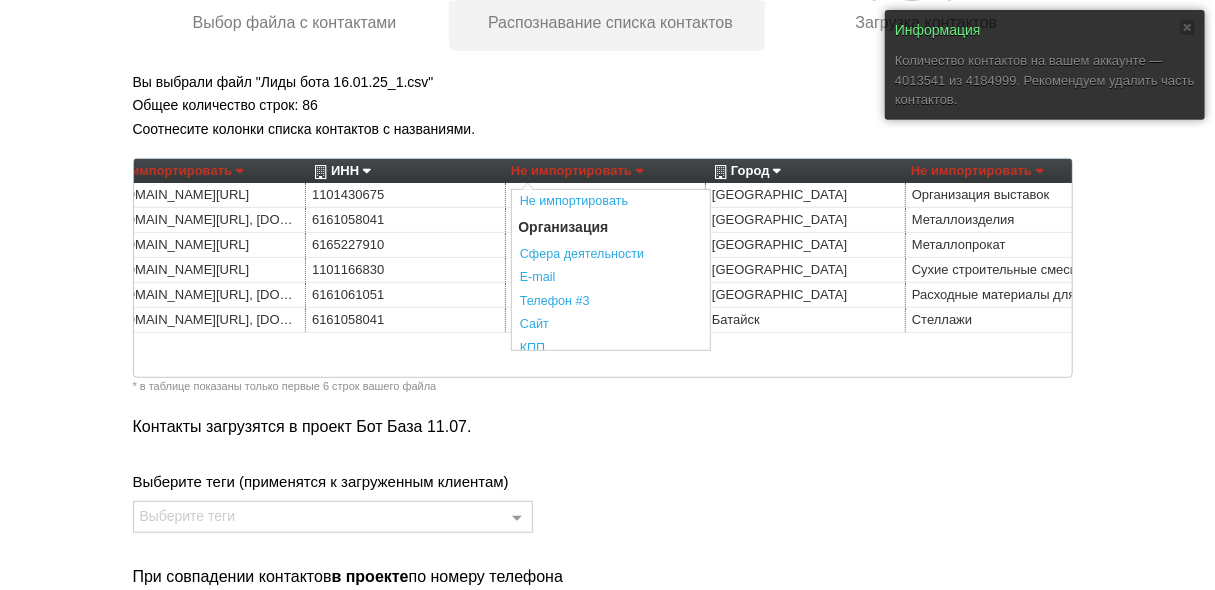 click on "Соотнесите колонки списка контактов с названиями." at bounding box center [608, 129] 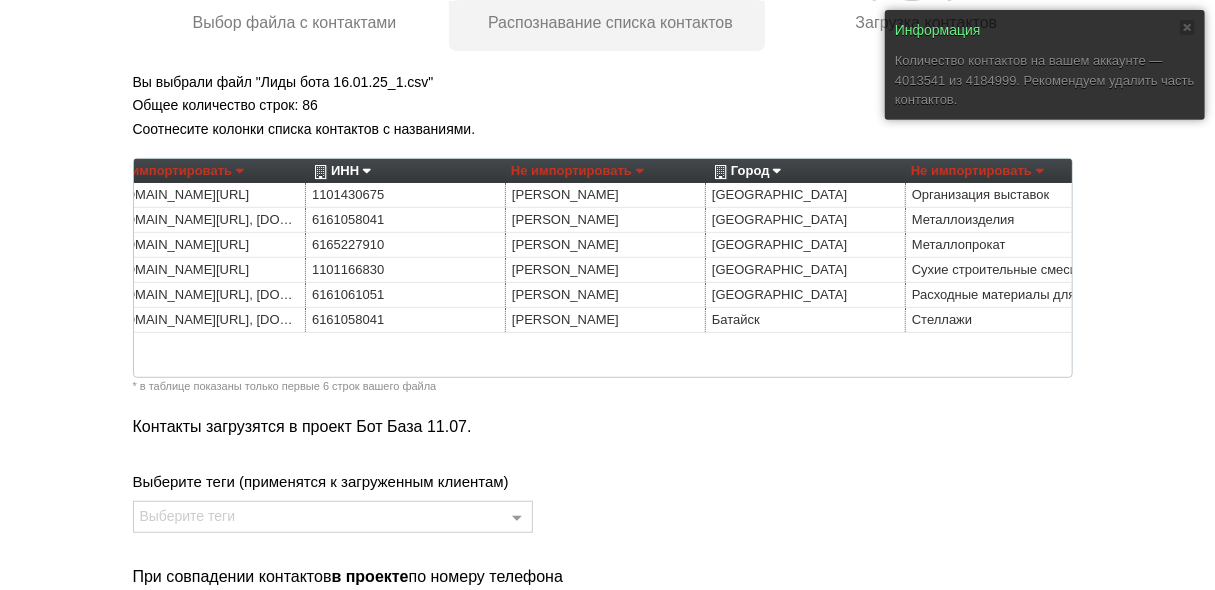 click on "Не импортировать" at bounding box center (577, 171) 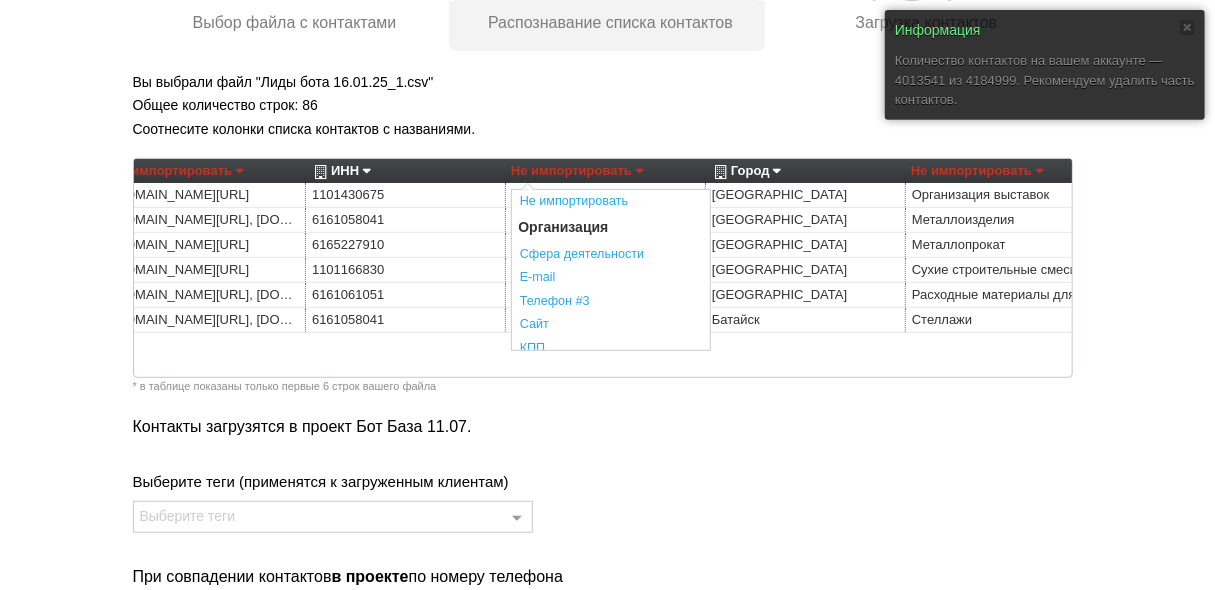 click on "Контакты загрузятся в проект Бот База 11.07.  Выберите теги (применятся к загруженным клиентам) Выберите теги Лит-Студия решения оренбург Вентматик Авантаж_часть Авантаж Эломед ЛПР байков 23.5.2025 тп ШАРПТУЛ_20.05 Байков_20.05.2025 Инвестплощадка_ сельхоз Шарптул_19.05.25 ИНЛИД_ВЕКОНС инвест_площадка 30.04.2025 Проект Proirrigation ИП Тихов Елизавета Плеханова Анастасия Марихина Владислав Козулин Кристина Александровна Александра Кривенко Анастасия Бузина Екатерина Васильева Сергей Филипов Константин Белоусов Дарья Рубцова Татьяна Ахвердова Альберт Аблалимов ИМТ УЗИ Ручьи" at bounding box center (608, 560) 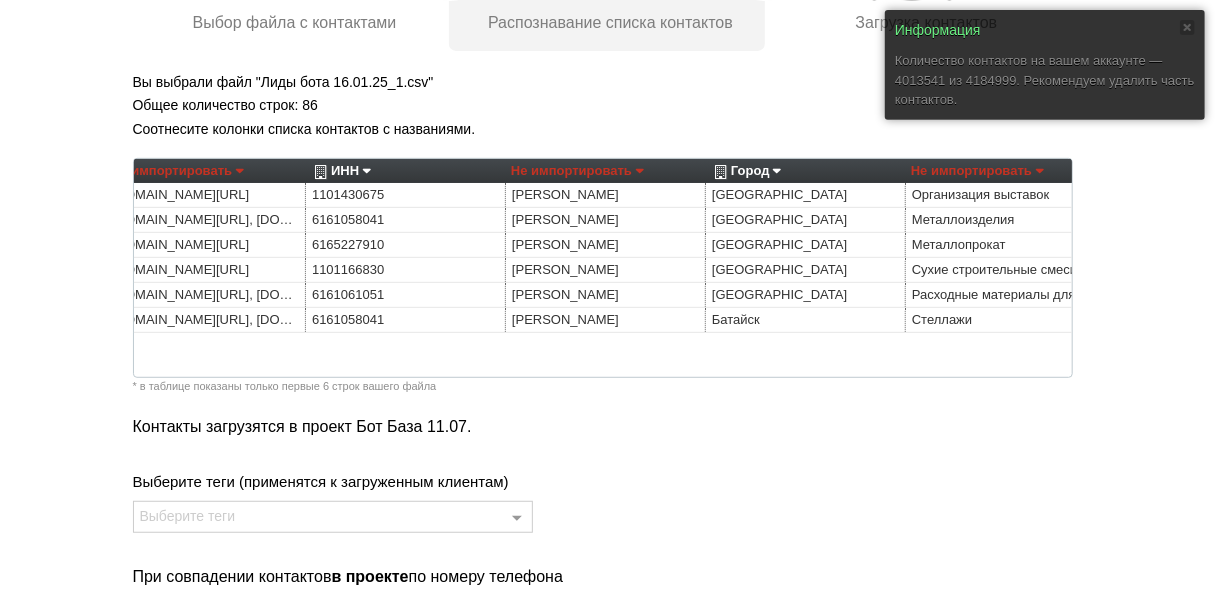 click on "Не импортировать" at bounding box center [977, 171] 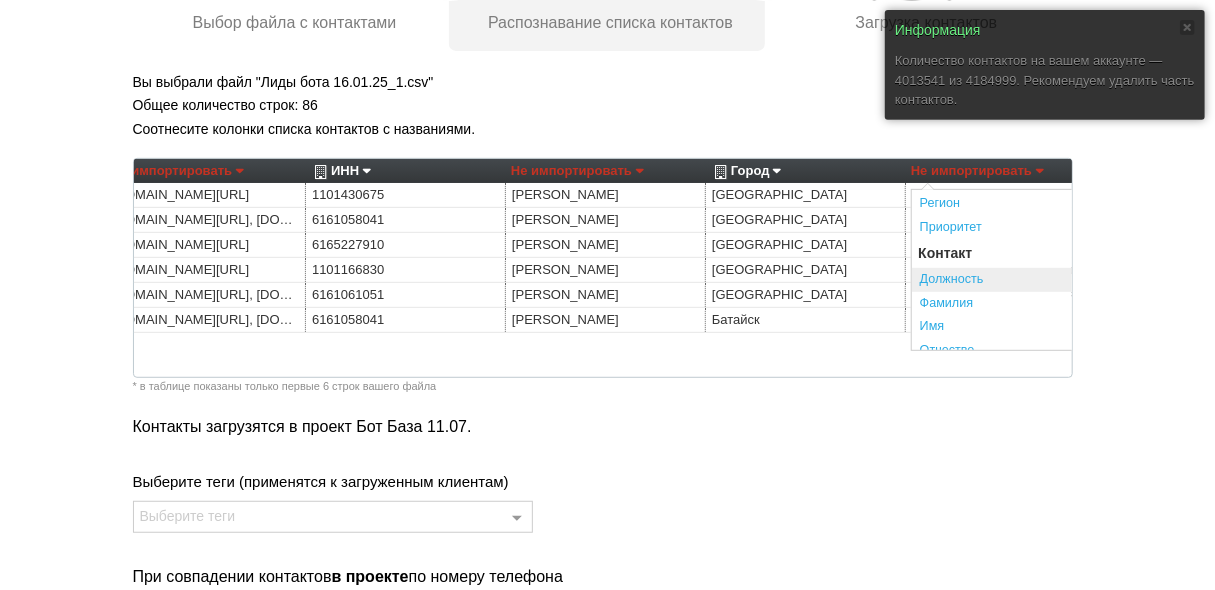 scroll, scrollTop: 240, scrollLeft: 0, axis: vertical 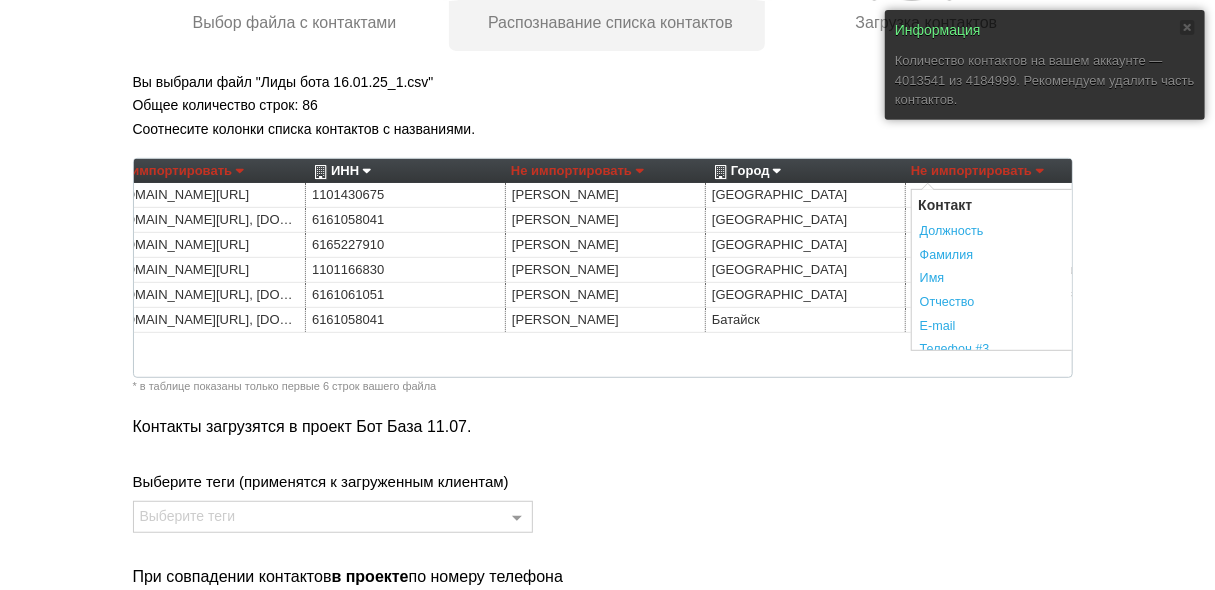 click on "Информация     Количество контактов на вашем аккаунте — 4013541 из 4184999.
Рекомендуем удалить часть контактов.
Приглашаем руководителей и специалистов на бизнес-завтрак  «Как цифровые тренды помогают оптимизировать процессы: от найма до сделки» , который пройдет 22 июля 2025 года в 10:00 в Москве в панорамном ресторане с видом на Большой театр — обсудим современные AI-решения, новые подходы в продажах и сервисе, а также инструменты «Скорозвона», которые уже сегодня помогают повышать эффективность работы.  Присоединяйтесь .
×" at bounding box center [607, 283] 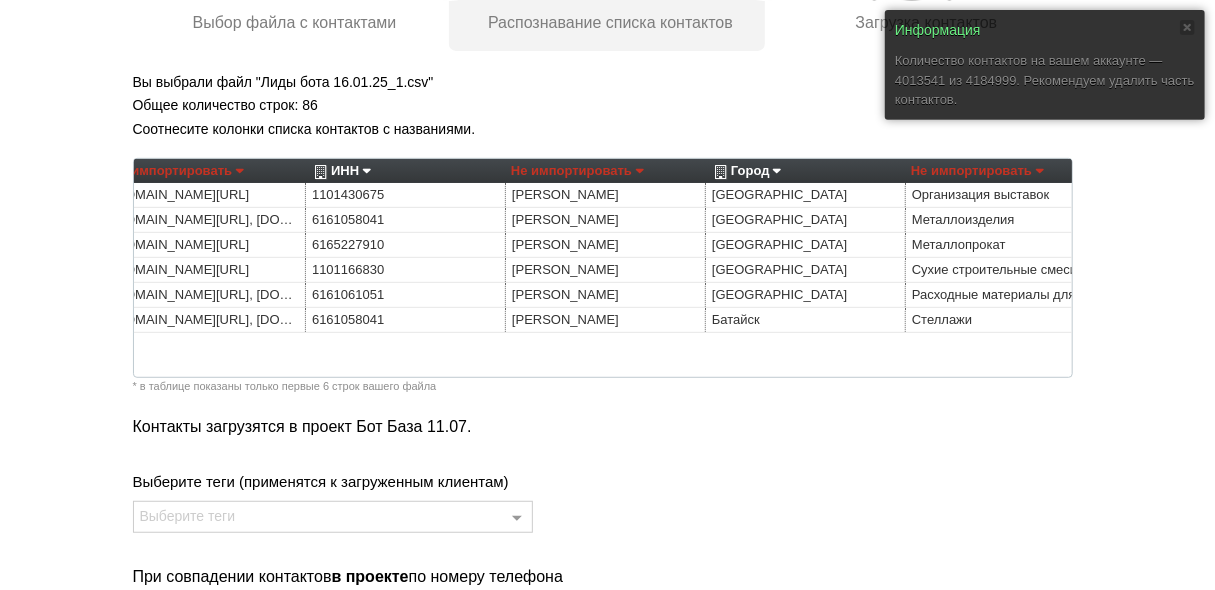 click on "Не импортировать" at bounding box center (977, 171) 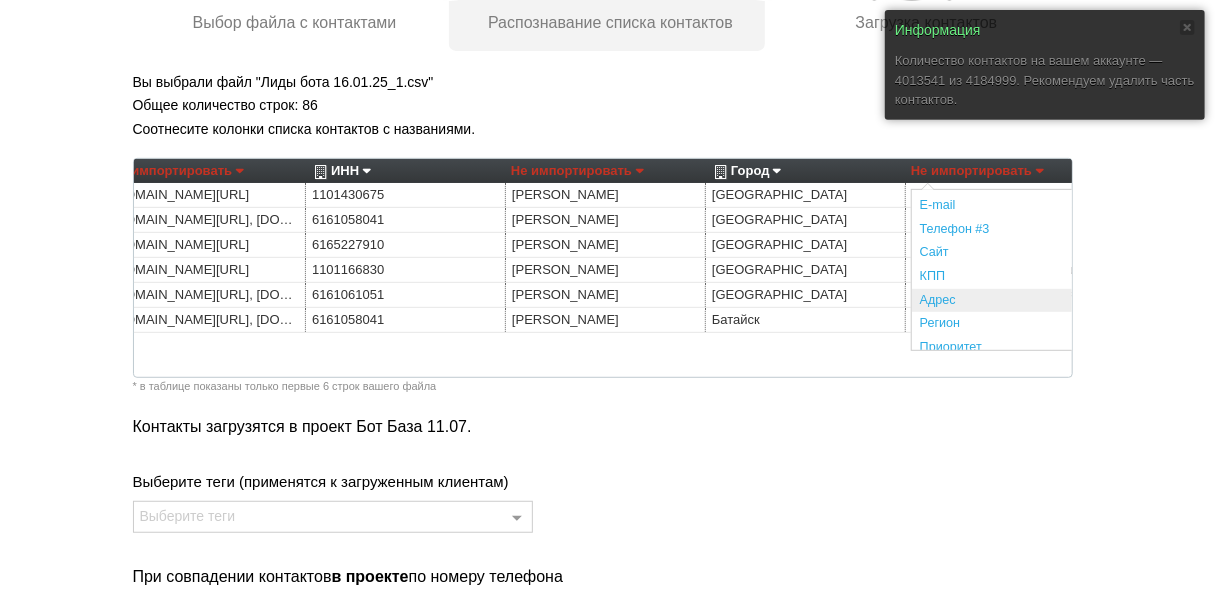 scroll, scrollTop: 0, scrollLeft: 0, axis: both 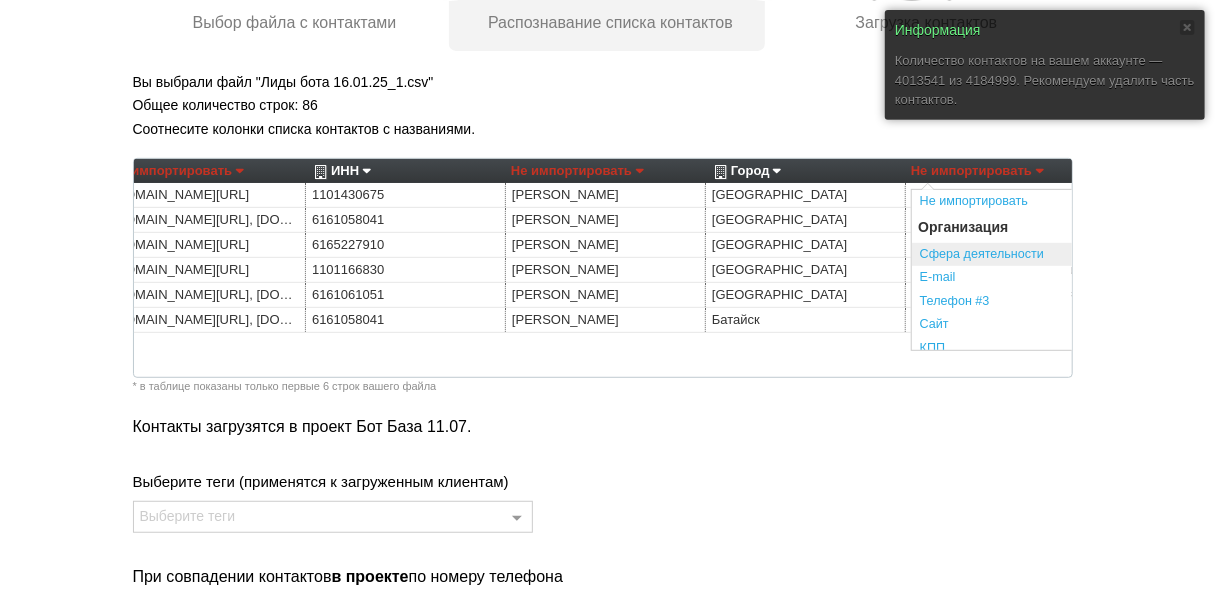 click on "Сфера деятельности" at bounding box center [1011, 255] 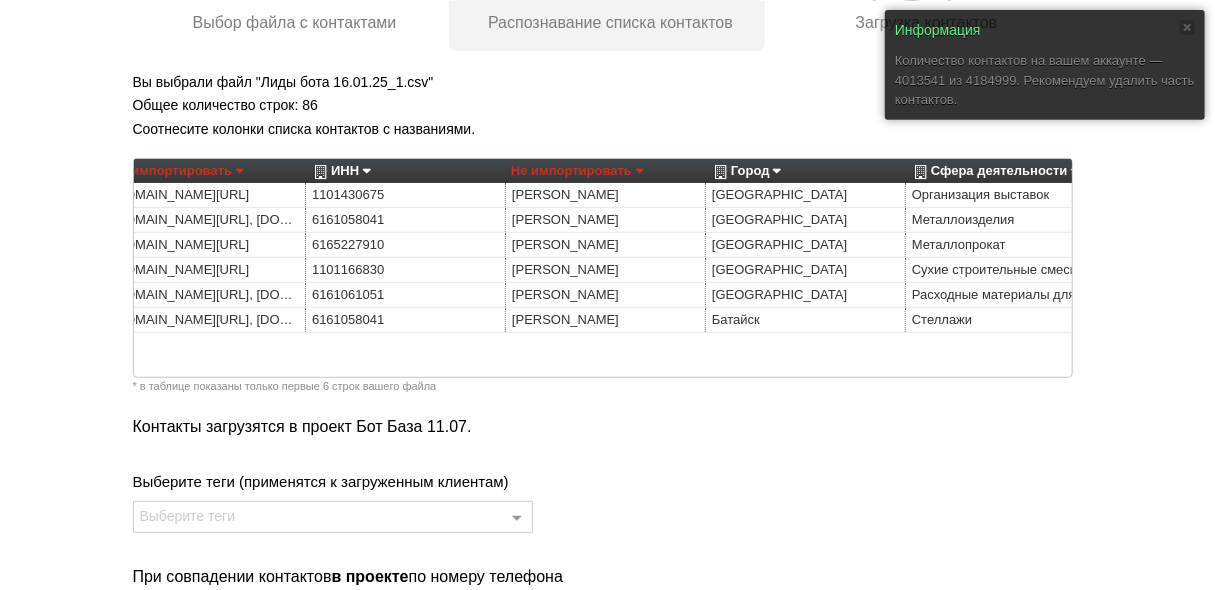 click on "Не импортировать" at bounding box center [577, 171] 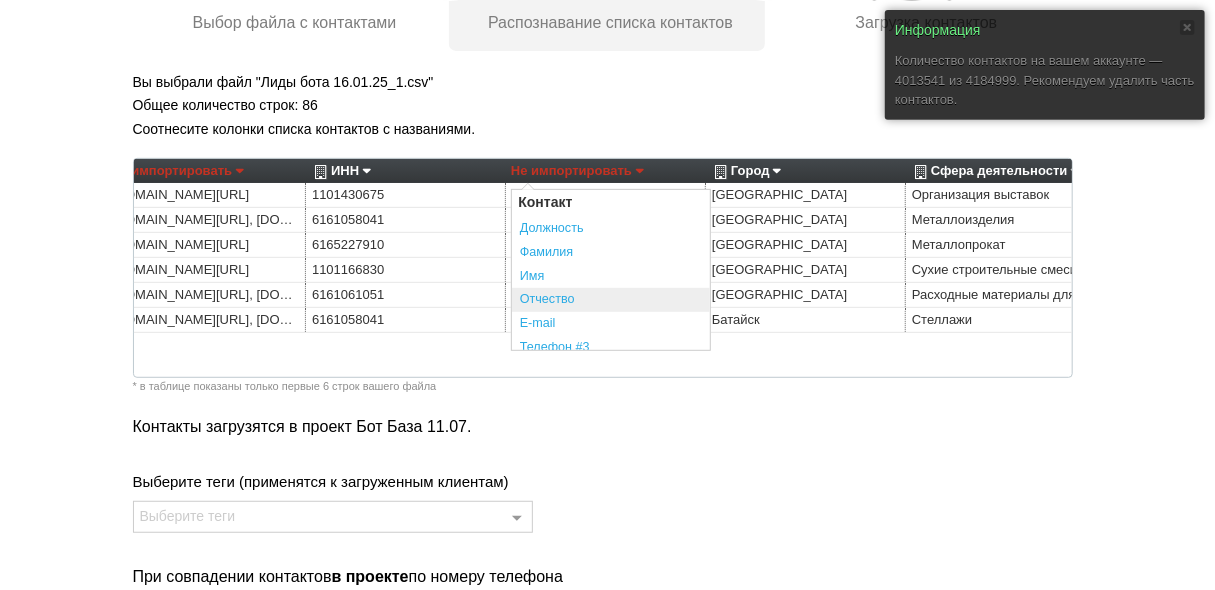scroll, scrollTop: 240, scrollLeft: 0, axis: vertical 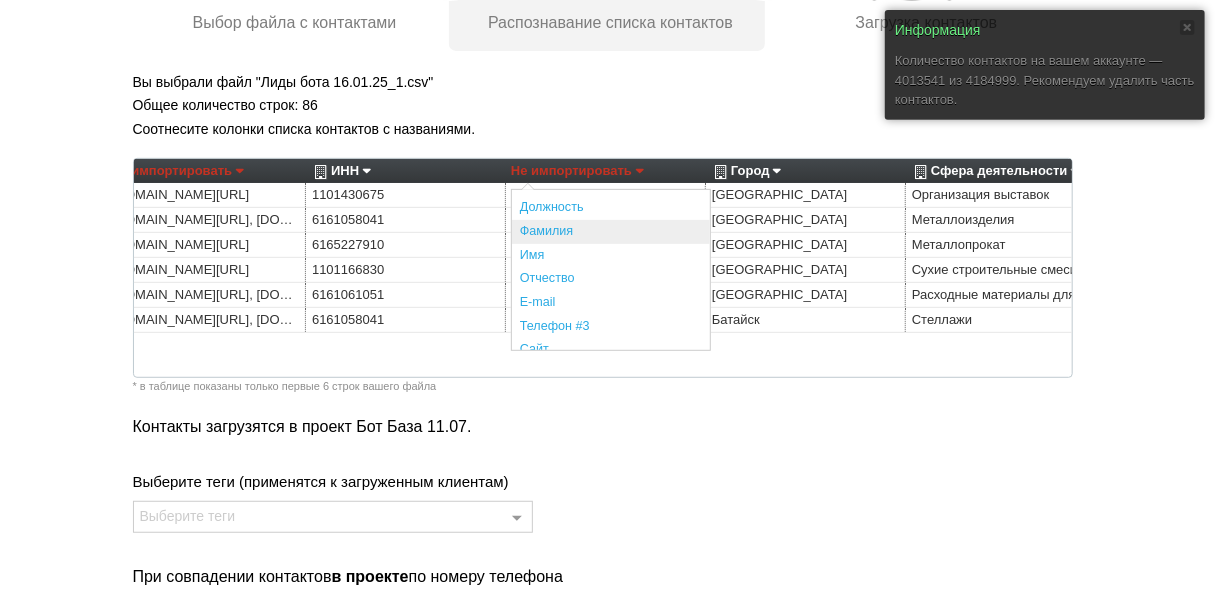 click on "Фамилия" at bounding box center (611, 232) 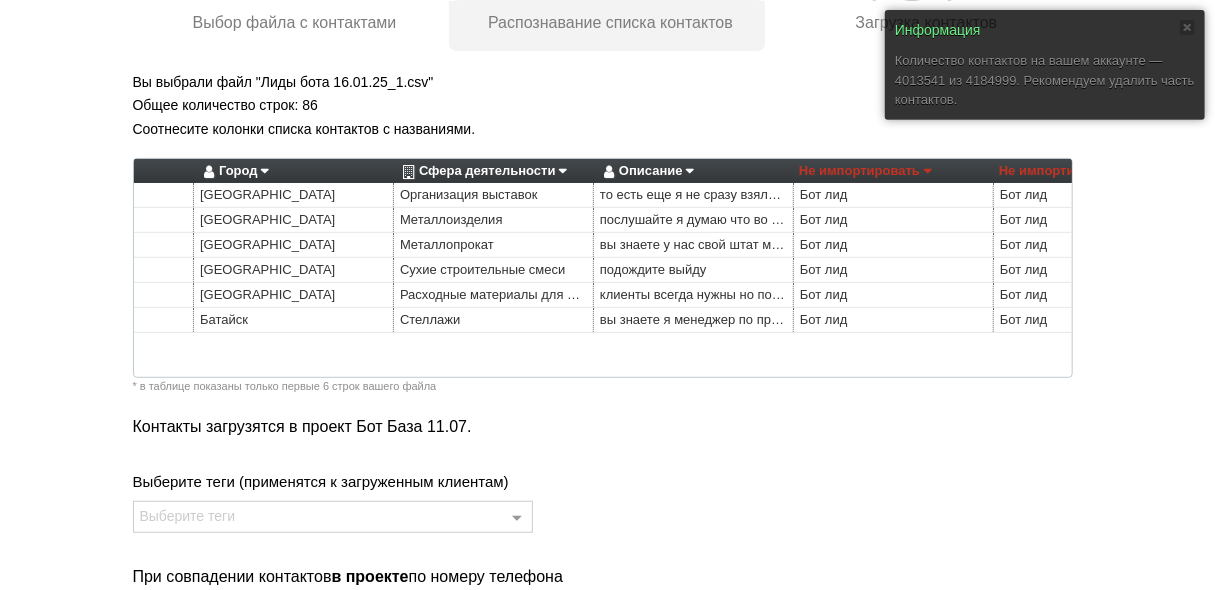 scroll, scrollTop: 0, scrollLeft: 1261, axis: horizontal 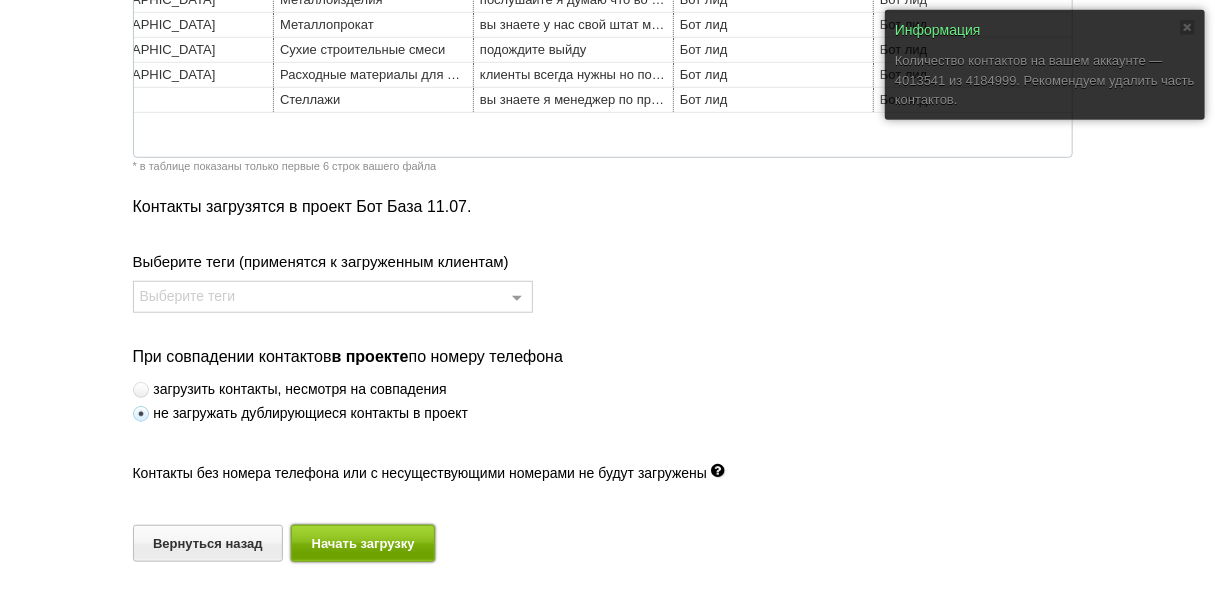 click on "Начать загрузку" at bounding box center [363, 543] 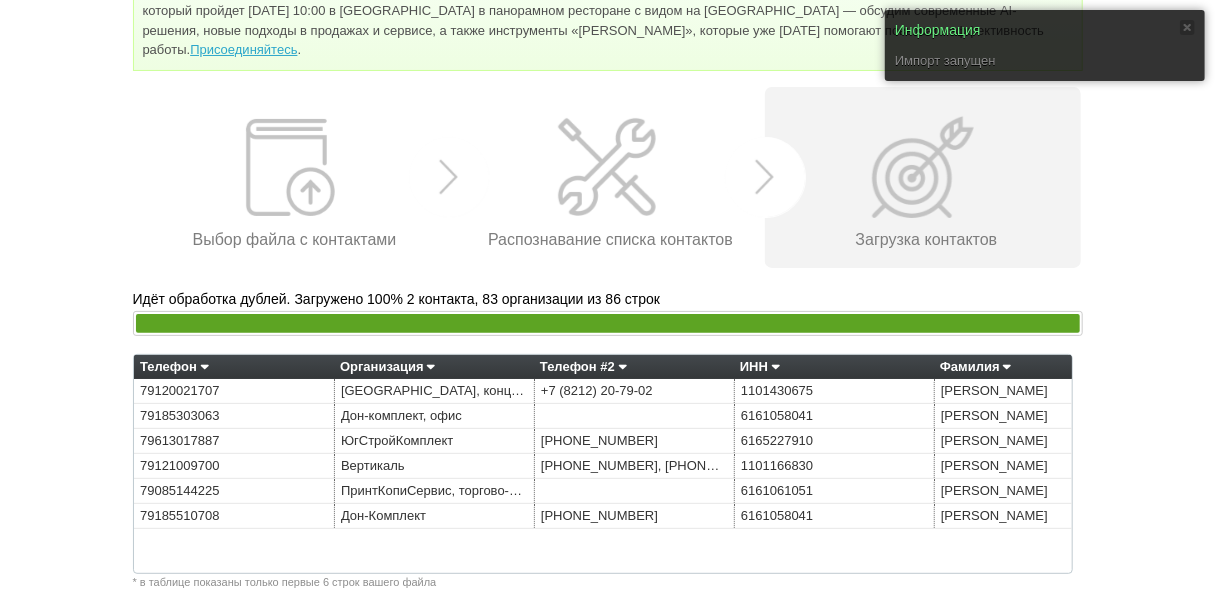 scroll, scrollTop: 221, scrollLeft: 0, axis: vertical 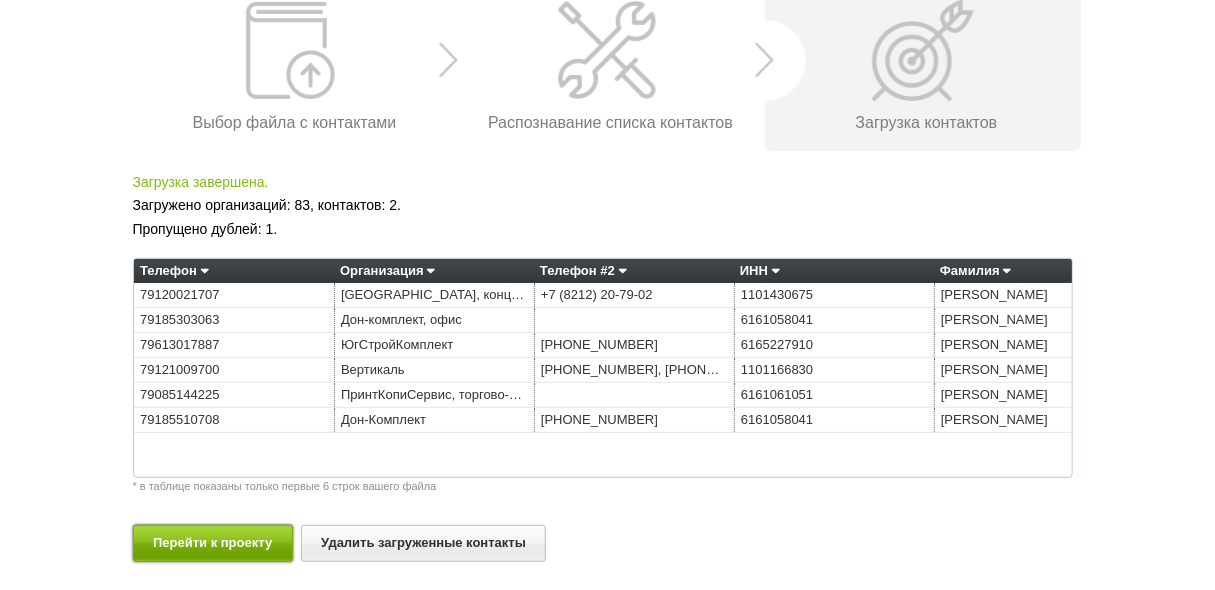 click on "Перейти к проекту" at bounding box center [213, 543] 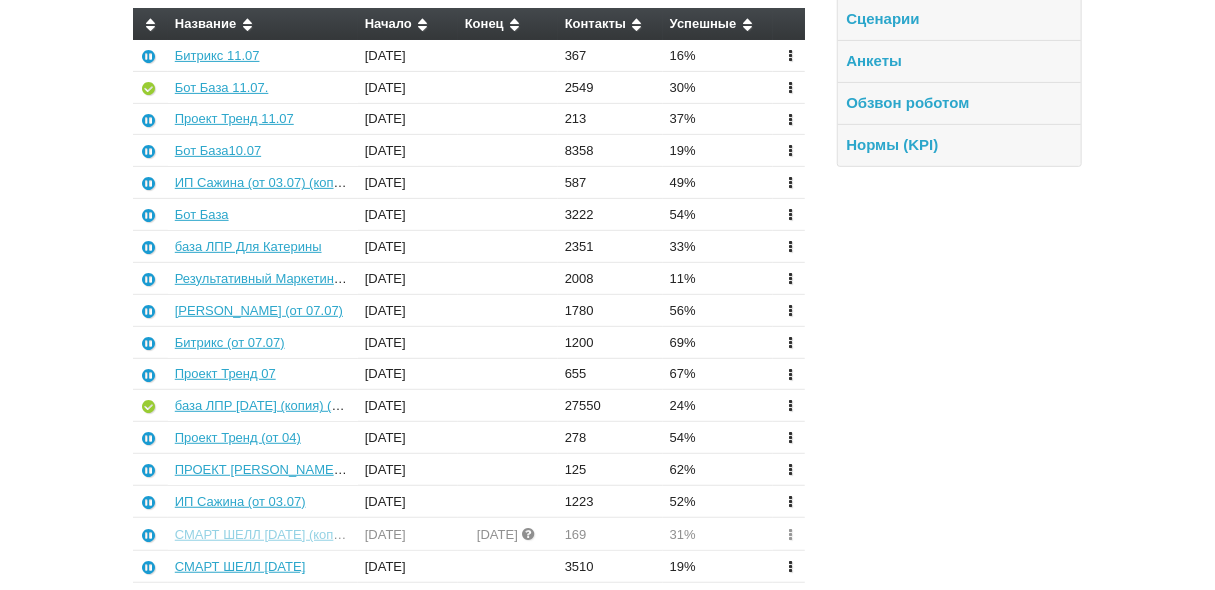 scroll, scrollTop: 320, scrollLeft: 0, axis: vertical 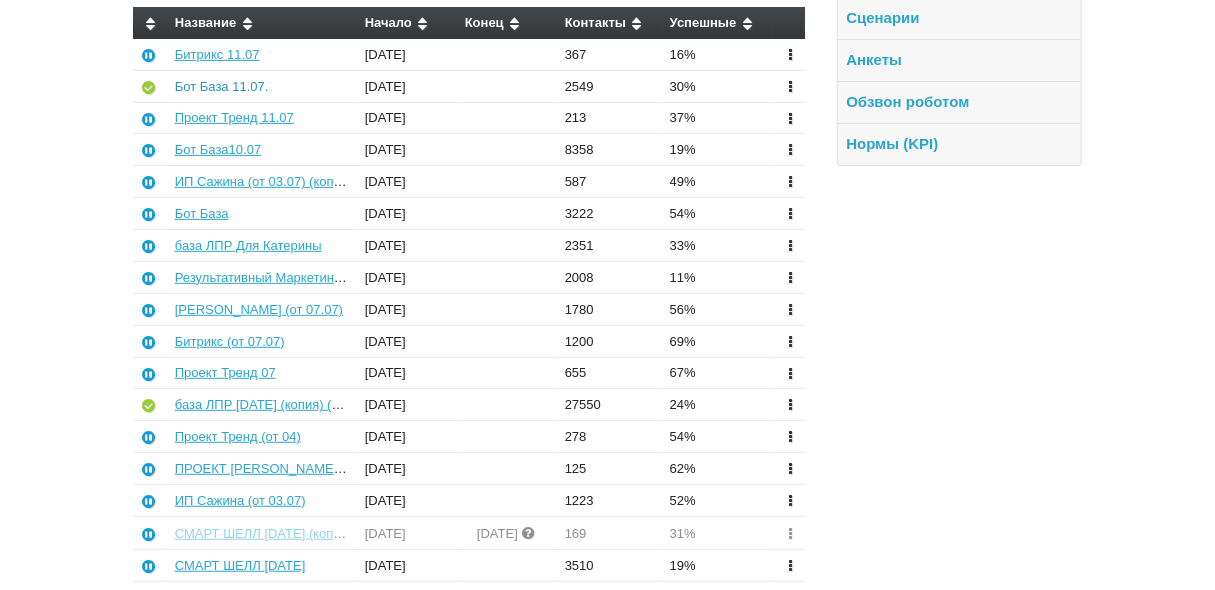 click on "Бот База 11.07." at bounding box center [222, 86] 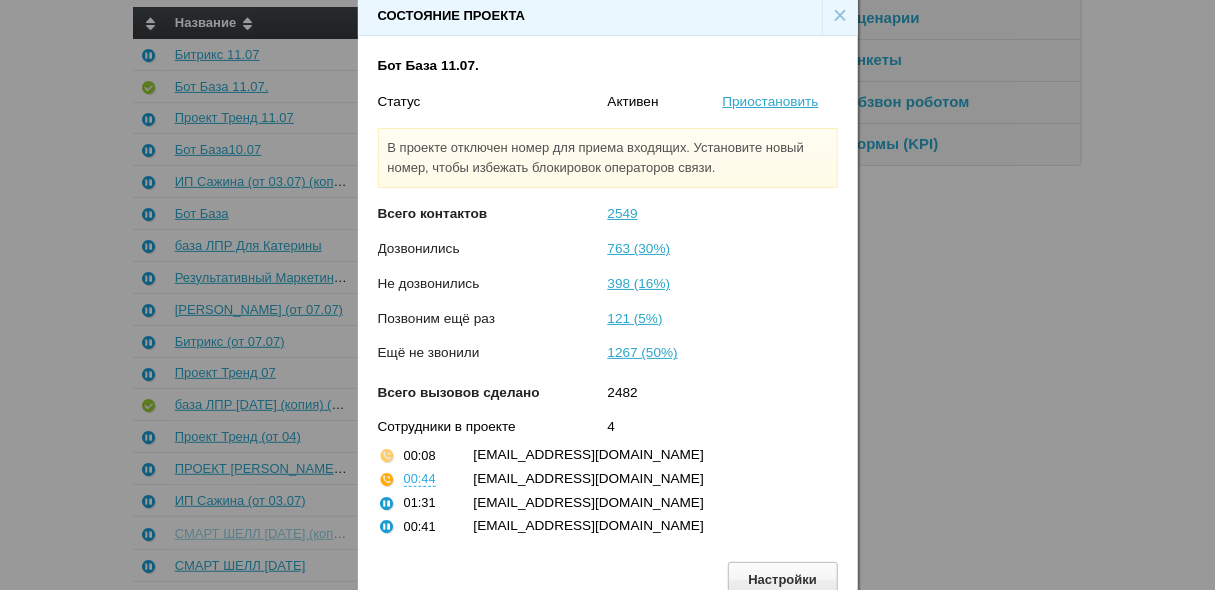 scroll, scrollTop: 30, scrollLeft: 0, axis: vertical 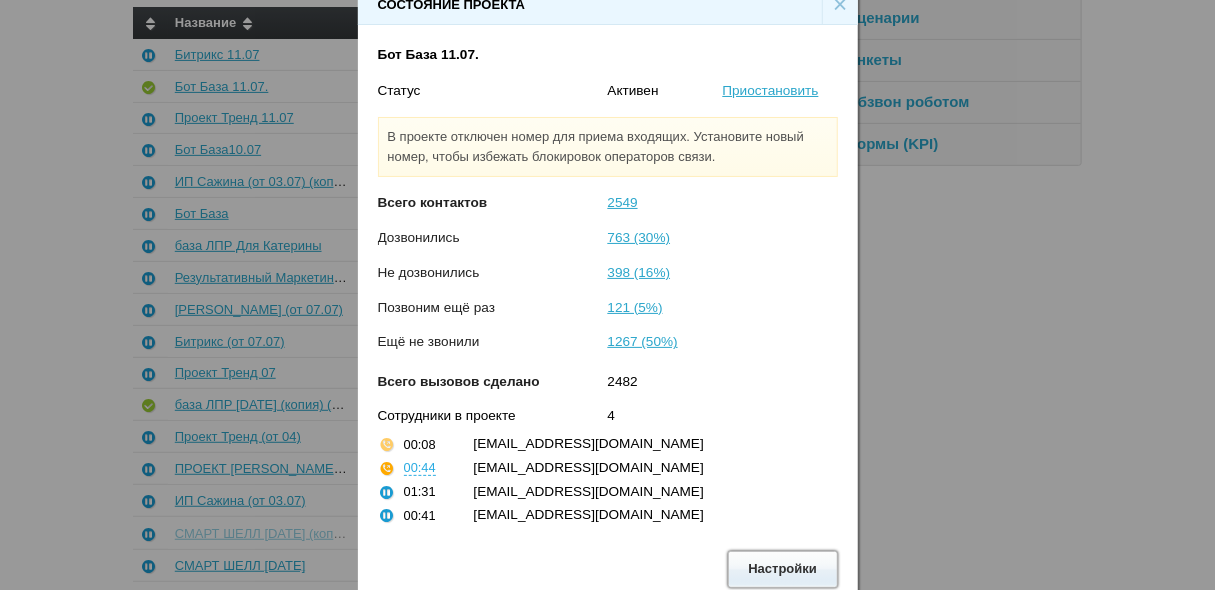 click on "Настройки" at bounding box center (783, 569) 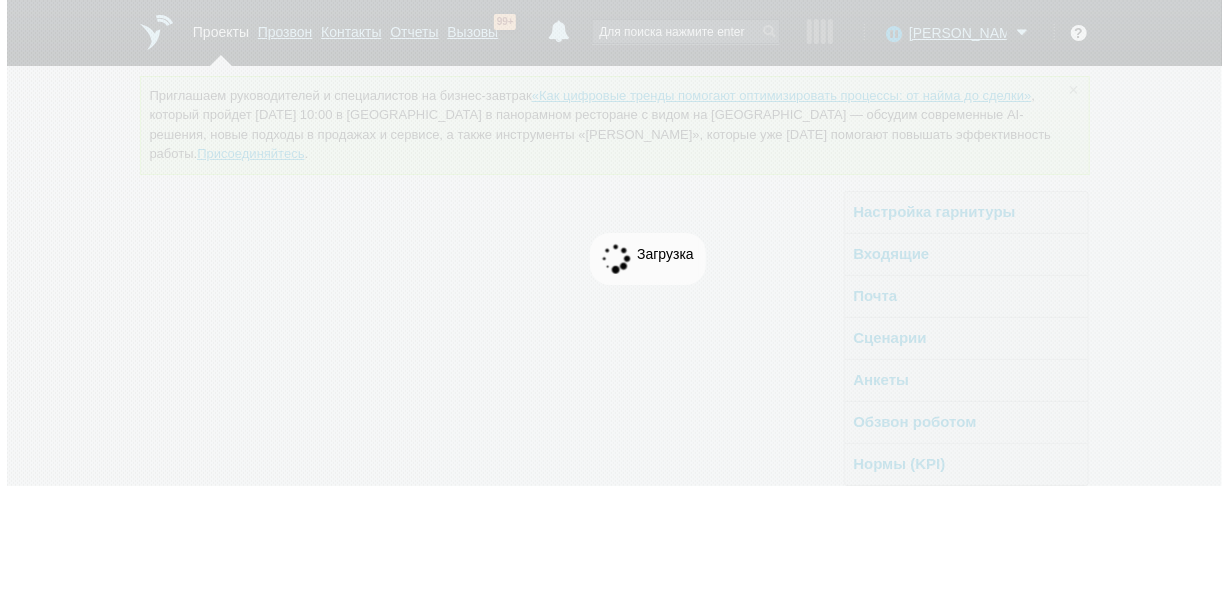 scroll, scrollTop: 0, scrollLeft: 0, axis: both 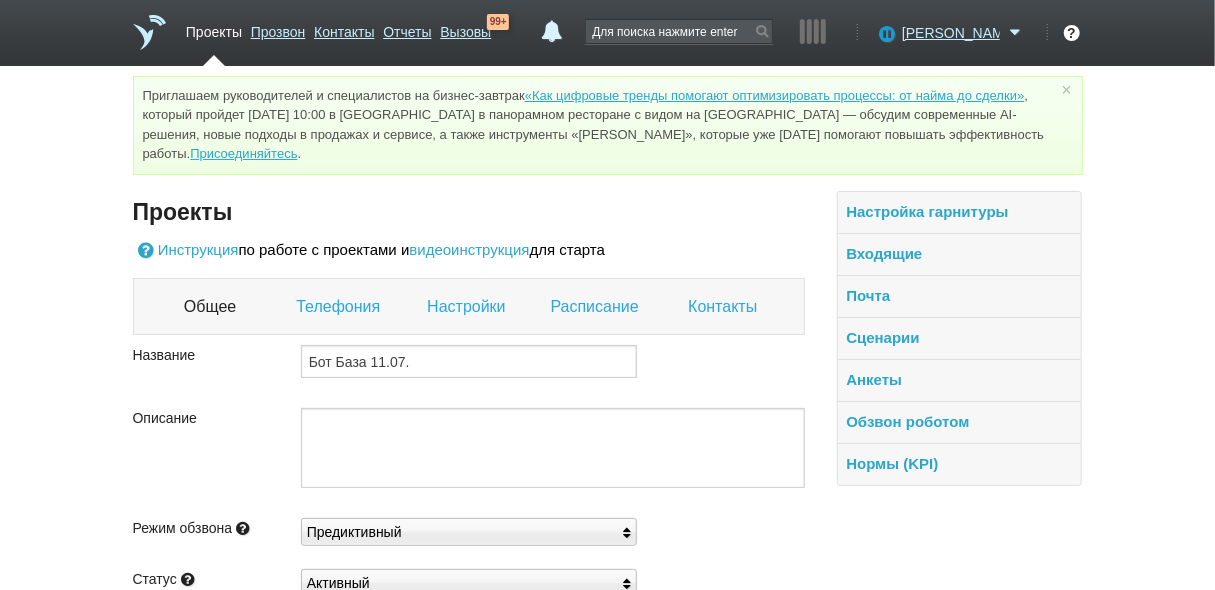 click on "Контакты" at bounding box center (725, 307) 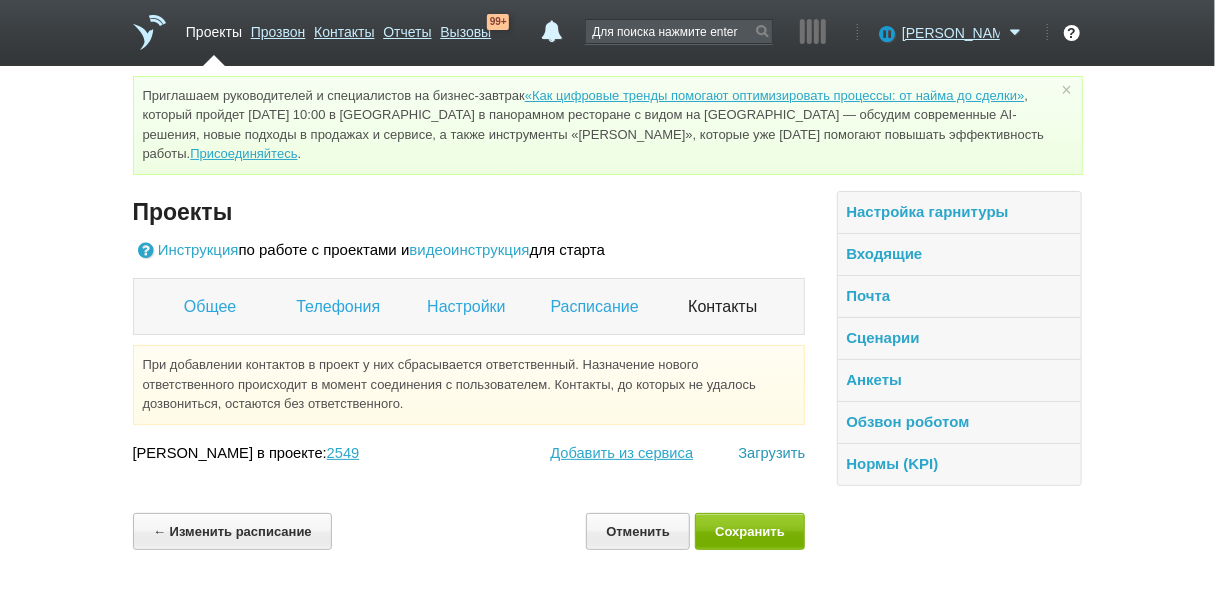 click on "Загрузить" at bounding box center (771, 453) 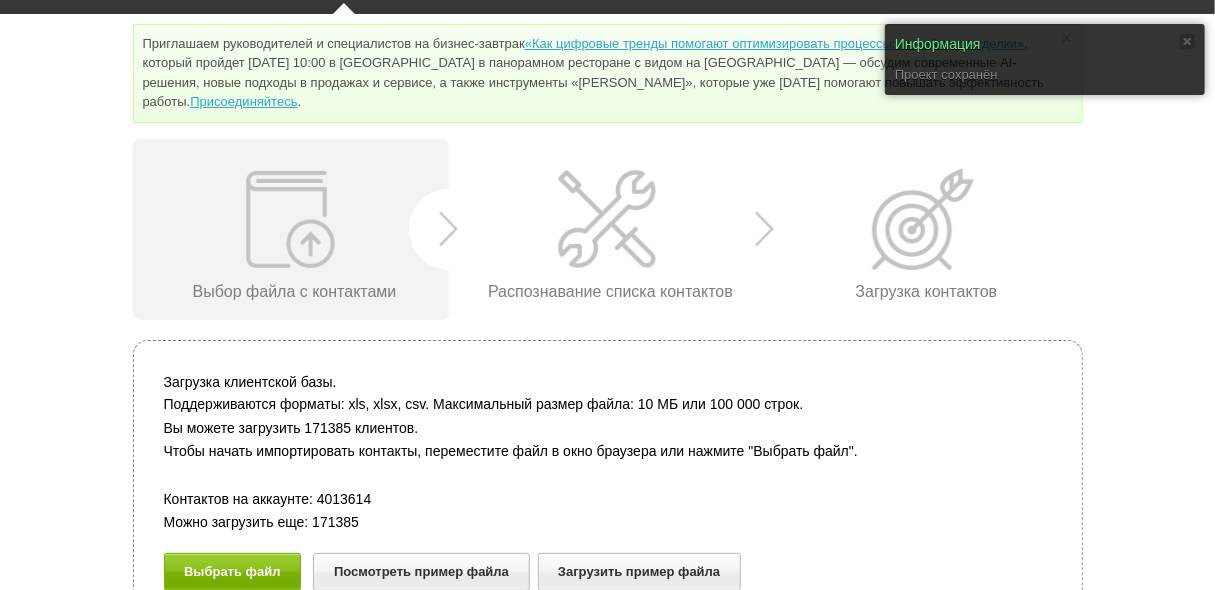 scroll, scrollTop: 81, scrollLeft: 0, axis: vertical 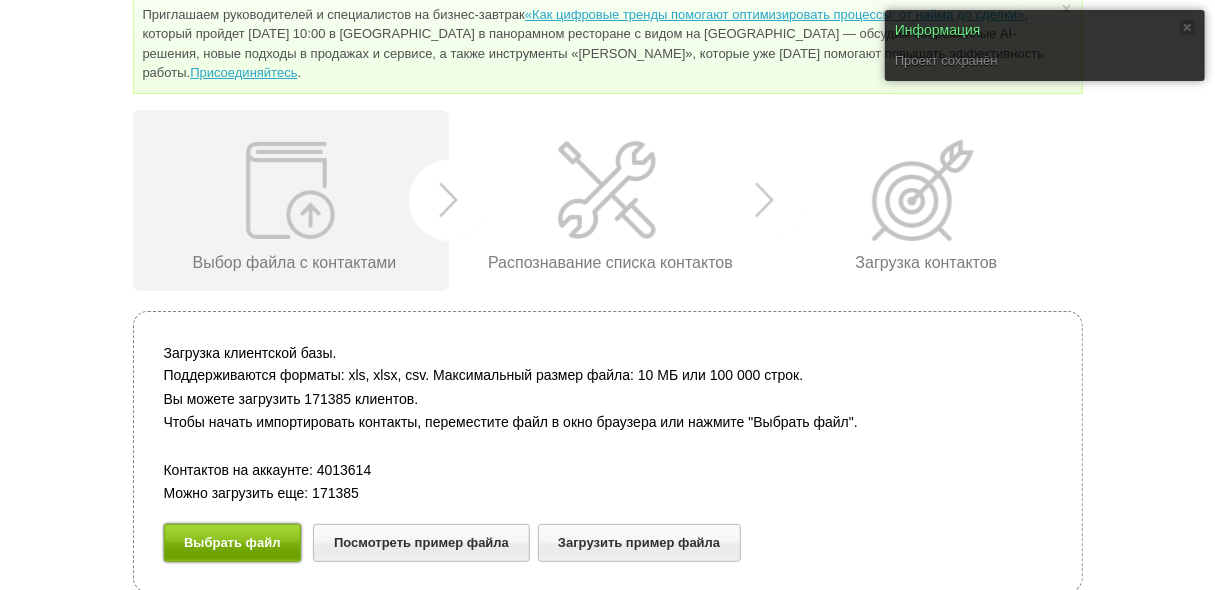 click on "Выбрать файл" at bounding box center (233, 542) 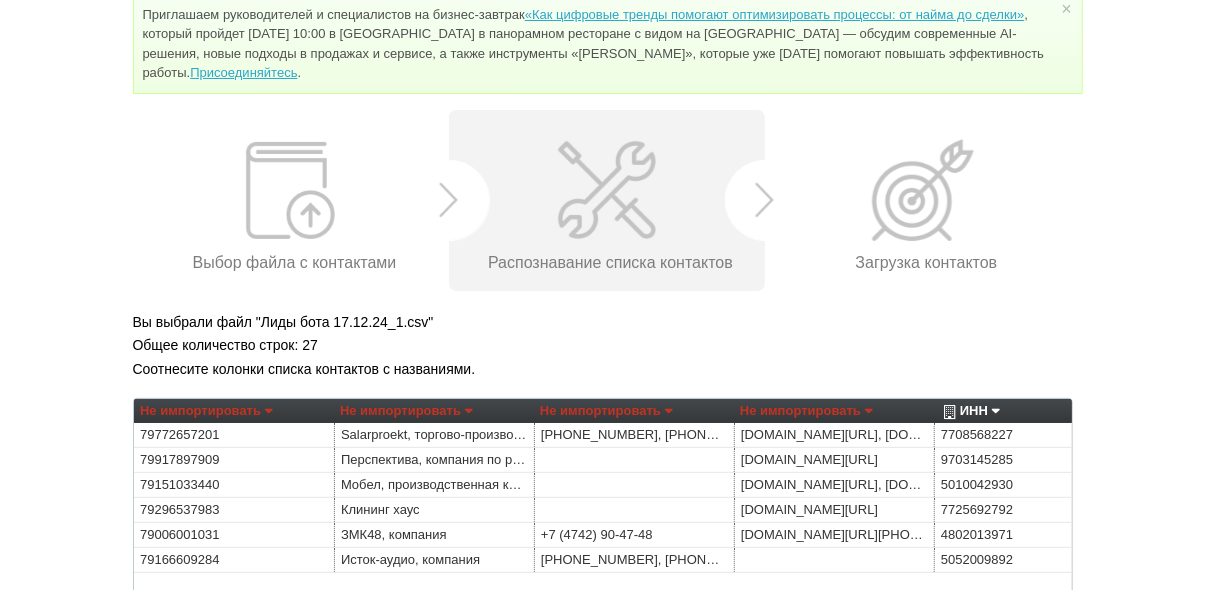 click on "Не импортировать" at bounding box center [206, 411] 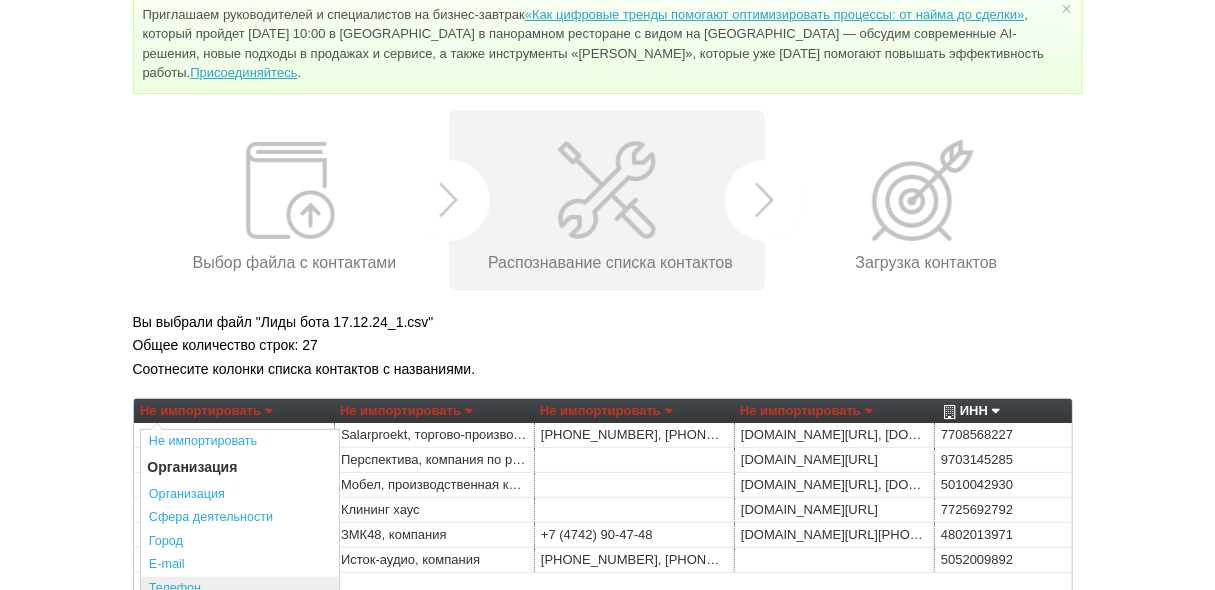 click on "Телефон" at bounding box center [240, 589] 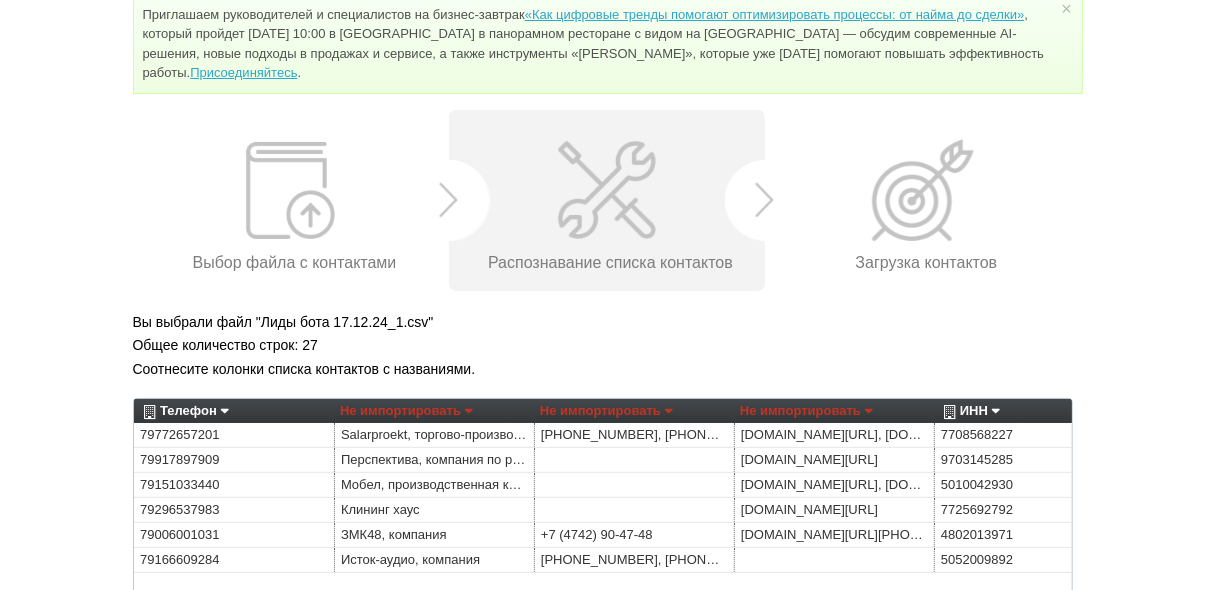 click on "Не импортировать" at bounding box center [406, 411] 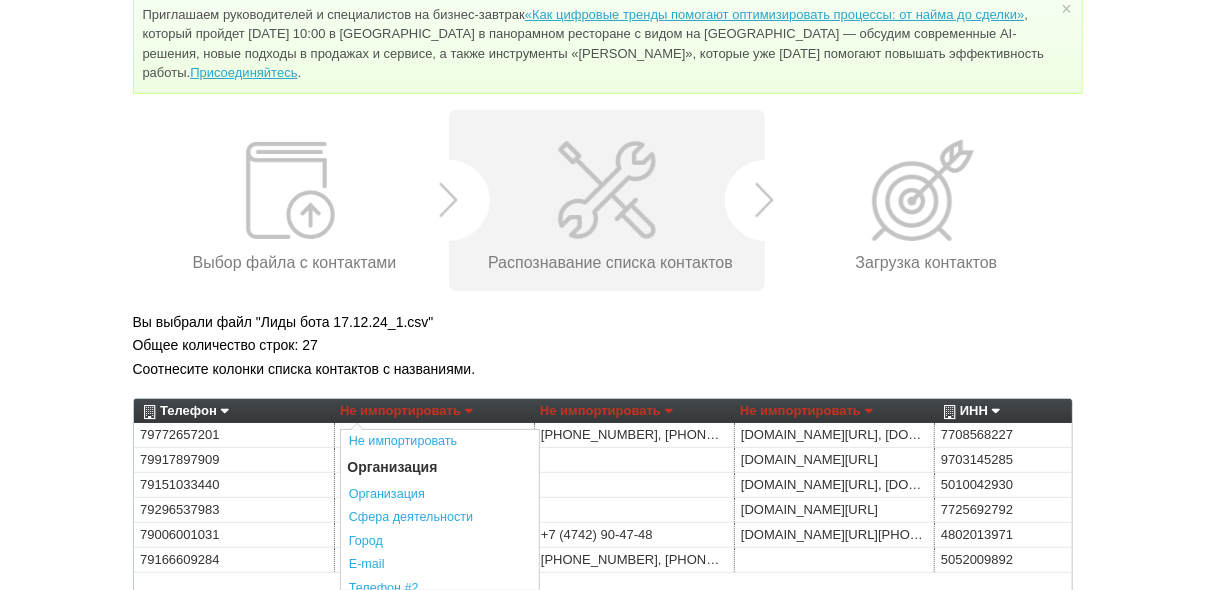 click on "Организация" at bounding box center [440, 495] 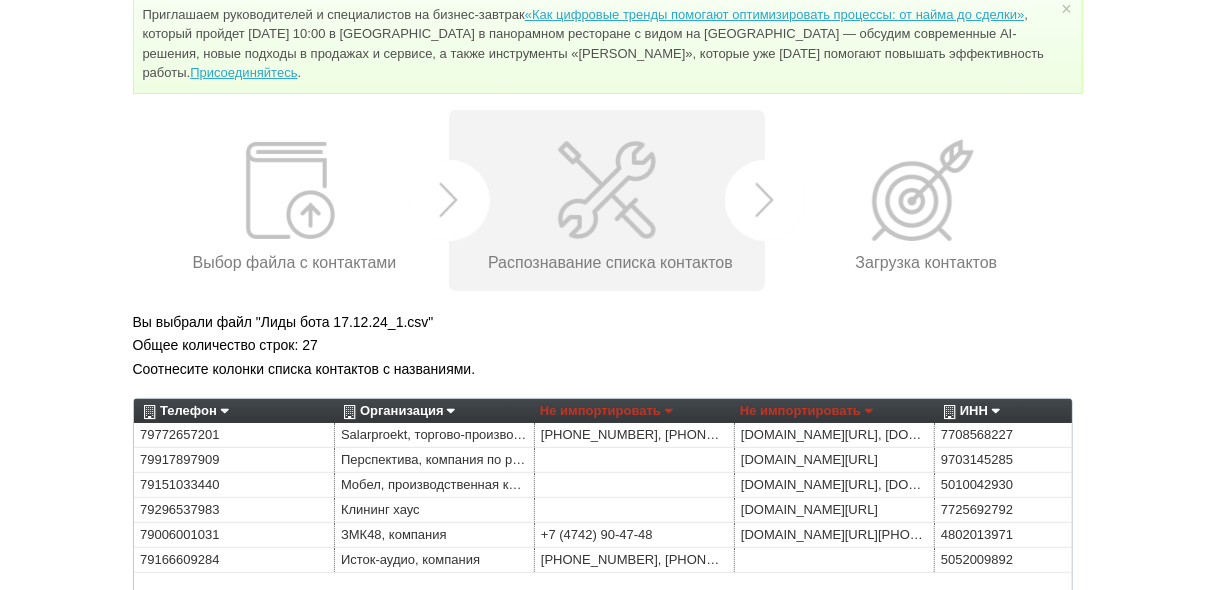 click on "Не импортировать" at bounding box center (606, 411) 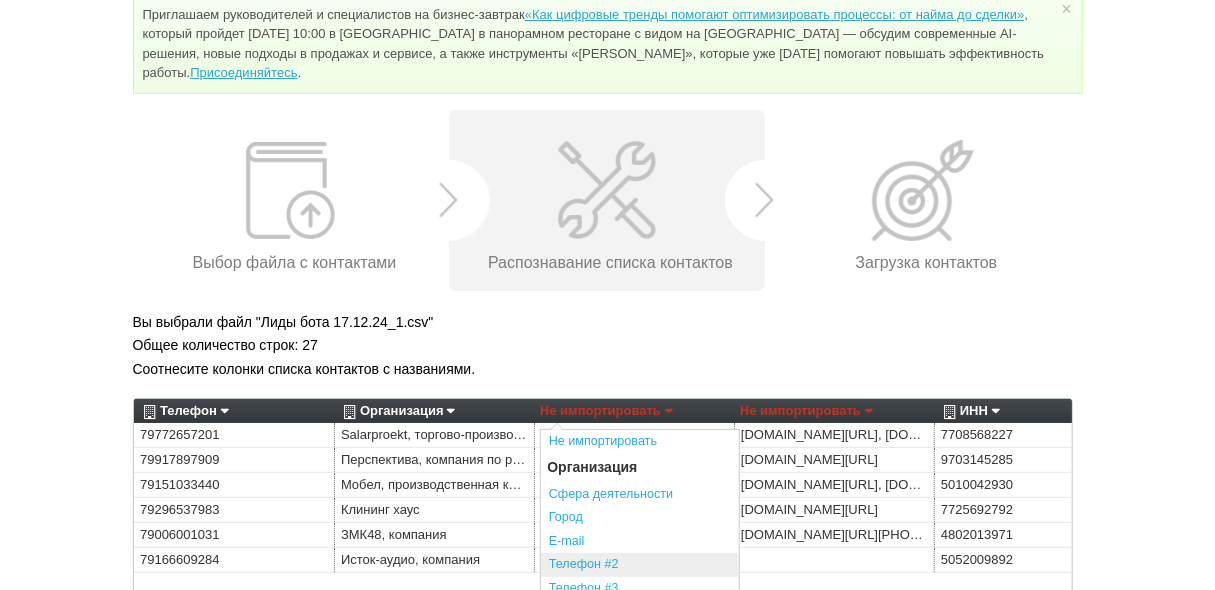 click on "Телефон #2" at bounding box center (640, 565) 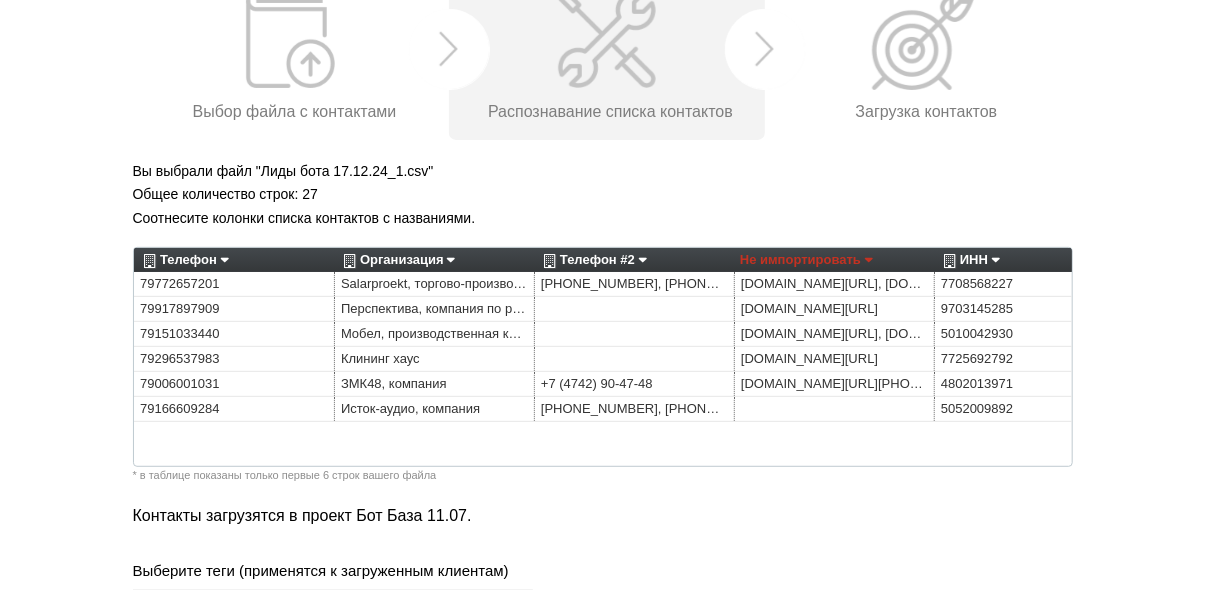 scroll, scrollTop: 241, scrollLeft: 0, axis: vertical 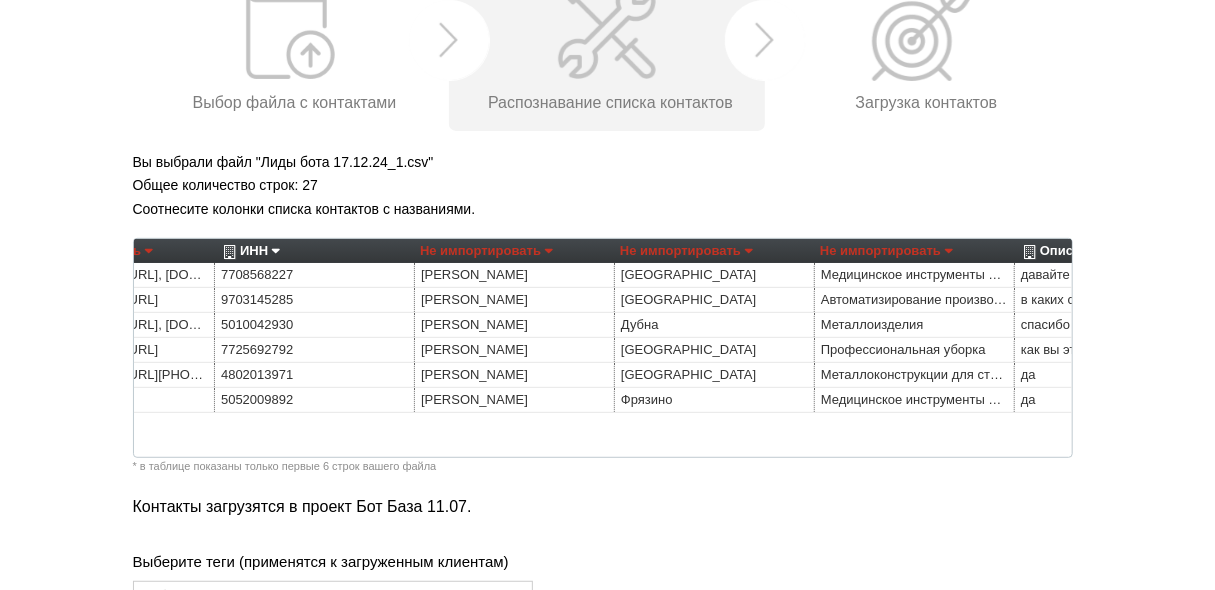 click on "Не импортировать" at bounding box center (686, 251) 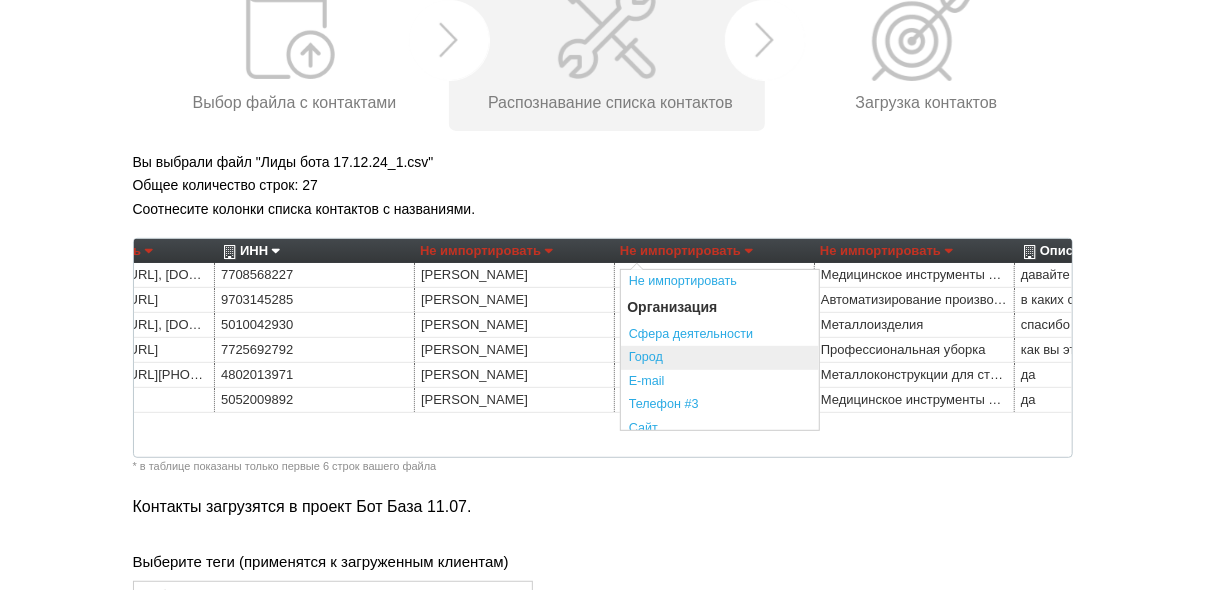 click on "Город" at bounding box center (720, 358) 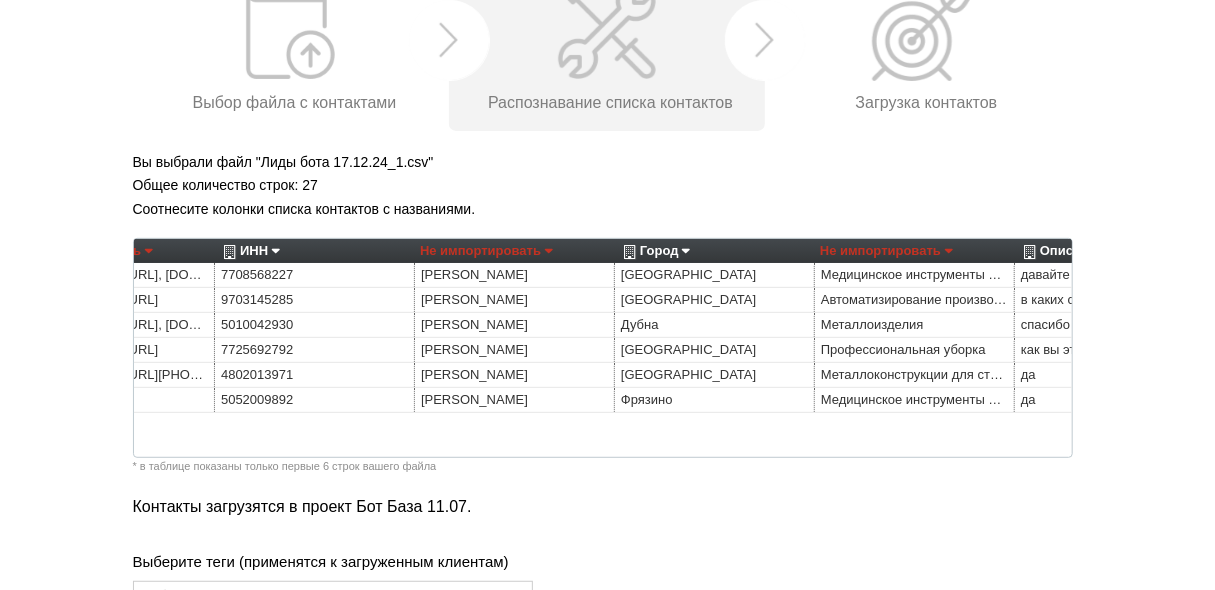 click on "Не импортировать" at bounding box center (486, 251) 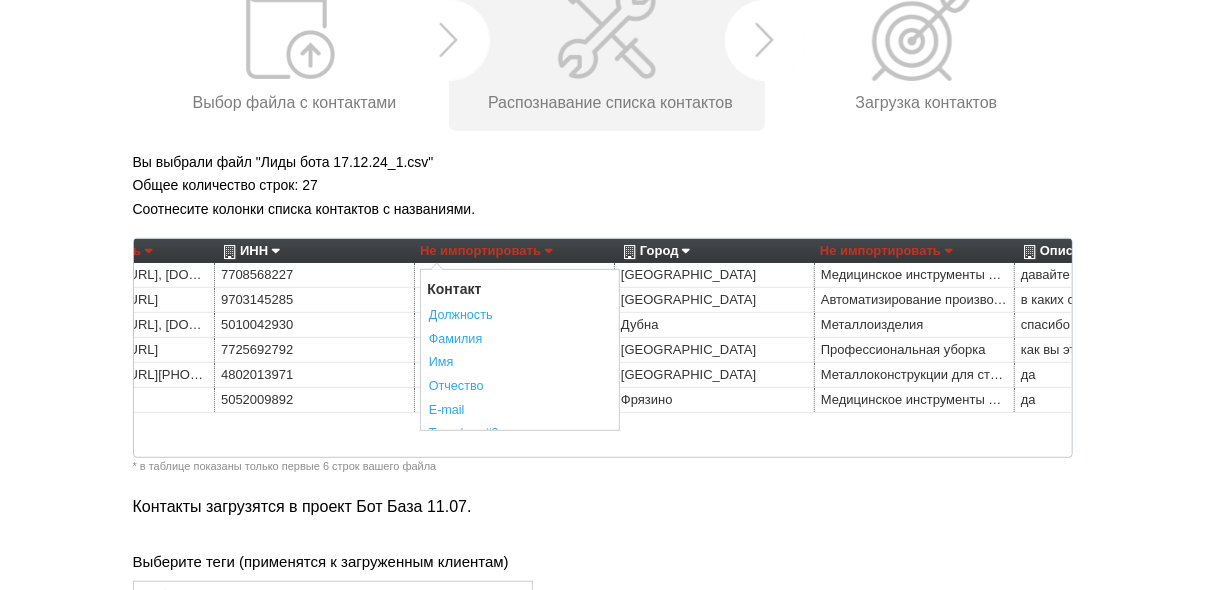 scroll, scrollTop: 240, scrollLeft: 0, axis: vertical 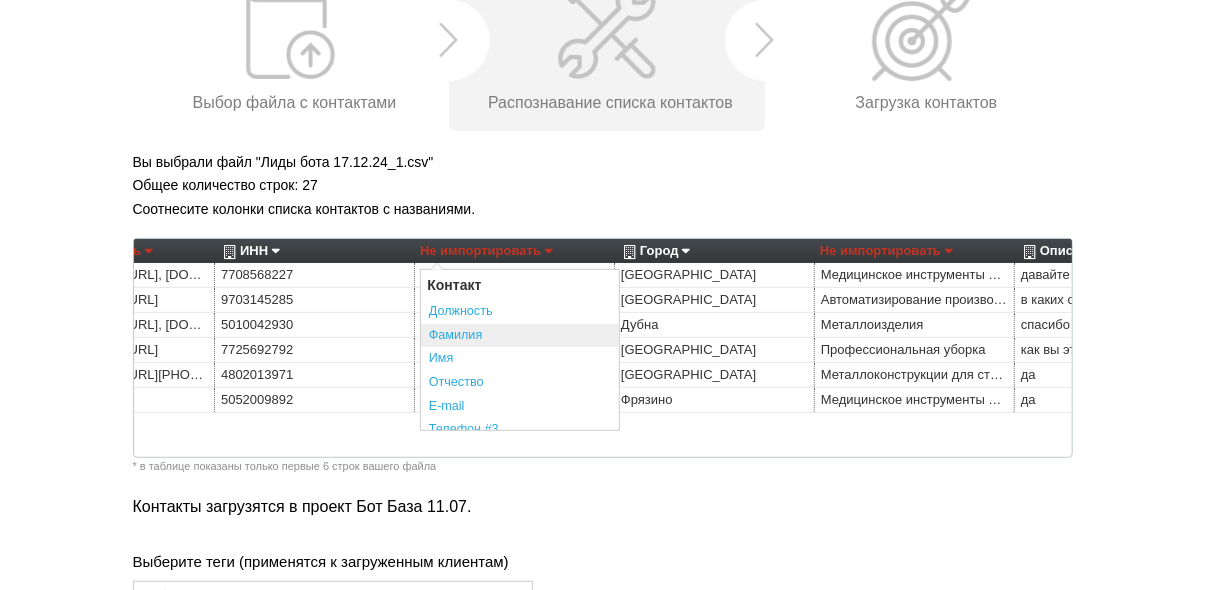 click on "Фамилия" at bounding box center [520, 336] 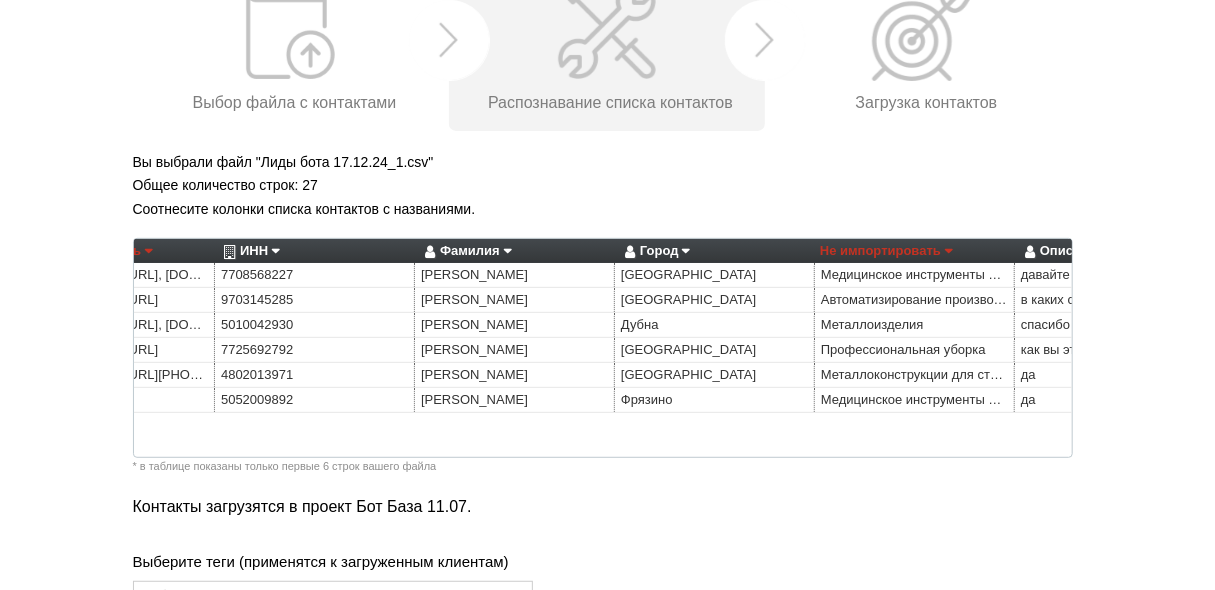 click on "Не импортировать" at bounding box center (886, 251) 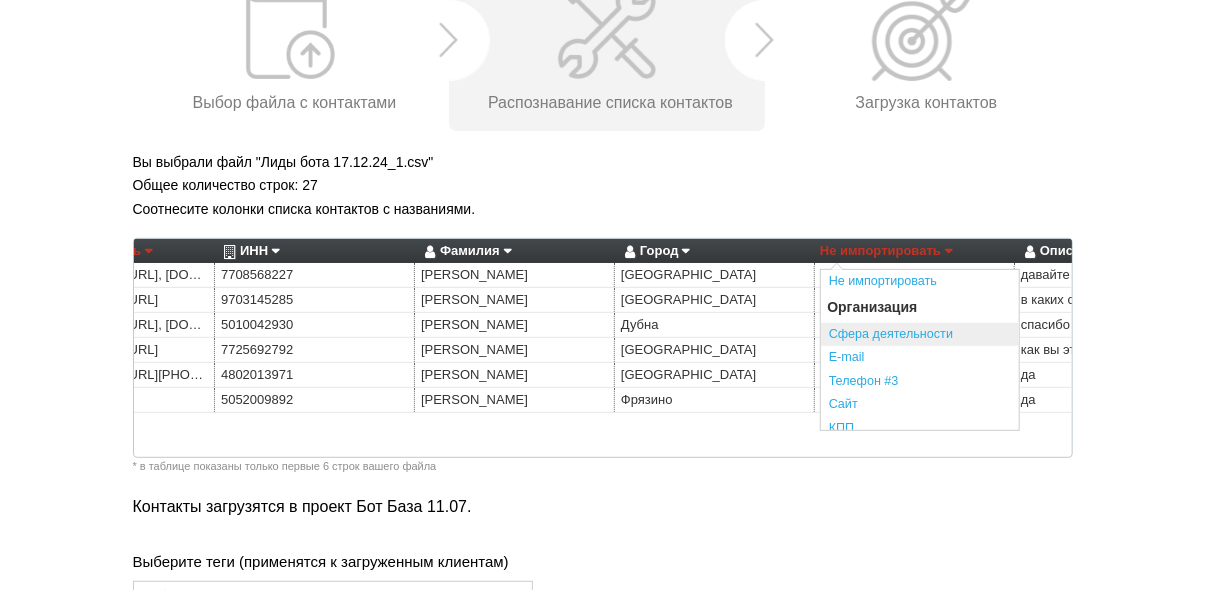 click on "Сфера деятельности" at bounding box center (920, 335) 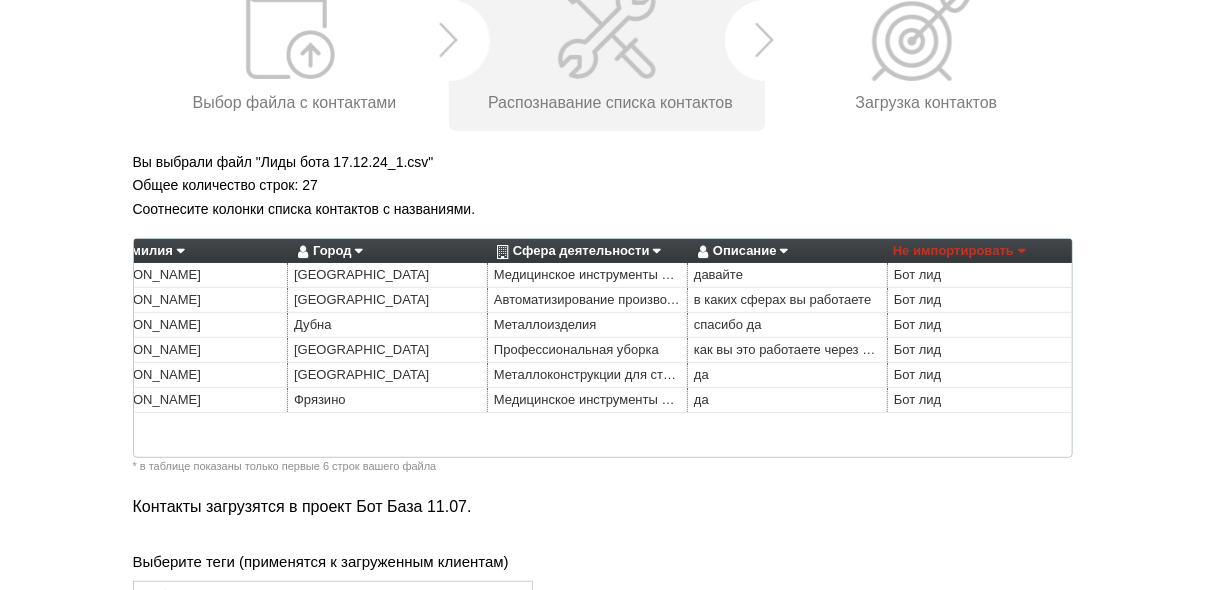 scroll, scrollTop: 0, scrollLeft: 1167, axis: horizontal 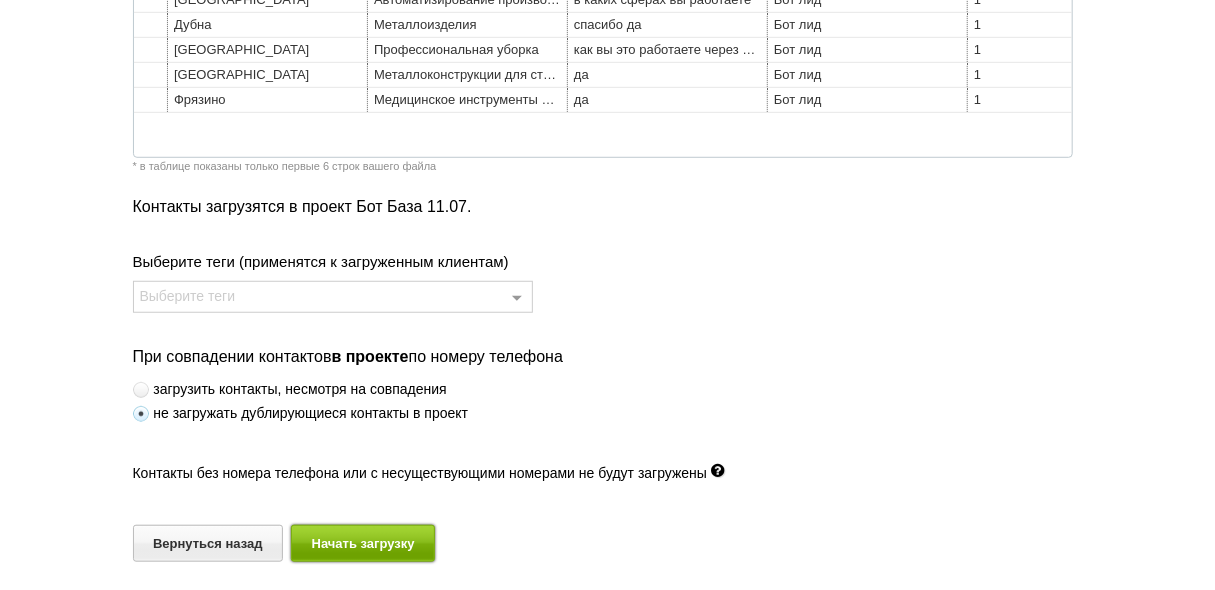 click on "Начать загрузку" at bounding box center (363, 543) 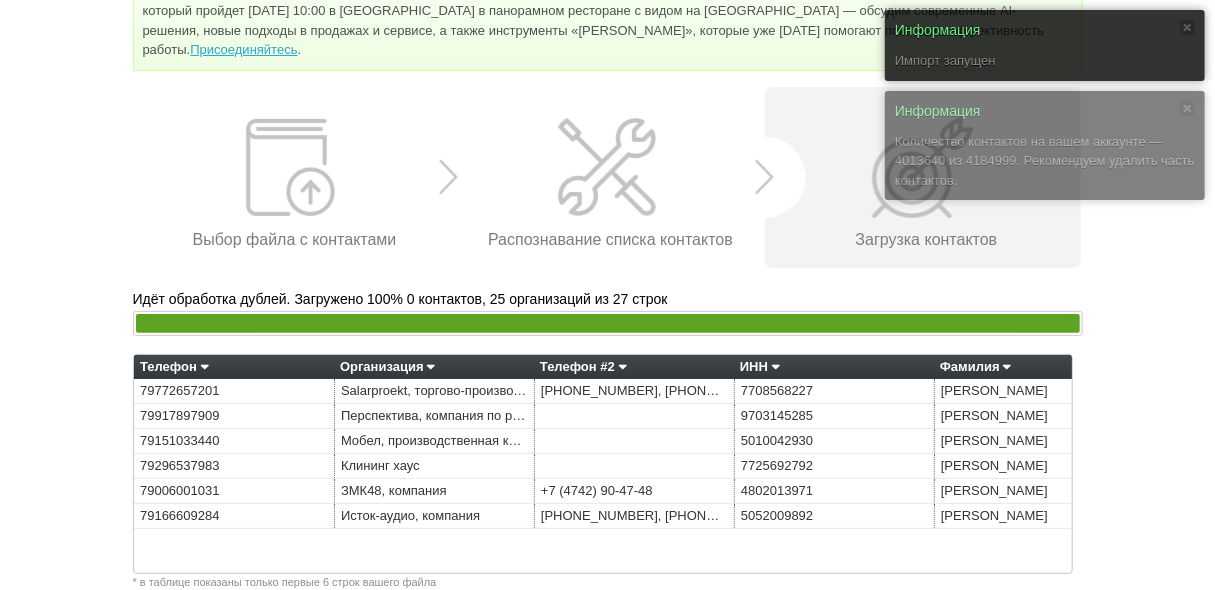 scroll, scrollTop: 221, scrollLeft: 0, axis: vertical 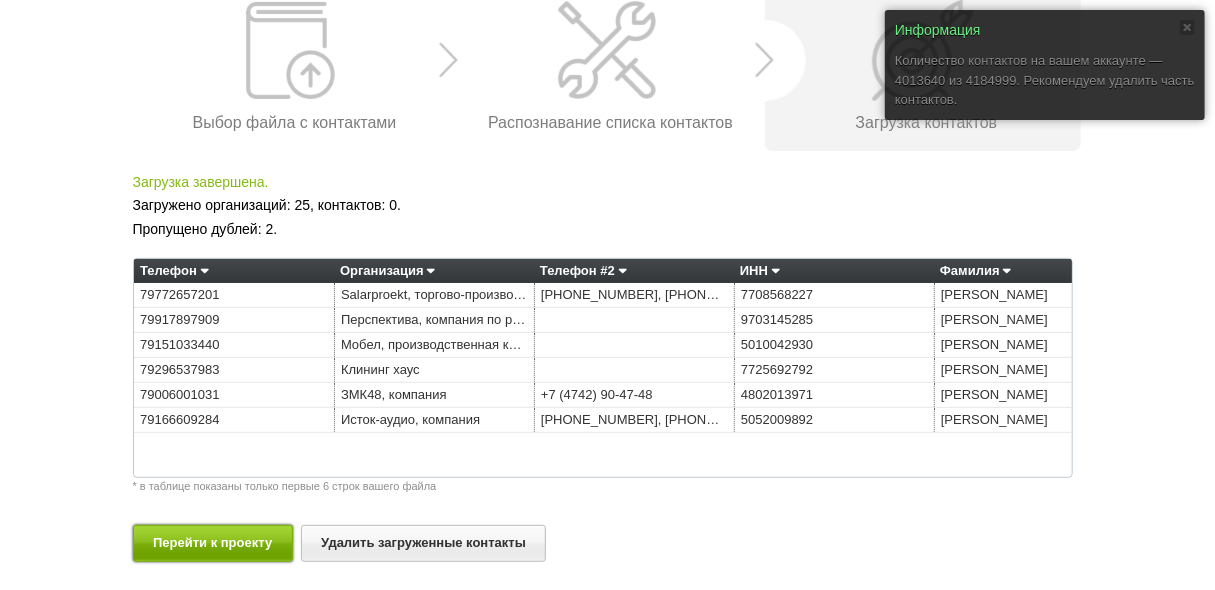 click on "Перейти к проекту" at bounding box center (213, 543) 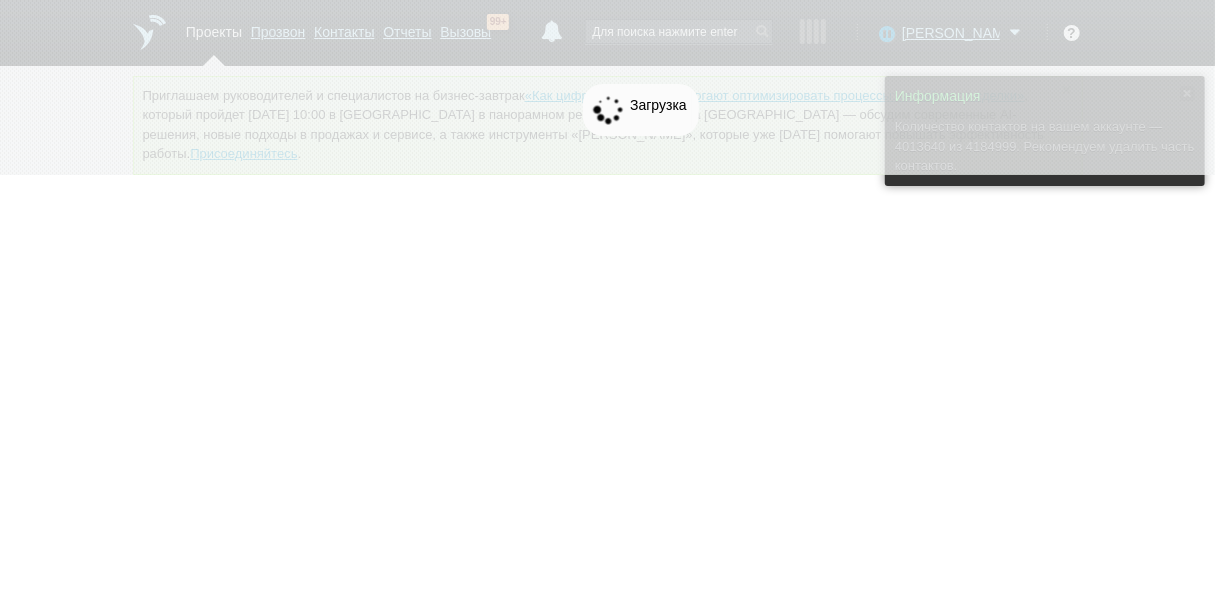 scroll, scrollTop: 0, scrollLeft: 0, axis: both 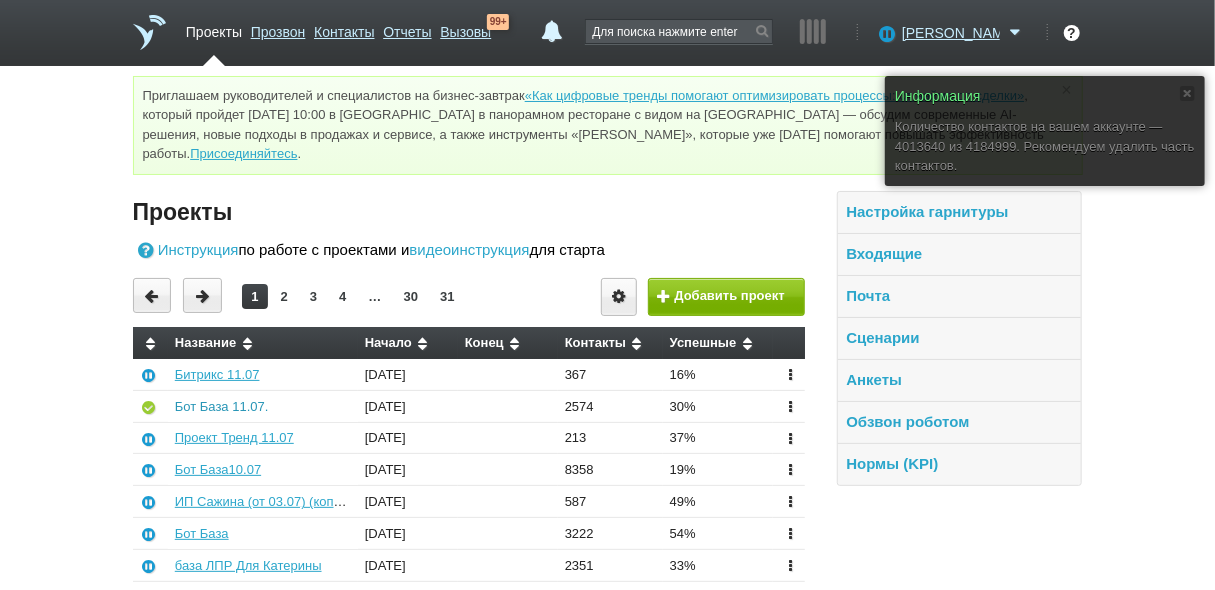 click on "Бот База 11.07." at bounding box center [222, 406] 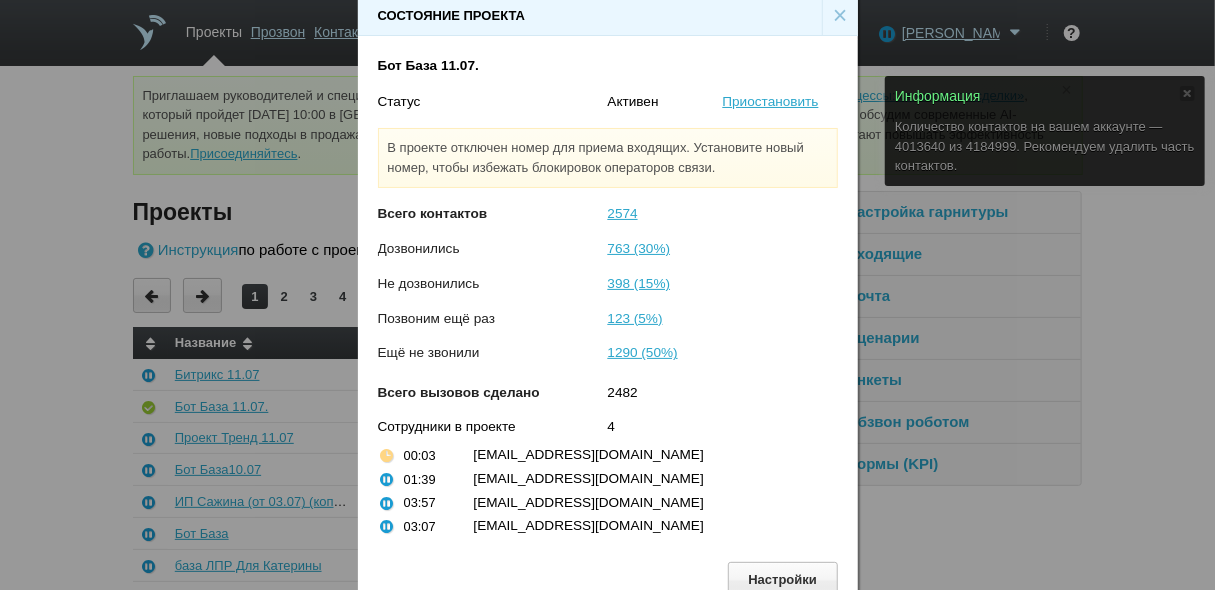 scroll, scrollTop: 30, scrollLeft: 0, axis: vertical 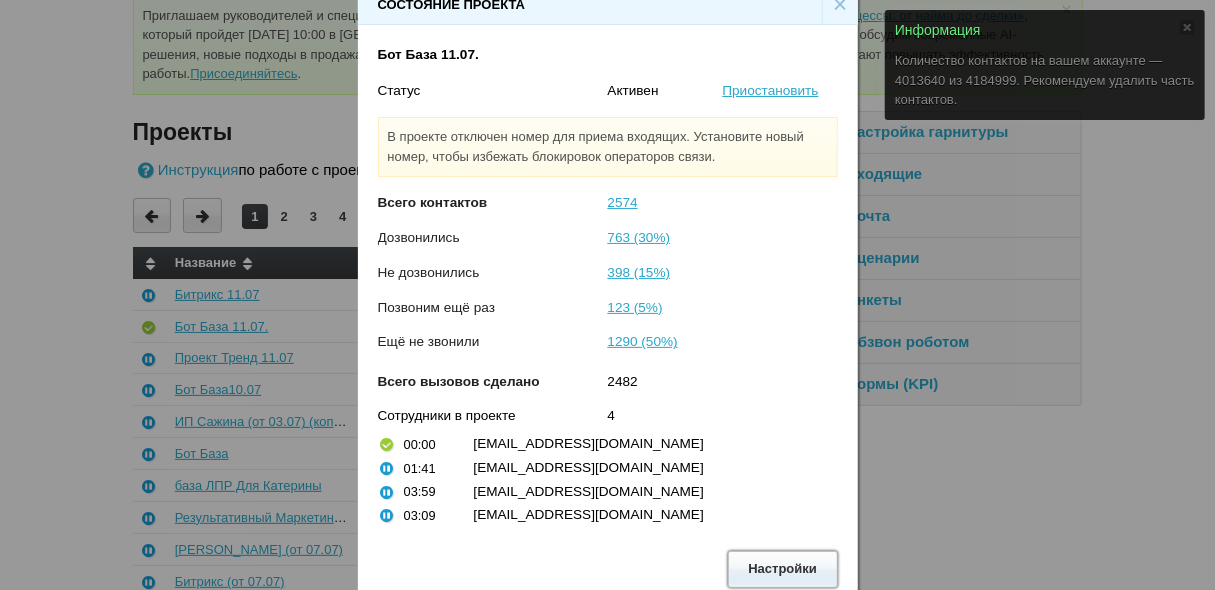 drag, startPoint x: 767, startPoint y: 567, endPoint x: 780, endPoint y: 560, distance: 14.764823 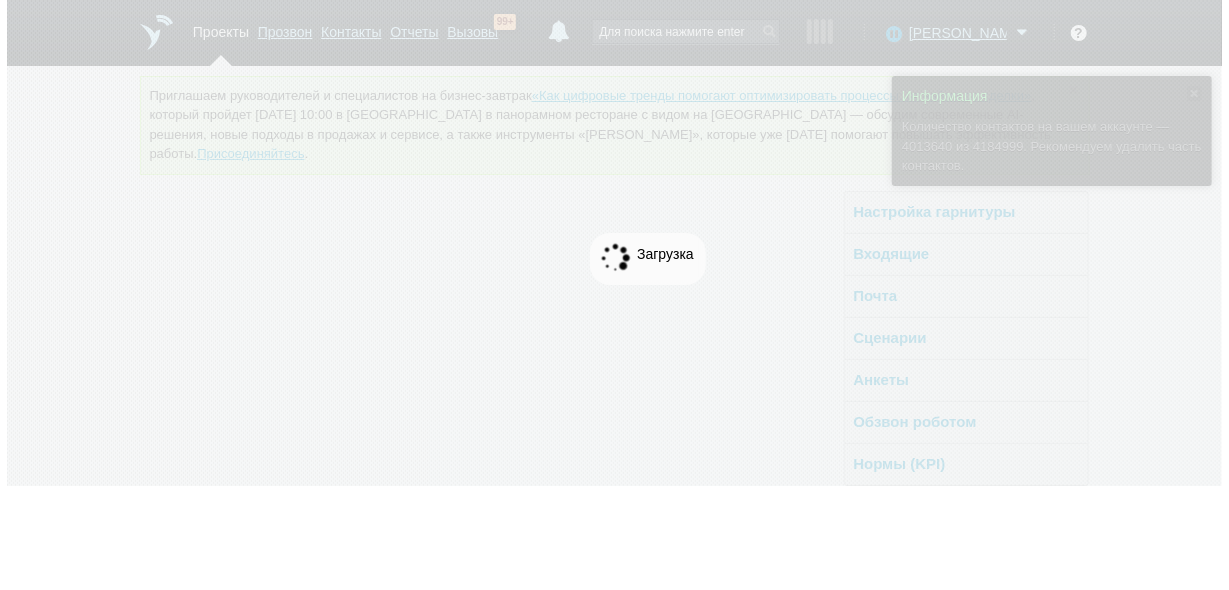 scroll, scrollTop: 0, scrollLeft: 0, axis: both 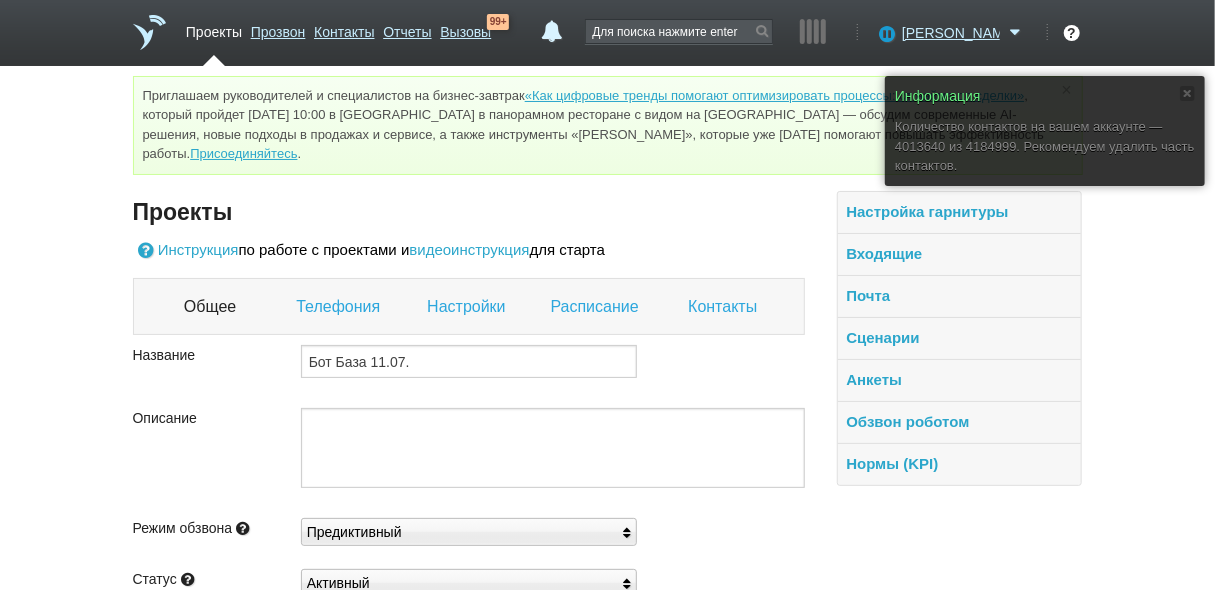 click on "Контакты" at bounding box center (725, 307) 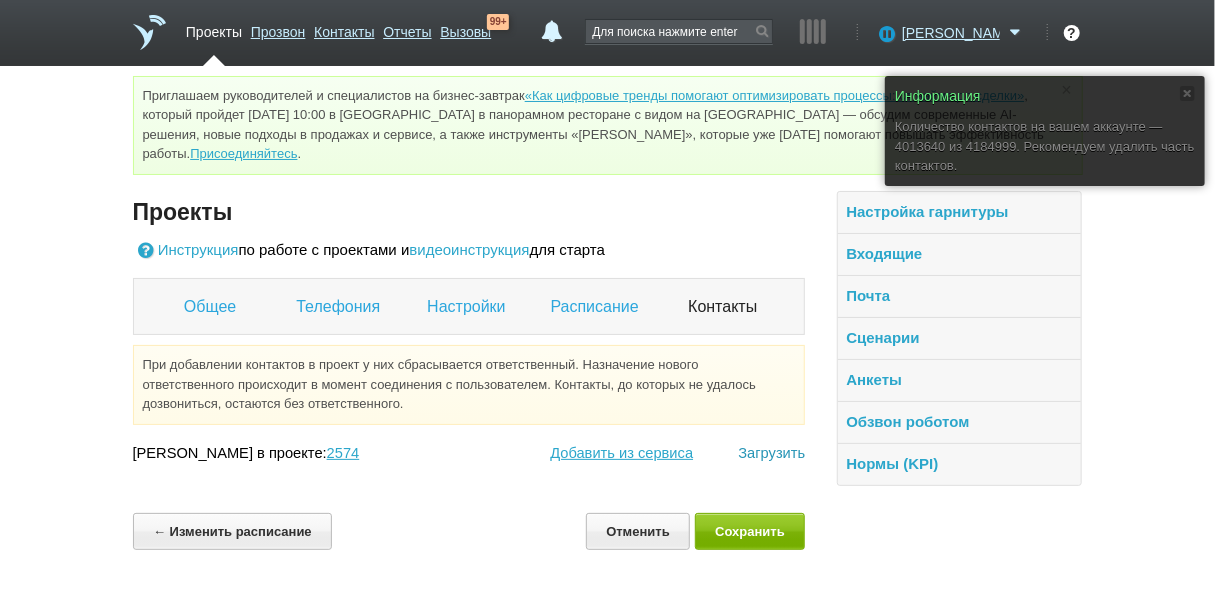 click on "Загрузить" at bounding box center (771, 453) 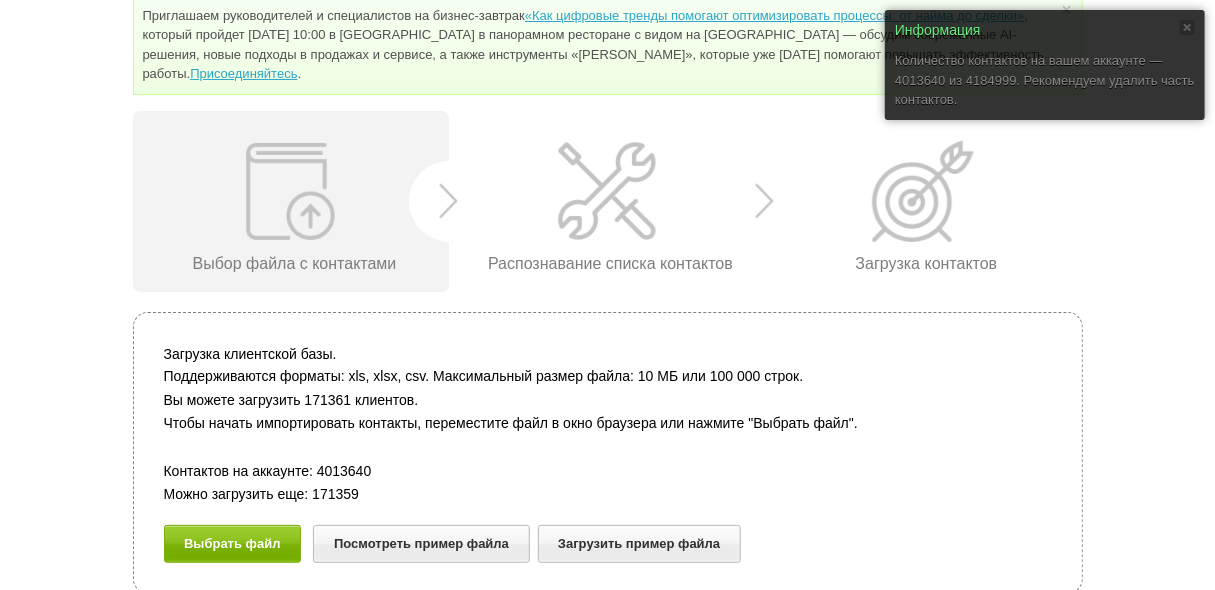 scroll, scrollTop: 81, scrollLeft: 0, axis: vertical 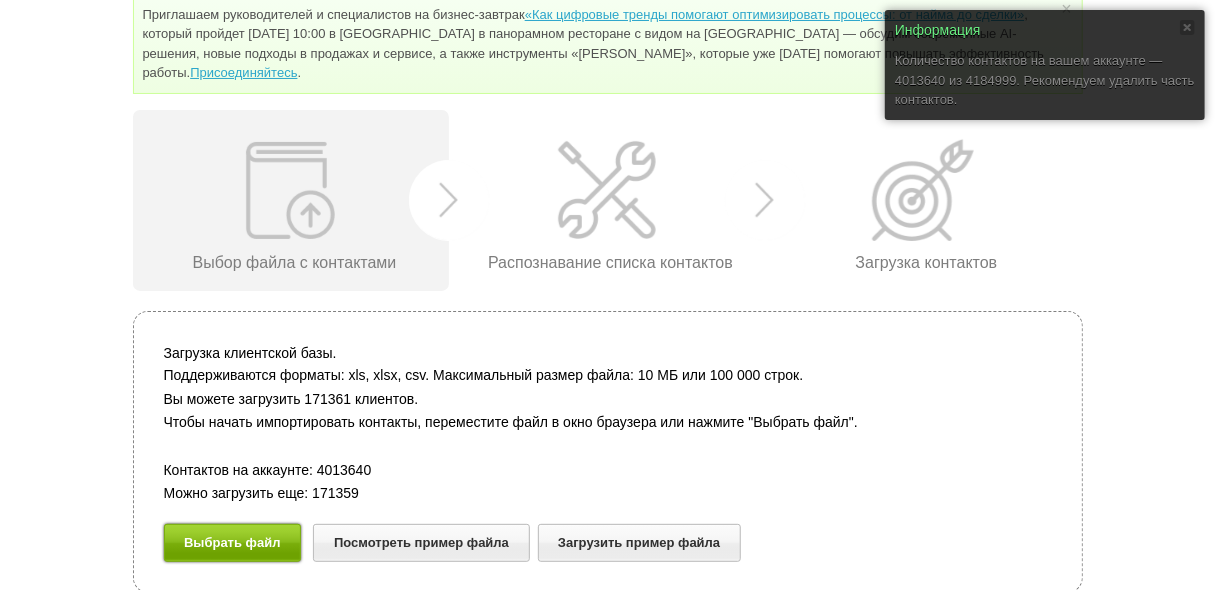 click on "Выбрать файл" at bounding box center (233, 542) 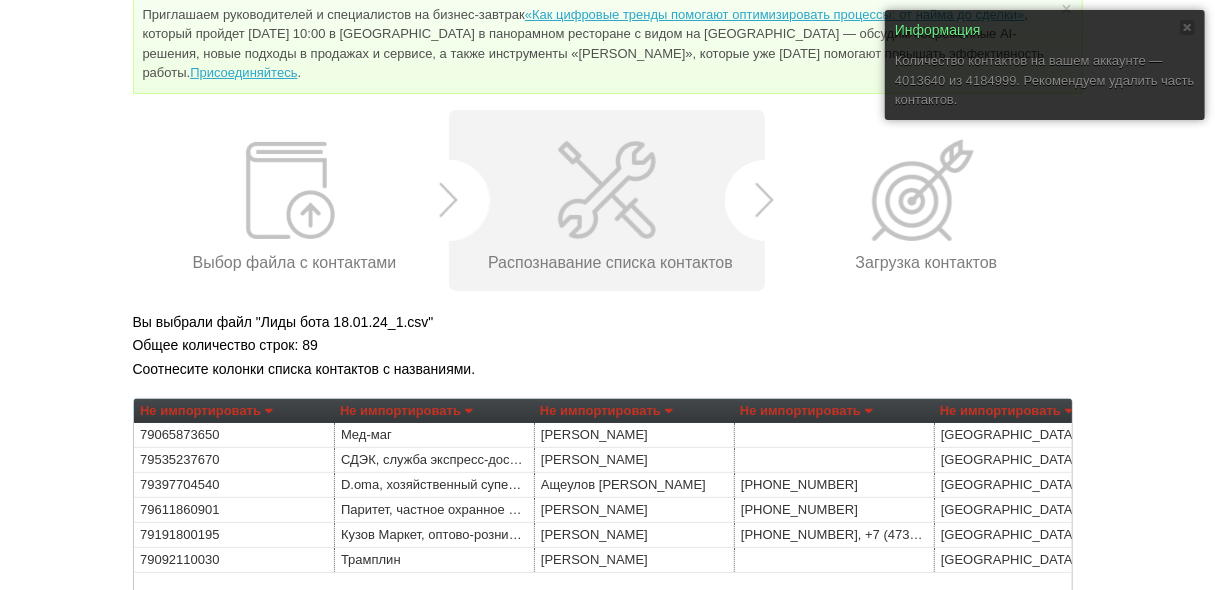 click on "Не импортировать" at bounding box center [806, 411] 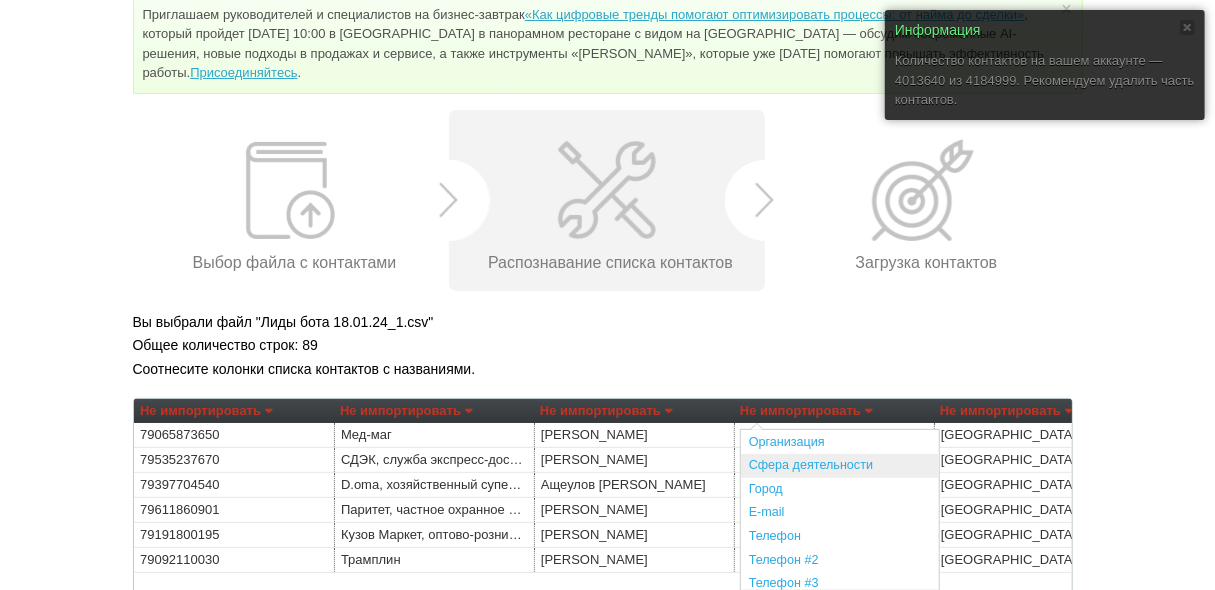 scroll, scrollTop: 160, scrollLeft: 0, axis: vertical 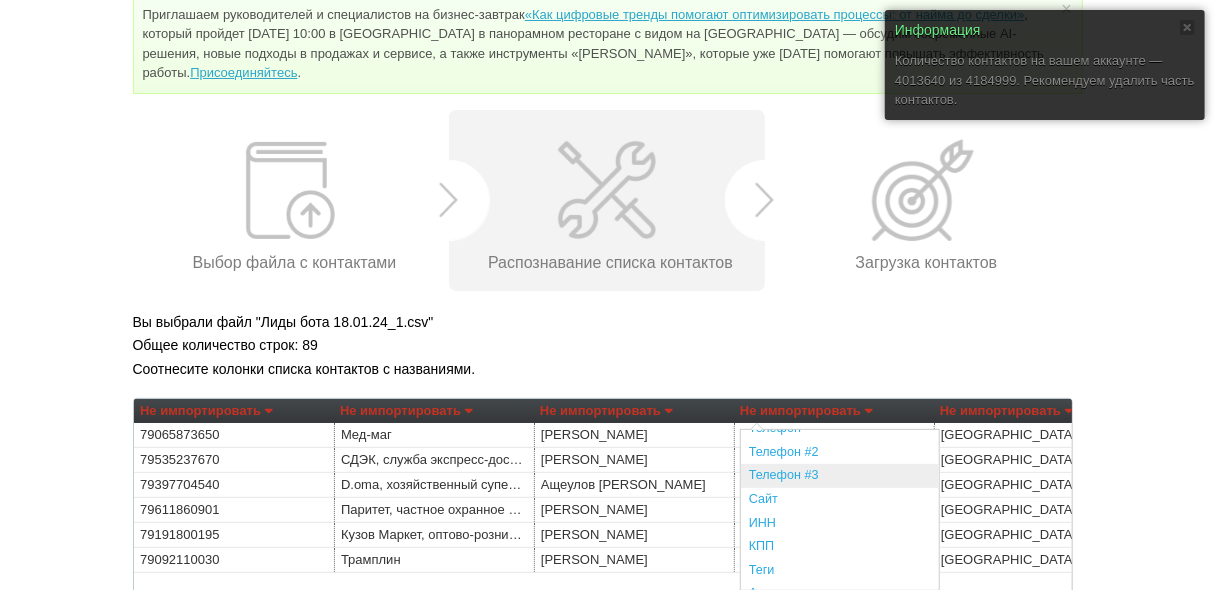 click on "Телефон #3" at bounding box center (840, 476) 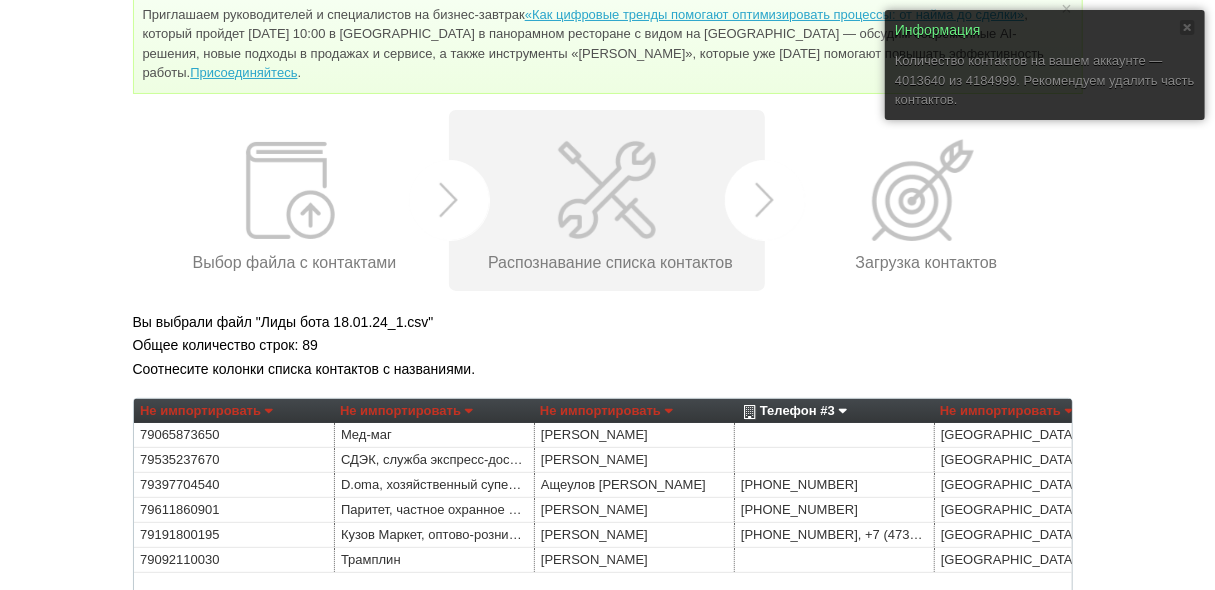 click on "Не импортировать" at bounding box center (1006, 411) 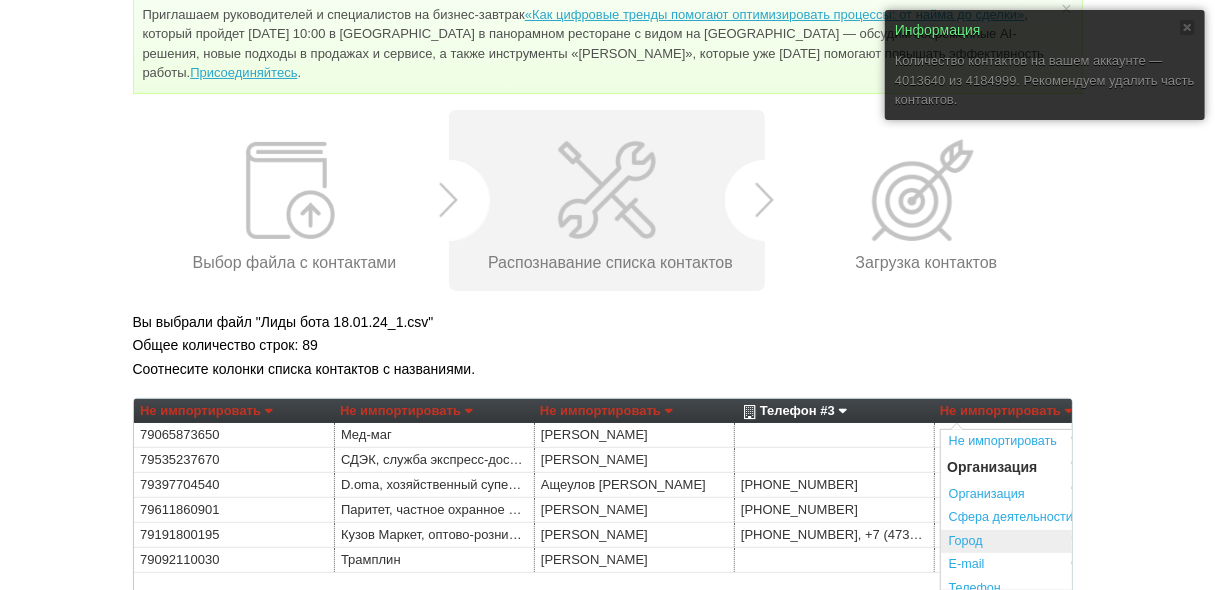 click on "Город" at bounding box center (1040, 542) 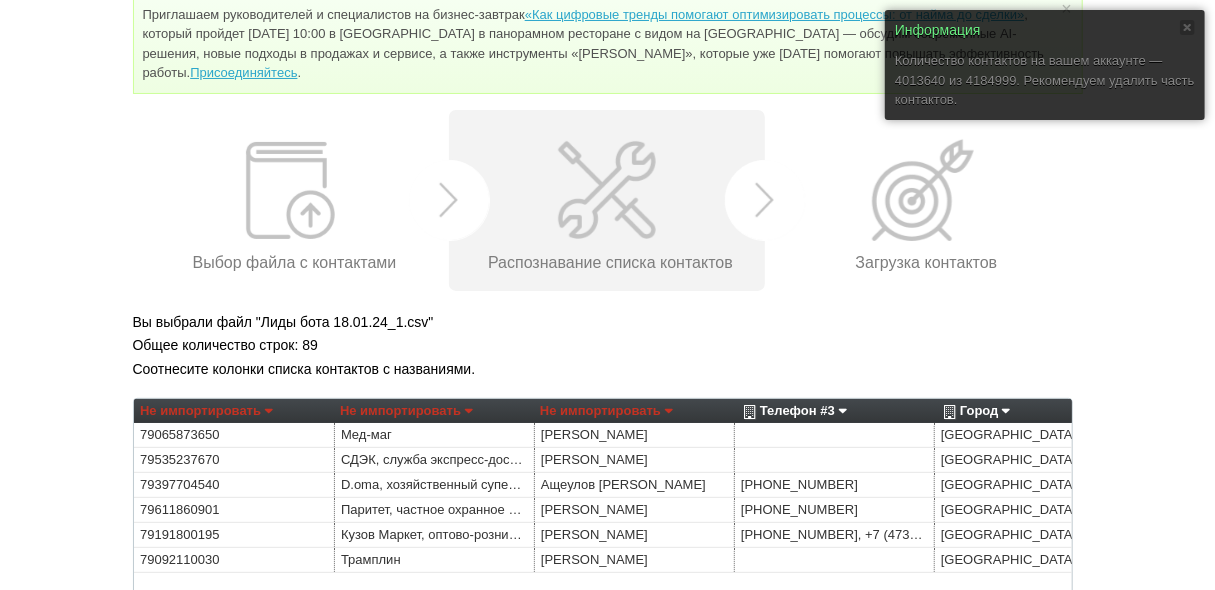 click on "Не импортировать" at bounding box center (606, 411) 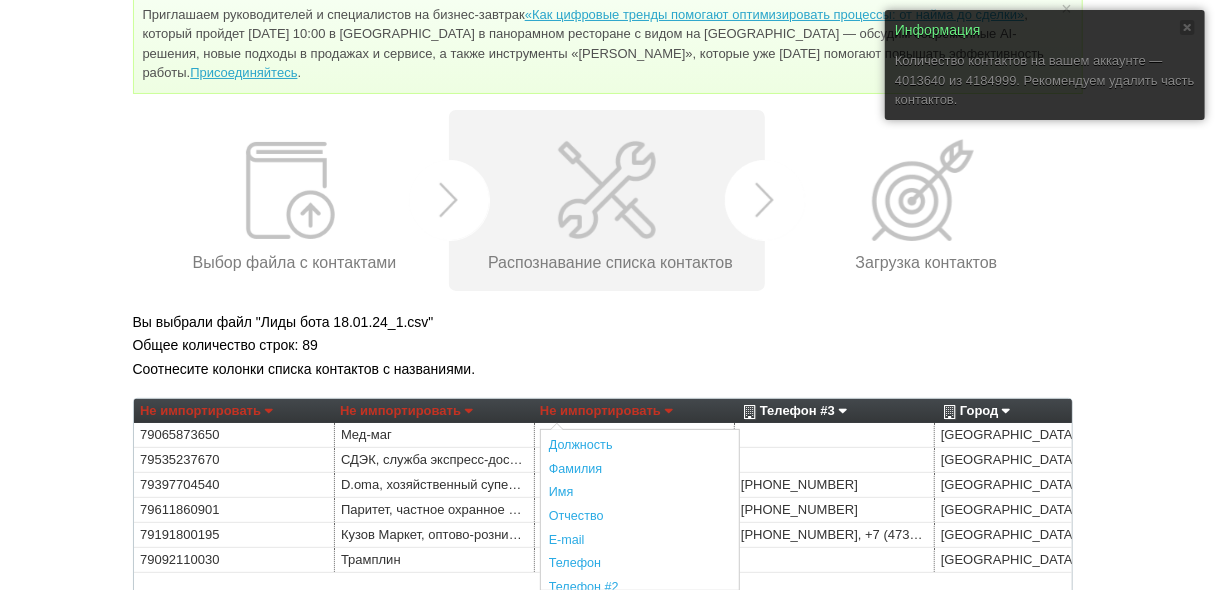 scroll, scrollTop: 400, scrollLeft: 0, axis: vertical 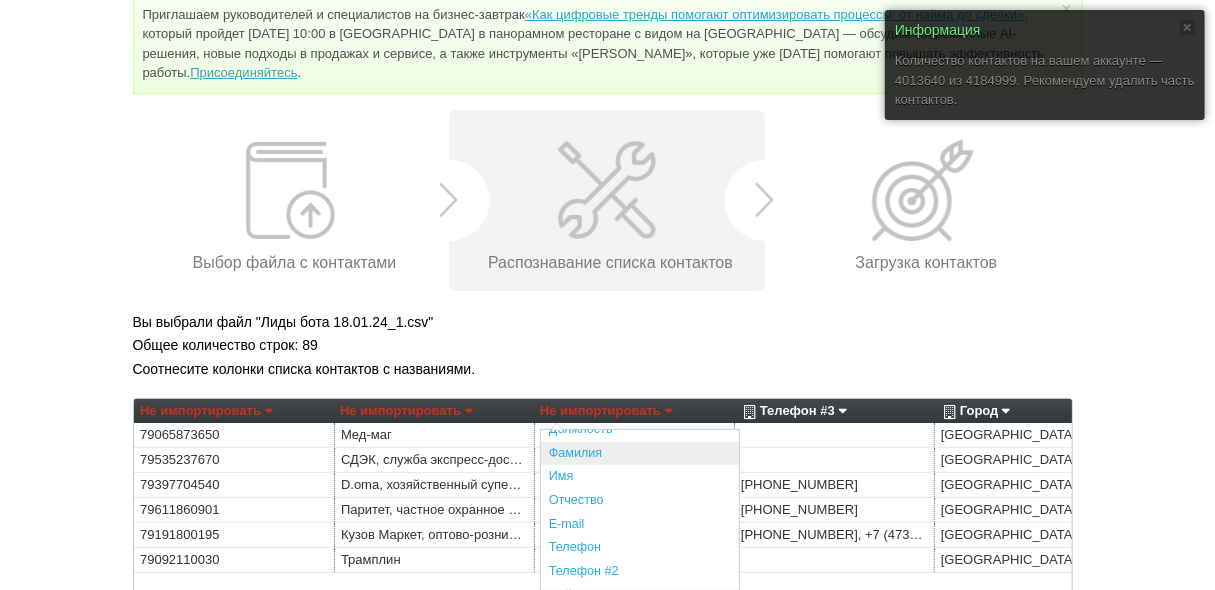 click on "Фамилия" at bounding box center (640, 454) 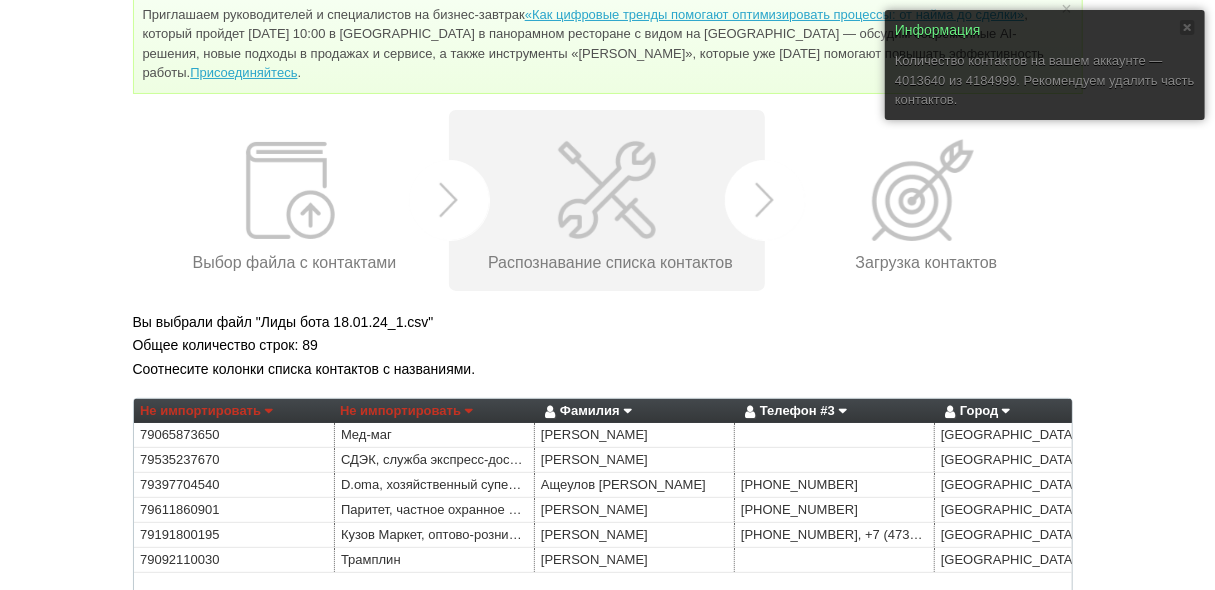 click on "Не импортировать" at bounding box center (406, 411) 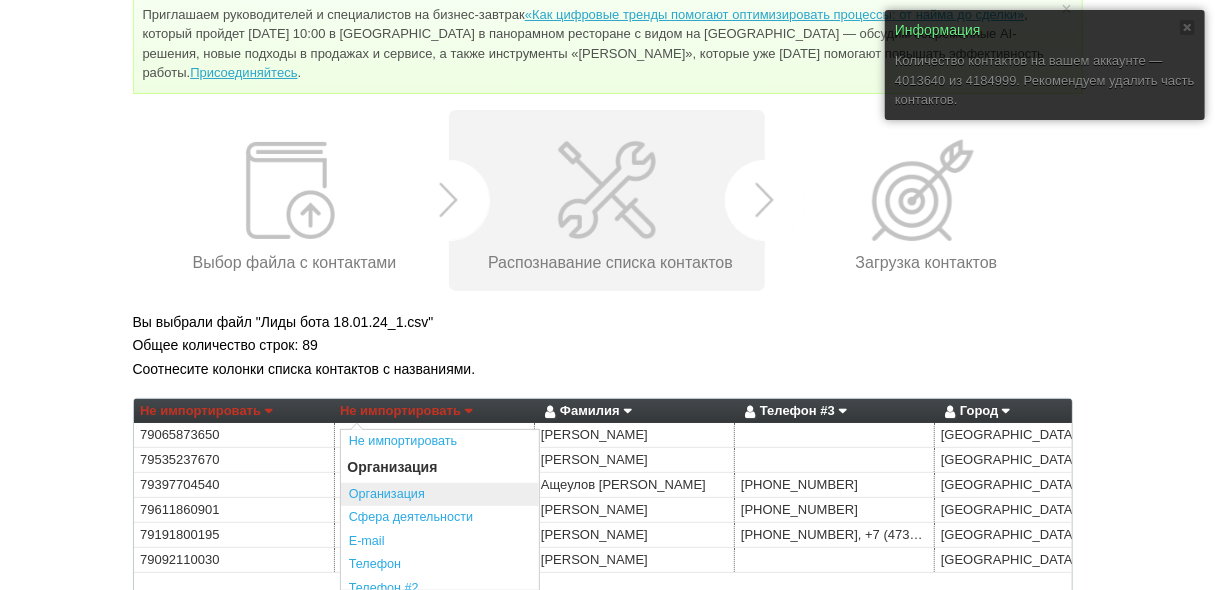 click on "Организация" at bounding box center (440, 495) 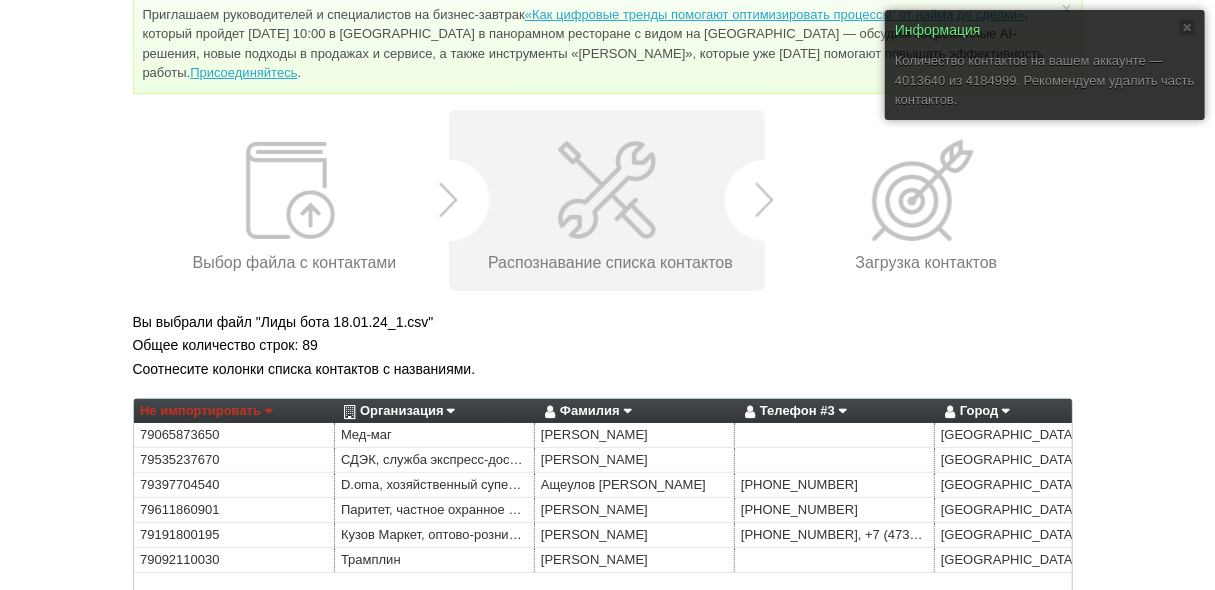 click on "Не импортировать" at bounding box center (206, 411) 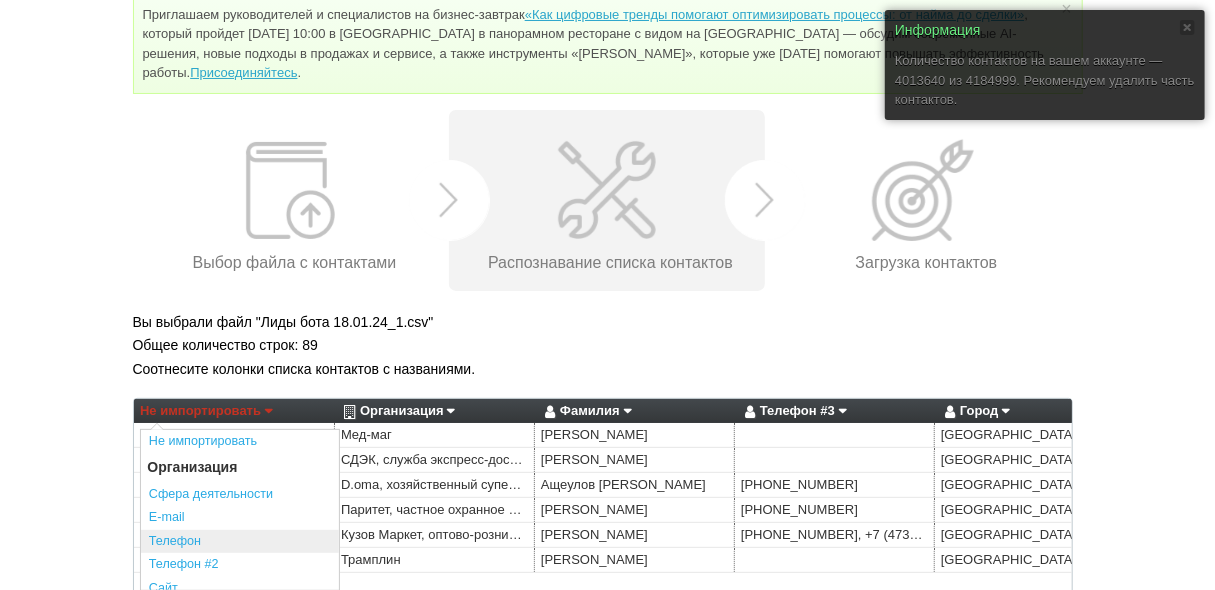 click on "Телефон" at bounding box center [240, 542] 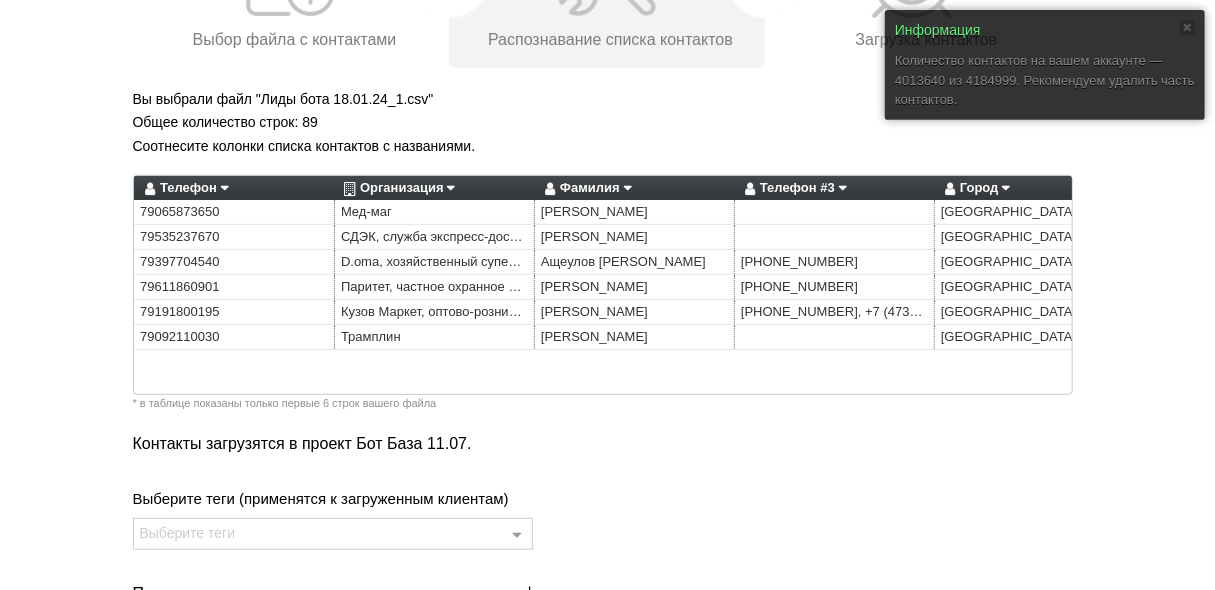 scroll, scrollTop: 321, scrollLeft: 0, axis: vertical 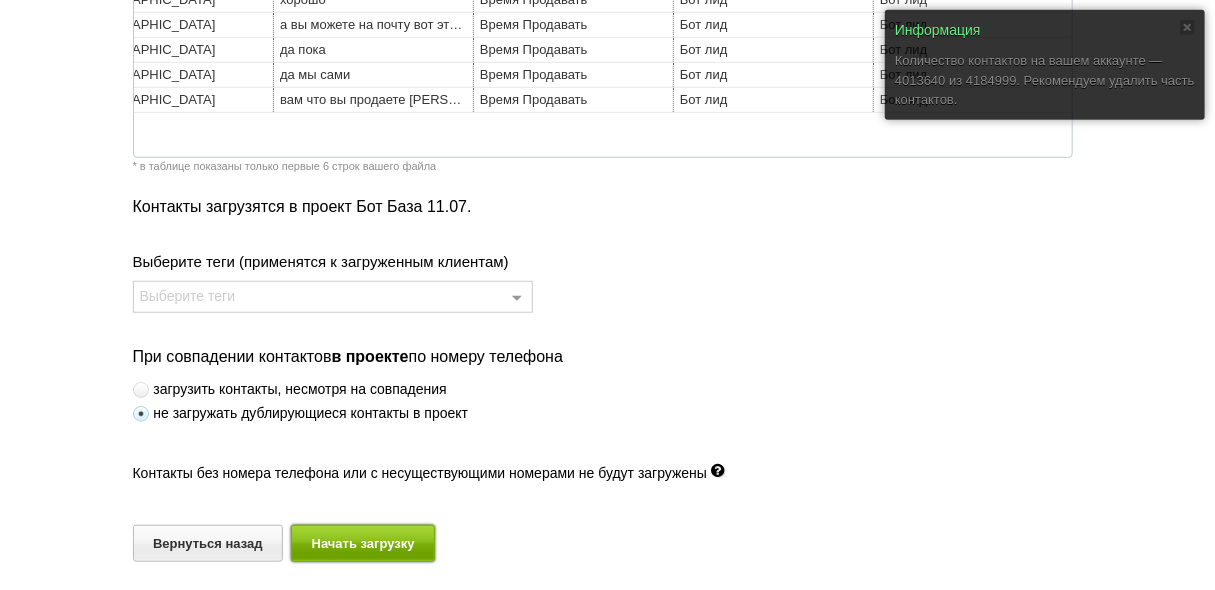 click on "Начать загрузку" at bounding box center [363, 543] 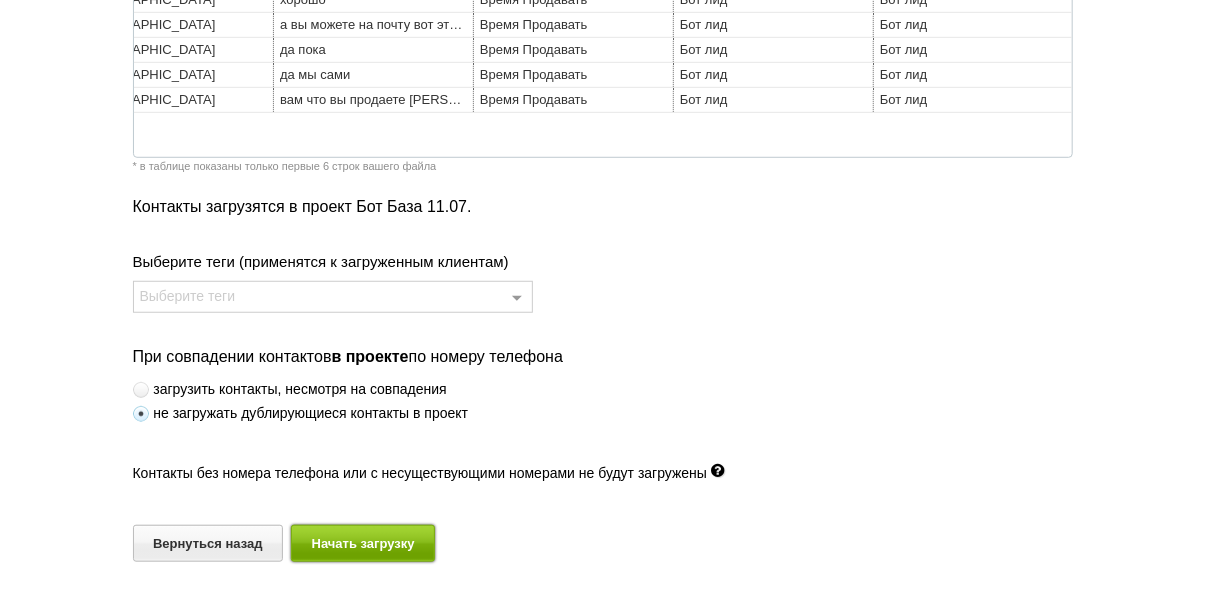 click on "Начать загрузку" at bounding box center (363, 543) 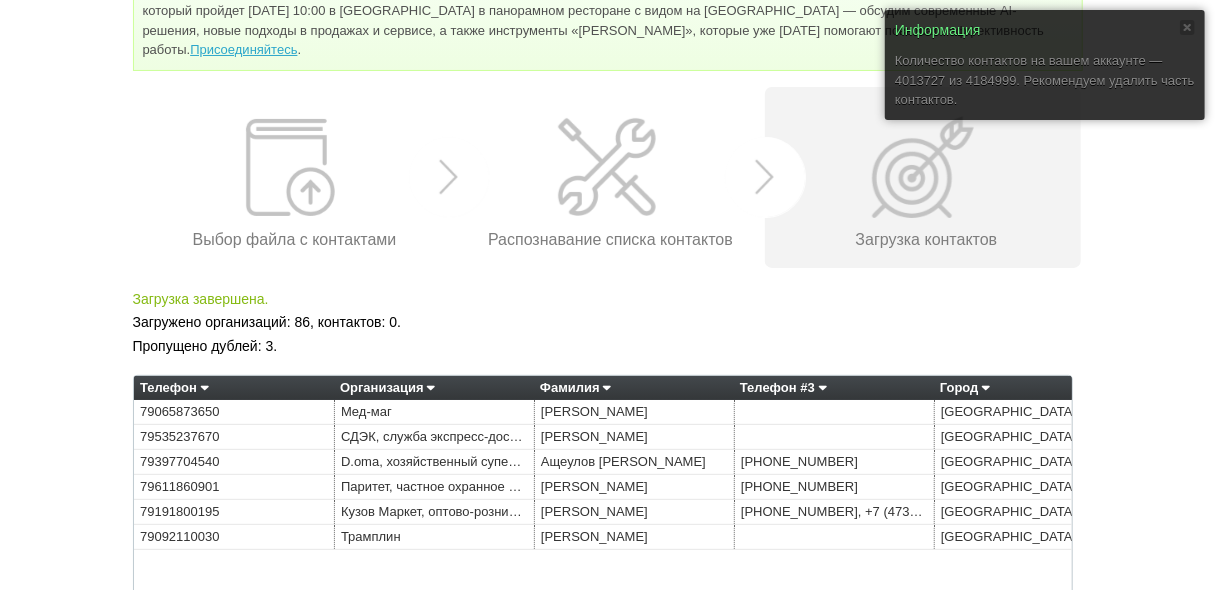 scroll, scrollTop: 221, scrollLeft: 0, axis: vertical 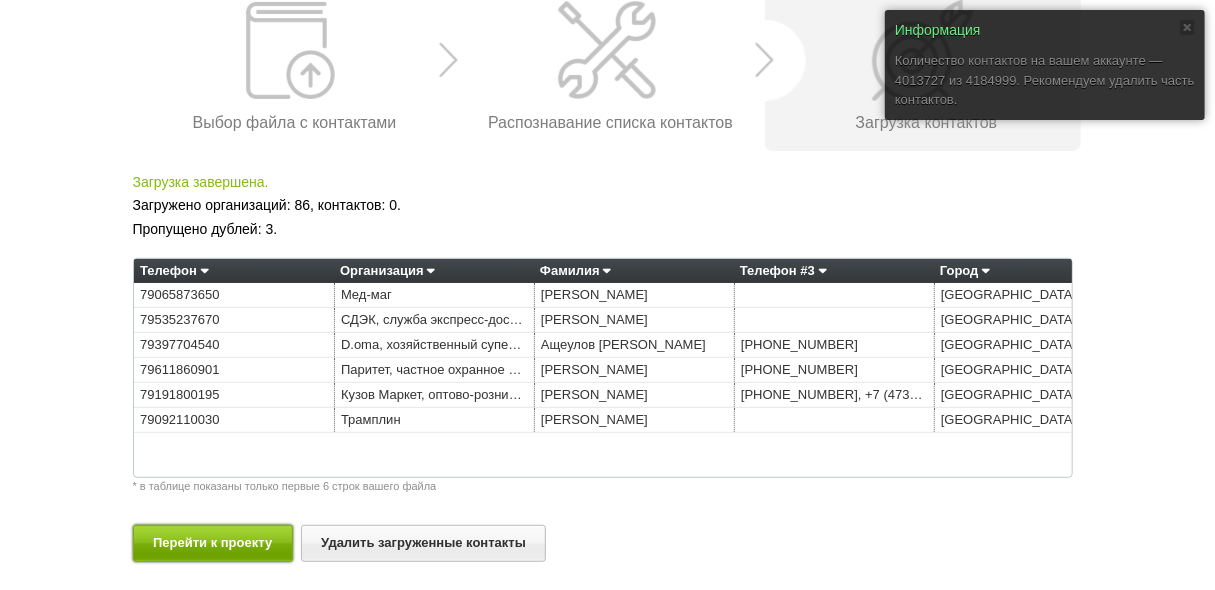 click on "Перейти к проекту" at bounding box center [213, 543] 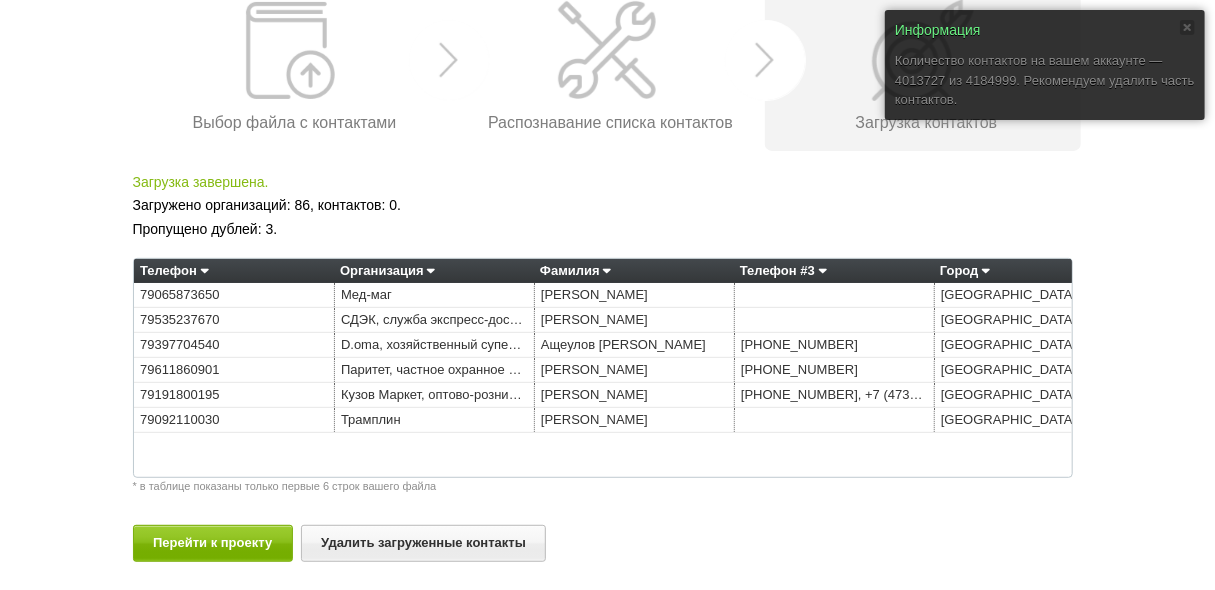 scroll, scrollTop: 0, scrollLeft: 0, axis: both 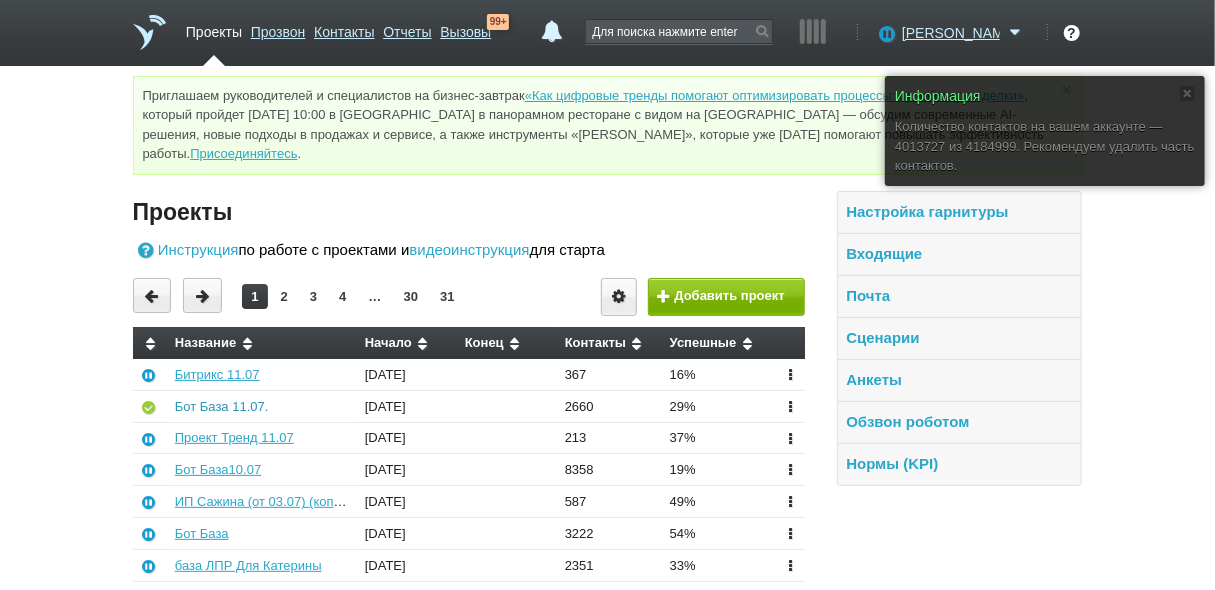 click on "Бот База 11.07." at bounding box center (222, 406) 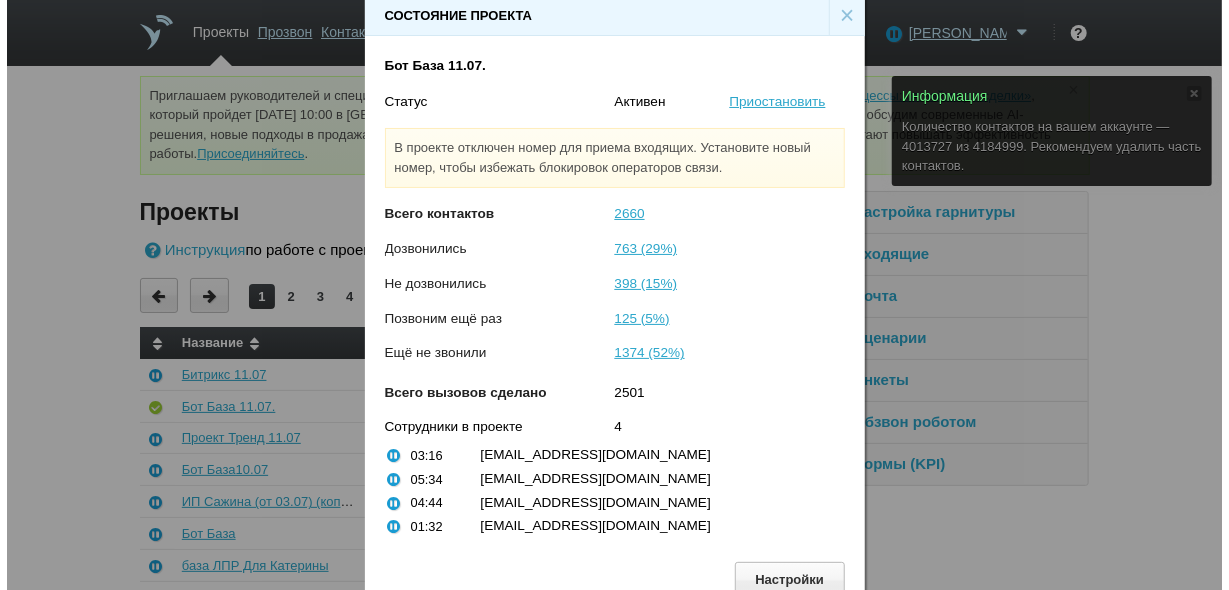 scroll, scrollTop: 30, scrollLeft: 0, axis: vertical 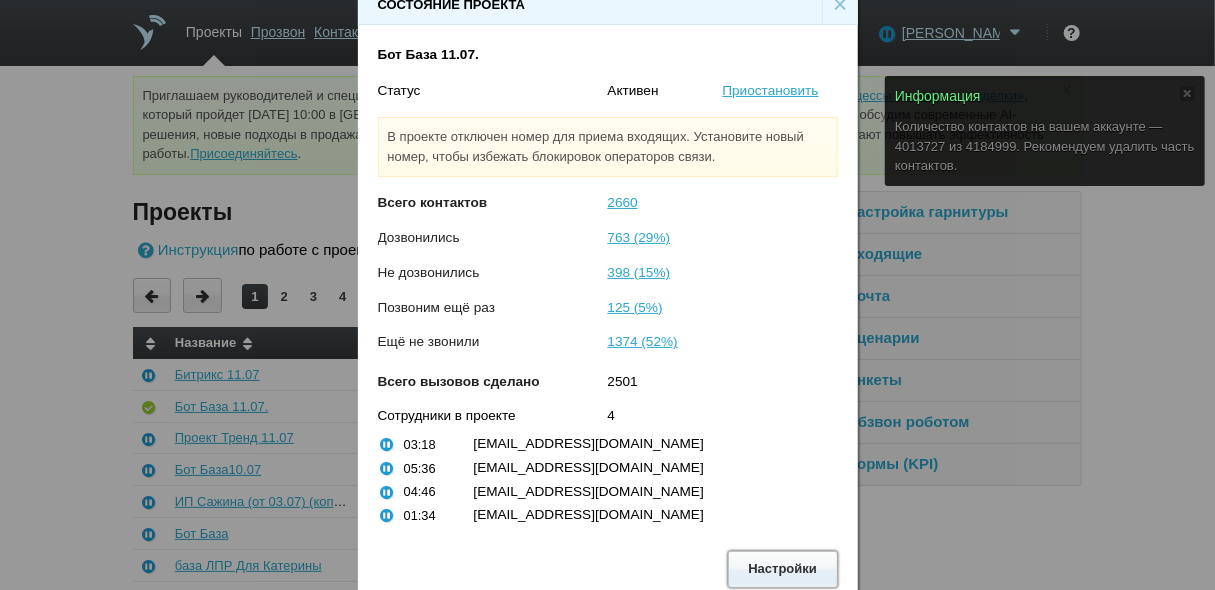 click on "Настройки" at bounding box center (783, 569) 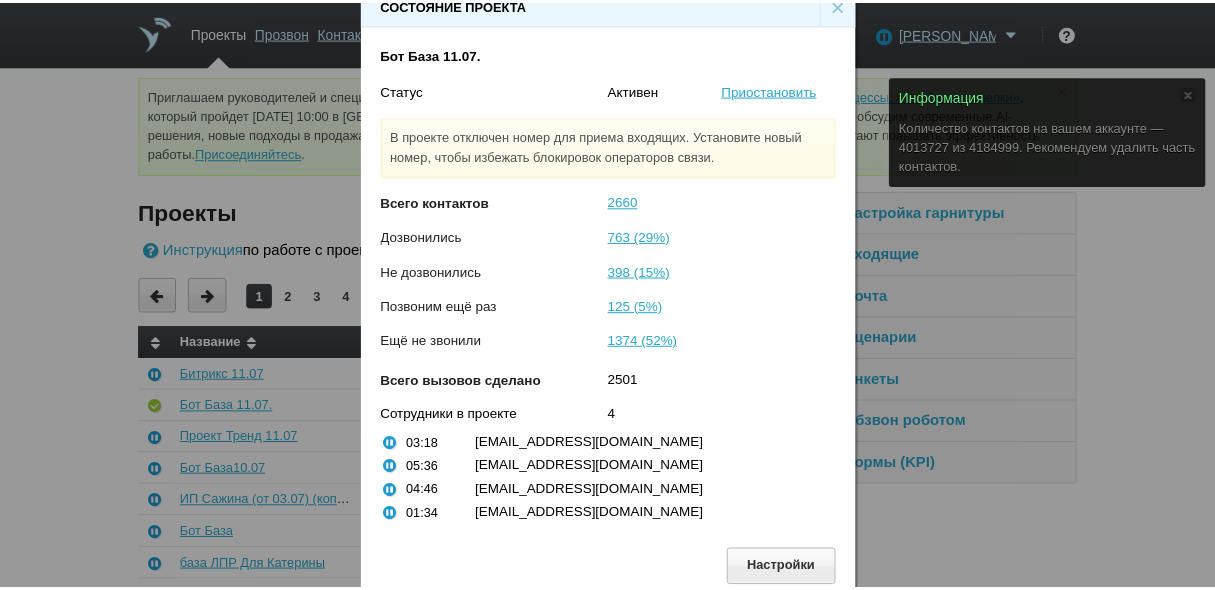 scroll, scrollTop: 0, scrollLeft: 0, axis: both 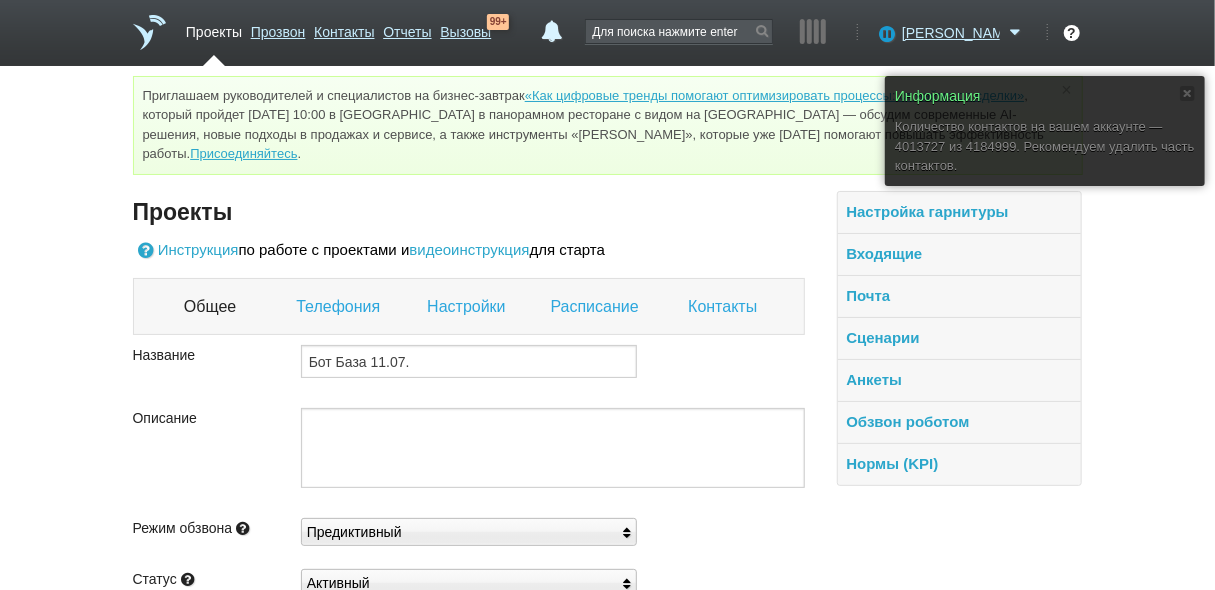 click on "Контакты" at bounding box center [725, 307] 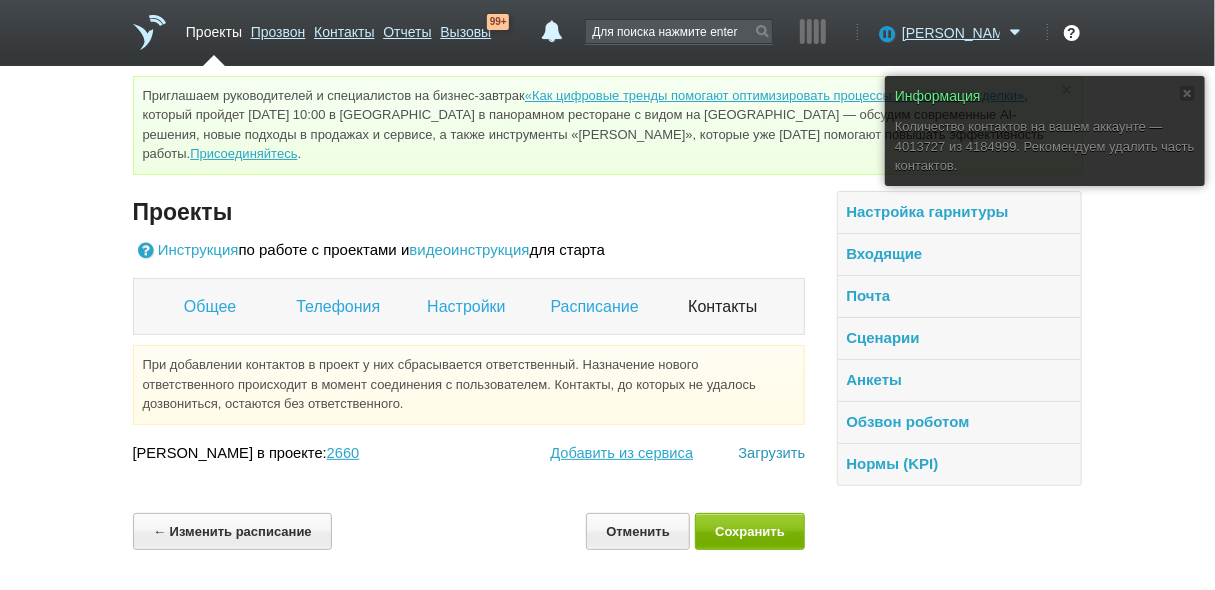 click on "Загрузить" at bounding box center [771, 453] 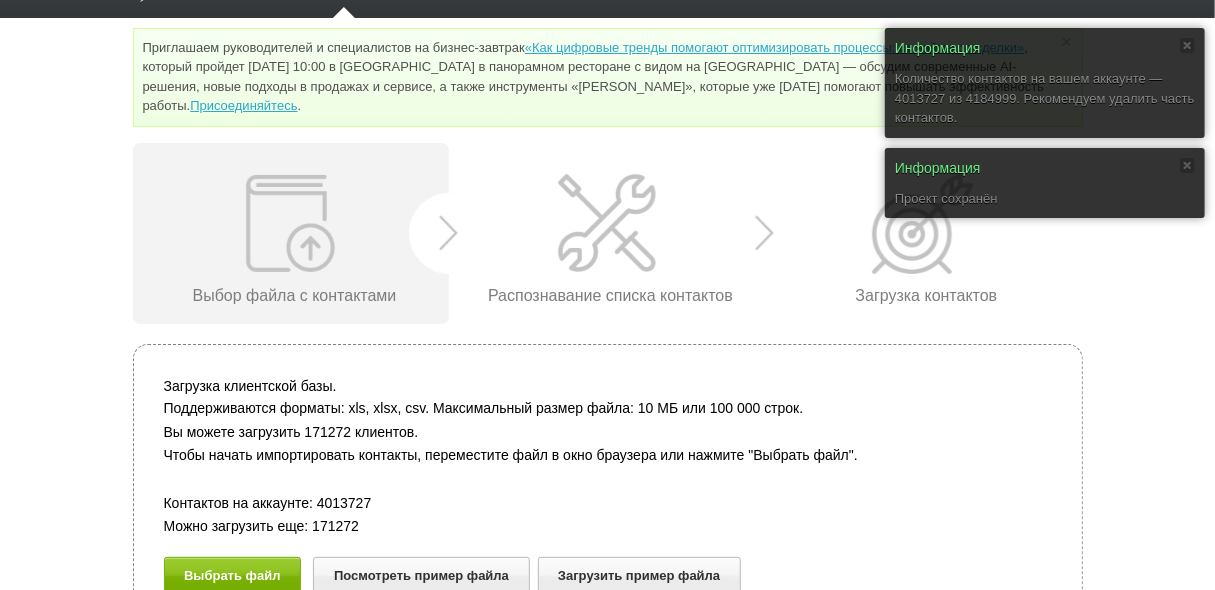 scroll, scrollTop: 81, scrollLeft: 0, axis: vertical 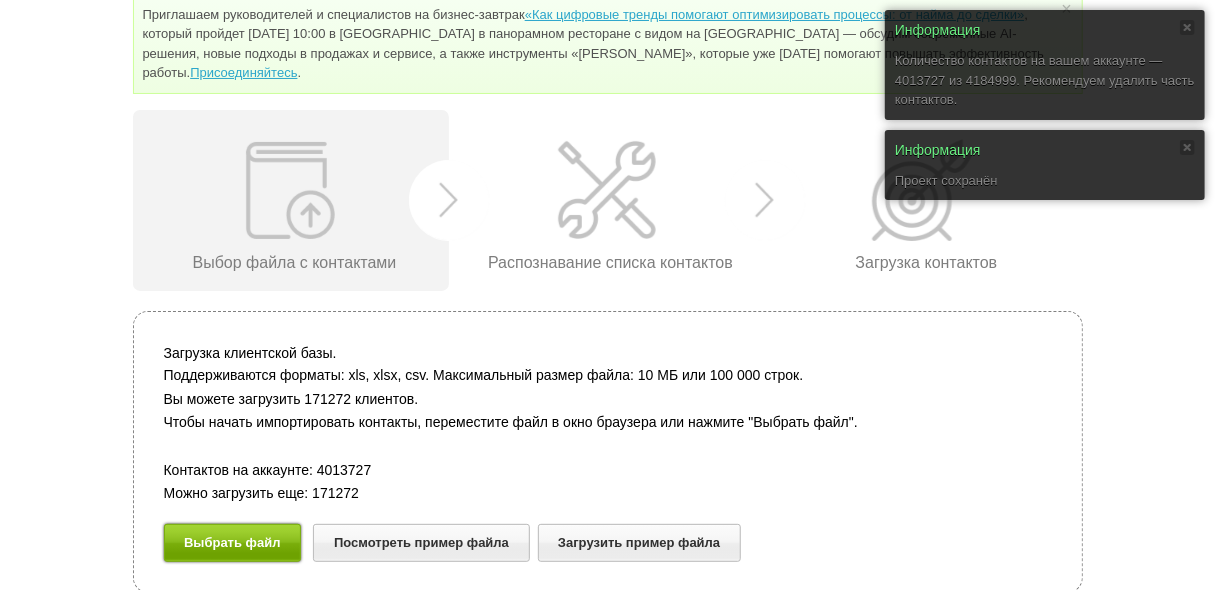 click on "Выбрать файл" at bounding box center [233, 542] 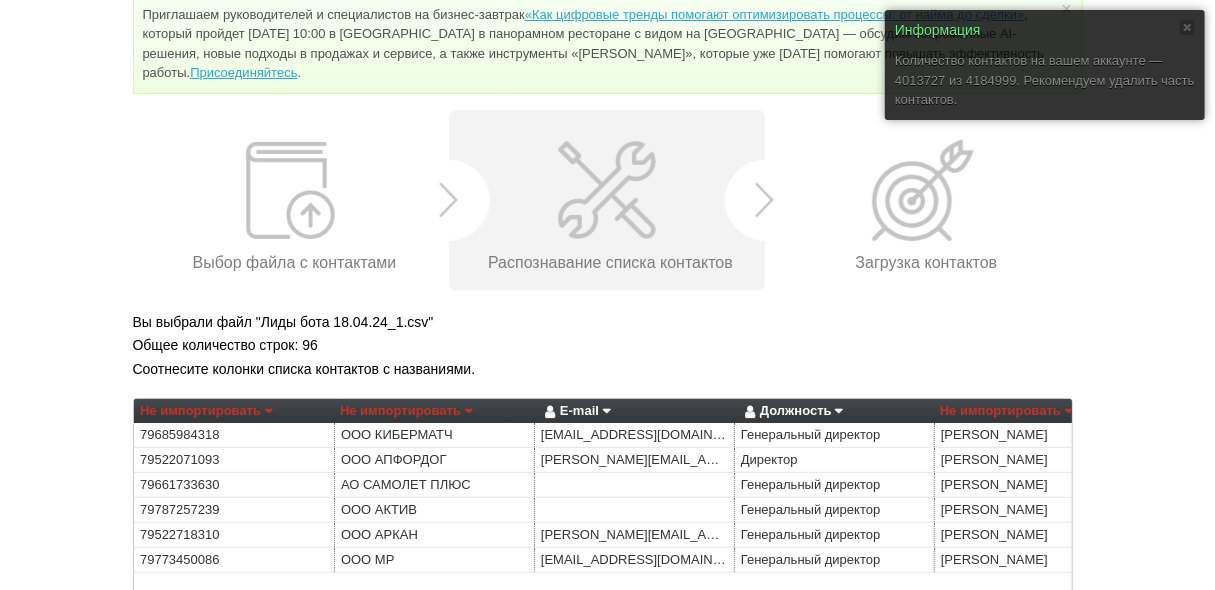 click on "Не импортировать" at bounding box center (1006, 411) 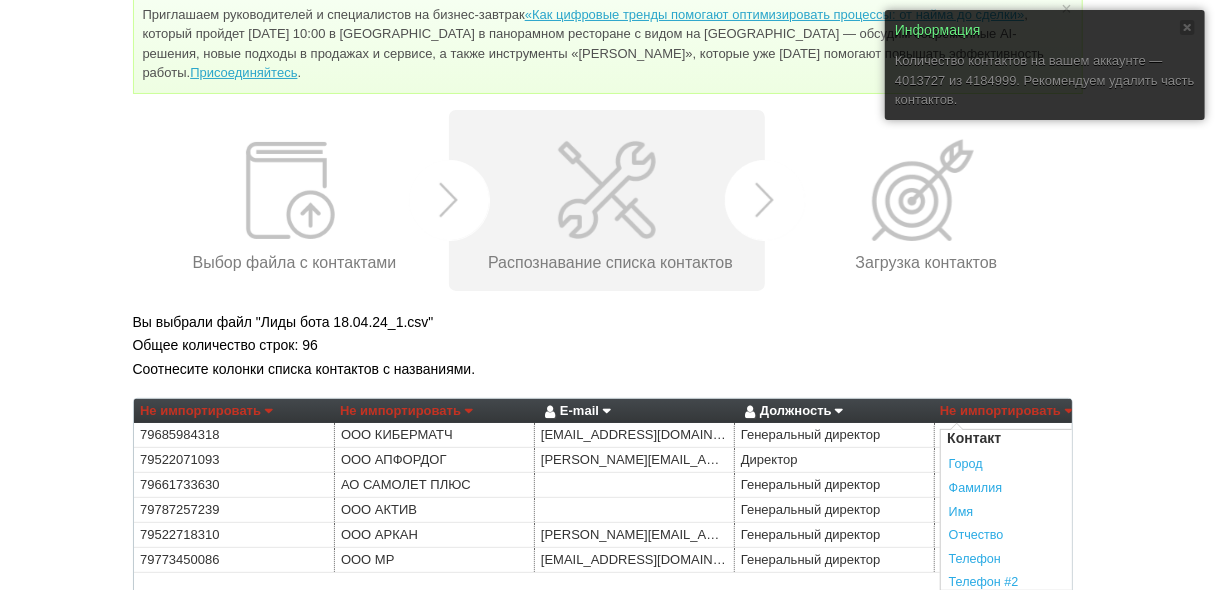 scroll, scrollTop: 320, scrollLeft: 0, axis: vertical 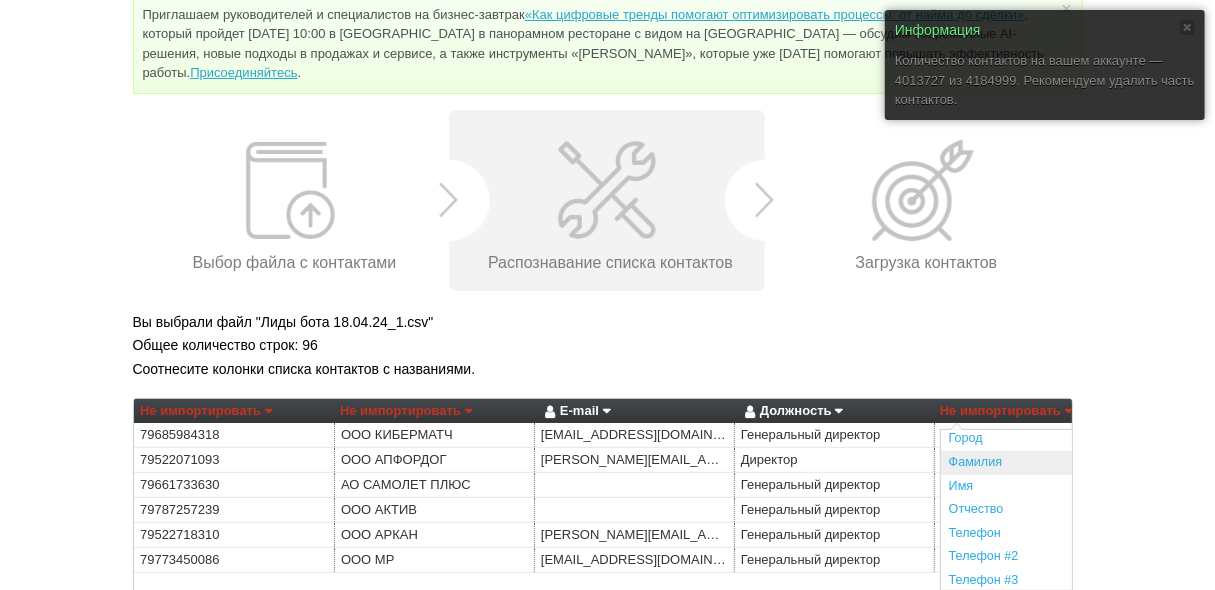 click on "Фамилия" at bounding box center (1040, 463) 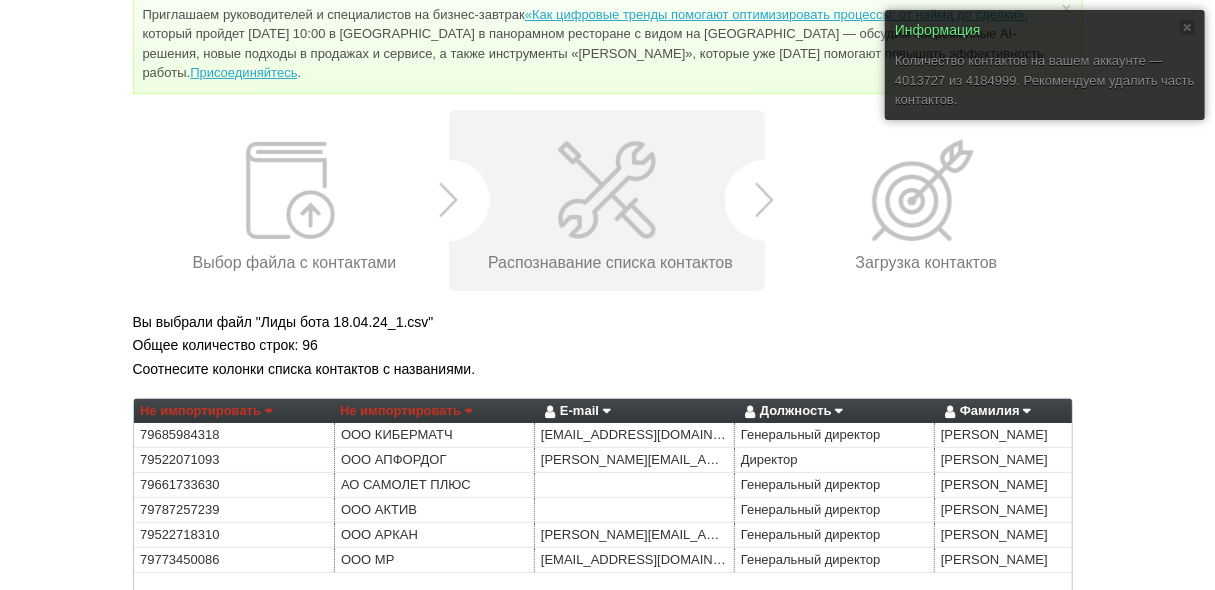 click on "Не импортировать" at bounding box center [406, 411] 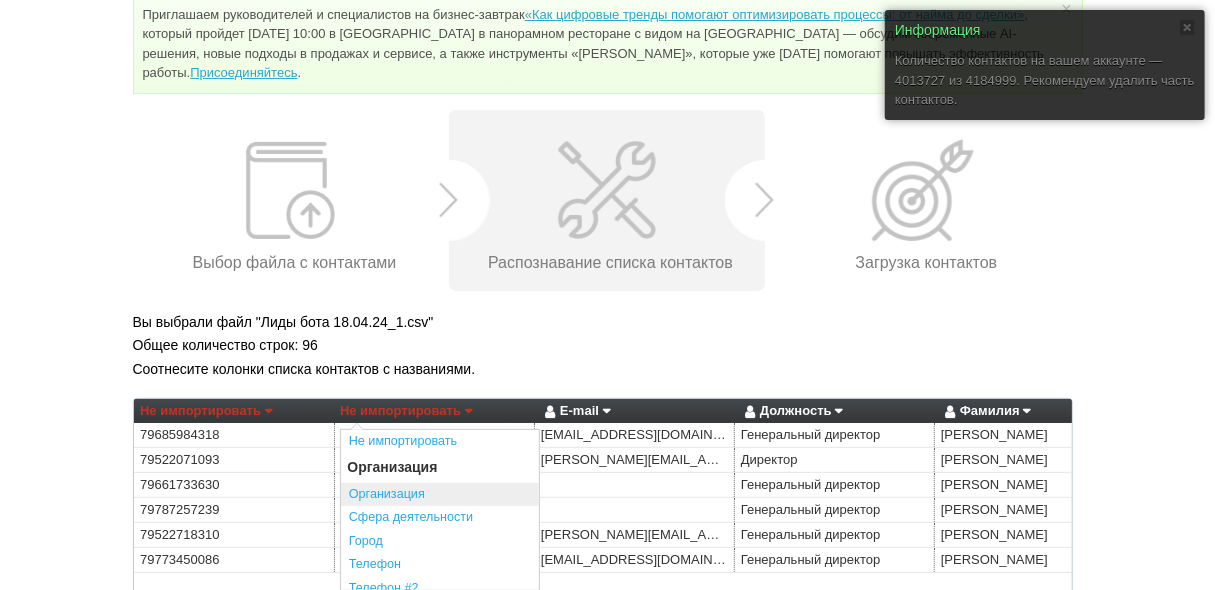 click on "Организация" at bounding box center (440, 495) 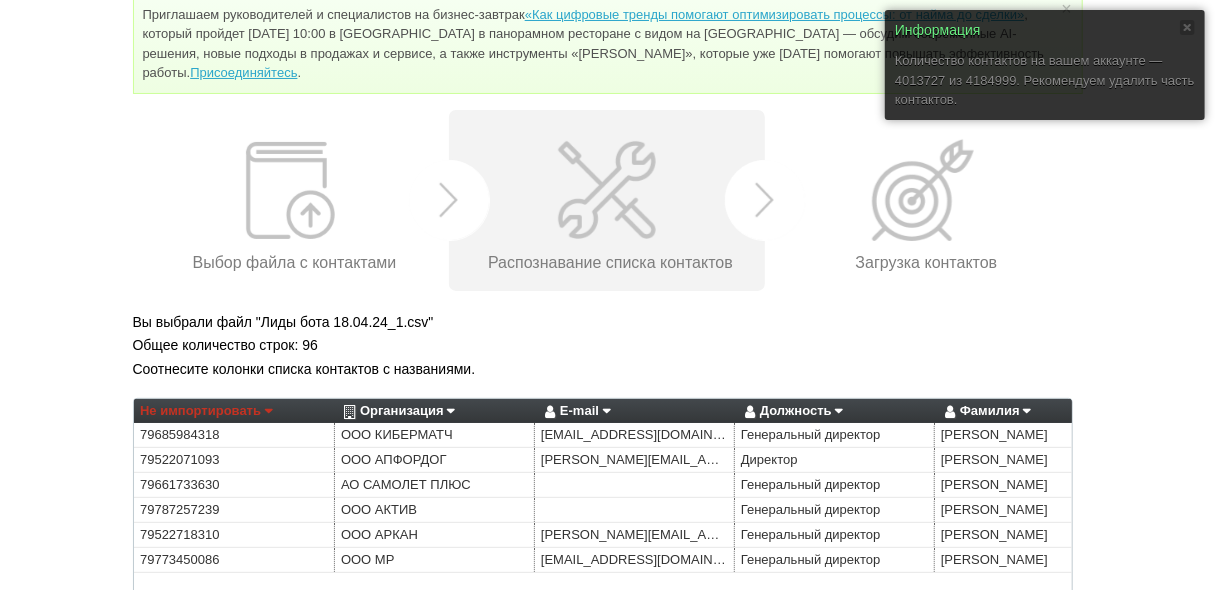 click on "Не импортировать" at bounding box center (206, 411) 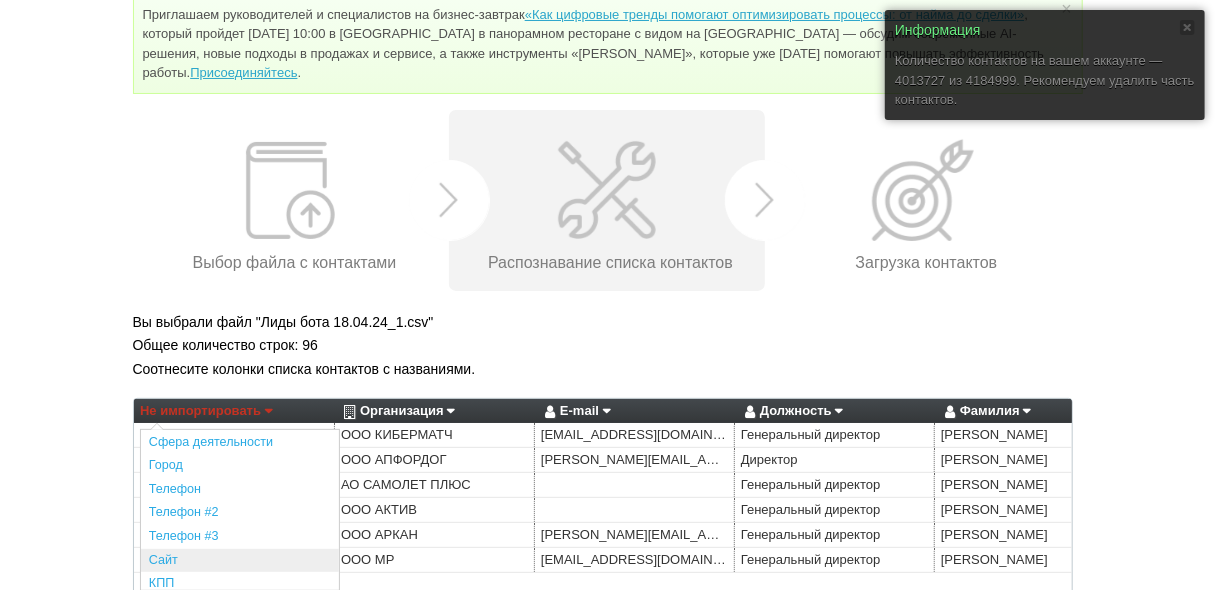 scroll, scrollTop: 80, scrollLeft: 0, axis: vertical 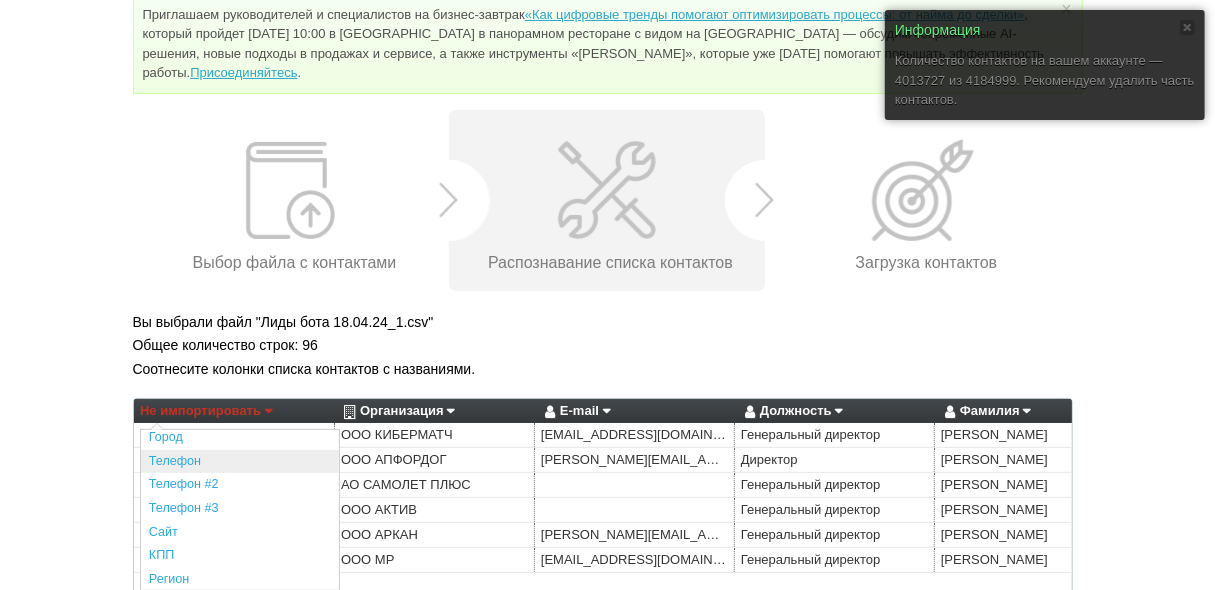 click on "Телефон" at bounding box center (240, 462) 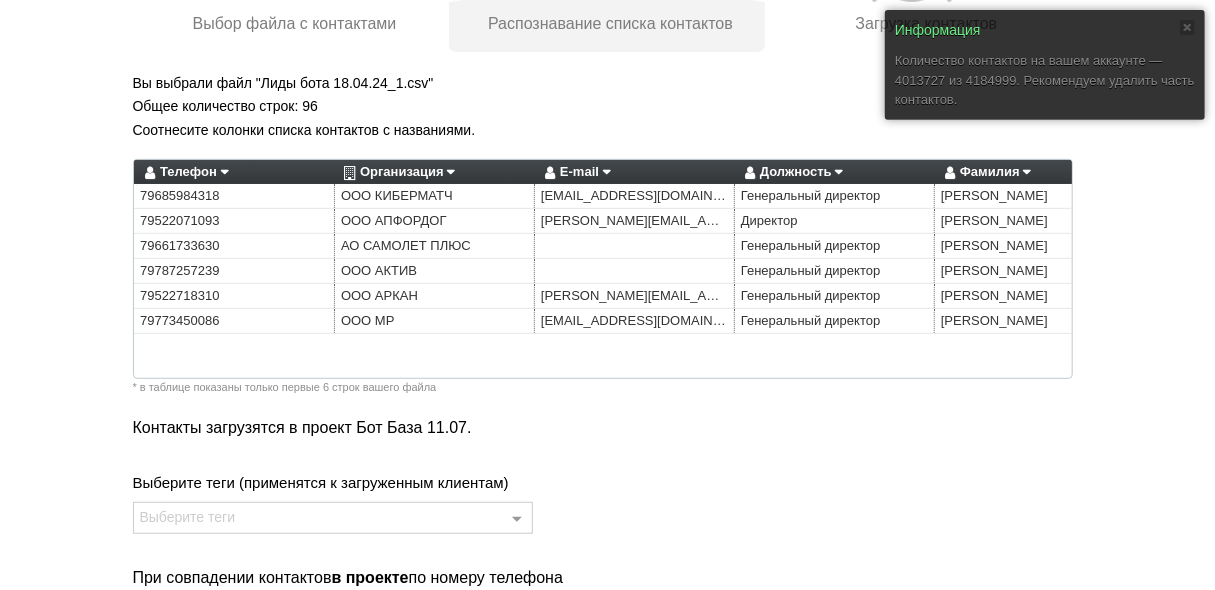 scroll, scrollTop: 321, scrollLeft: 0, axis: vertical 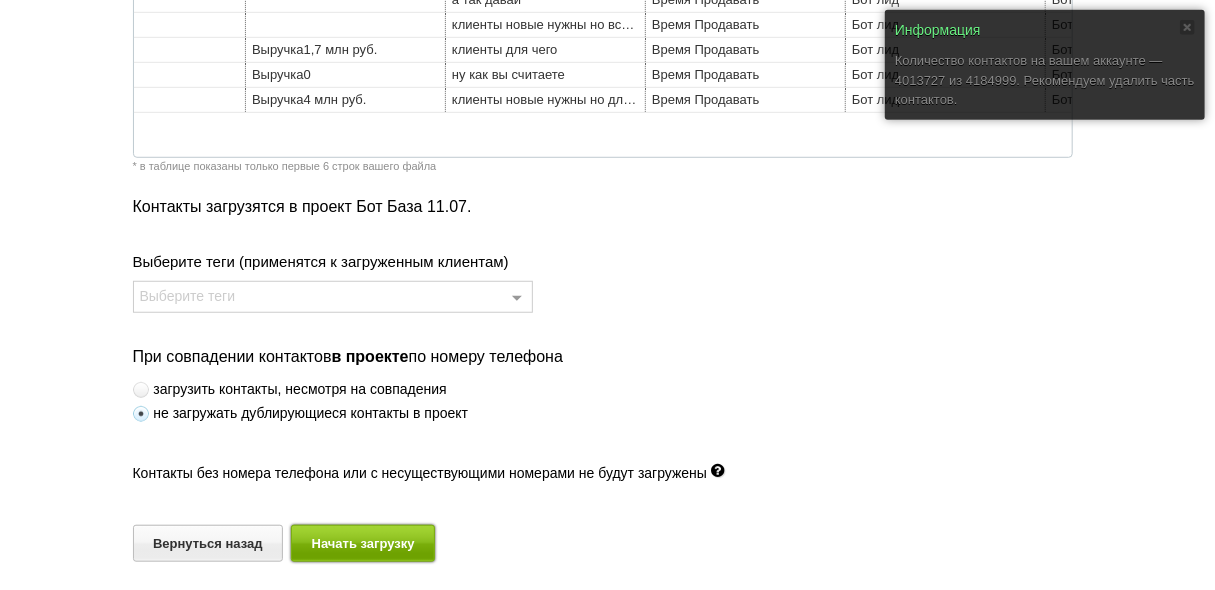click on "Начать загрузку" at bounding box center (363, 543) 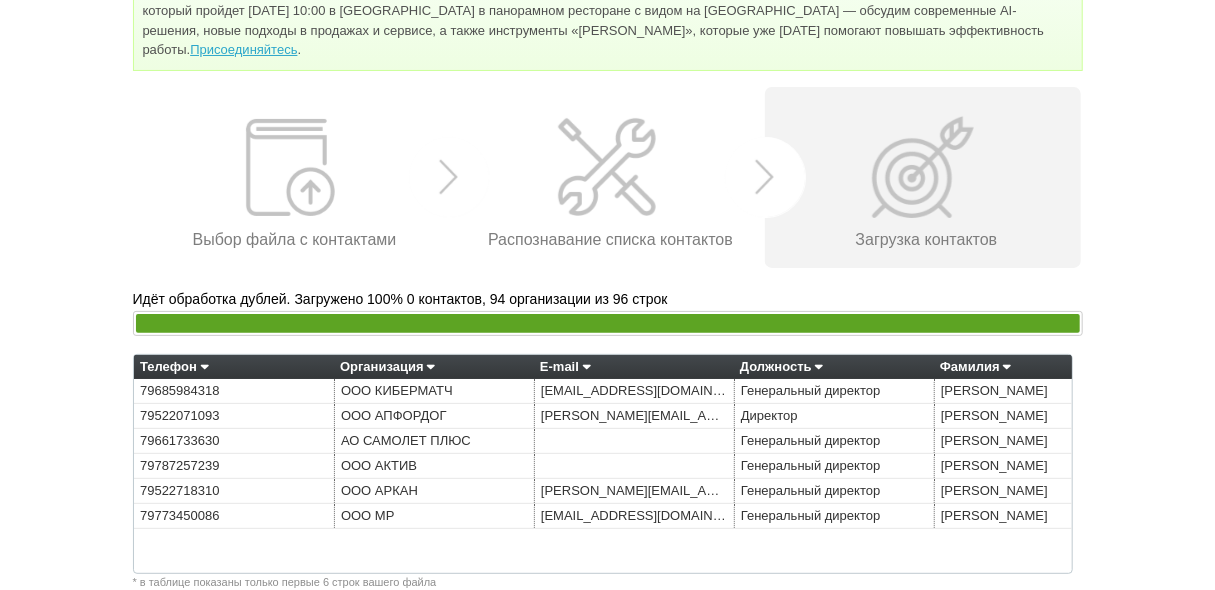 scroll, scrollTop: 221, scrollLeft: 0, axis: vertical 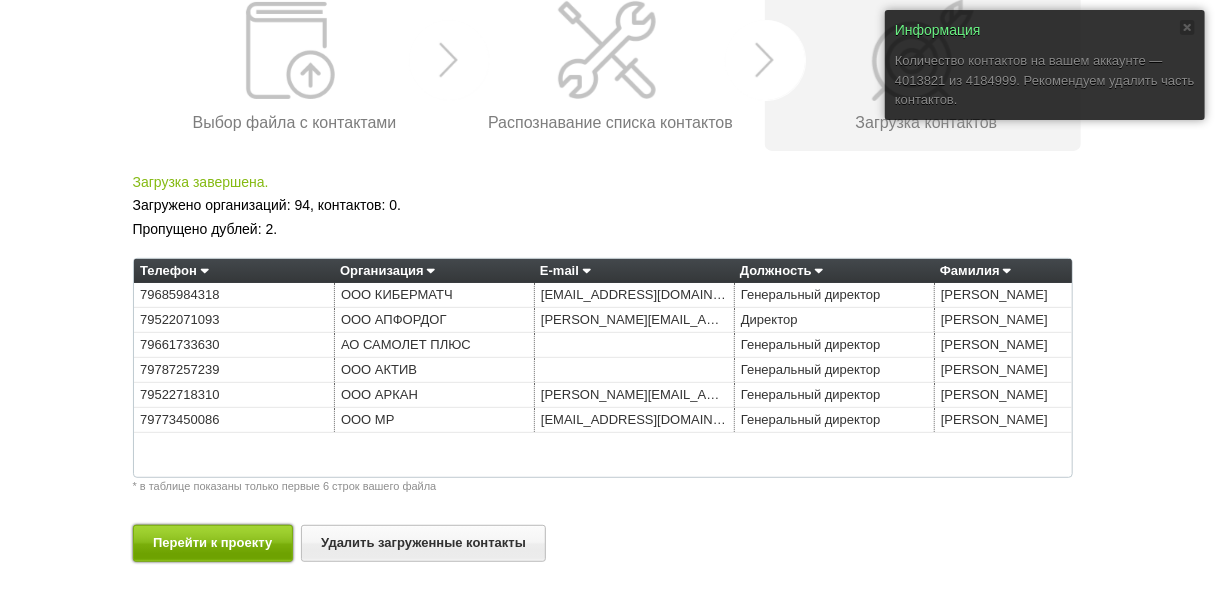 click on "Перейти к проекту" at bounding box center (213, 543) 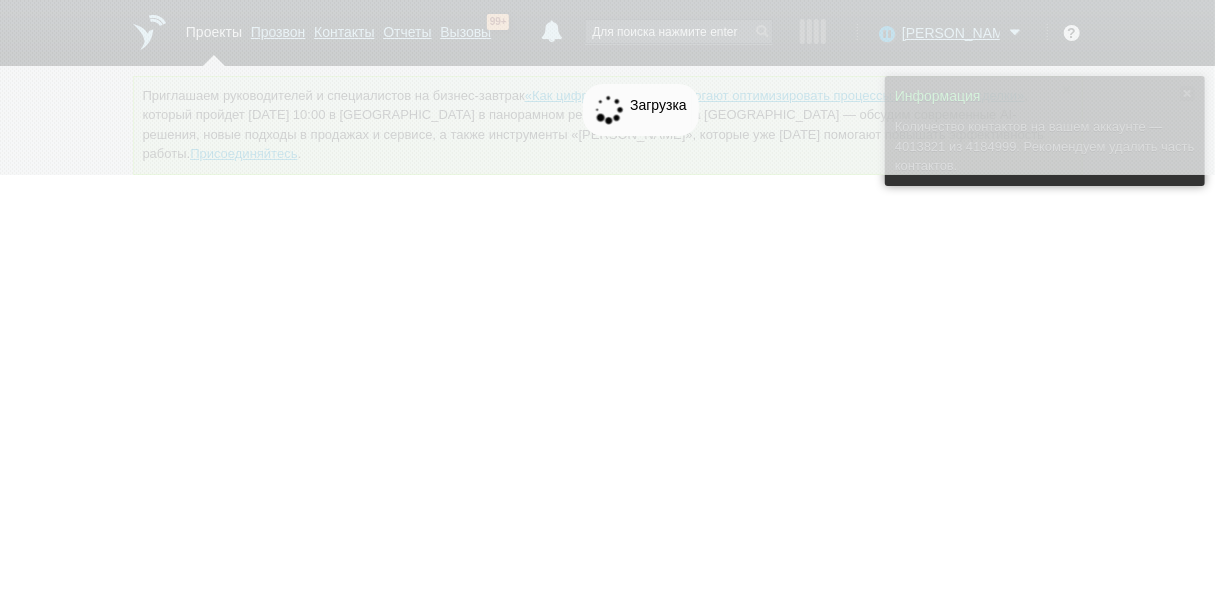 scroll, scrollTop: 0, scrollLeft: 0, axis: both 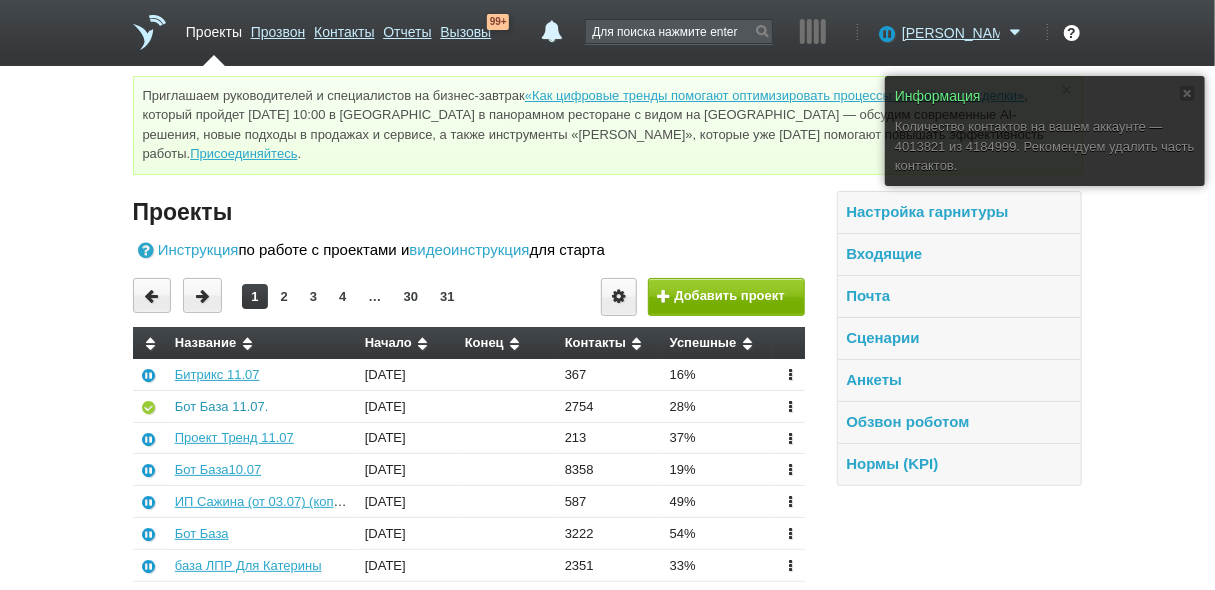 click on "Бот База 11.07." at bounding box center [222, 406] 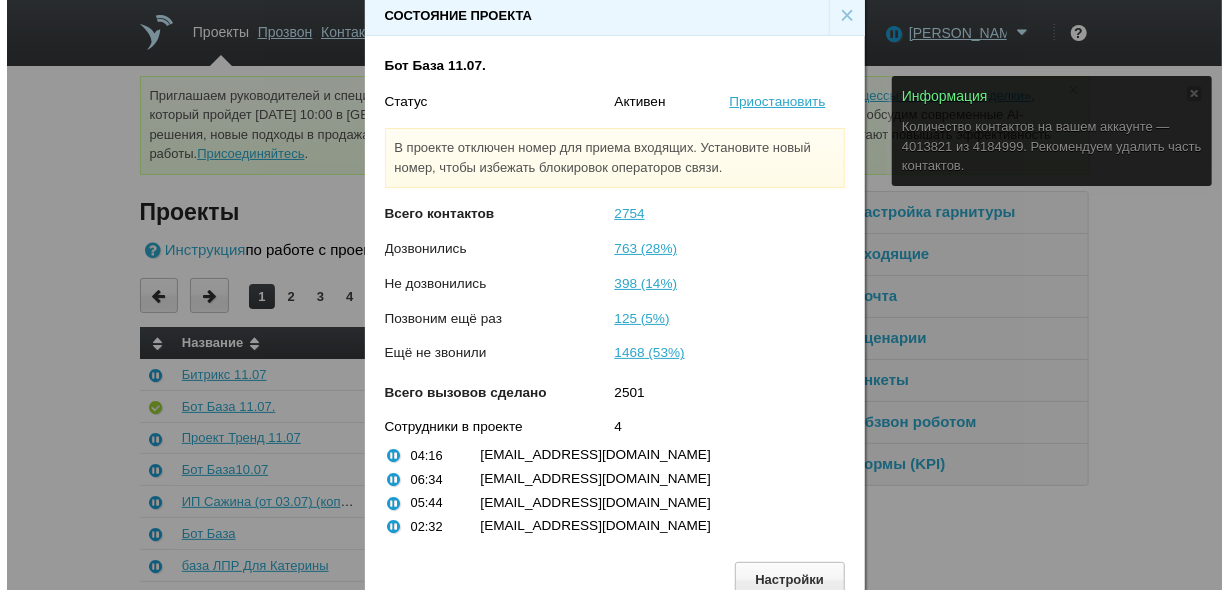 scroll, scrollTop: 30, scrollLeft: 0, axis: vertical 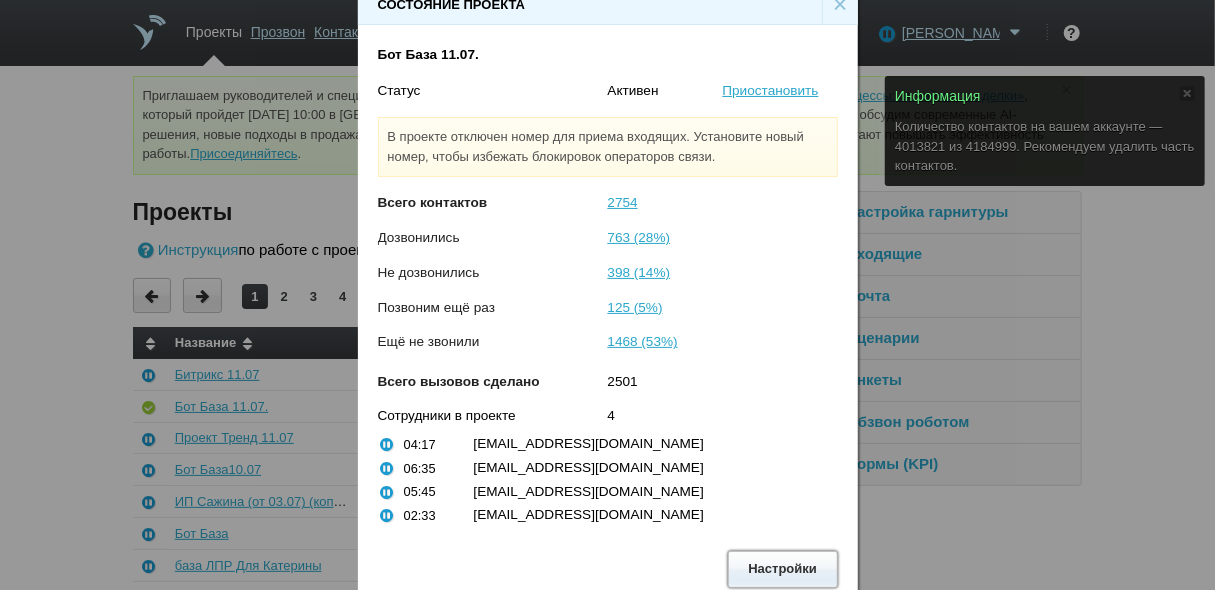 click on "Настройки" at bounding box center [783, 569] 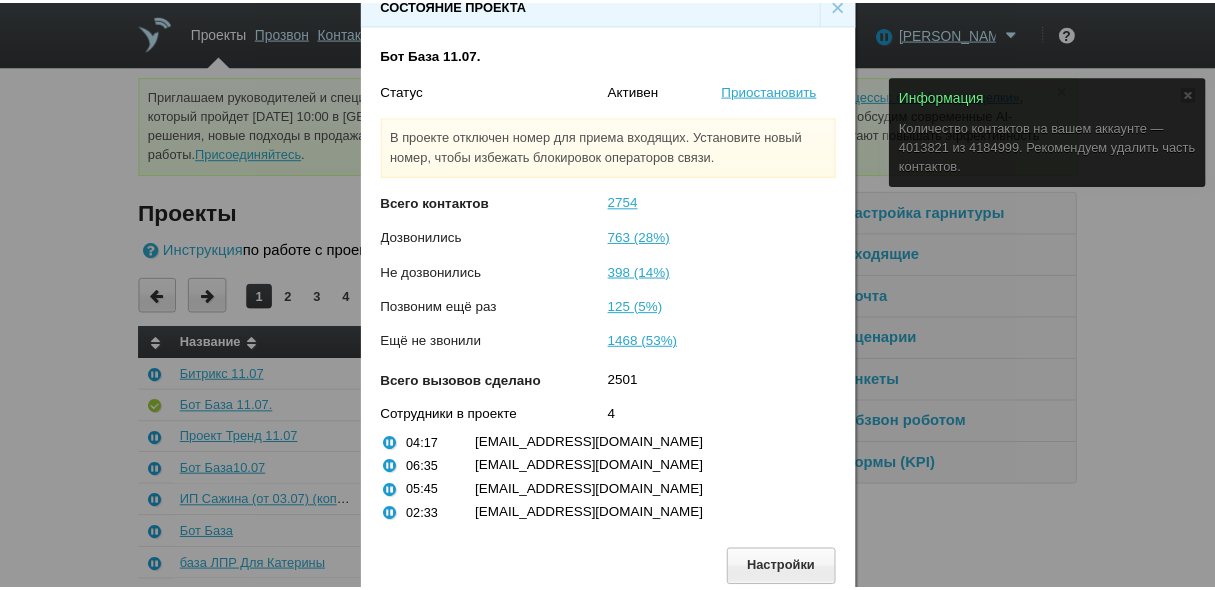 scroll, scrollTop: 0, scrollLeft: 0, axis: both 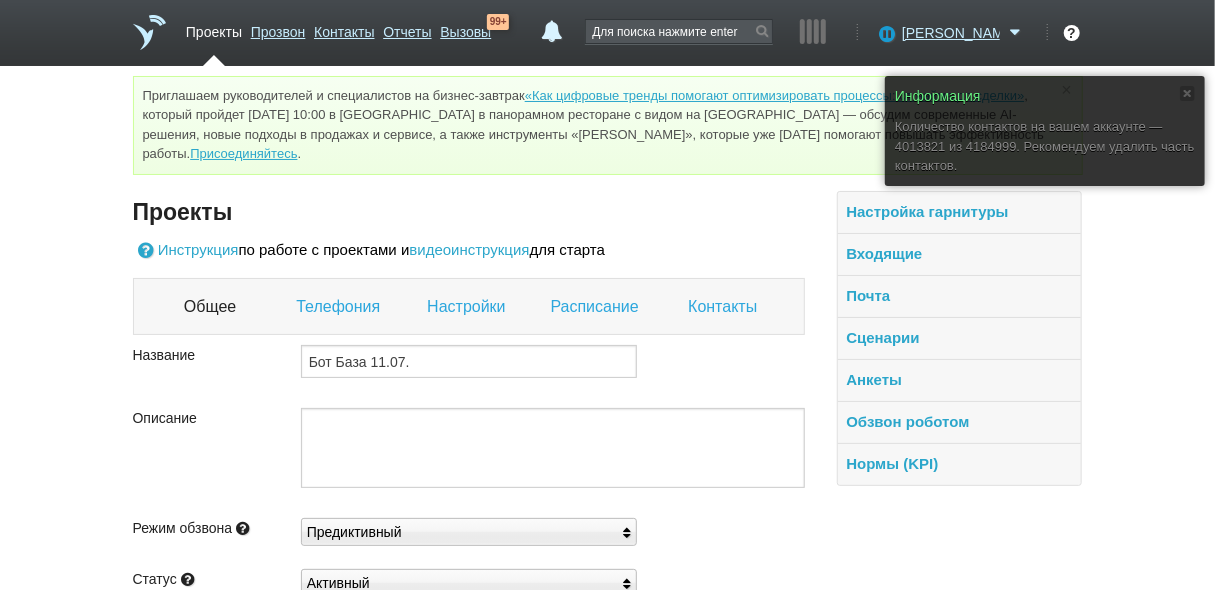 click on "Контакты" at bounding box center (725, 307) 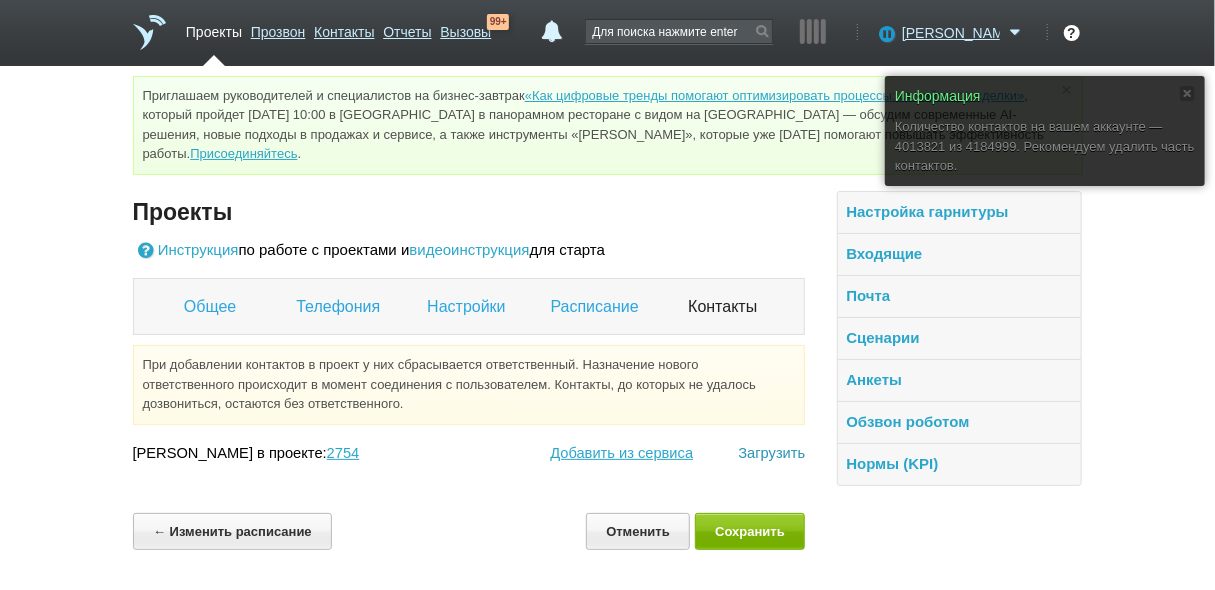 click on "Загрузить" at bounding box center (771, 453) 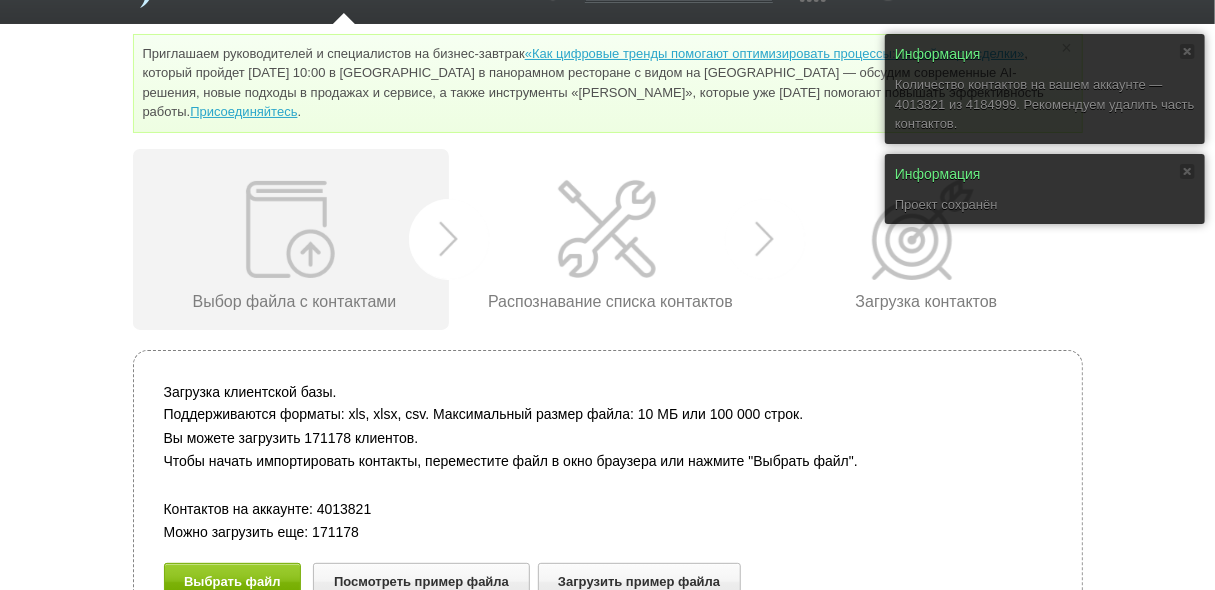 scroll, scrollTop: 81, scrollLeft: 0, axis: vertical 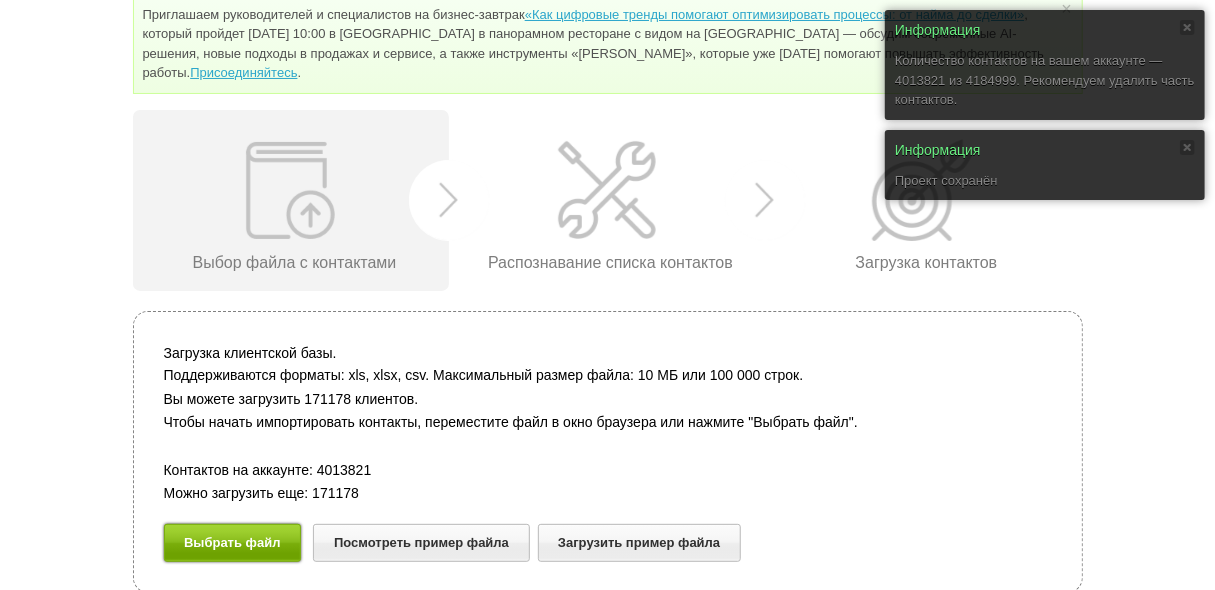 click on "Выбрать файл" at bounding box center [233, 542] 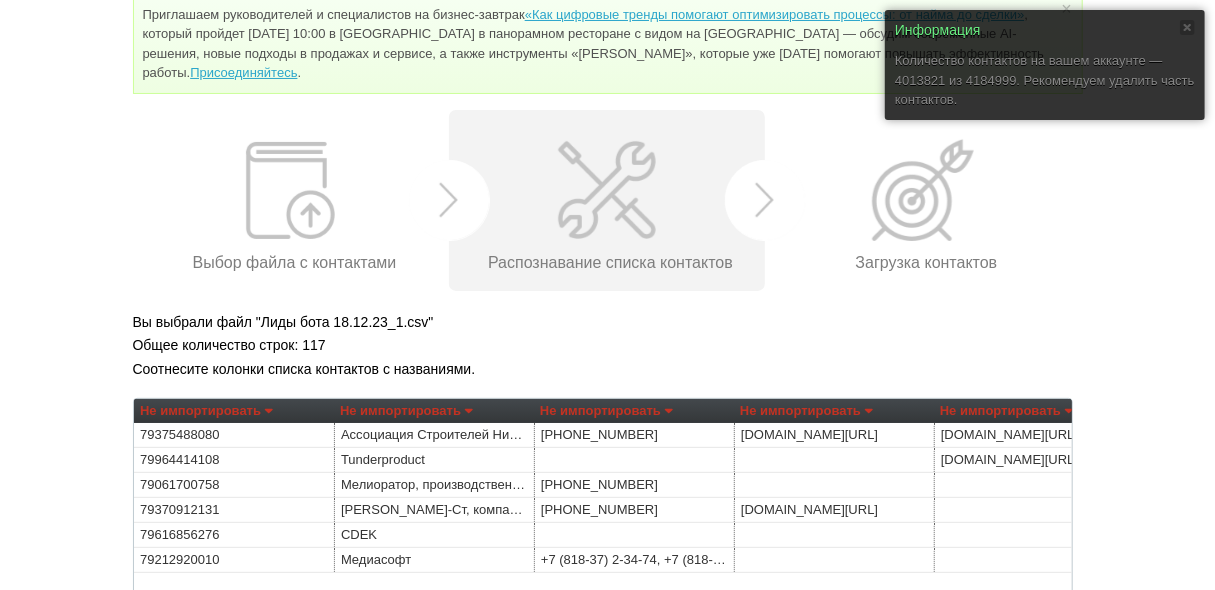 click on "Не импортировать" at bounding box center (206, 411) 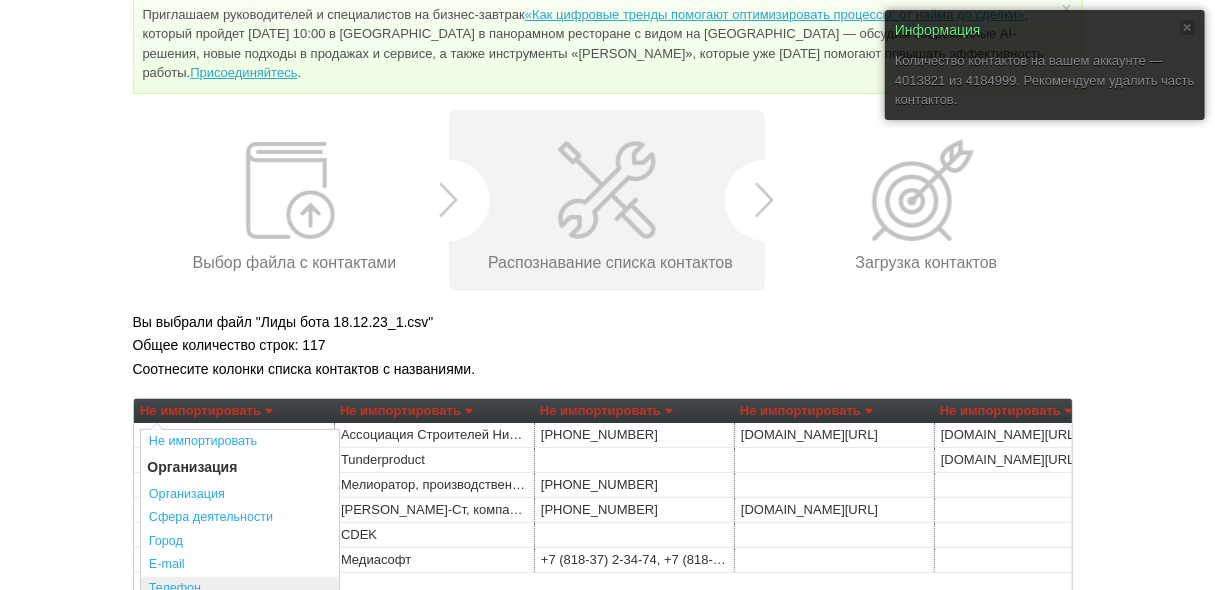 click on "Телефон" at bounding box center (240, 589) 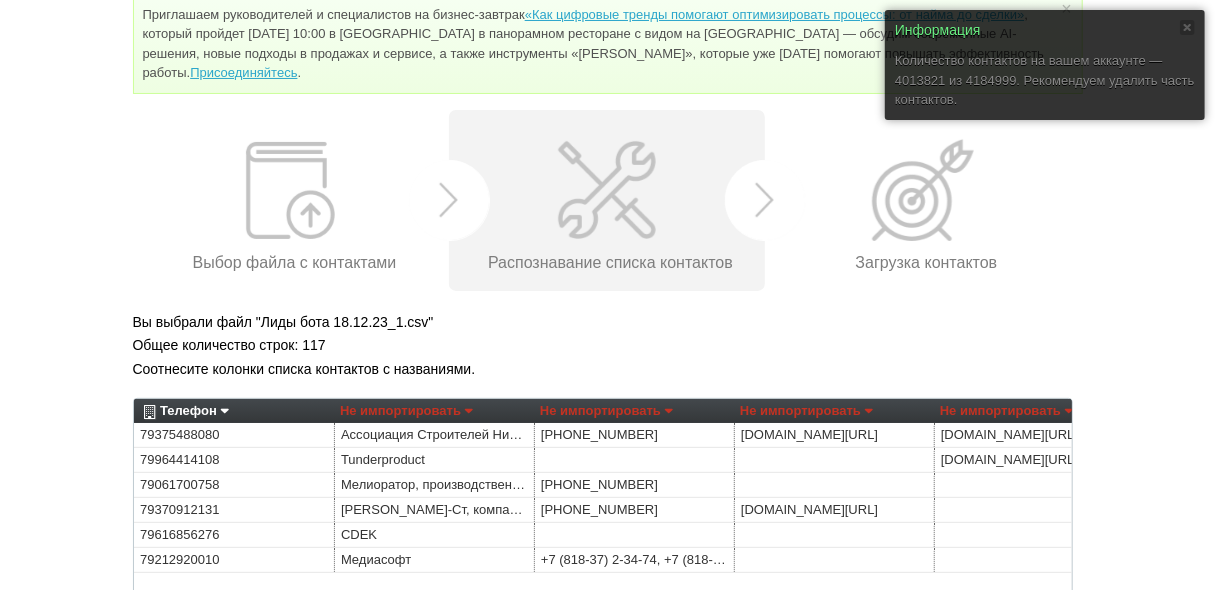 click on "Не импортировать" at bounding box center (406, 411) 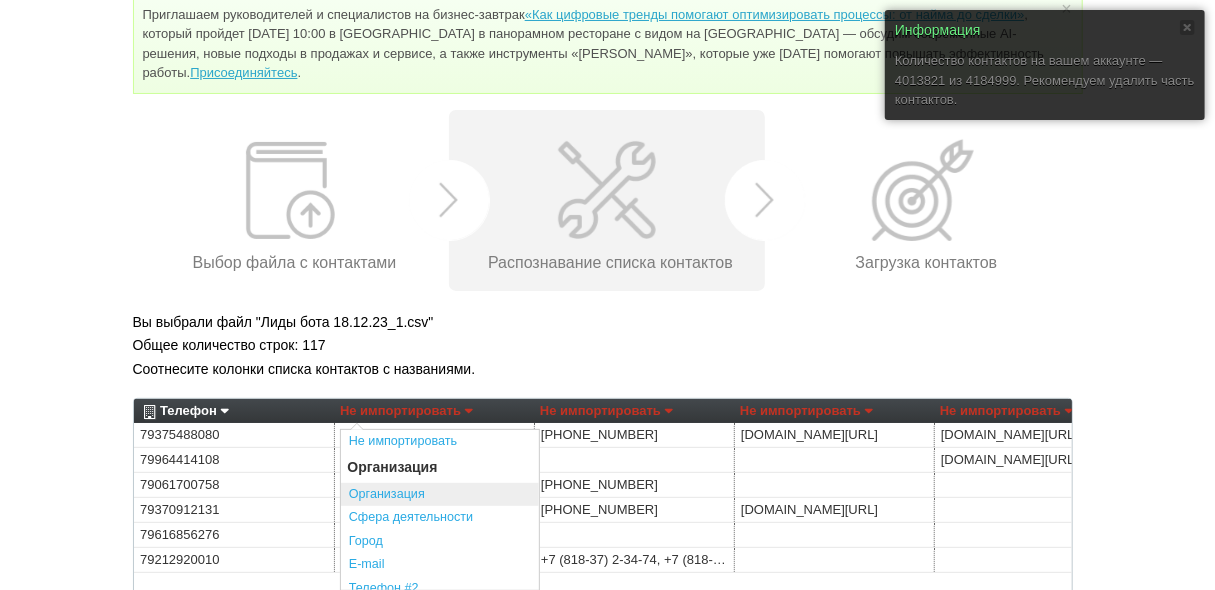 click on "Организация" at bounding box center [440, 495] 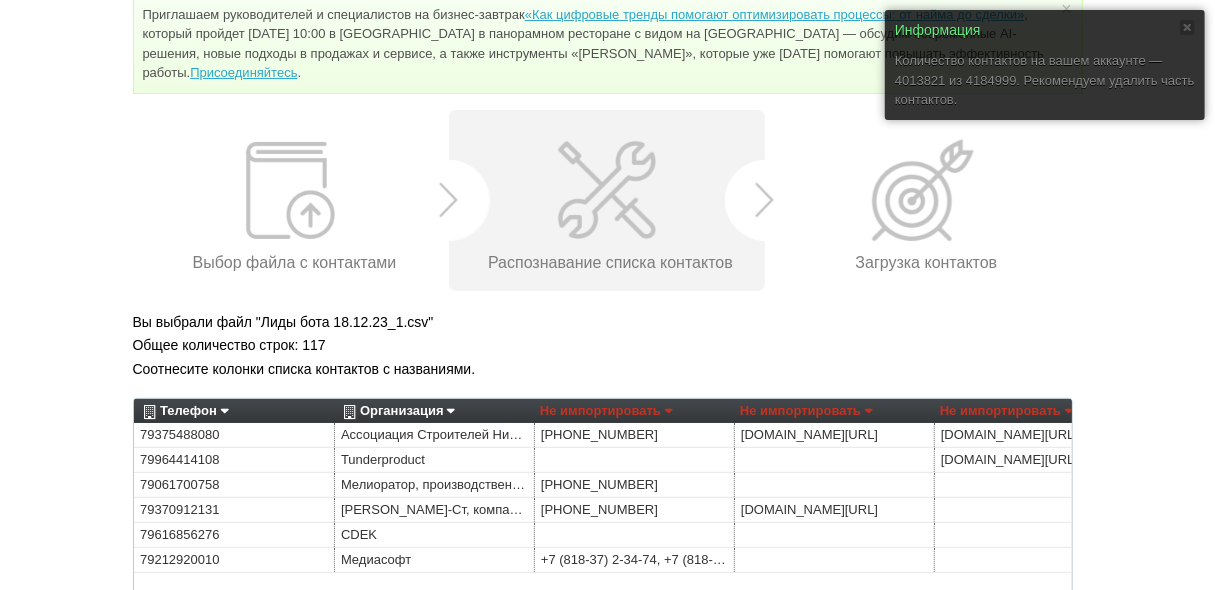 click on "Не импортировать" at bounding box center (606, 411) 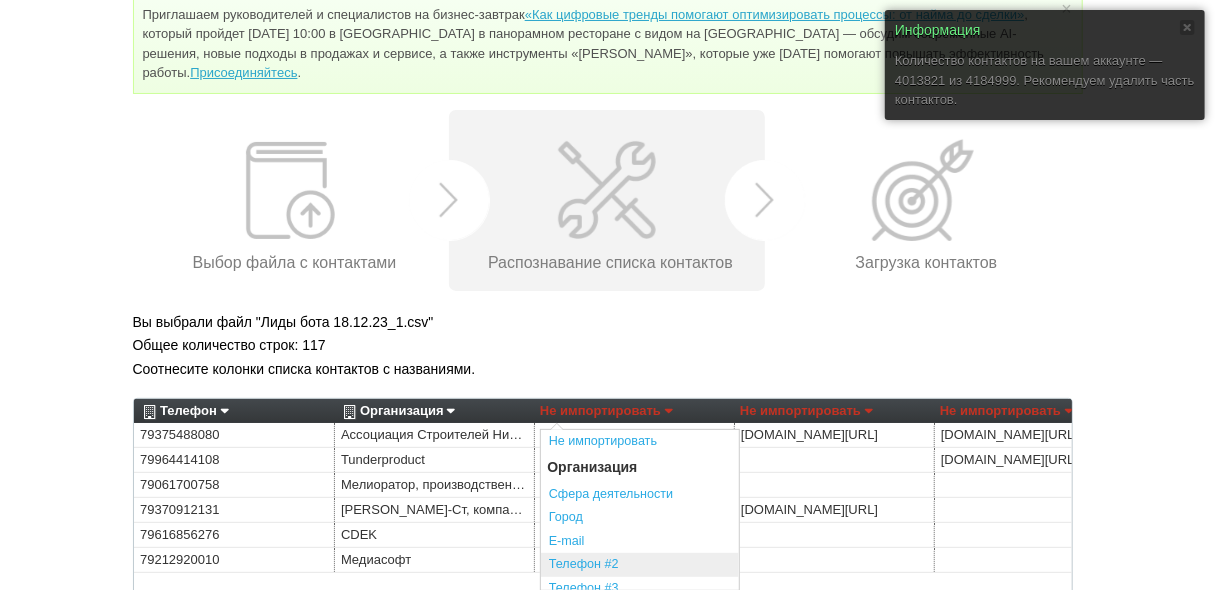 click on "Телефон #2" at bounding box center (640, 565) 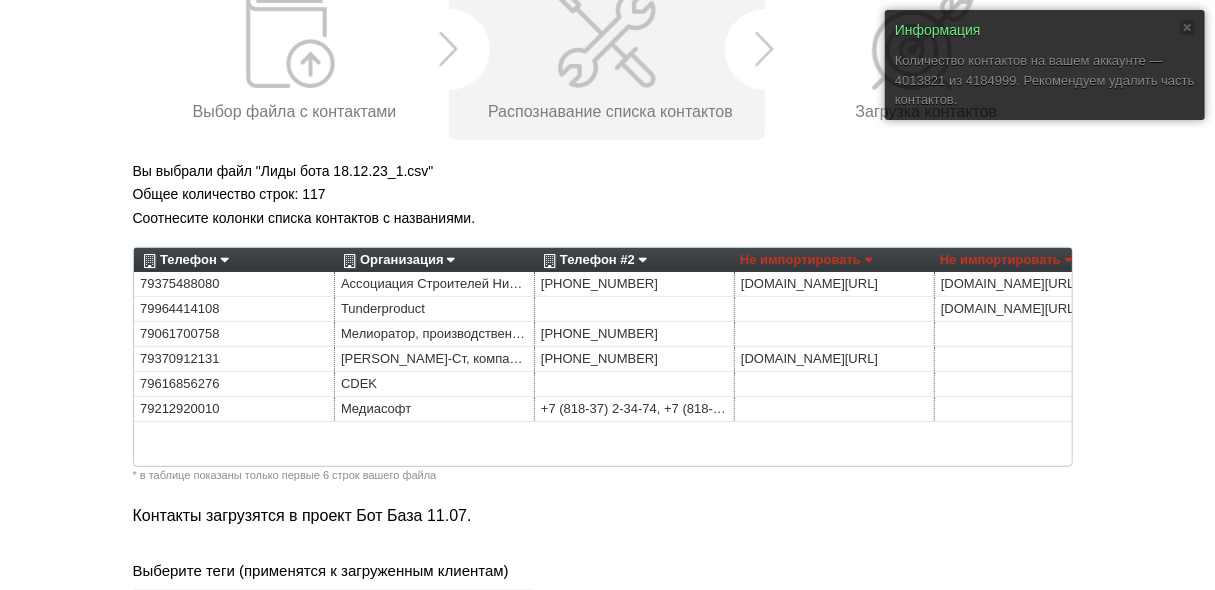 scroll, scrollTop: 241, scrollLeft: 0, axis: vertical 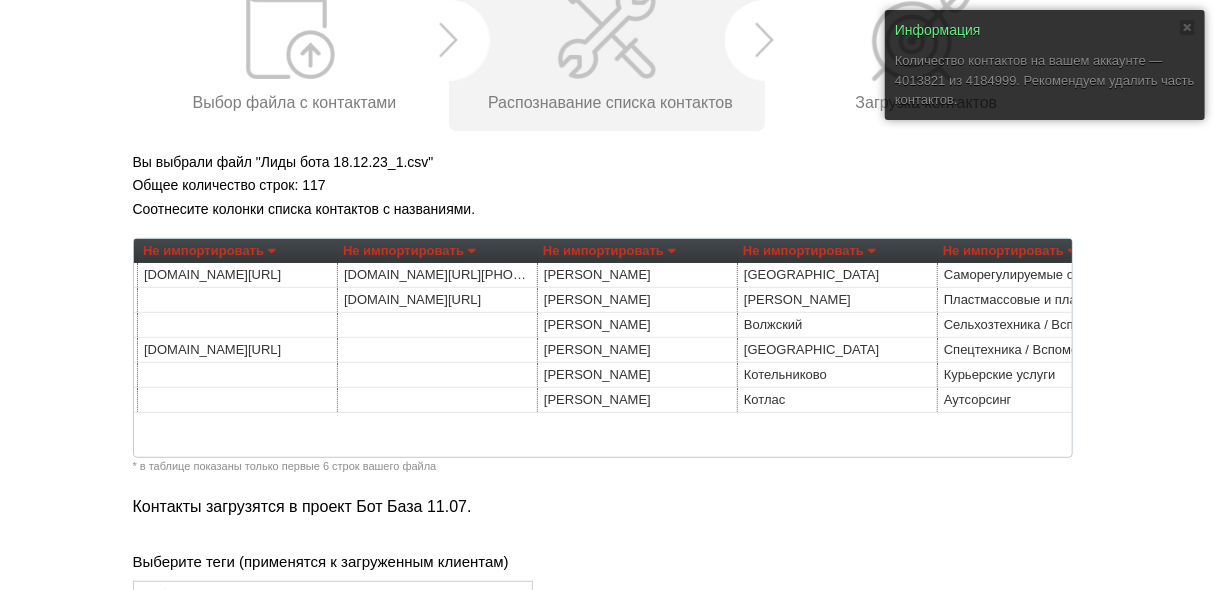 click on "Не импортировать" at bounding box center (609, 251) 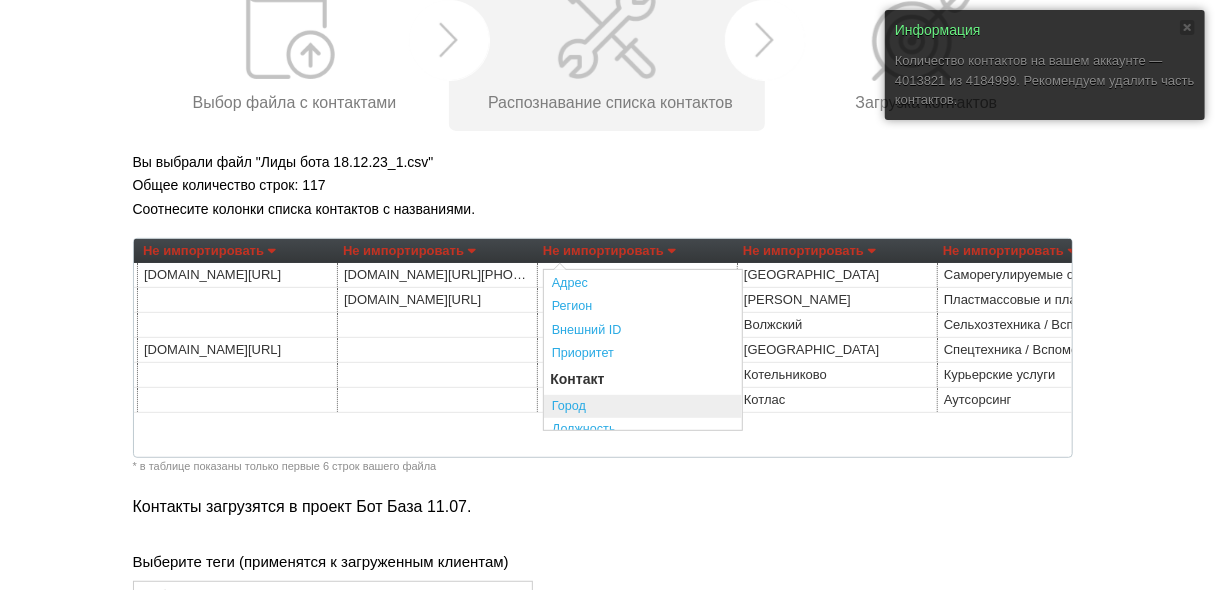 scroll, scrollTop: 320, scrollLeft: 0, axis: vertical 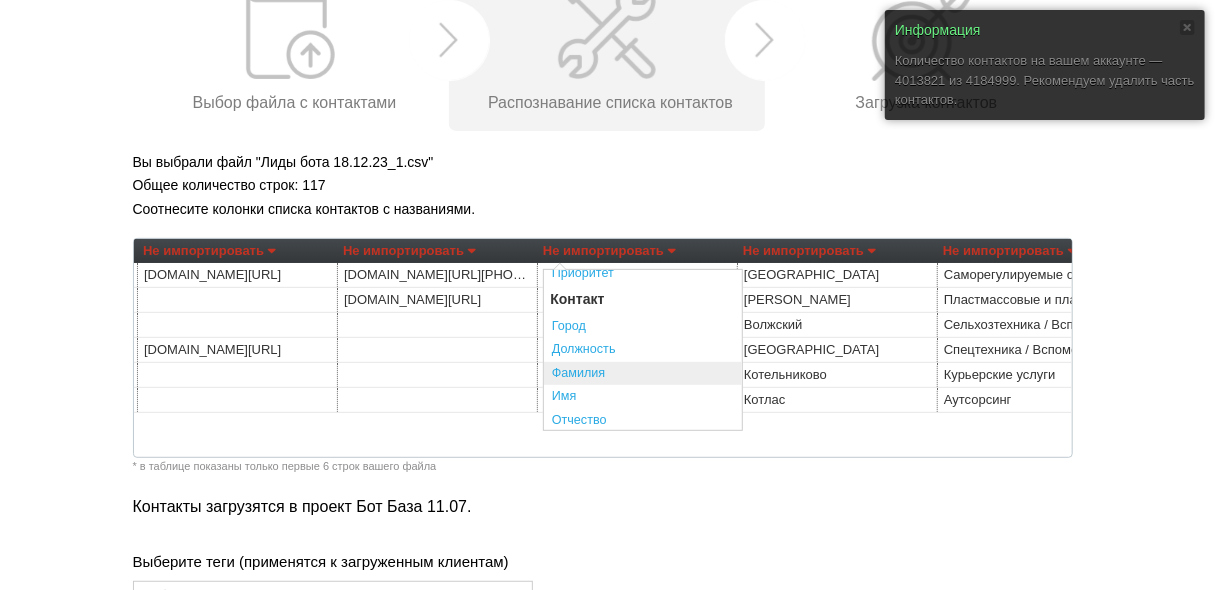 click on "Фамилия" at bounding box center [643, 374] 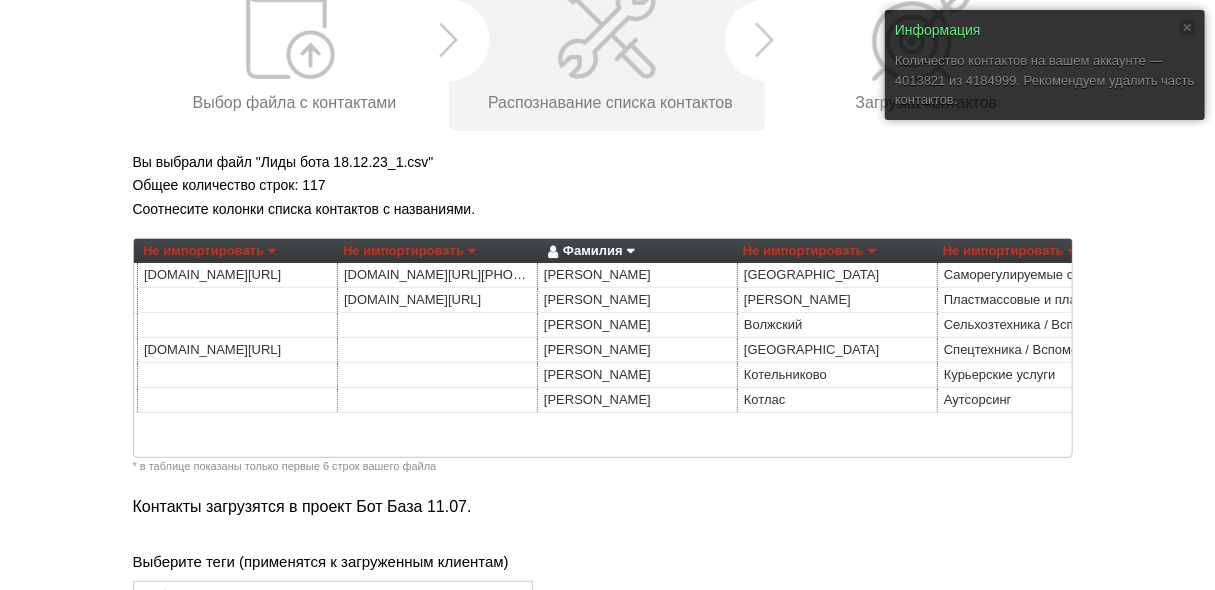 click on "Не импортировать" at bounding box center (809, 251) 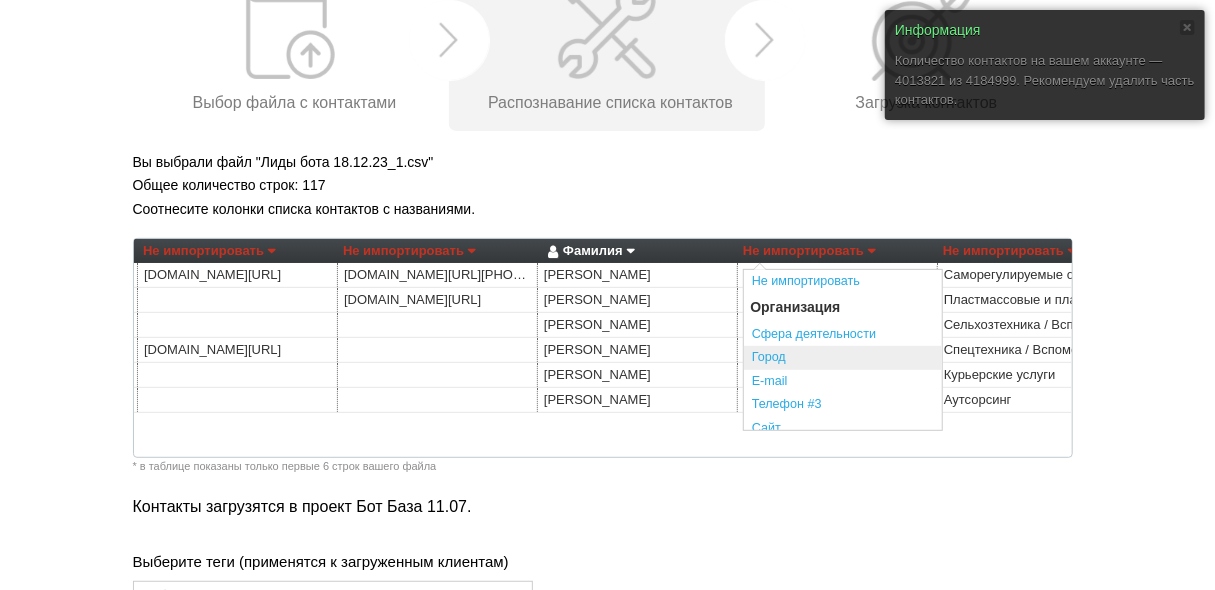 click on "Город" at bounding box center (843, 358) 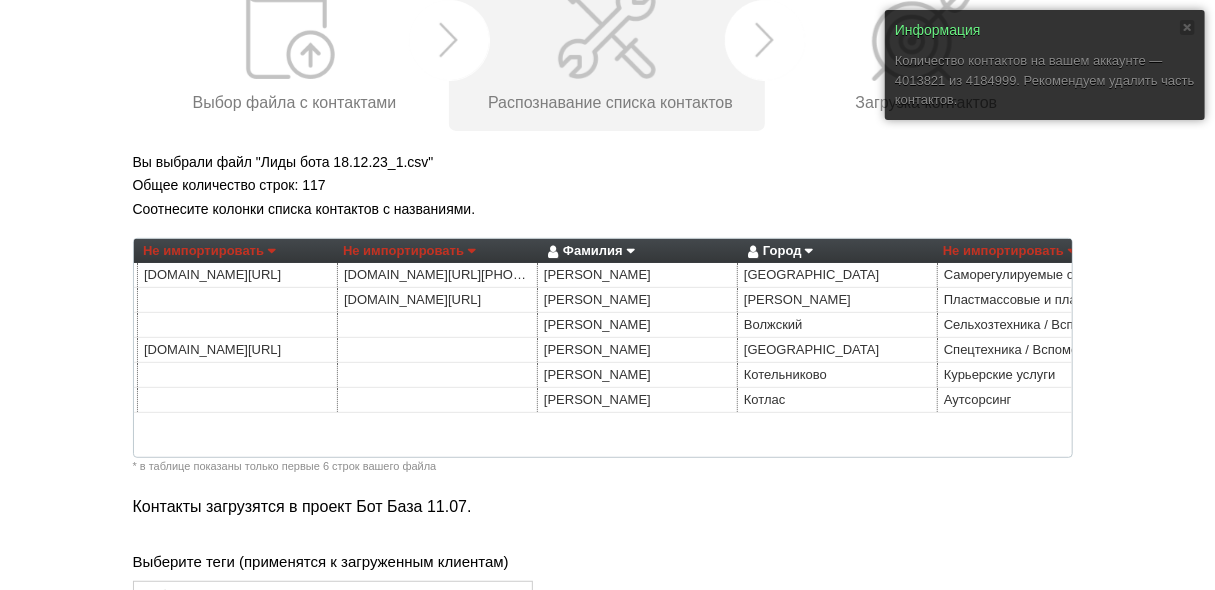 click on "Не импортировать" at bounding box center (1009, 251) 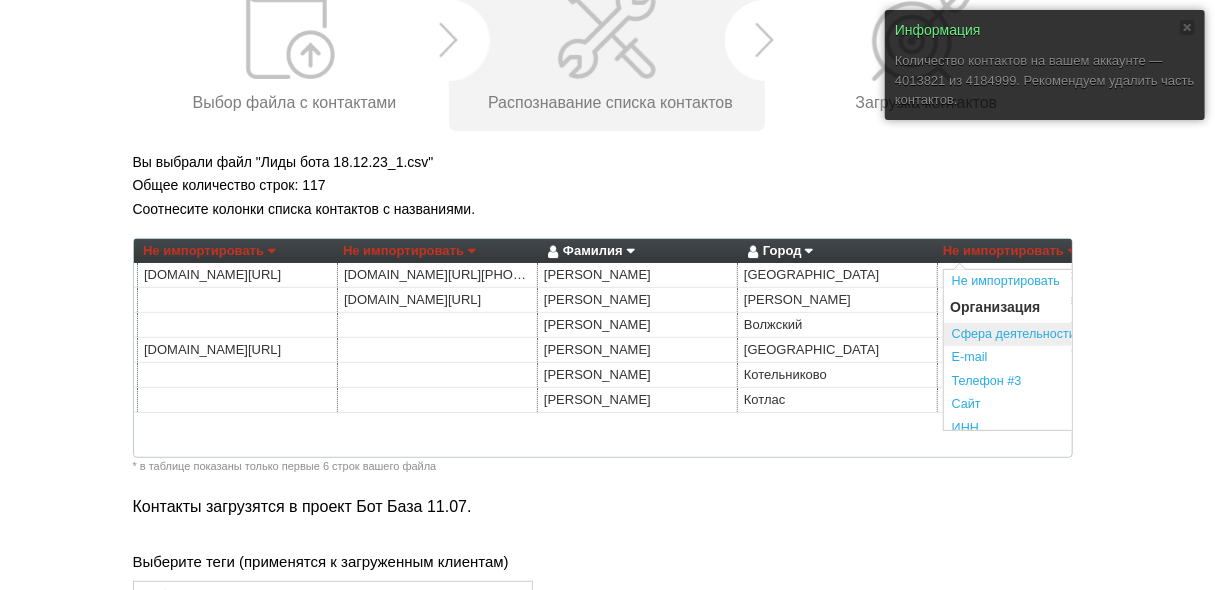 click on "Сфера деятельности" at bounding box center [1043, 335] 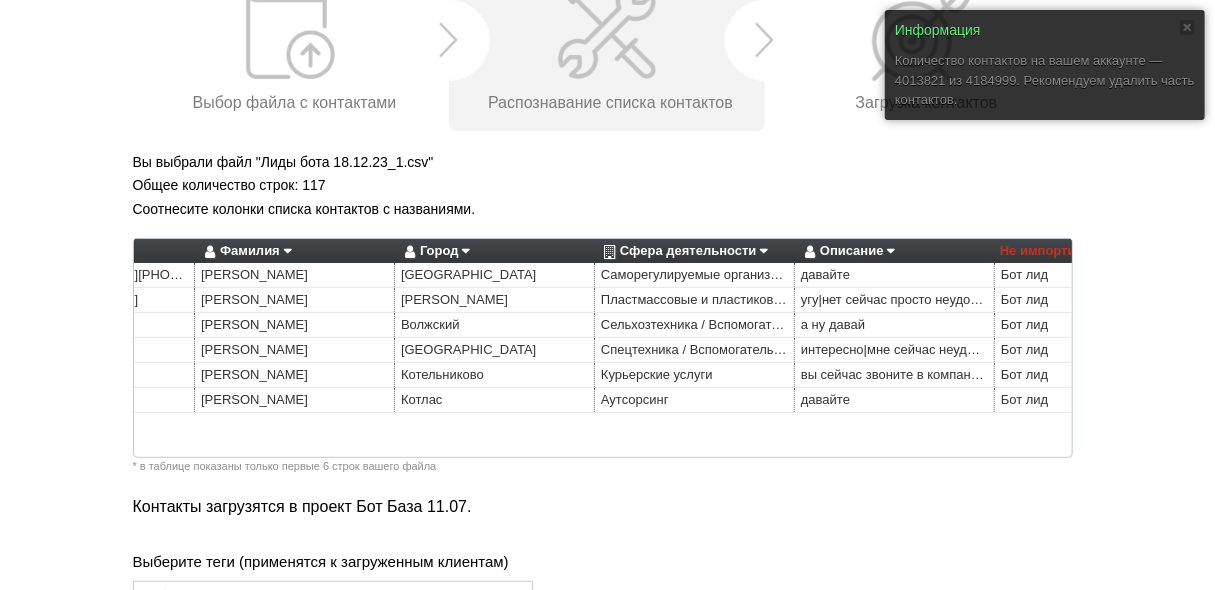 scroll, scrollTop: 0, scrollLeft: 1161, axis: horizontal 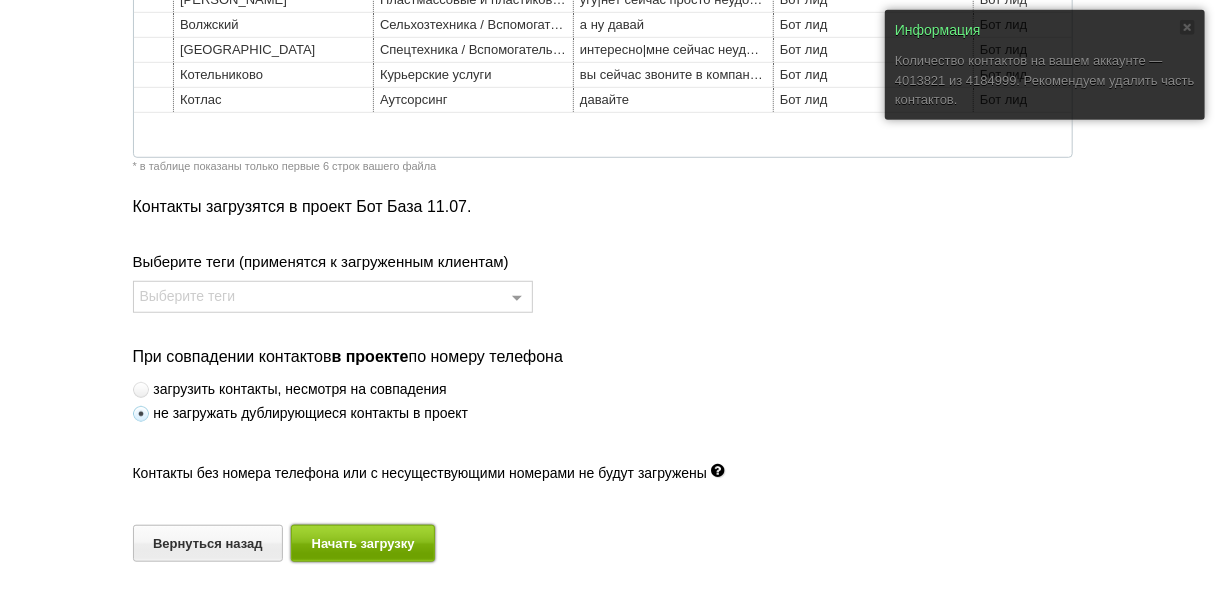 click on "Начать загрузку" at bounding box center [363, 543] 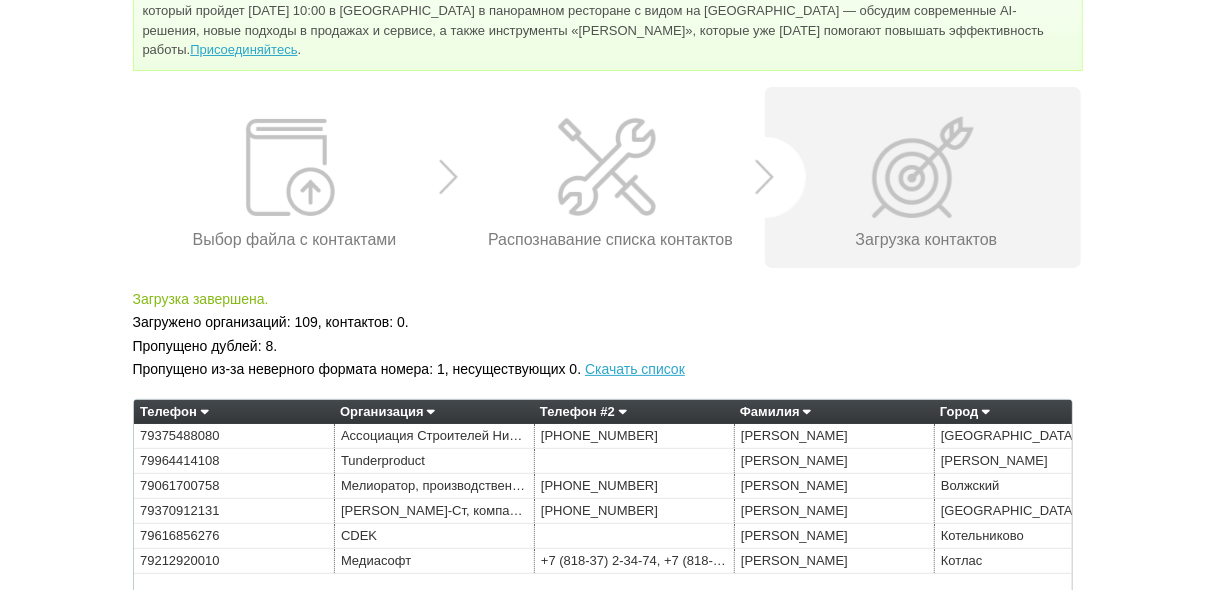 scroll, scrollTop: 244, scrollLeft: 0, axis: vertical 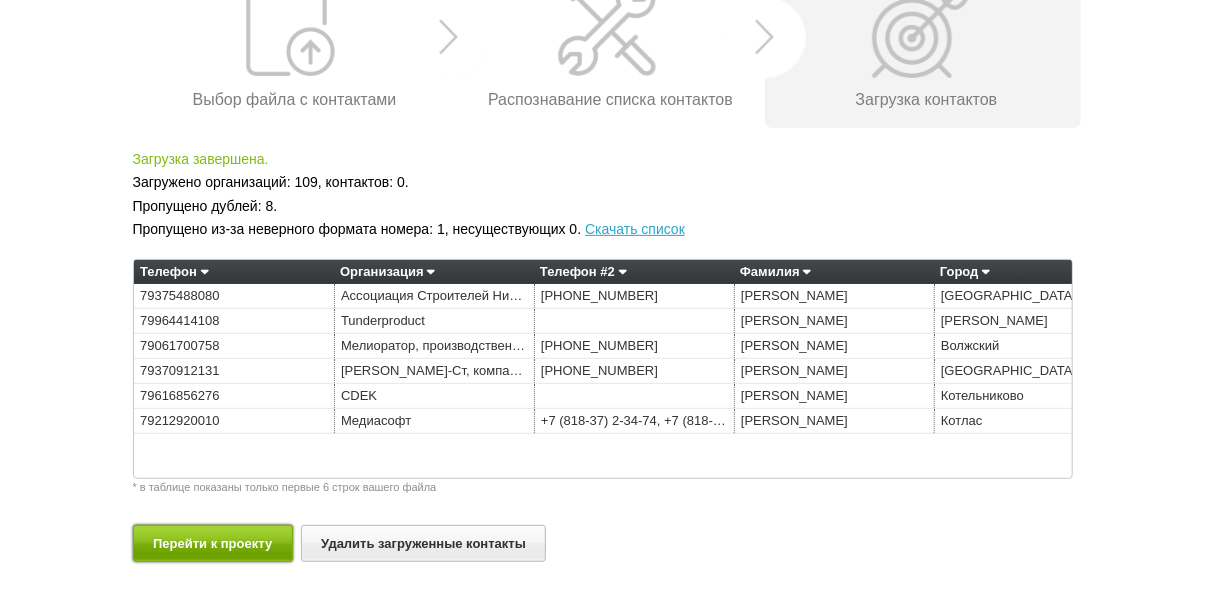 click on "Перейти к проекту" at bounding box center [213, 543] 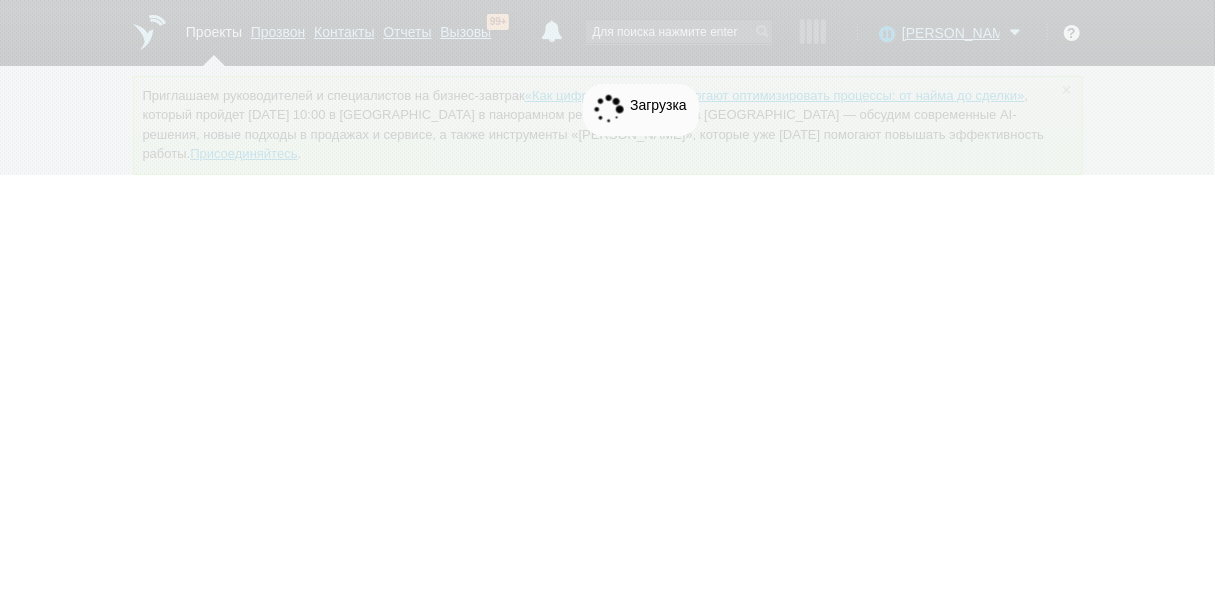 scroll, scrollTop: 0, scrollLeft: 0, axis: both 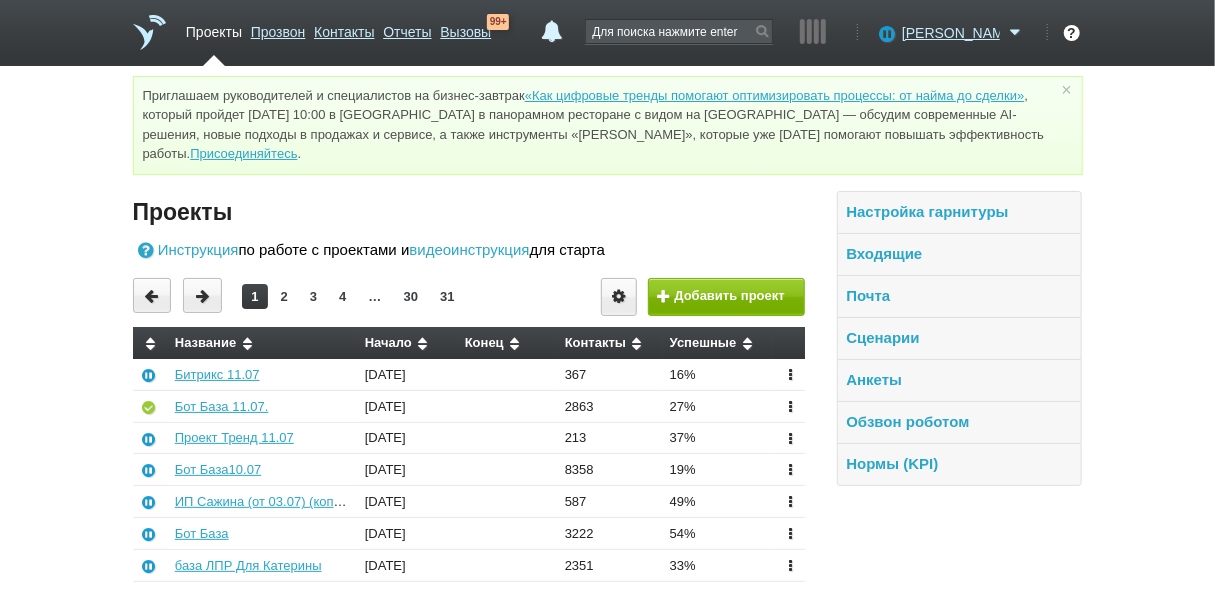 click on "Бот База 11.07." at bounding box center [263, 406] 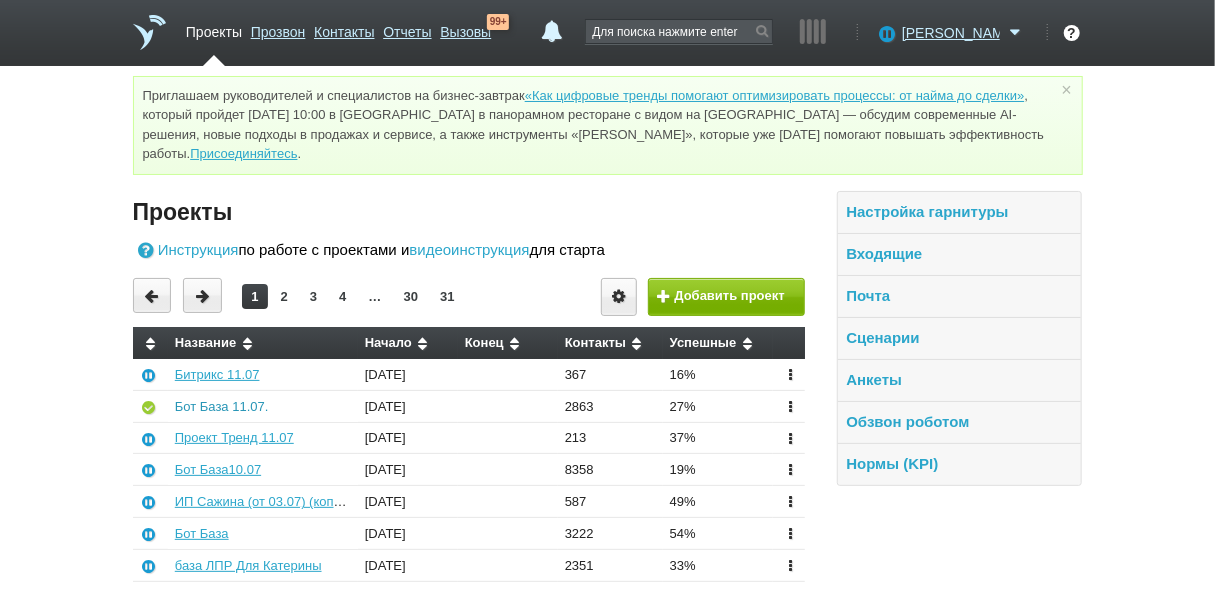 click on "Бот База 11.07." at bounding box center [222, 406] 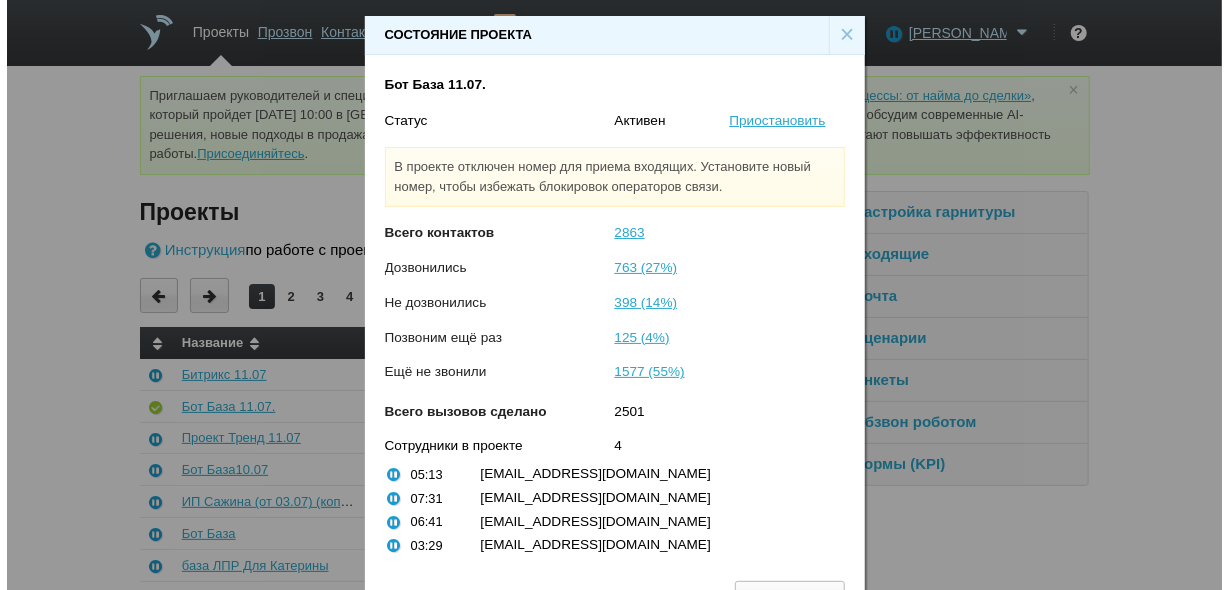 scroll, scrollTop: 30, scrollLeft: 0, axis: vertical 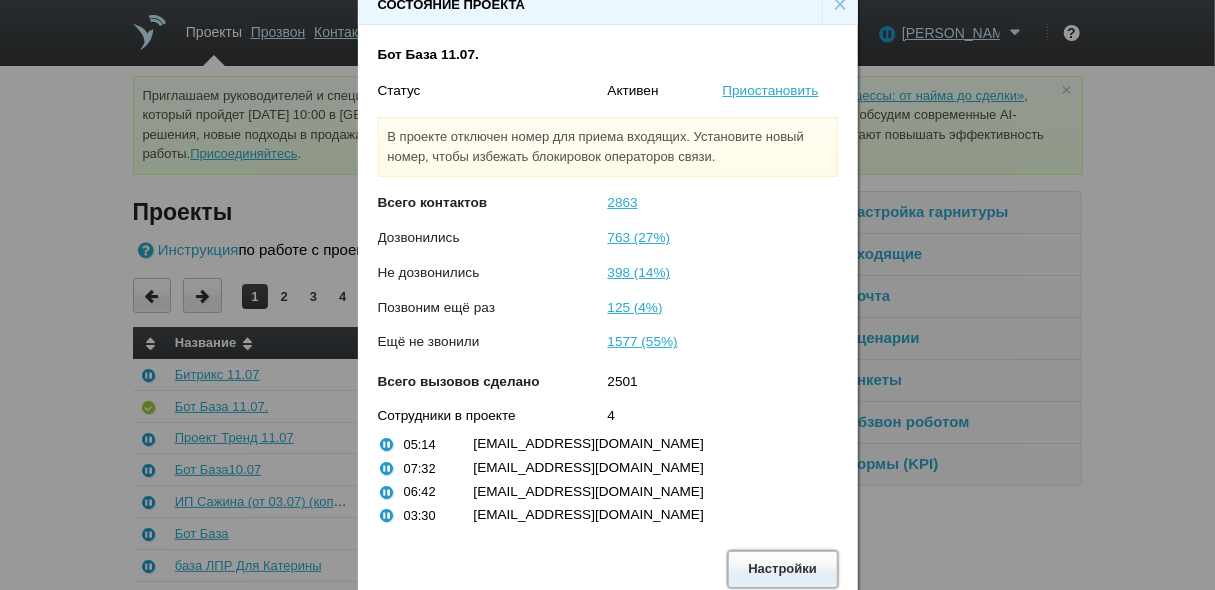 click on "Настройки" at bounding box center (783, 569) 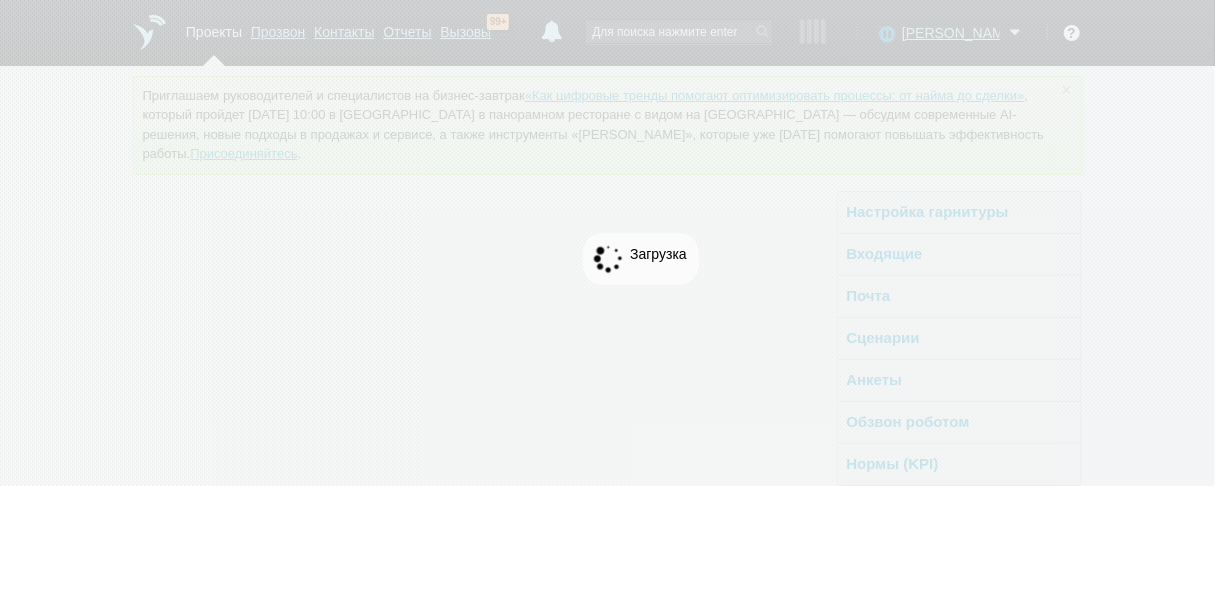 scroll, scrollTop: 0, scrollLeft: 0, axis: both 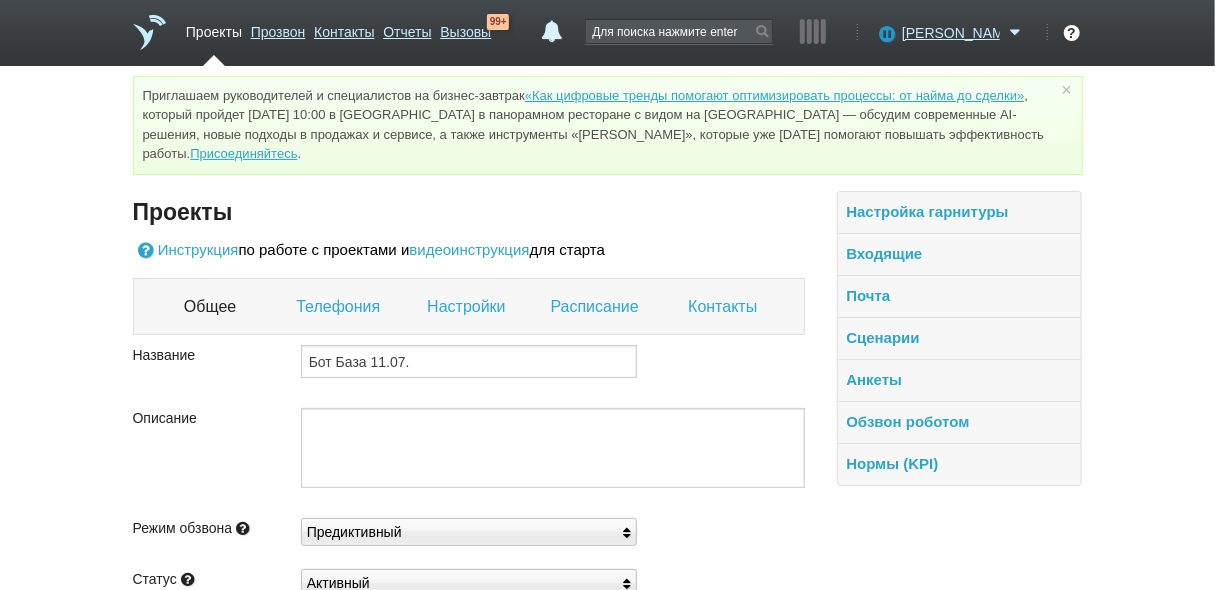 click on "Контакты" at bounding box center [725, 307] 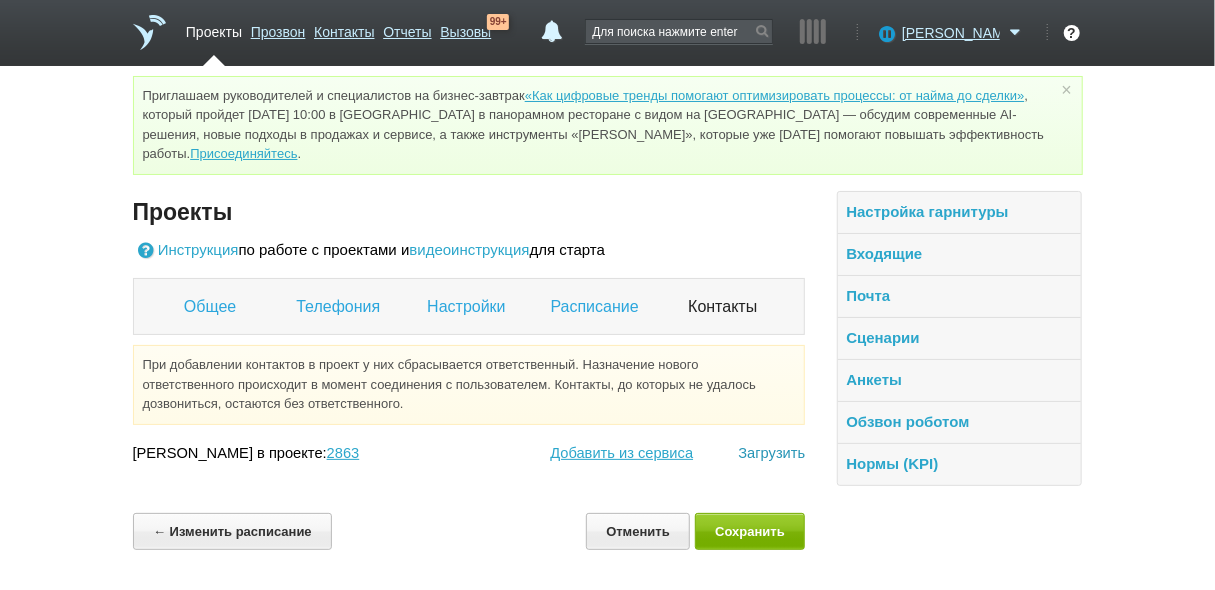 click on "Загрузить" at bounding box center (771, 453) 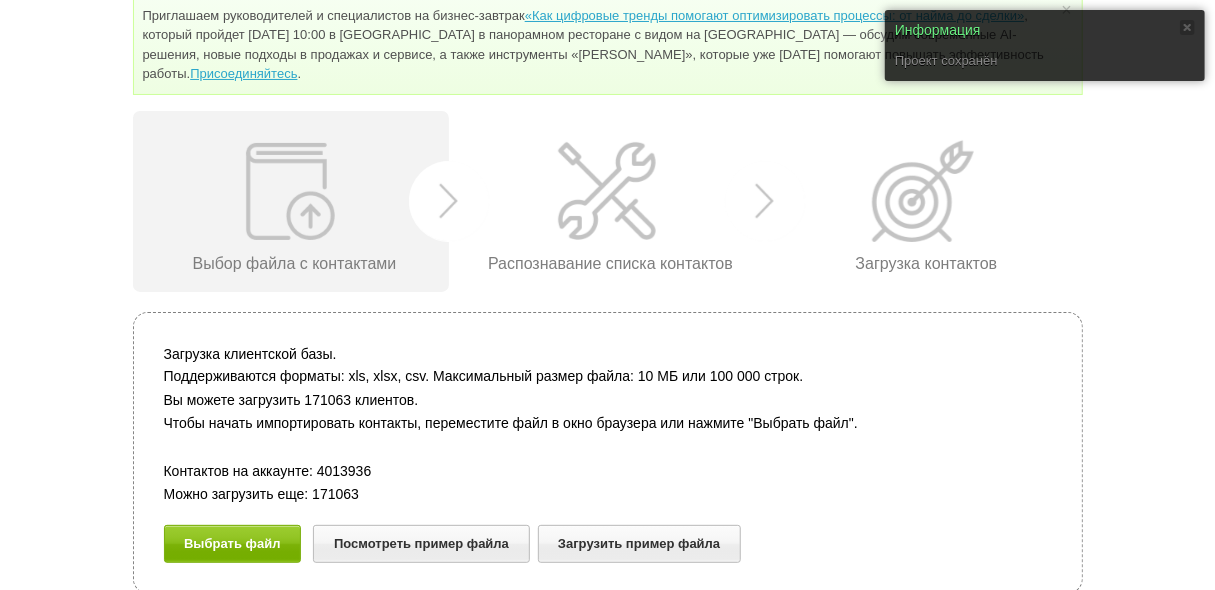 scroll, scrollTop: 81, scrollLeft: 0, axis: vertical 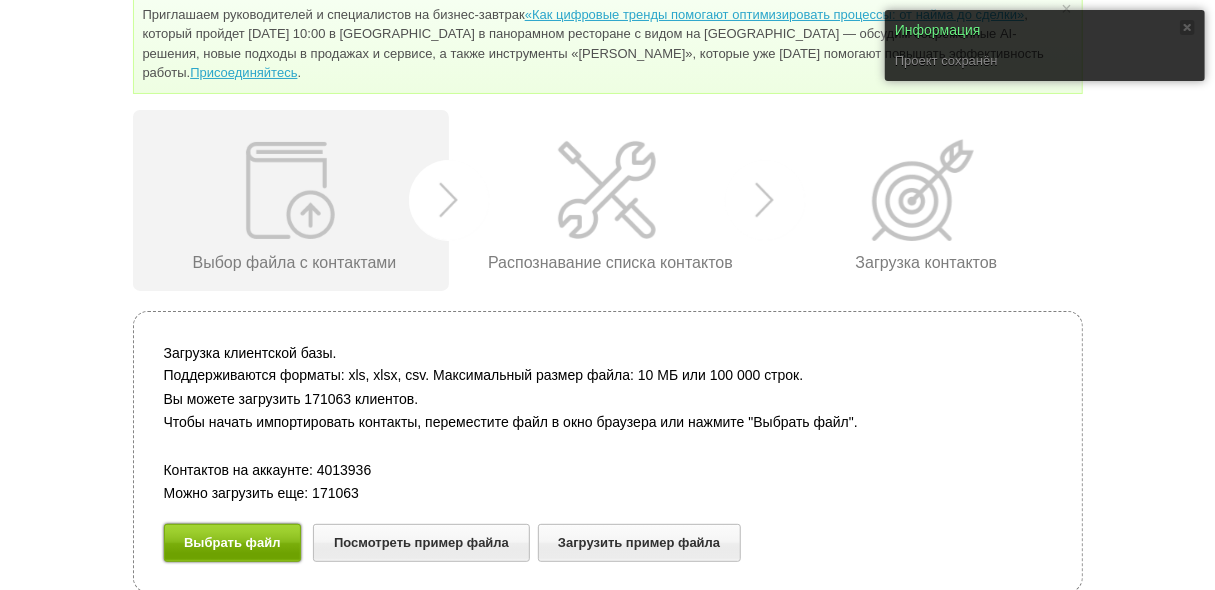 click on "Выбрать файл" at bounding box center (233, 542) 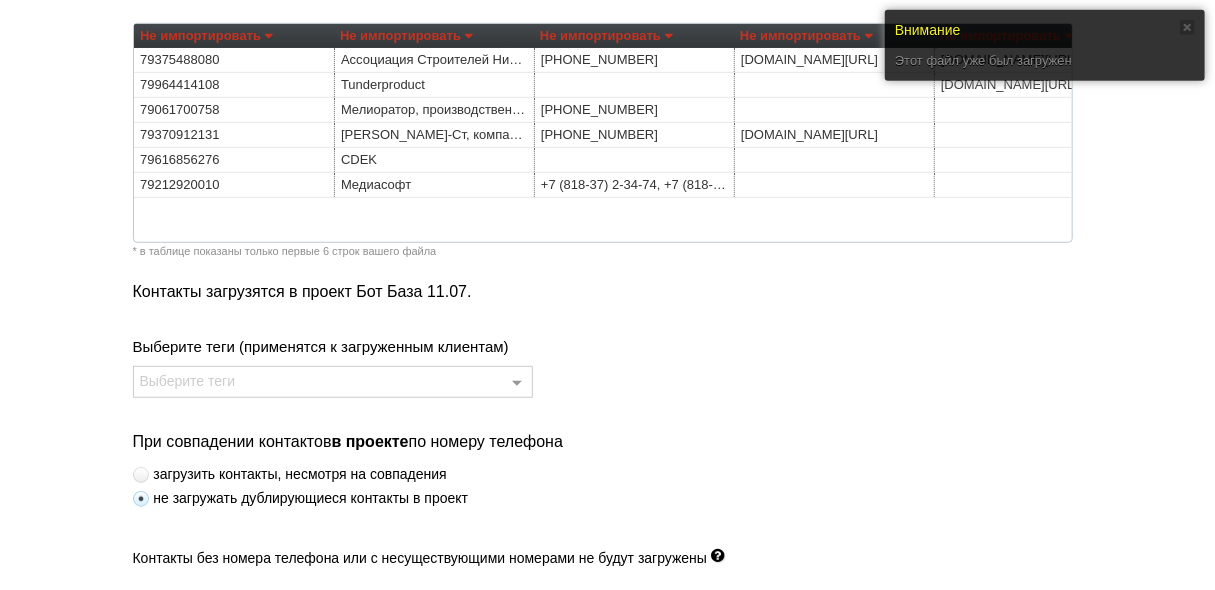 scroll, scrollTop: 541, scrollLeft: 0, axis: vertical 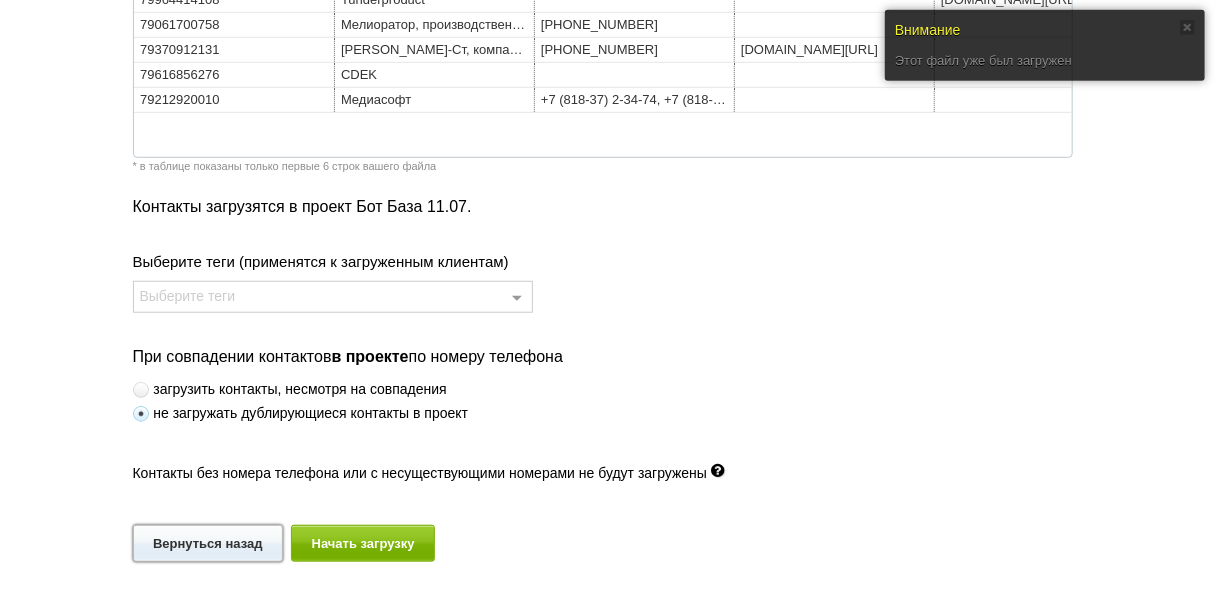 click on "Вернуться назад" at bounding box center [208, 543] 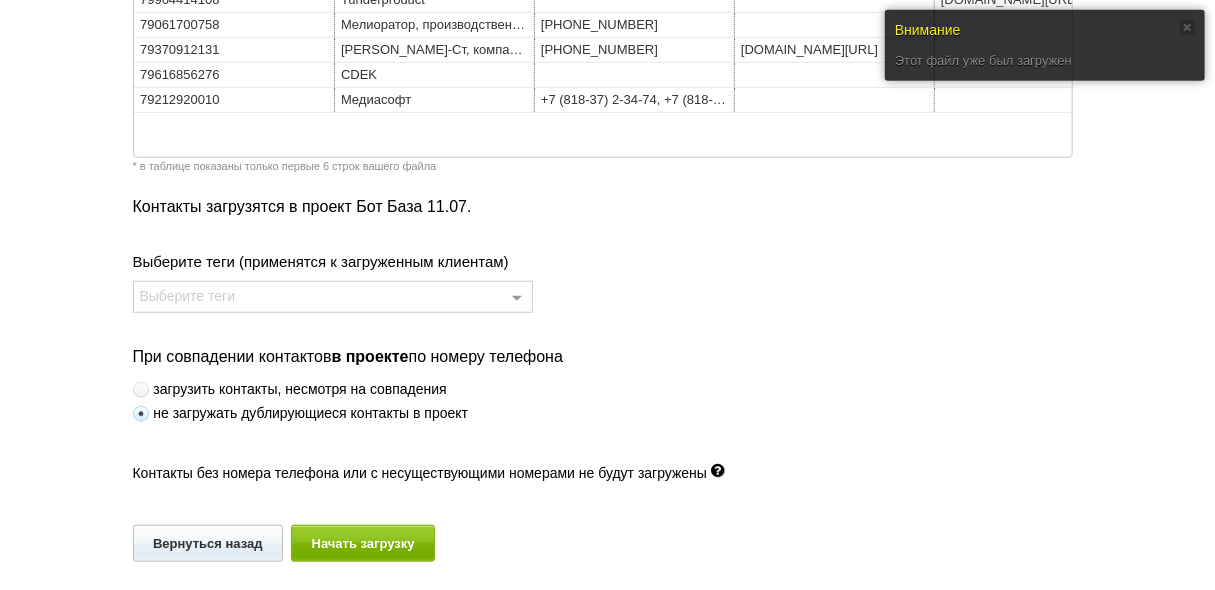 scroll, scrollTop: 81, scrollLeft: 0, axis: vertical 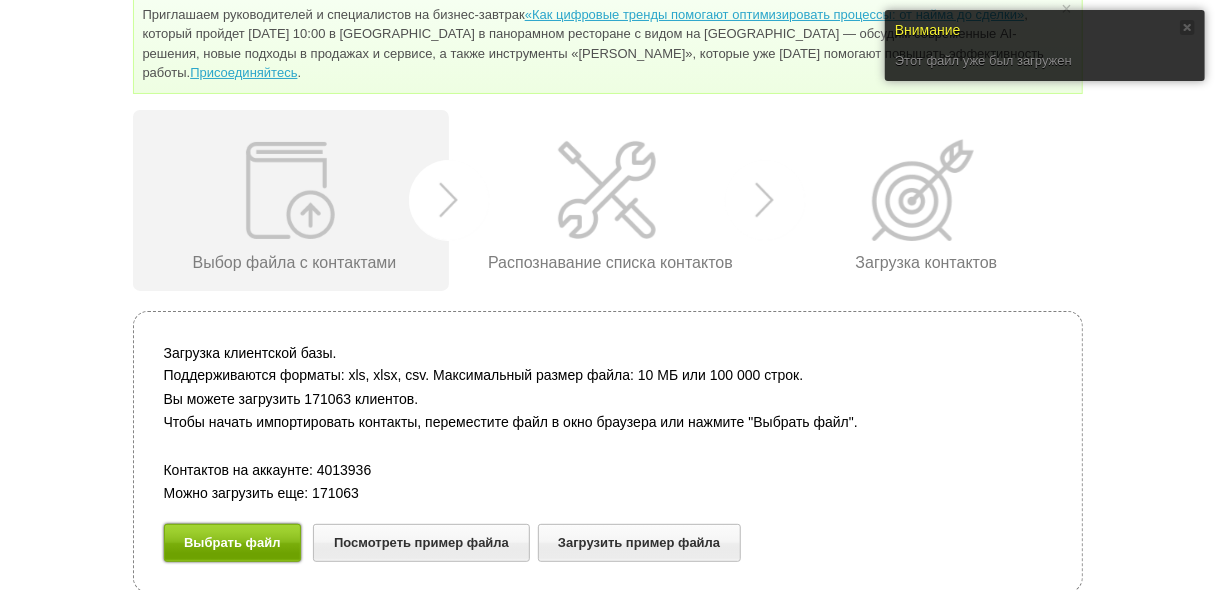 click on "Выбрать файл" at bounding box center (233, 542) 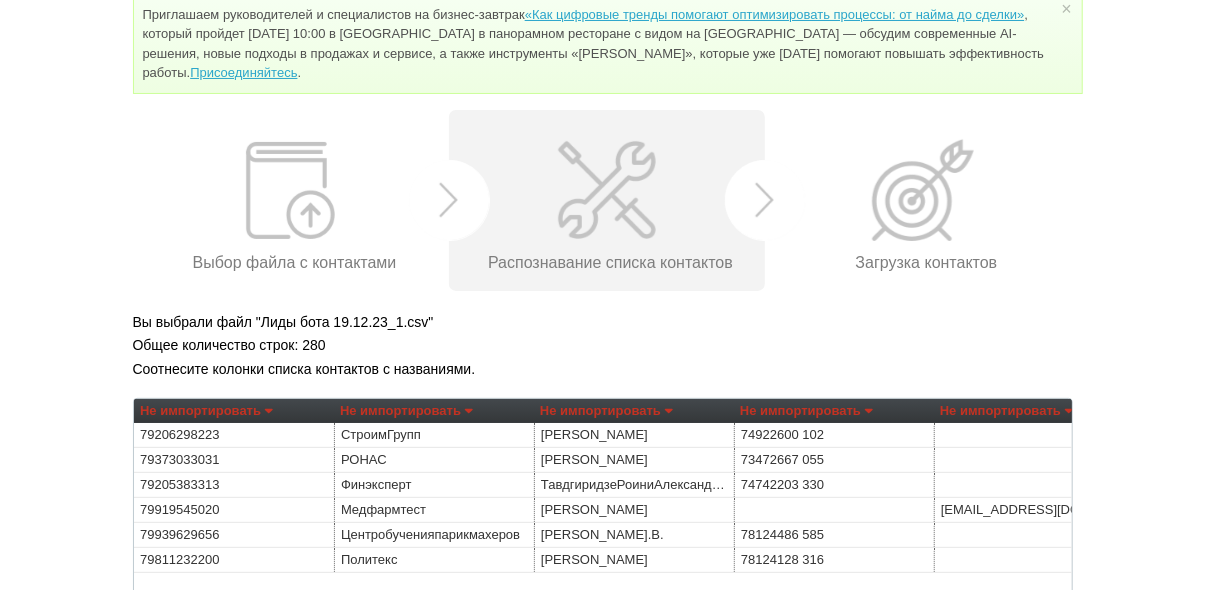 click on "Не импортировать" at bounding box center [406, 411] 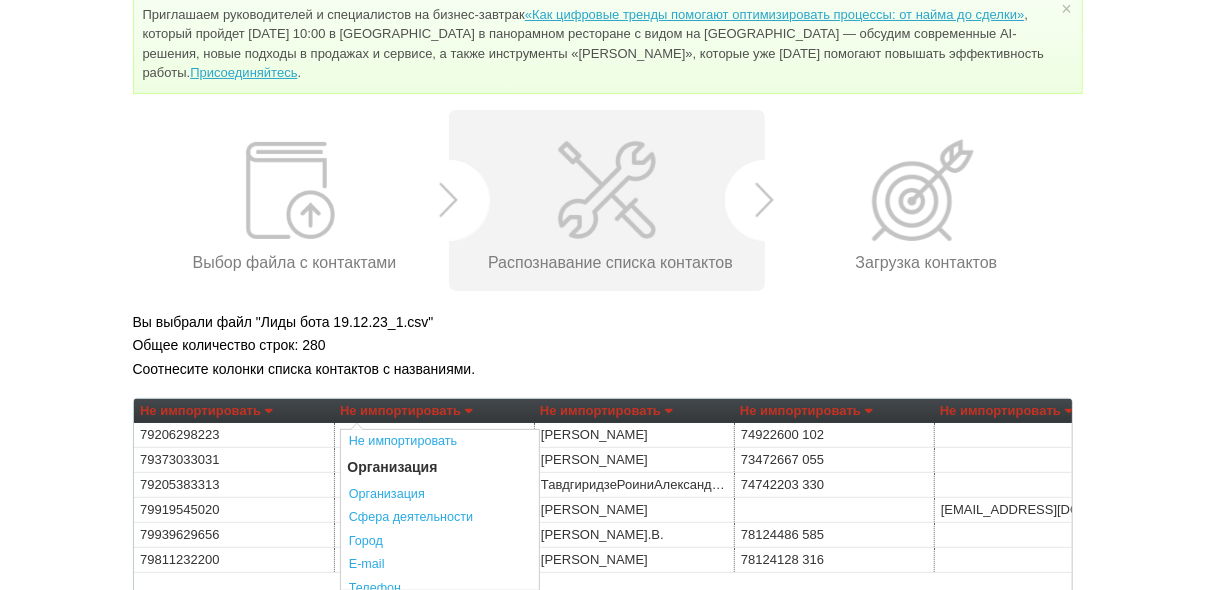 click on "Общее количество строк: 280" at bounding box center [608, 345] 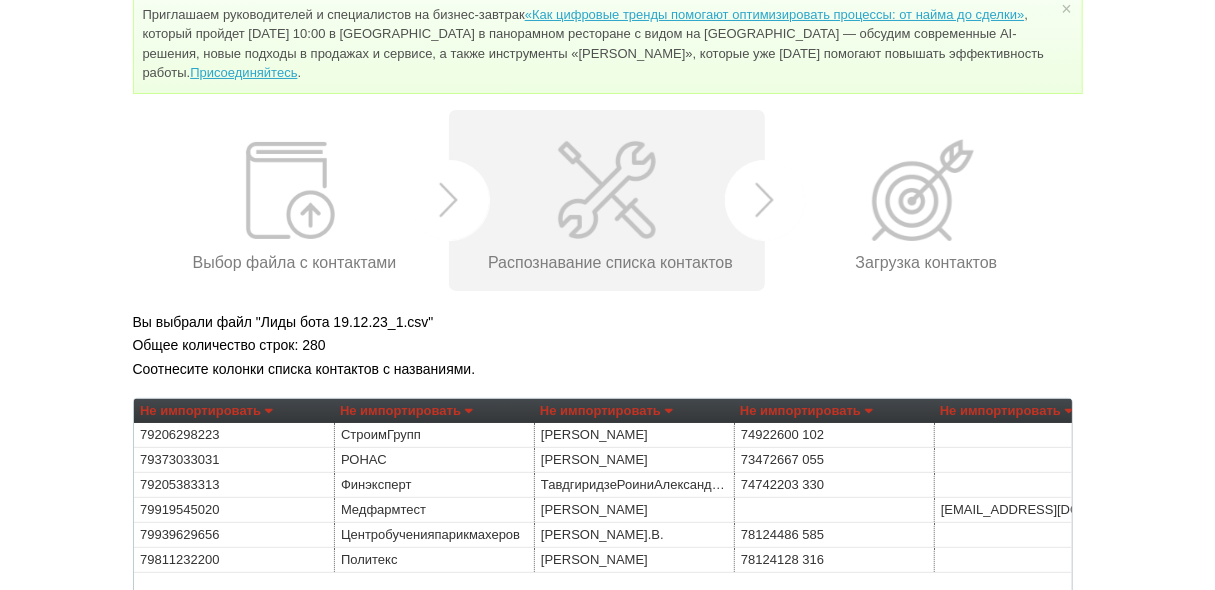 click on "Не импортировать" at bounding box center (606, 411) 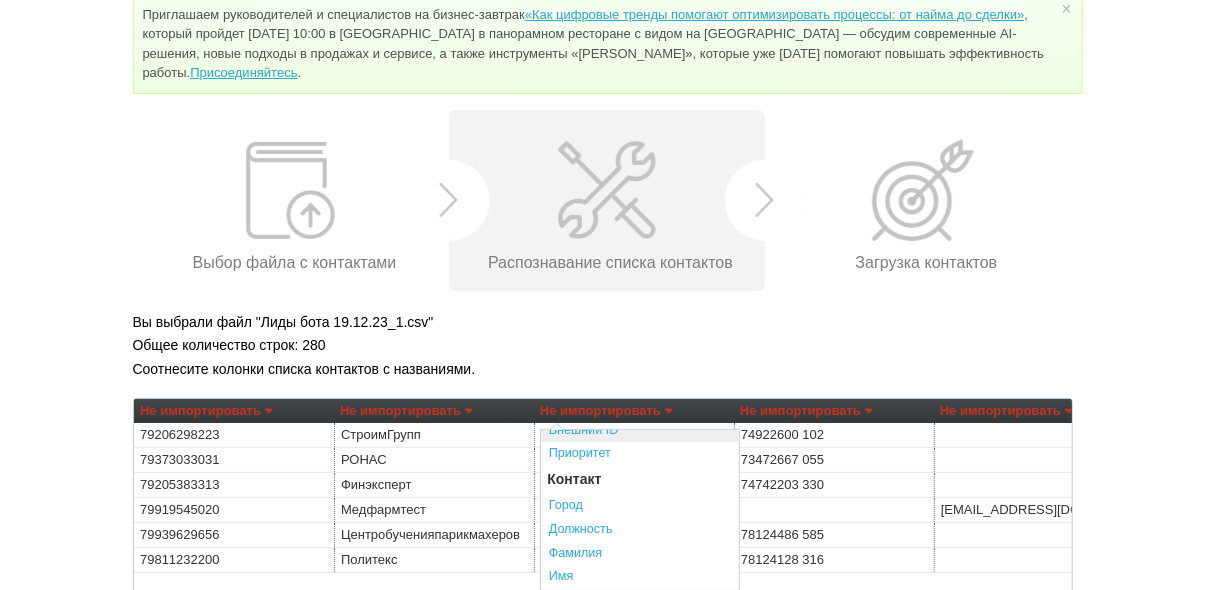 scroll, scrollTop: 400, scrollLeft: 0, axis: vertical 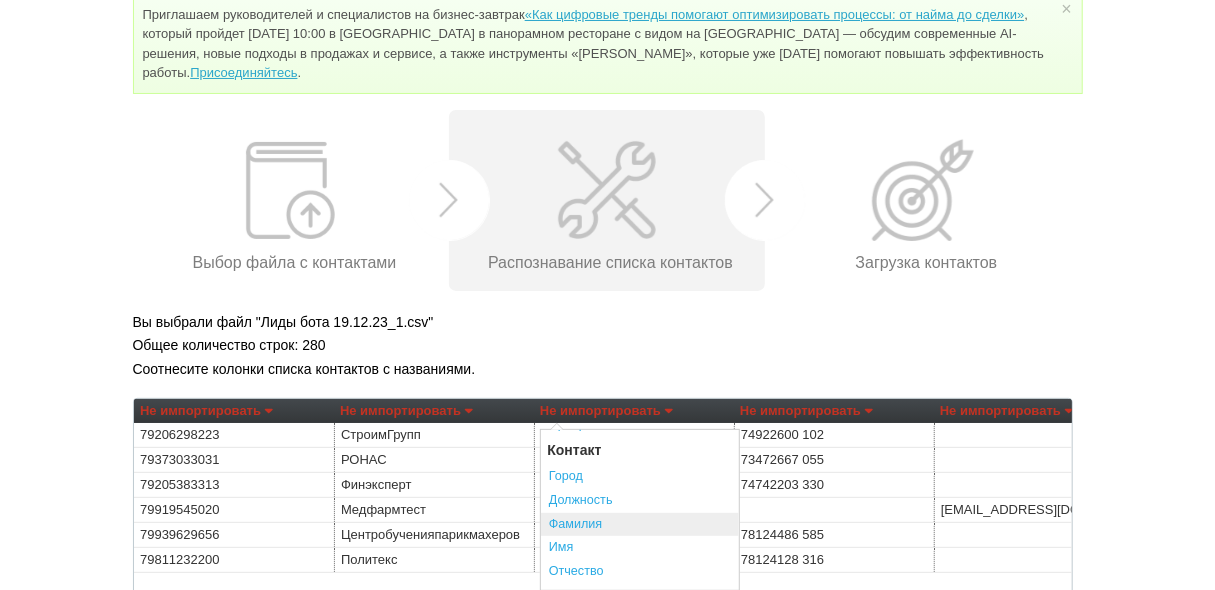 click on "Фамилия" at bounding box center [640, 525] 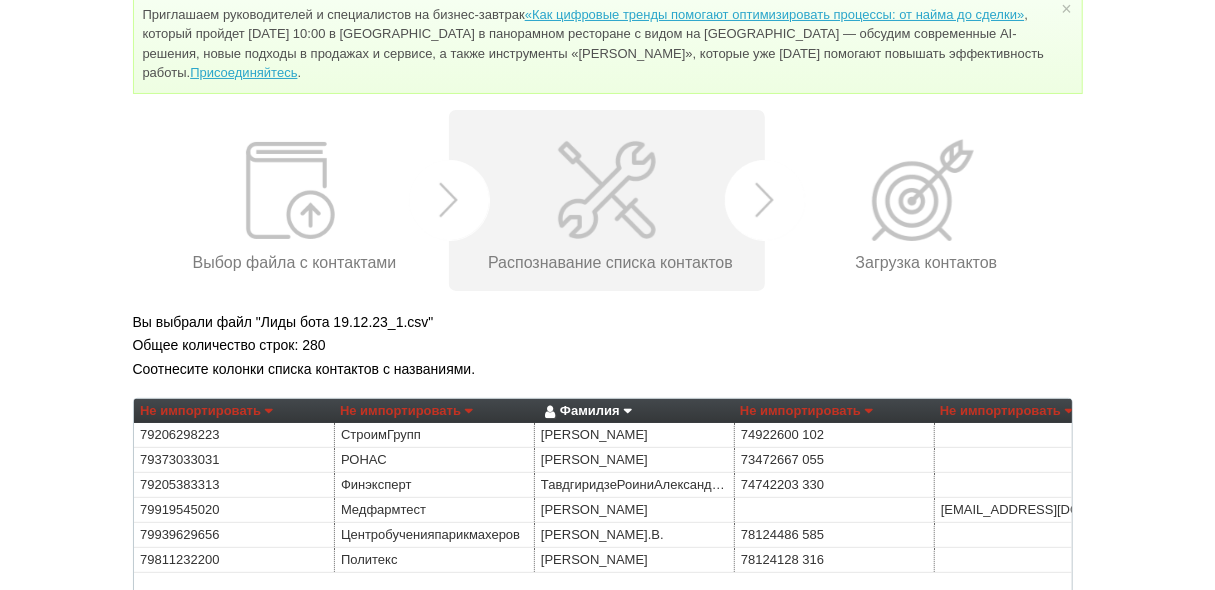 click on "Не импортировать" at bounding box center [406, 411] 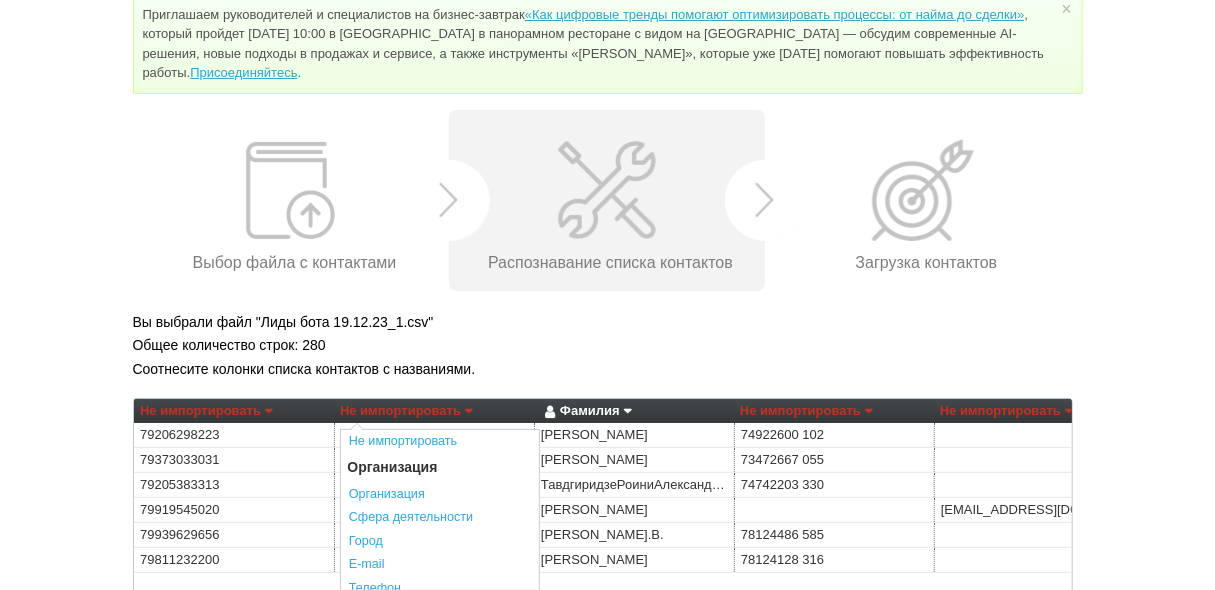 click on "Общее количество строк: 280" at bounding box center (608, 345) 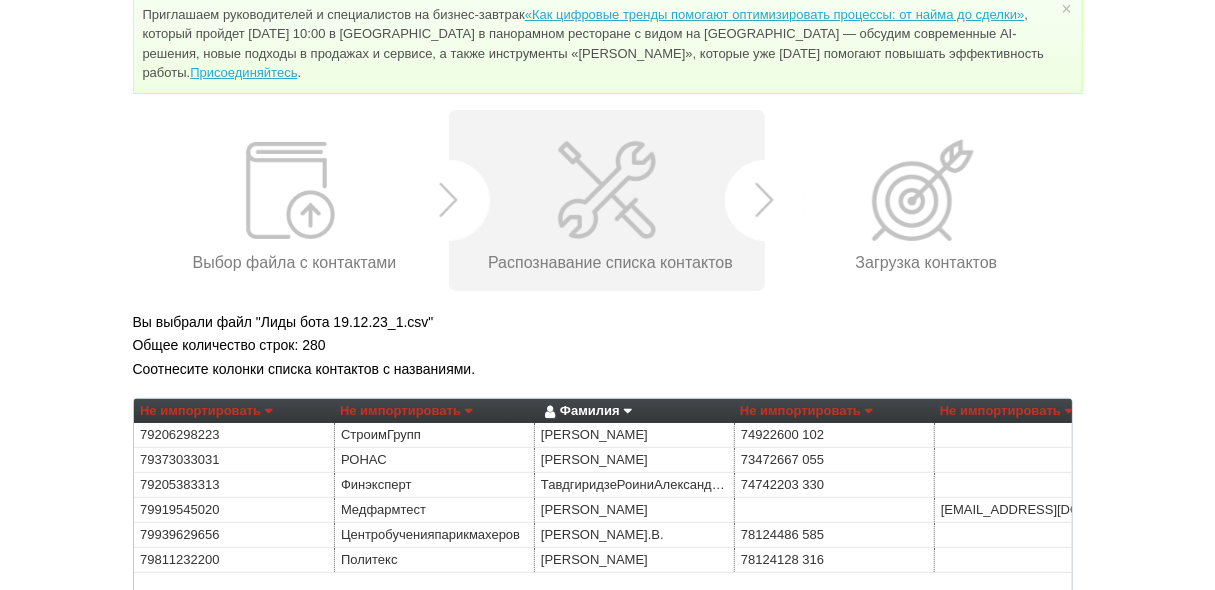 click on "Не импортировать" at bounding box center [406, 411] 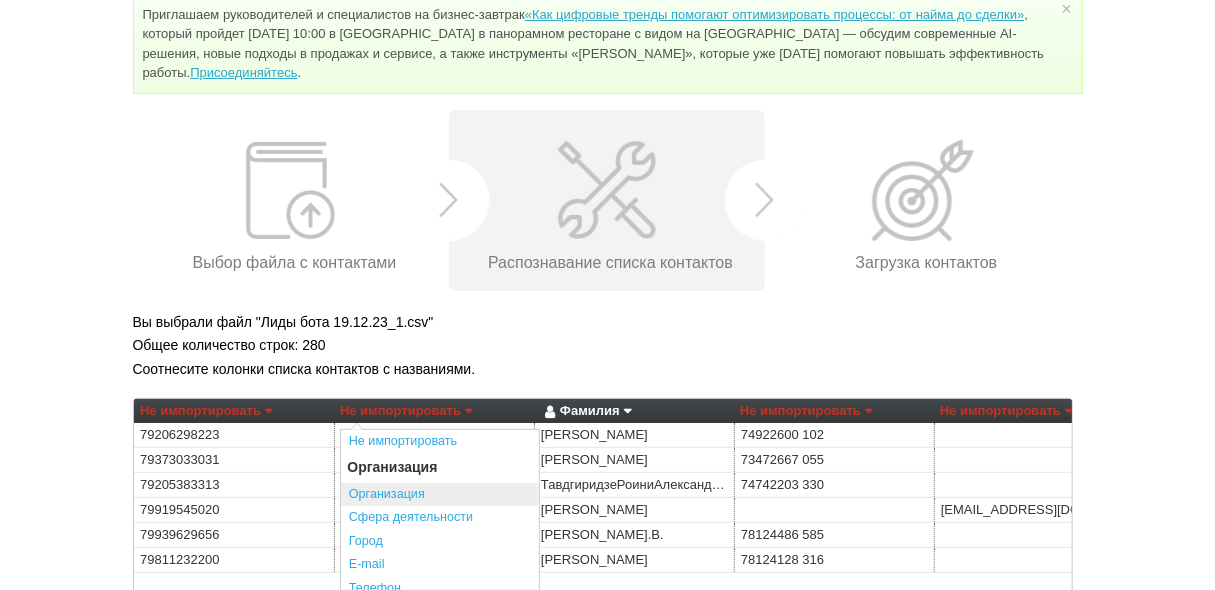 click on "Организация" at bounding box center (440, 495) 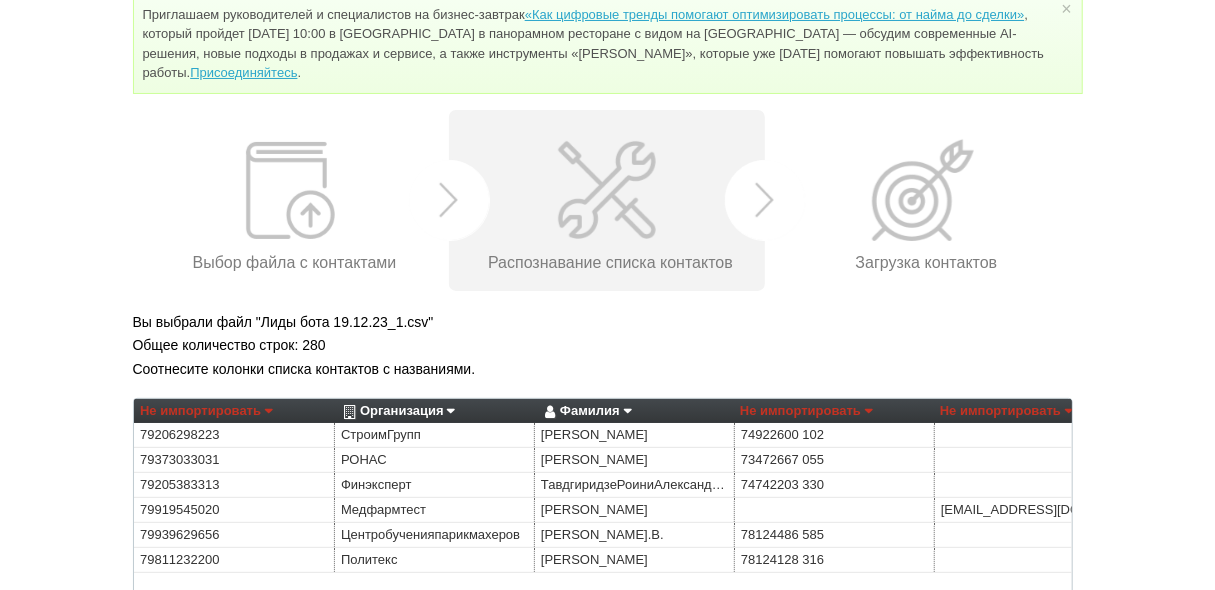 click on "Не импортировать" at bounding box center (206, 411) 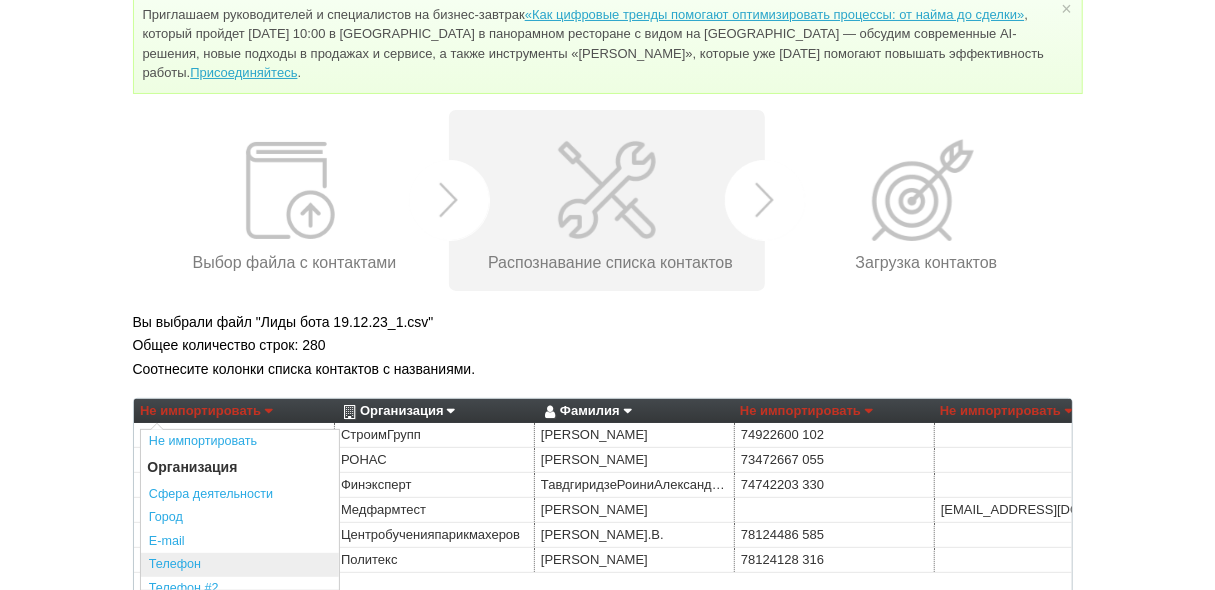 click on "Телефон" at bounding box center [240, 565] 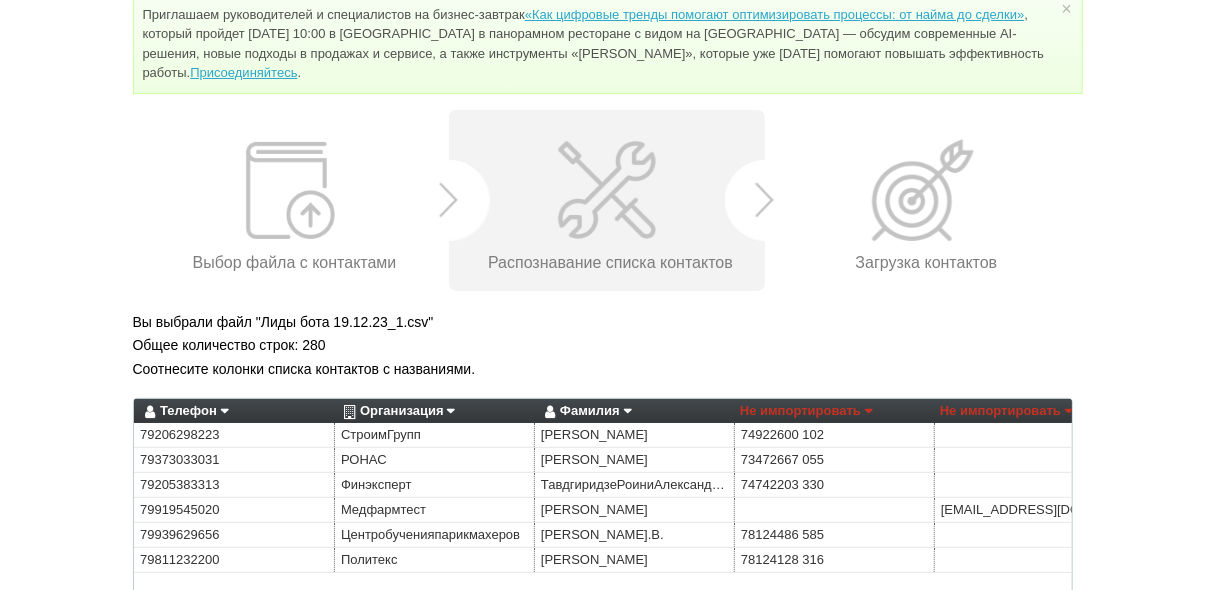 click on "Не импортировать" at bounding box center (806, 411) 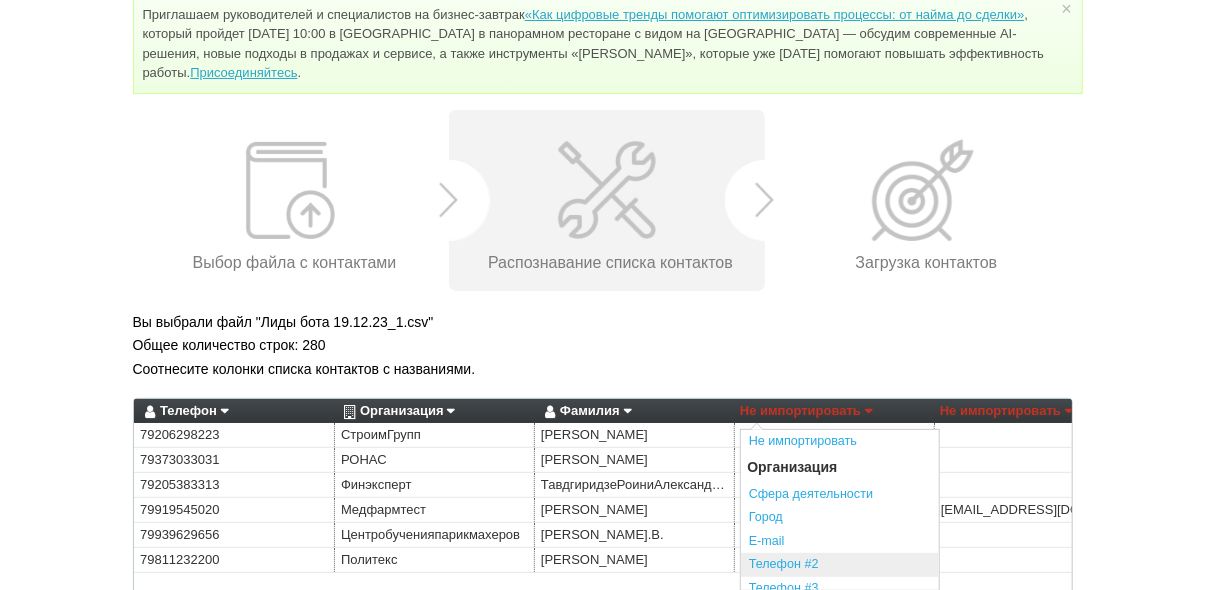 click on "Телефон #2" at bounding box center (840, 565) 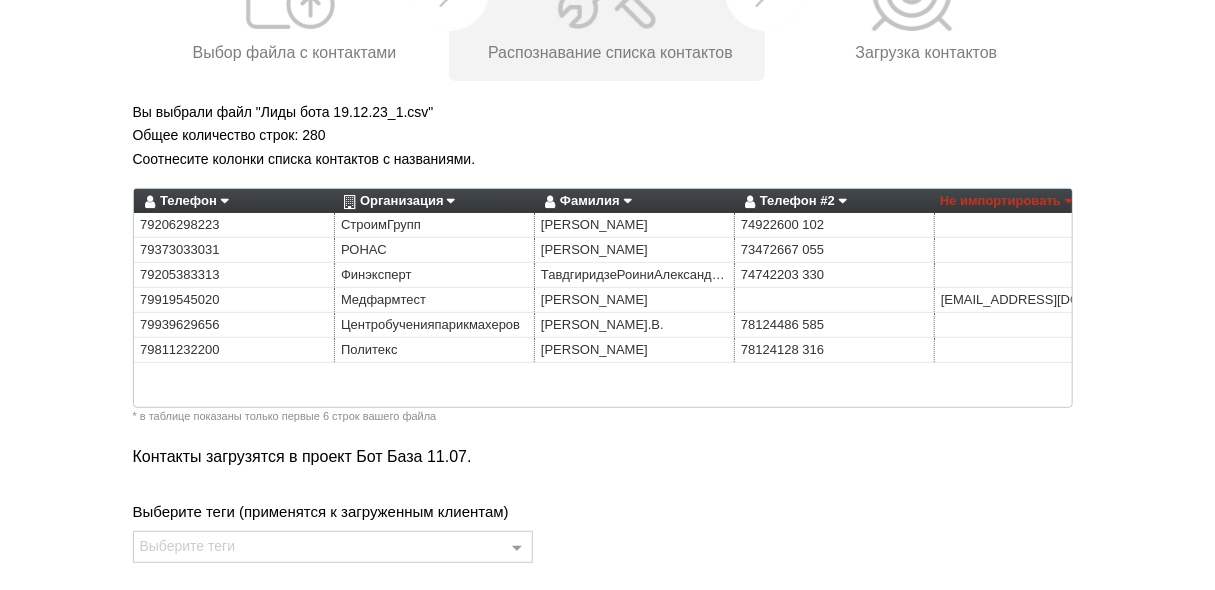 scroll, scrollTop: 321, scrollLeft: 0, axis: vertical 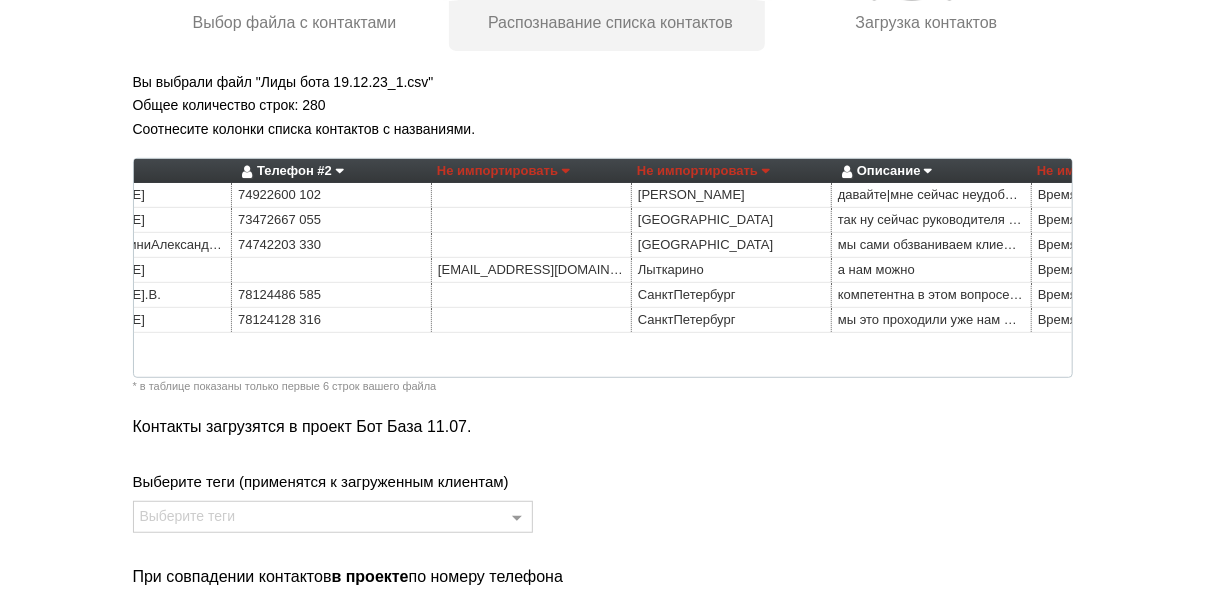 click on "Не импортировать" at bounding box center [503, 171] 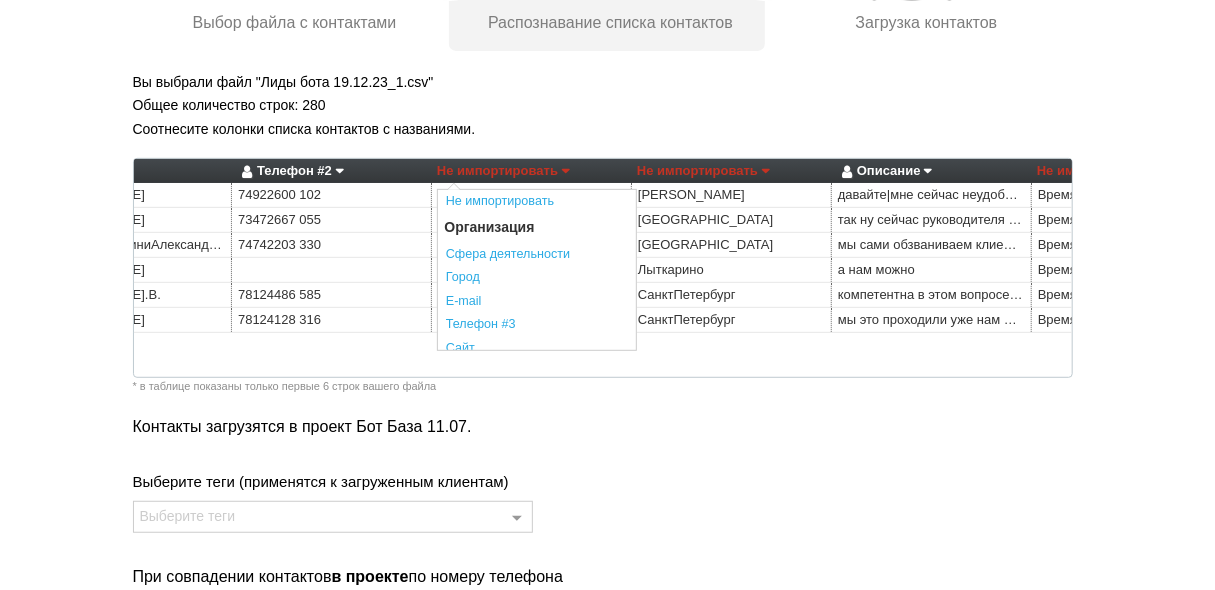 click on "Не импортировать" at bounding box center (703, 171) 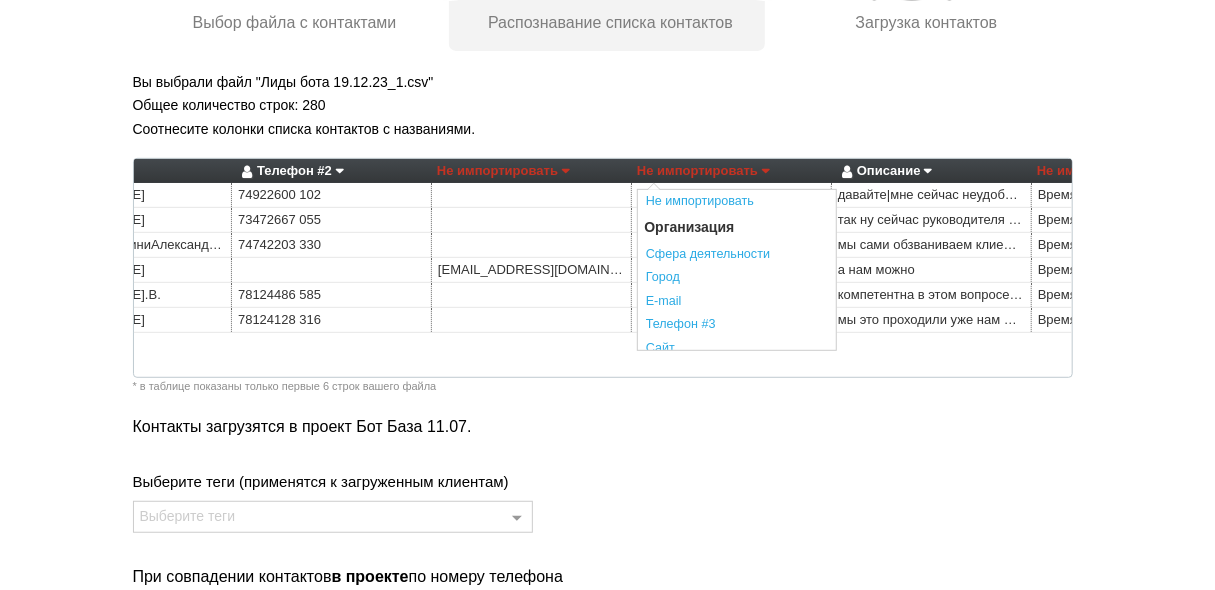 click on "Соотнесите колонки списка контактов с названиями." at bounding box center [608, 129] 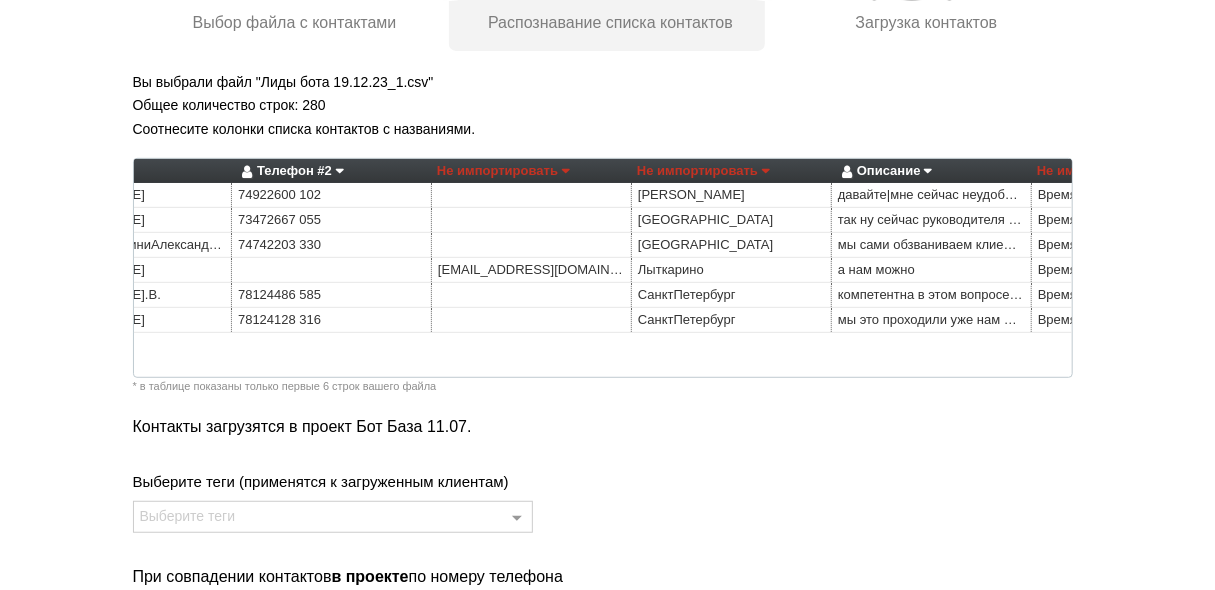 click on "Не импортировать" at bounding box center [703, 171] 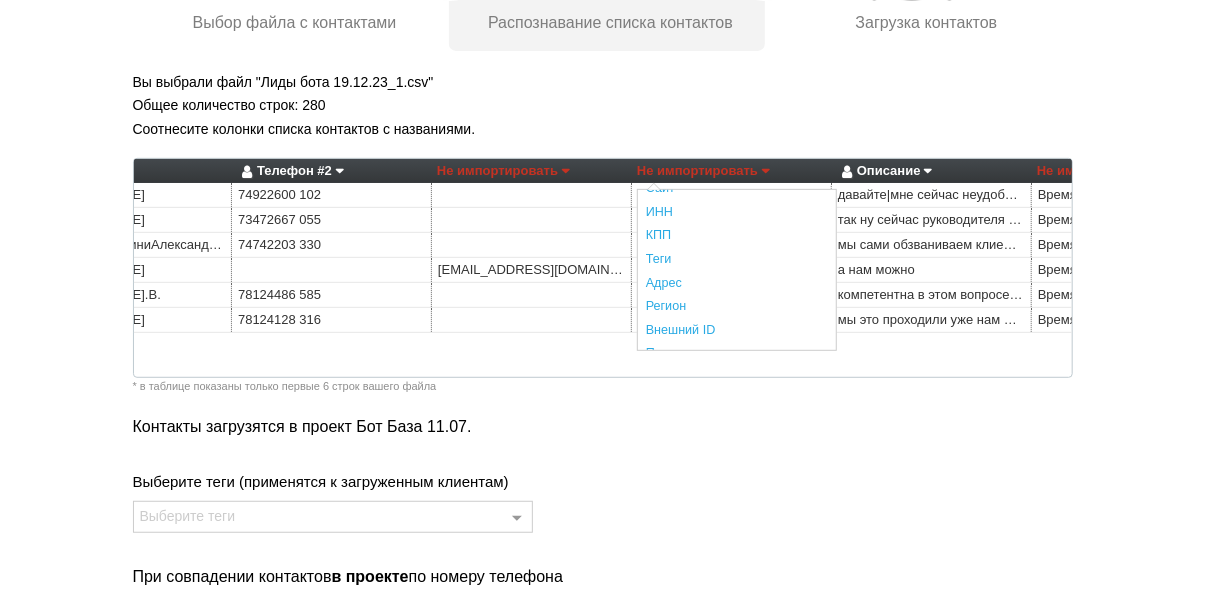 scroll, scrollTop: 240, scrollLeft: 0, axis: vertical 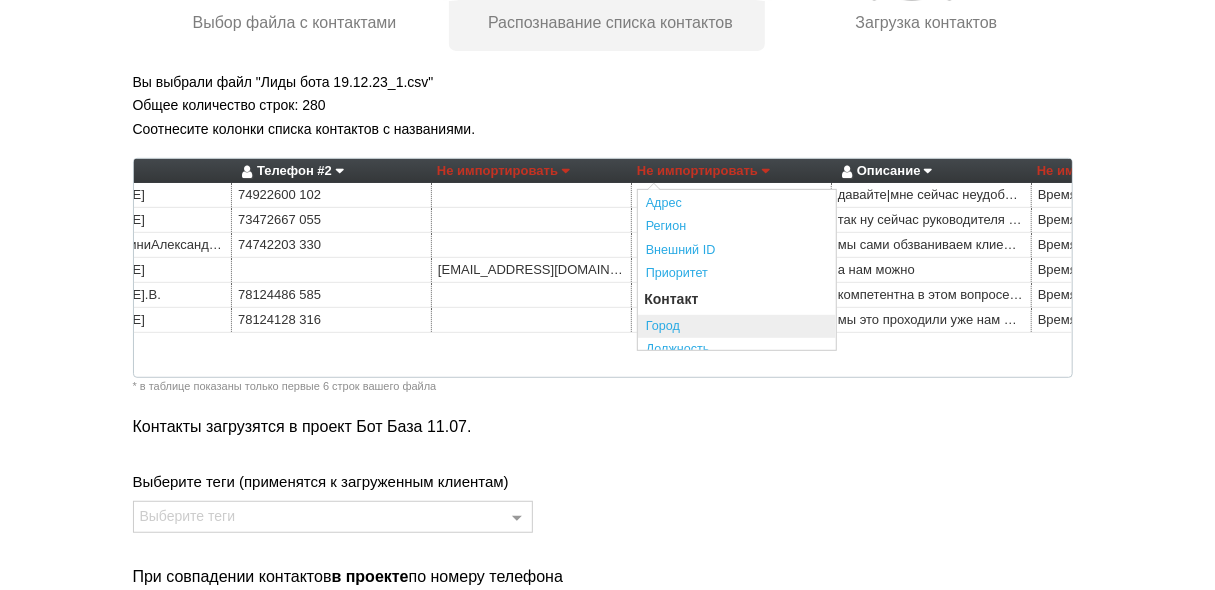 click on "Город" at bounding box center (737, 327) 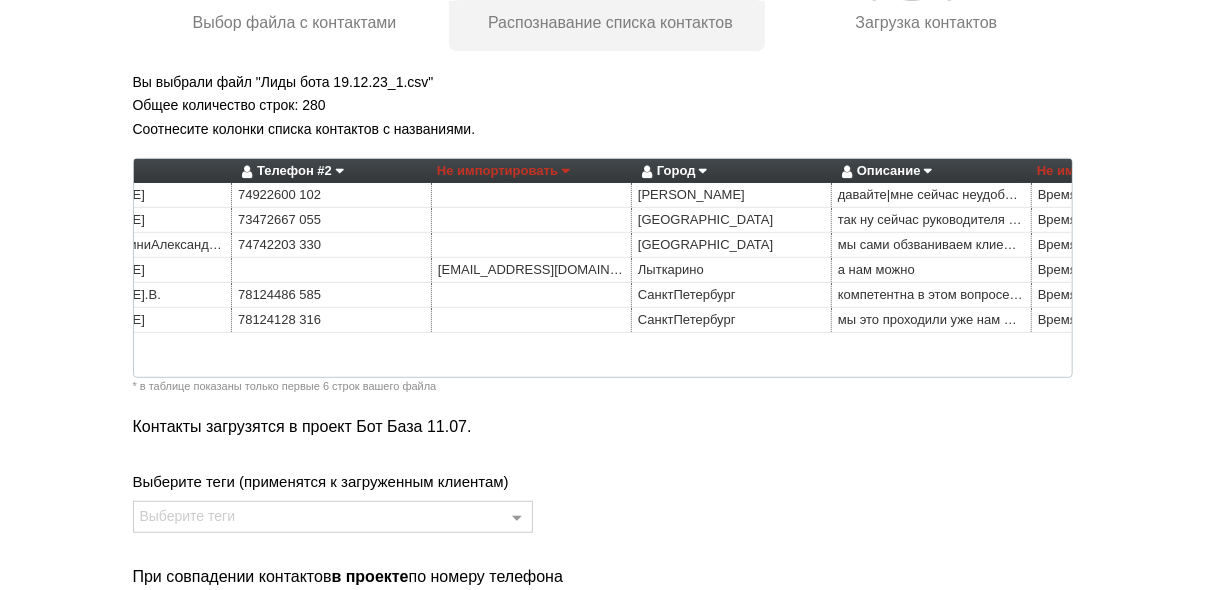 click on "Не импортировать" at bounding box center [503, 171] 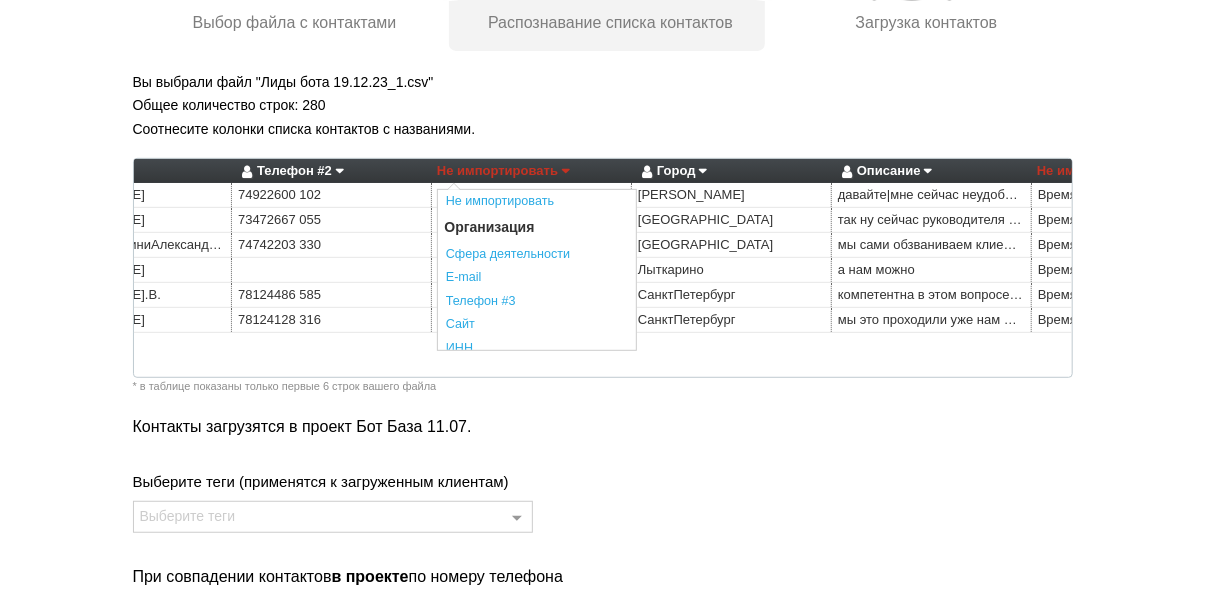 click on "Общее количество строк: 280" at bounding box center [608, 105] 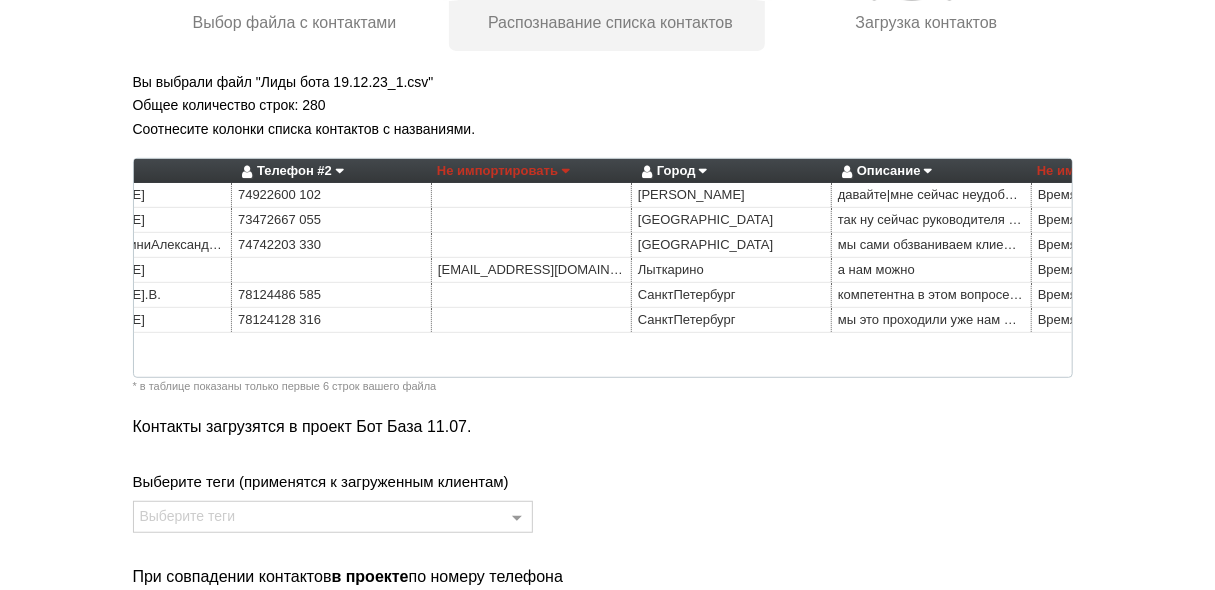 click on "Не импортировать" at bounding box center [503, 171] 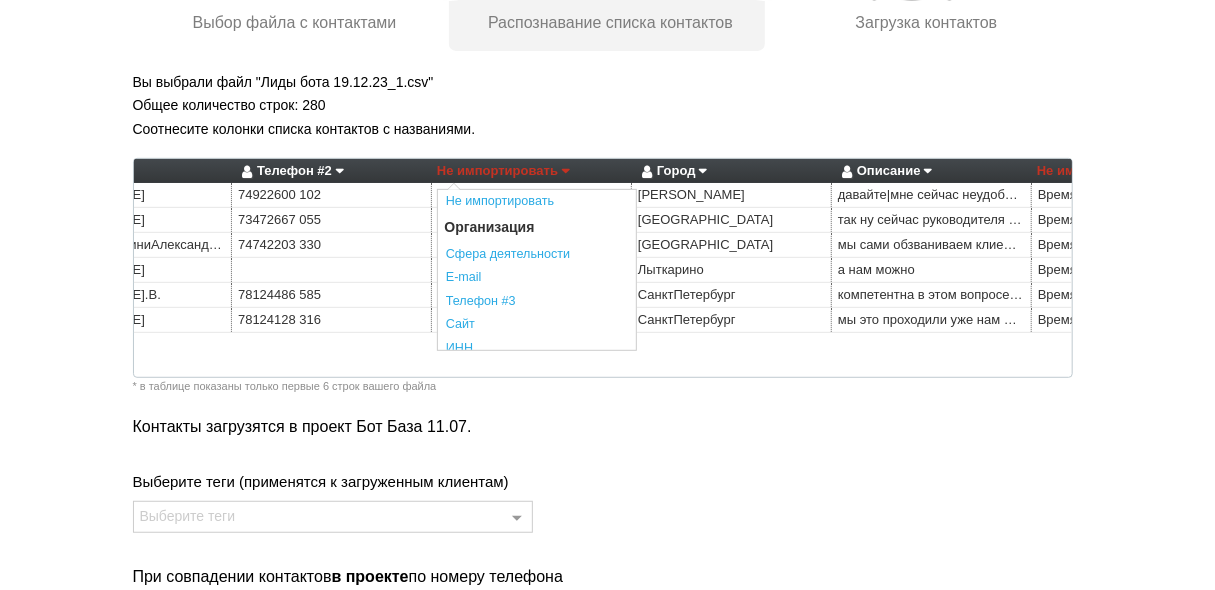 click on "Вы выбрали файл "Лиды бота 19.12.23_1.csv" Общее количество строк: 280 Соотнесите колонки списка контактов с названиями. Телефон Не импортировать Преобразовать хеш номер Организация Организация Сфера деятельности Город E-mail Телефон Телефон #2 Телефон #3 Сайт Описание ИНН КПП Теги Адрес Регион Внешний ID Приоритет Контакт Город Должность Фамилия Имя Отчество E-mail Телефон Телефон #2 Телефон #3 Сайт Описание Адрес Регион Приоритет Не импортировать Преобразовать хеш номер Организация Организация Сфера деятельности Город E-mail Телефон Телефон #2 Телефон #3 Сайт Описание" at bounding box center (608, 431) 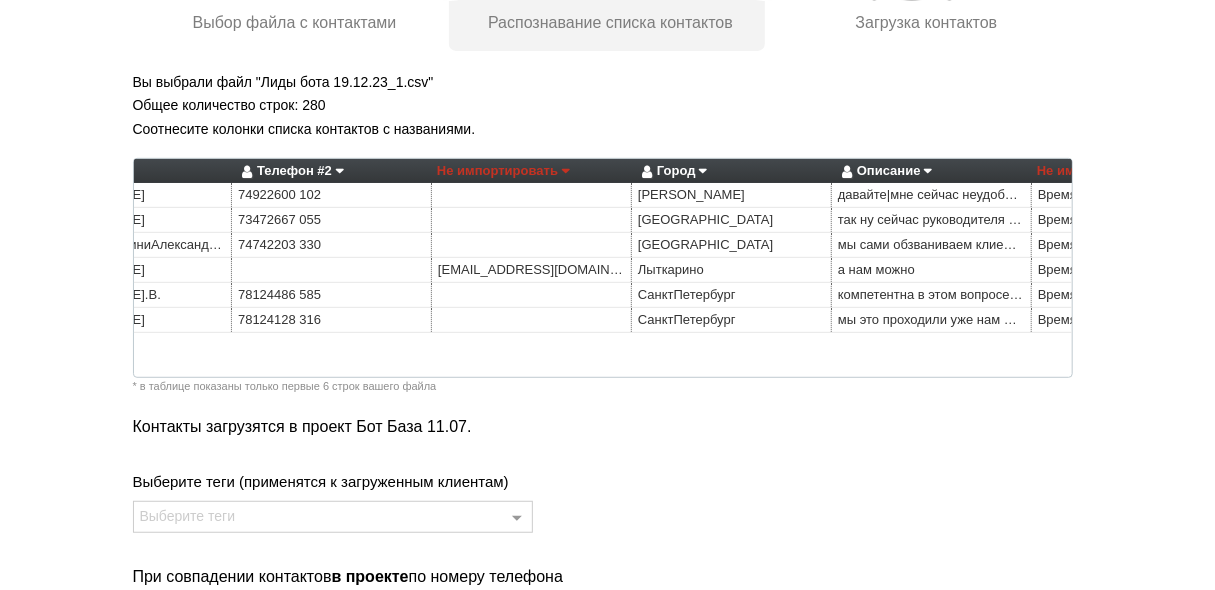 click on "Не импортировать" at bounding box center [503, 171] 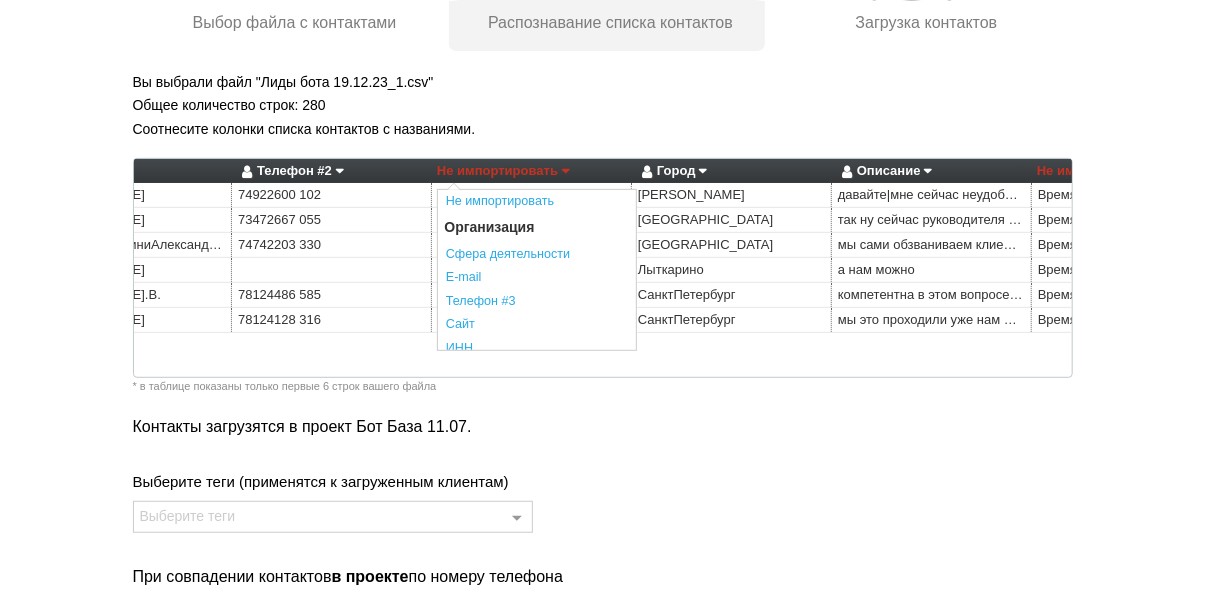 click on "Не импортировать" at bounding box center [503, 171] 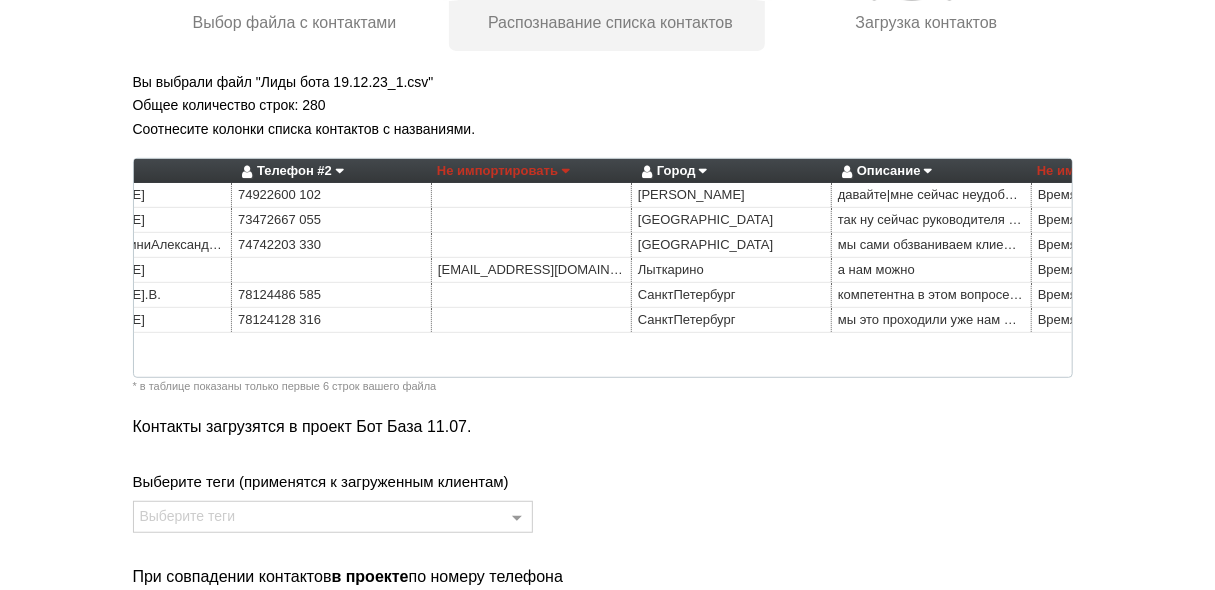 click on "Не импортировать" at bounding box center (503, 171) 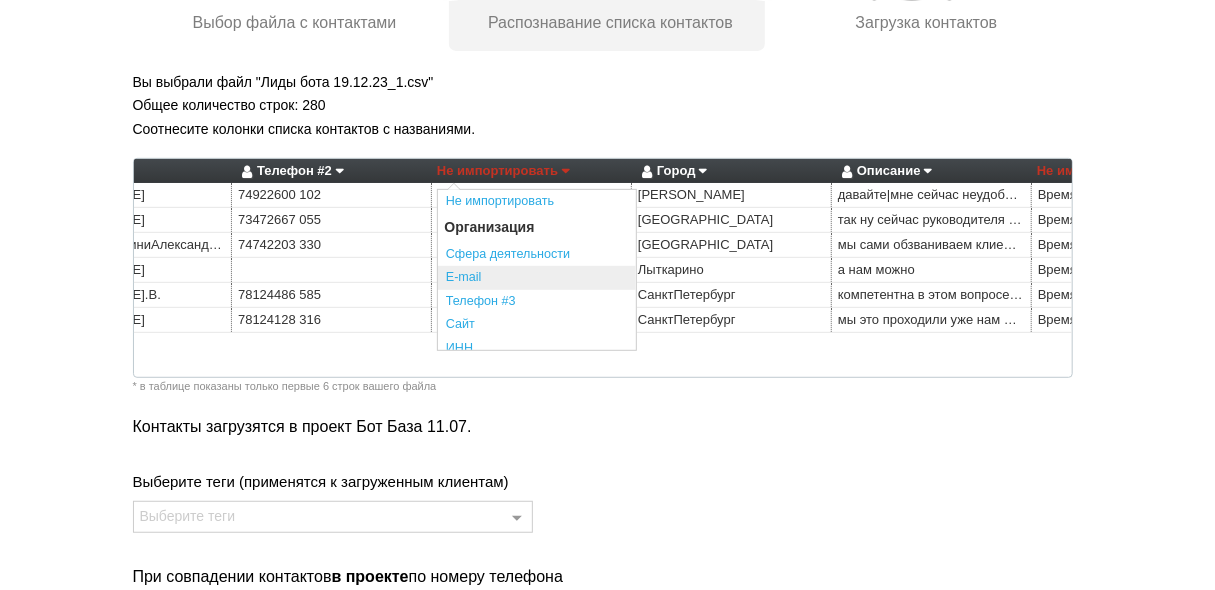 click on "E-mail" at bounding box center (537, 278) 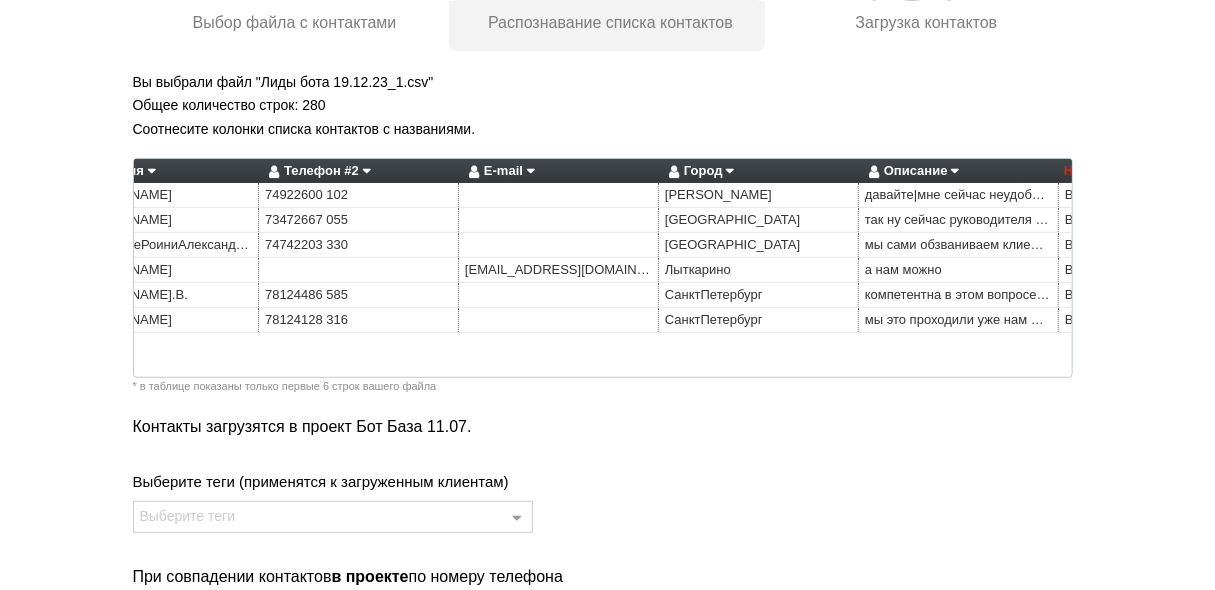 scroll, scrollTop: 0, scrollLeft: 0, axis: both 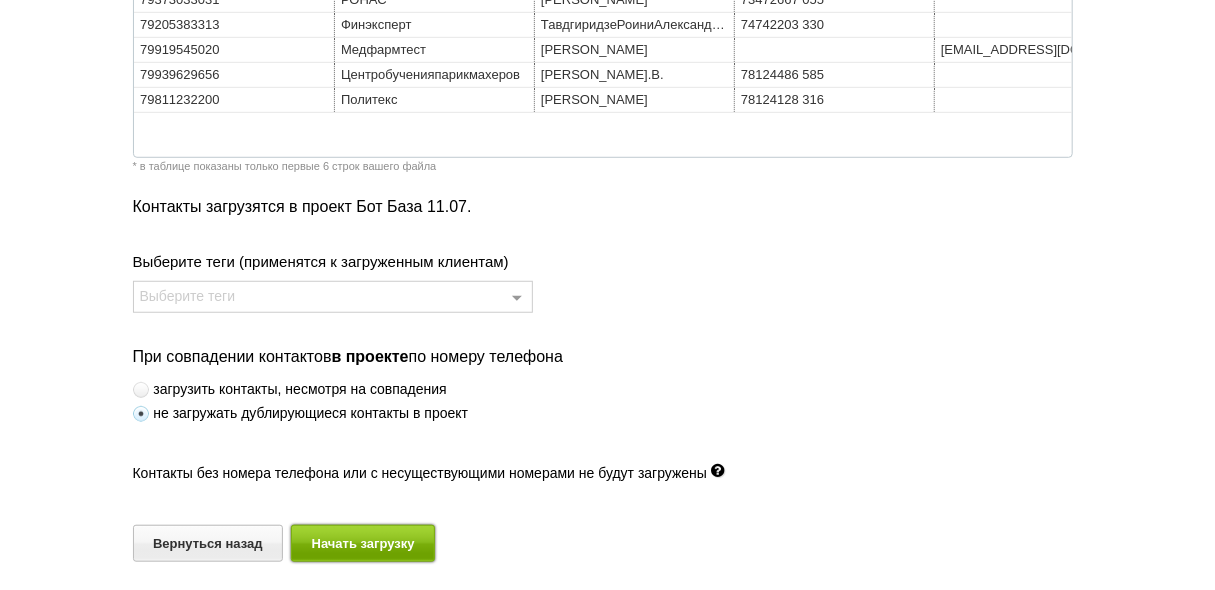 click on "Начать загрузку" at bounding box center (363, 543) 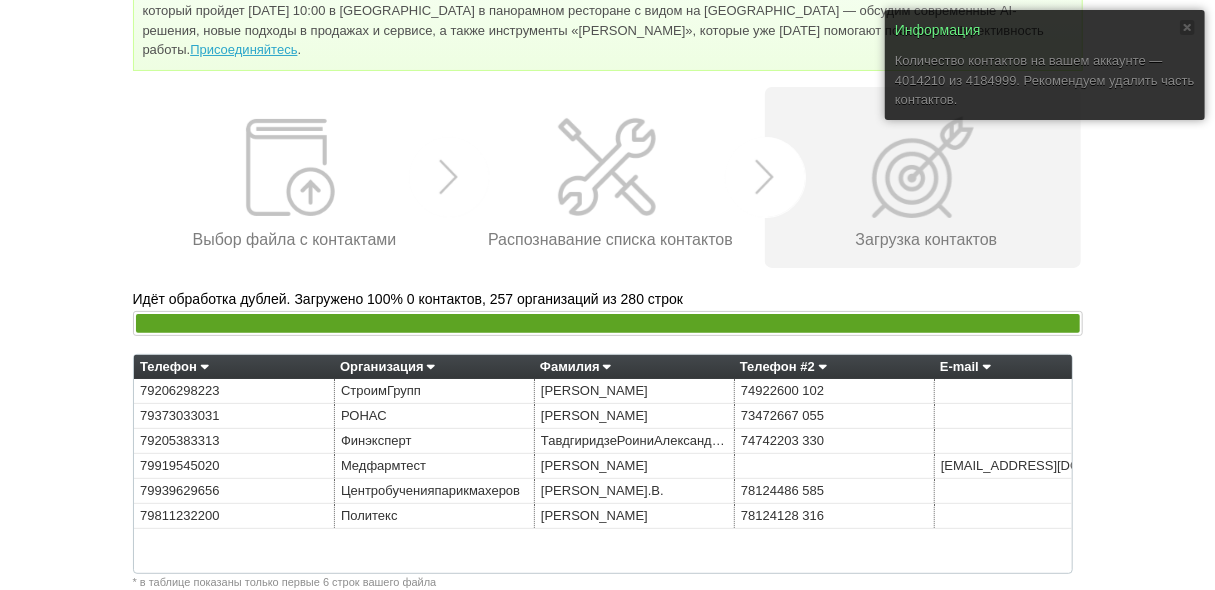 scroll, scrollTop: 244, scrollLeft: 0, axis: vertical 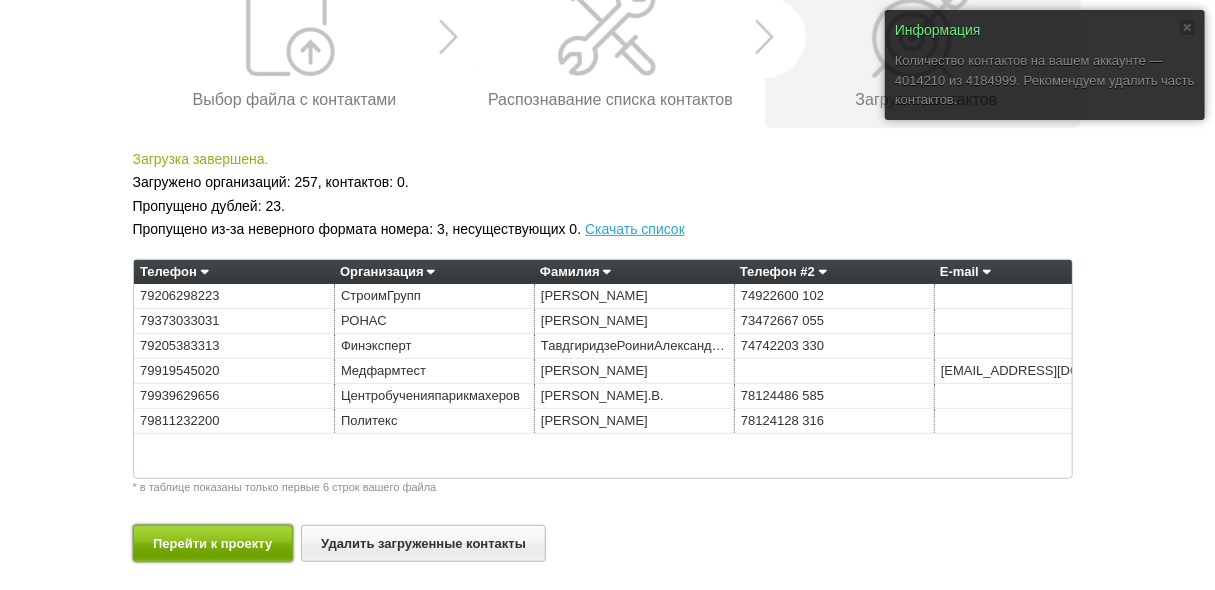 click on "Перейти к проекту" at bounding box center [213, 543] 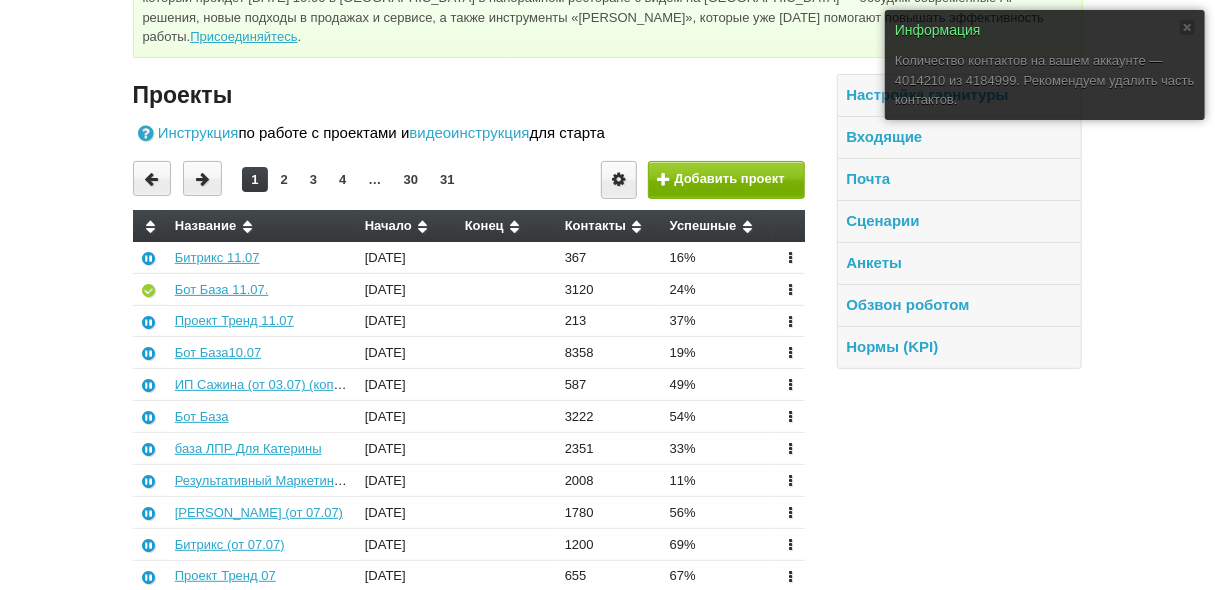 scroll, scrollTop: 160, scrollLeft: 0, axis: vertical 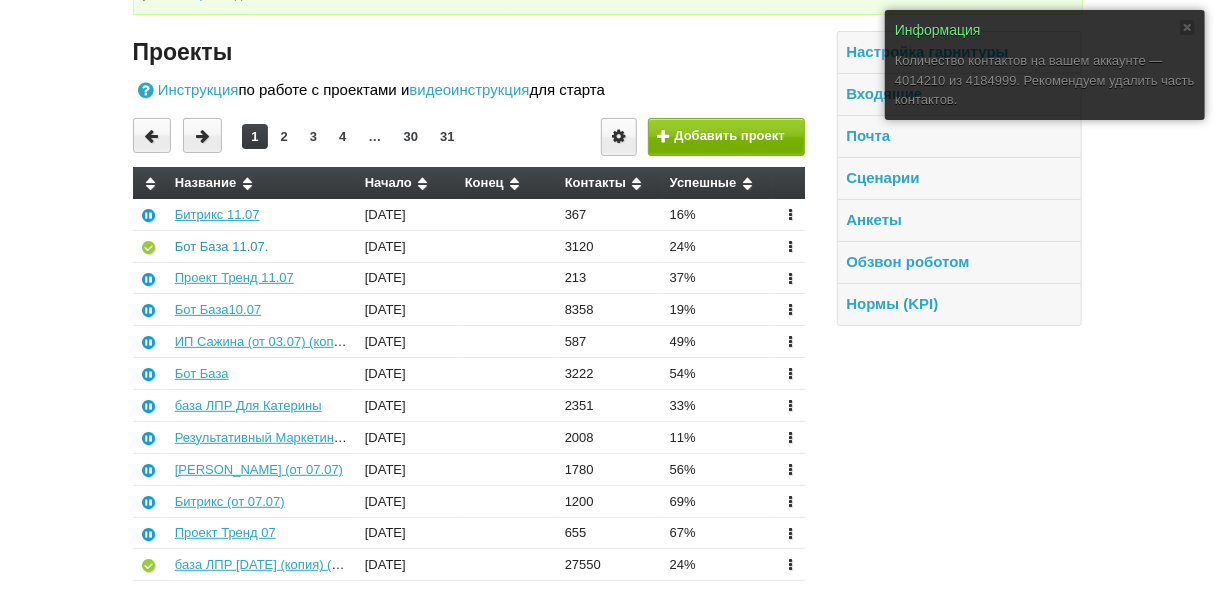 click on "Бот База 11.07." at bounding box center (222, 246) 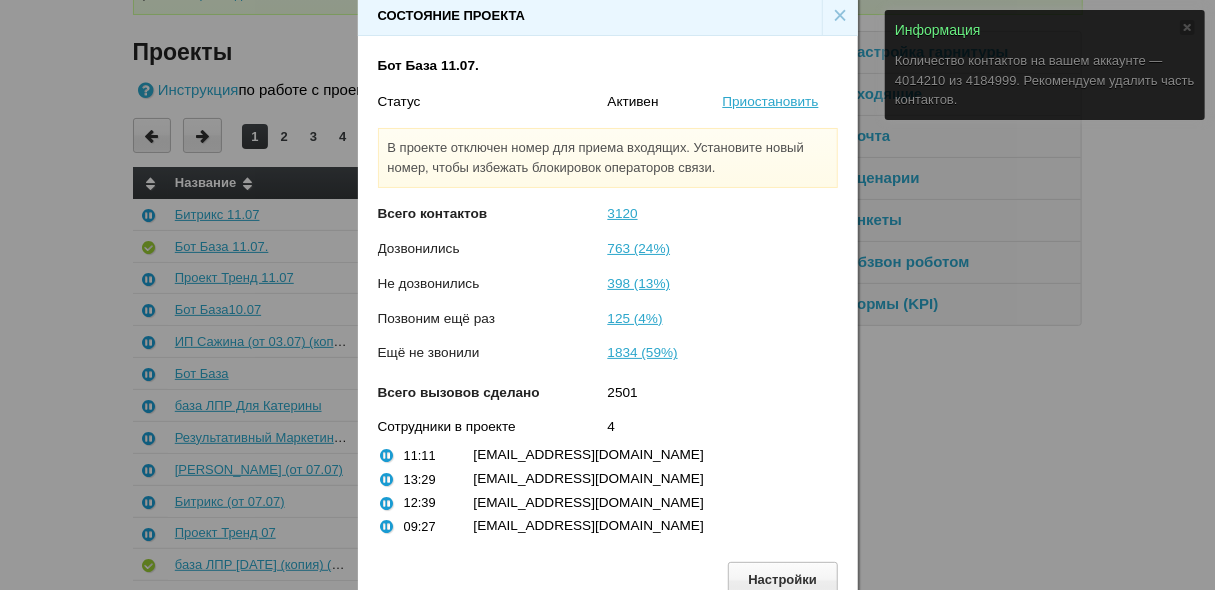 scroll, scrollTop: 30, scrollLeft: 0, axis: vertical 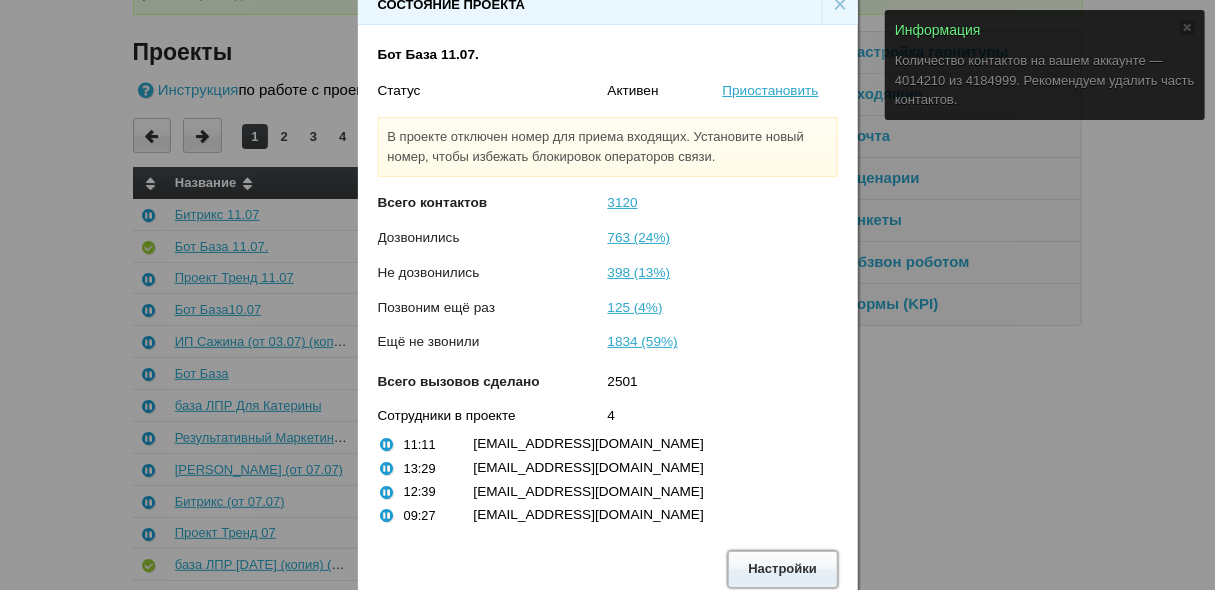 drag, startPoint x: 785, startPoint y: 562, endPoint x: 777, endPoint y: 552, distance: 12.806249 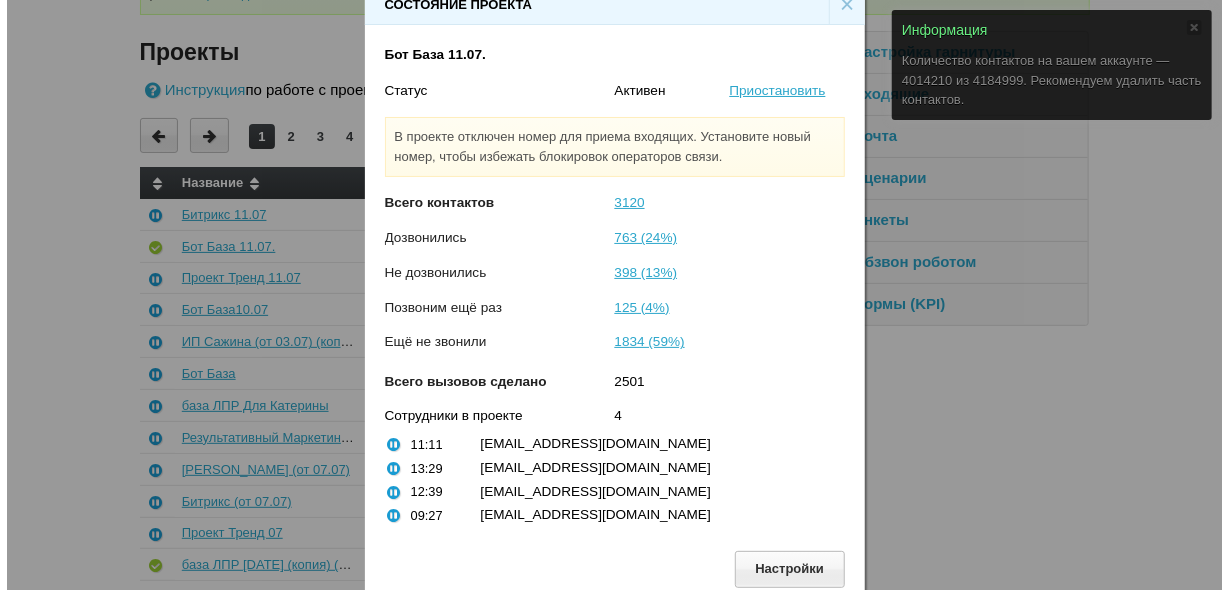 scroll, scrollTop: 0, scrollLeft: 0, axis: both 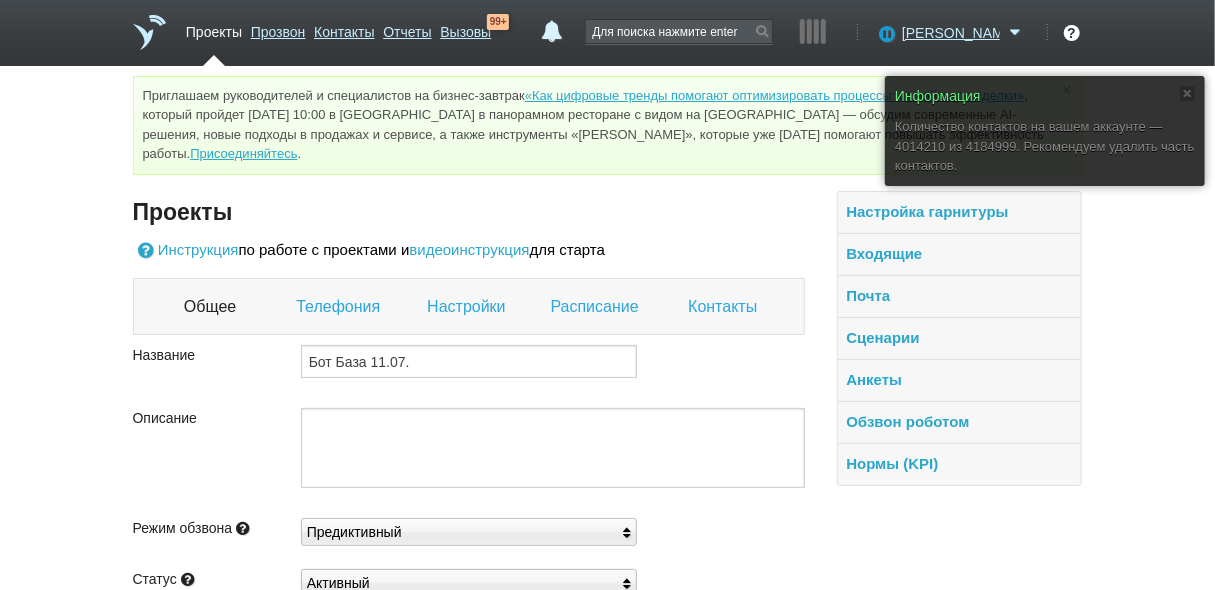 click on "Контакты" at bounding box center [725, 307] 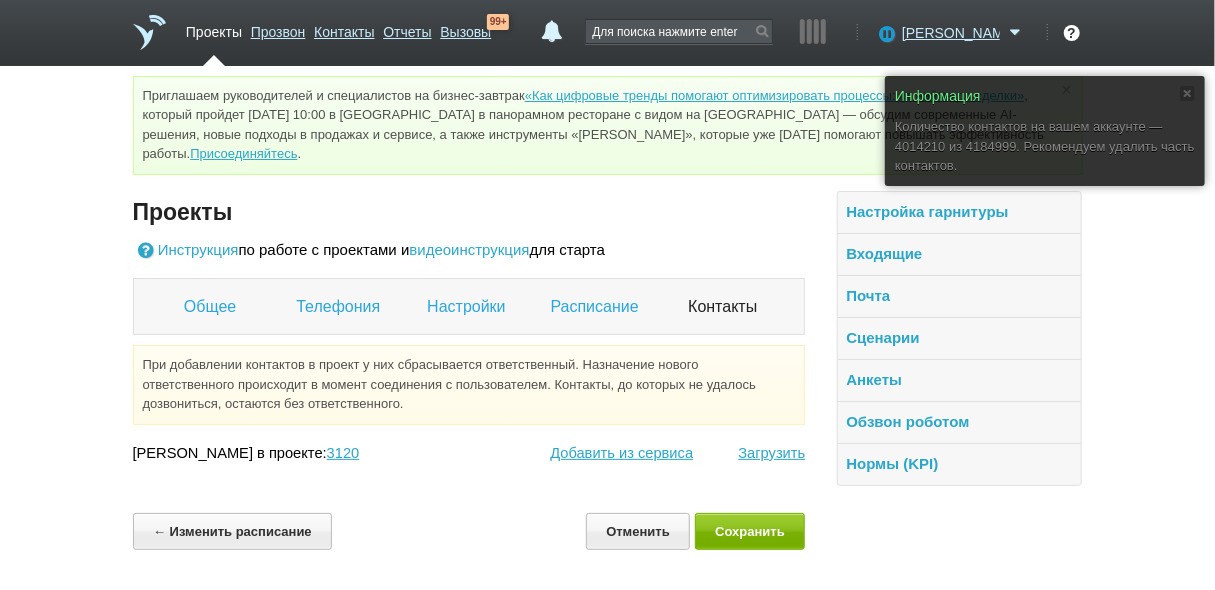 click on "Загрузить" at bounding box center (749, 453) 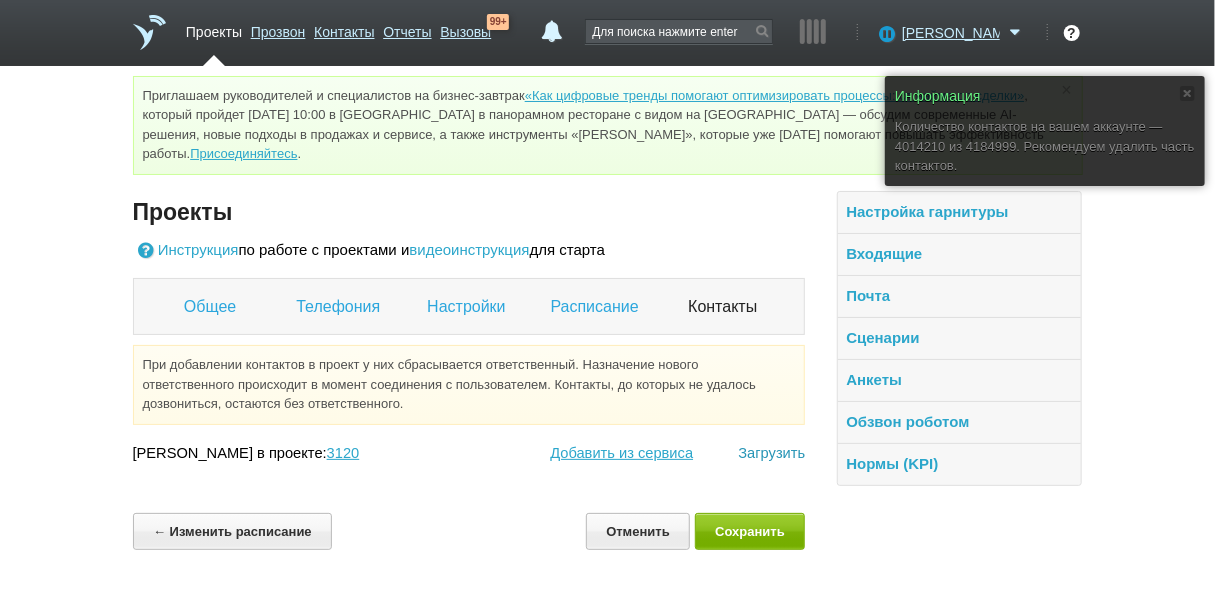 click on "Загрузить" at bounding box center (771, 453) 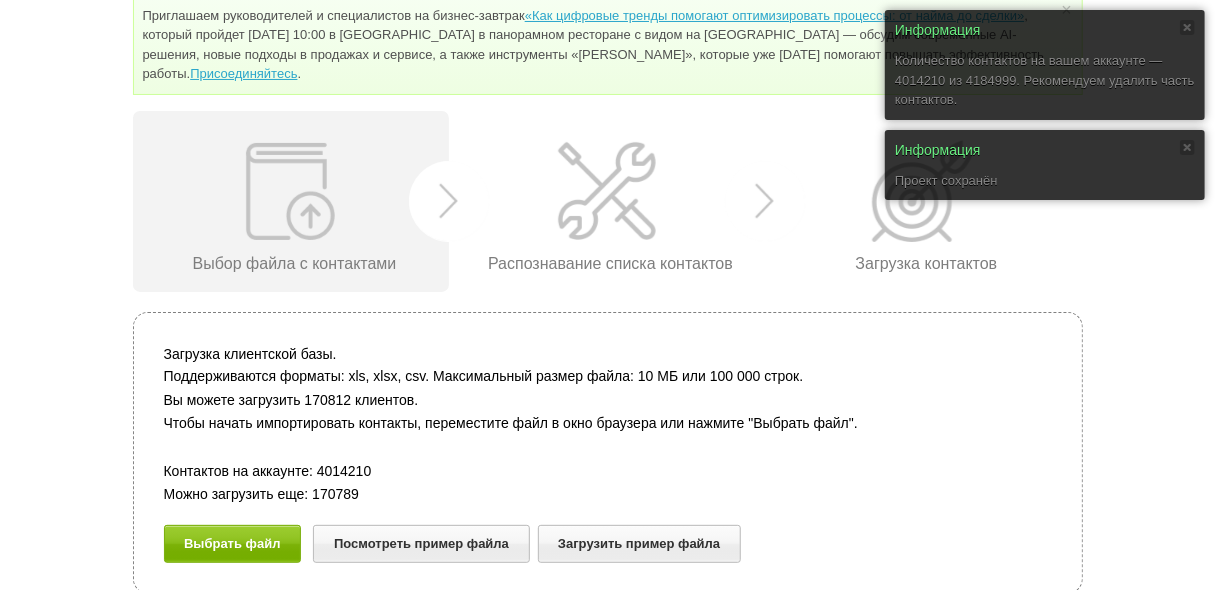 scroll, scrollTop: 81, scrollLeft: 0, axis: vertical 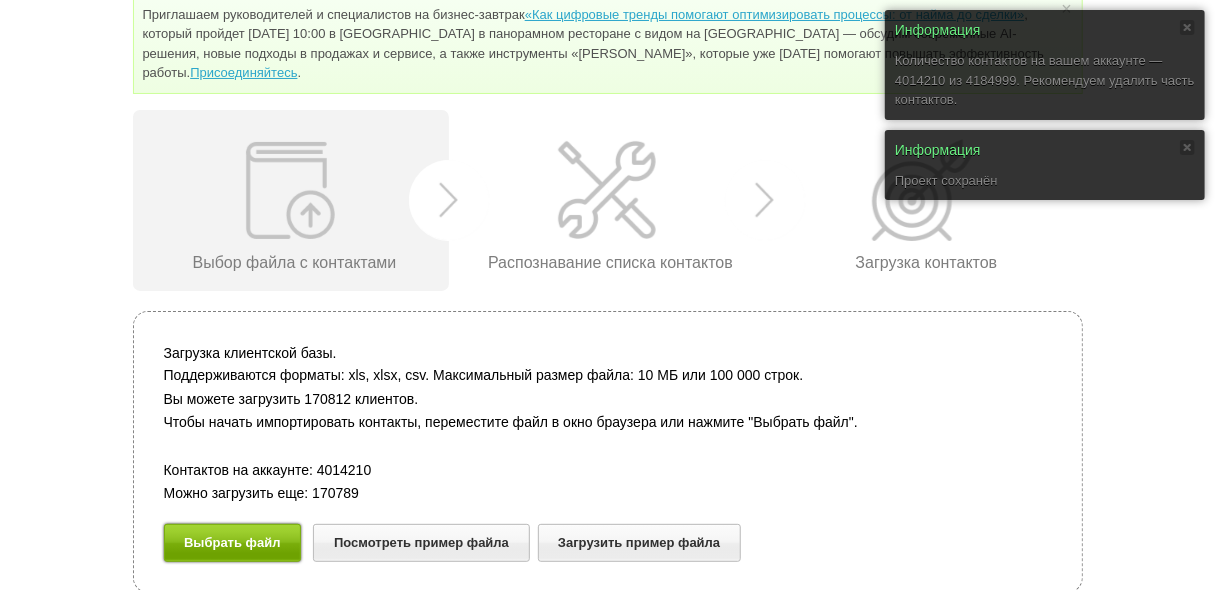 click on "Выбрать файл" at bounding box center (233, 542) 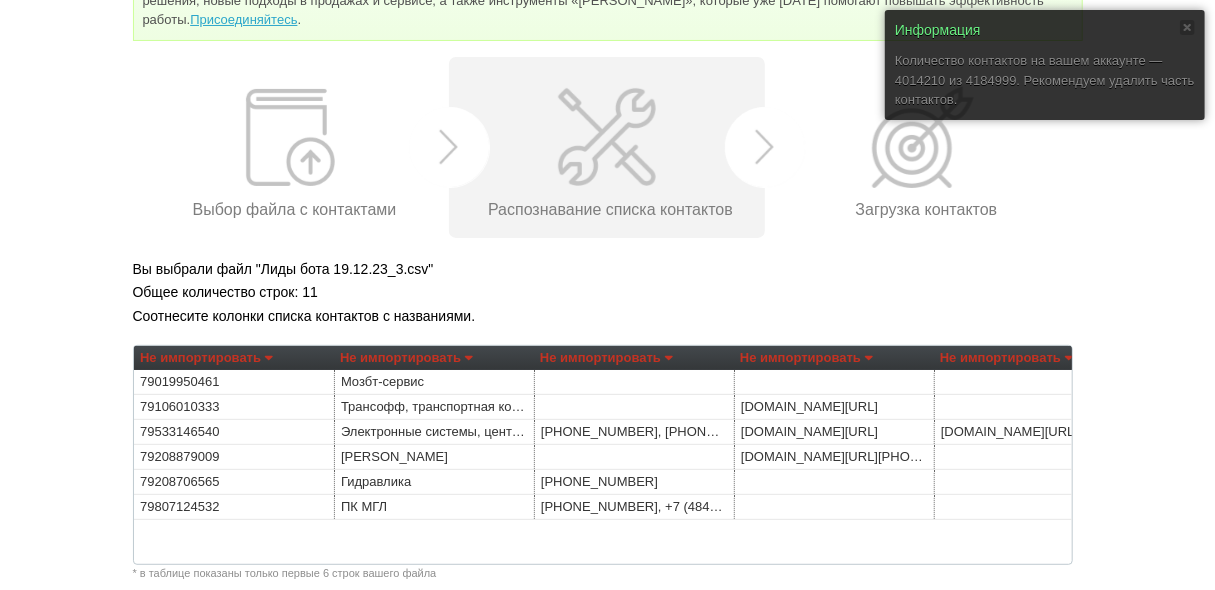 scroll, scrollTop: 161, scrollLeft: 0, axis: vertical 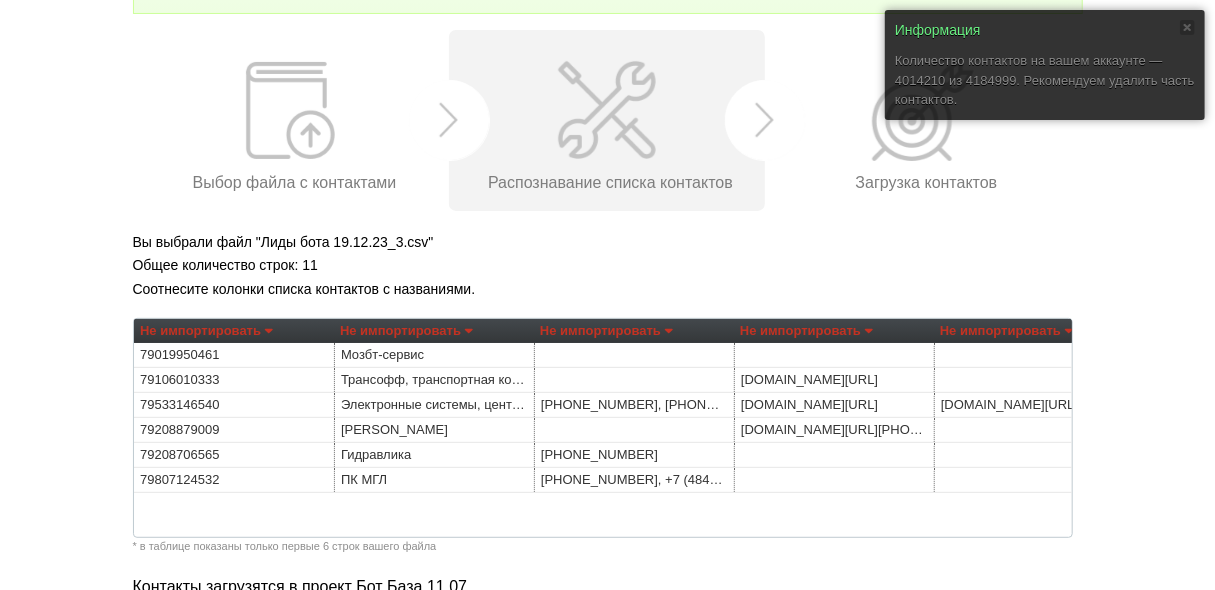 click on "Не импортировать" at bounding box center (206, 331) 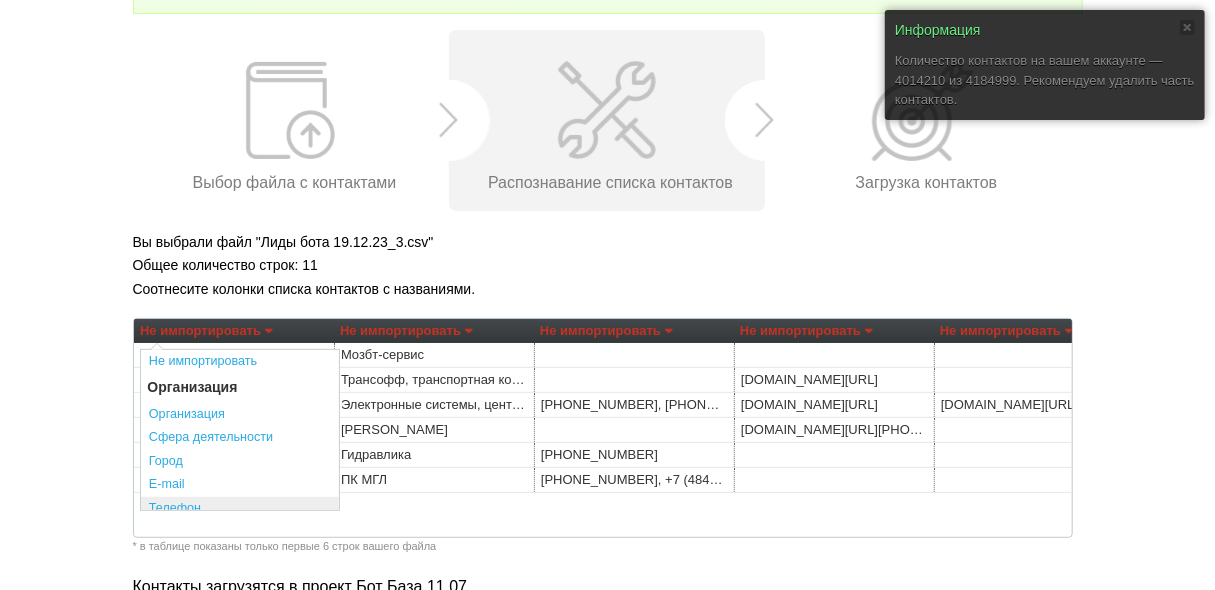 click on "Телефон" at bounding box center (240, 509) 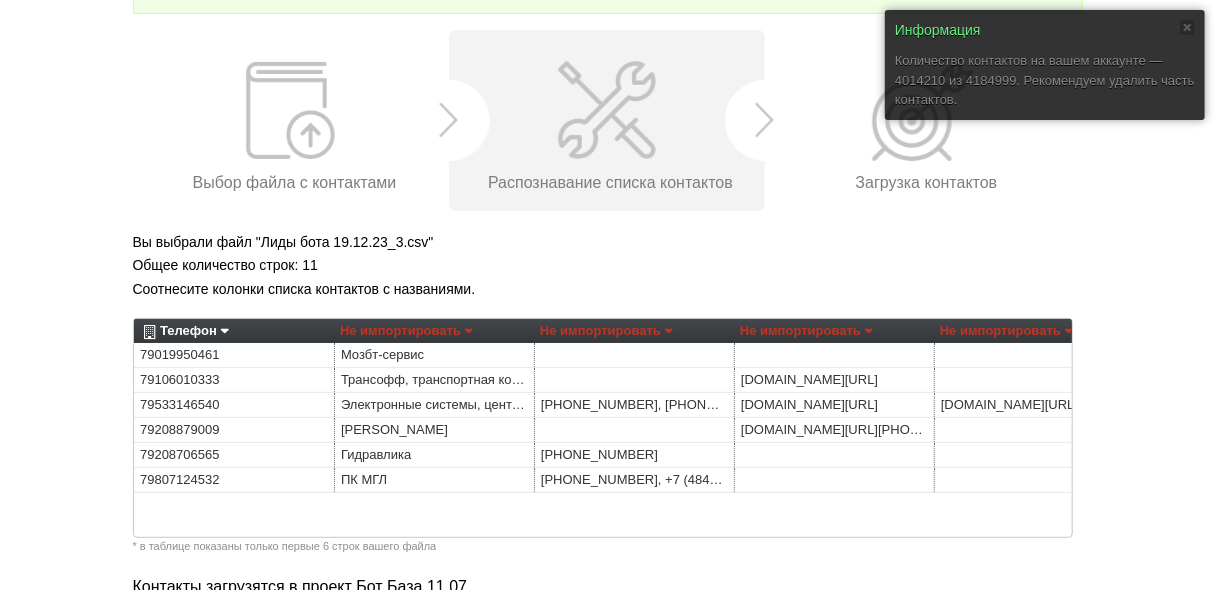 click on "Не импортировать" at bounding box center [406, 331] 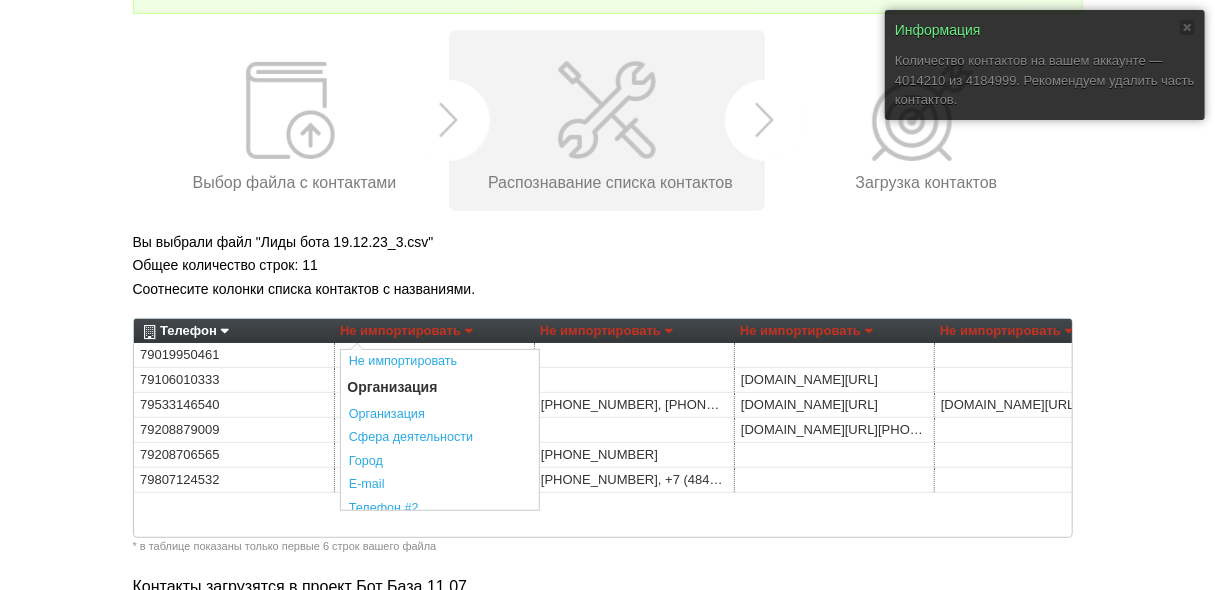 click on "Вы выбрали файл "Лиды бота 19.12.23_3.csv"" at bounding box center (608, 242) 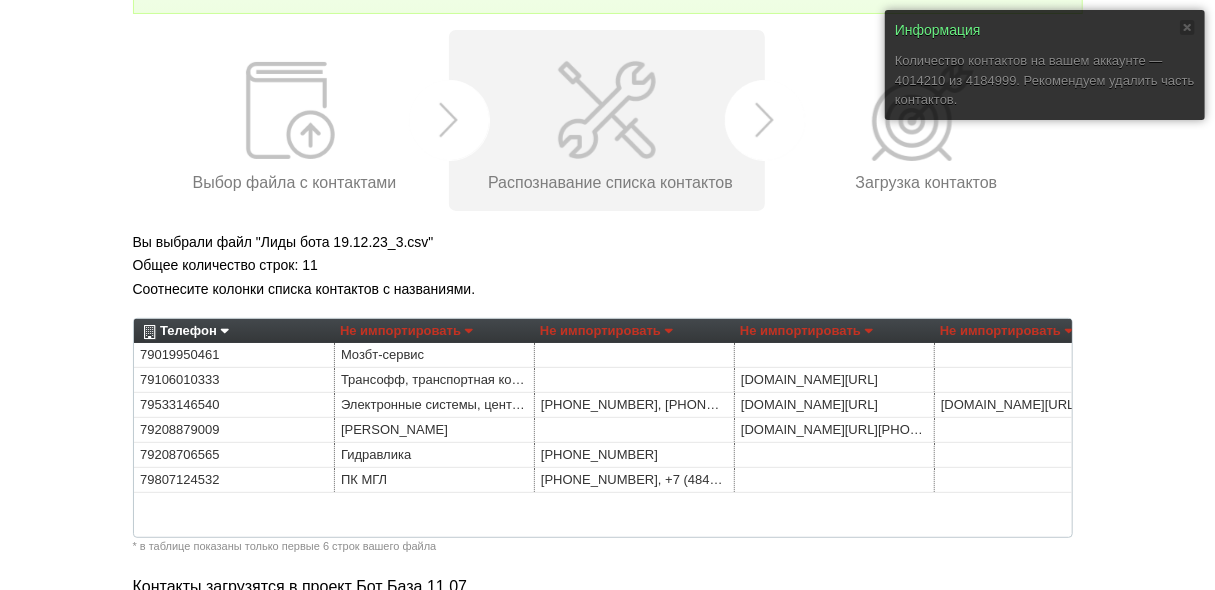 click on "Не импортировать" at bounding box center [606, 331] 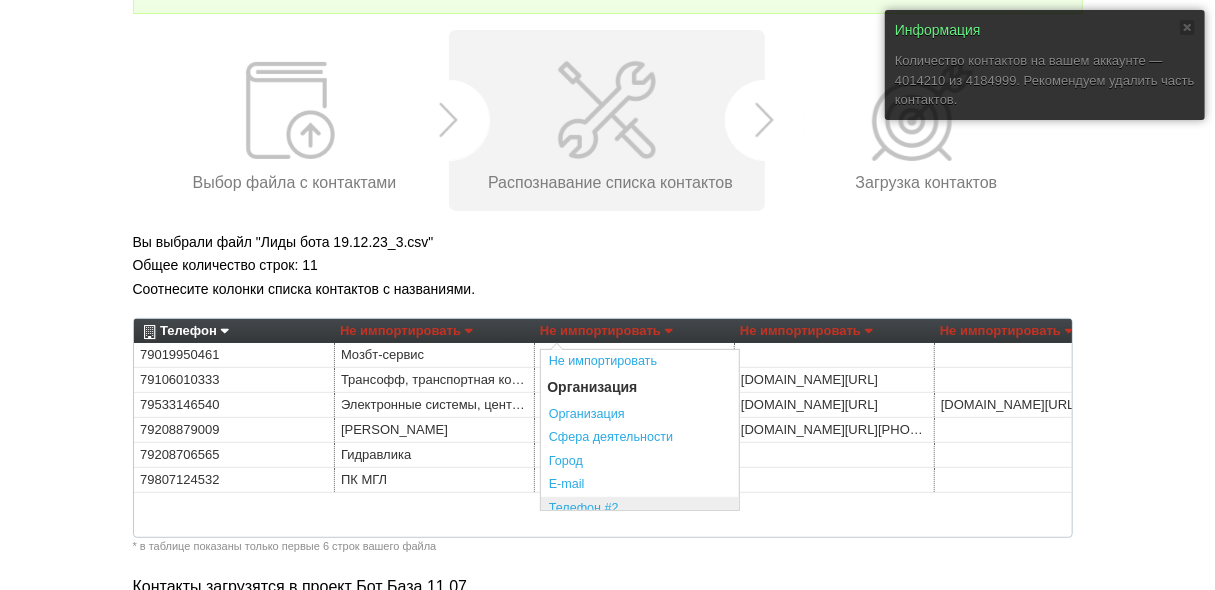 click on "Телефон #2" at bounding box center (640, 509) 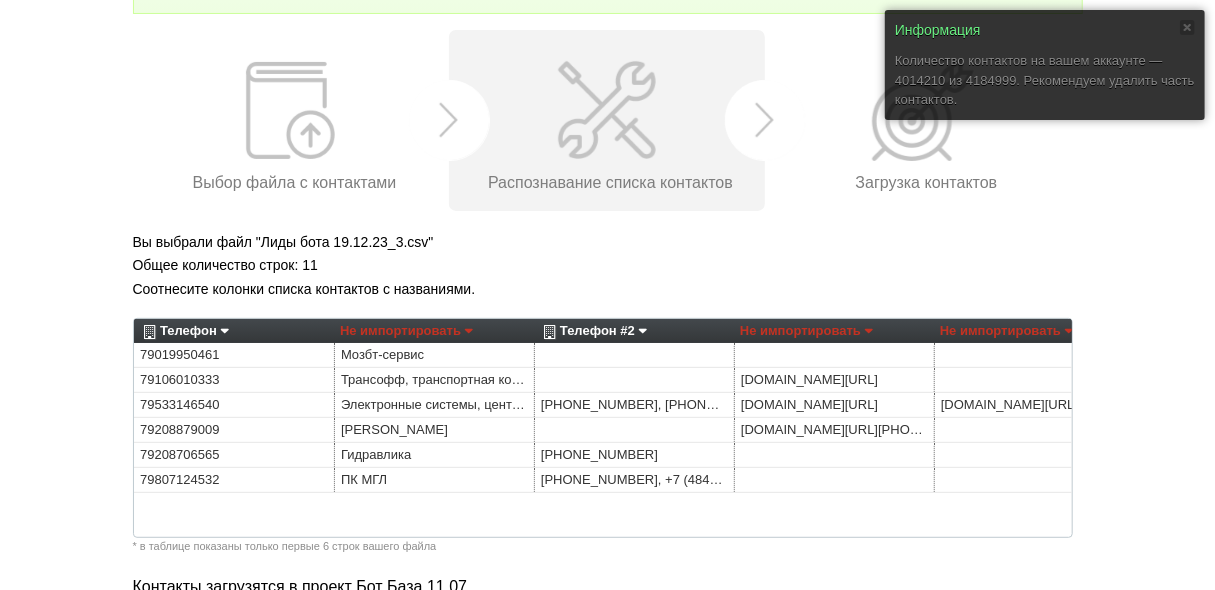 click on "Не импортировать" at bounding box center [406, 331] 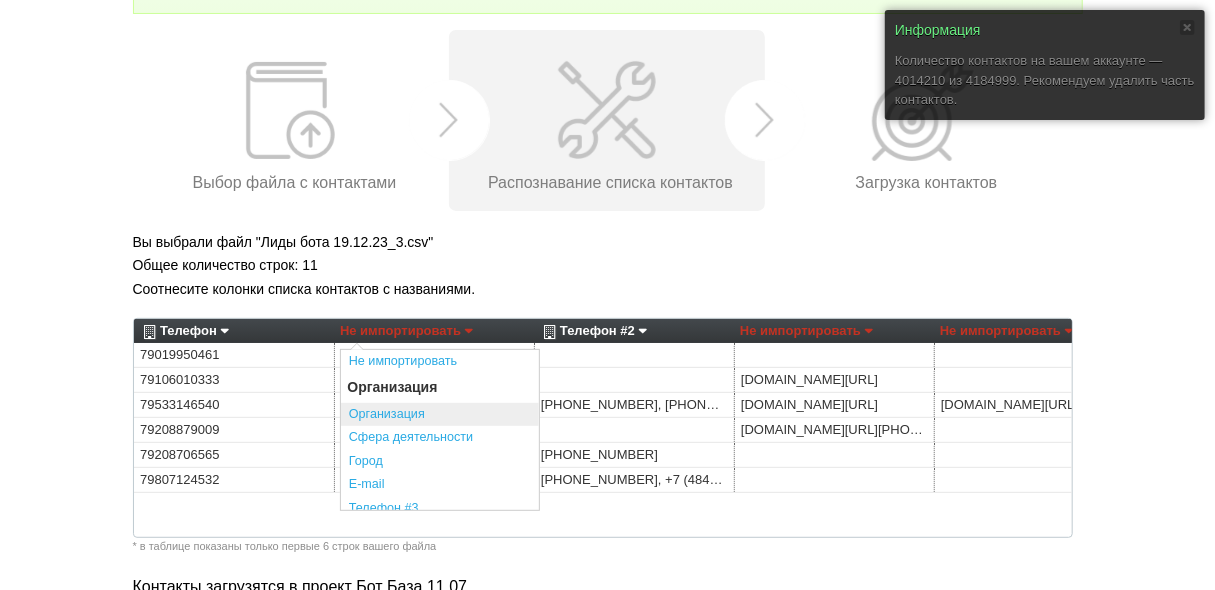 click on "Организация" at bounding box center (440, 415) 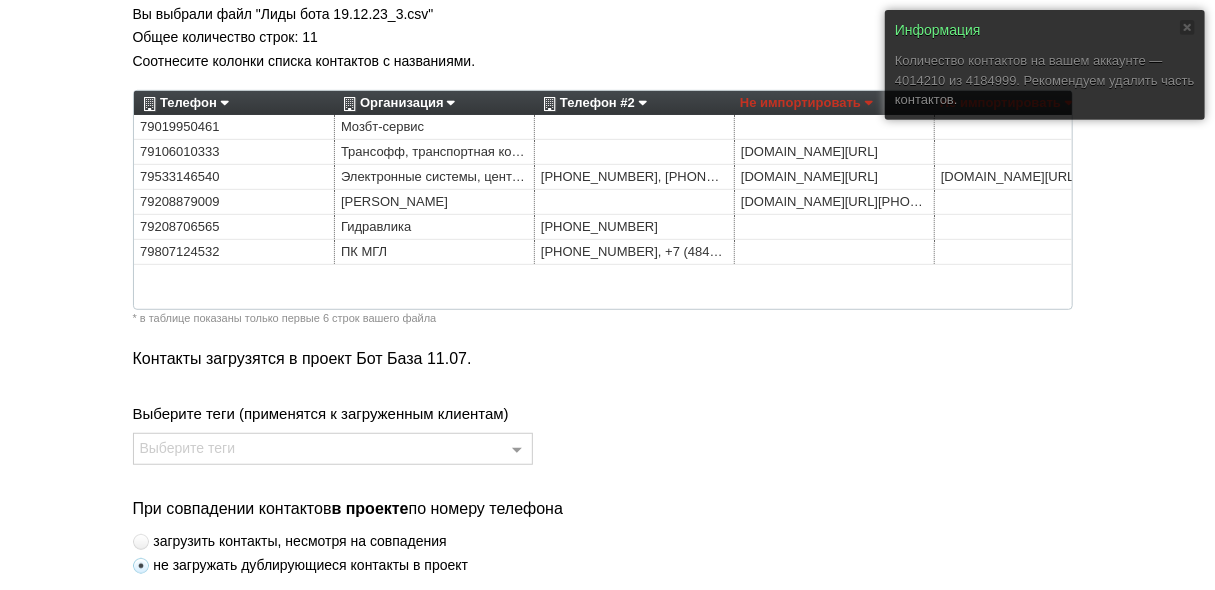 scroll, scrollTop: 401, scrollLeft: 0, axis: vertical 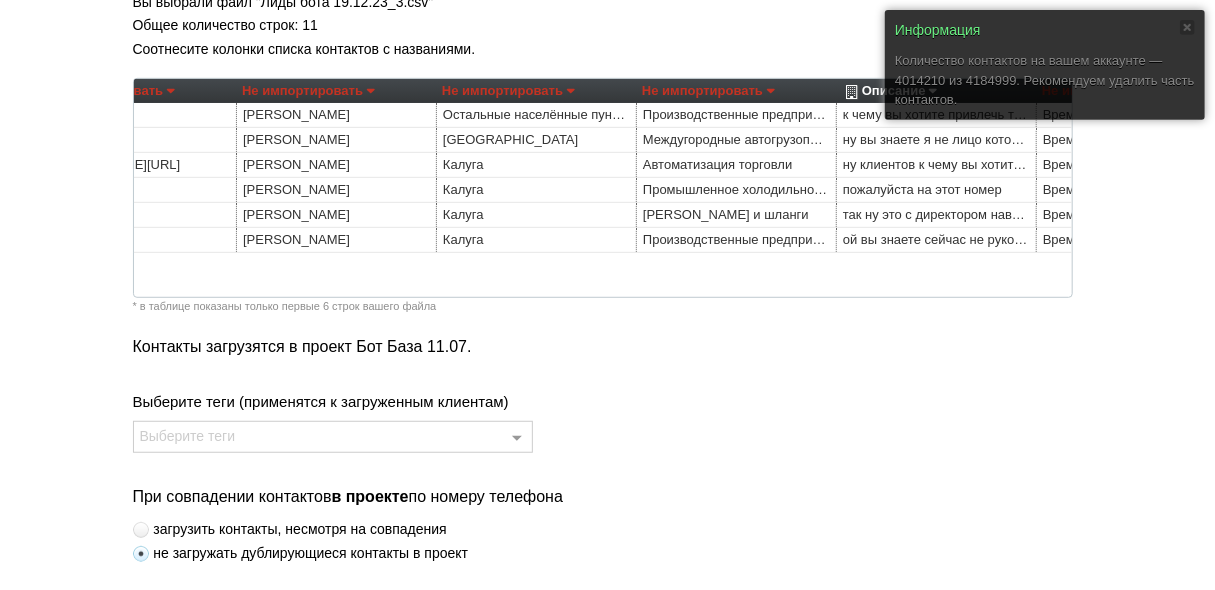 click on "Не импортировать" at bounding box center [308, 91] 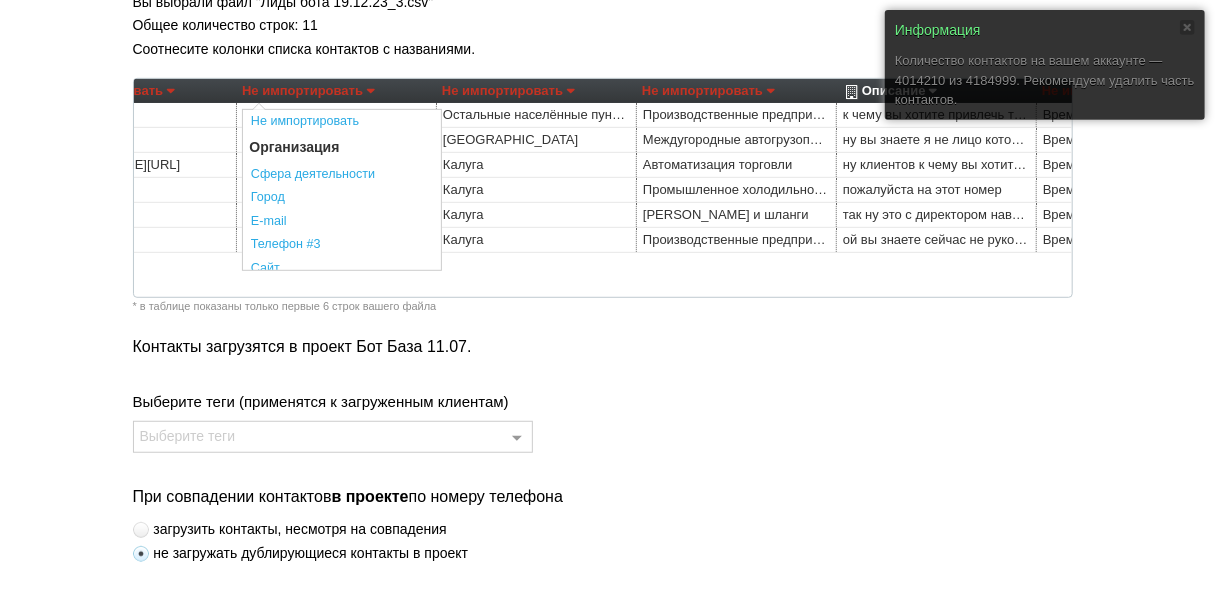 click on "Общее количество строк: 11" at bounding box center (608, 25) 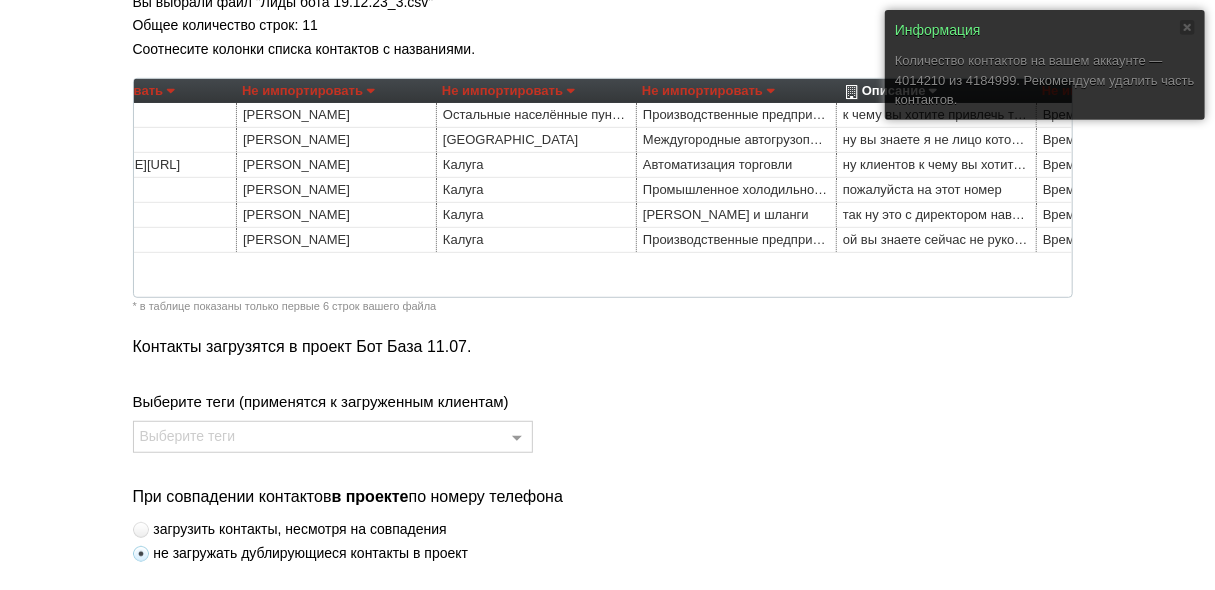 click on "Не импортировать" at bounding box center (308, 91) 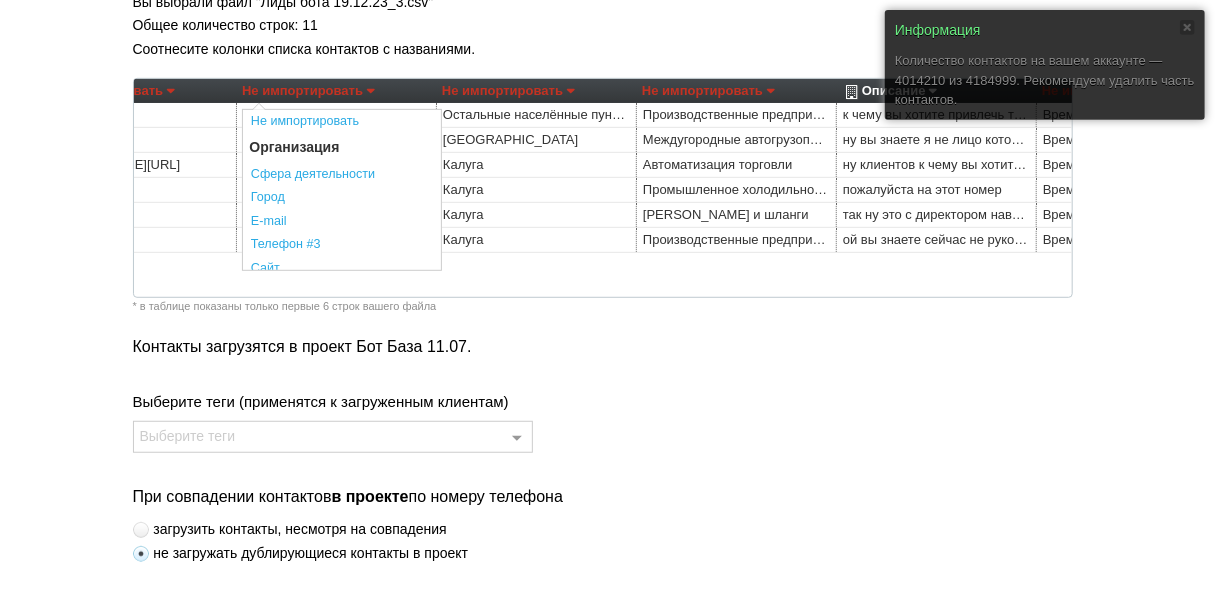 click on "Не импортировать" at bounding box center [508, 91] 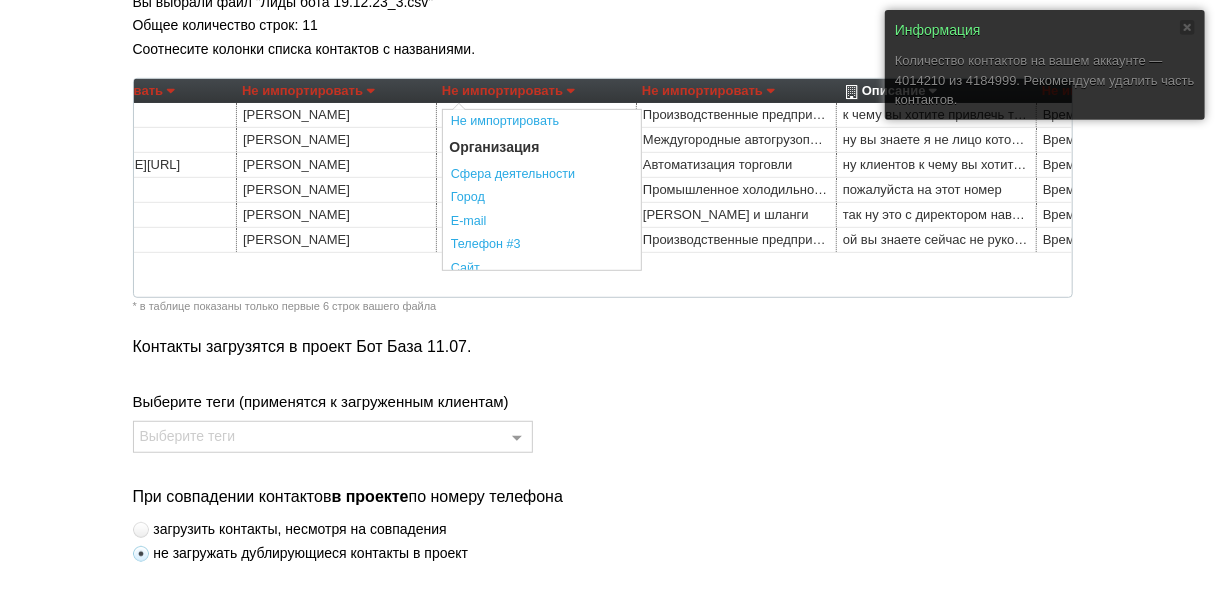 click on "Не импортировать" at bounding box center (708, 91) 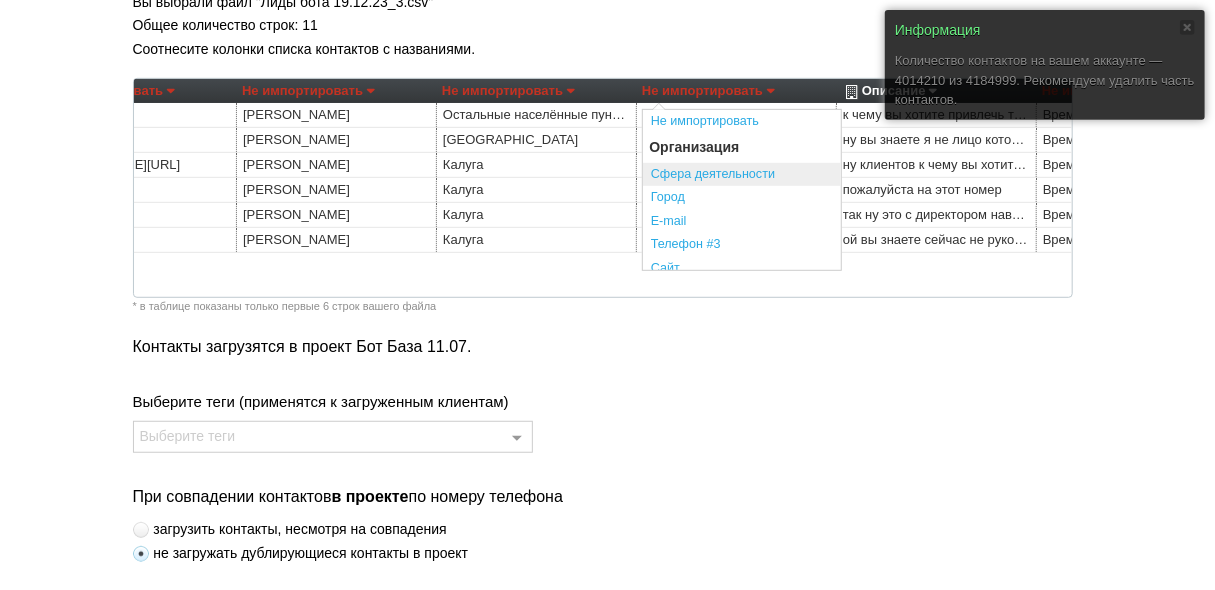 click on "Сфера деятельности" at bounding box center (742, 175) 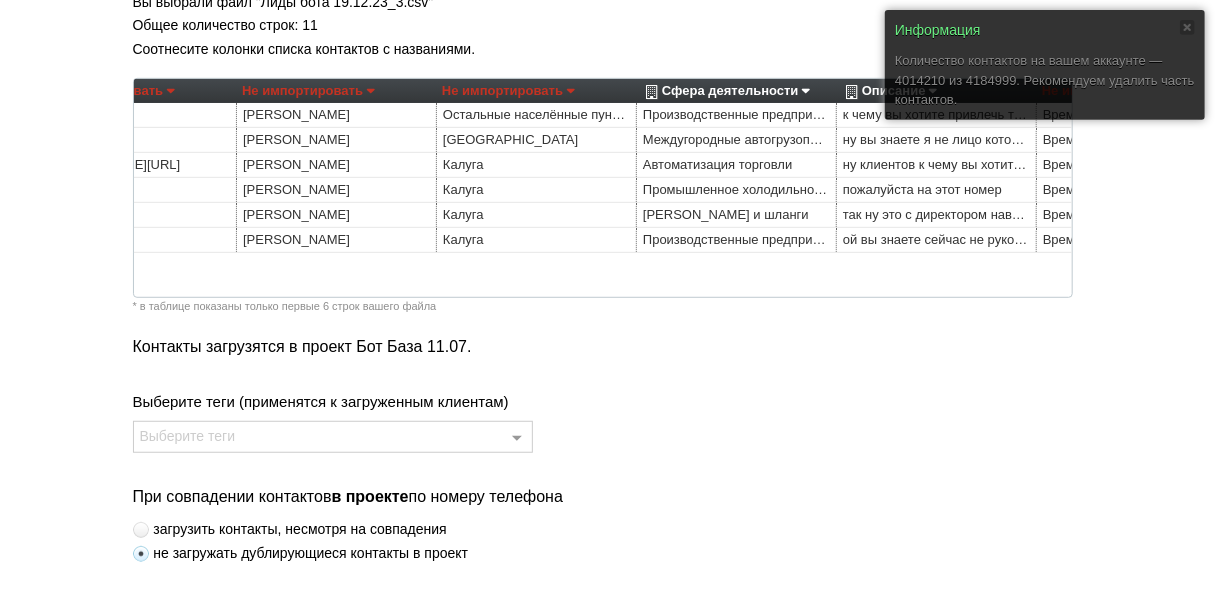click on "Не импортировать" at bounding box center [508, 91] 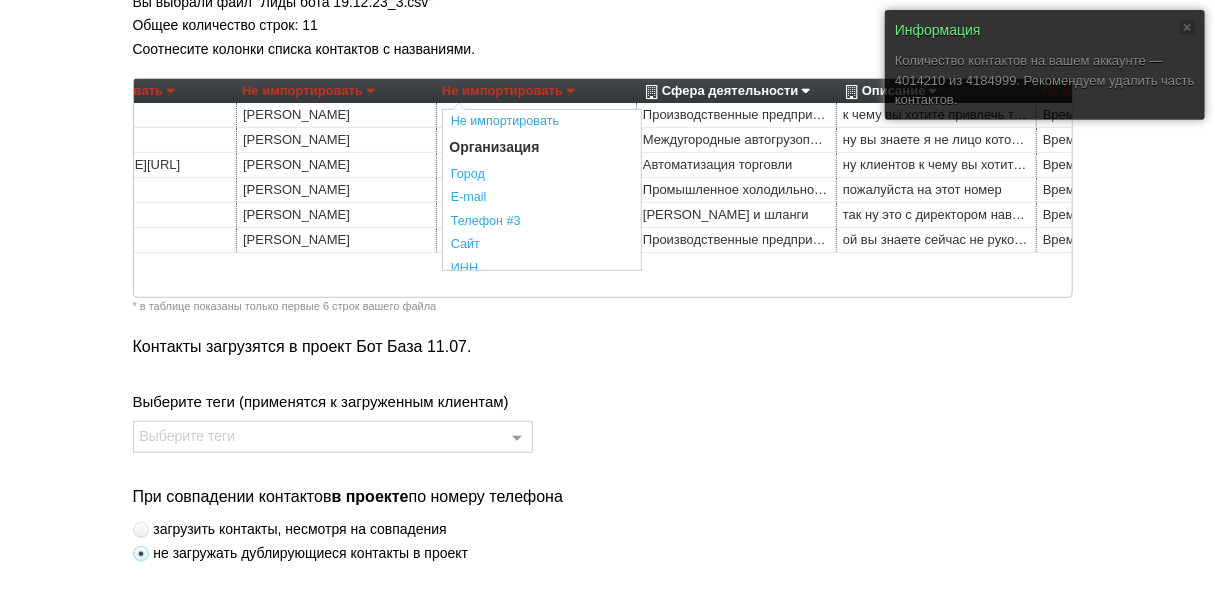 click on "Соотнесите колонки списка контактов с названиями." at bounding box center [608, 49] 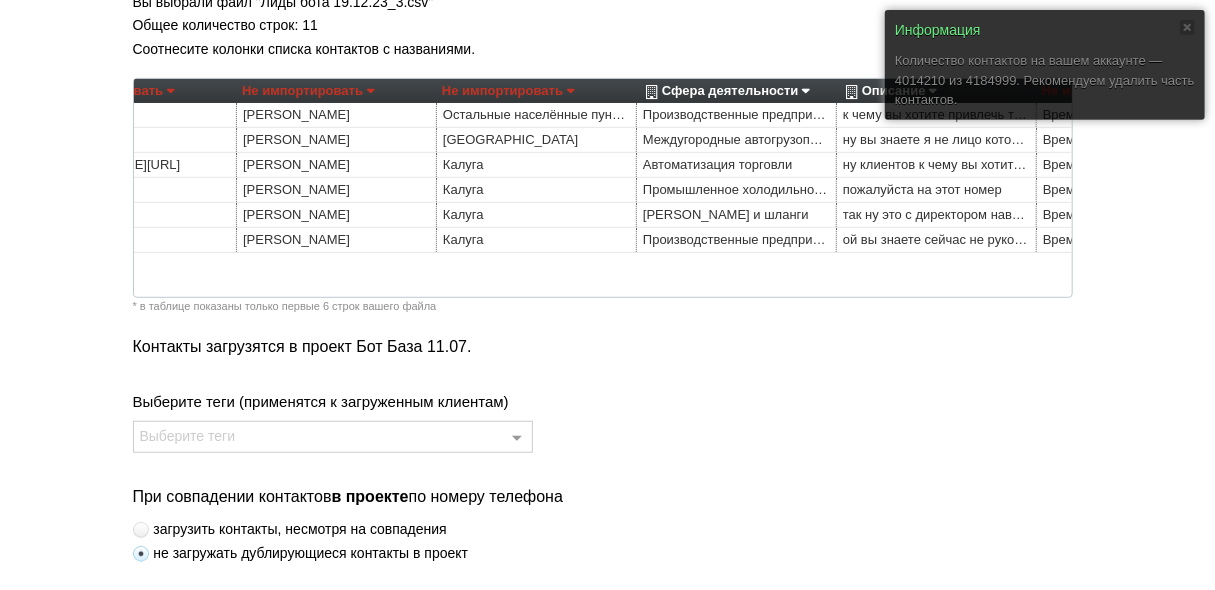 click on "Не импортировать" at bounding box center [508, 91] 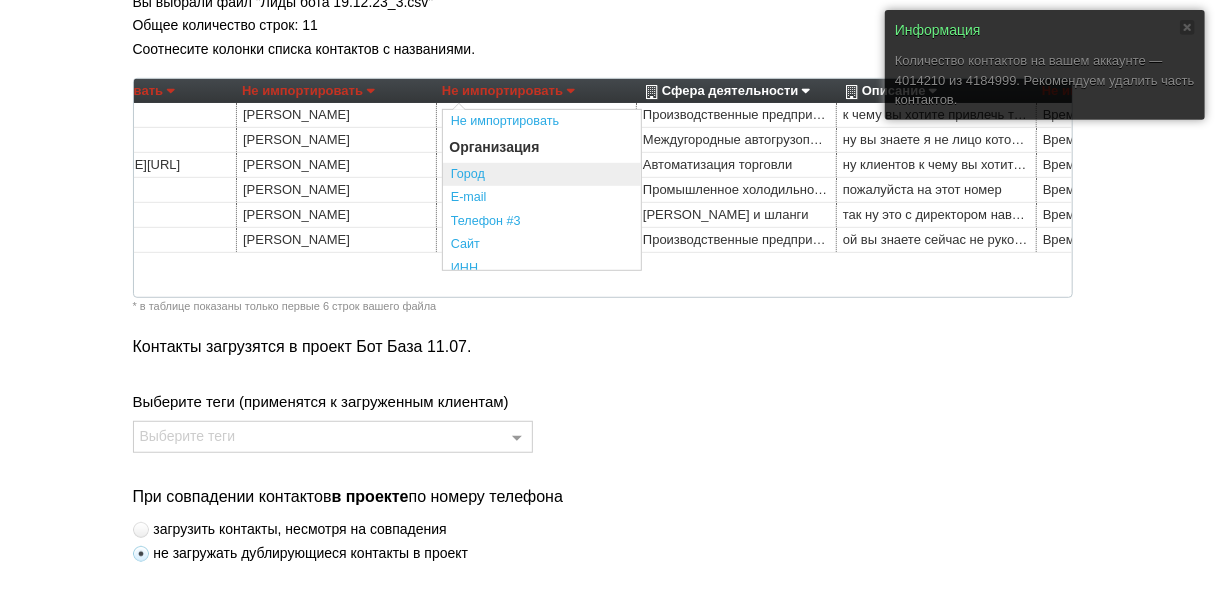 click on "Город" at bounding box center (542, 175) 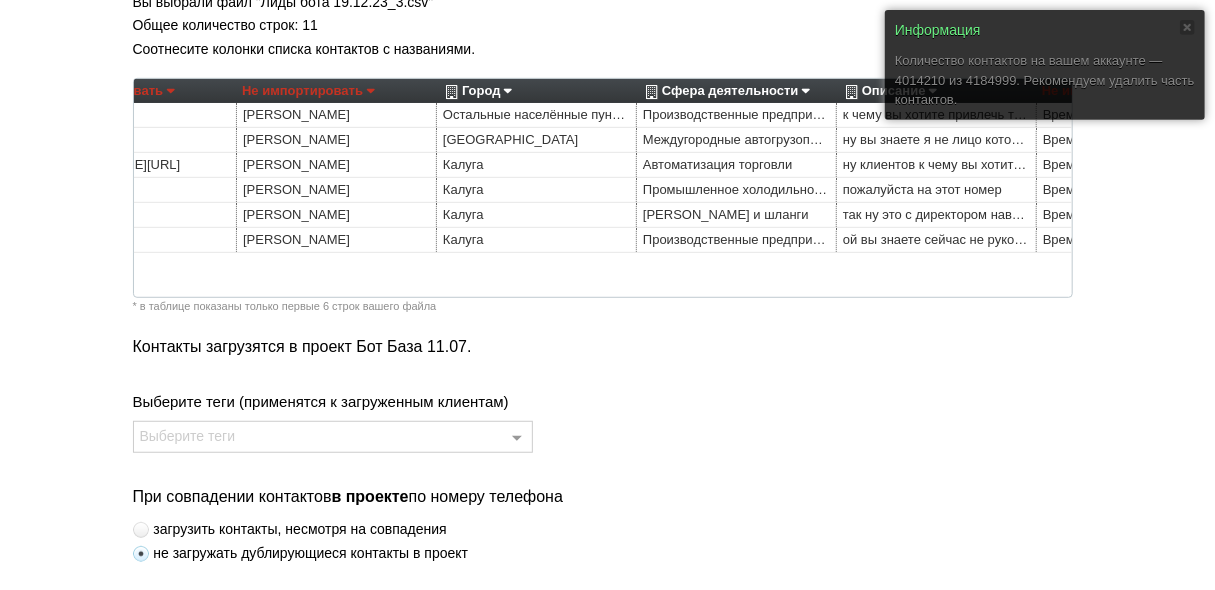 click on "Не импортировать" at bounding box center [308, 91] 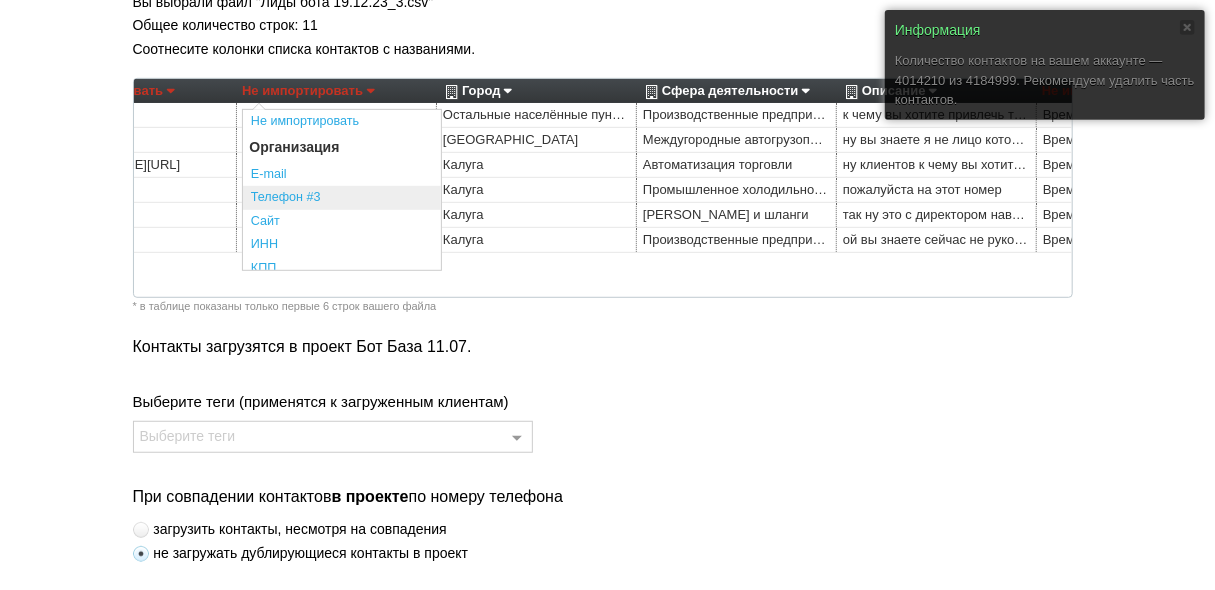 scroll, scrollTop: 80, scrollLeft: 0, axis: vertical 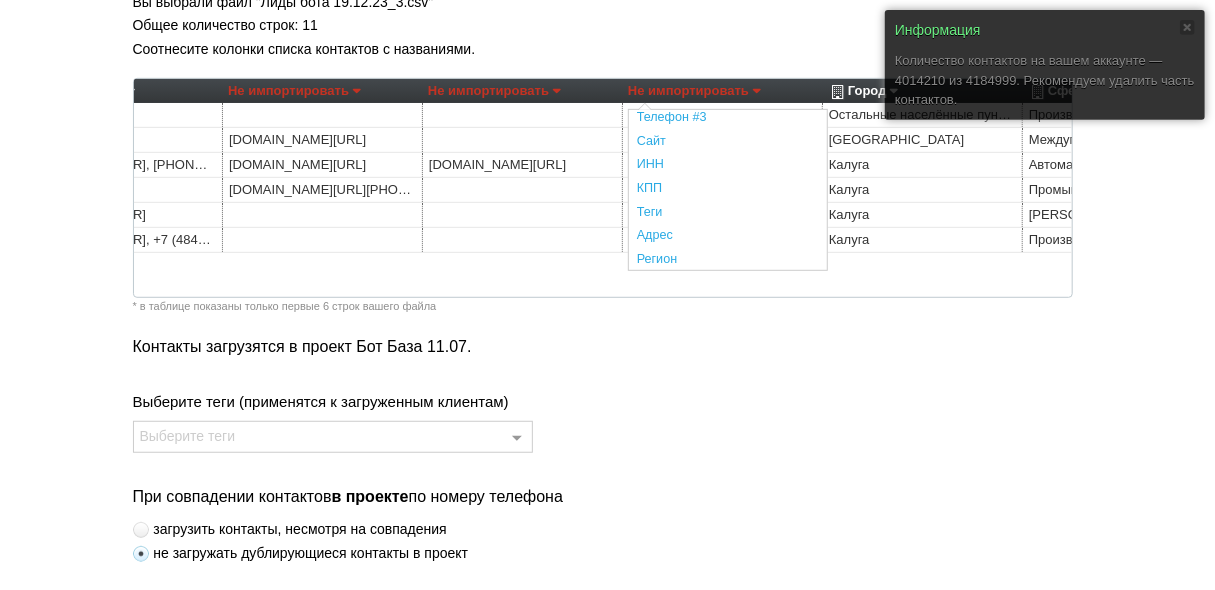 click on "Соотнесите колонки списка контактов с названиями." at bounding box center [608, 49] 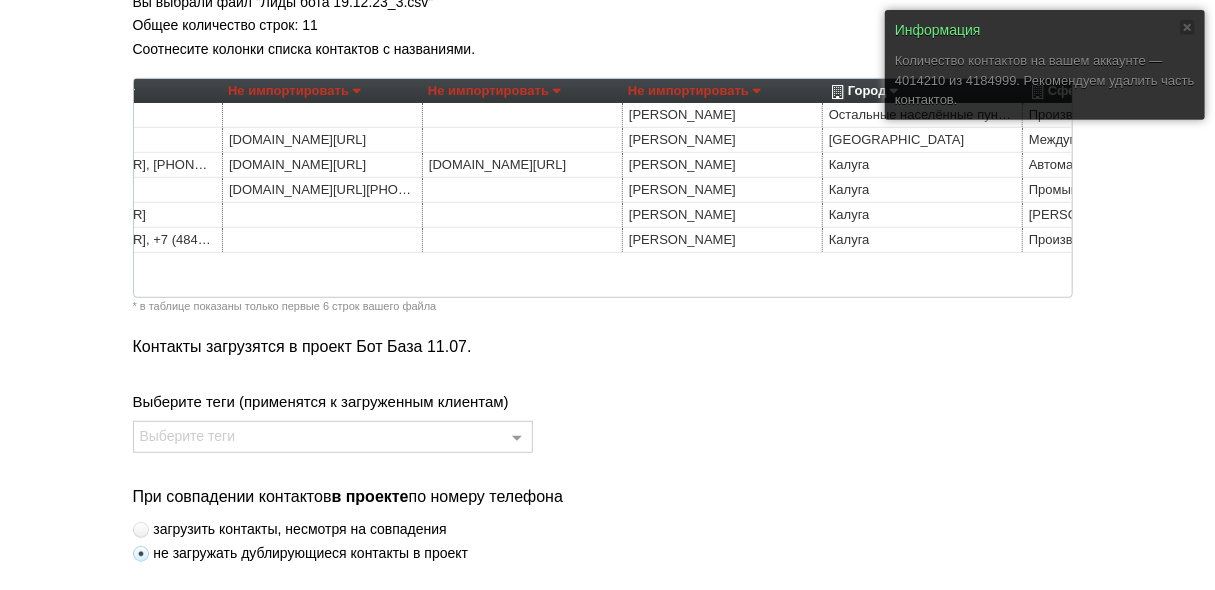 click on "Не импортировать" at bounding box center (694, 91) 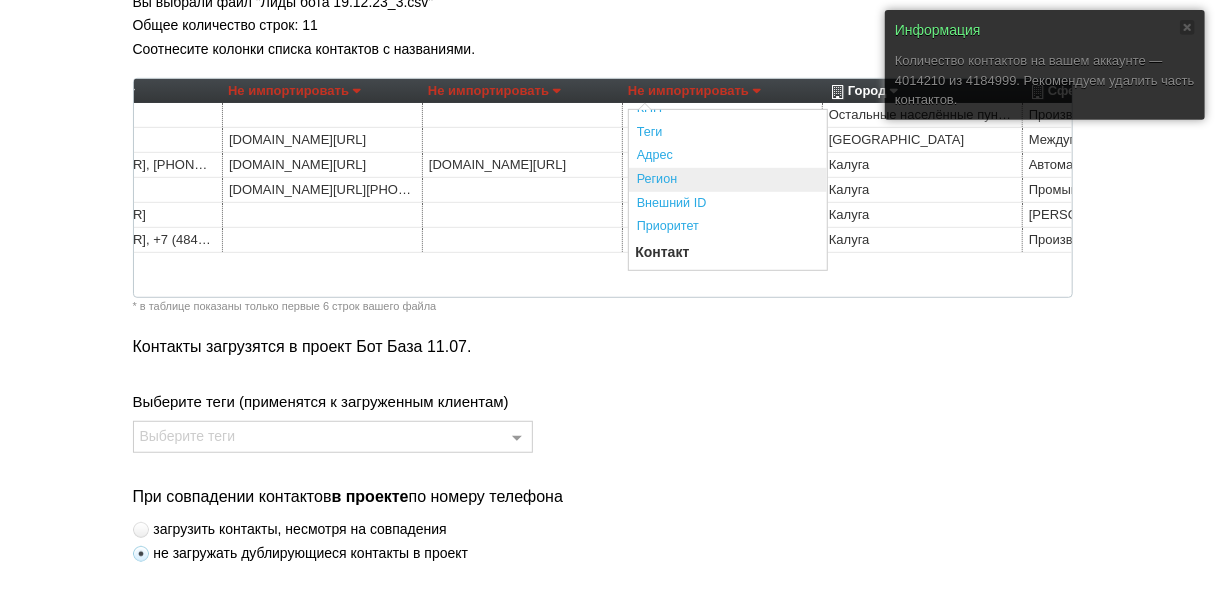 scroll, scrollTop: 240, scrollLeft: 0, axis: vertical 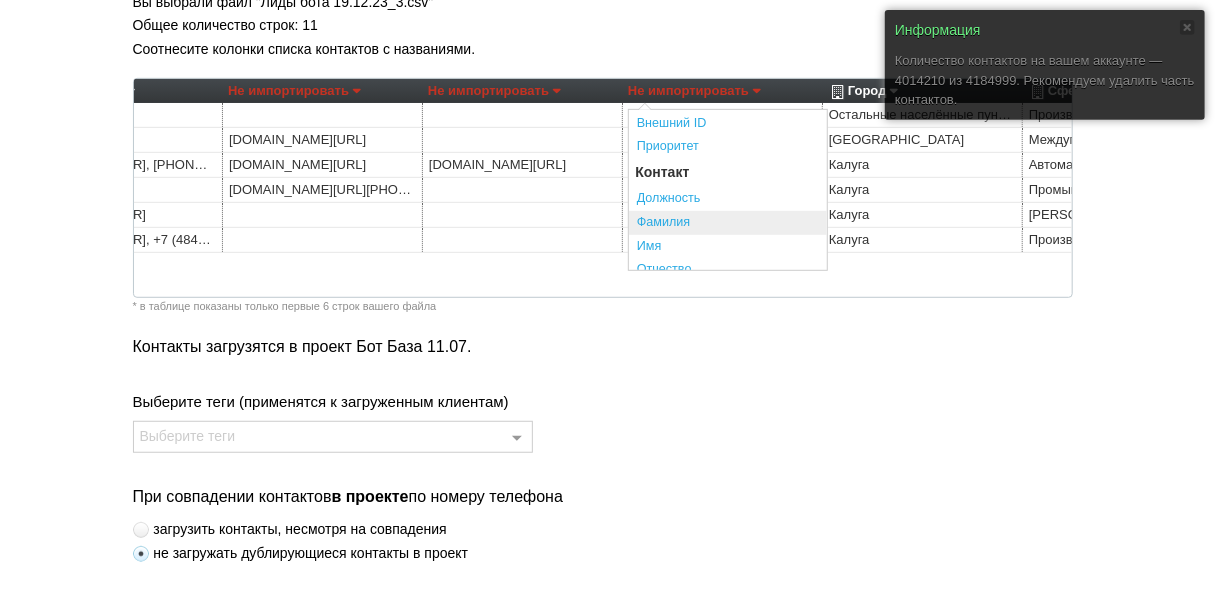 click on "Фамилия" at bounding box center [728, 223] 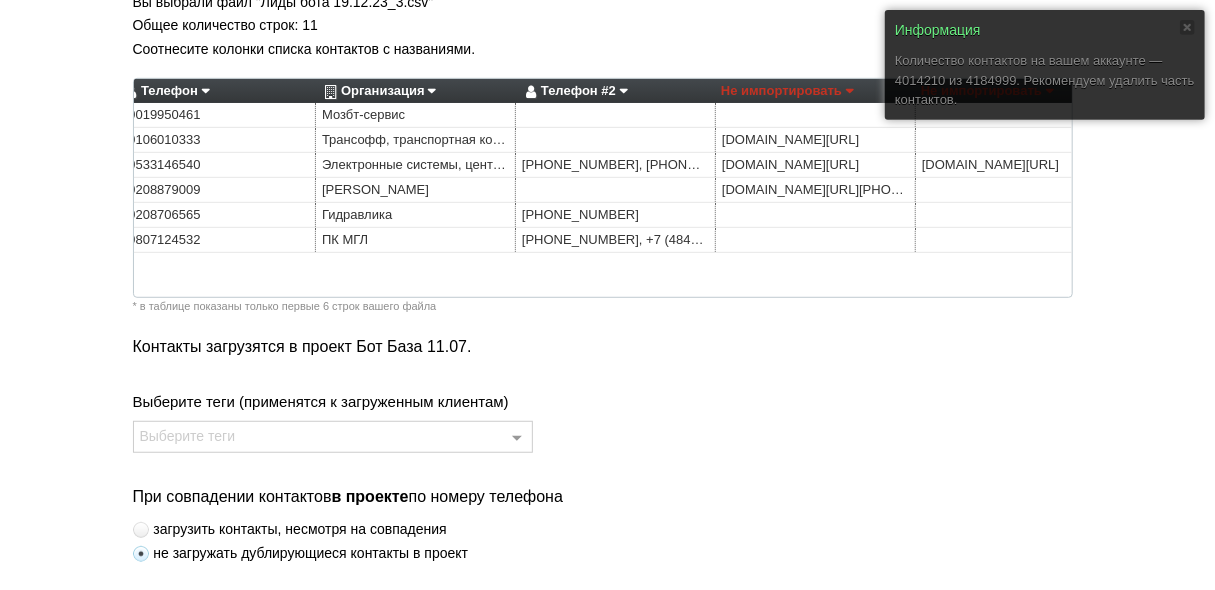 scroll, scrollTop: 0, scrollLeft: 0, axis: both 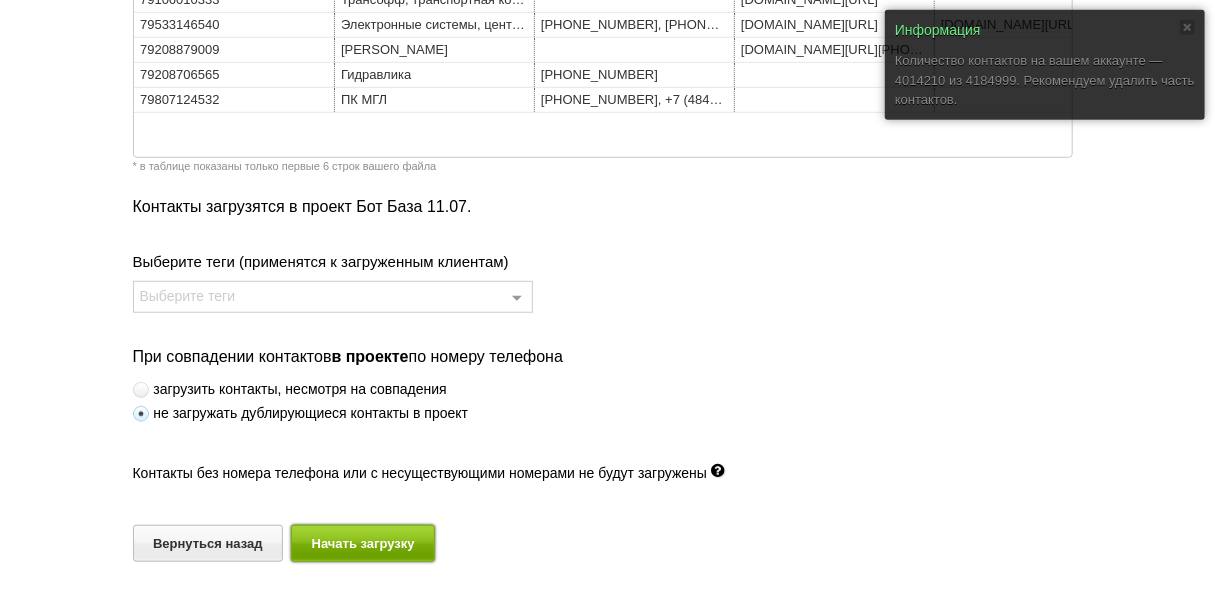 click on "Начать загрузку" at bounding box center [363, 543] 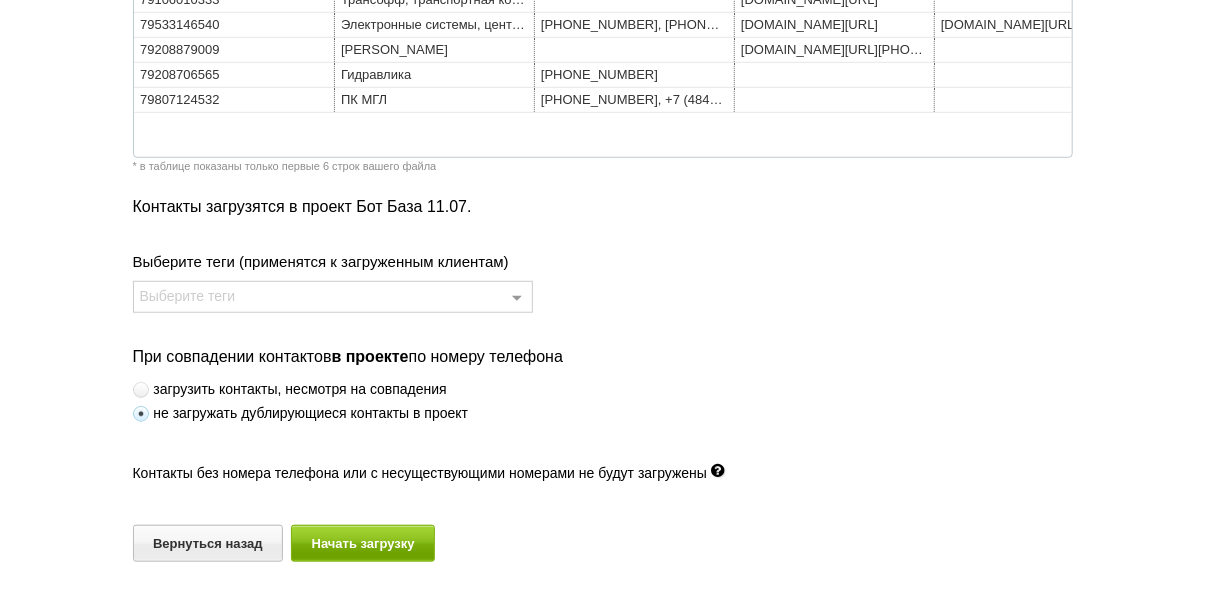scroll, scrollTop: 104, scrollLeft: 0, axis: vertical 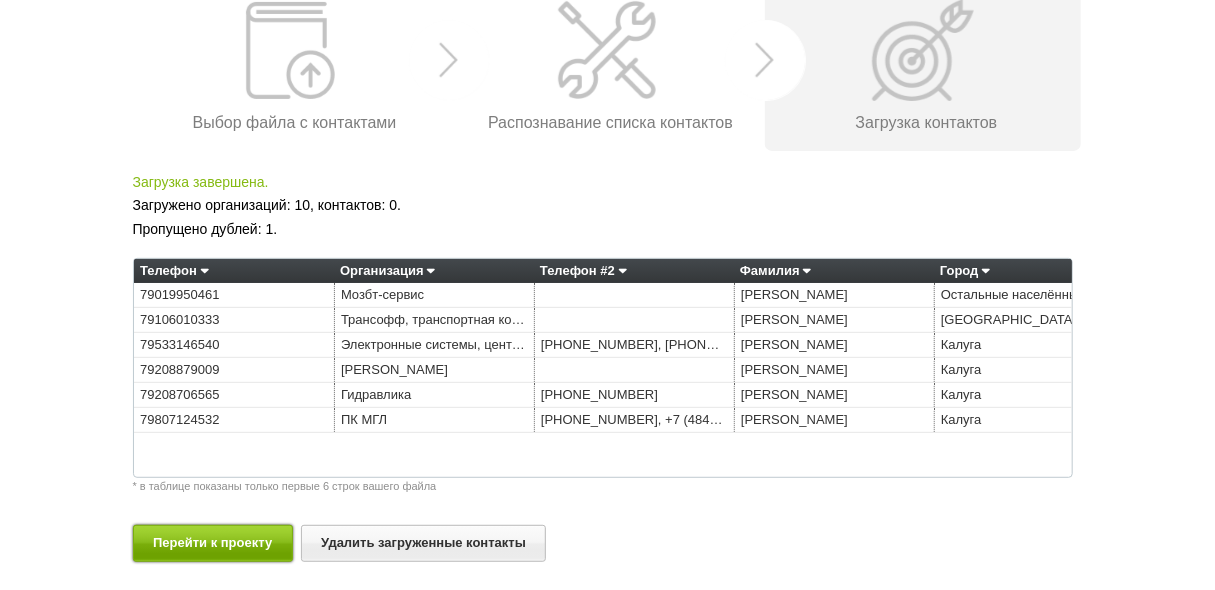 click on "Перейти к проекту" at bounding box center (213, 543) 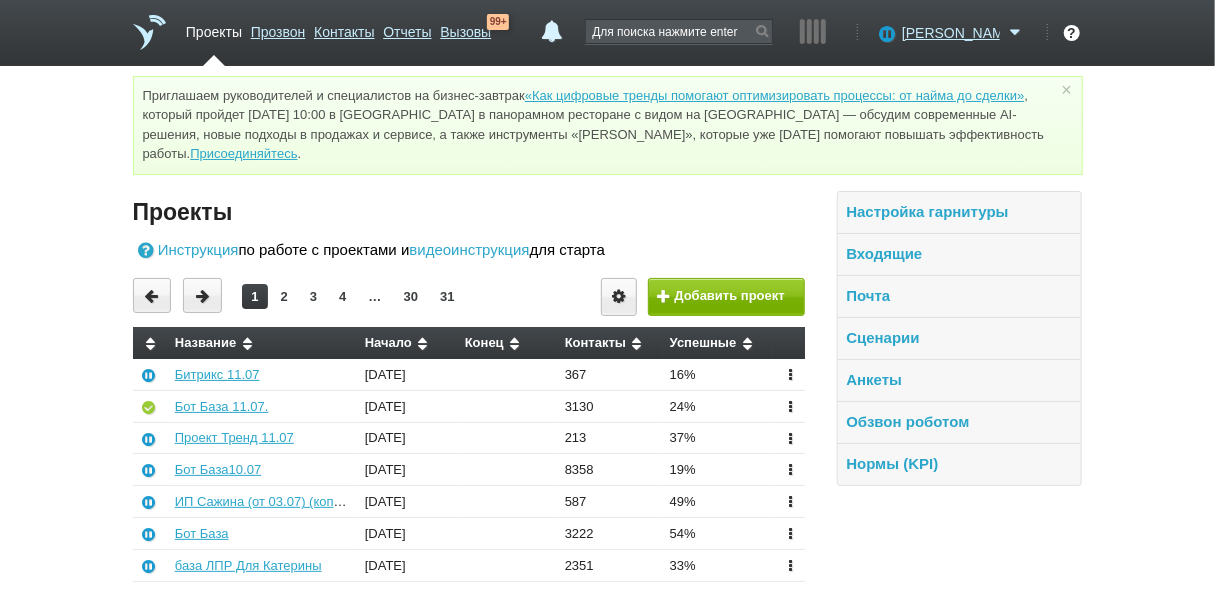 scroll, scrollTop: 80, scrollLeft: 0, axis: vertical 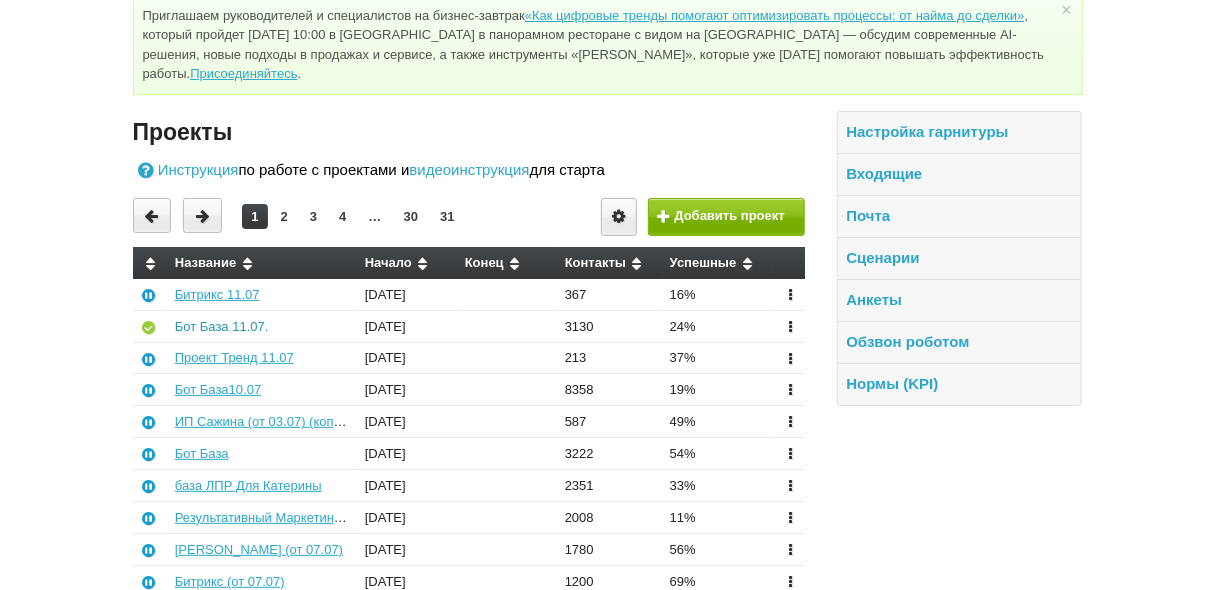 click on "Бот База 11.07." at bounding box center (222, 326) 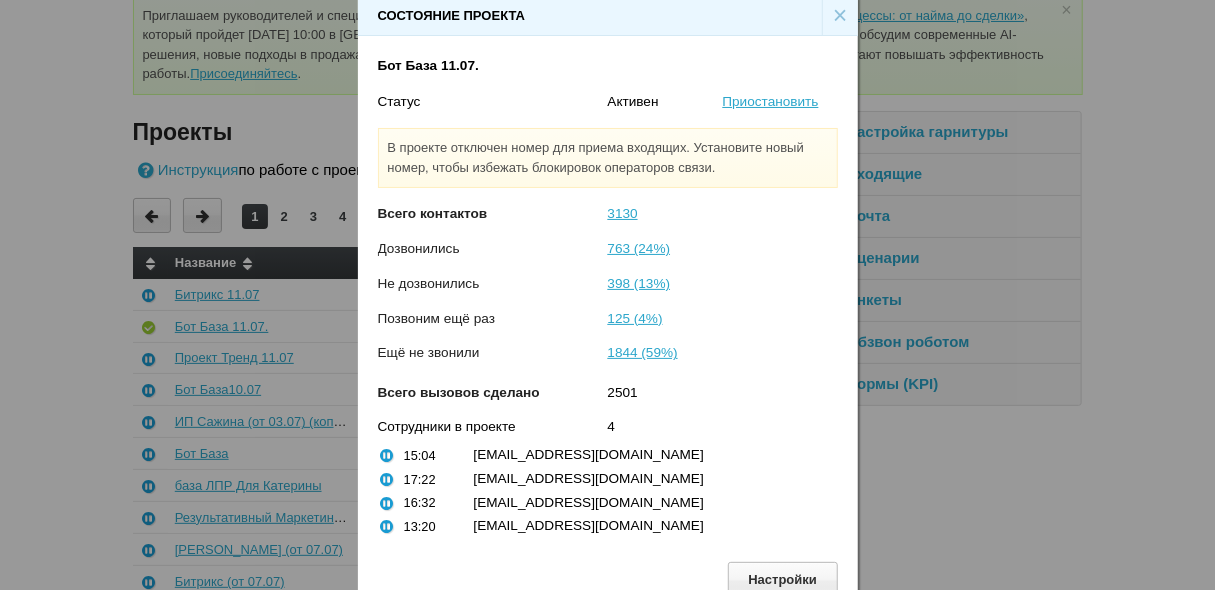 scroll, scrollTop: 30, scrollLeft: 0, axis: vertical 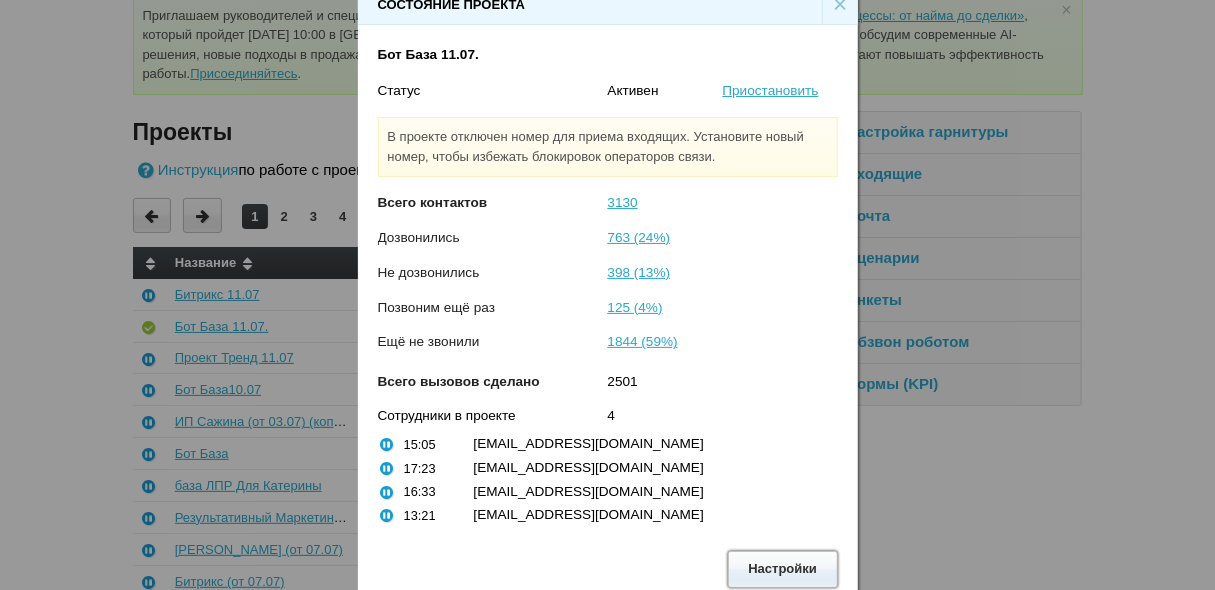 click on "Настройки" at bounding box center (783, 569) 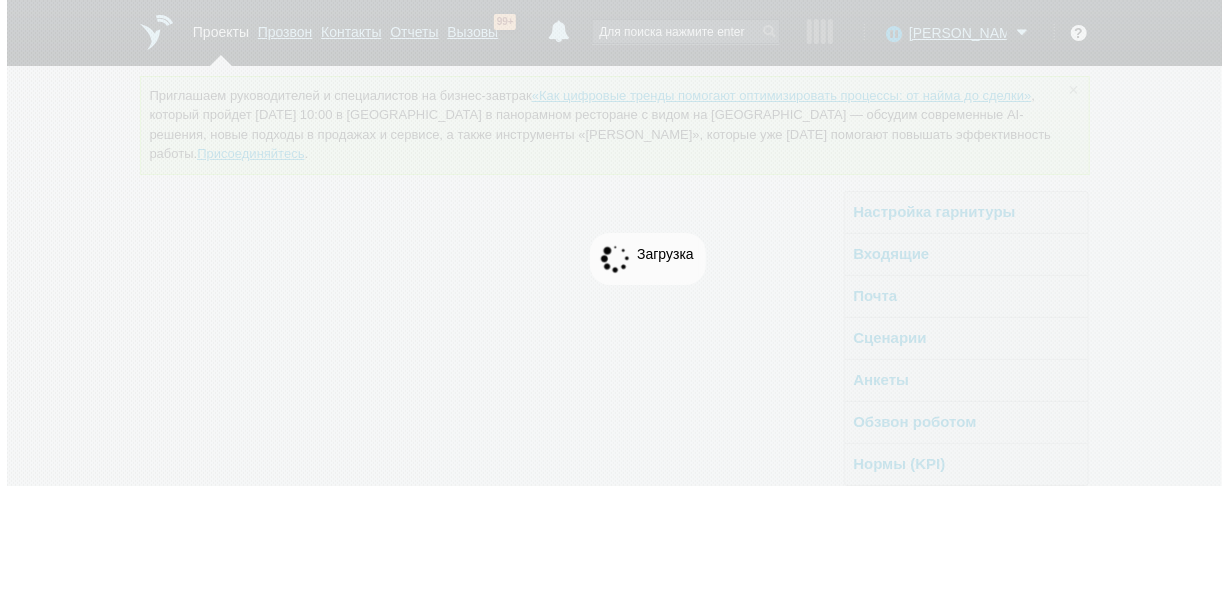 scroll, scrollTop: 0, scrollLeft: 0, axis: both 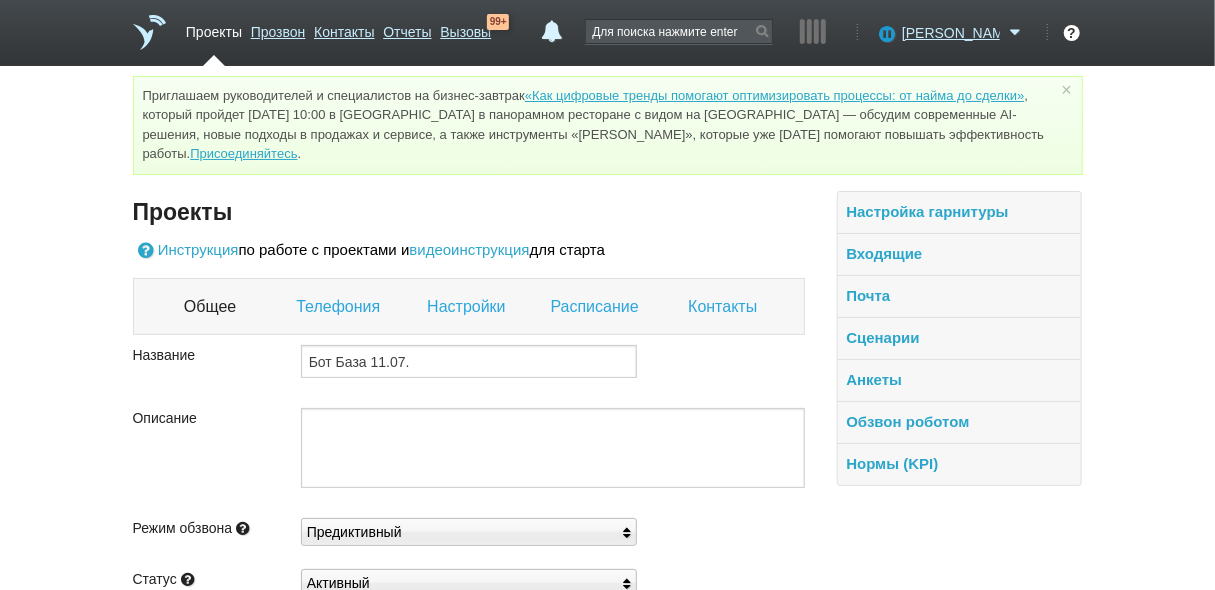 click on "Контакты" at bounding box center (725, 307) 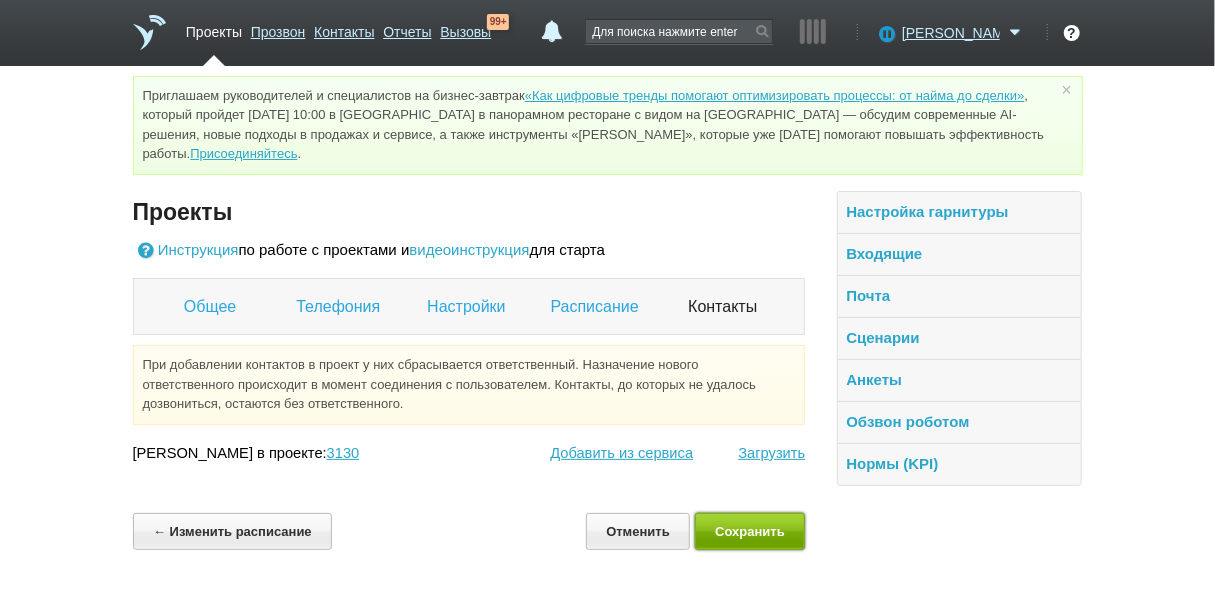 click on "Сохранить" at bounding box center (750, 531) 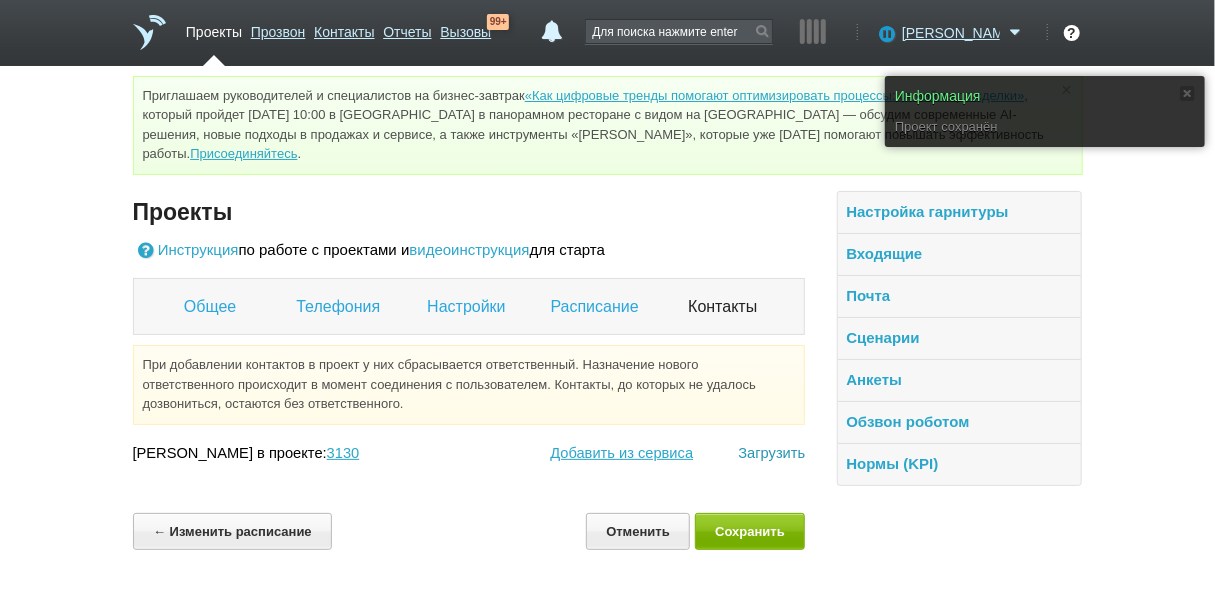 click on "Загрузить" at bounding box center (771, 453) 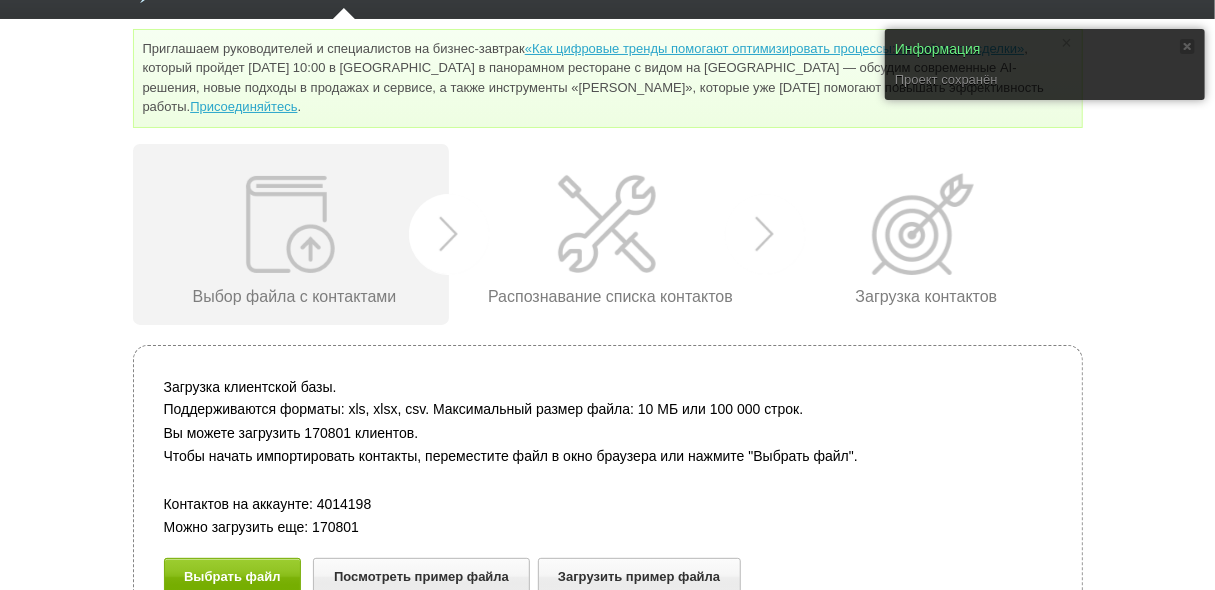 scroll, scrollTop: 81, scrollLeft: 0, axis: vertical 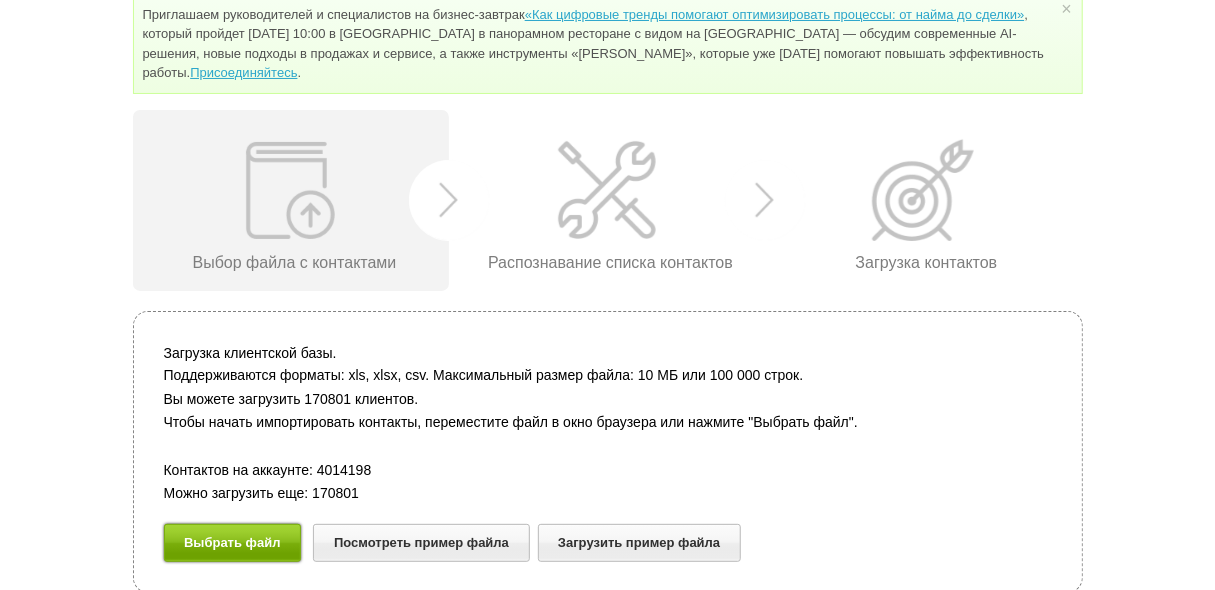 click on "Выбрать файл" at bounding box center (233, 542) 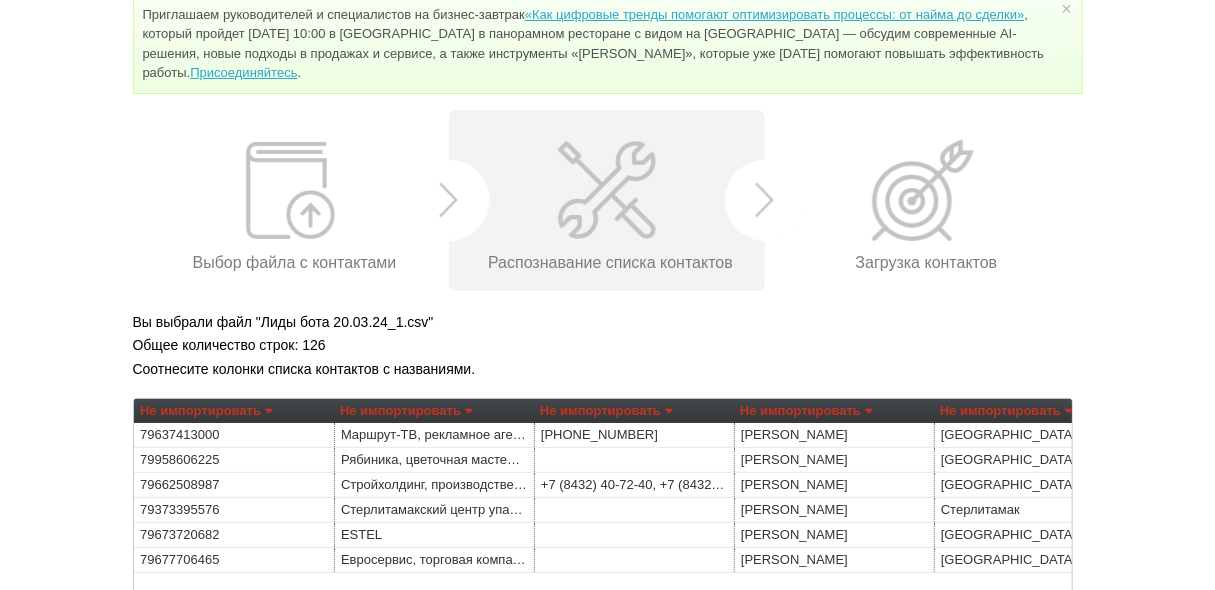click on "Не импортировать" at bounding box center [206, 411] 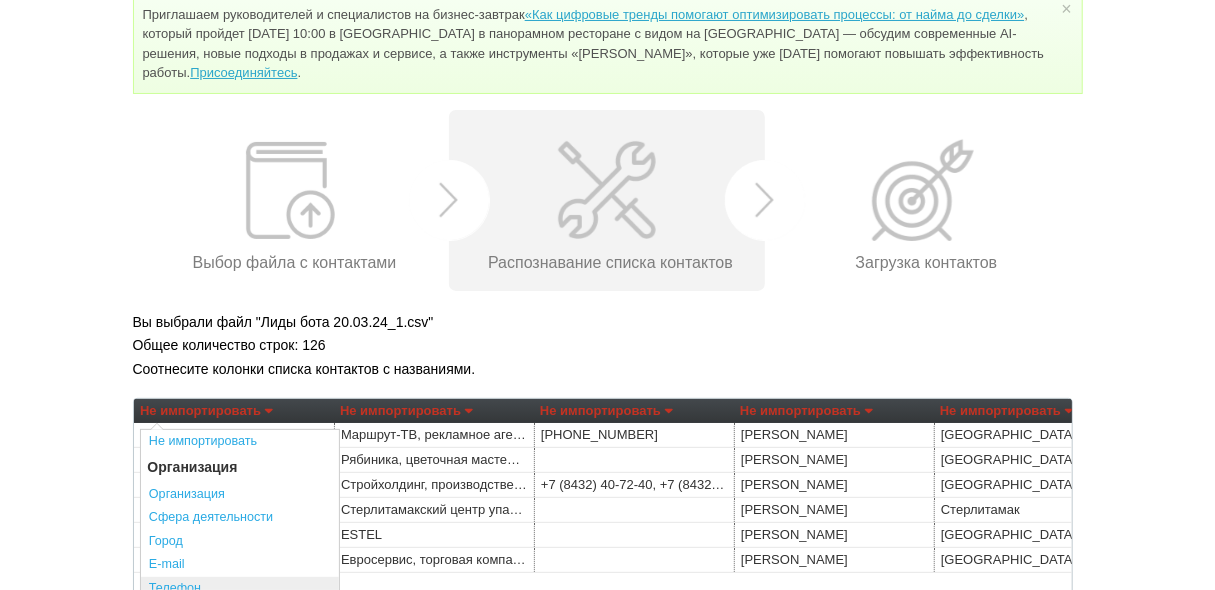 click on "Телефон" at bounding box center [240, 589] 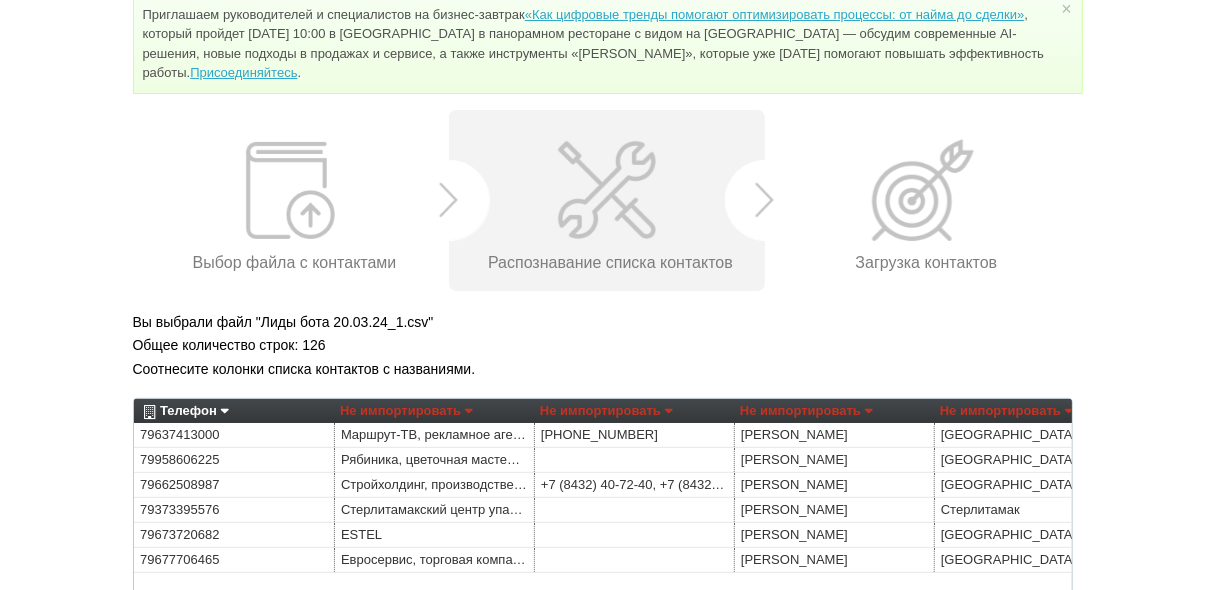 click on "Не импортировать" at bounding box center [406, 411] 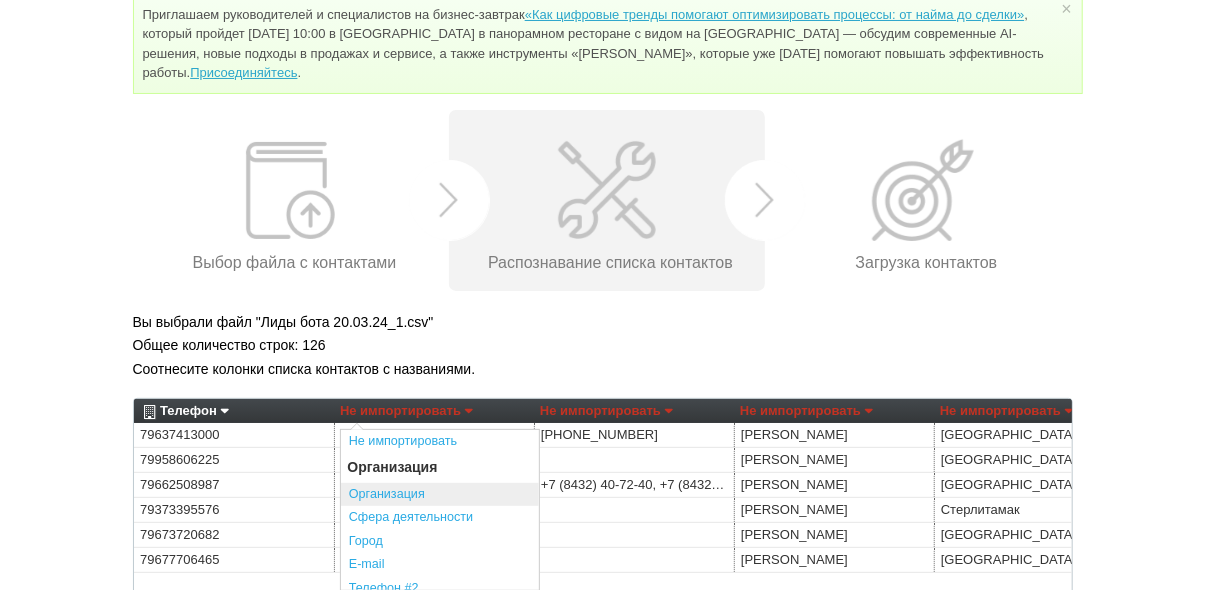 click on "Организация" at bounding box center (440, 495) 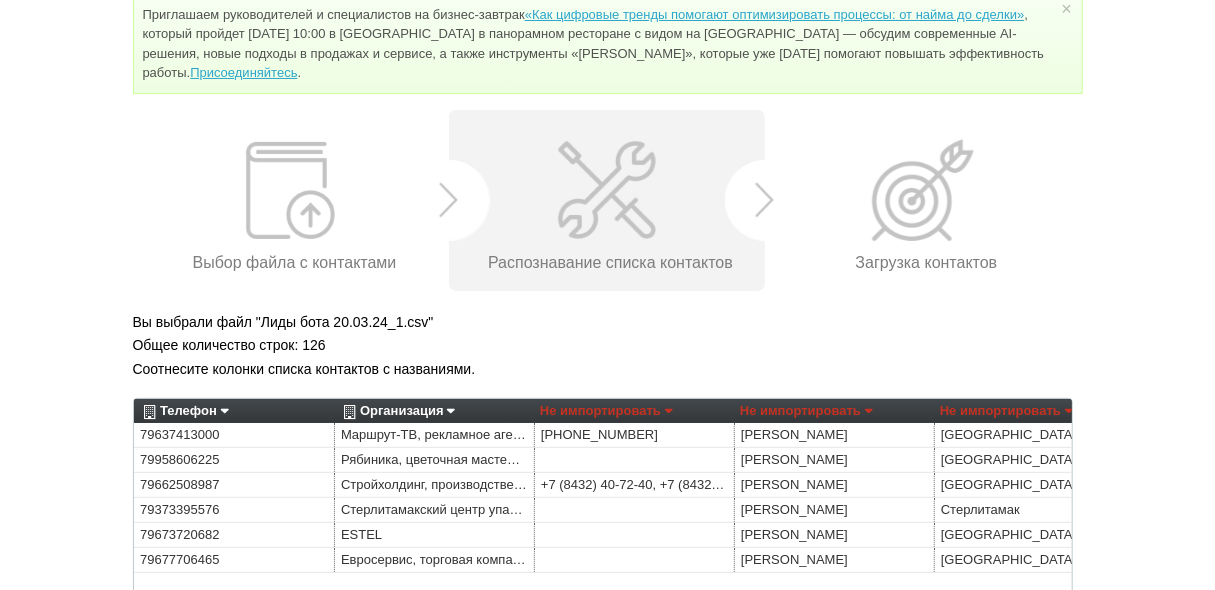 click on "Не импортировать" at bounding box center [606, 411] 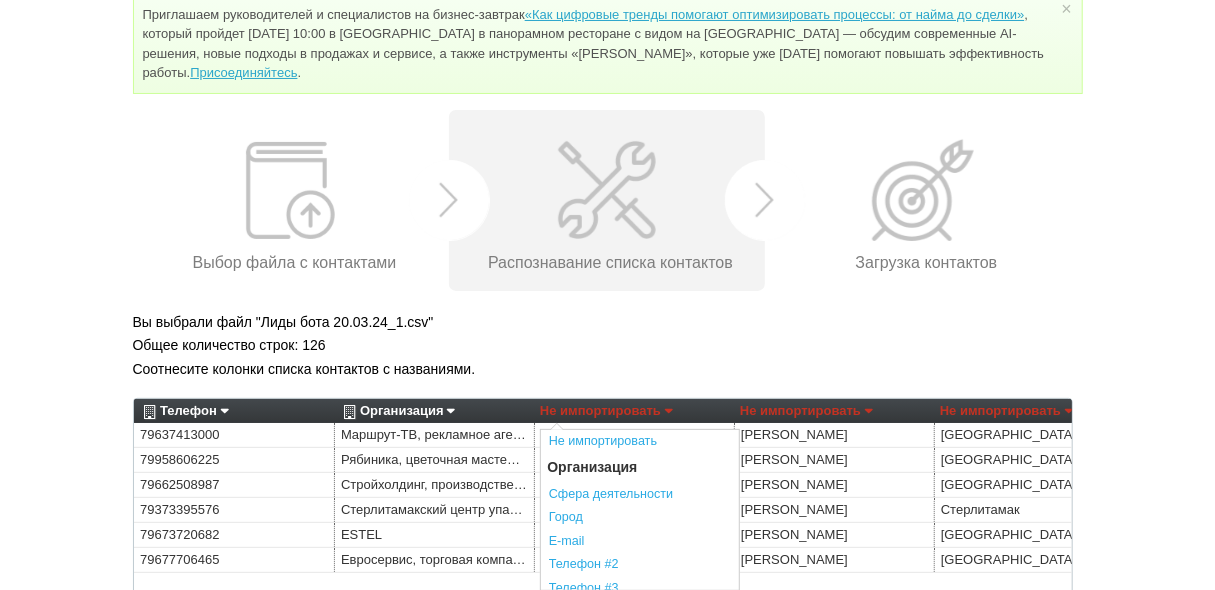 click on "Телефон #2" at bounding box center [640, 565] 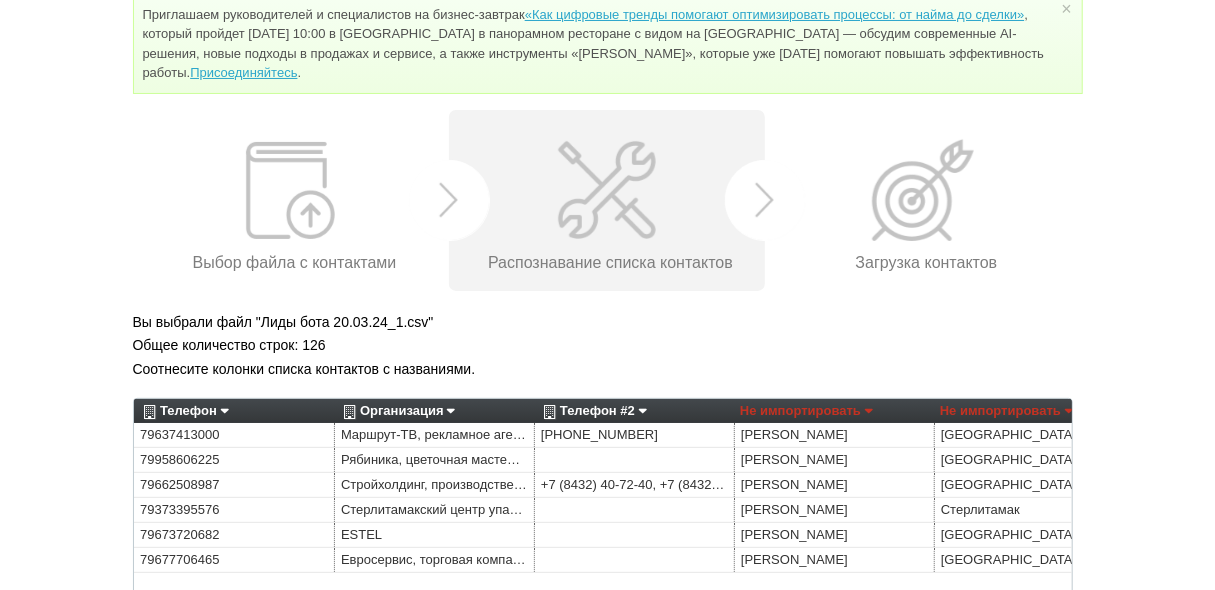 click on "Не импортировать" at bounding box center [806, 411] 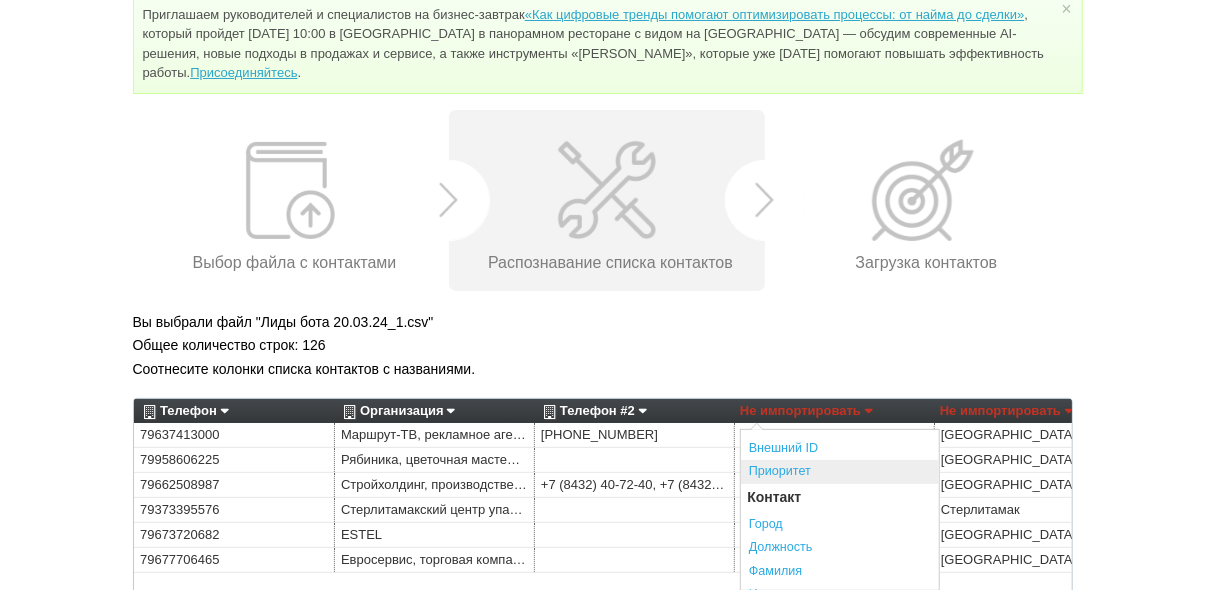 scroll, scrollTop: 320, scrollLeft: 0, axis: vertical 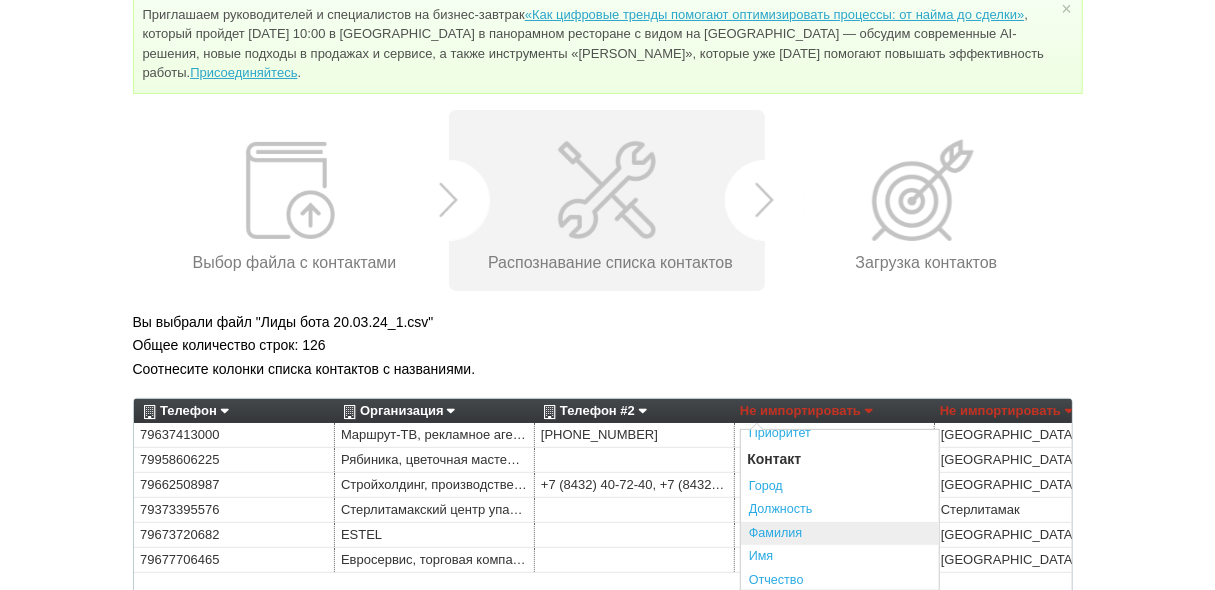 click on "Фамилия" at bounding box center (840, 534) 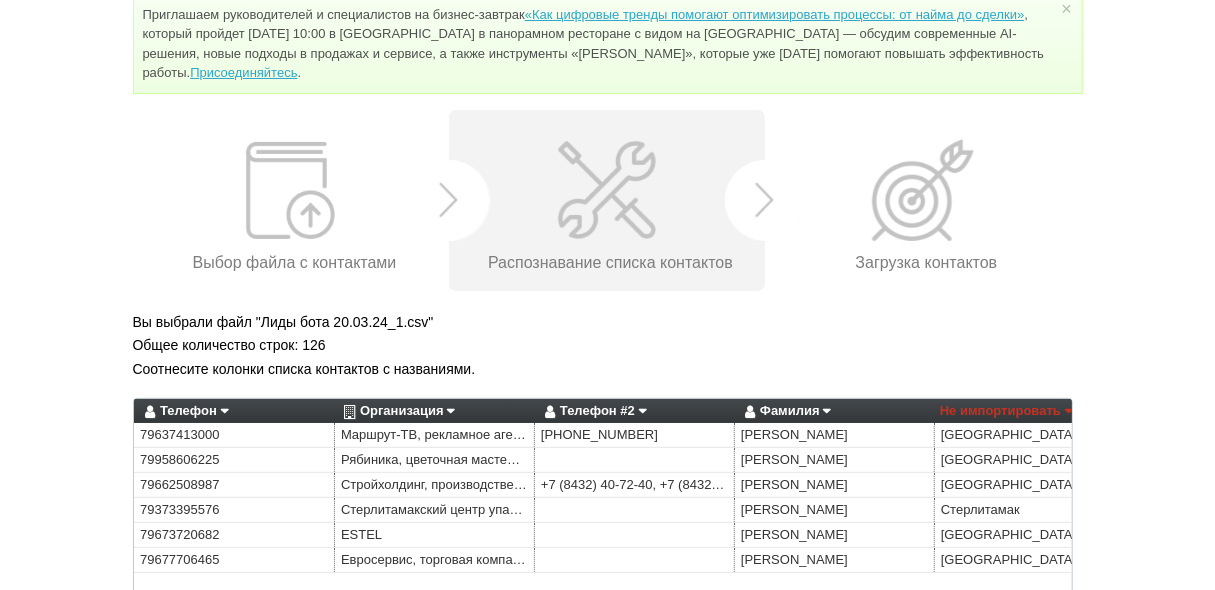 click on "Не импортировать" at bounding box center [1006, 411] 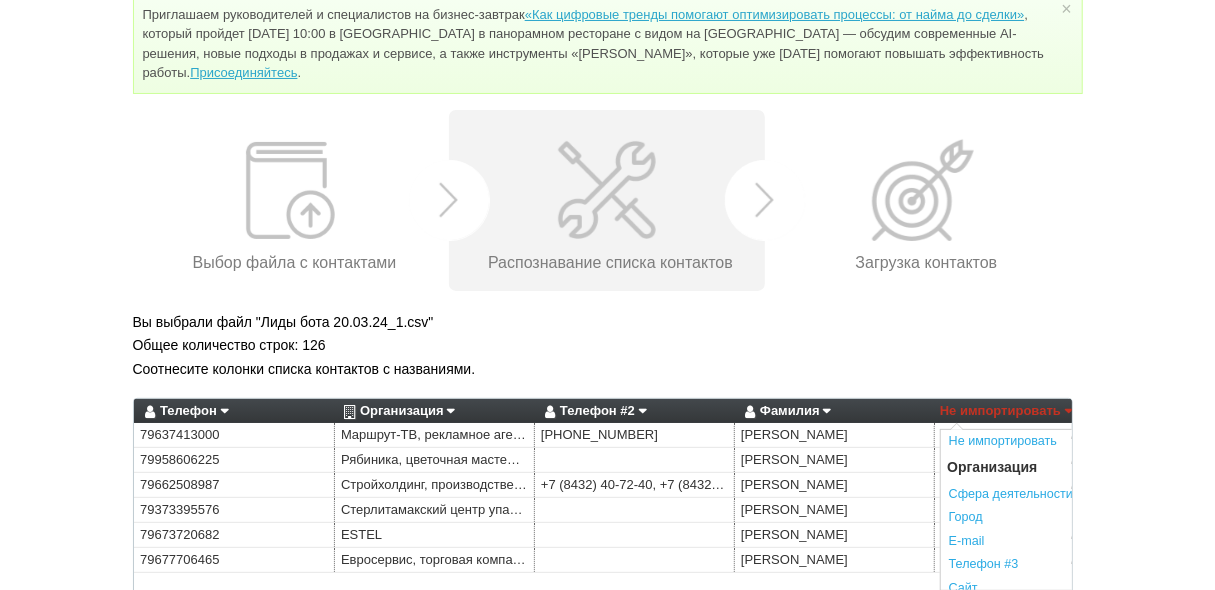 click on "Приглашаем руководителей и специалистов на бизнес-завтрак  «Как цифровые тренды помогают оптимизировать процессы: от найма до сделки» , который пройдет 22 июля 2025 года в 10:00 в Москве в панорамном ресторане с видом на Большой театр — обсудим современные AI-решения, новые подходы в продажах и сервисе, а также инструменты «Скорозвона», которые уже сегодня помогают повышать эффективность работы.  Присоединяйтесь .
×
Вы можете звонить напрямую из строки поиска - введите номер и нажмите "Позвонить"
Телефон" at bounding box center [607, 523] 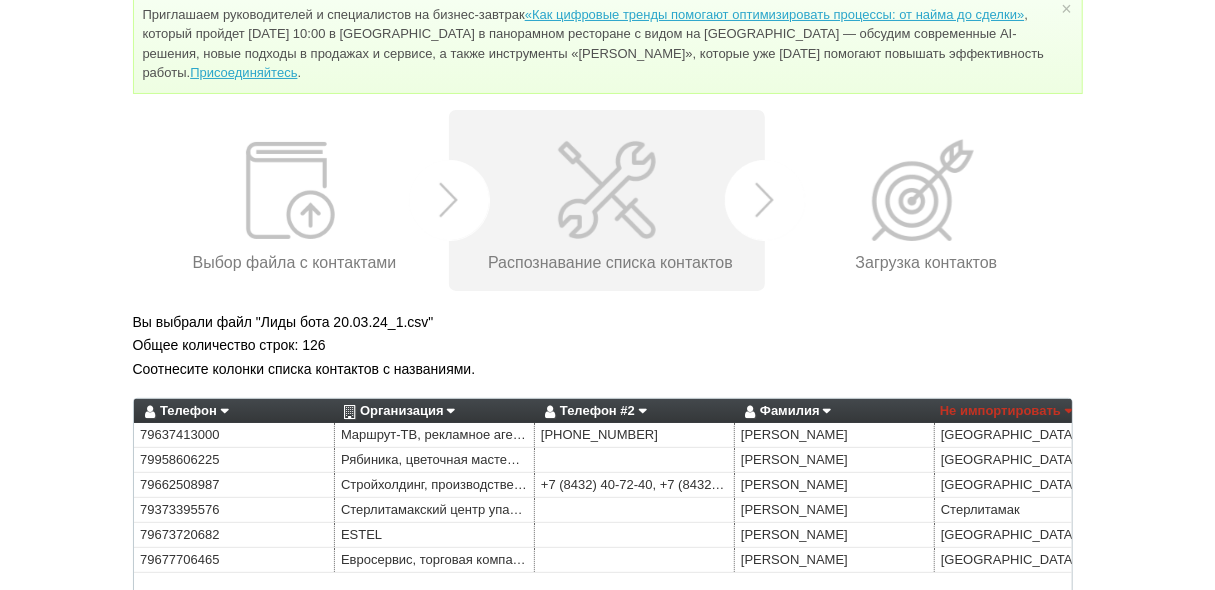click on "Не импортировать" at bounding box center (1006, 411) 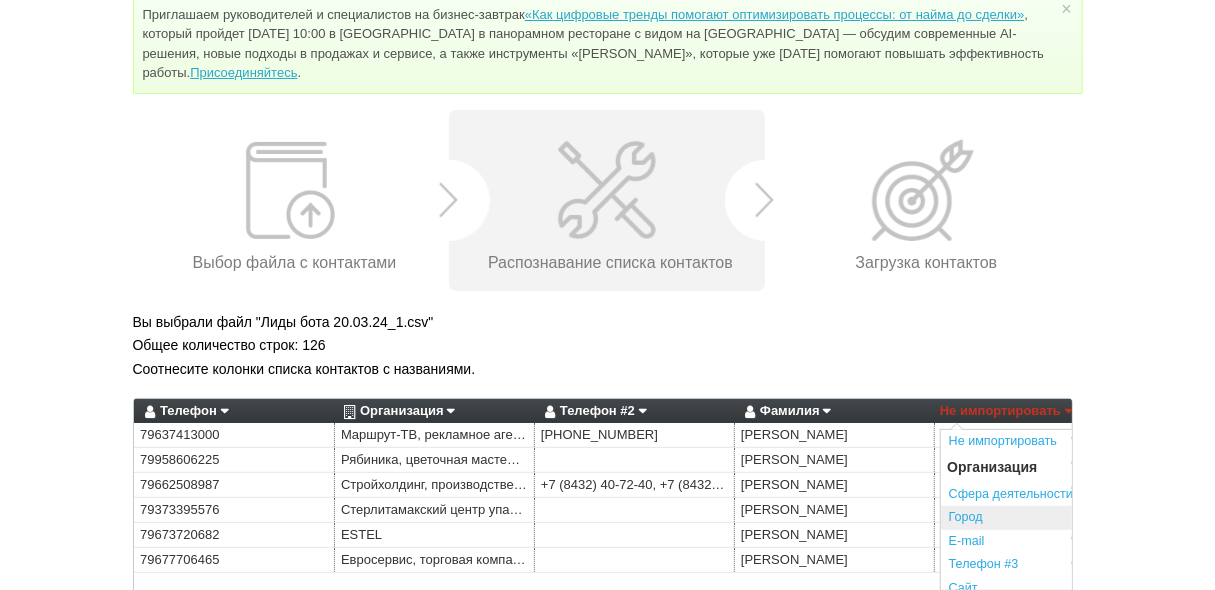 click on "Город" at bounding box center [1040, 518] 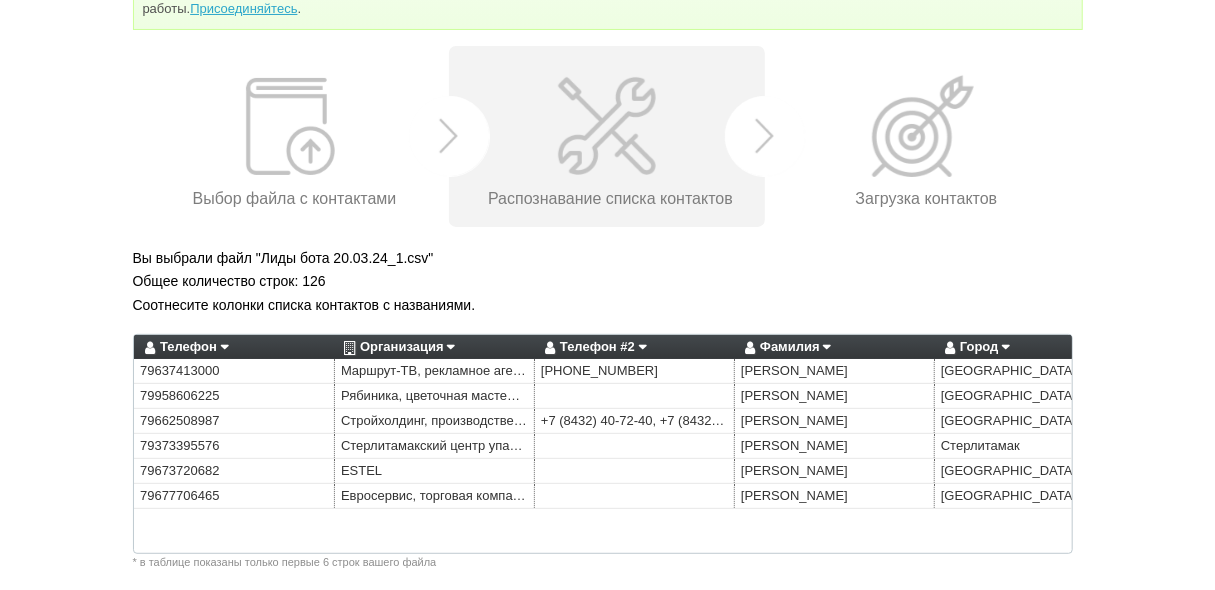 scroll, scrollTop: 241, scrollLeft: 0, axis: vertical 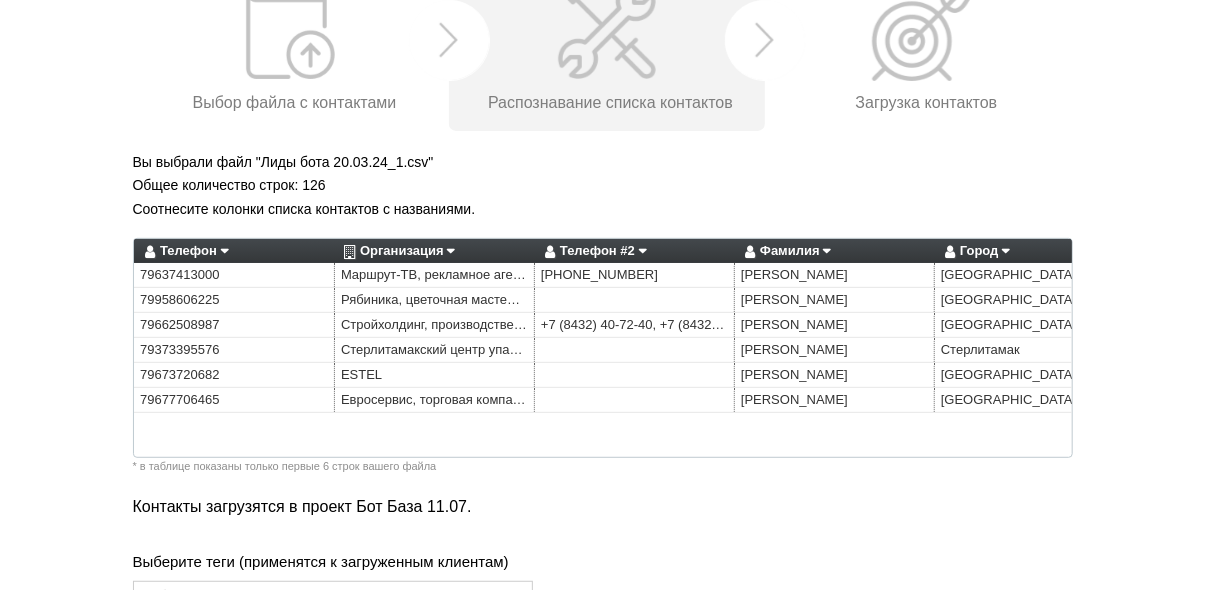 drag, startPoint x: 538, startPoint y: 456, endPoint x: 610, endPoint y: 460, distance: 72.11102 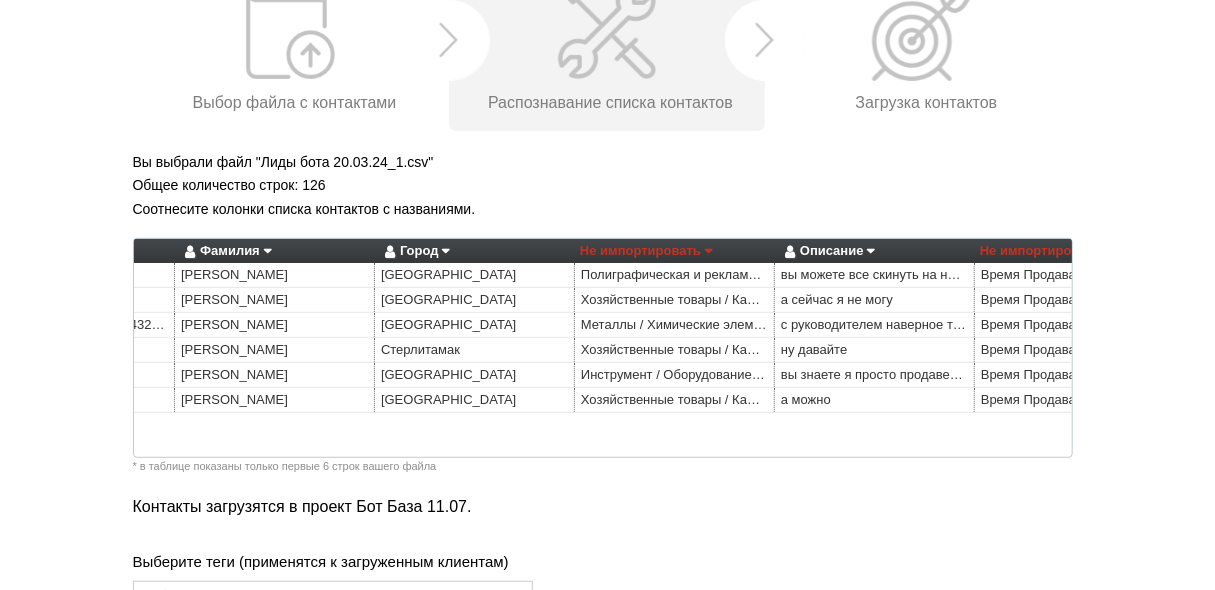 scroll, scrollTop: 0, scrollLeft: 636, axis: horizontal 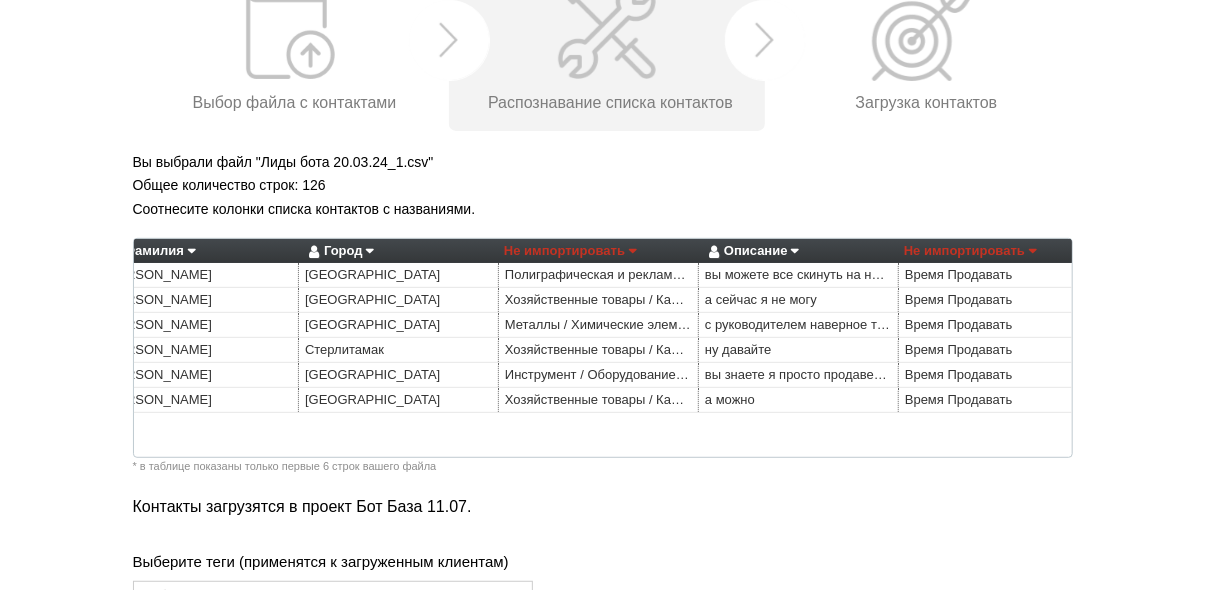 click on "Не импортировать" at bounding box center (570, 251) 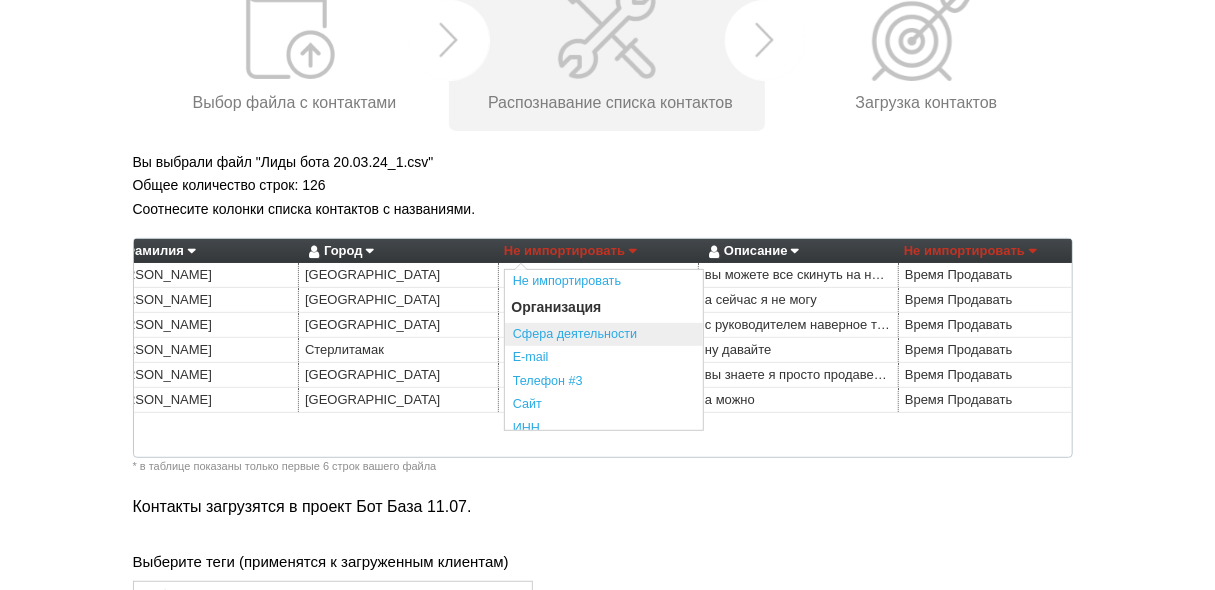 click on "Сфера деятельности" at bounding box center (604, 335) 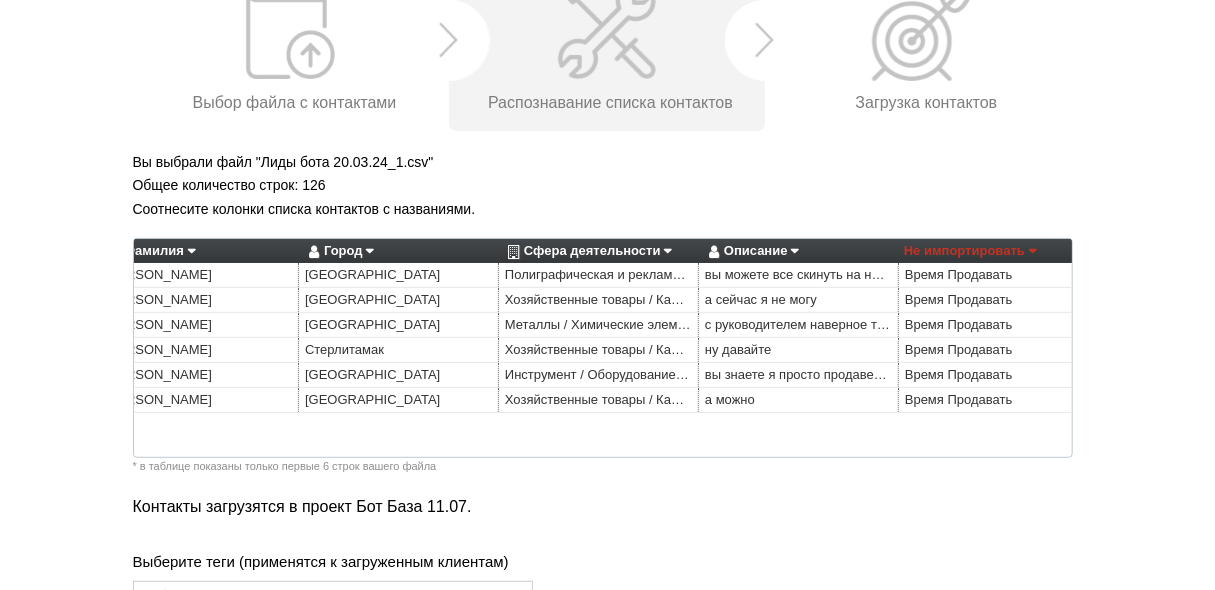 scroll, scrollTop: 0, scrollLeft: 1061, axis: horizontal 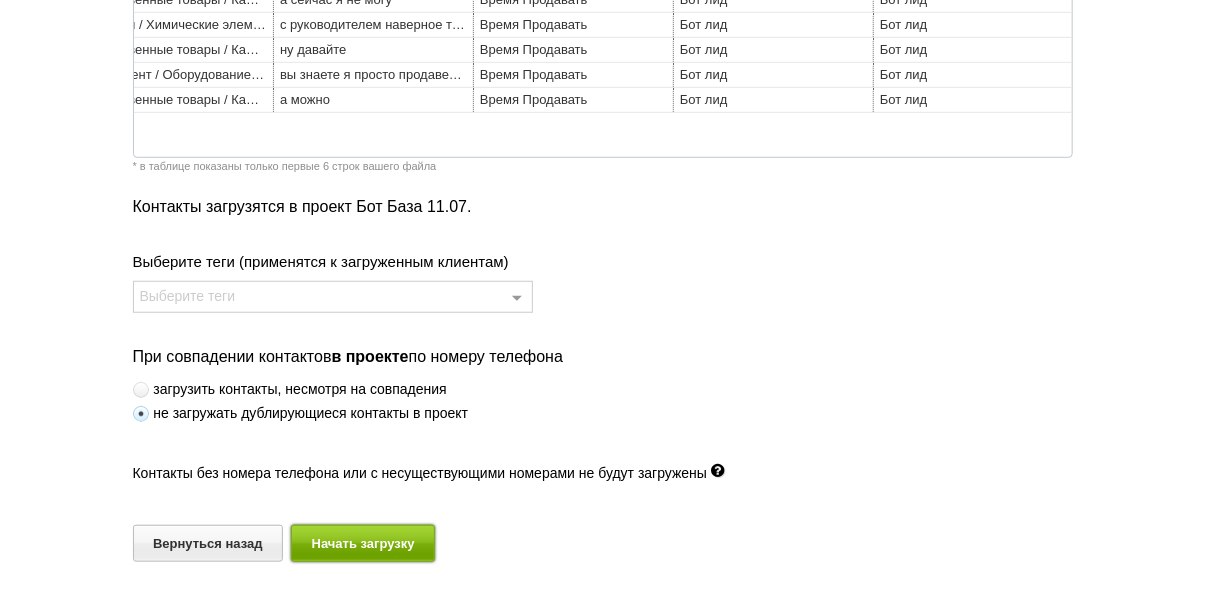 click on "Начать загрузку" at bounding box center [363, 543] 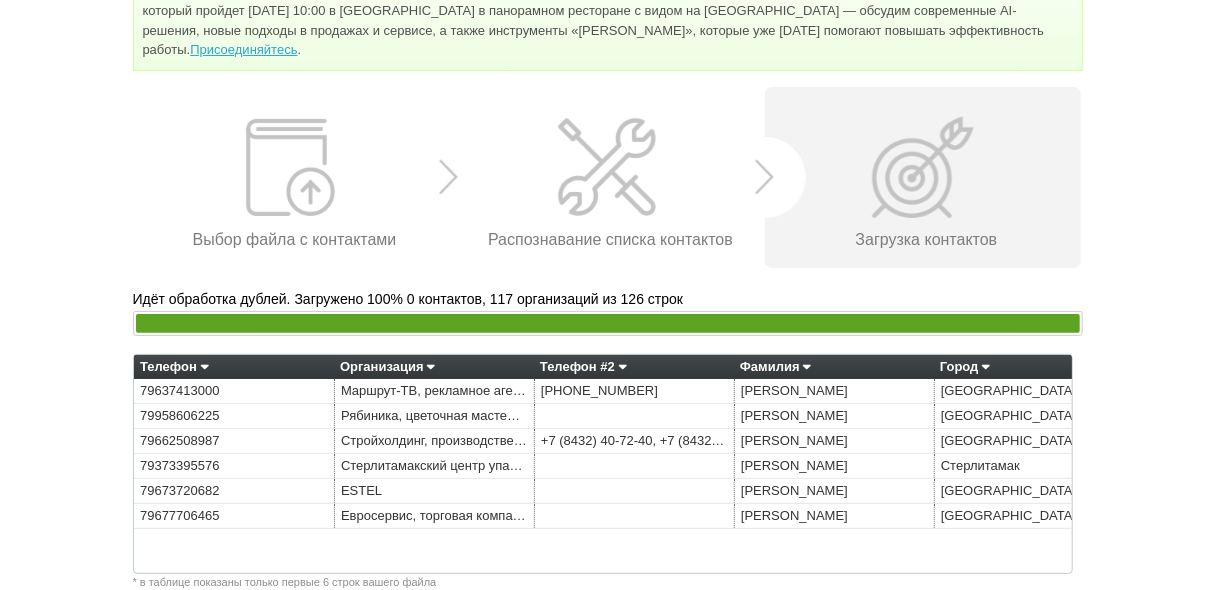 scroll, scrollTop: 244, scrollLeft: 0, axis: vertical 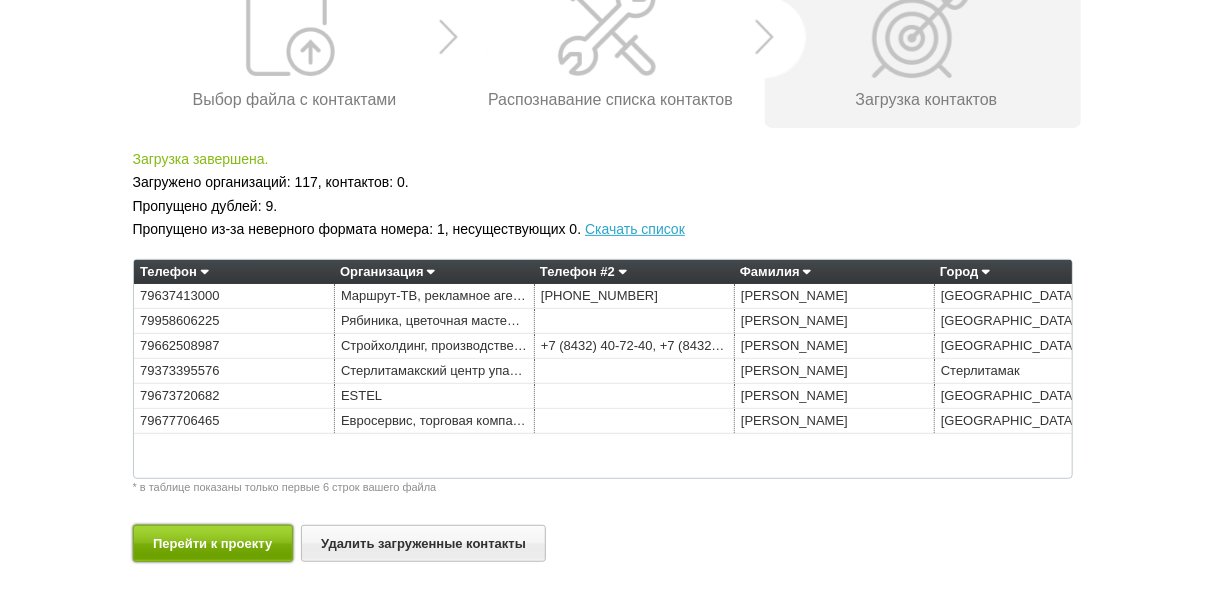 click on "Перейти к проекту" at bounding box center [213, 543] 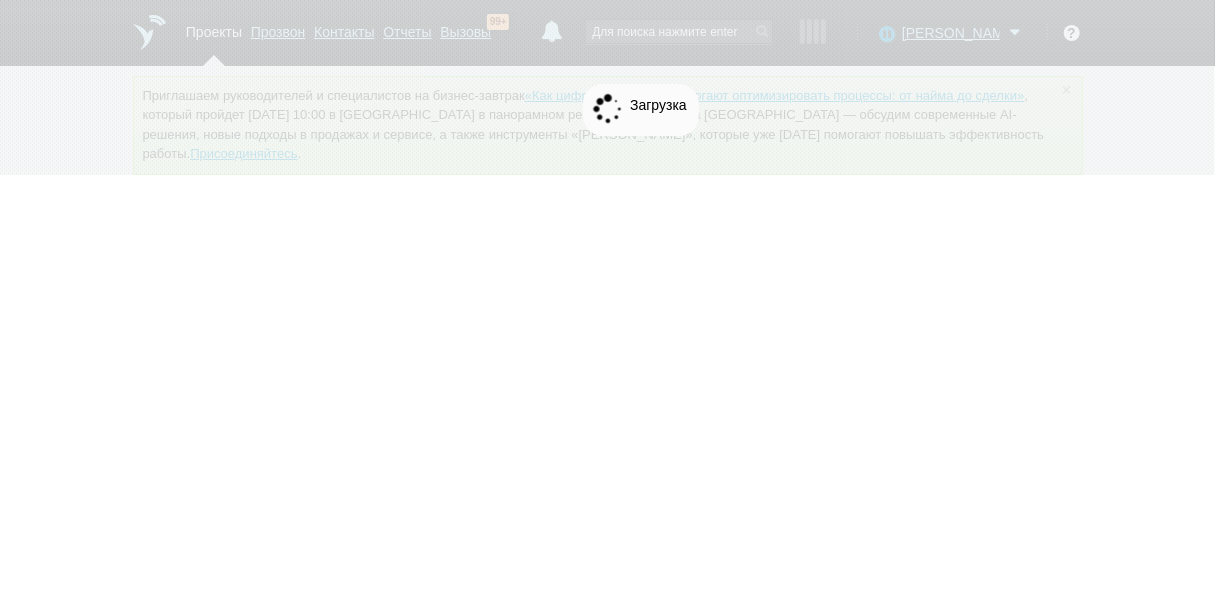 scroll, scrollTop: 0, scrollLeft: 0, axis: both 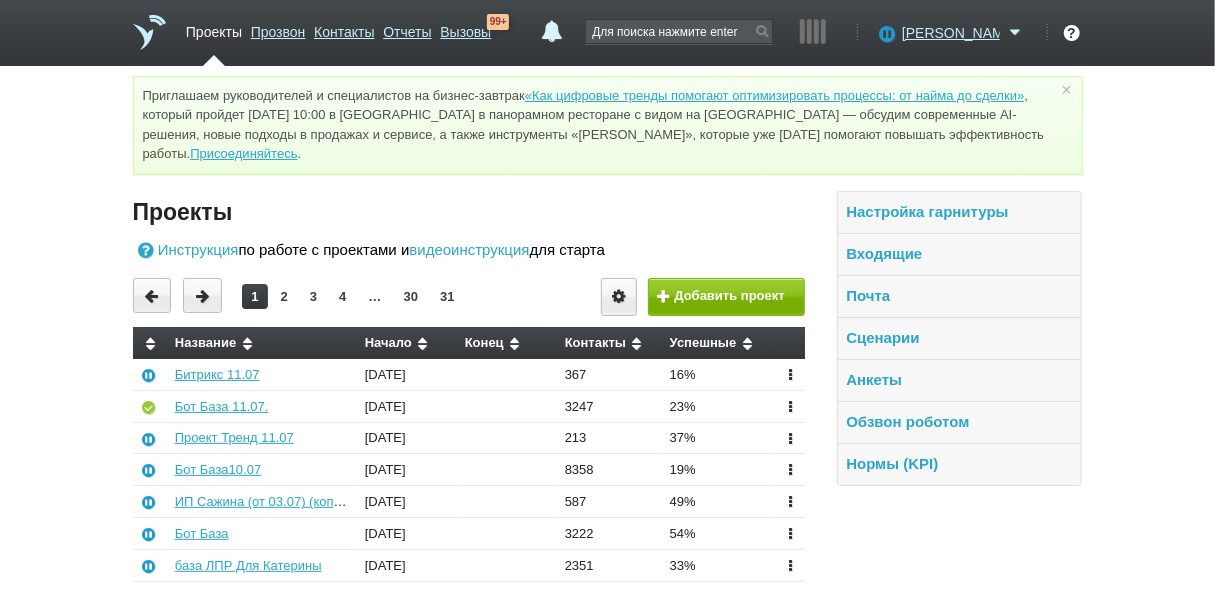 click on "Бот База 11.07." at bounding box center [263, 406] 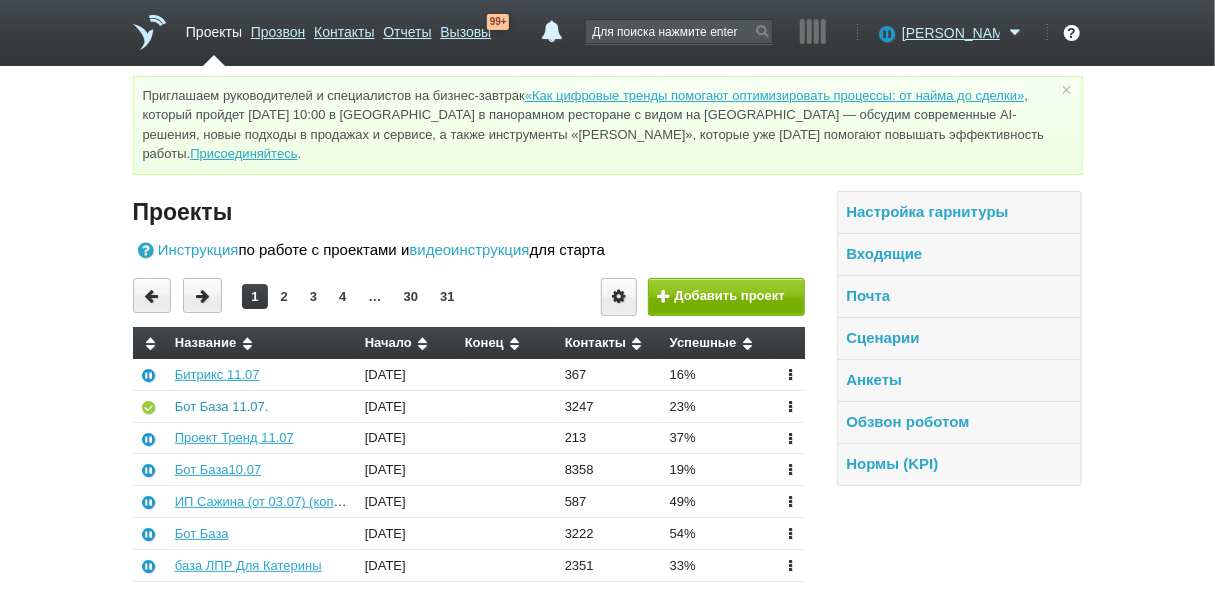 click on "Бот База 11.07." at bounding box center [222, 406] 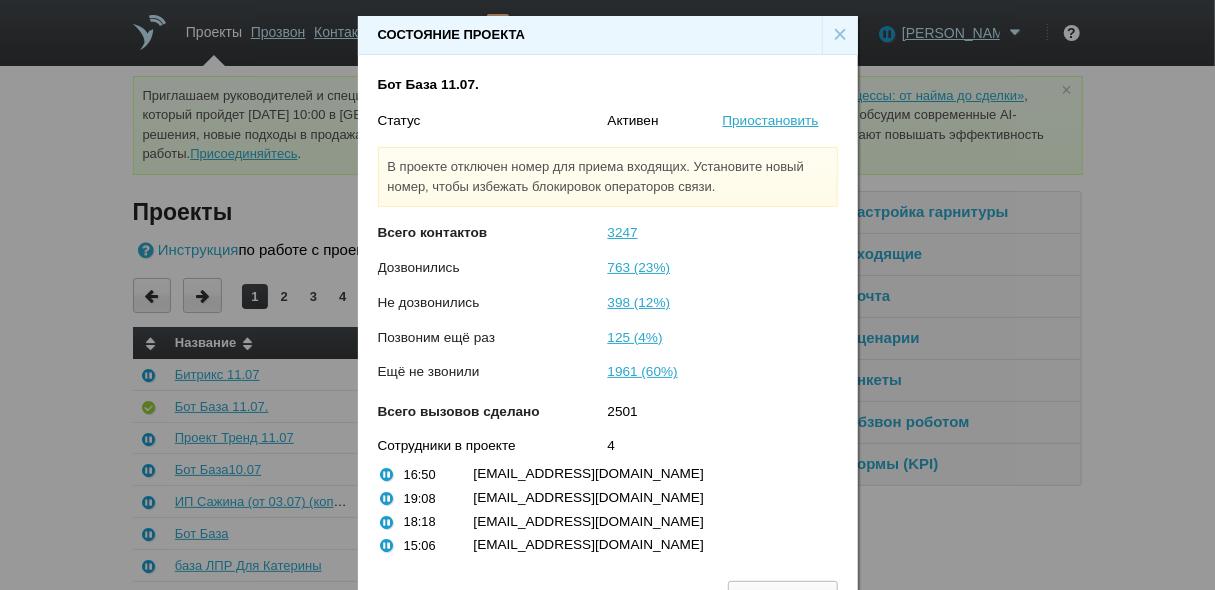 click on "×" at bounding box center [840, 35] 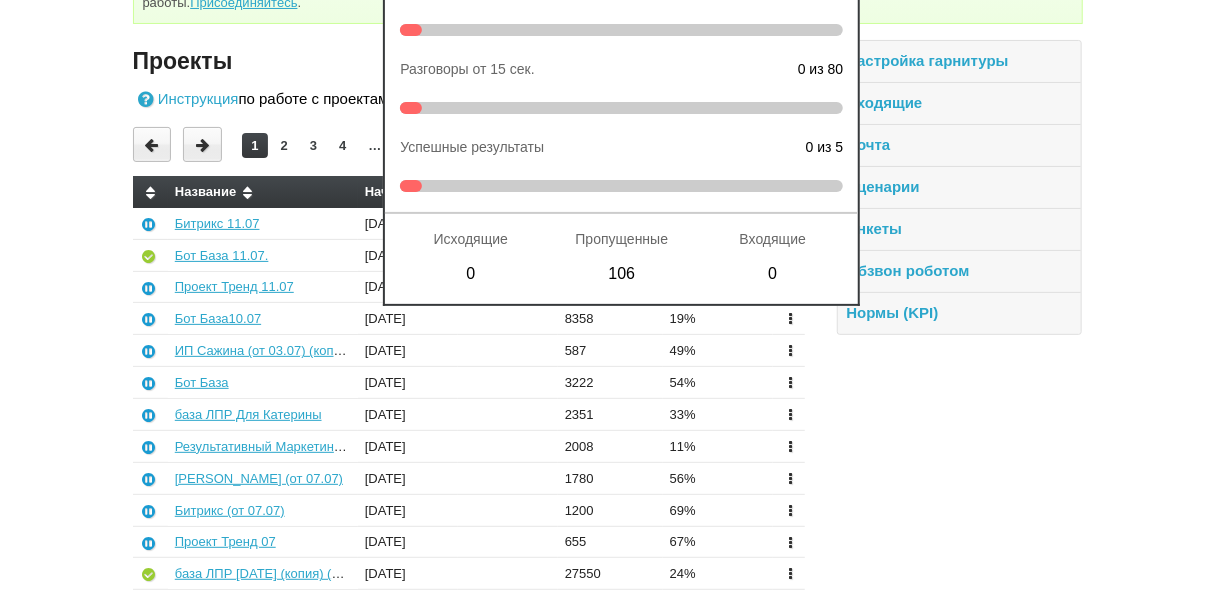scroll, scrollTop: 160, scrollLeft: 0, axis: vertical 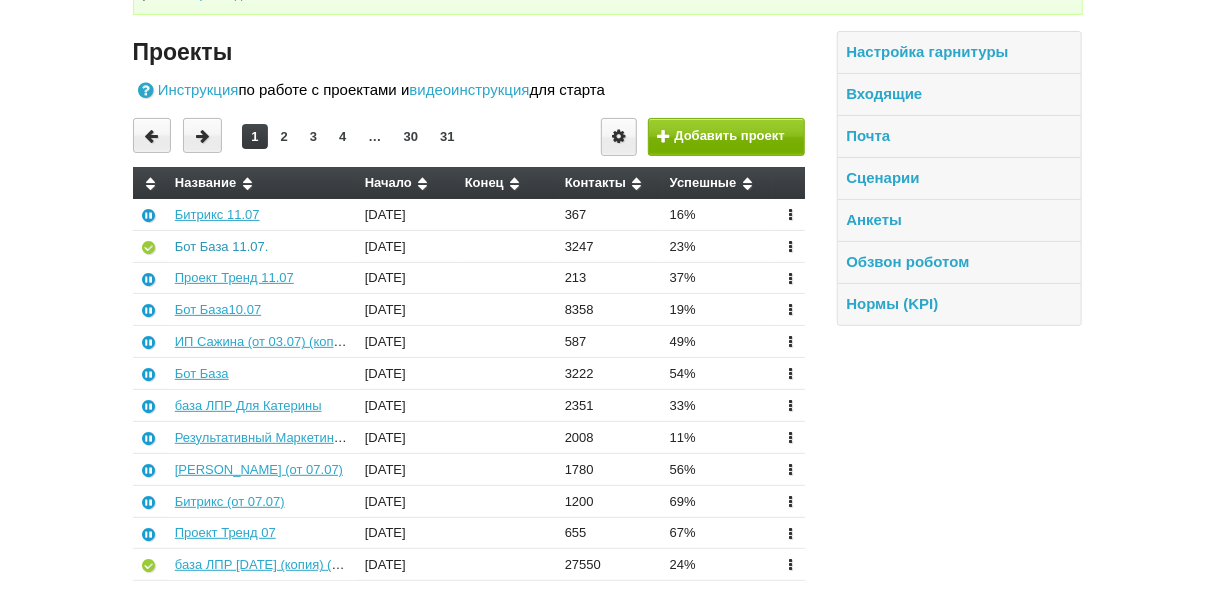 click on "Бот База 11.07." at bounding box center (222, 246) 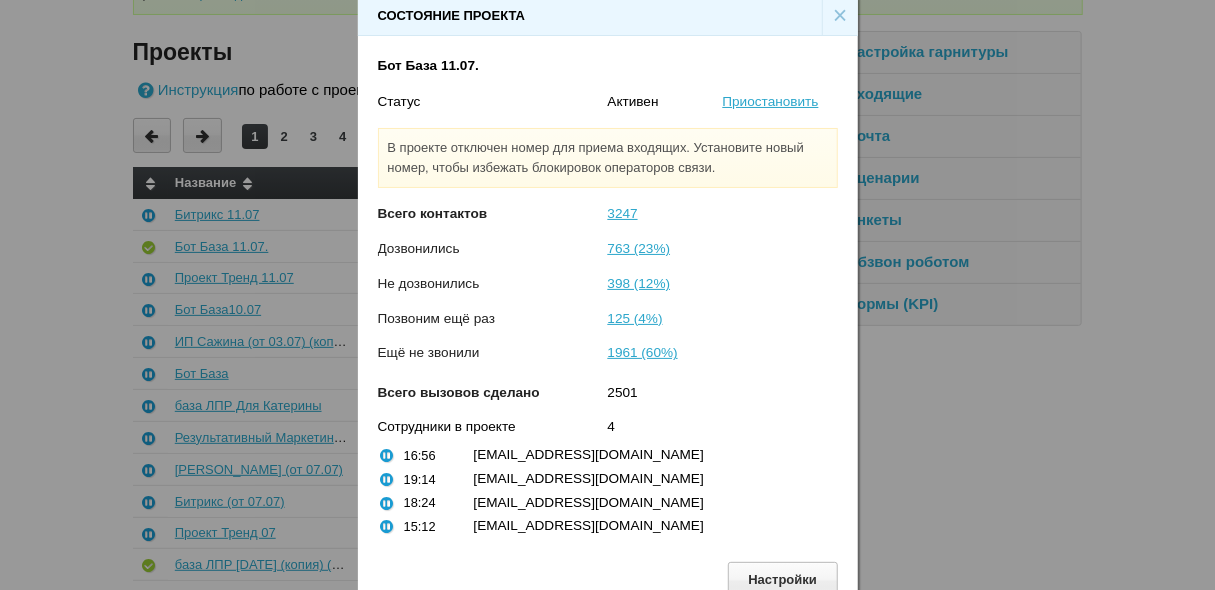 scroll, scrollTop: 30, scrollLeft: 0, axis: vertical 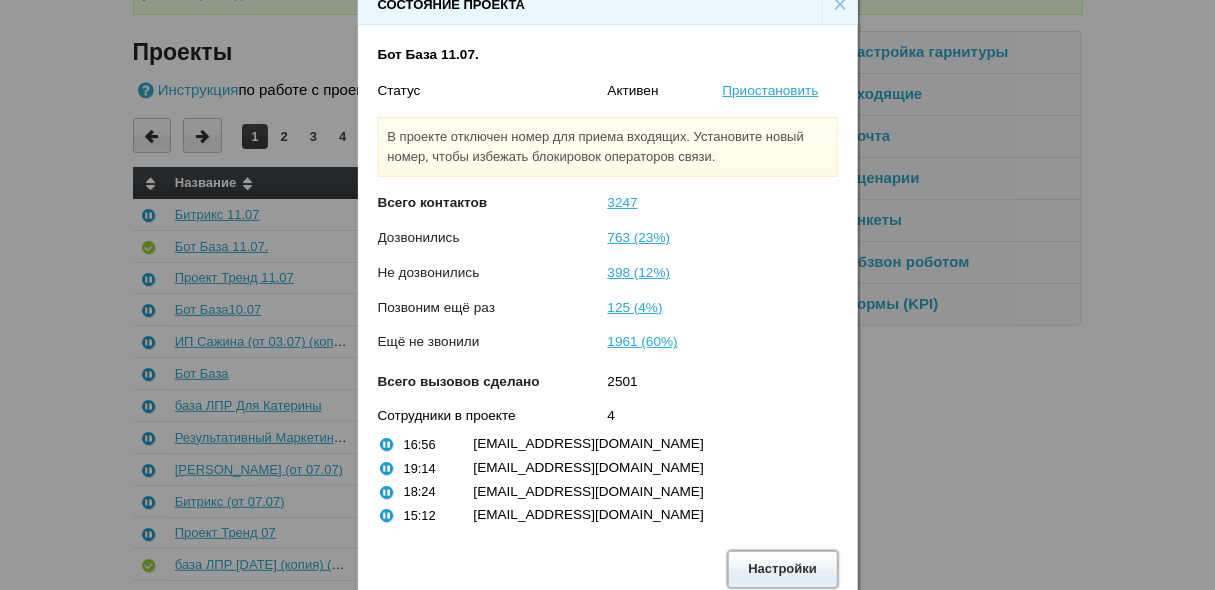 click on "Настройки" at bounding box center [783, 569] 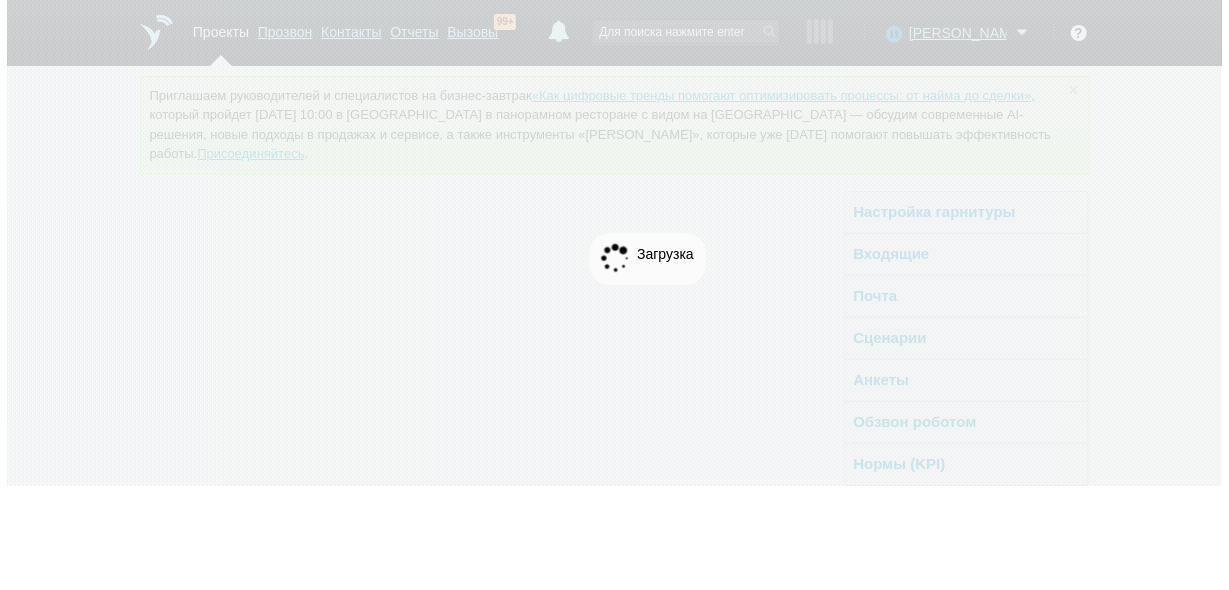 scroll, scrollTop: 0, scrollLeft: 0, axis: both 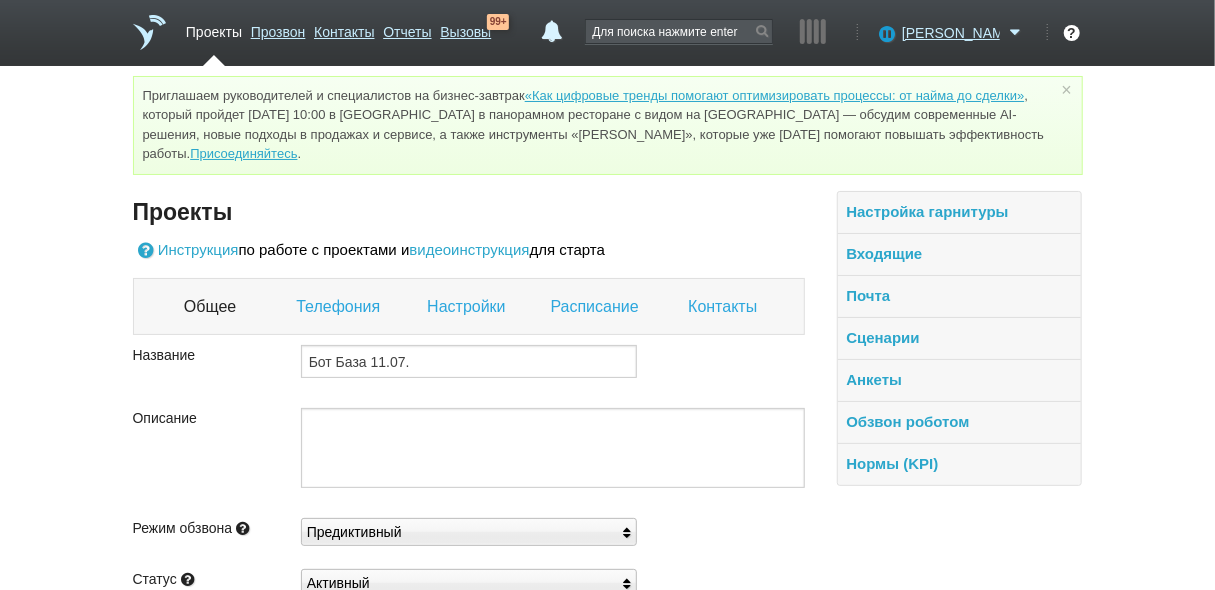 click on "Контакты" at bounding box center (725, 307) 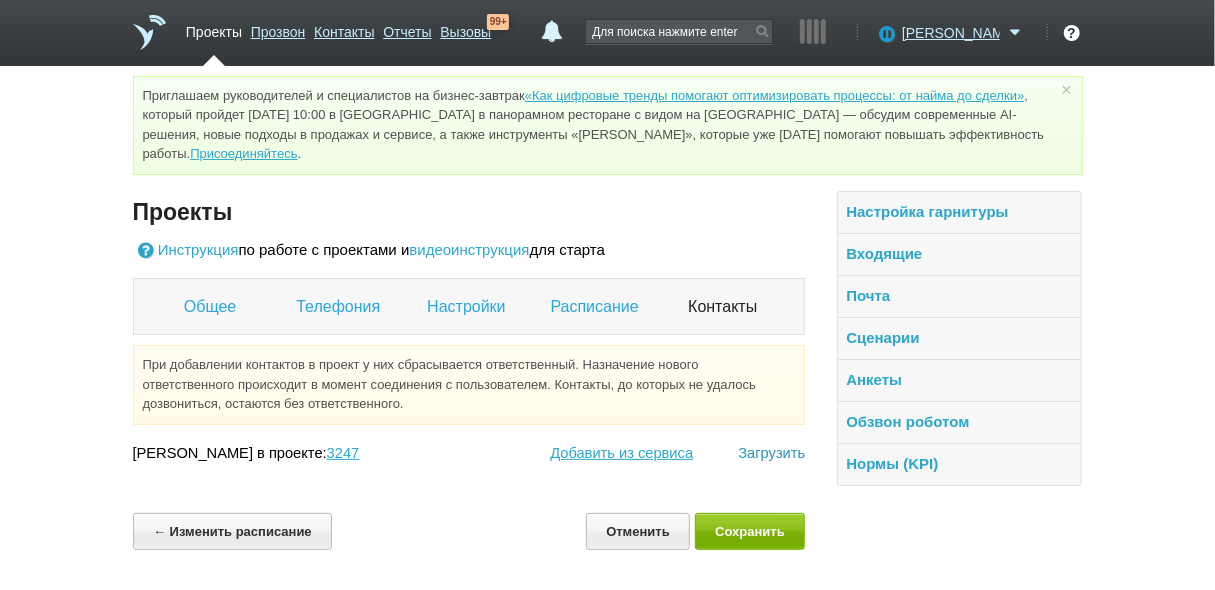 click on "Загрузить" at bounding box center [771, 453] 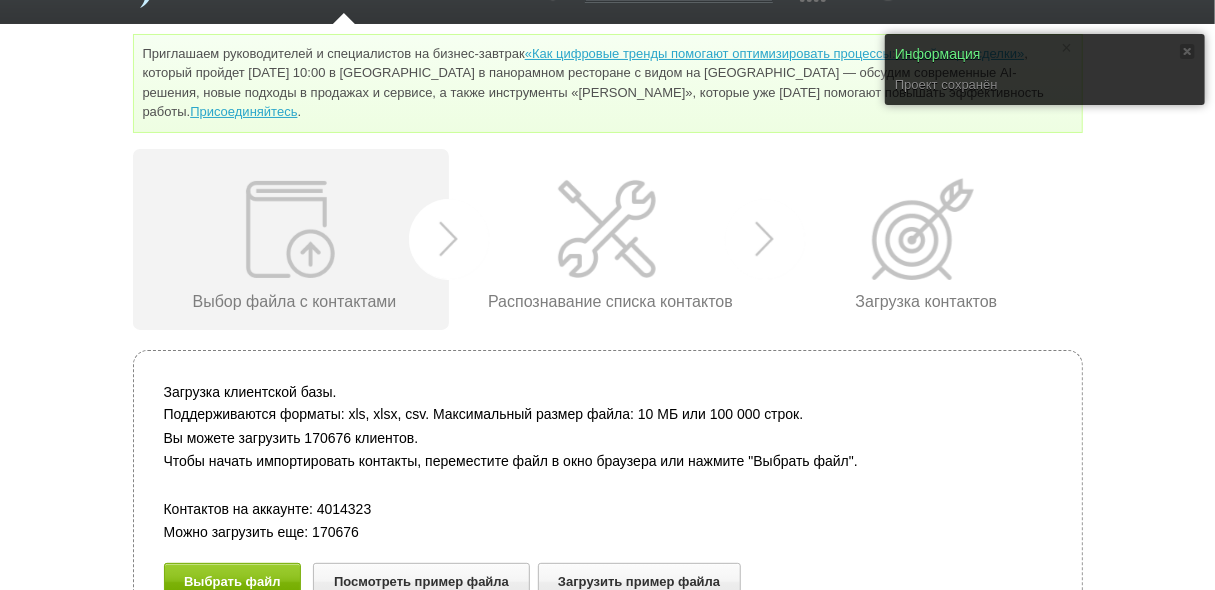 scroll, scrollTop: 81, scrollLeft: 0, axis: vertical 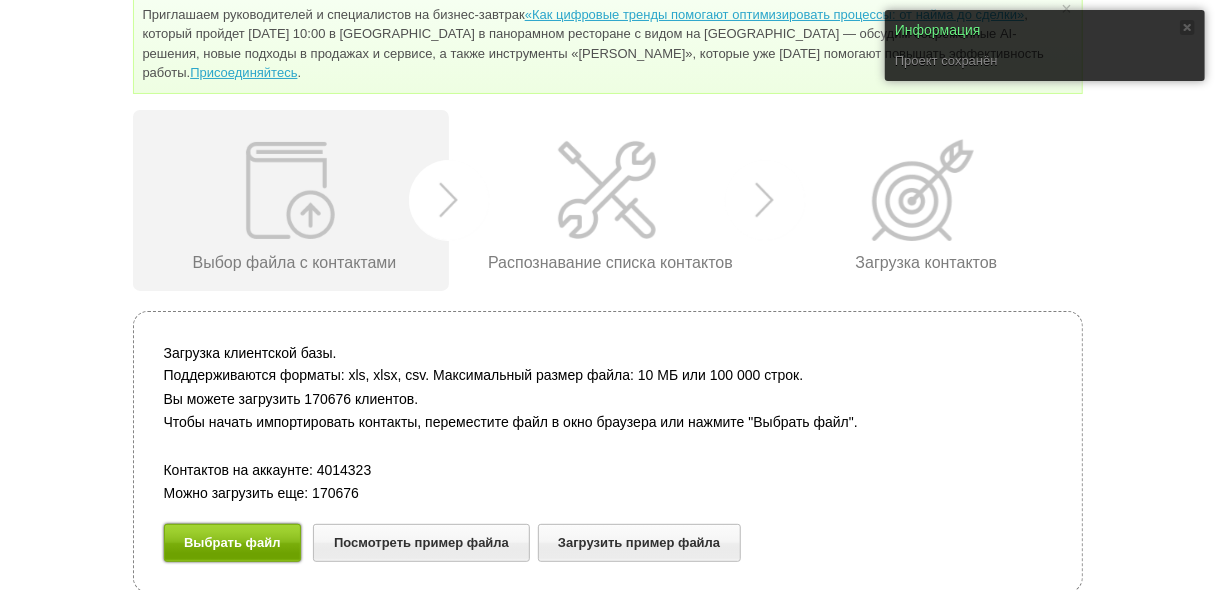 click on "Выбрать файл" at bounding box center [233, 542] 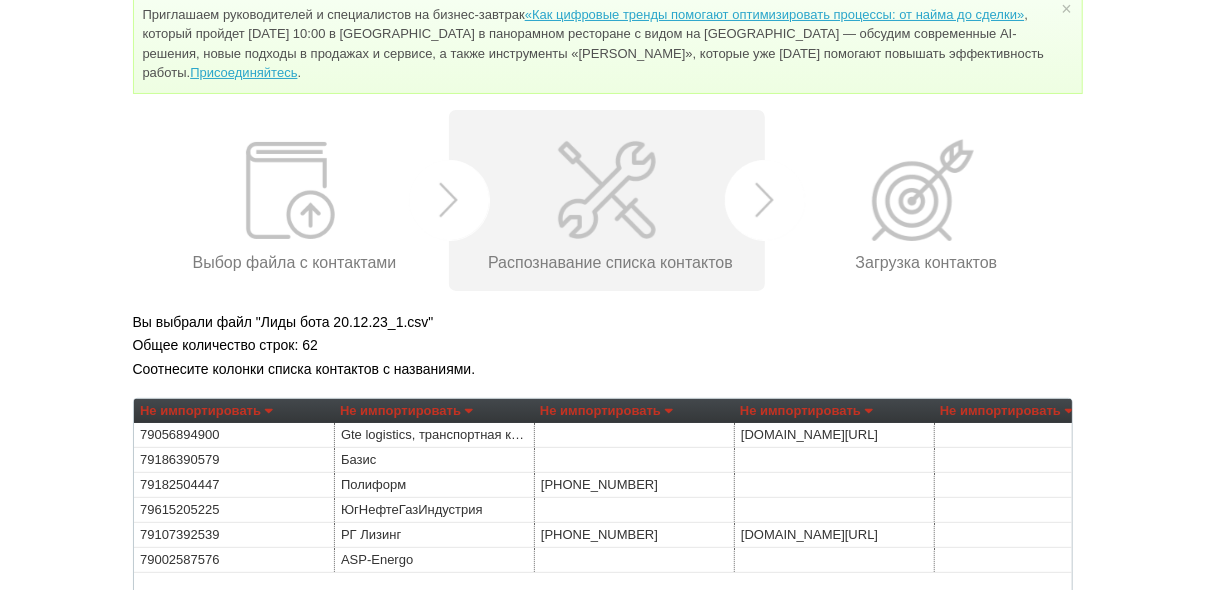 click on "Не импортировать" at bounding box center [206, 411] 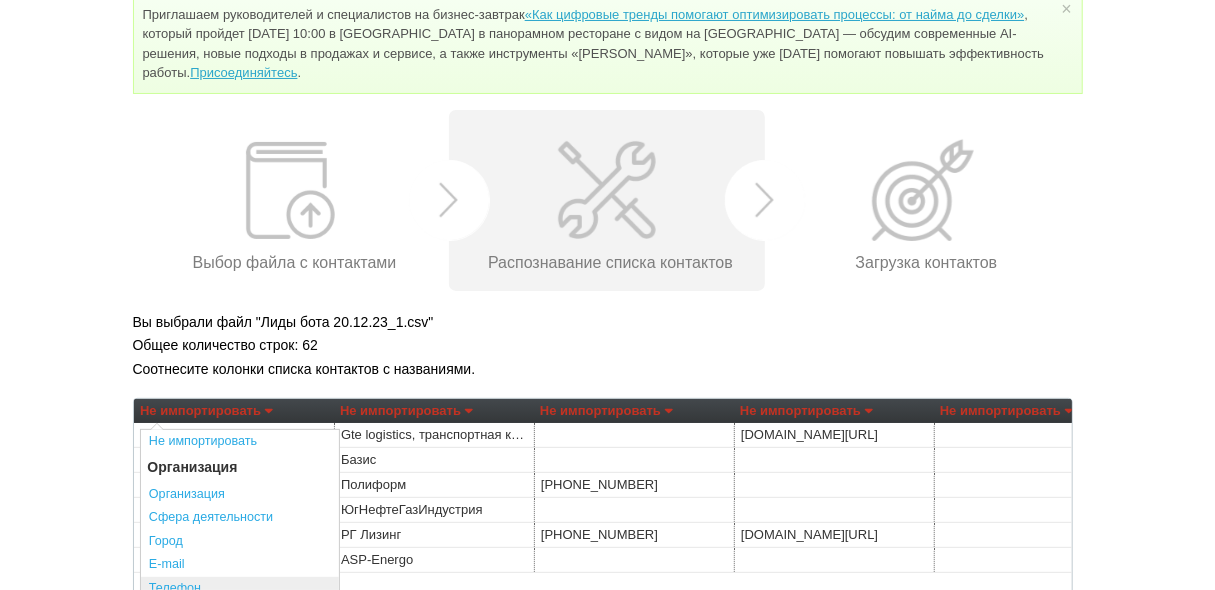 click on "Телефон" at bounding box center [240, 589] 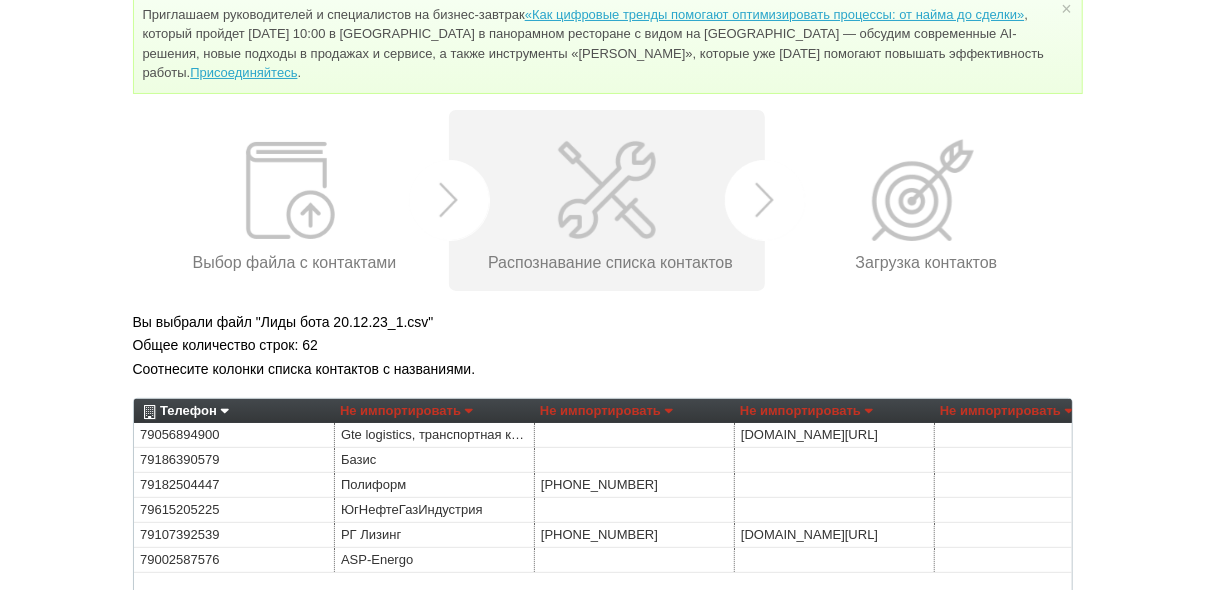 click on "Не импортировать" at bounding box center (406, 411) 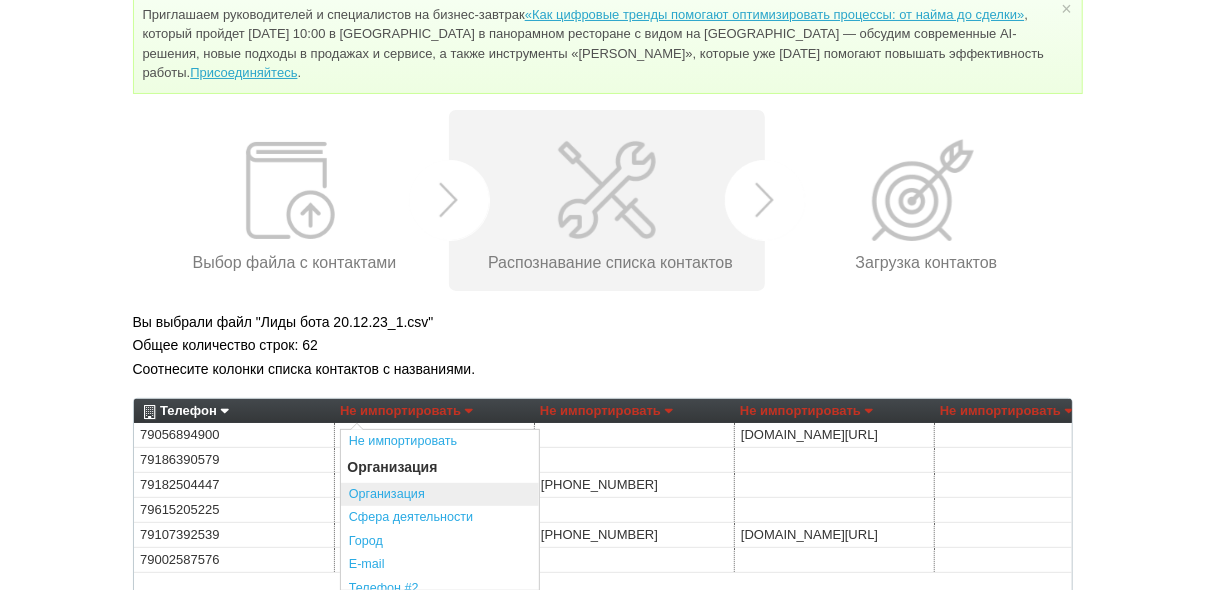 click on "Организация" at bounding box center [440, 495] 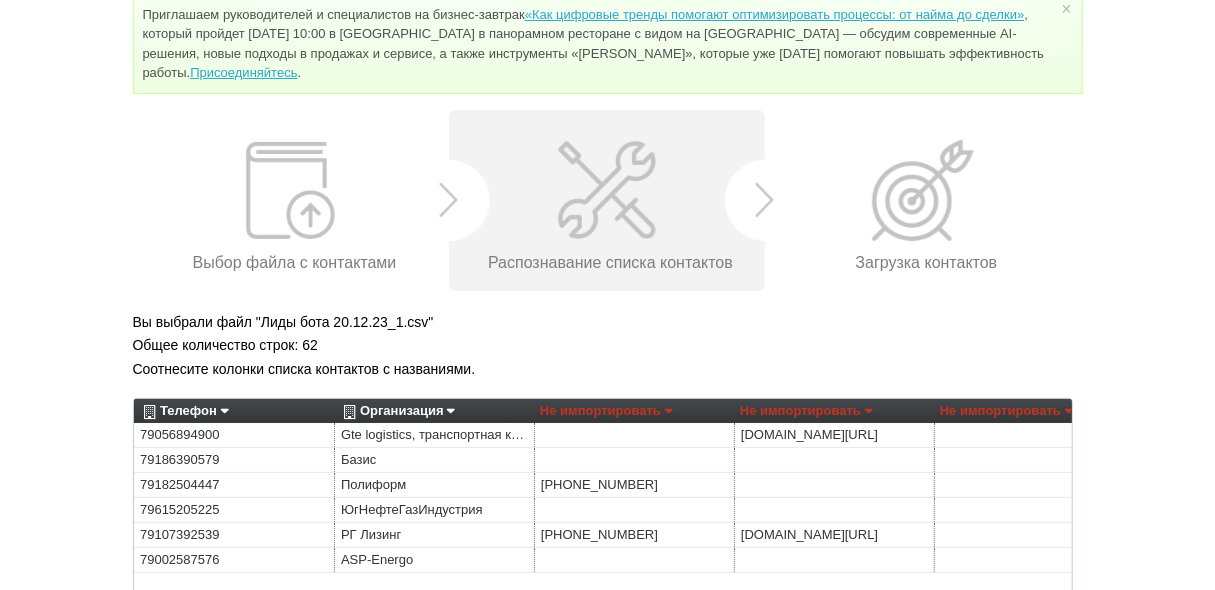 click on "Не импортировать" at bounding box center [606, 411] 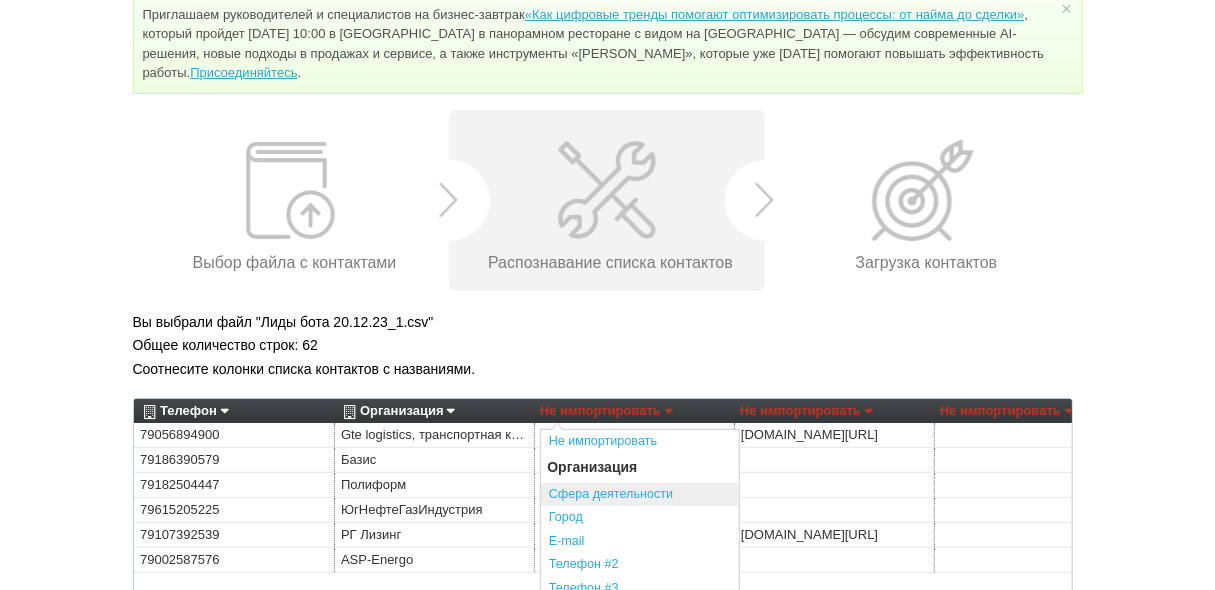 click on "Сфера деятельности" at bounding box center (640, 495) 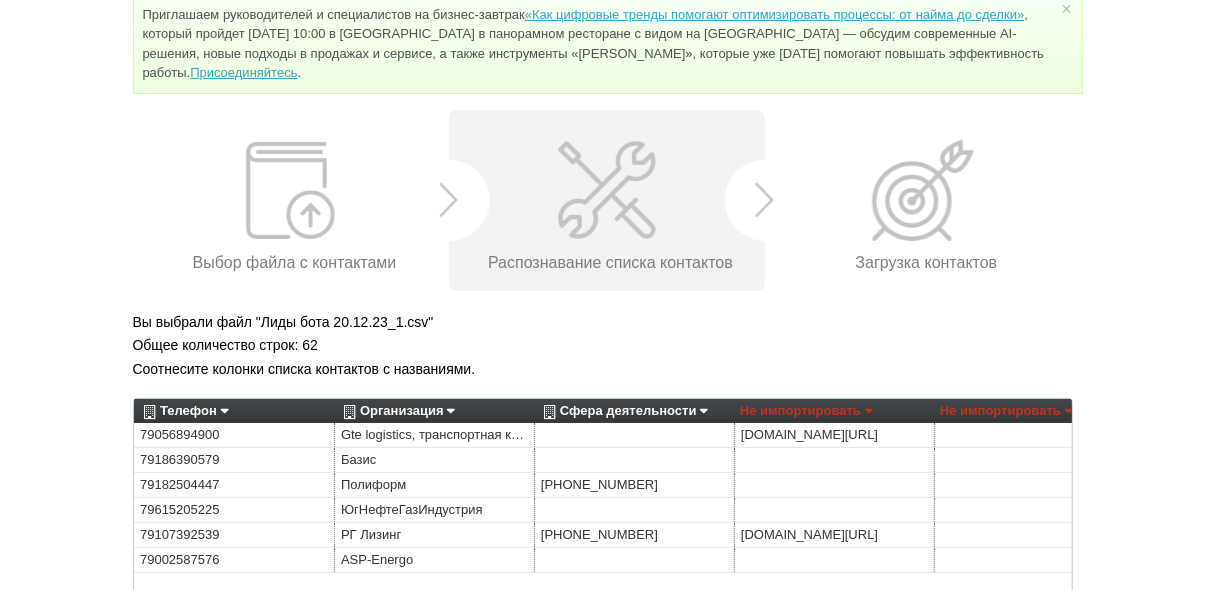 click on "Сфера деятельности" at bounding box center (623, 411) 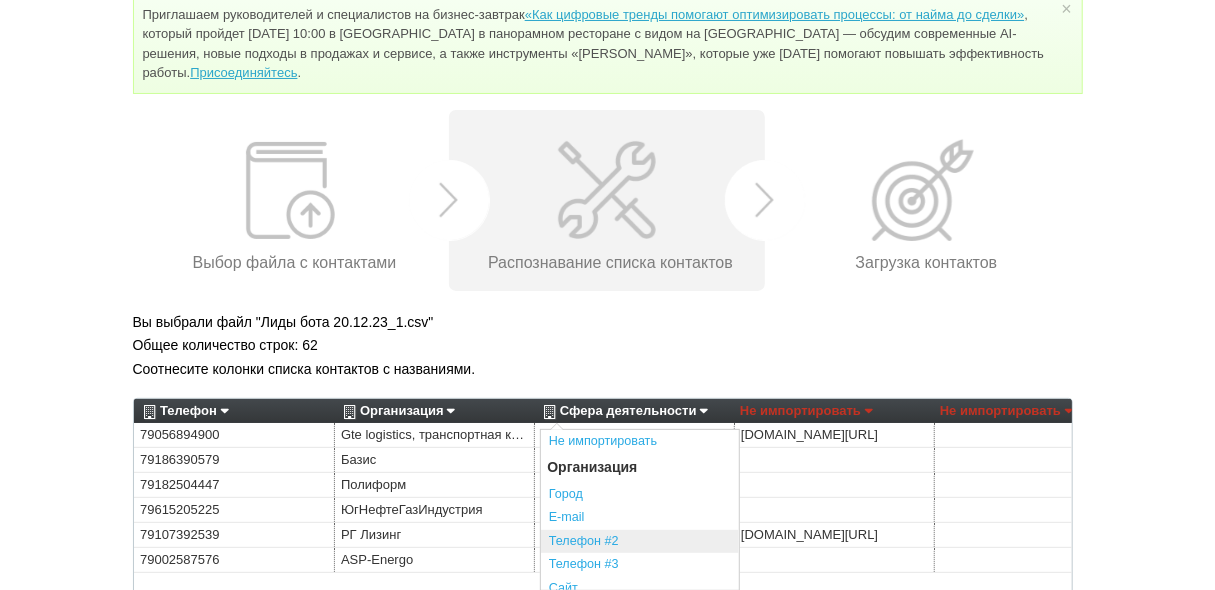 click on "Телефон #2" at bounding box center (640, 542) 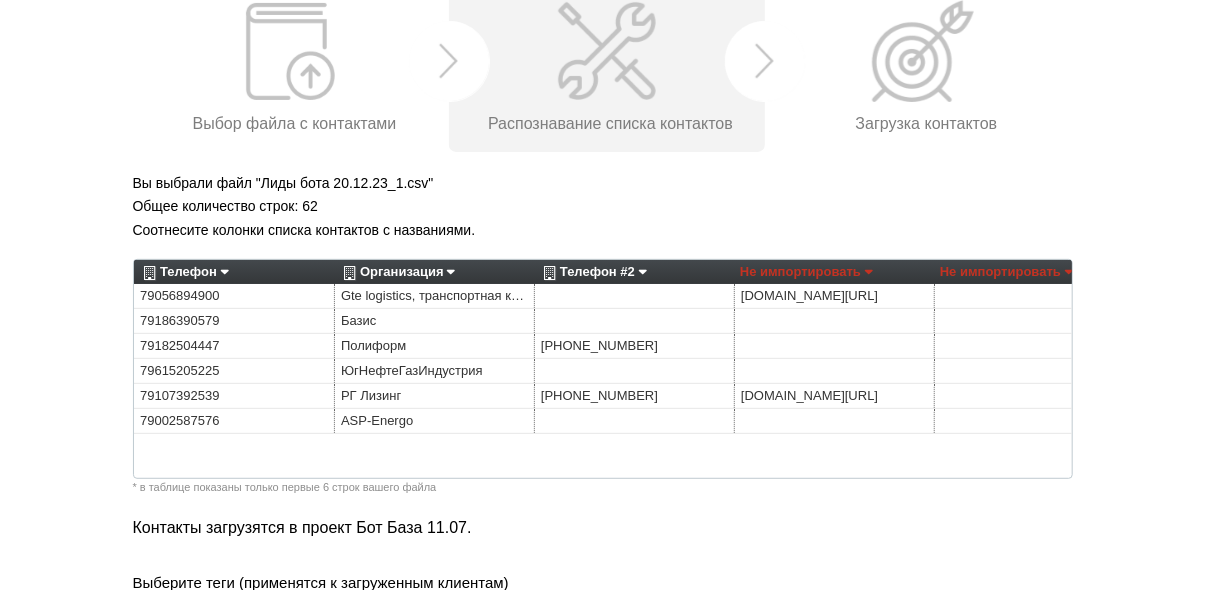 scroll, scrollTop: 241, scrollLeft: 0, axis: vertical 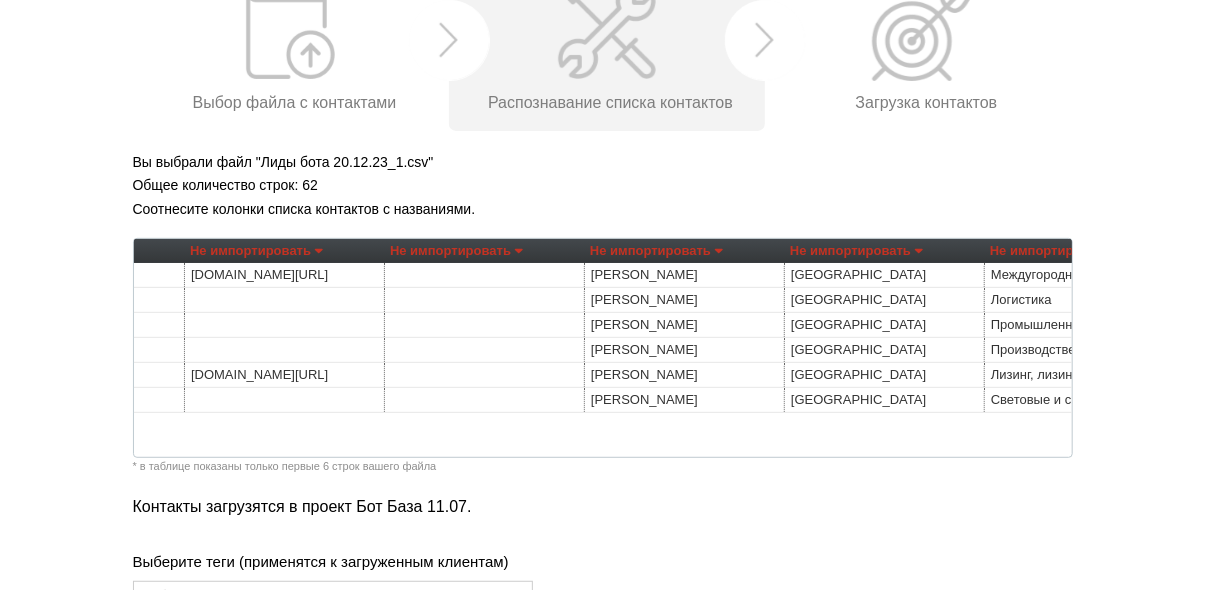 click on "Не импортировать" at bounding box center (656, 251) 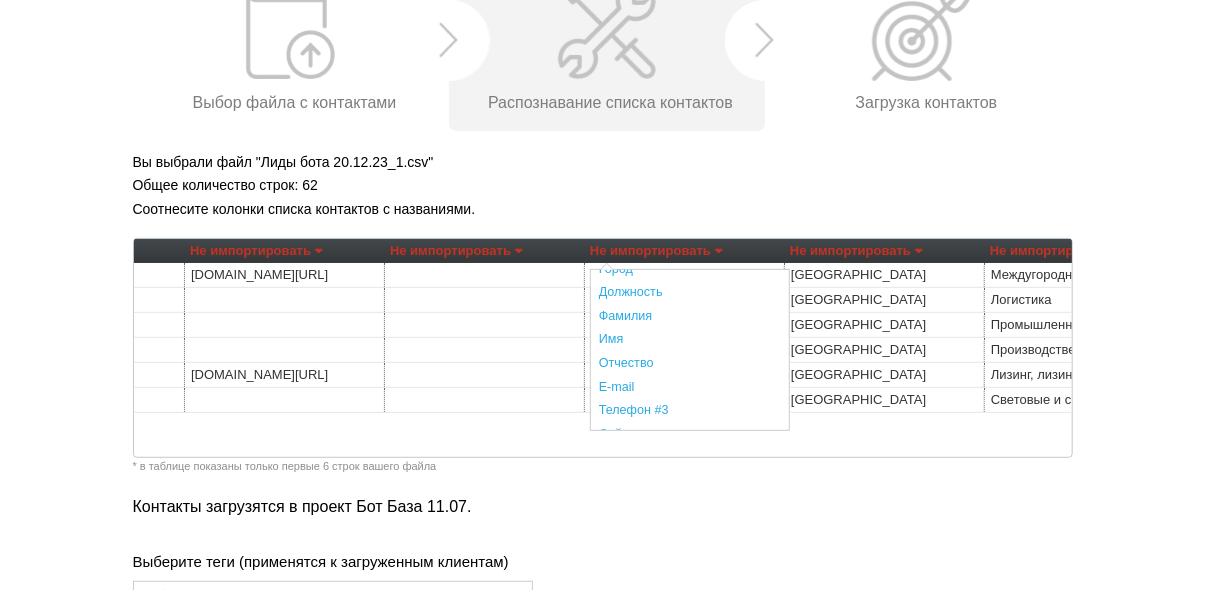 scroll, scrollTop: 400, scrollLeft: 0, axis: vertical 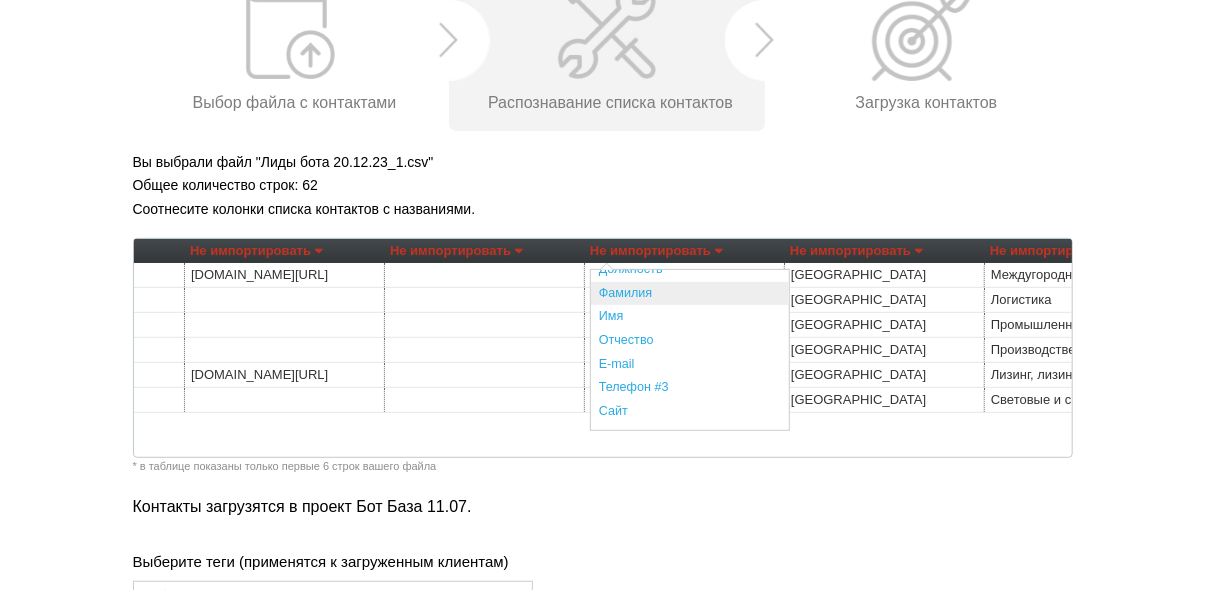 click on "Фамилия" at bounding box center (690, 294) 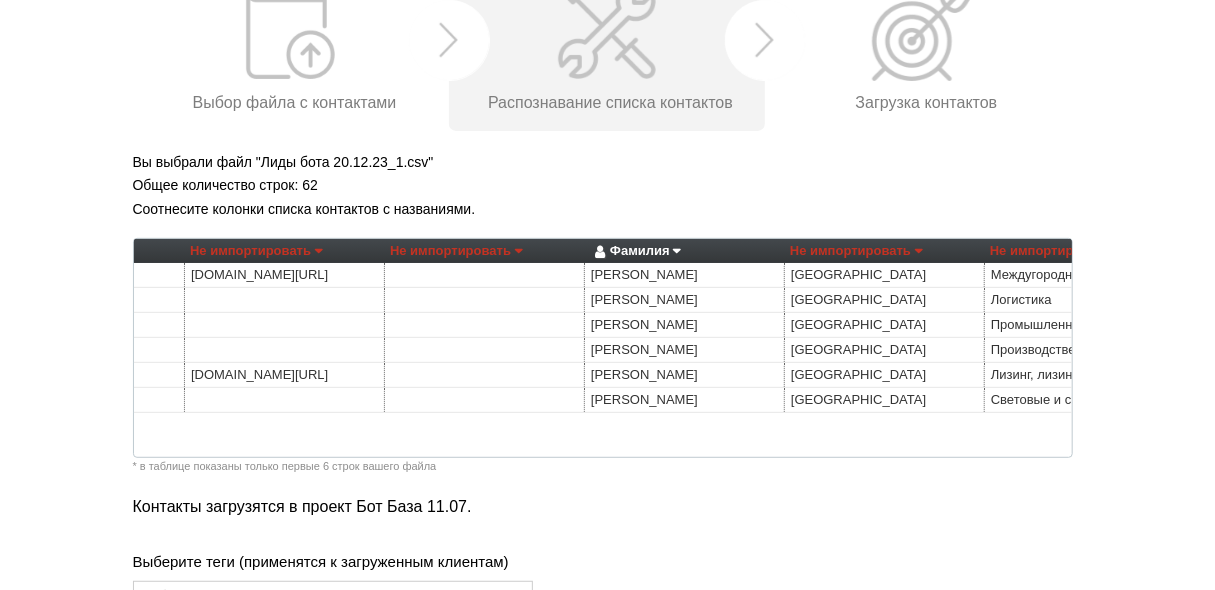 click on "Не импортировать" at bounding box center [856, 251] 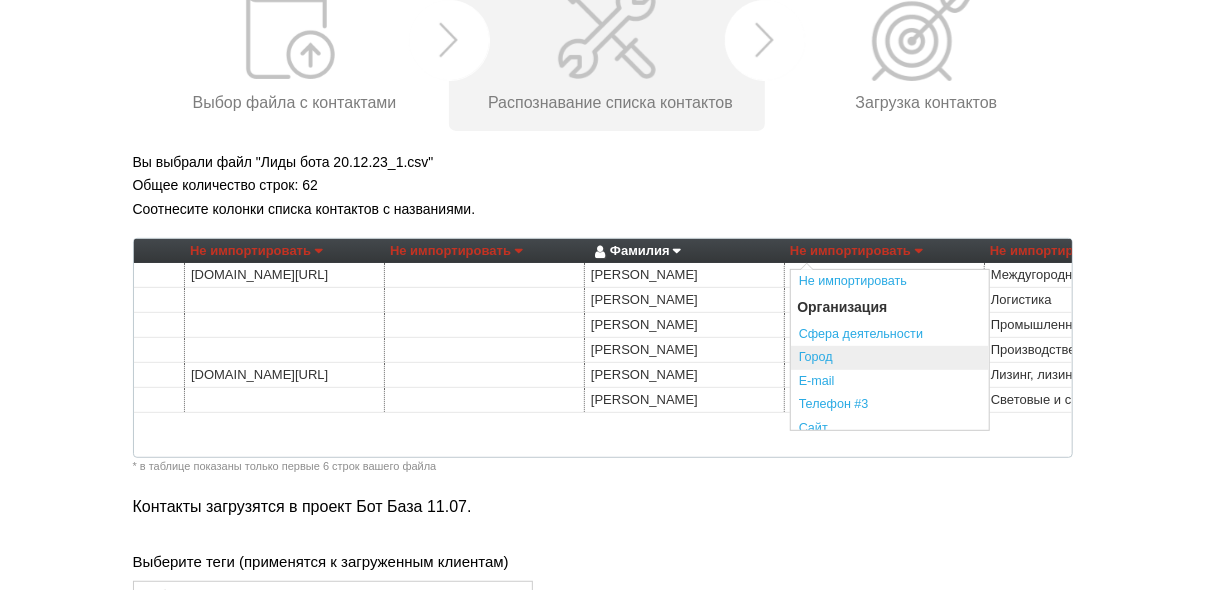 click on "Город" at bounding box center (890, 358) 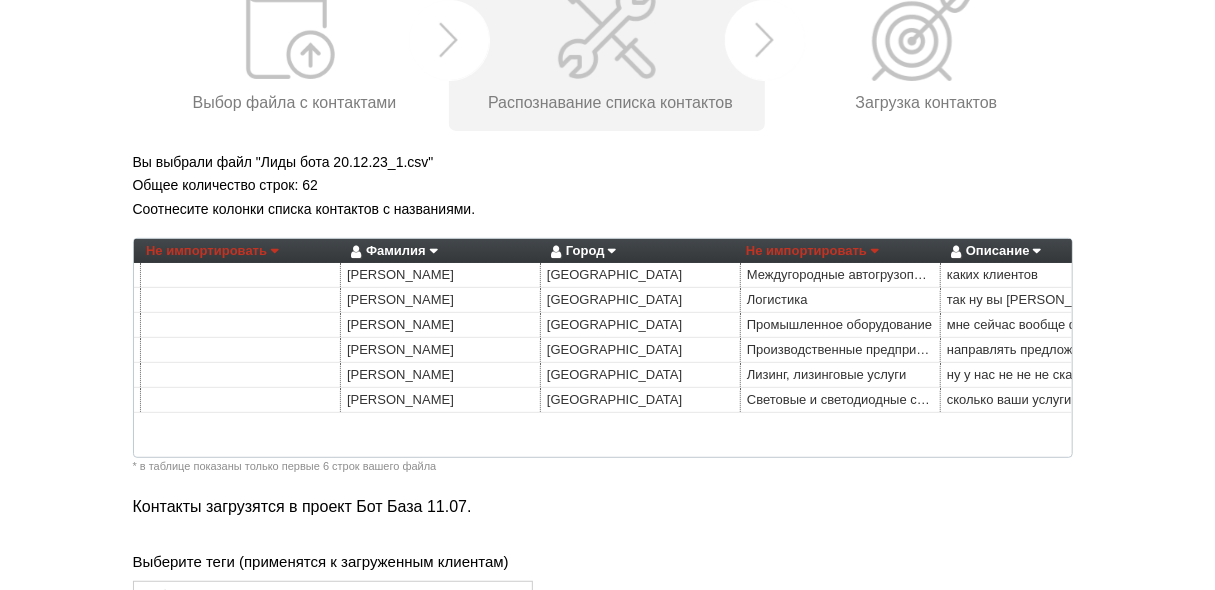 scroll, scrollTop: 0, scrollLeft: 901, axis: horizontal 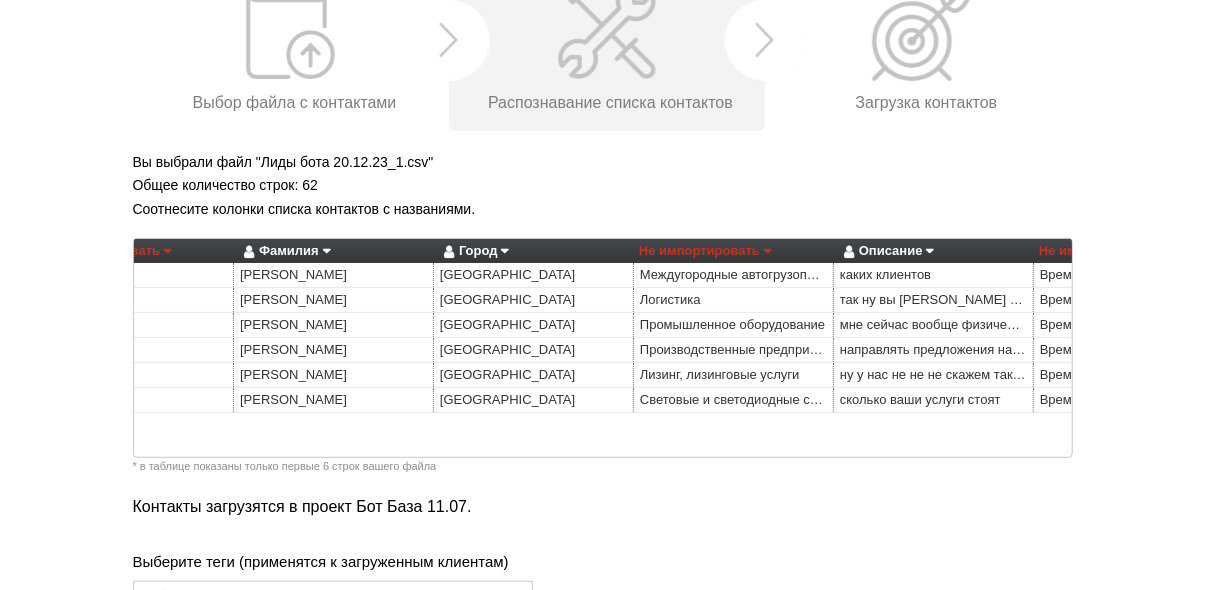 click on "Не импортировать" at bounding box center [705, 251] 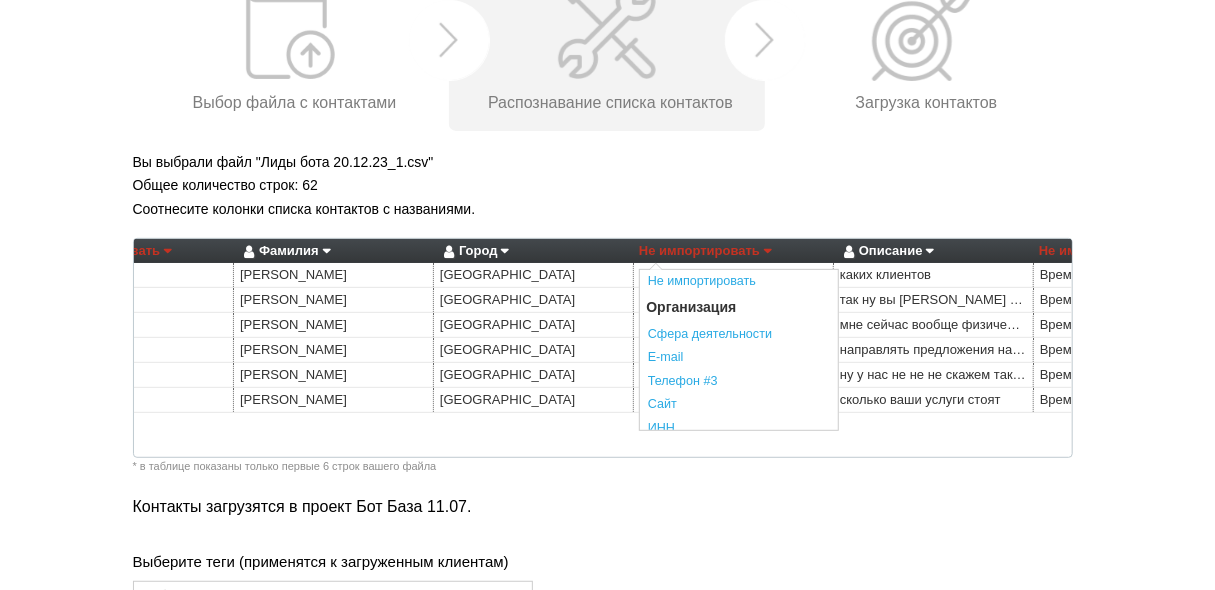 click on "Сфера деятельности" at bounding box center [739, 335] 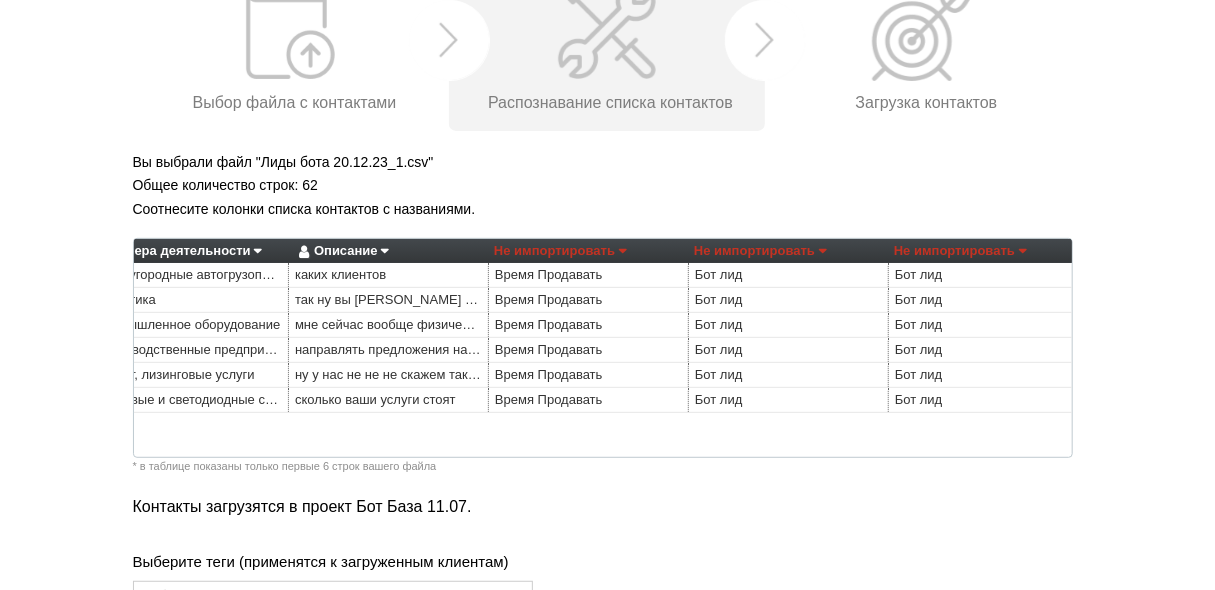 scroll, scrollTop: 0, scrollLeft: 1461, axis: horizontal 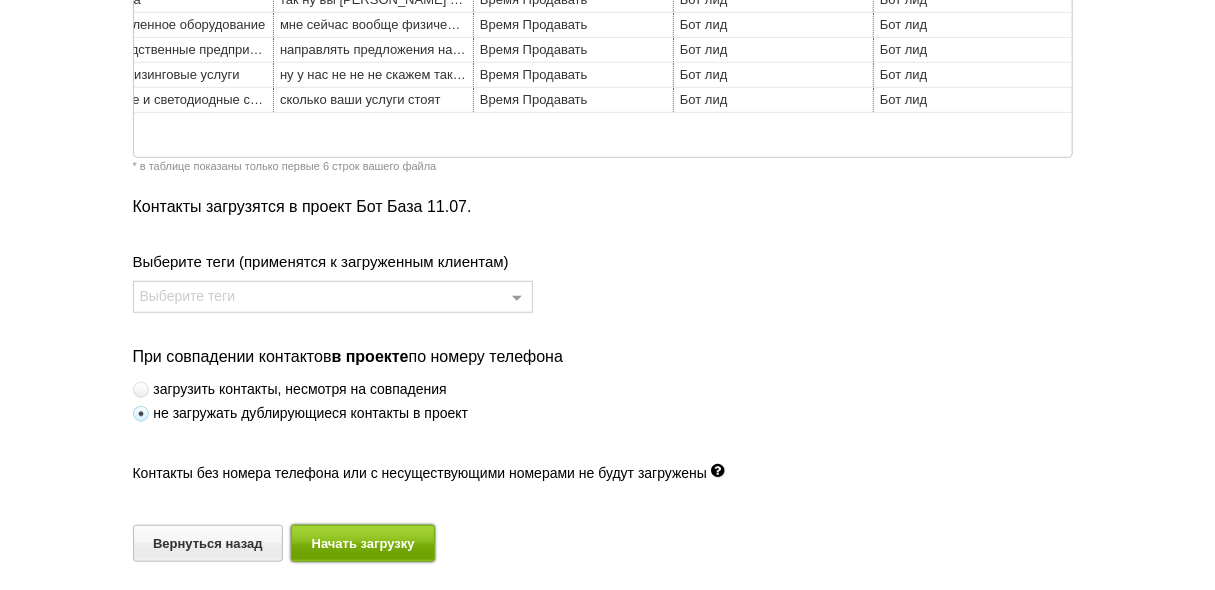 click on "Начать загрузку" at bounding box center [363, 543] 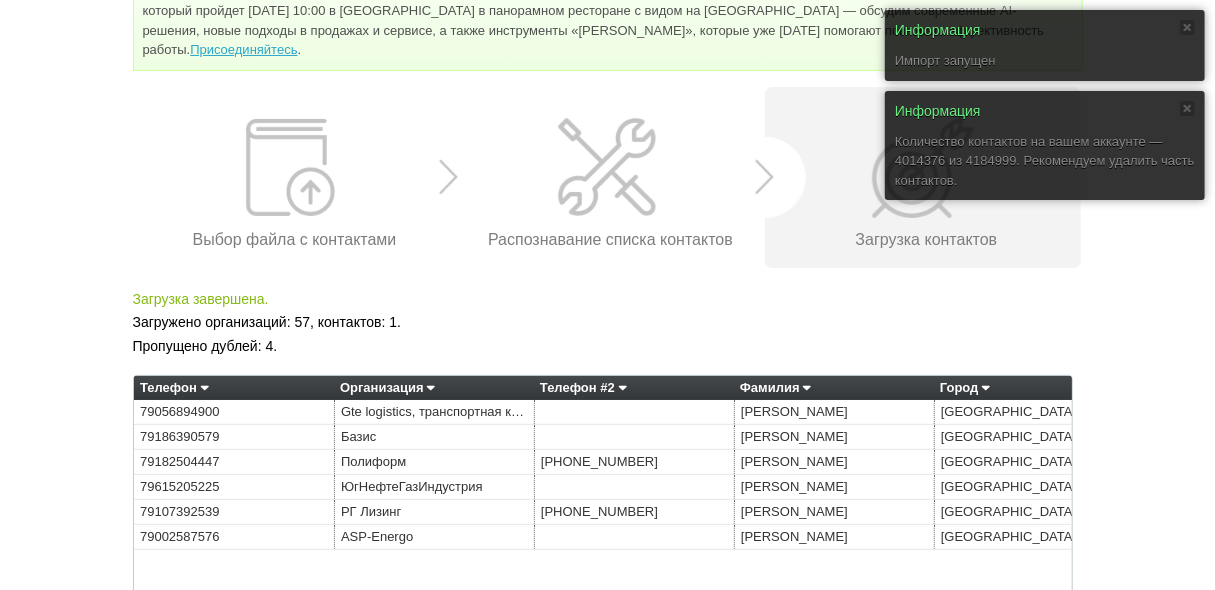 scroll, scrollTop: 221, scrollLeft: 0, axis: vertical 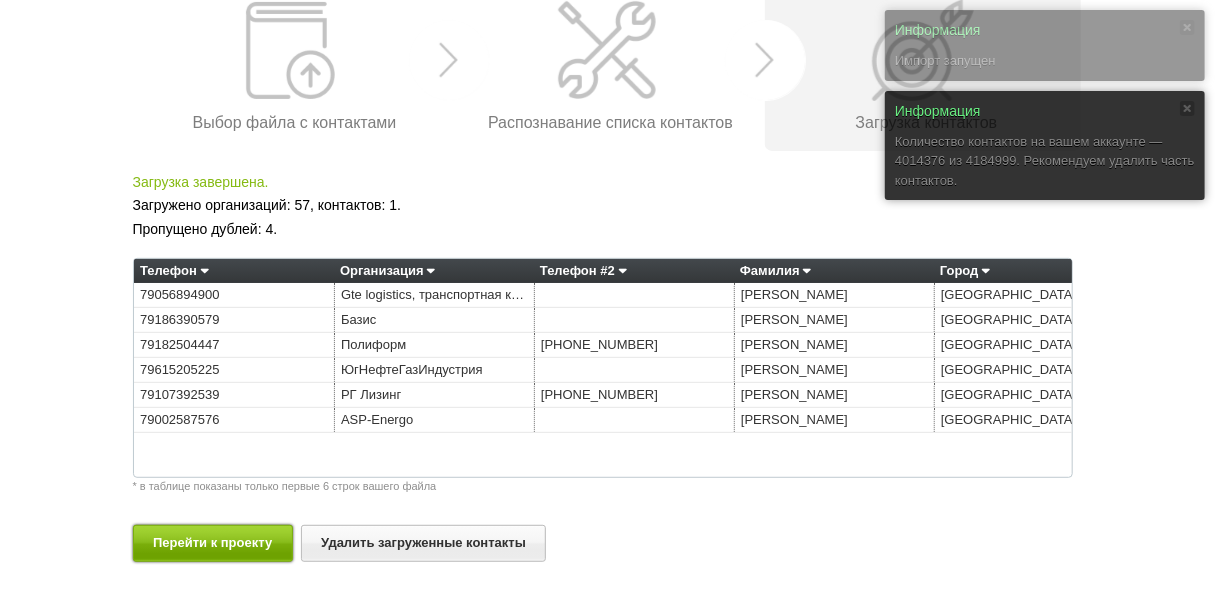 click on "Перейти к проекту" at bounding box center [213, 543] 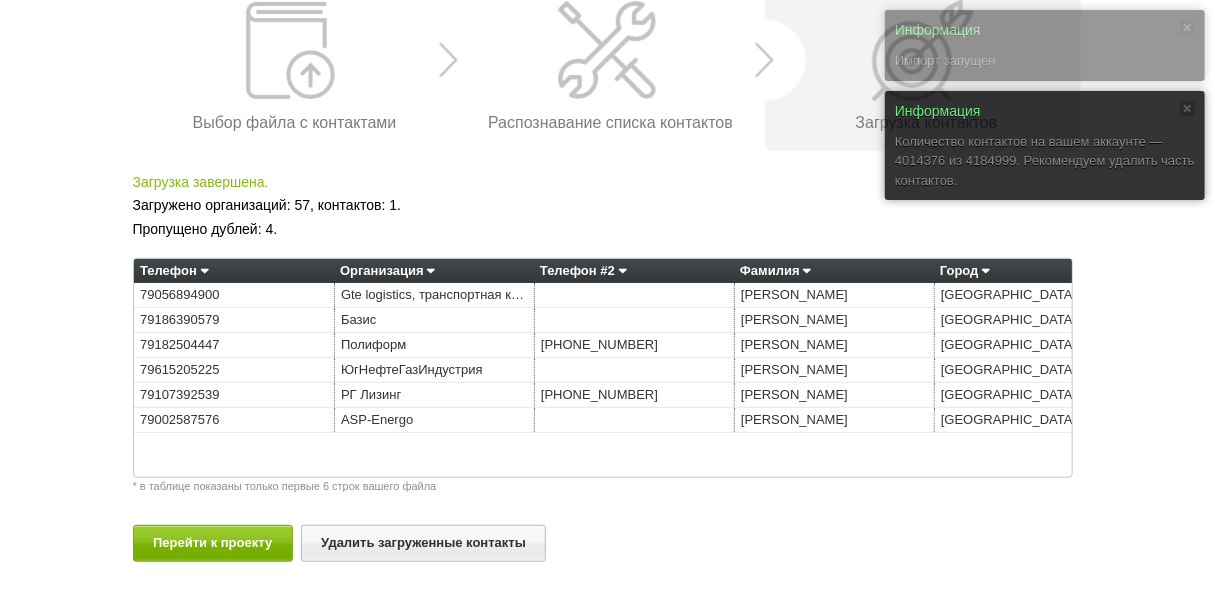 scroll, scrollTop: 0, scrollLeft: 0, axis: both 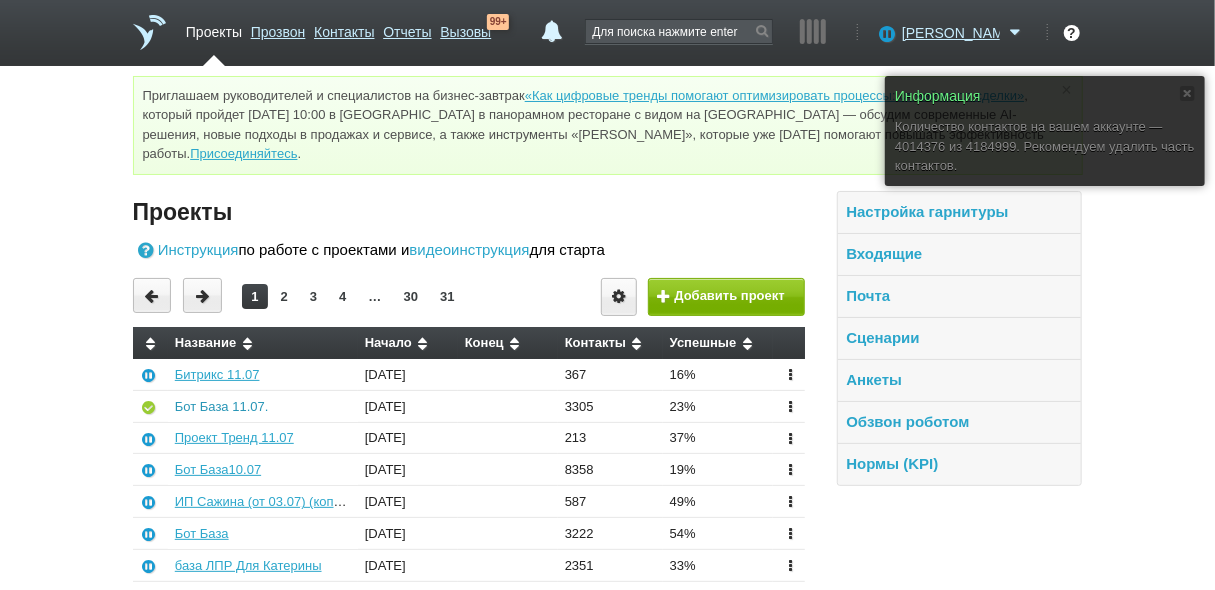 click on "Бот База 11.07." at bounding box center [222, 406] 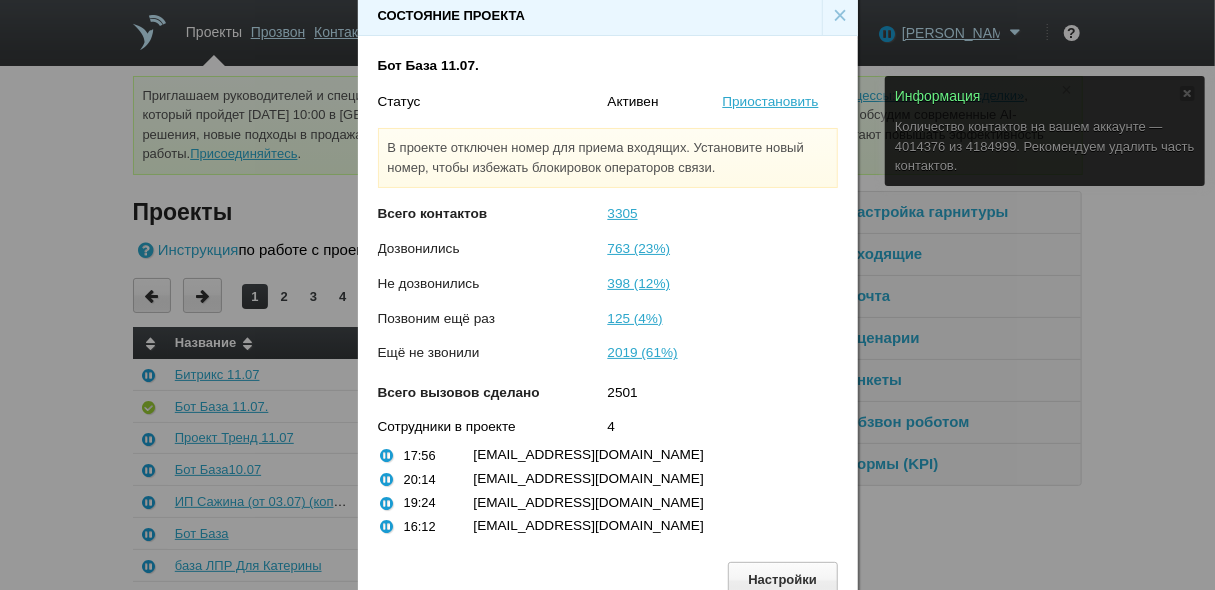 scroll, scrollTop: 30, scrollLeft: 0, axis: vertical 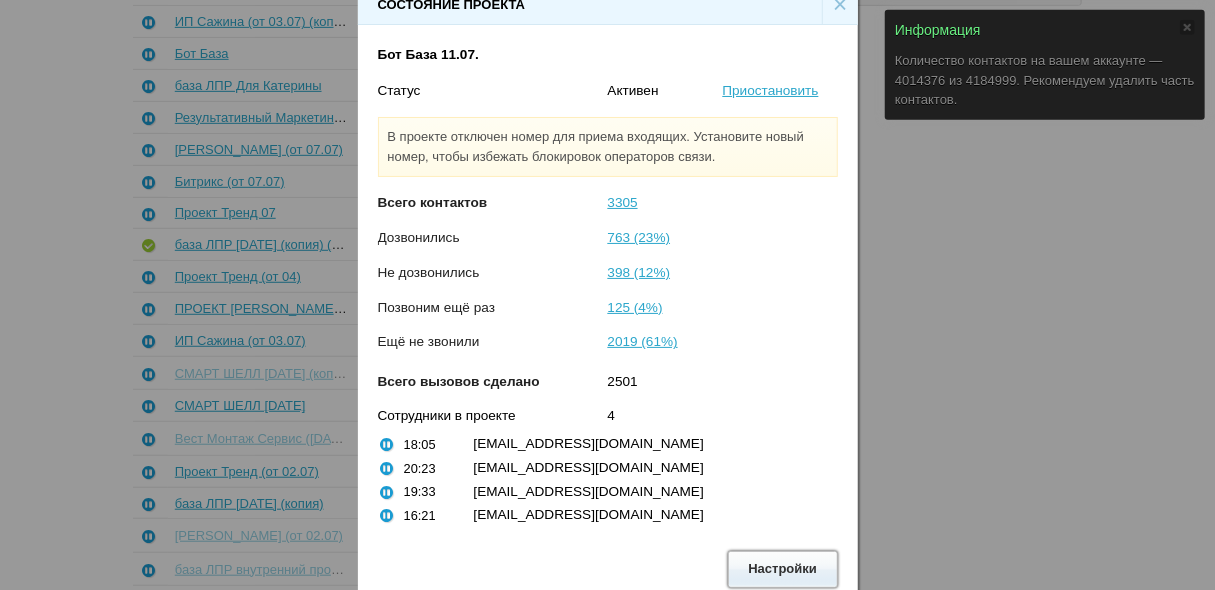 click on "Настройки" at bounding box center (783, 569) 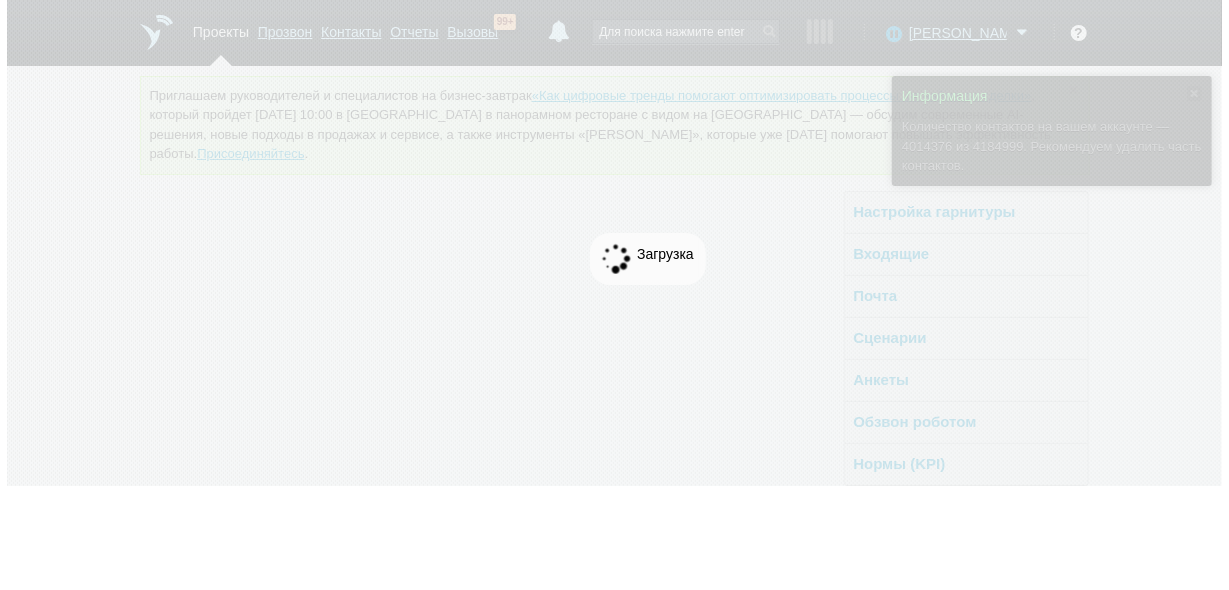 scroll, scrollTop: 0, scrollLeft: 0, axis: both 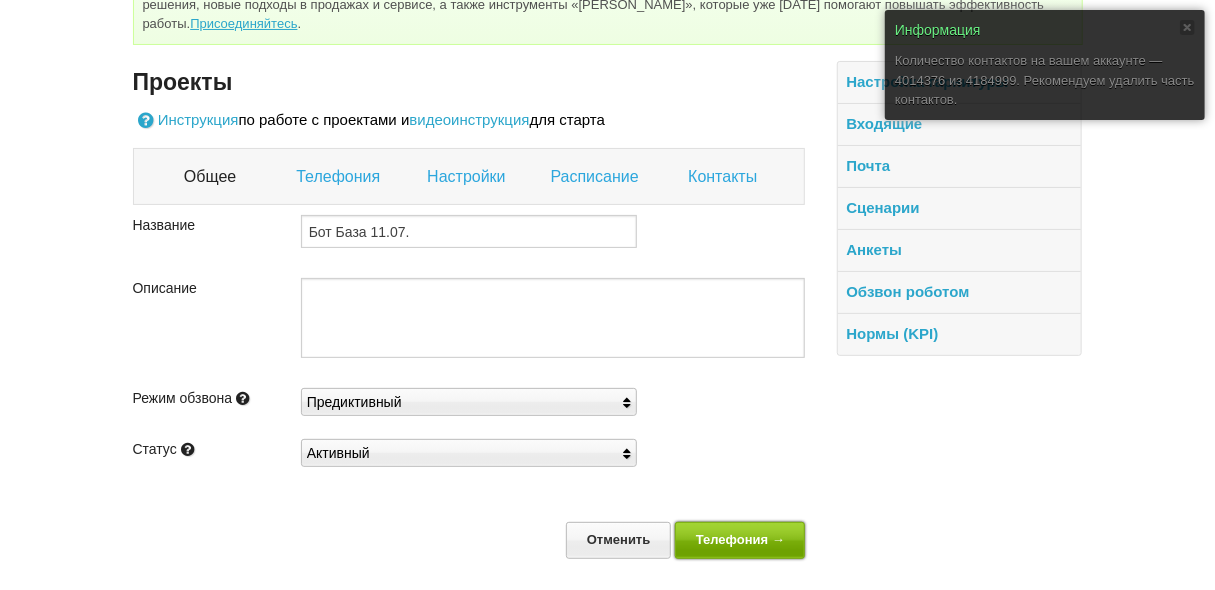 click on "Телефония →" at bounding box center (740, 540) 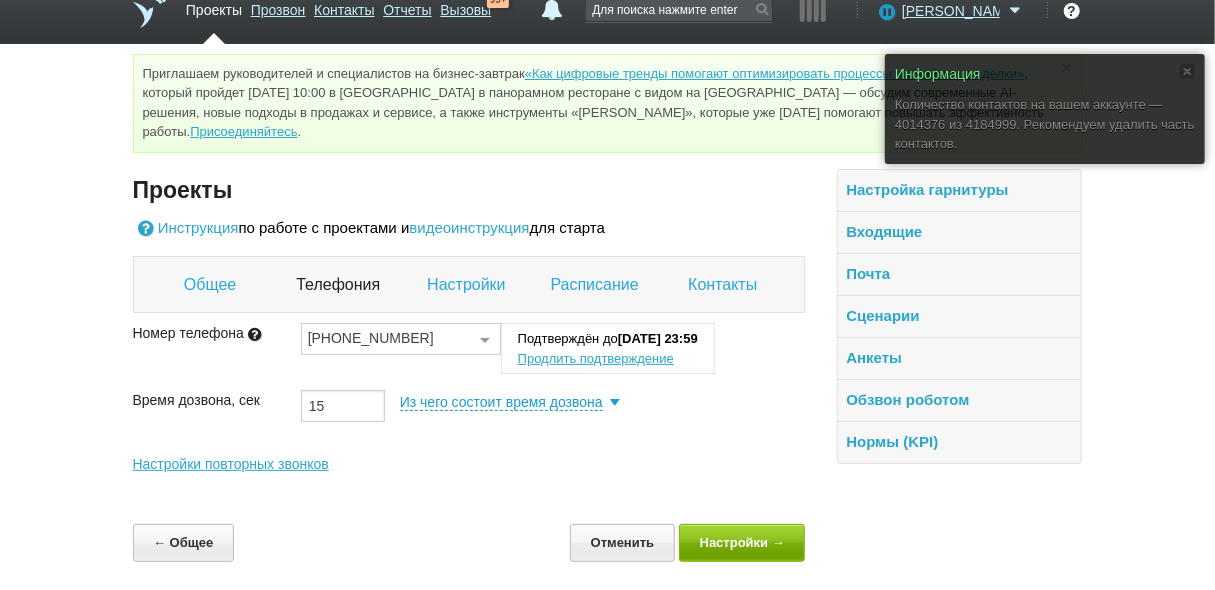 scroll, scrollTop: 20, scrollLeft: 0, axis: vertical 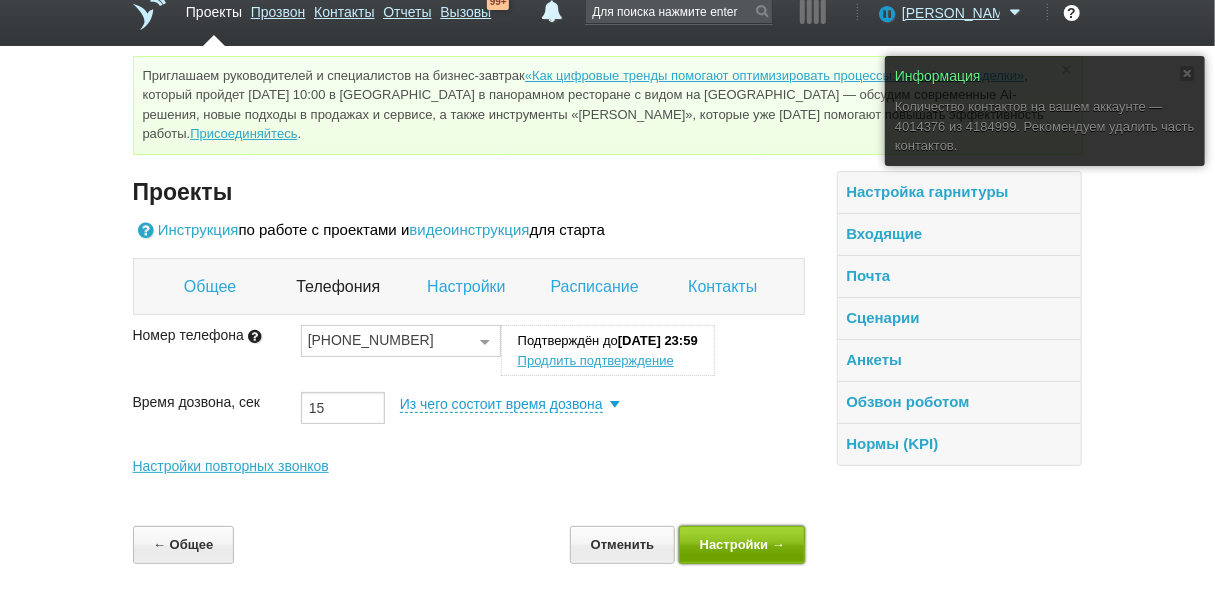 click on "Настройки →" at bounding box center (742, 544) 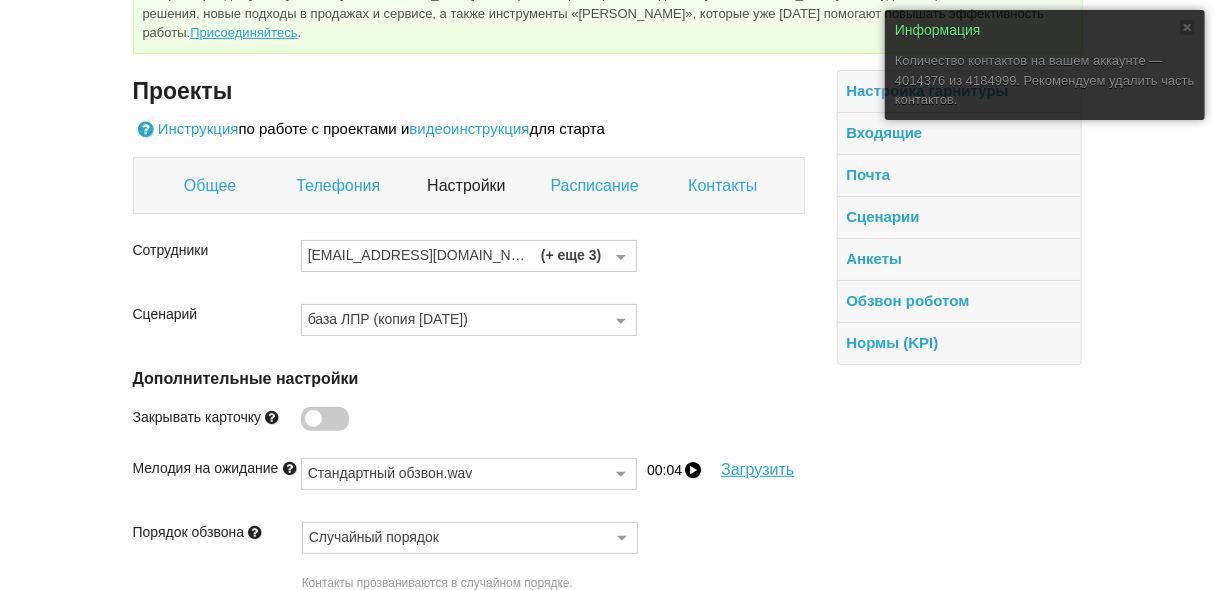 scroll, scrollTop: 295, scrollLeft: 0, axis: vertical 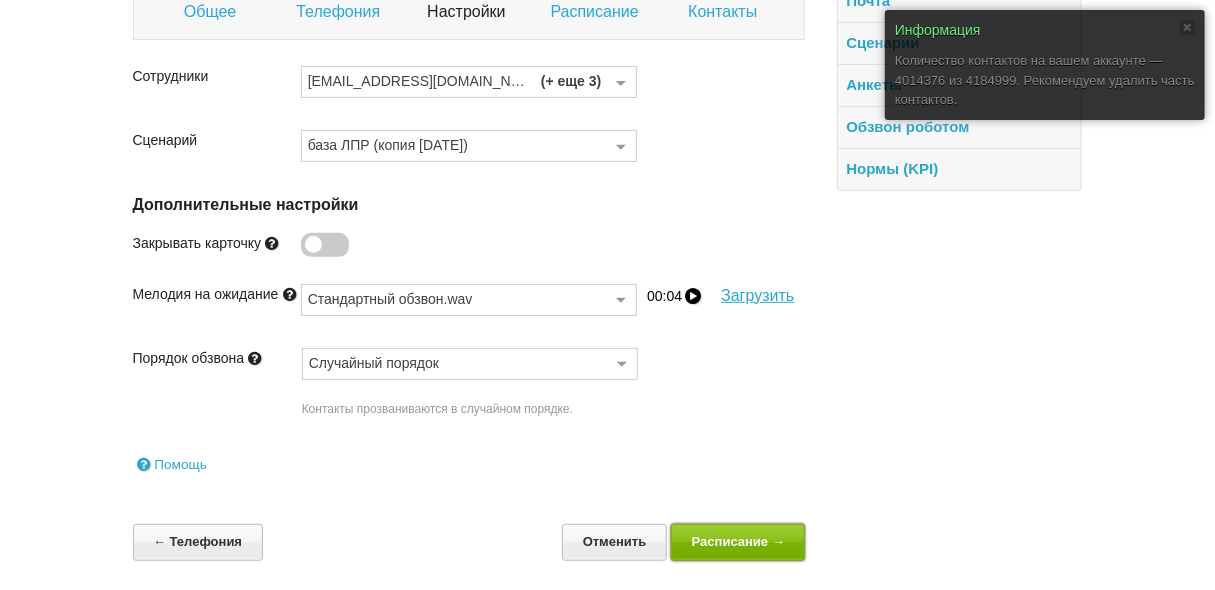 click on "Расписание →" at bounding box center (738, 542) 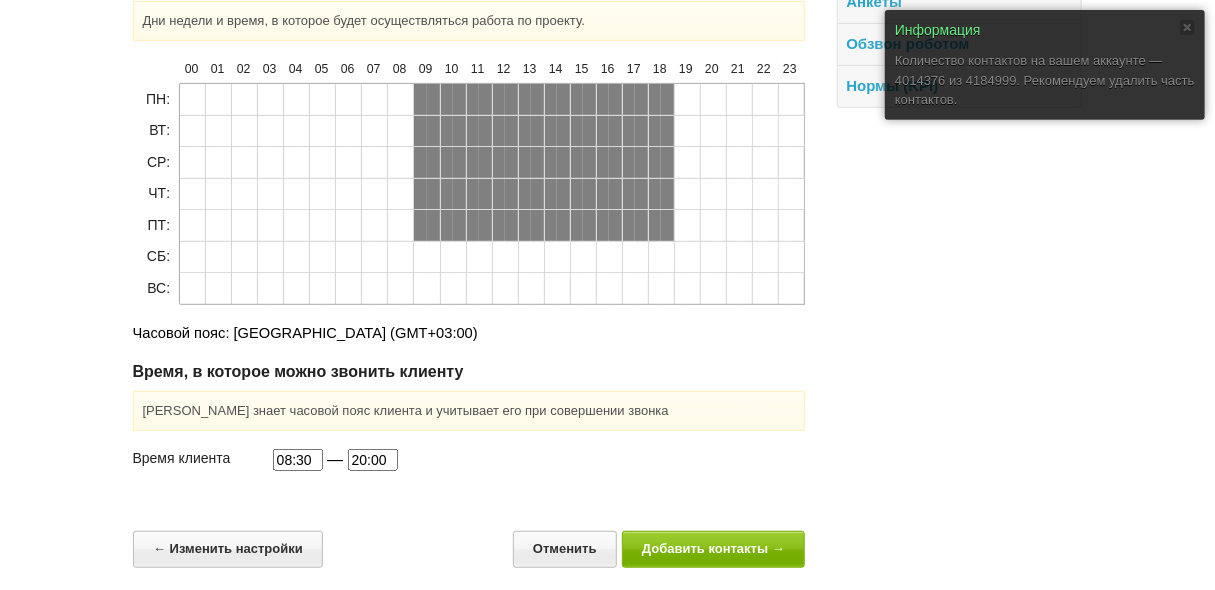 scroll, scrollTop: 383, scrollLeft: 0, axis: vertical 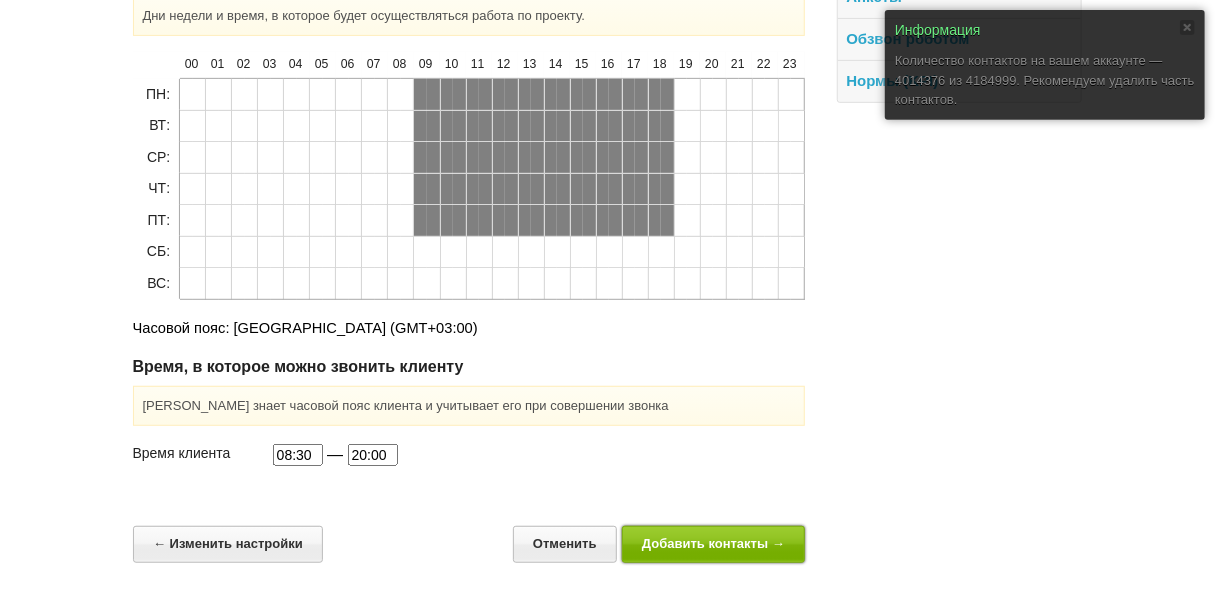 click on "Добавить контакты →" at bounding box center (714, 544) 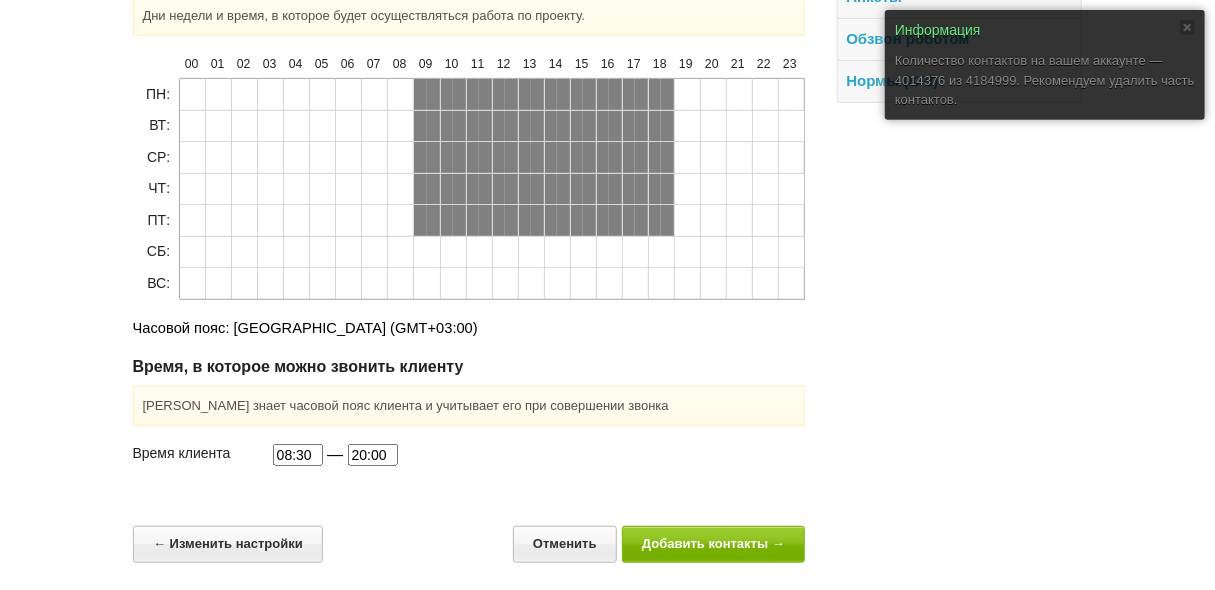 scroll, scrollTop: 0, scrollLeft: 0, axis: both 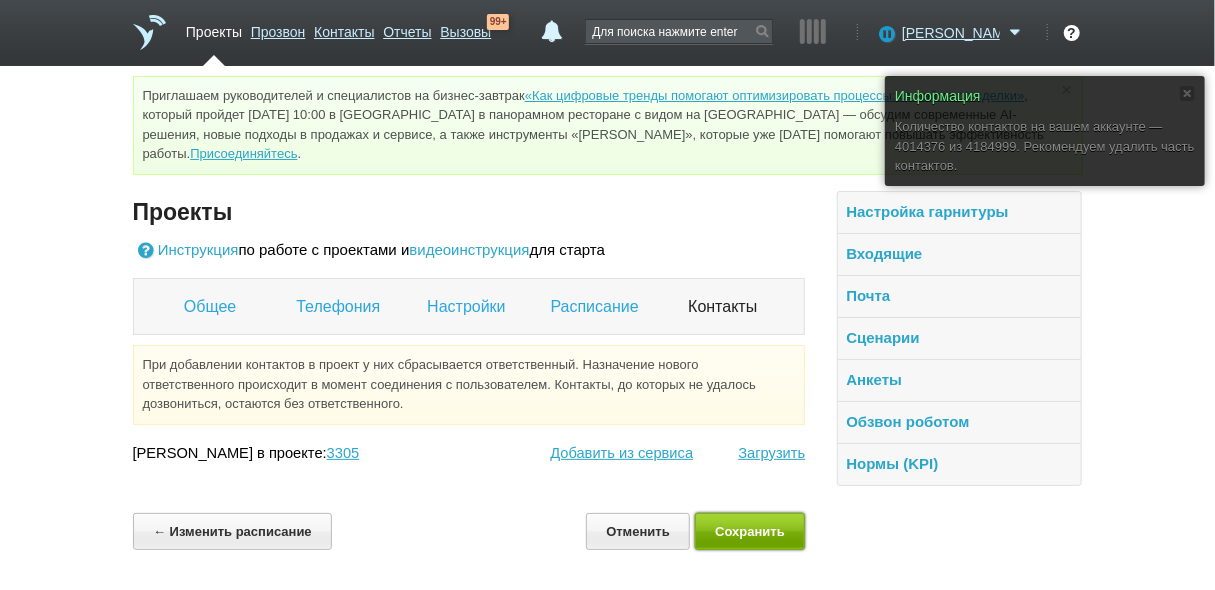 click on "Сохранить" at bounding box center (750, 531) 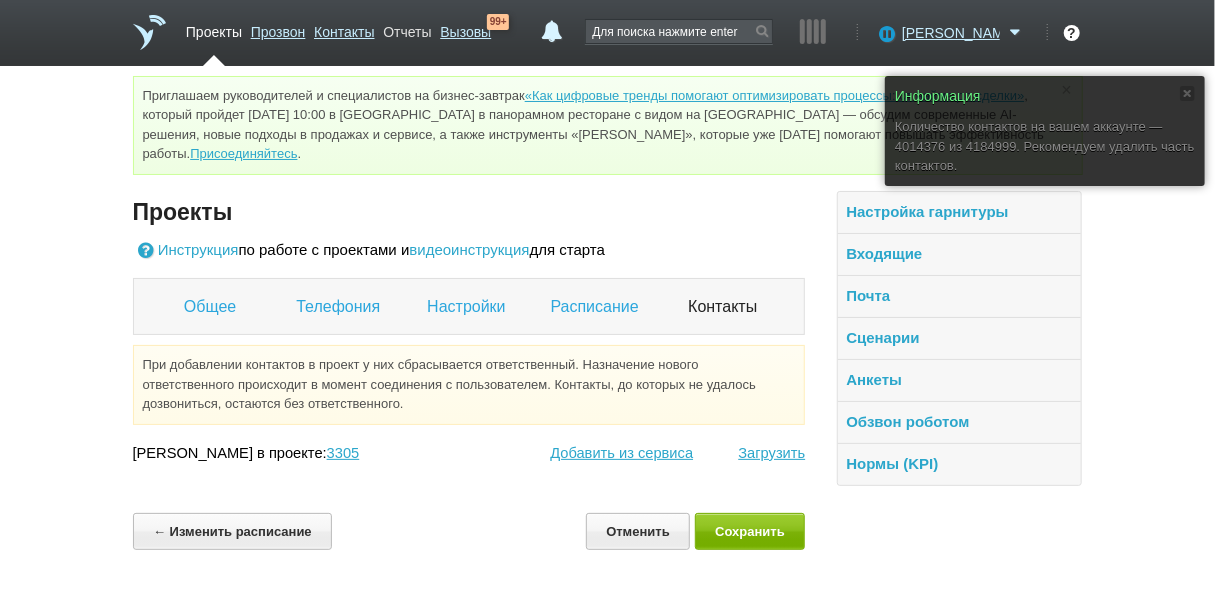 click on "Отчеты" at bounding box center [407, 28] 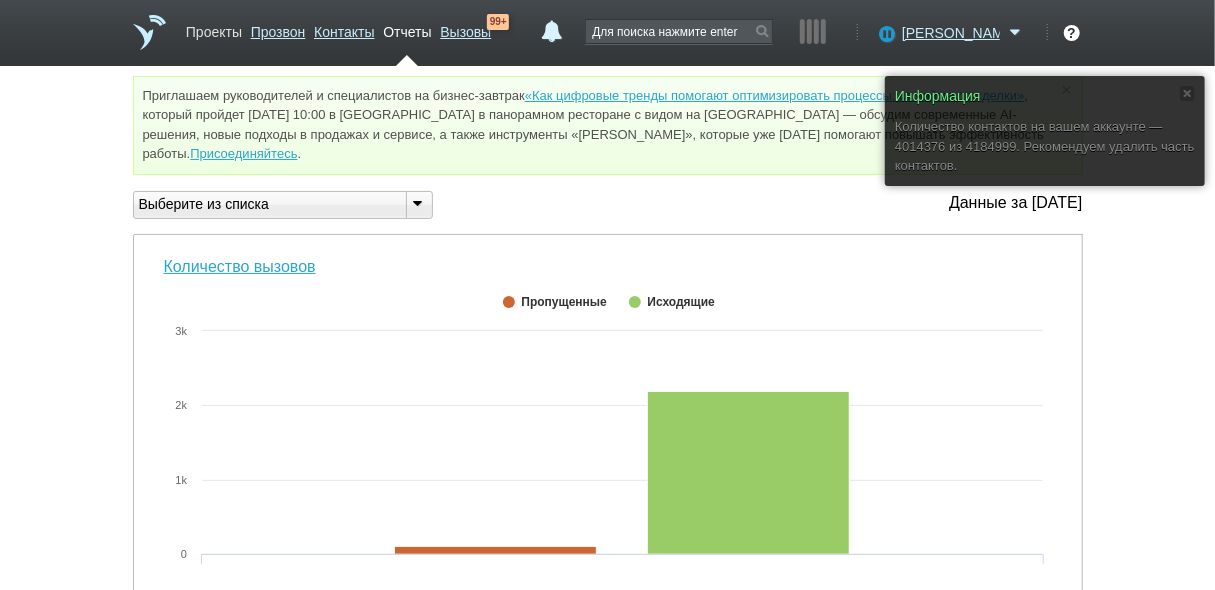 click on "Проекты" at bounding box center [214, 28] 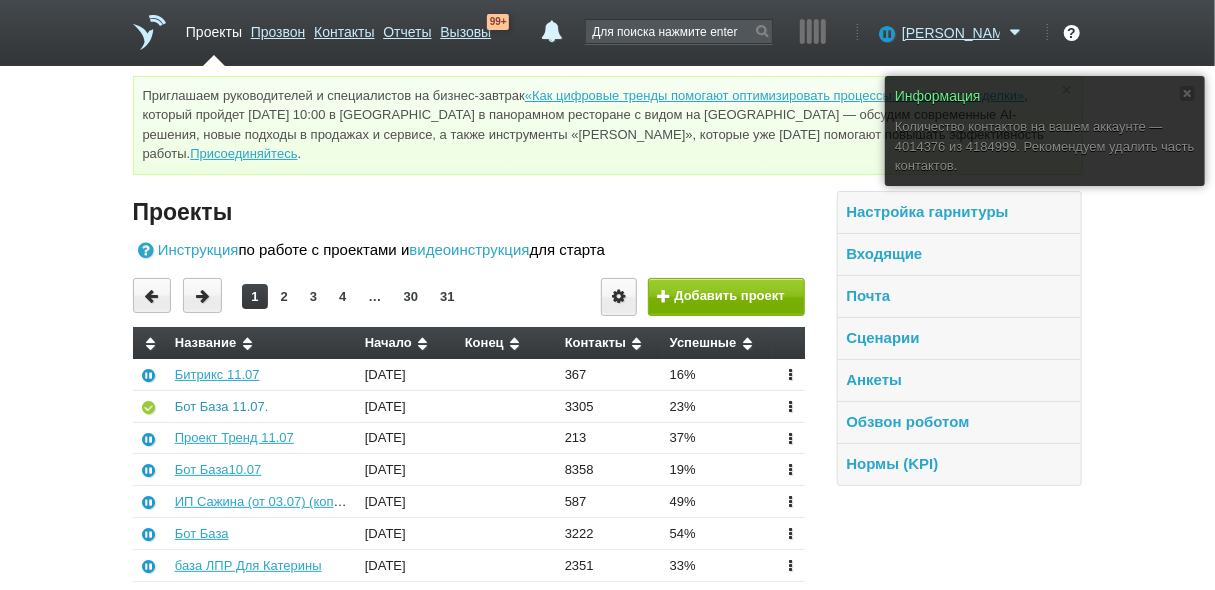 click on "Бот База 11.07." at bounding box center (222, 406) 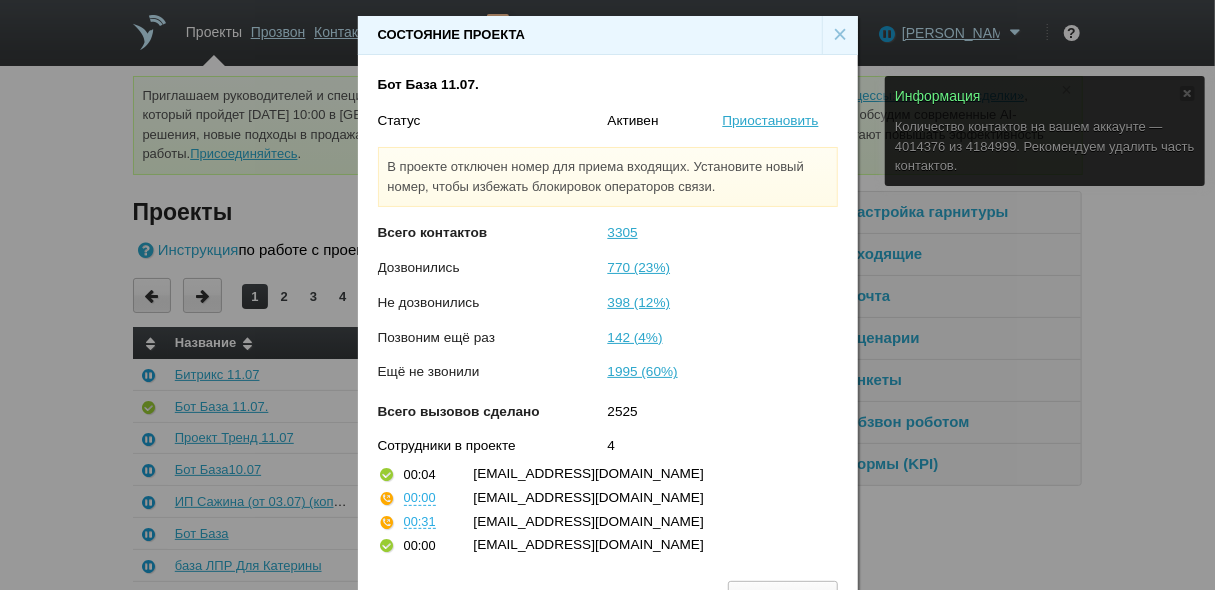 scroll, scrollTop: 30, scrollLeft: 0, axis: vertical 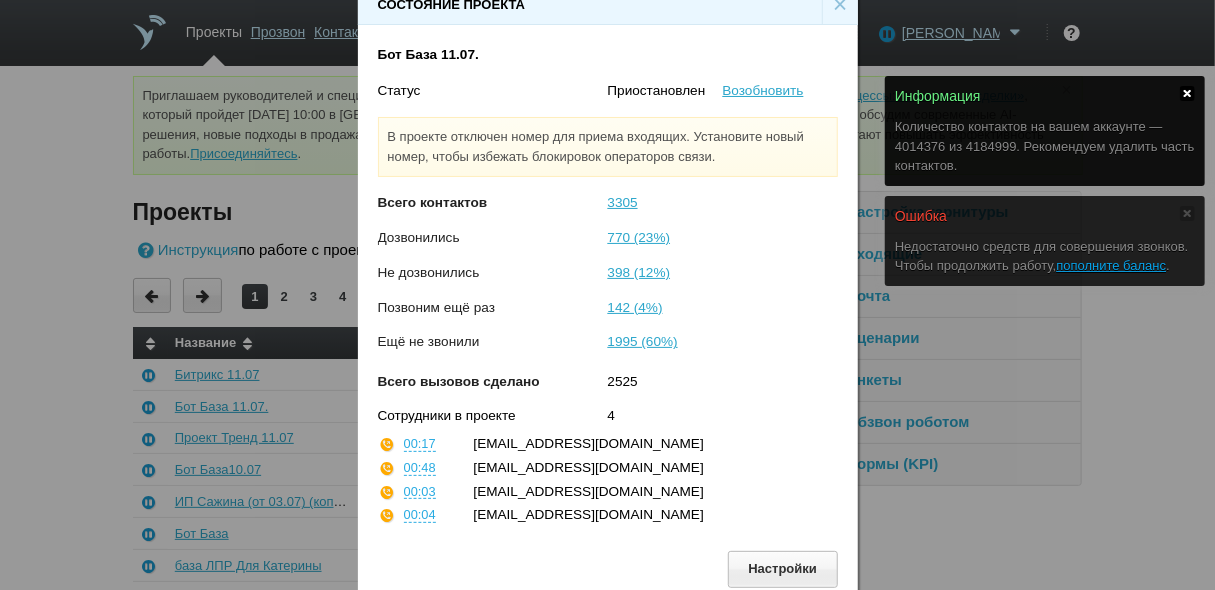 click at bounding box center [1187, 93] 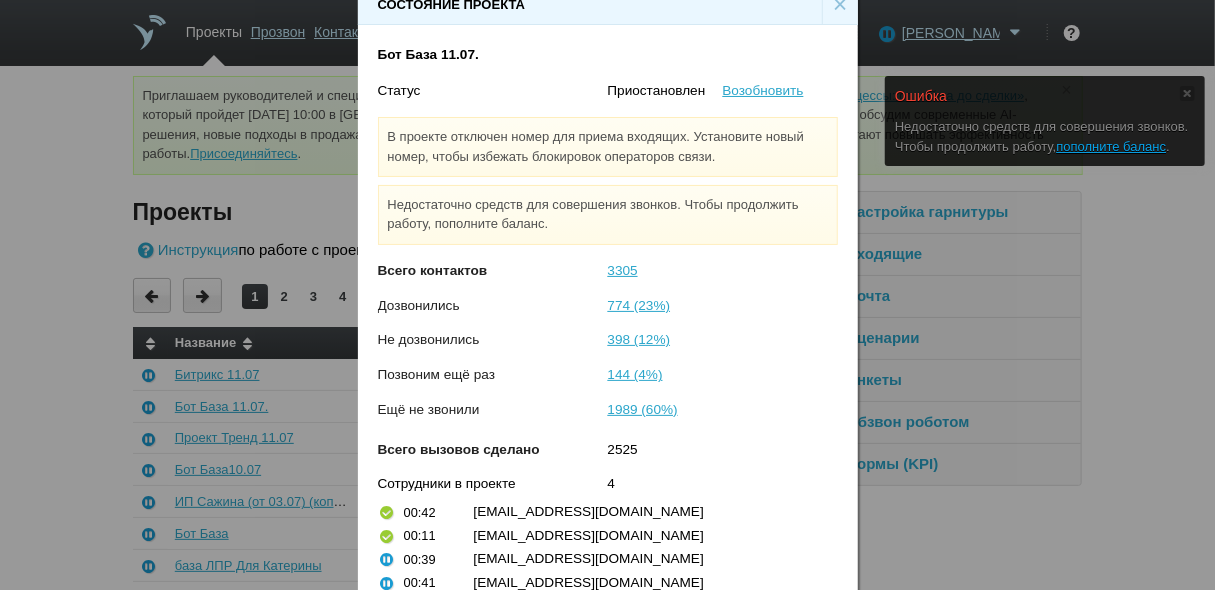 click on "×" at bounding box center [840, 5] 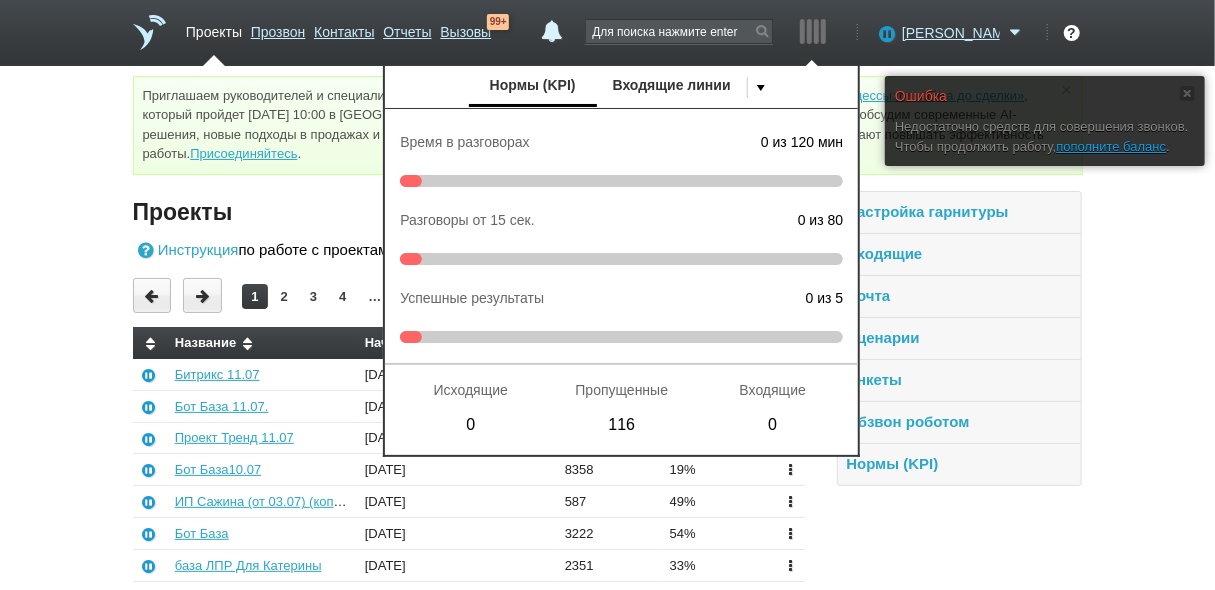 scroll, scrollTop: 0, scrollLeft: 0, axis: both 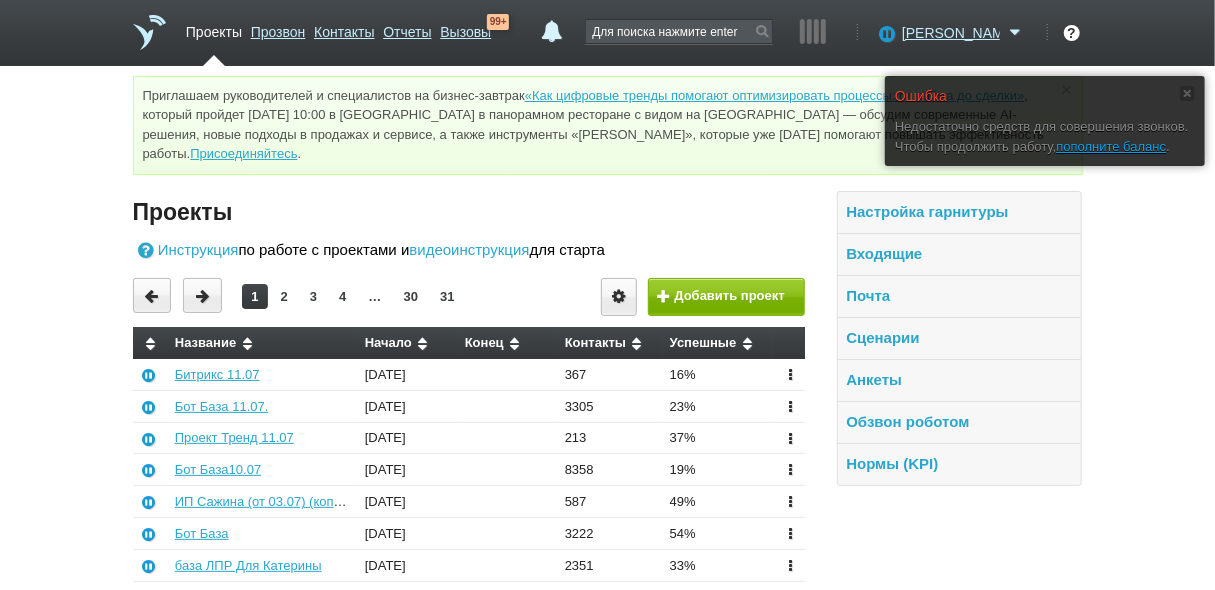 click on "Проекты
Инструкция  по работе с проектами и  видеоинструкция  для старта
1
2
3
4
…
30
31
Добавить проект
Название
Начало
Конец
Контакты" at bounding box center [469, 1125] 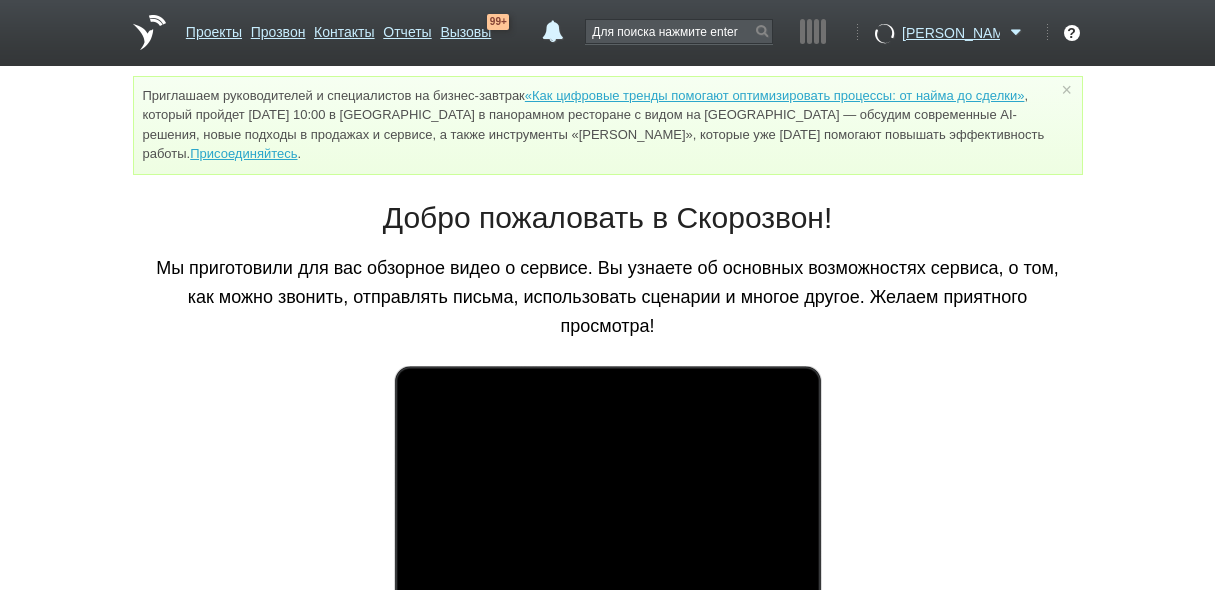scroll, scrollTop: 0, scrollLeft: 0, axis: both 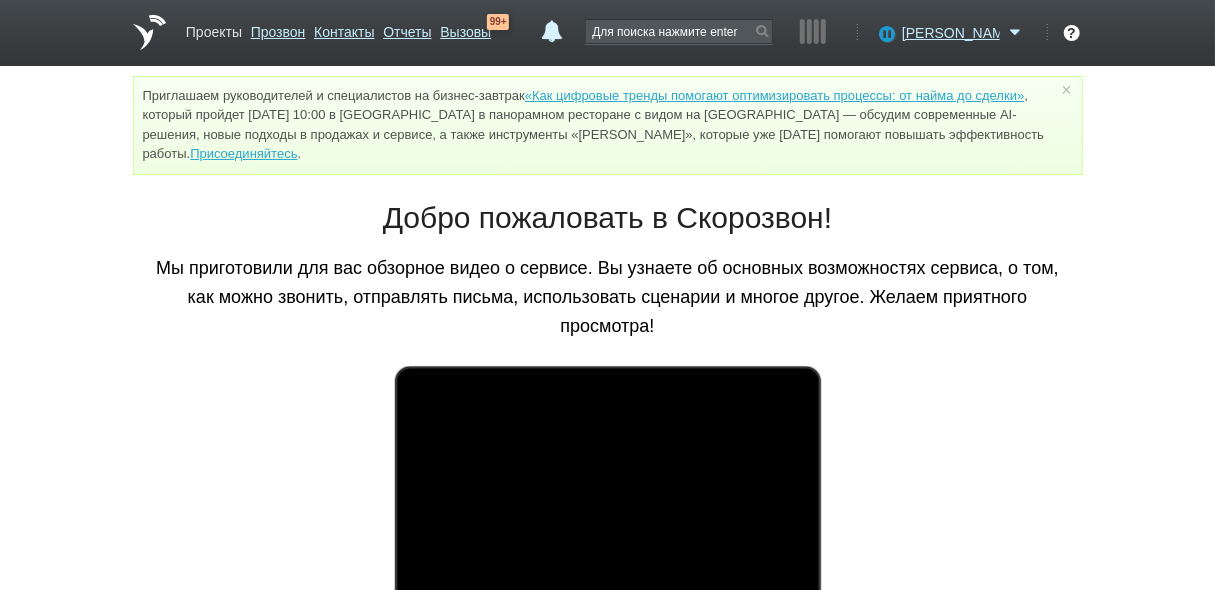 click on "Проекты" at bounding box center (214, 28) 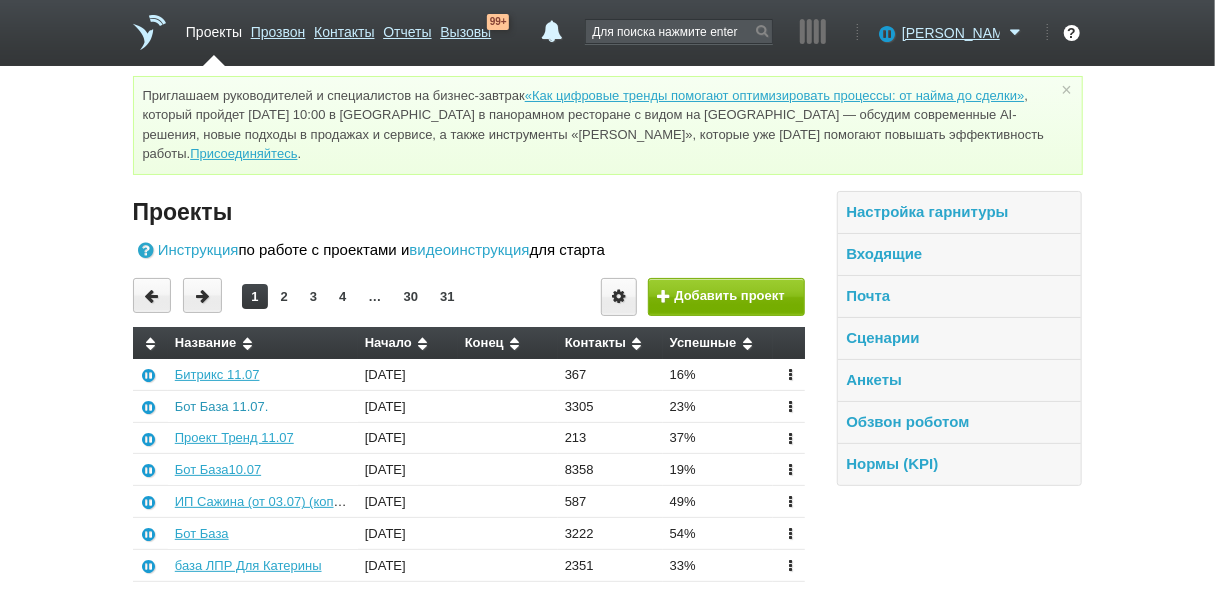 click on "Бот База 11.07." at bounding box center (222, 406) 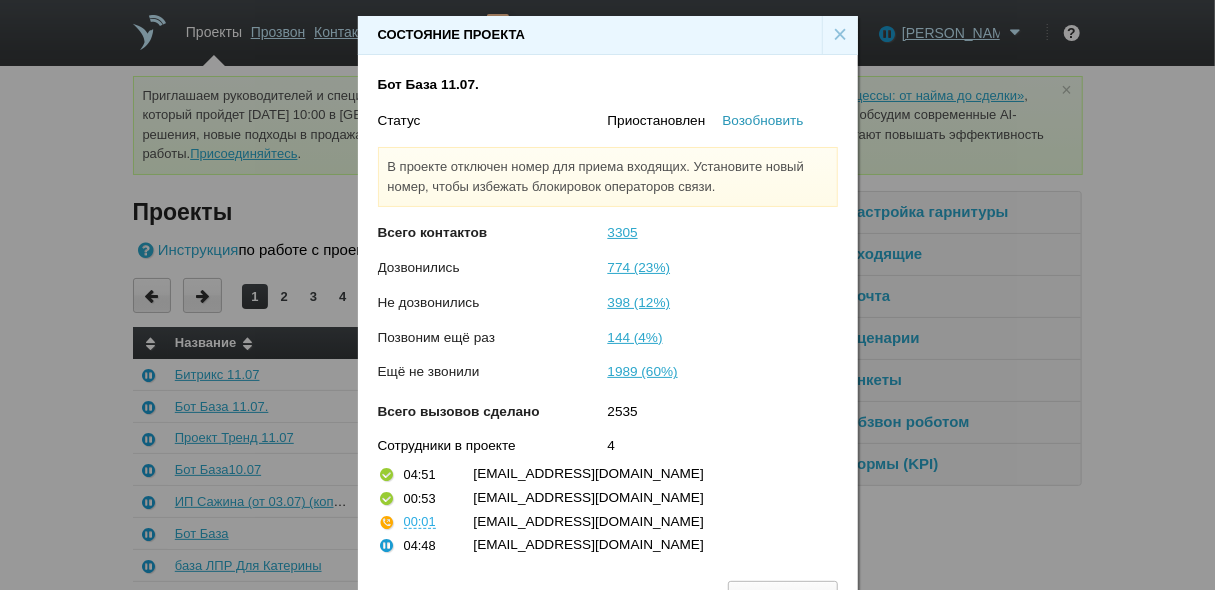 click on "Возобновить" at bounding box center [763, 120] 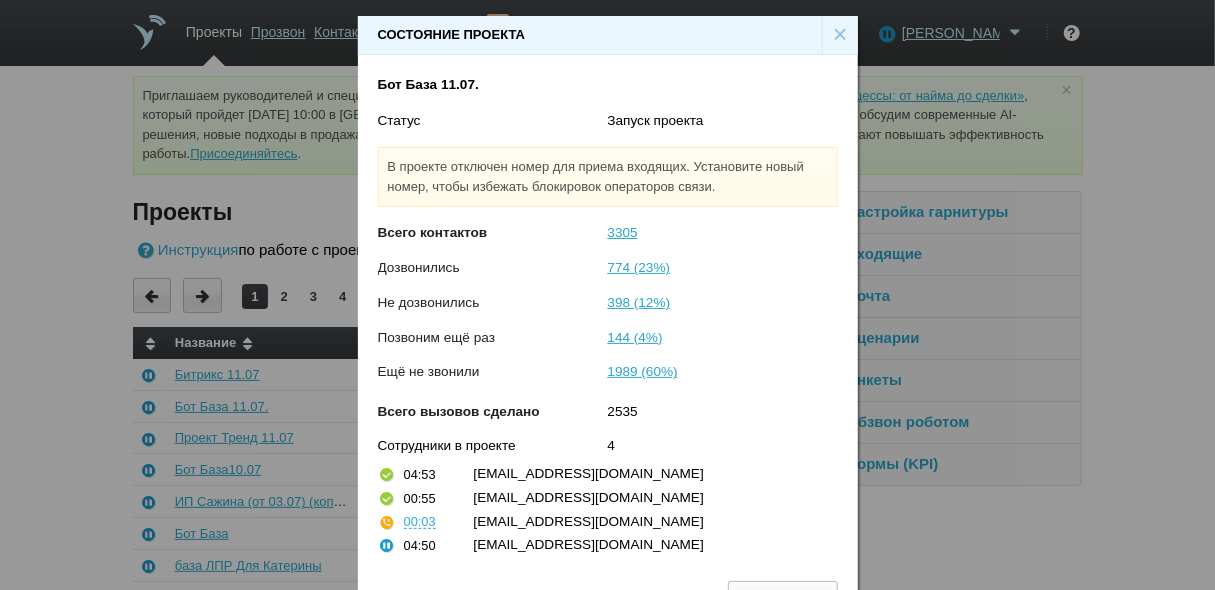 click on "×" at bounding box center [840, 35] 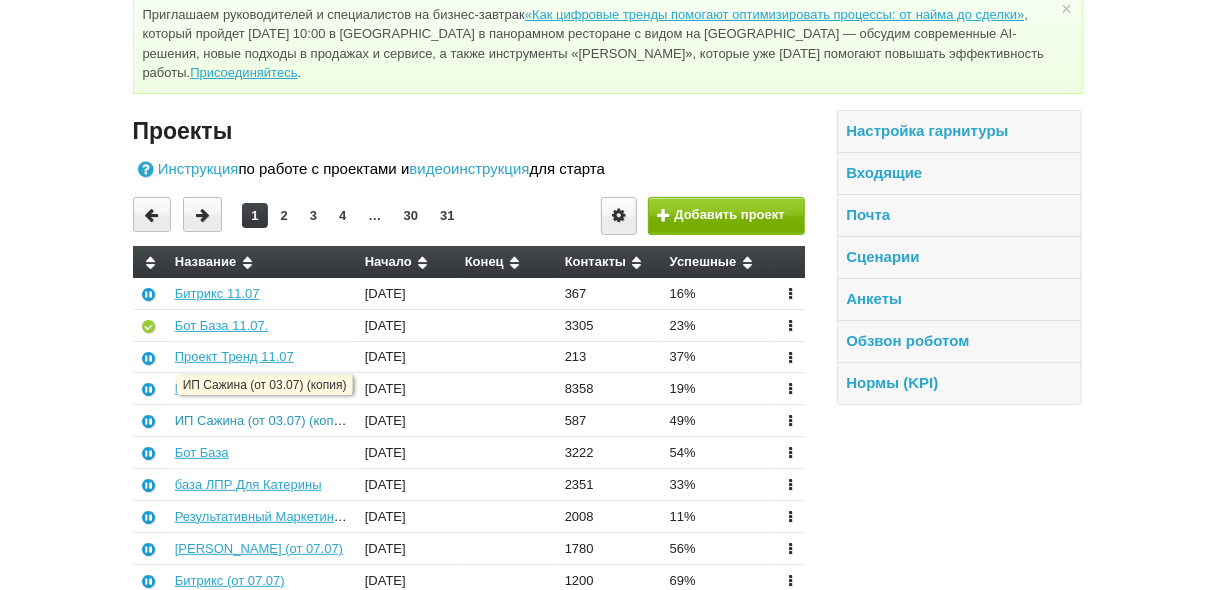 scroll, scrollTop: 160, scrollLeft: 0, axis: vertical 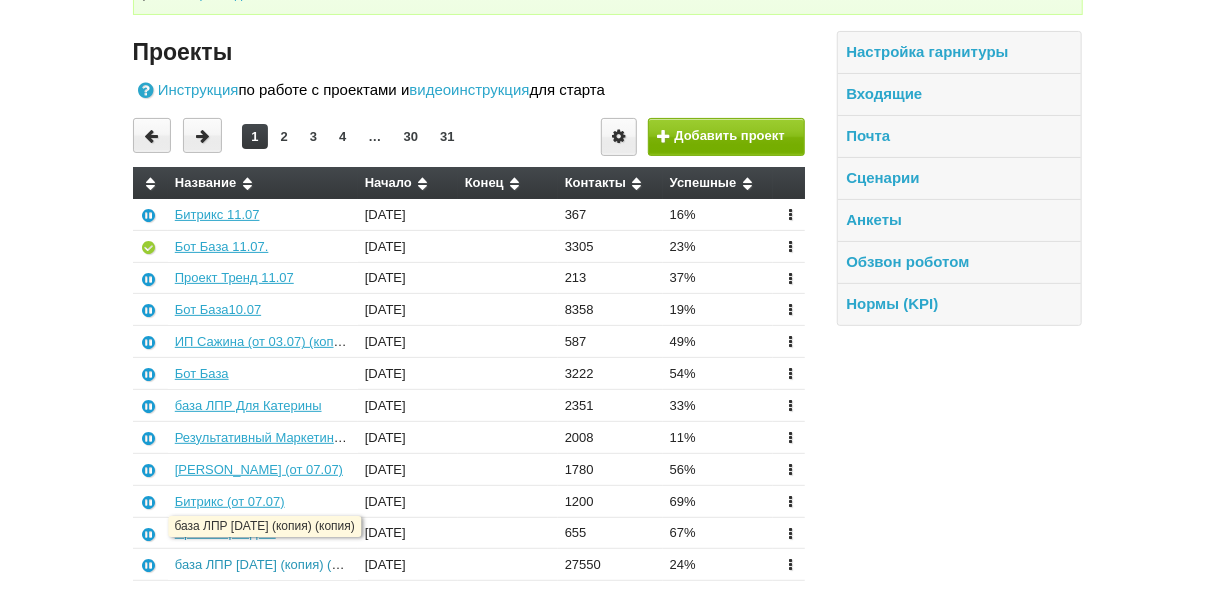 click on "база ЛПР  [DATE] (копия) (копия)" at bounding box center [272, 564] 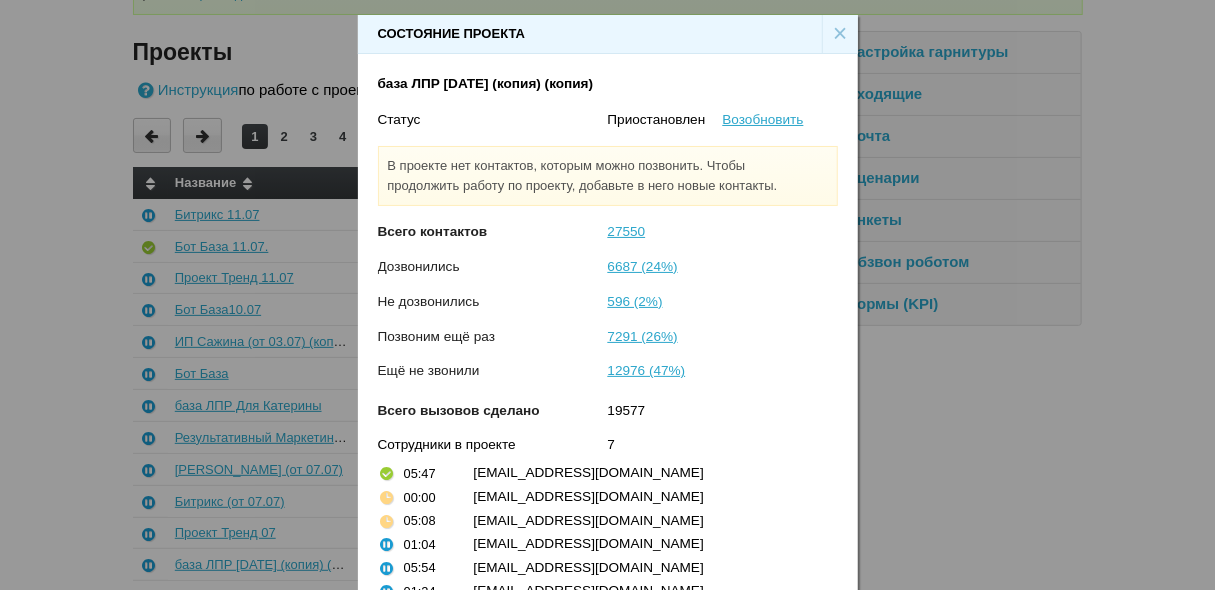 scroll, scrollTop: 0, scrollLeft: 0, axis: both 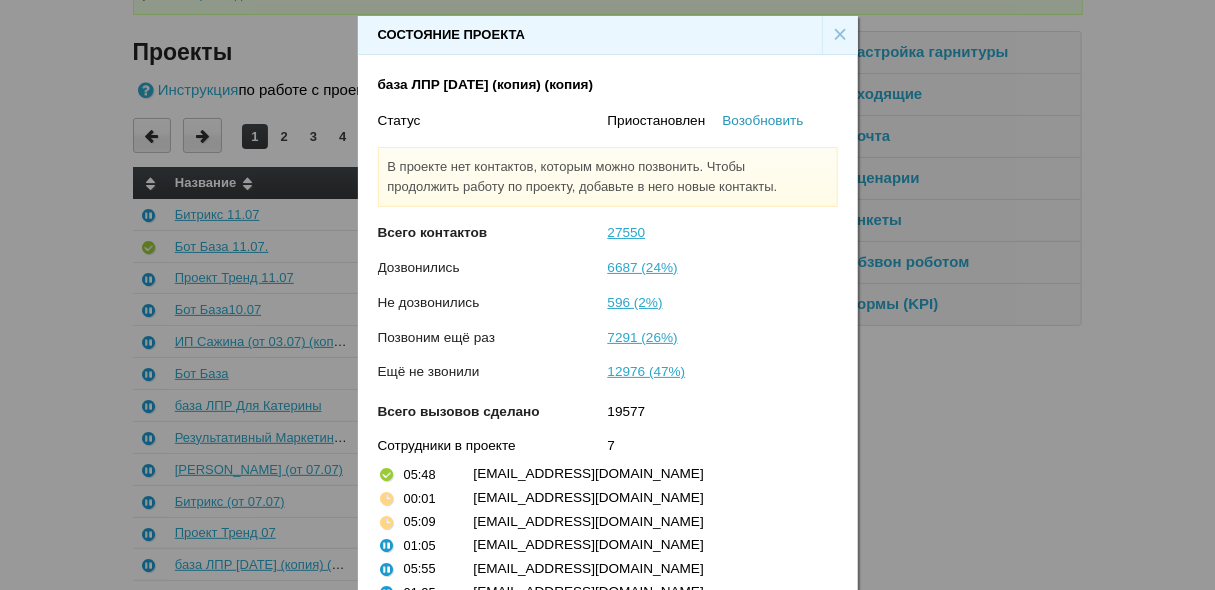 click on "Возобновить" at bounding box center [763, 120] 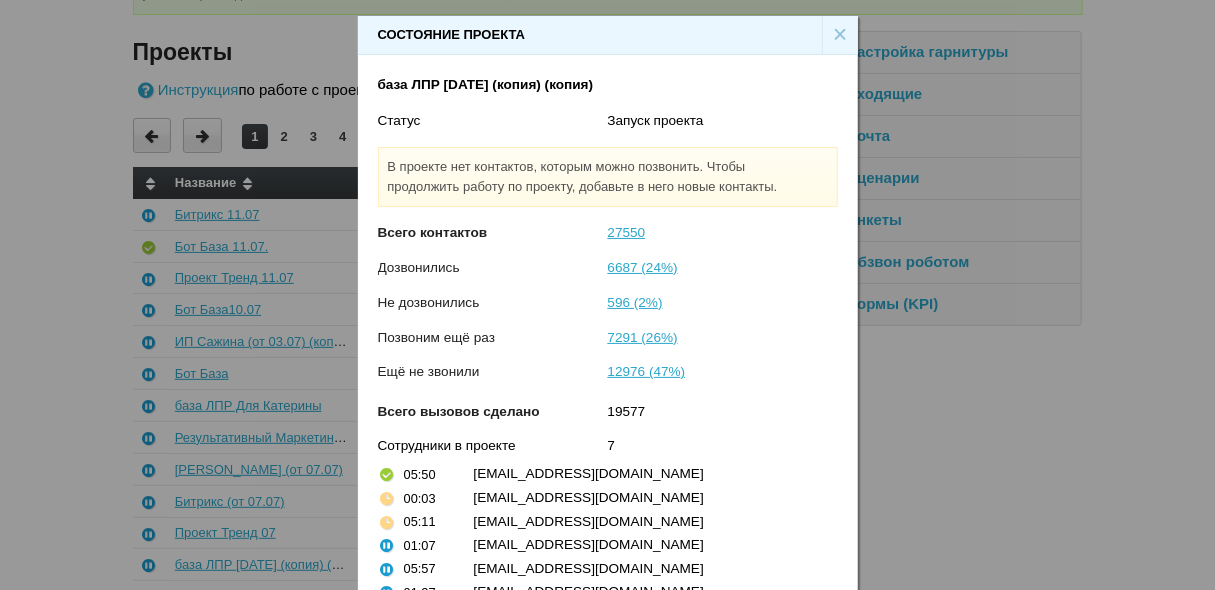scroll, scrollTop: 80, scrollLeft: 0, axis: vertical 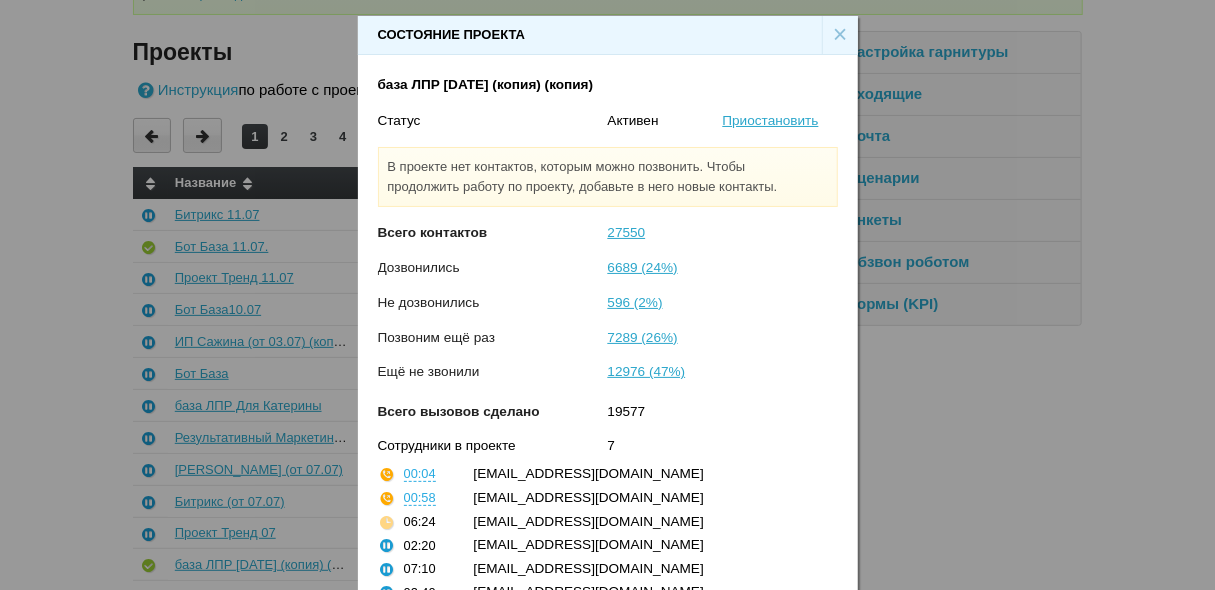 click on "×" at bounding box center [840, 35] 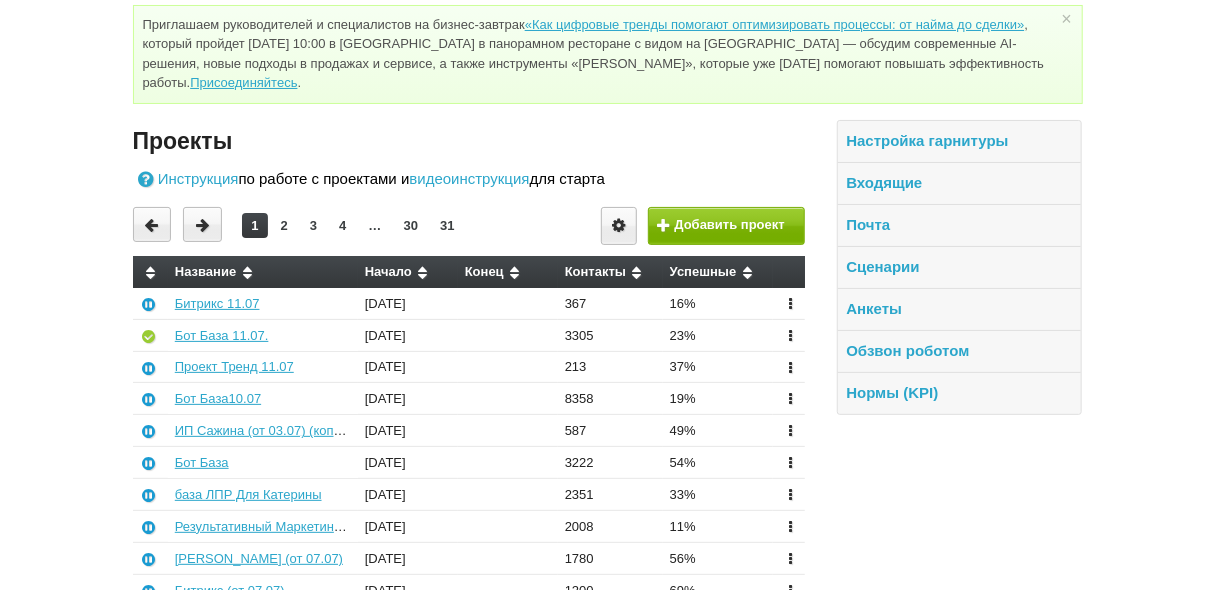 scroll, scrollTop: 0, scrollLeft: 0, axis: both 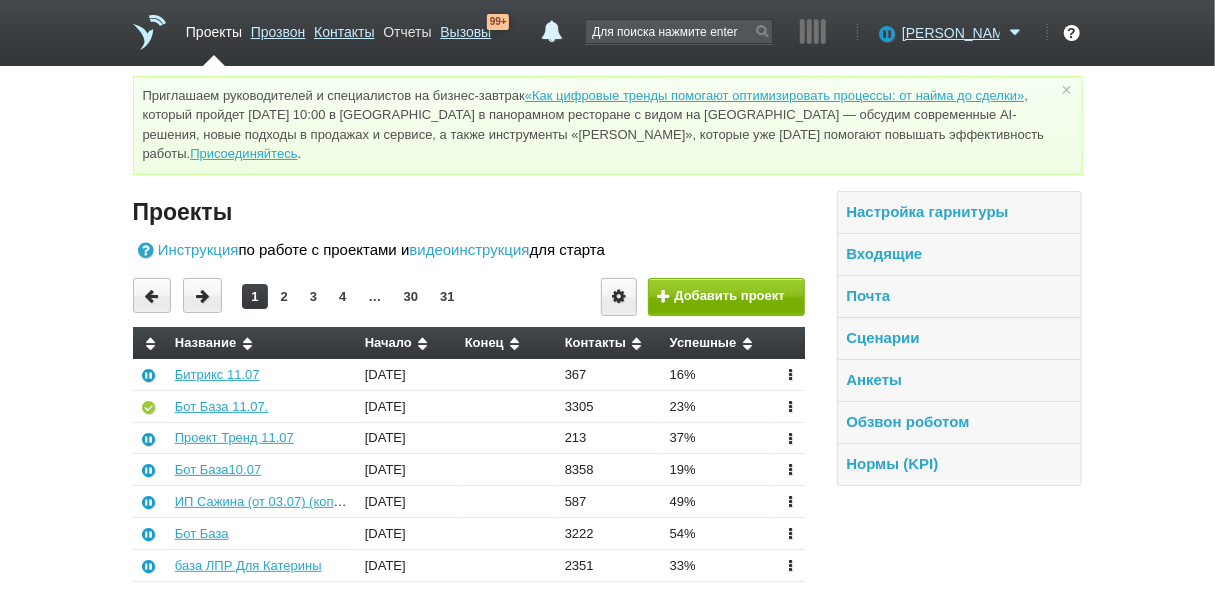 click on "Отчеты" at bounding box center [407, 28] 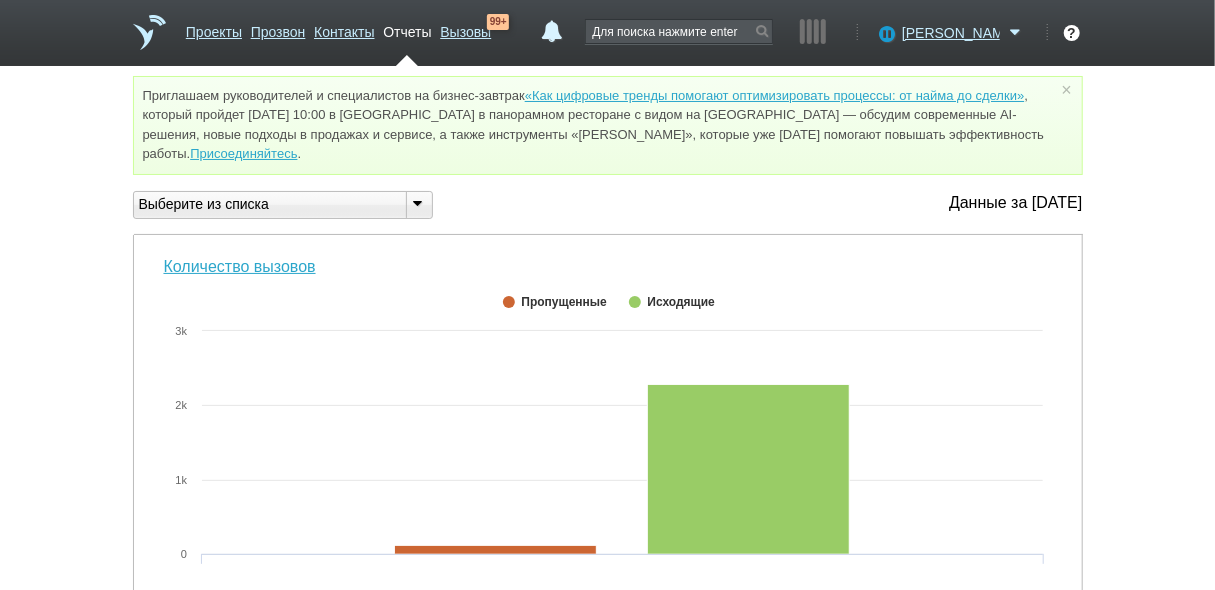 click at bounding box center [418, 203] 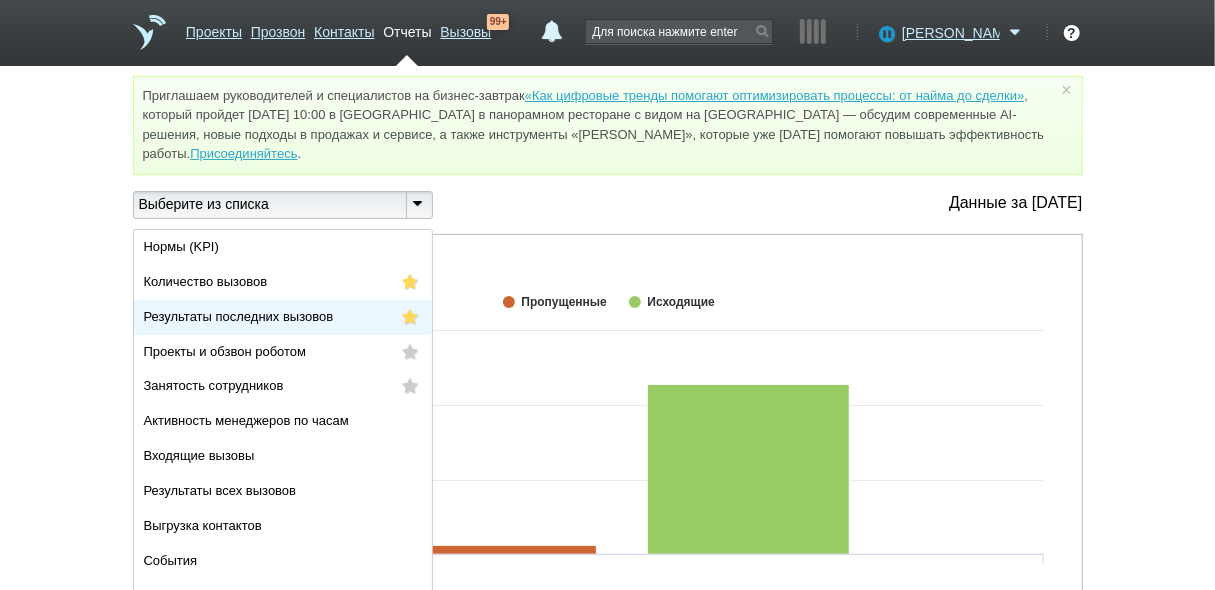 click on "Результаты последних вызовов" at bounding box center [283, 317] 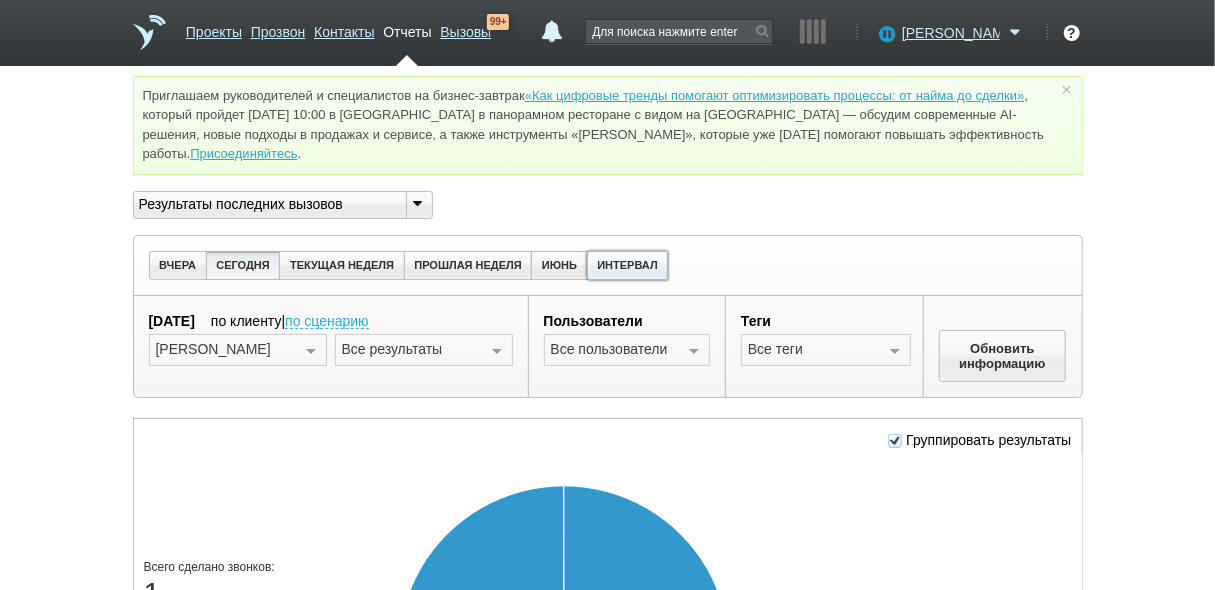 click on "ИНТЕРВАЛ" at bounding box center (628, 265) 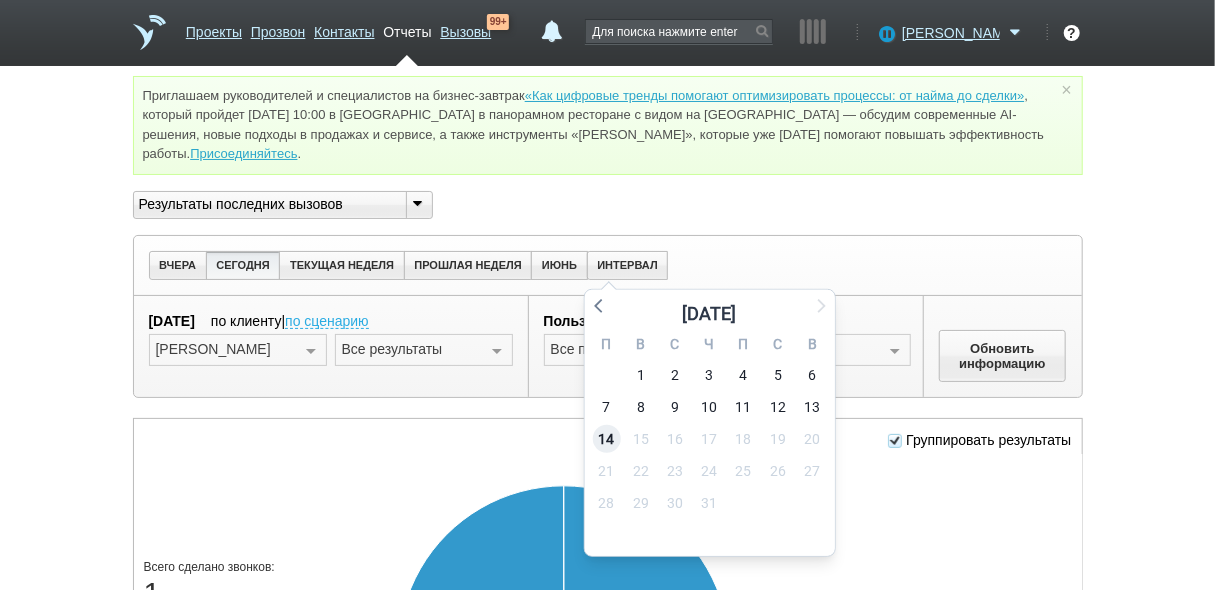 click on "14" at bounding box center (607, 439) 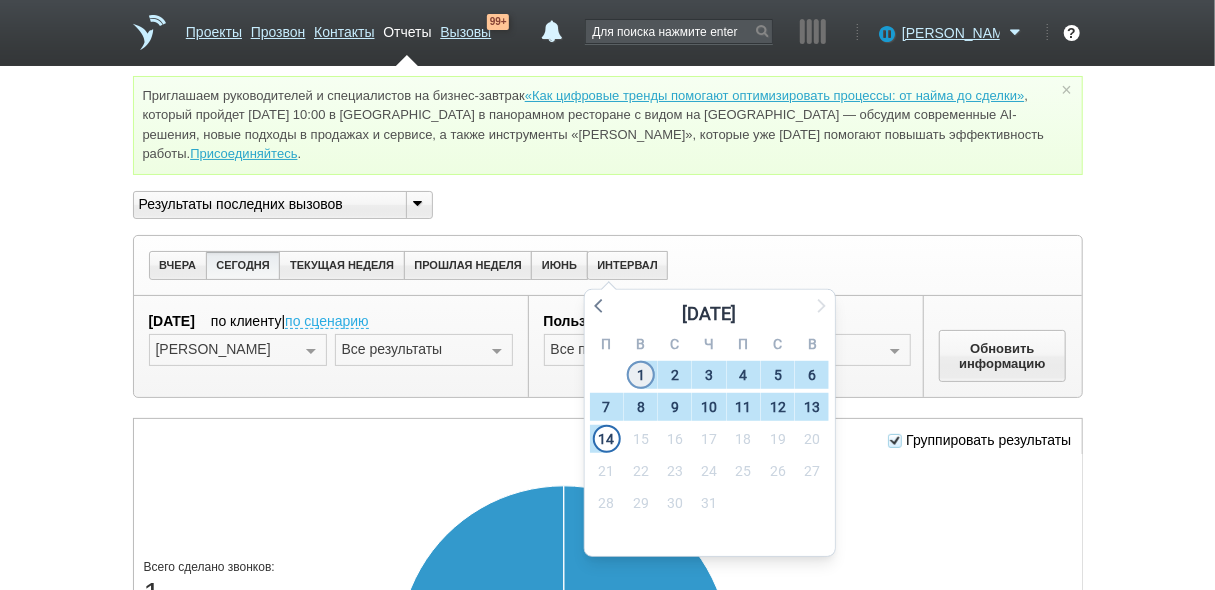 click on "1" at bounding box center [641, 375] 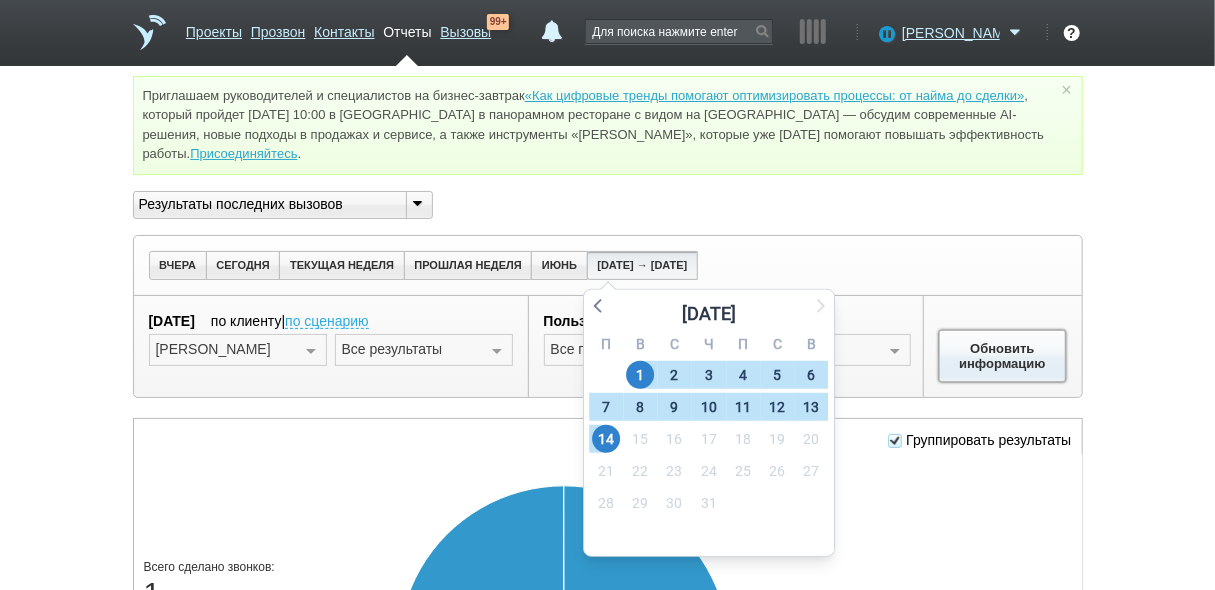 click on "Обновить информацию" at bounding box center [1003, 356] 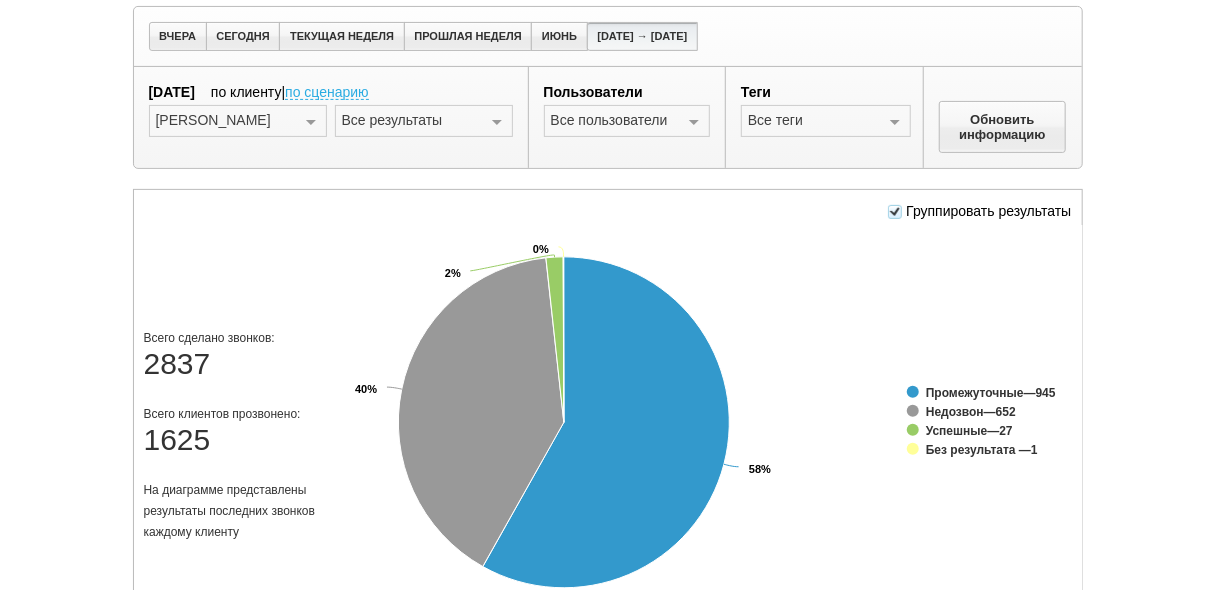 scroll, scrollTop: 240, scrollLeft: 0, axis: vertical 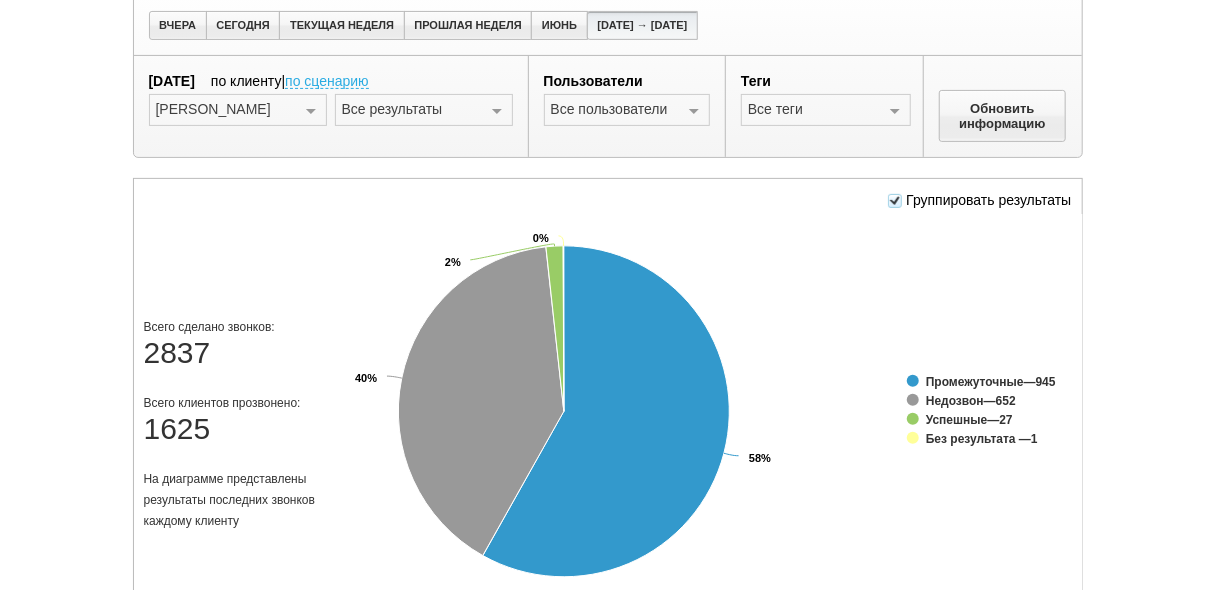 click at bounding box center (895, 201) 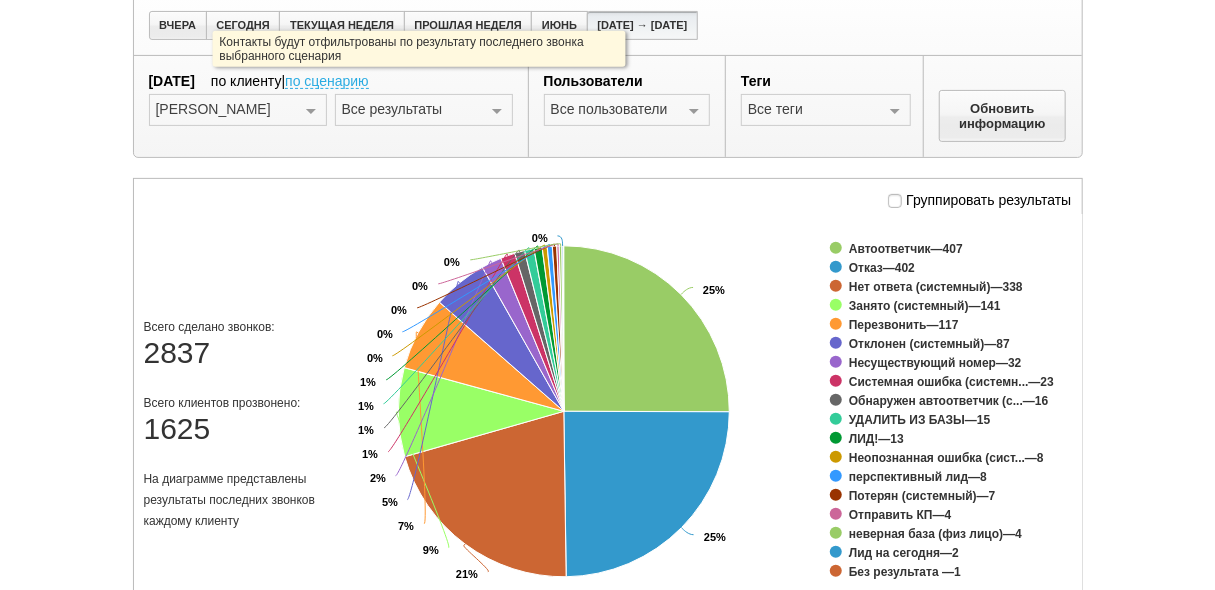 click on "по сценарию" at bounding box center (327, 82) 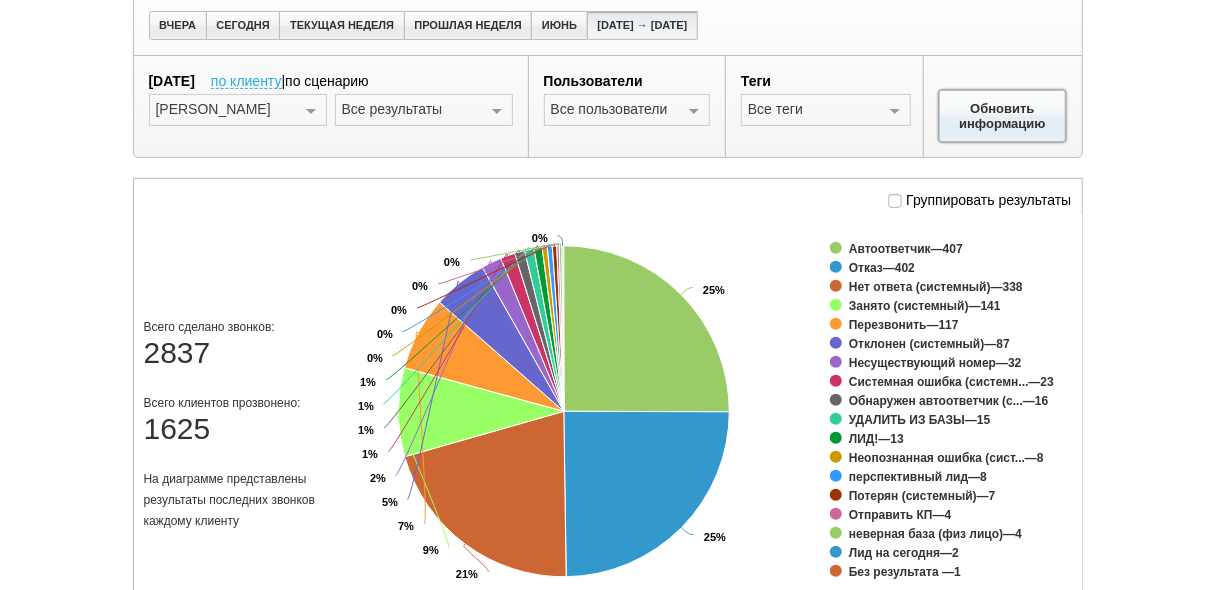 click on "Обновить информацию" at bounding box center (1003, 116) 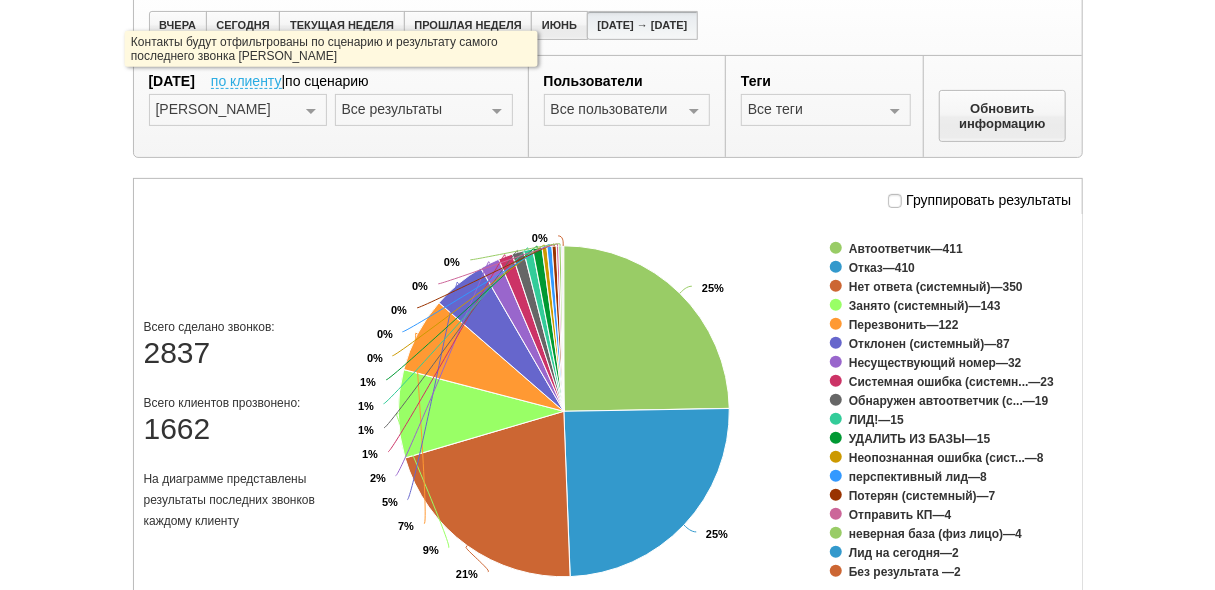 click on "по клиенту" at bounding box center (246, 82) 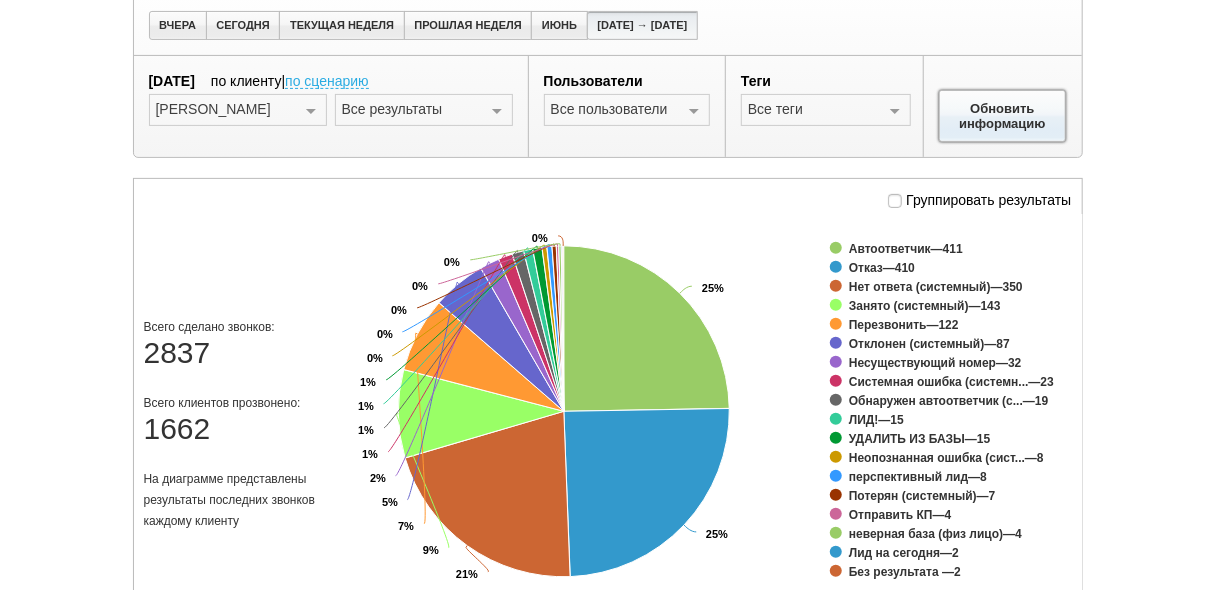 click on "Обновить информацию" at bounding box center [1003, 116] 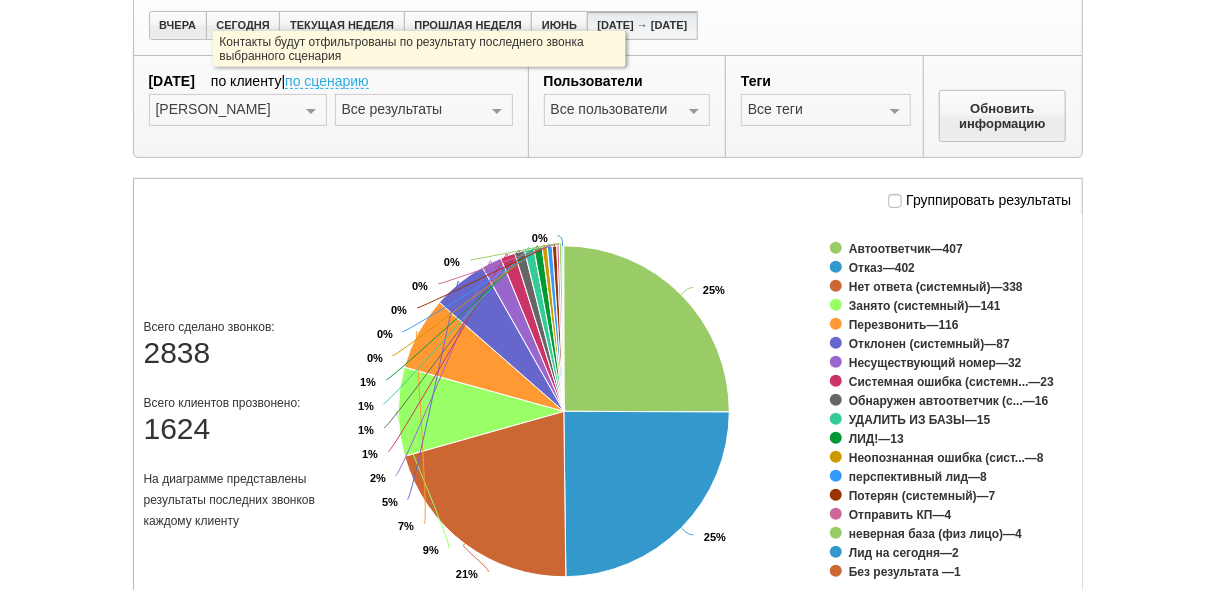 click on "по сценарию" at bounding box center [327, 82] 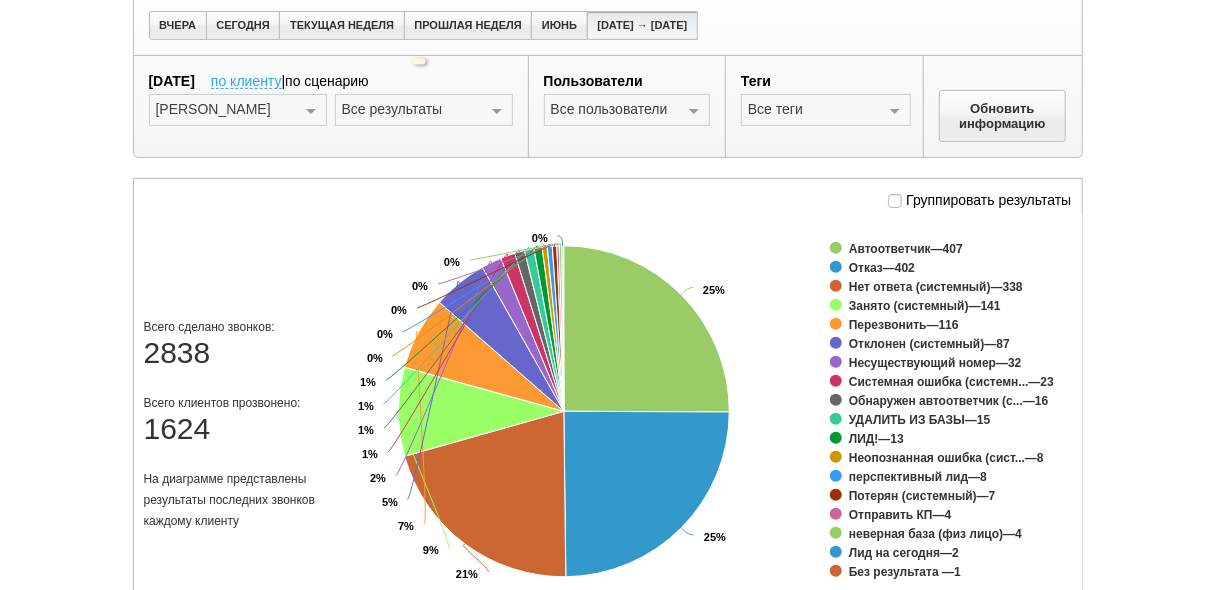 click on "по сценарию" at bounding box center [327, 81] 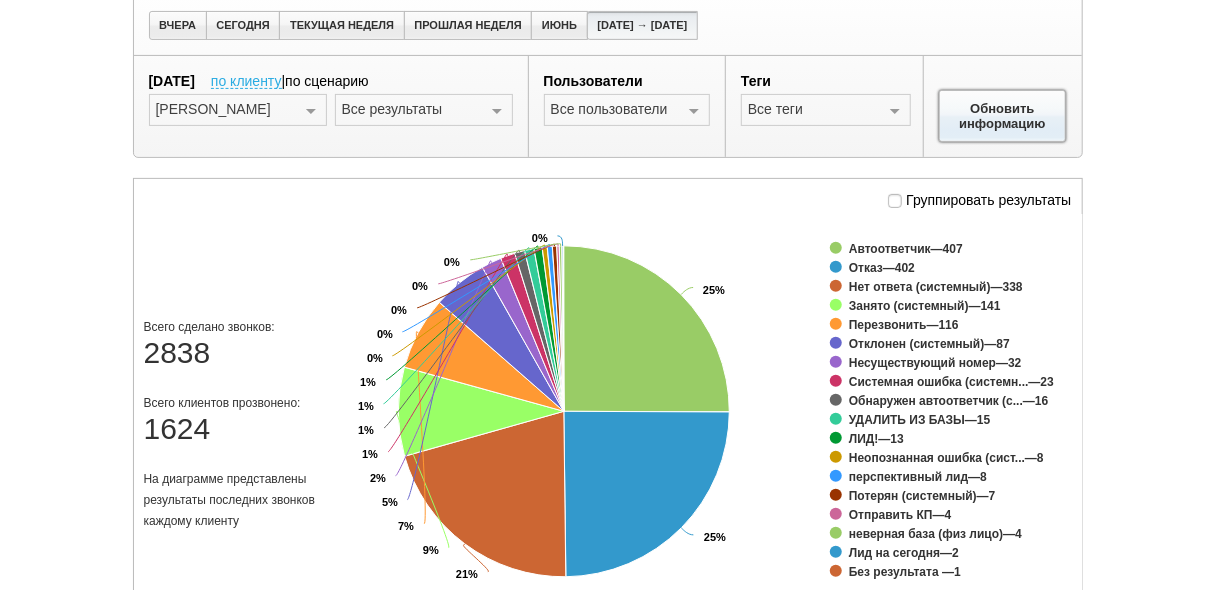 click on "Обновить информацию" at bounding box center [1003, 116] 